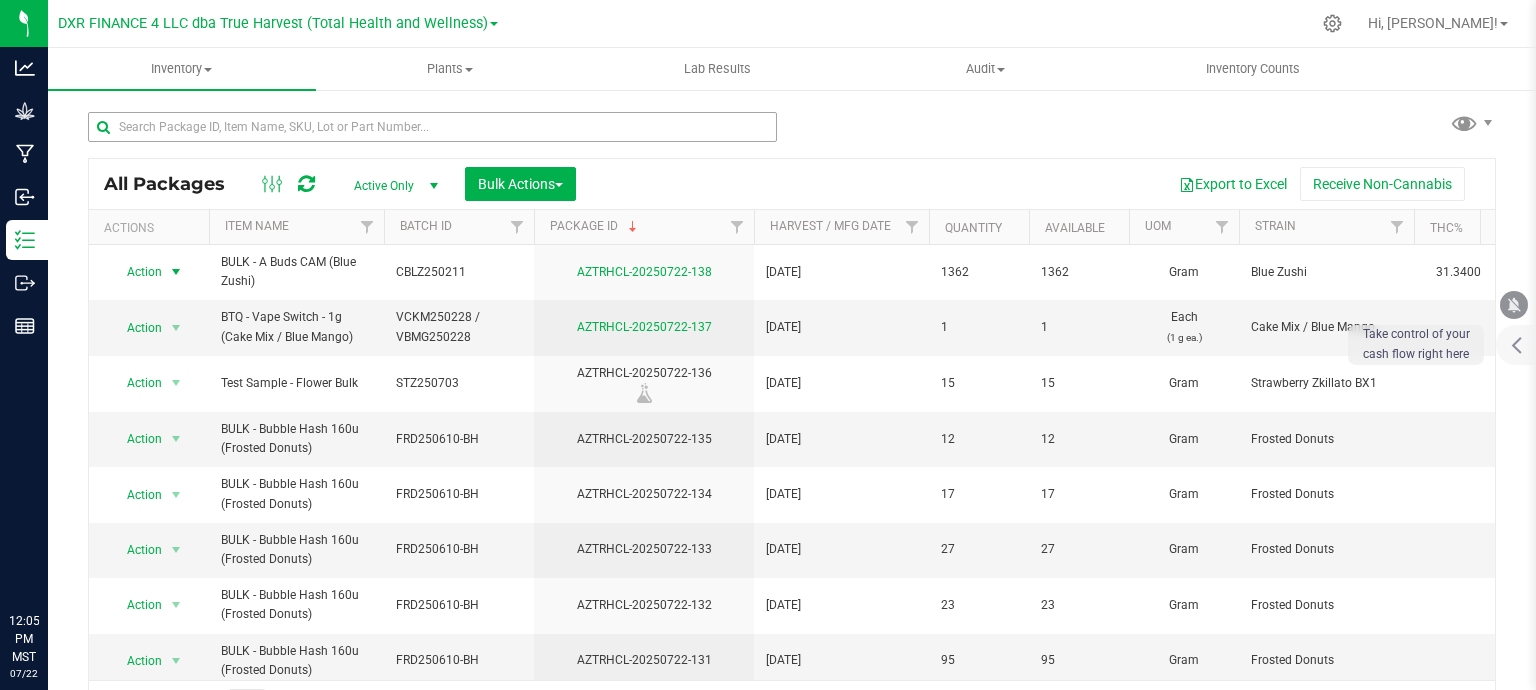 scroll, scrollTop: 0, scrollLeft: 0, axis: both 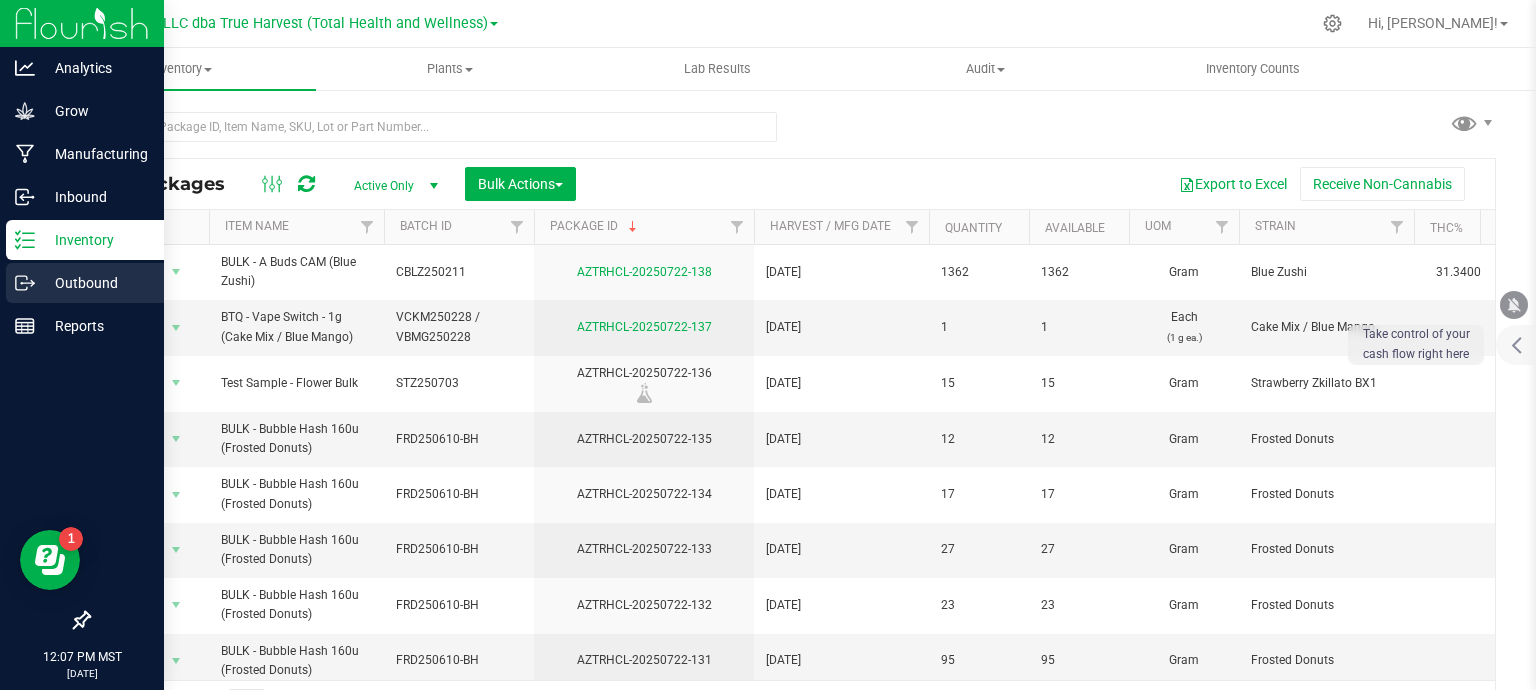click on "Outbound" at bounding box center [85, 283] 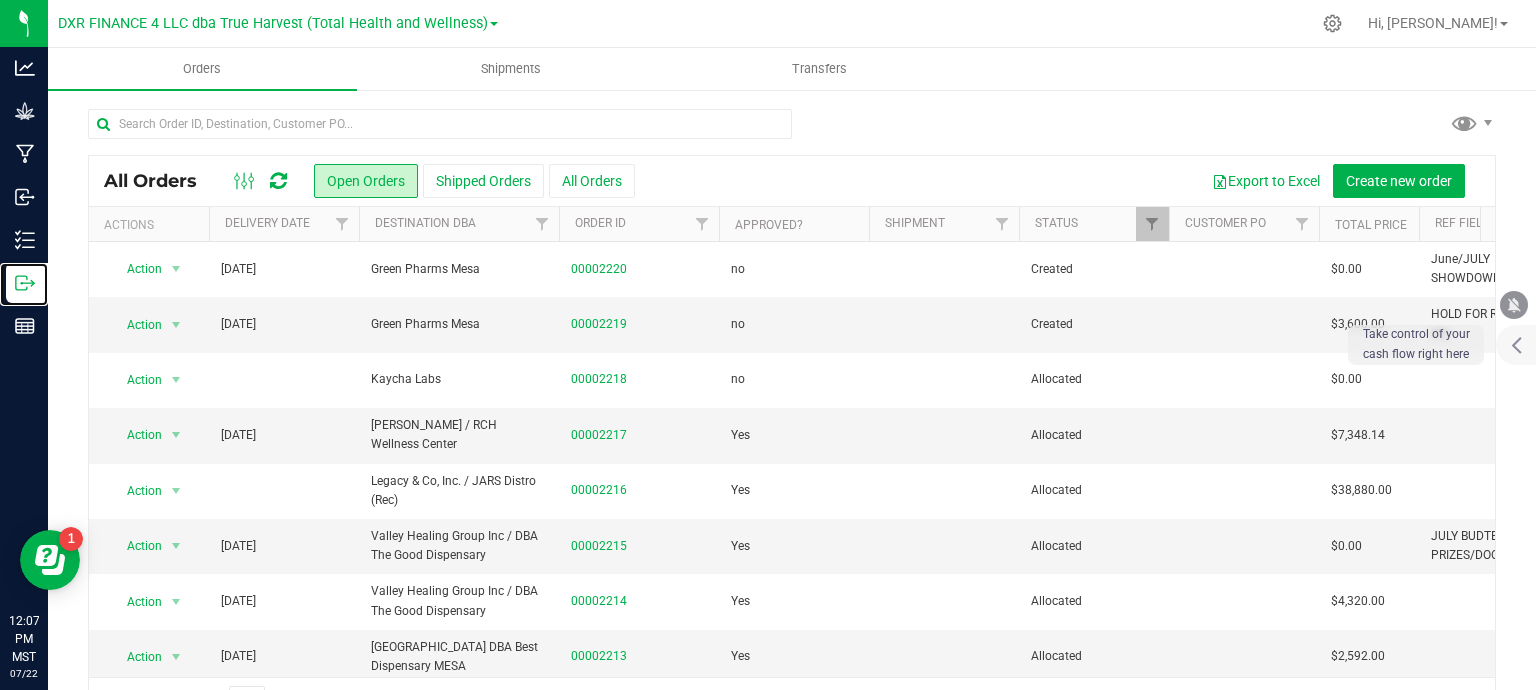 scroll, scrollTop: 0, scrollLeft: 364, axis: horizontal 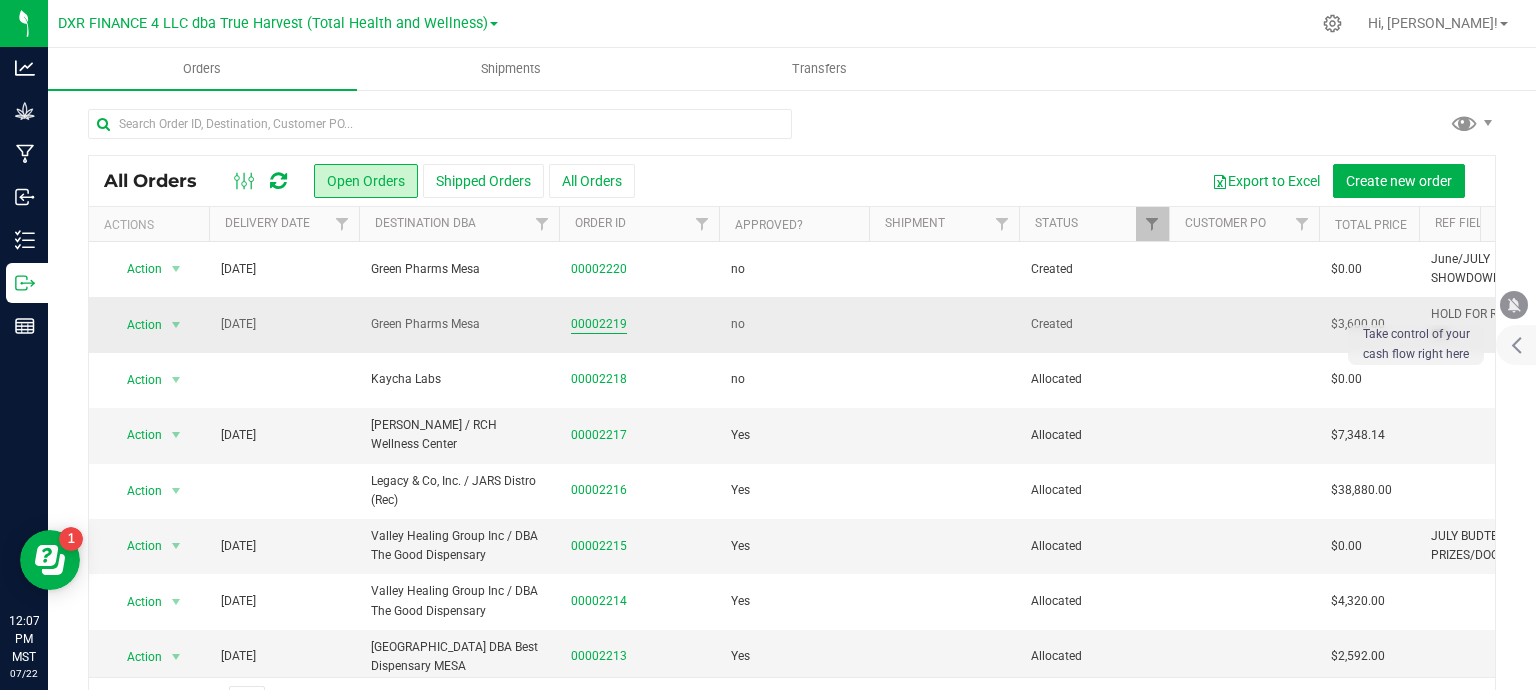 click on "00002219" at bounding box center (599, 324) 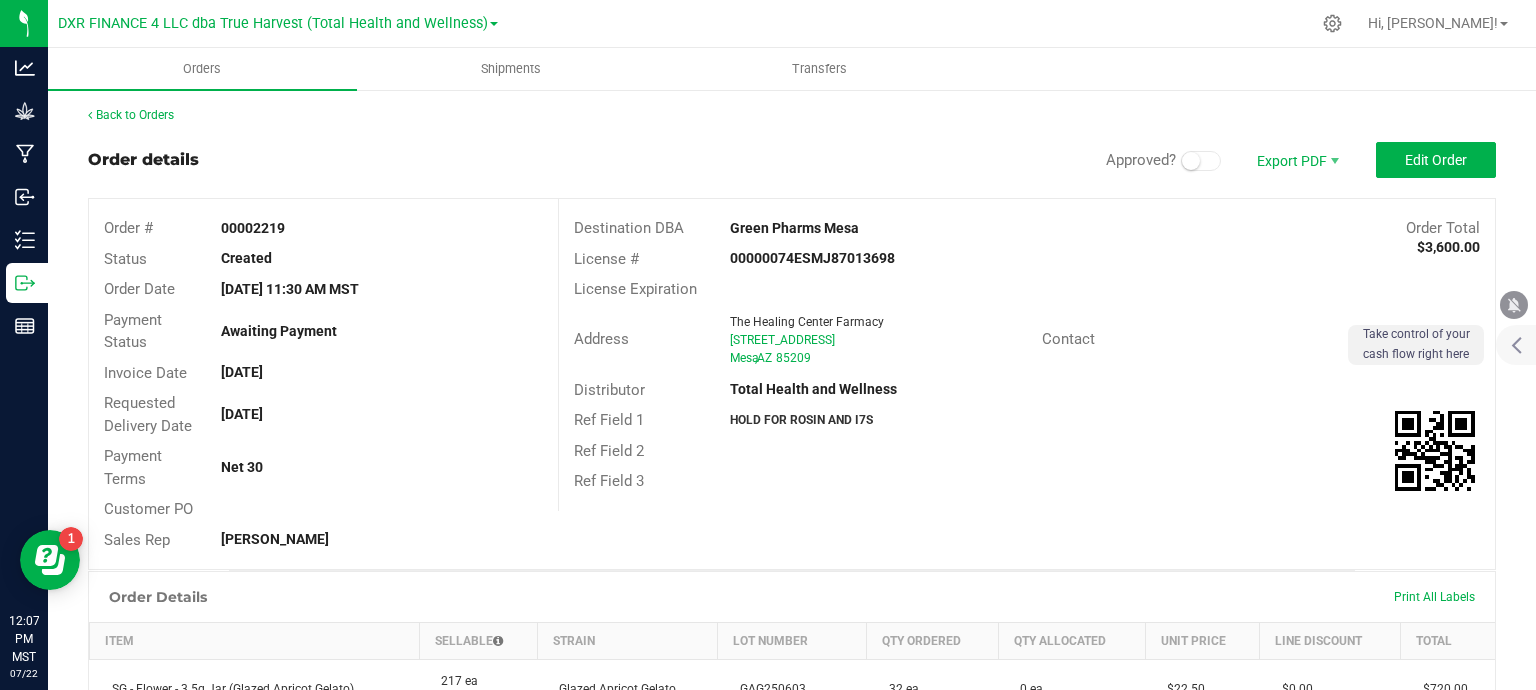 scroll, scrollTop: 0, scrollLeft: 0, axis: both 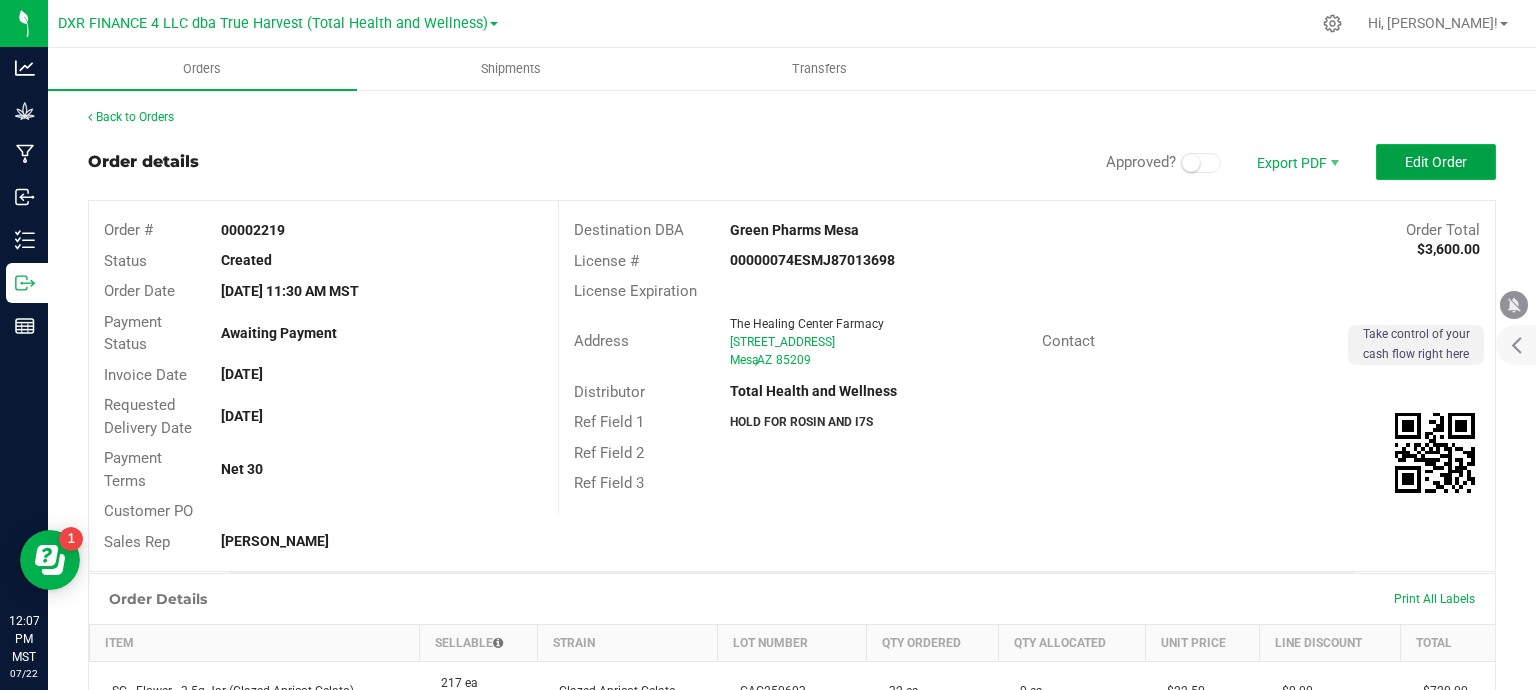 click on "Edit Order" at bounding box center [1436, 162] 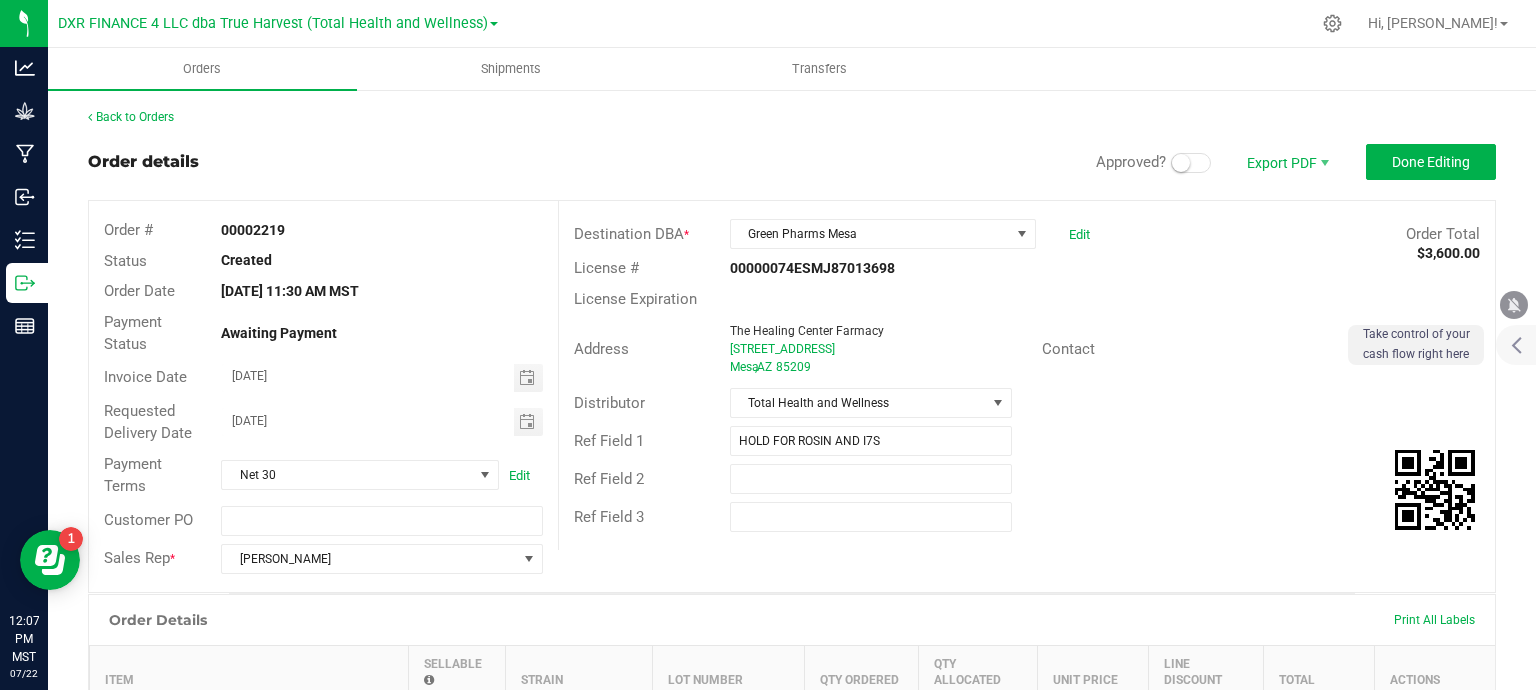 click at bounding box center (1191, 163) 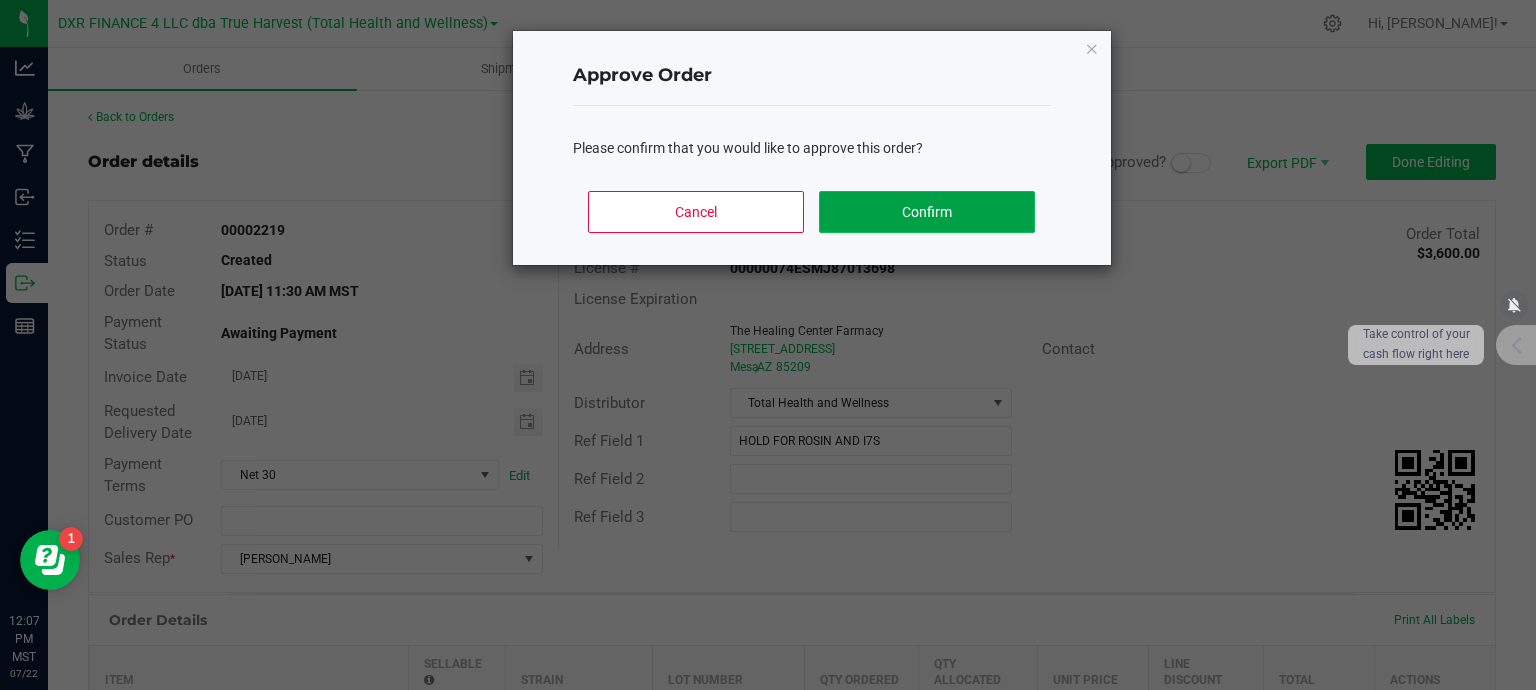 click on "Confirm" 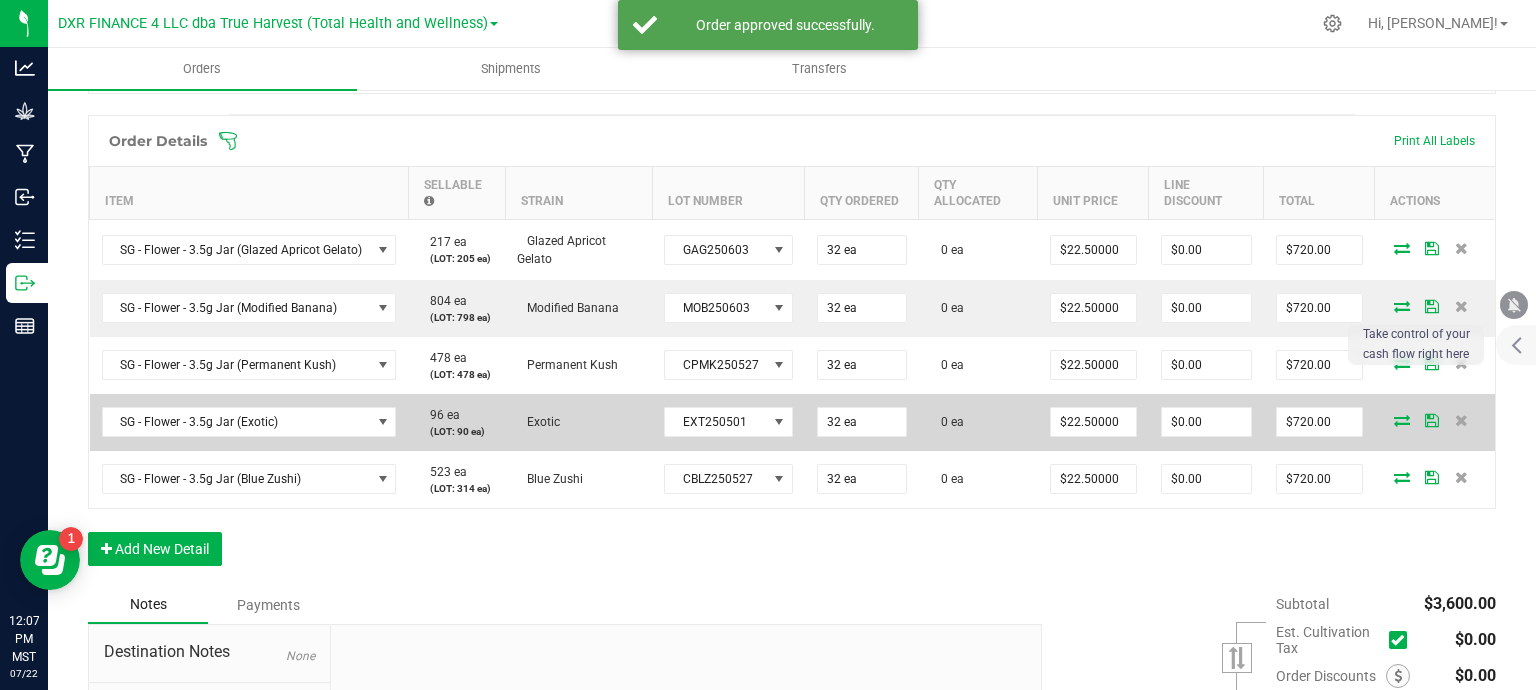 scroll, scrollTop: 500, scrollLeft: 0, axis: vertical 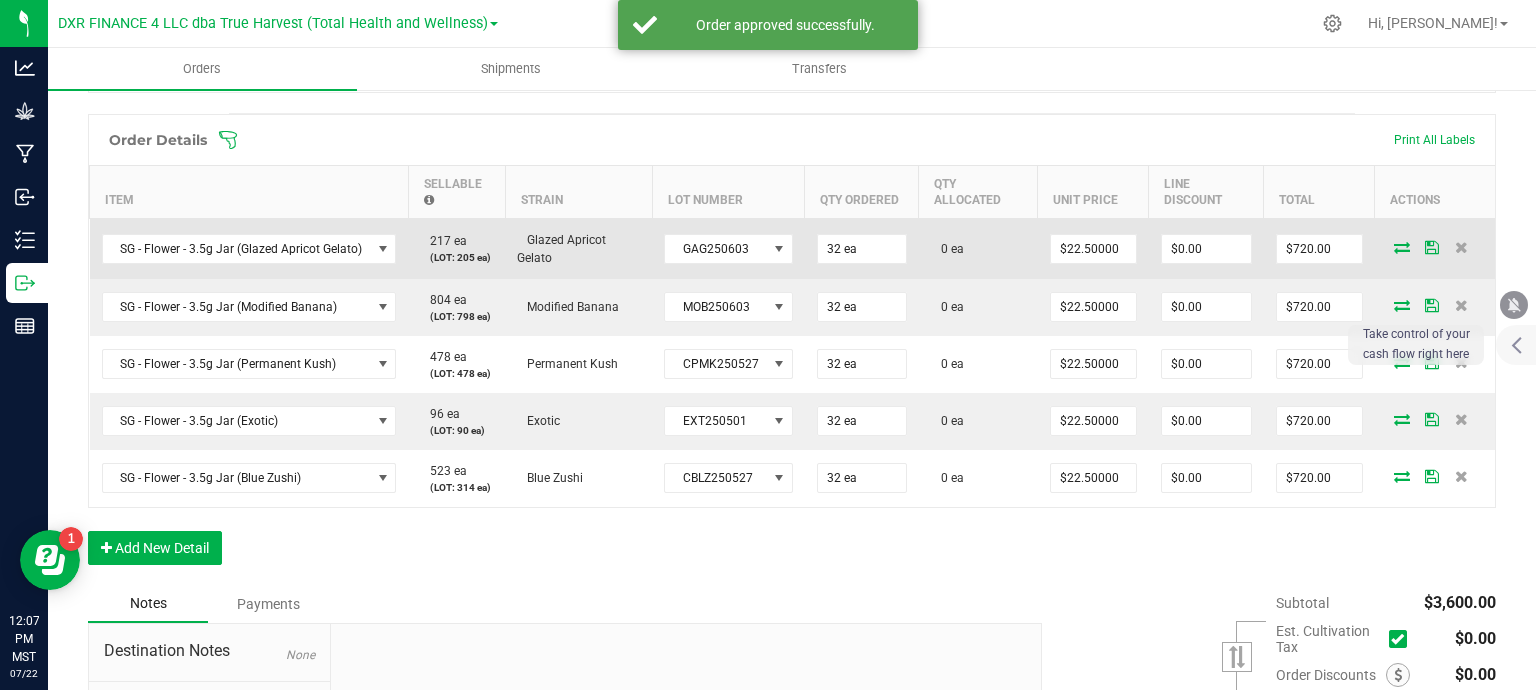 click at bounding box center (1402, 247) 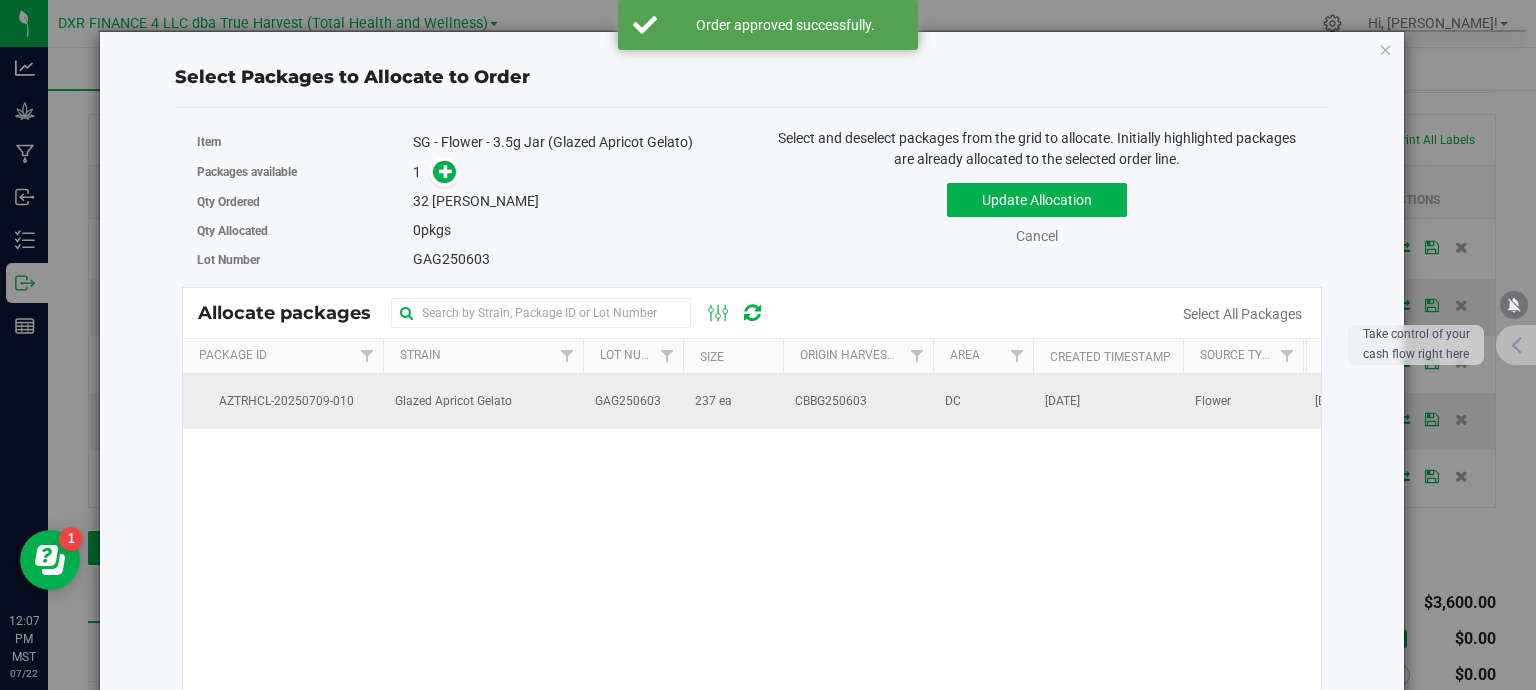 click on "237 ea" at bounding box center (713, 401) 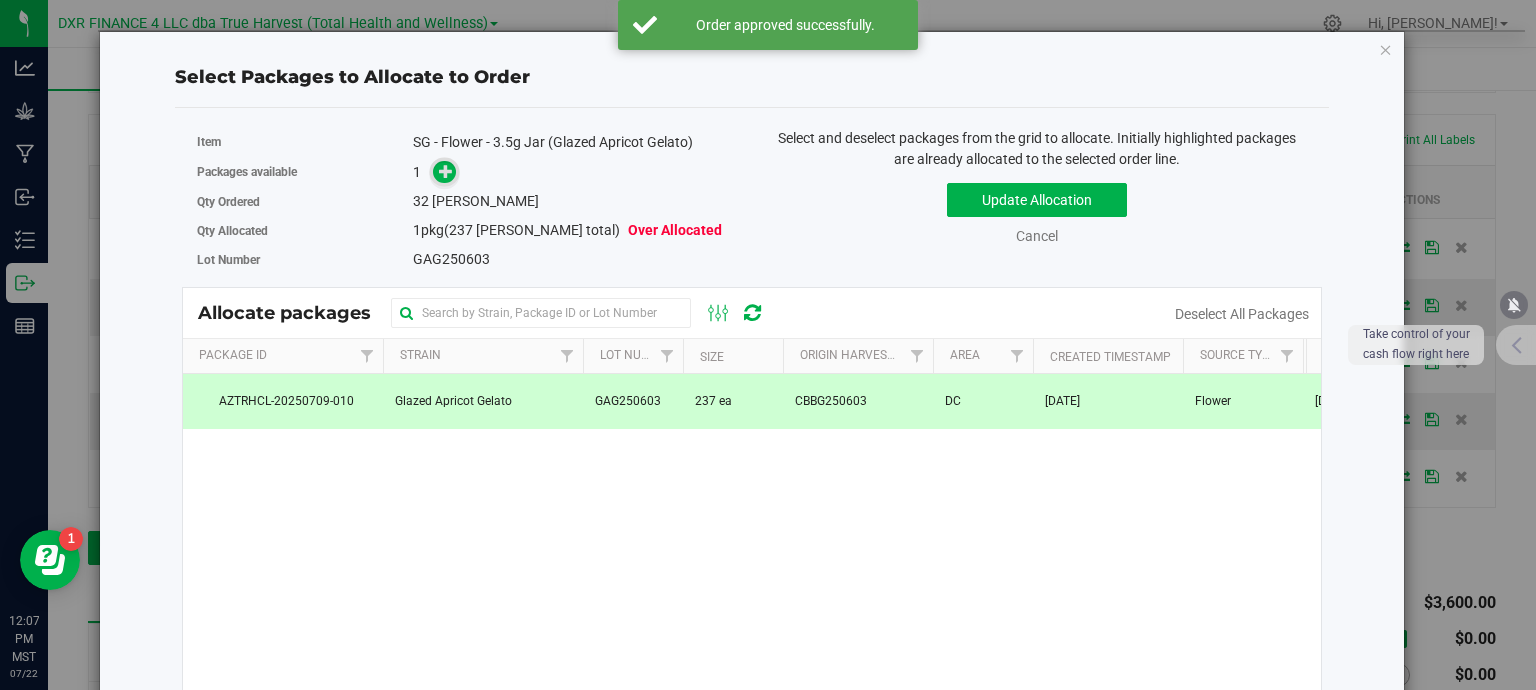 click at bounding box center (446, 171) 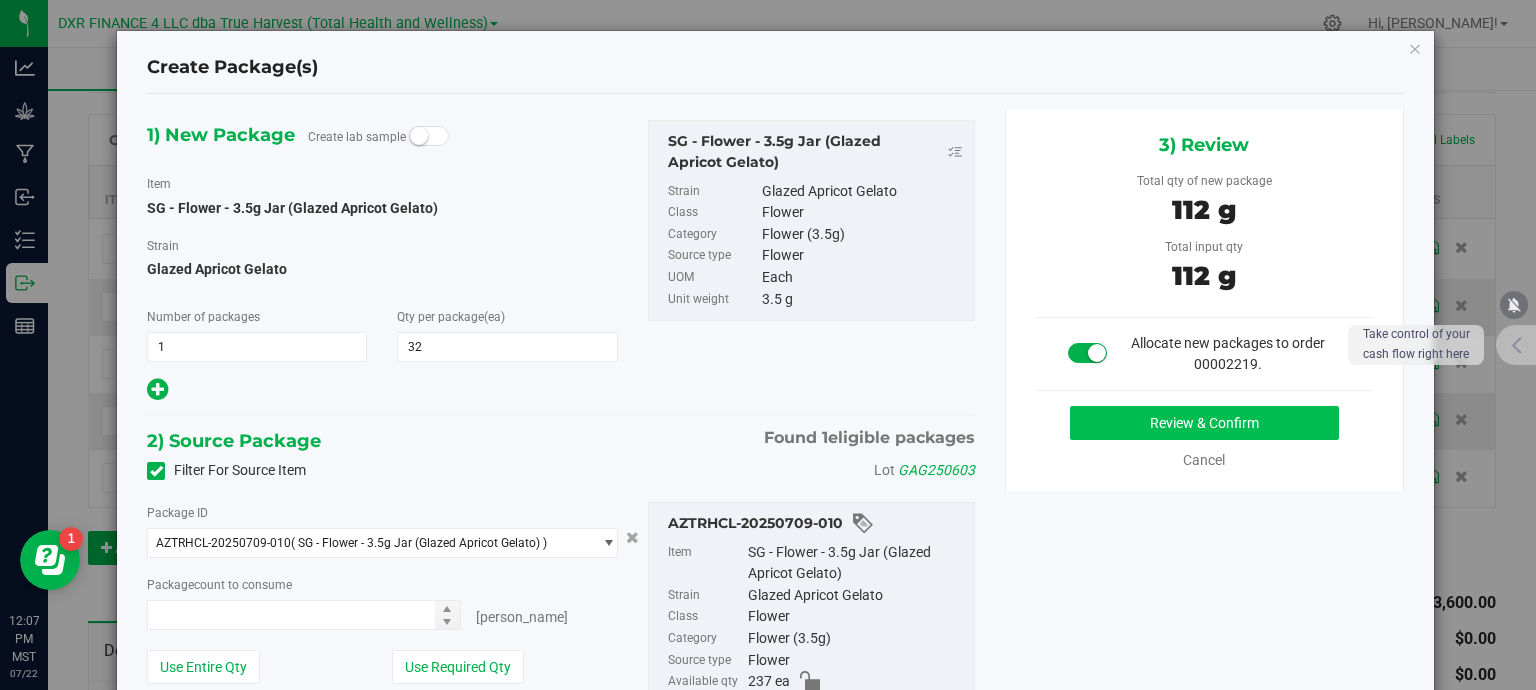 type on "32 ea" 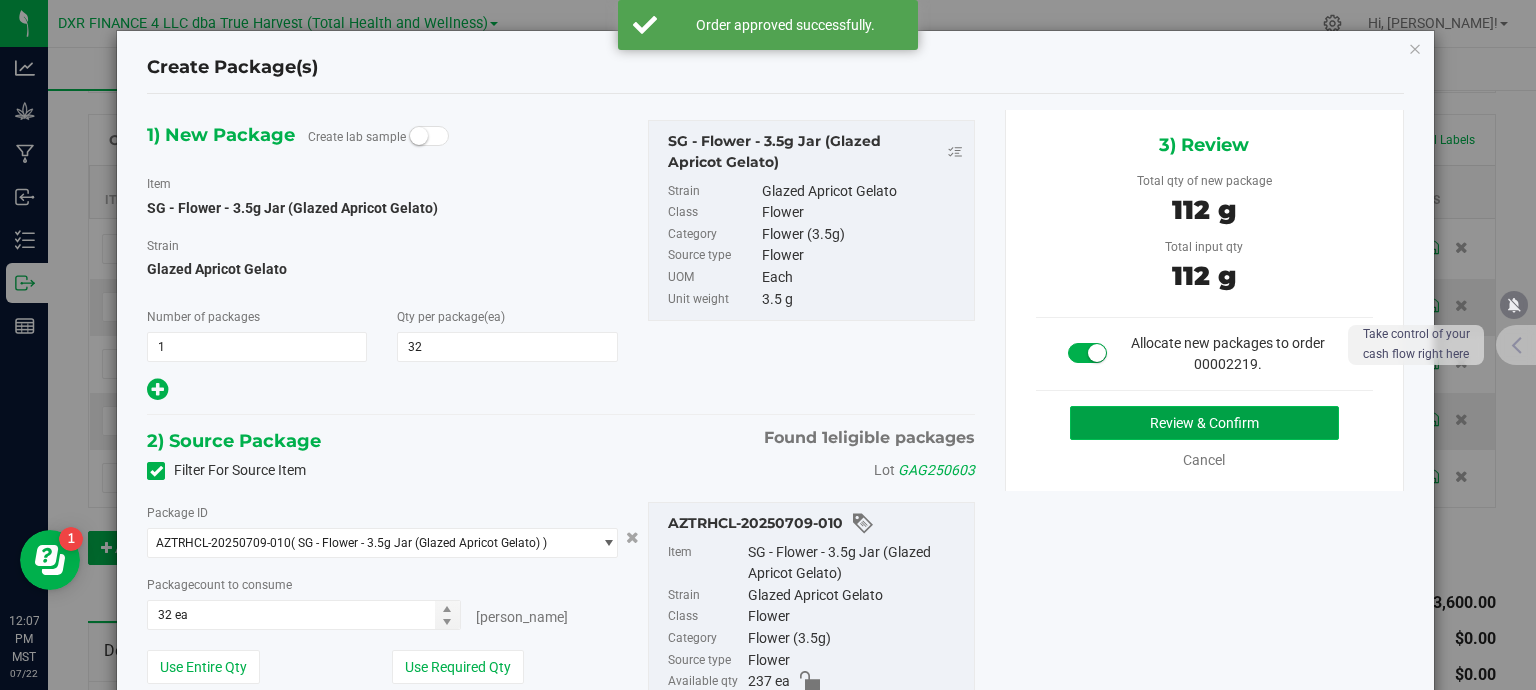 click on "Review & Confirm" at bounding box center [1204, 423] 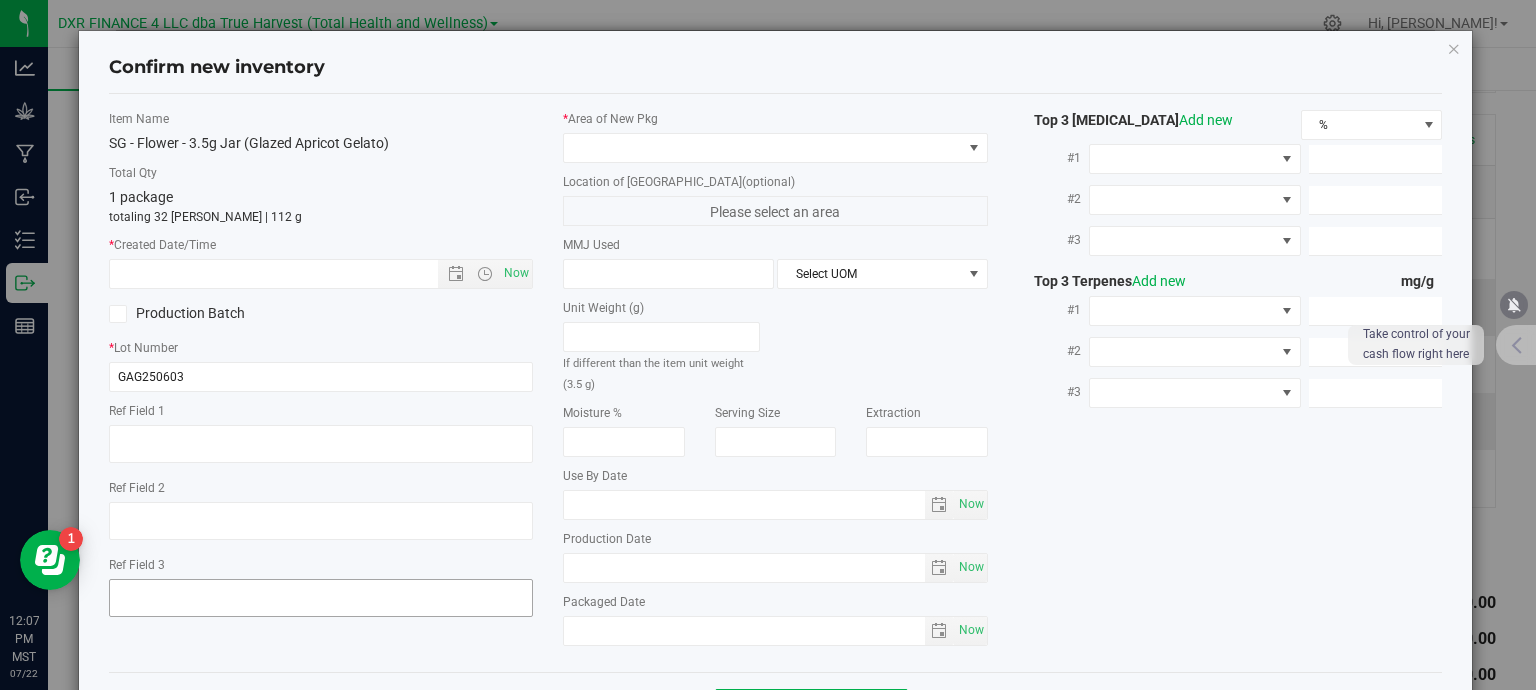 type on "[DATE]" 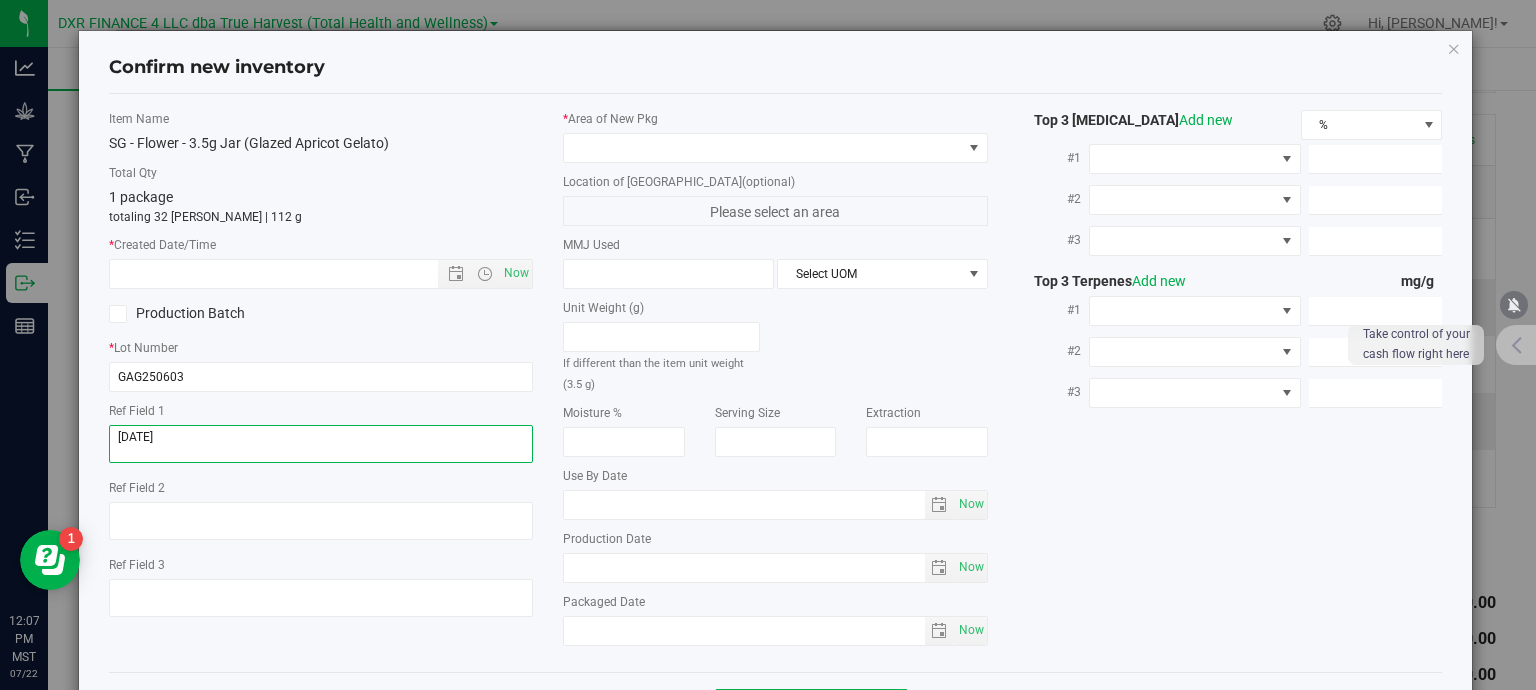 click at bounding box center [321, 444] 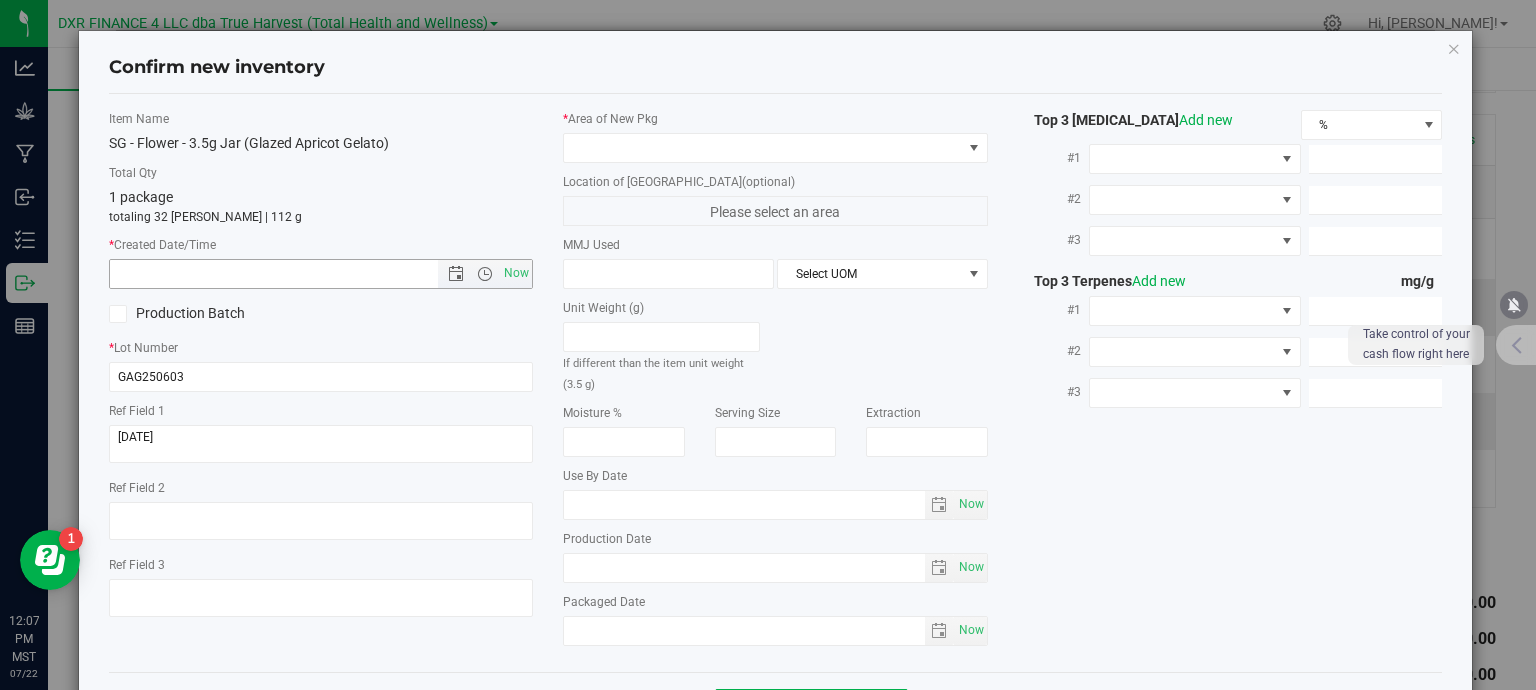 click at bounding box center (291, 274) 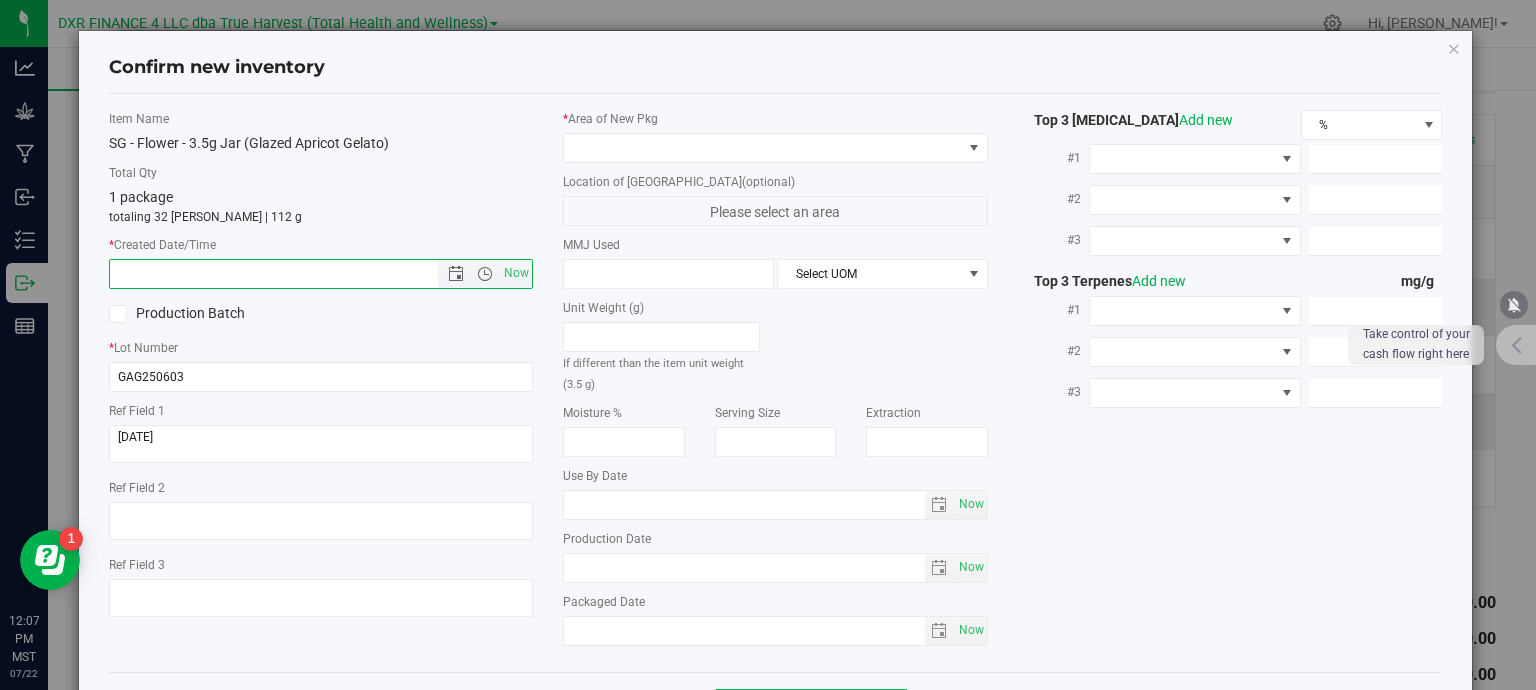 paste on "[DATE]" 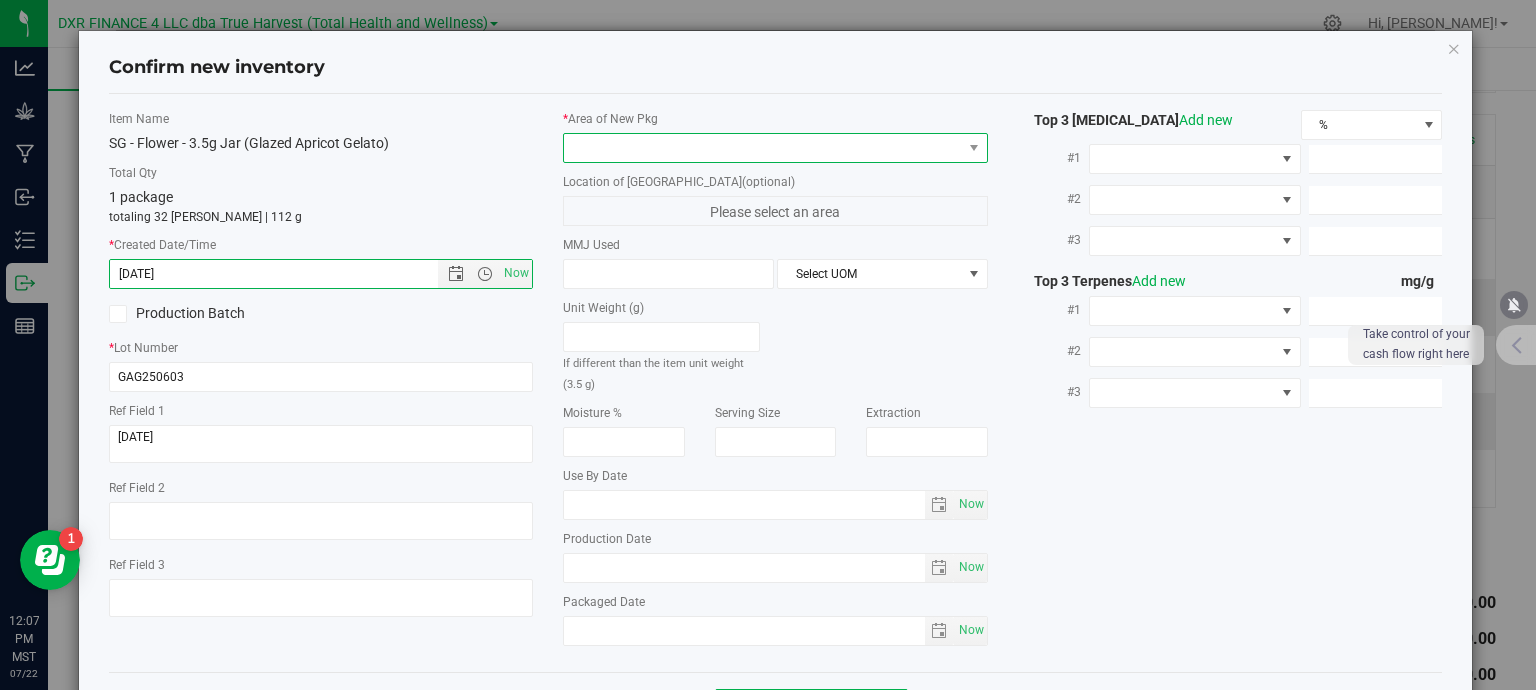 click at bounding box center [763, 148] 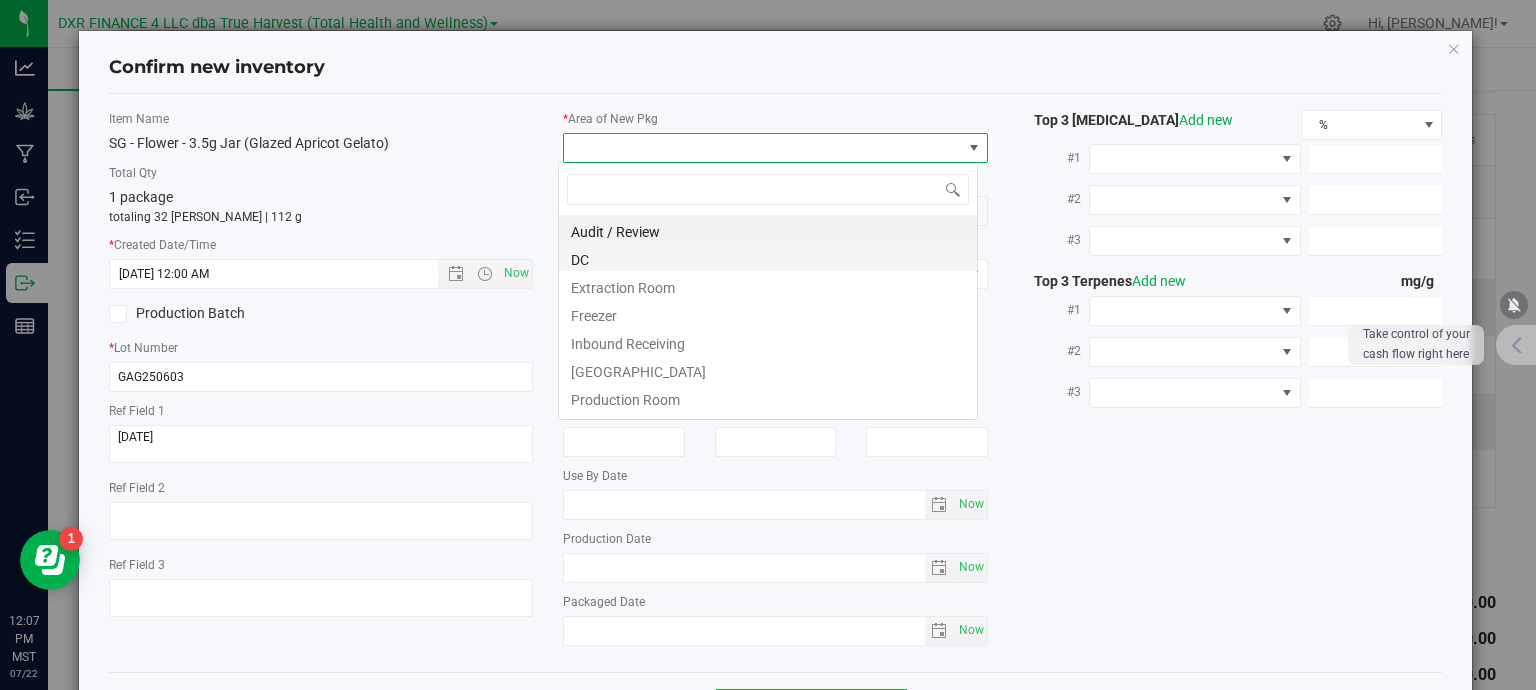 type on "6/3/2025 12:07 PM" 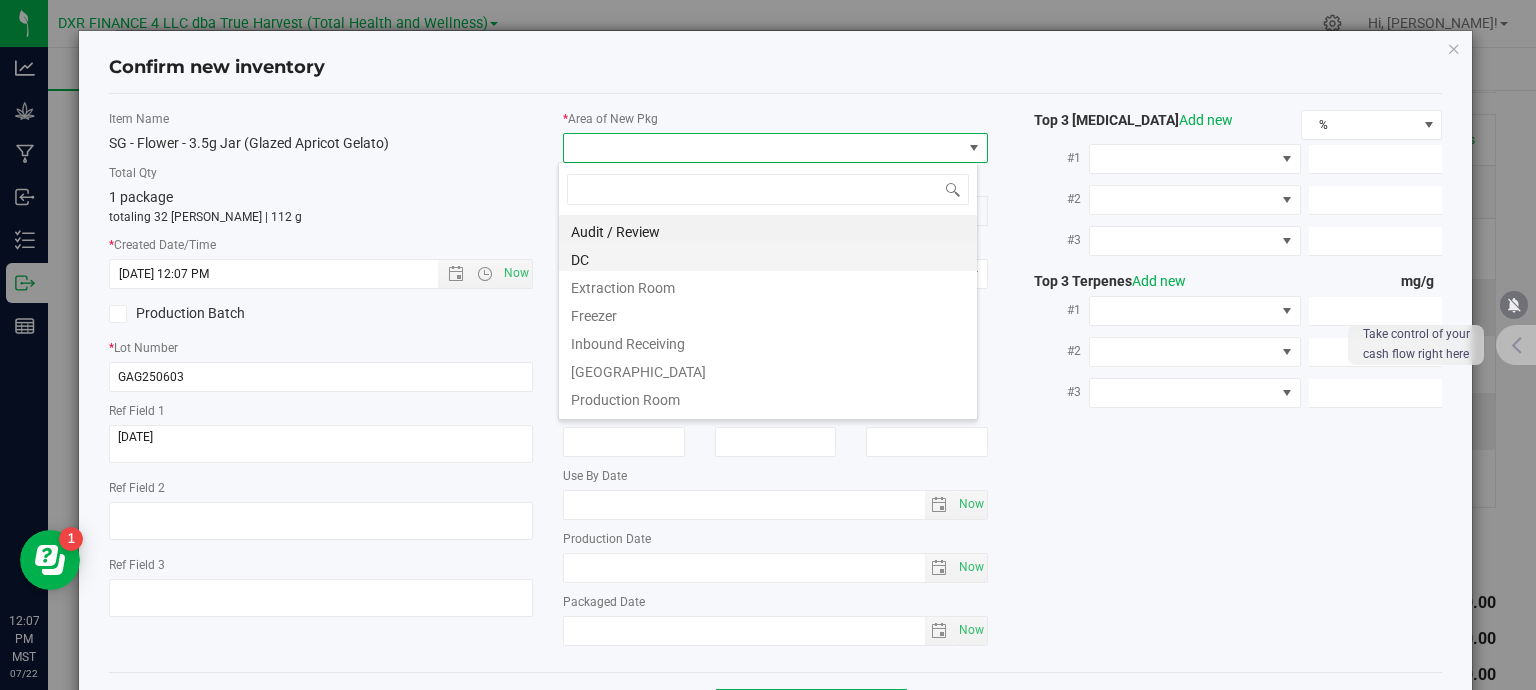 scroll, scrollTop: 99970, scrollLeft: 99580, axis: both 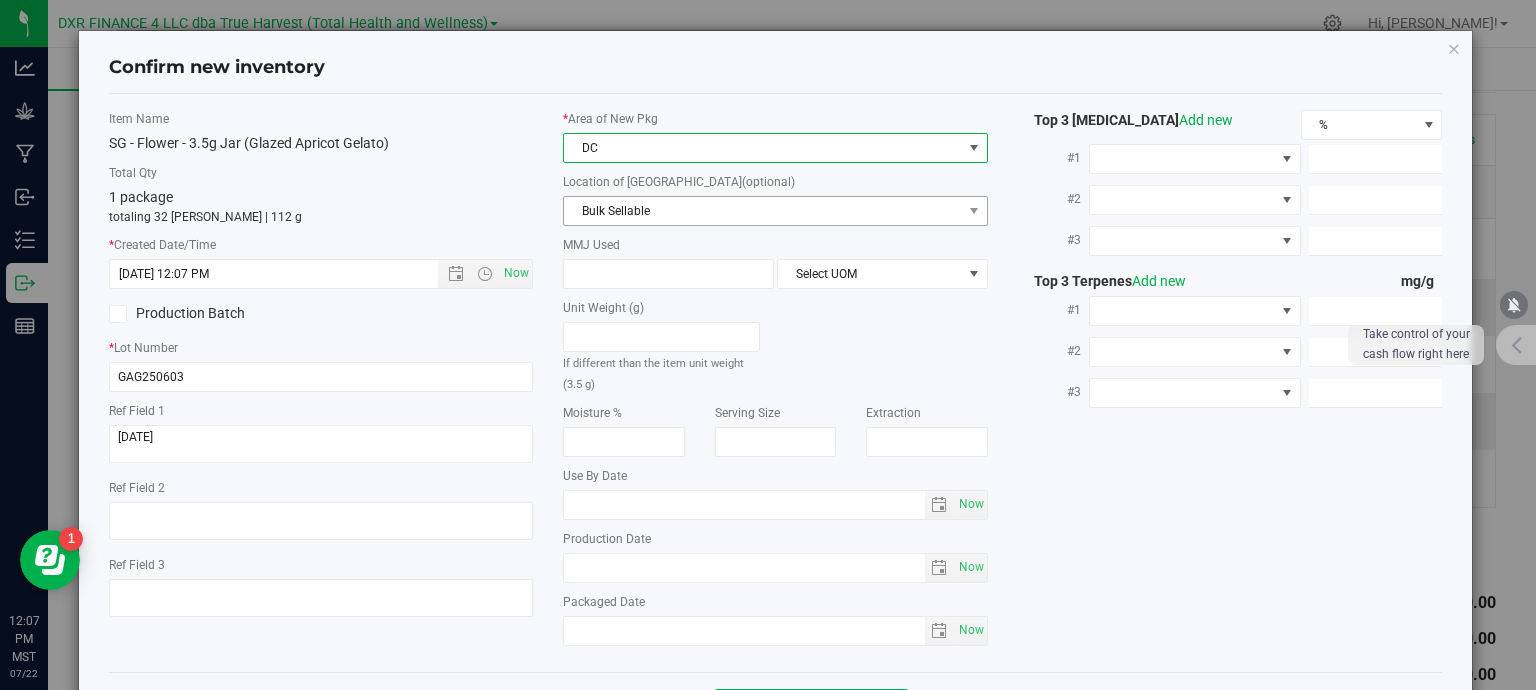 click on "Bulk Sellable" at bounding box center [763, 211] 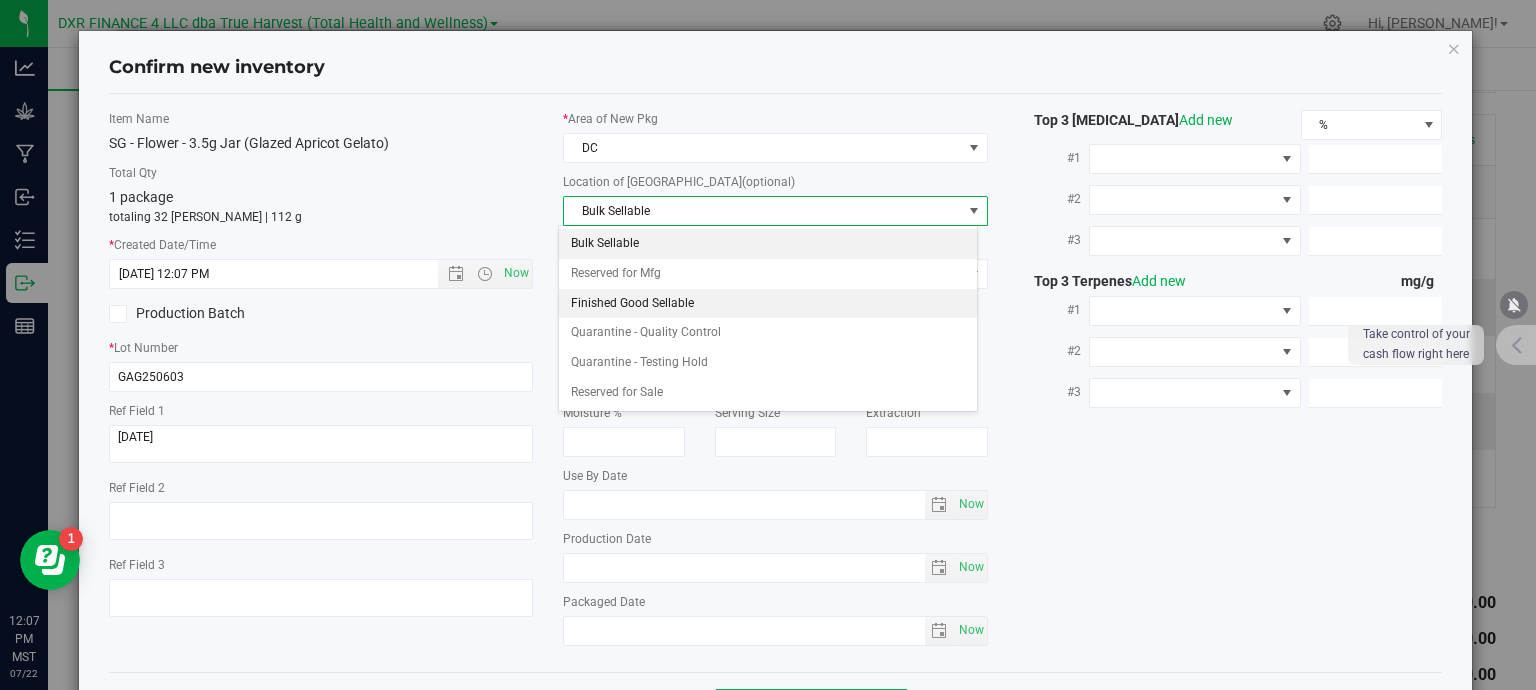 click on "Finished Good Sellable" at bounding box center [768, 304] 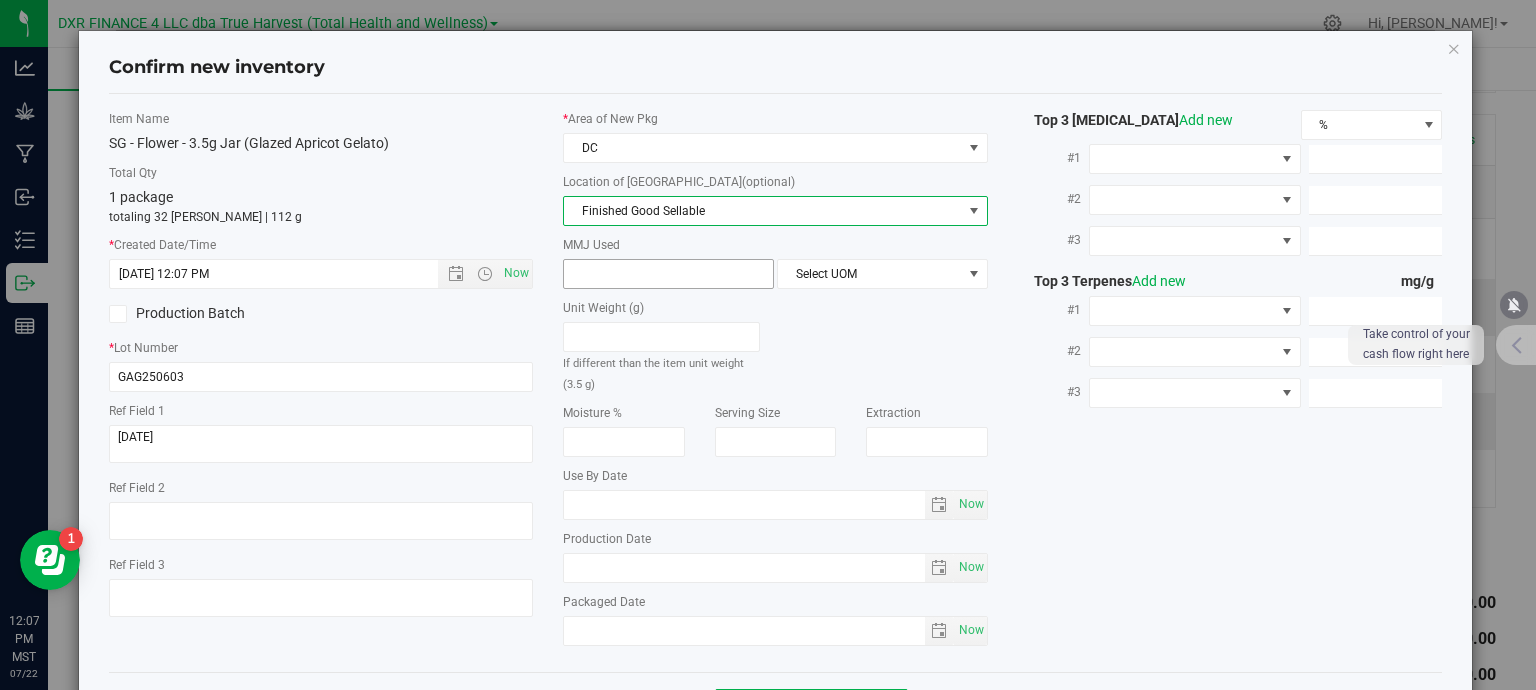 click at bounding box center [668, 274] 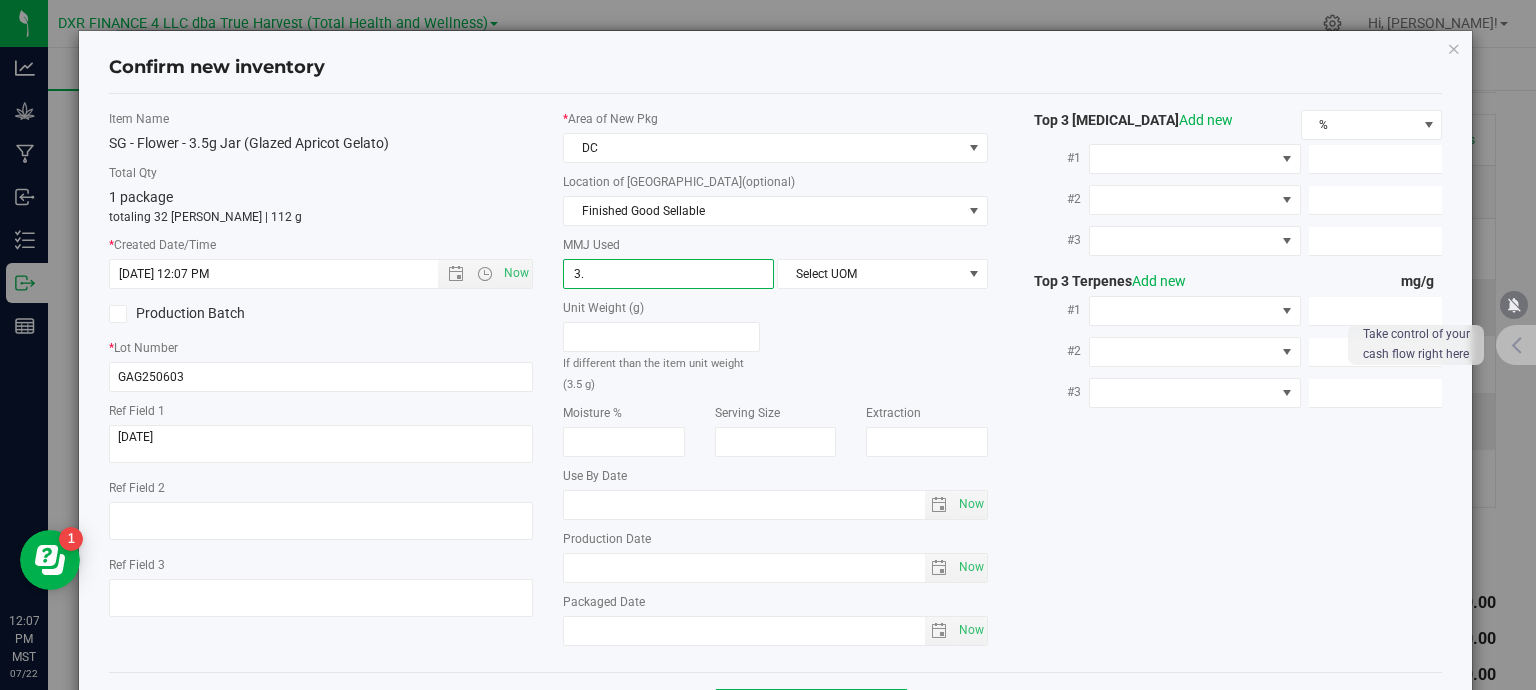 type on "3.5" 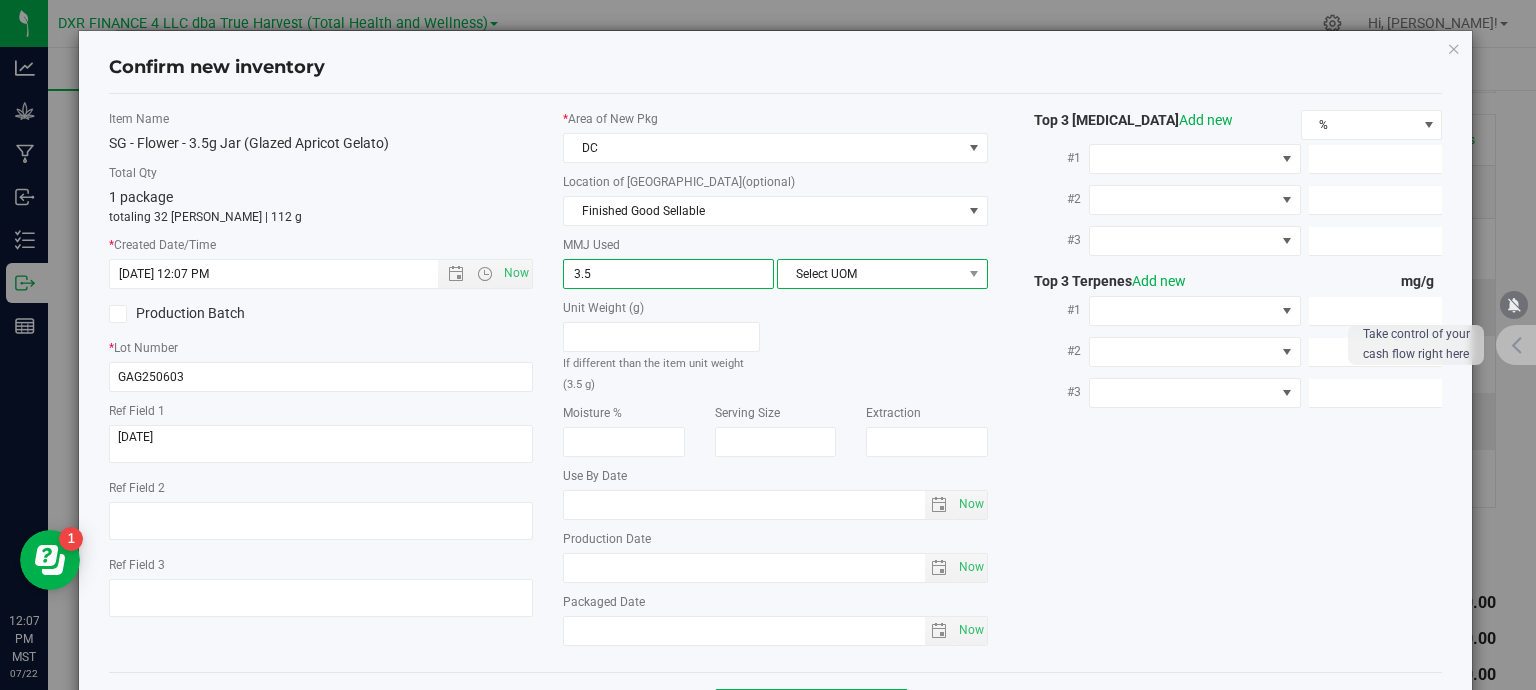 type on "3.5000" 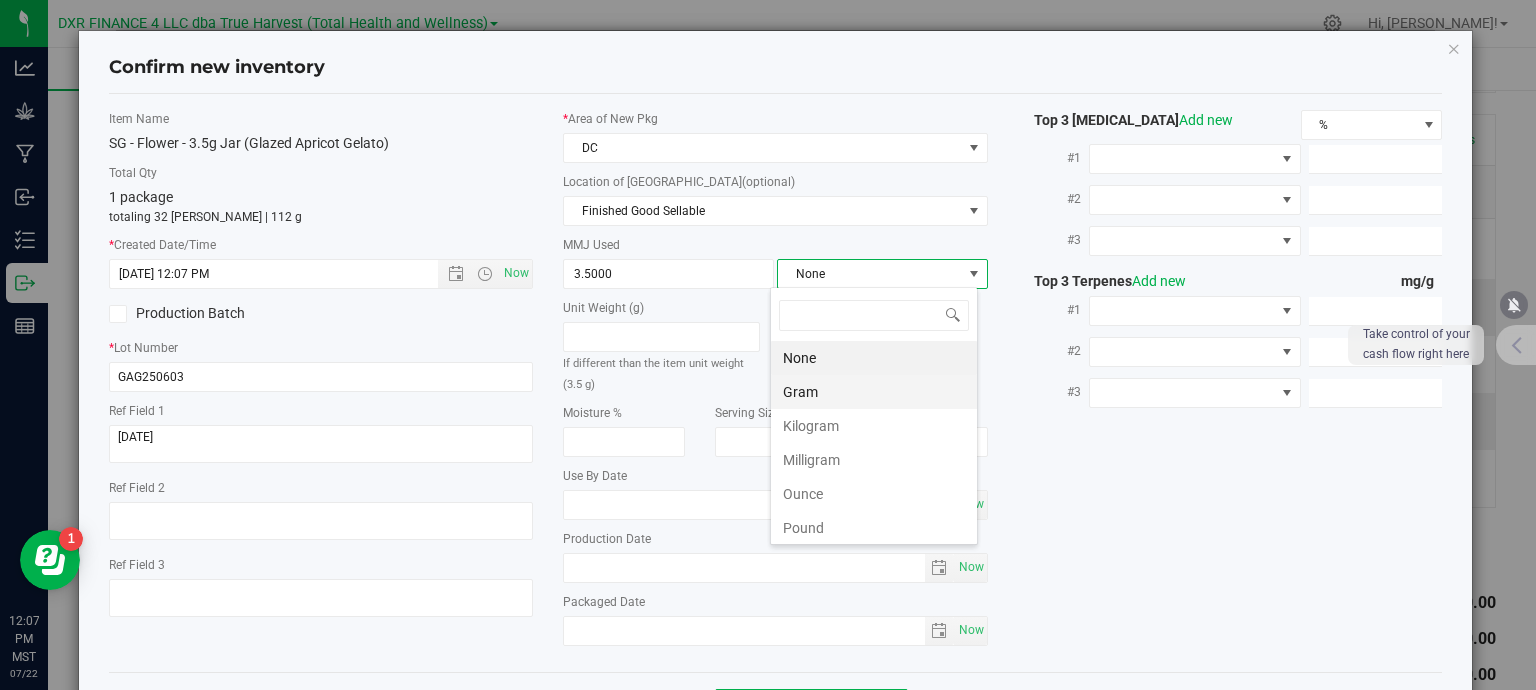 scroll, scrollTop: 99970, scrollLeft: 99792, axis: both 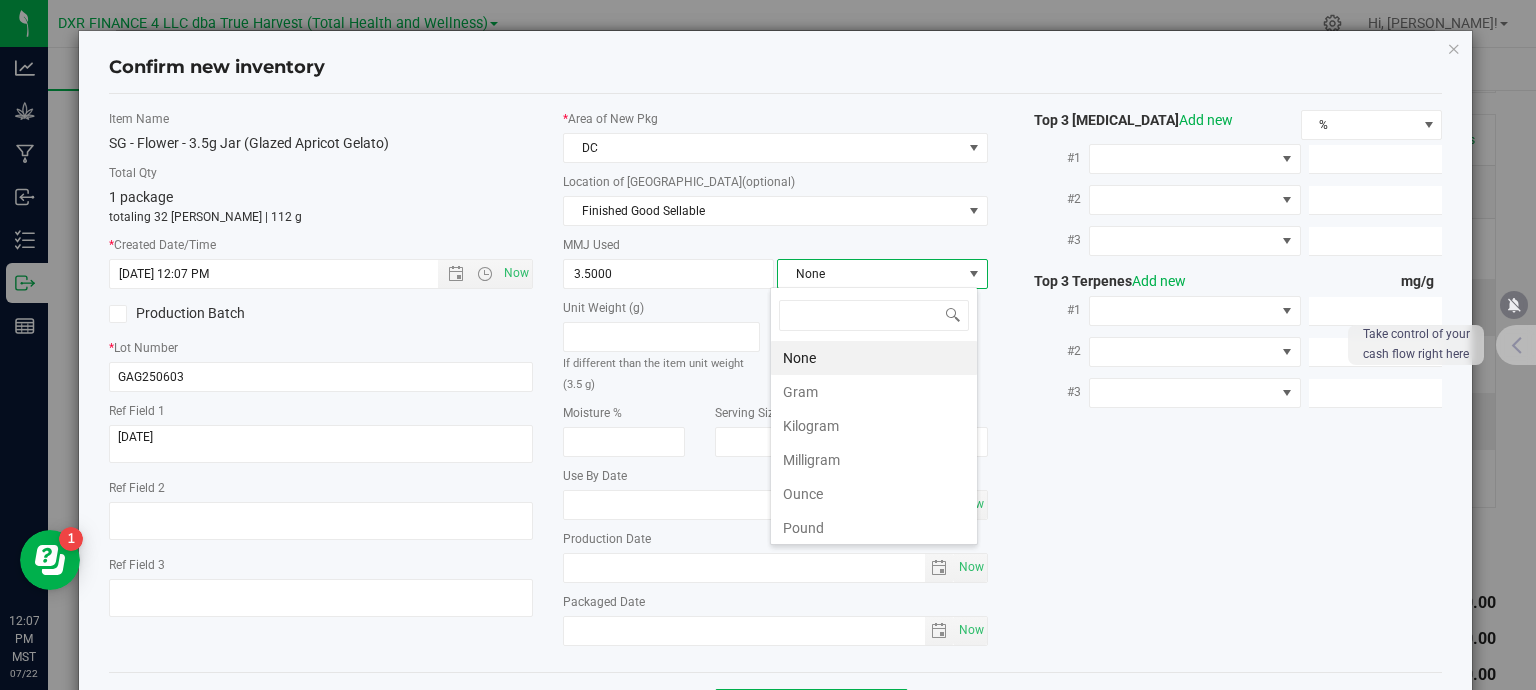 drag, startPoint x: 808, startPoint y: 391, endPoint x: 979, endPoint y: 434, distance: 176.32356 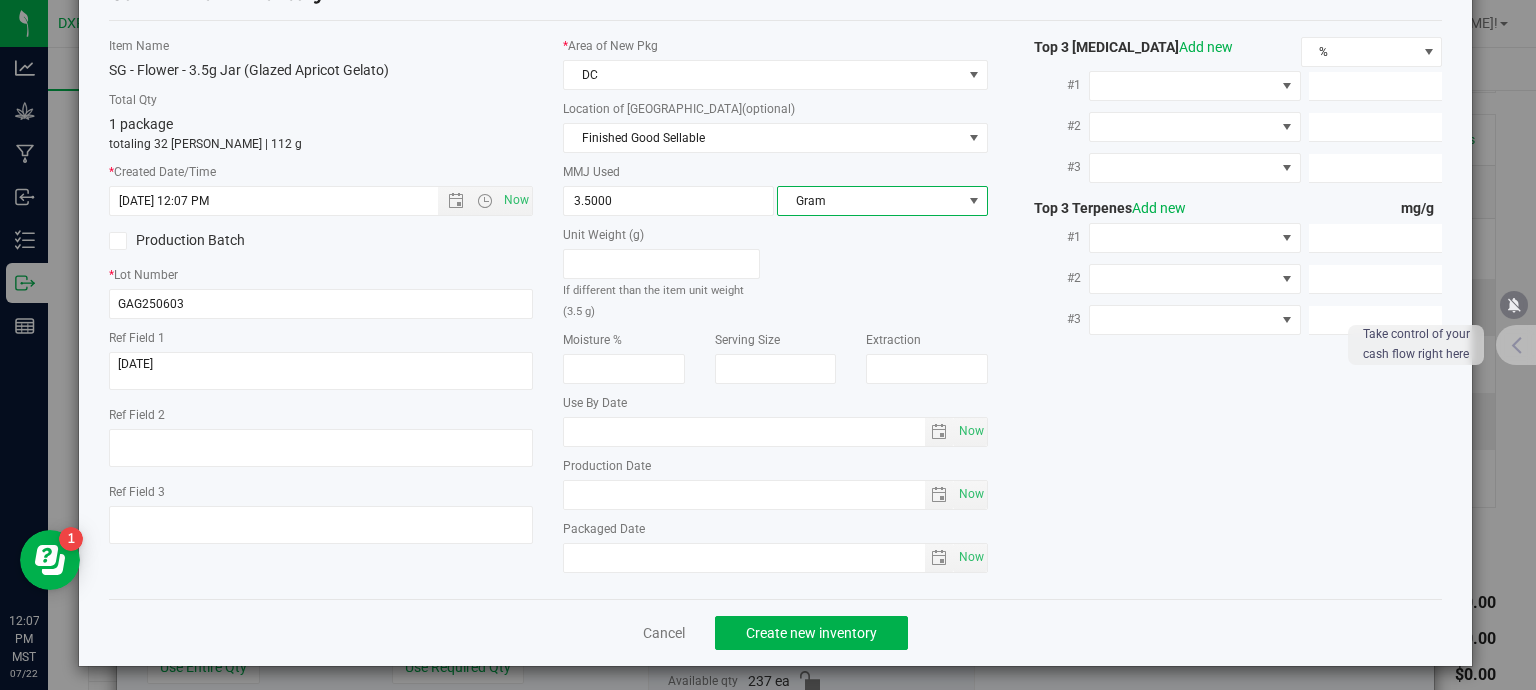 scroll, scrollTop: 75, scrollLeft: 0, axis: vertical 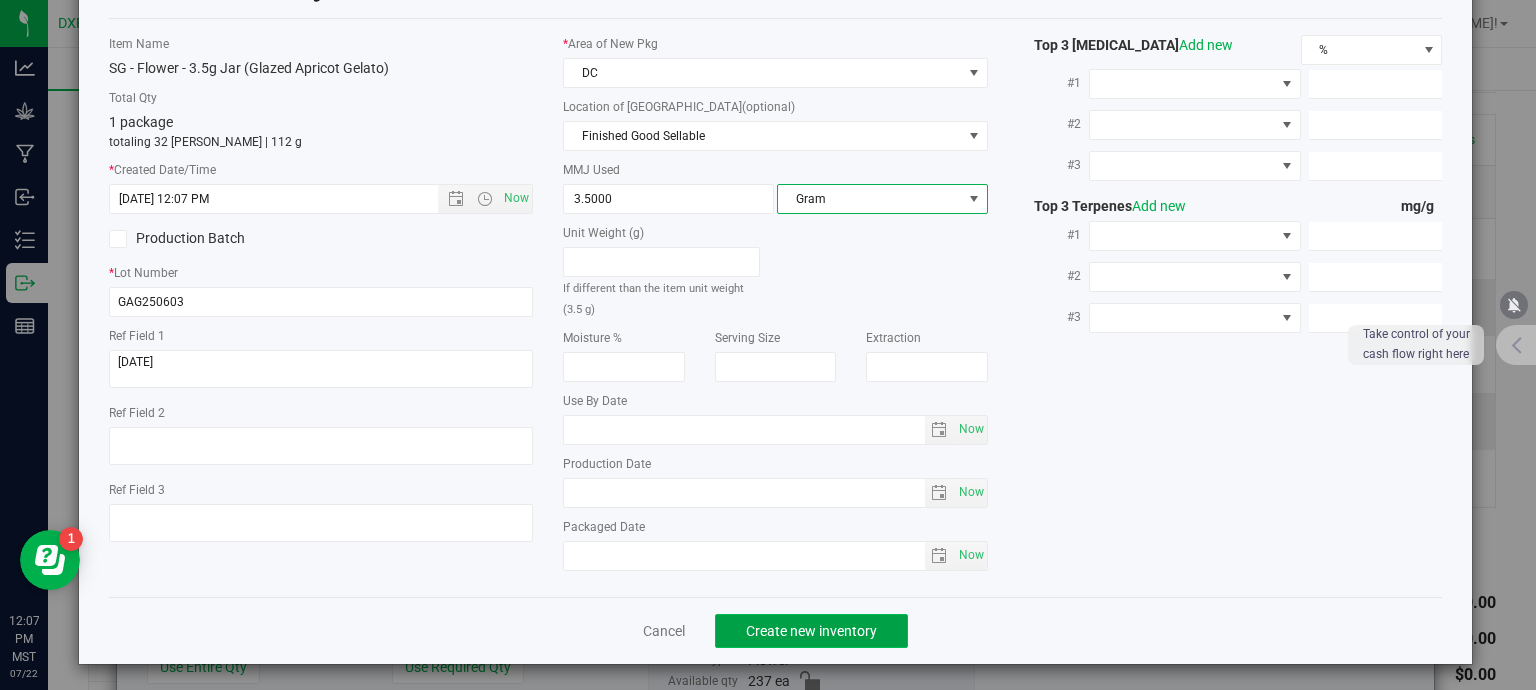 click on "Create new inventory" 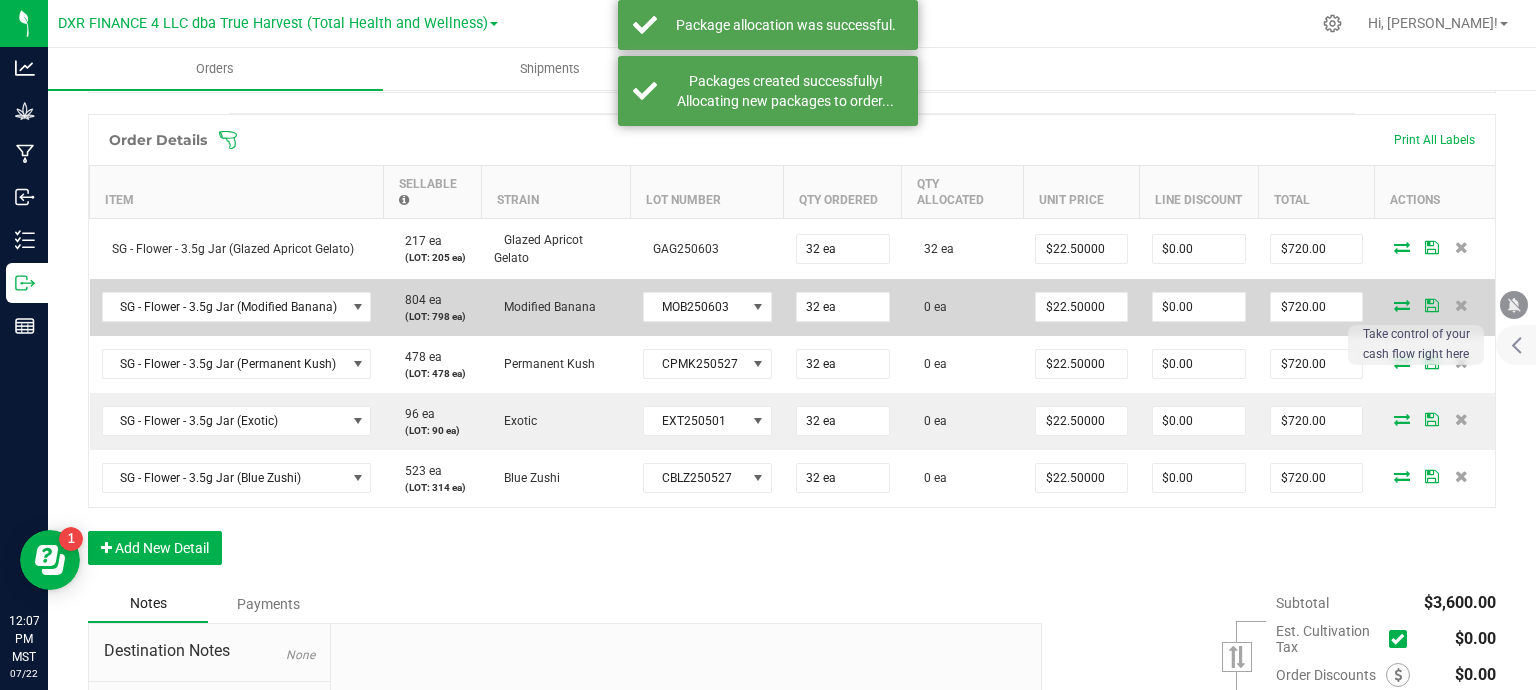 click at bounding box center (1402, 305) 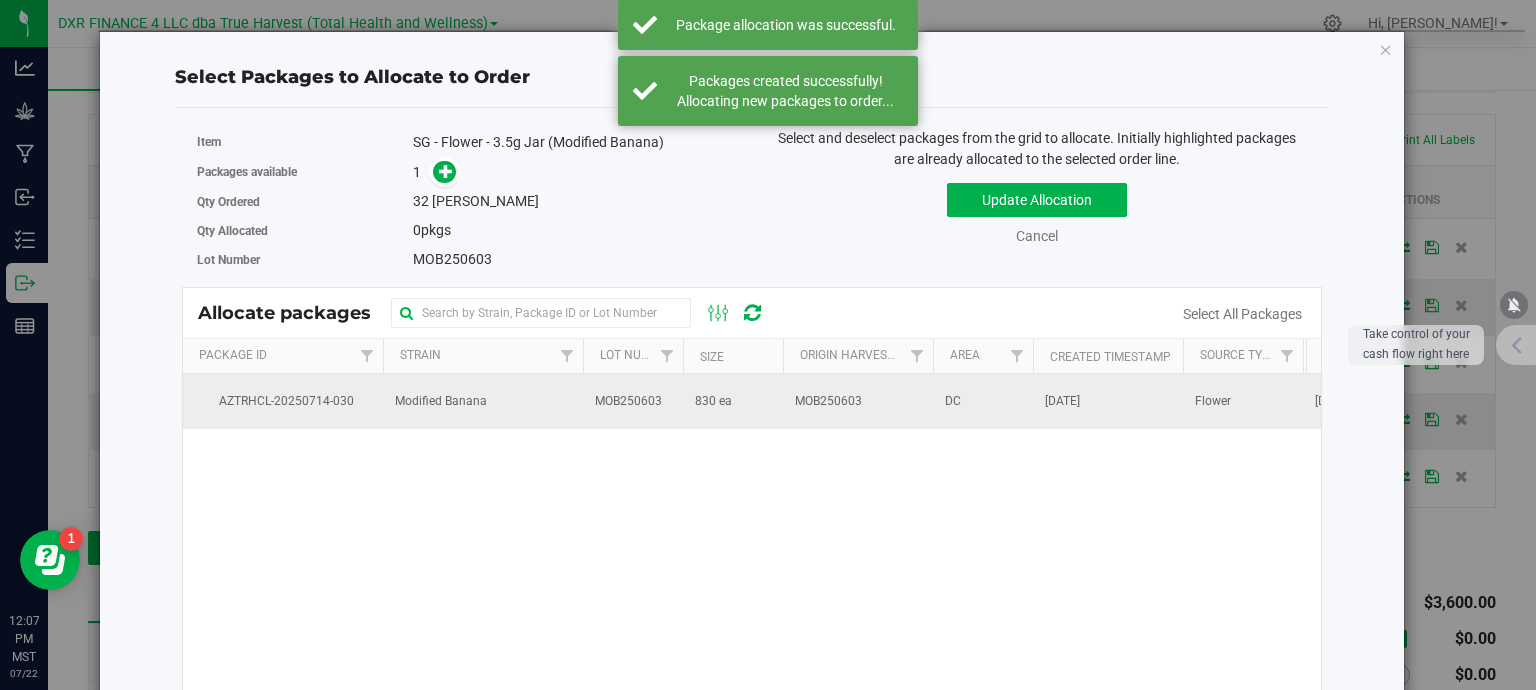 click on "830 ea" at bounding box center [733, 401] 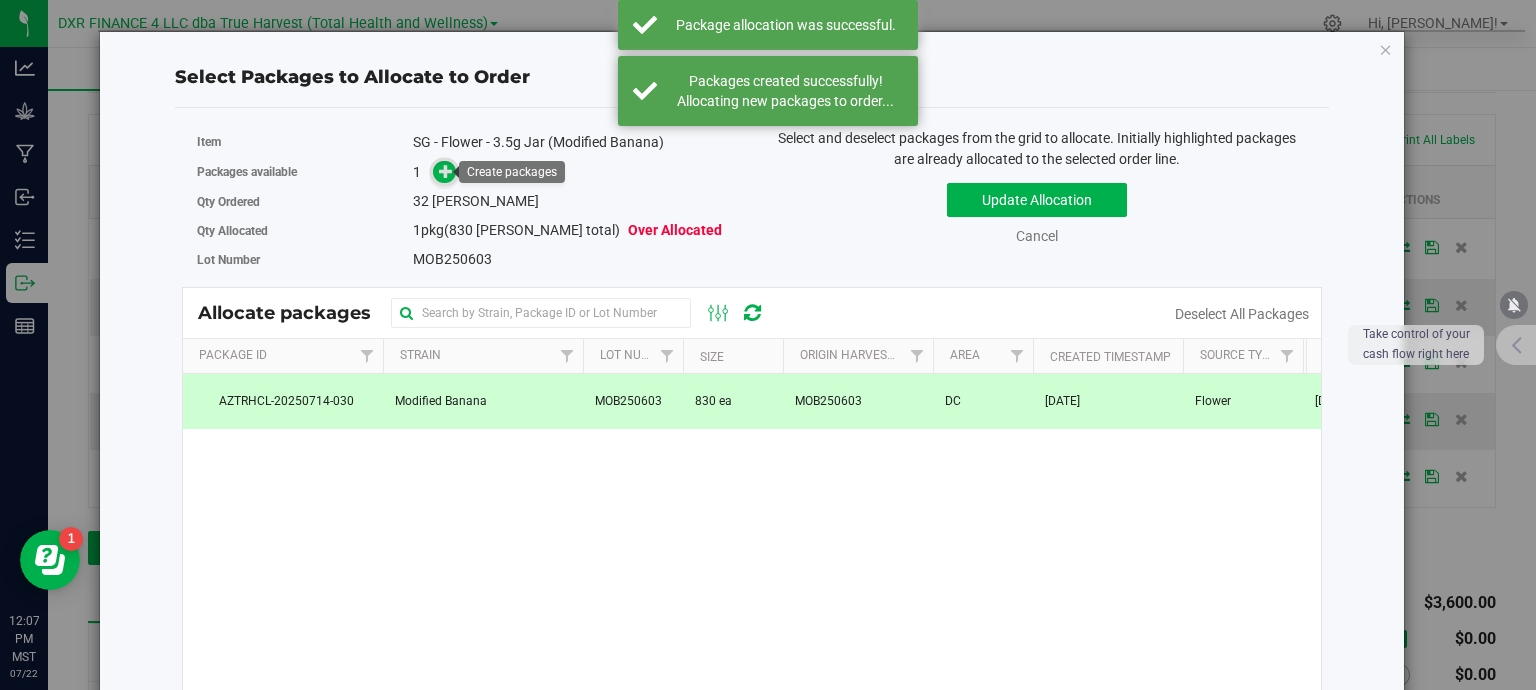 click at bounding box center [446, 171] 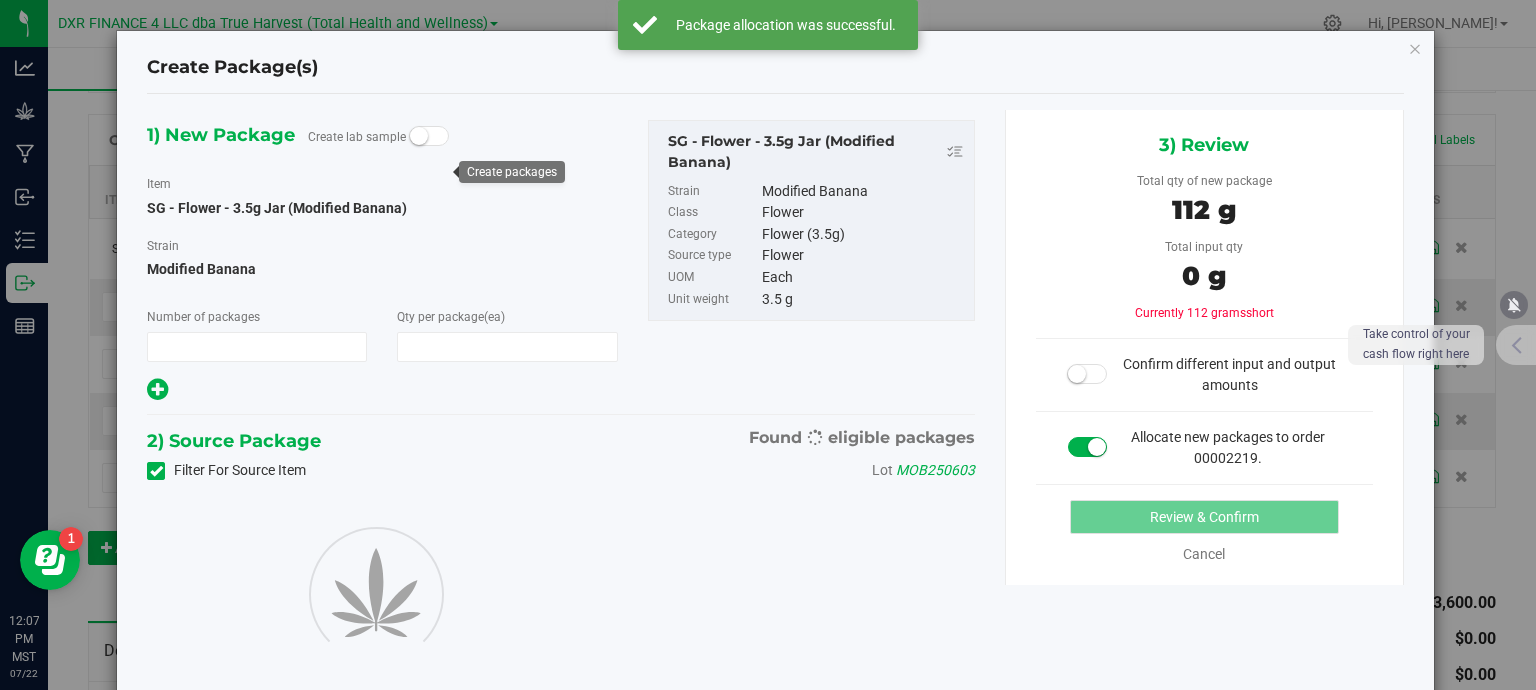 type on "1" 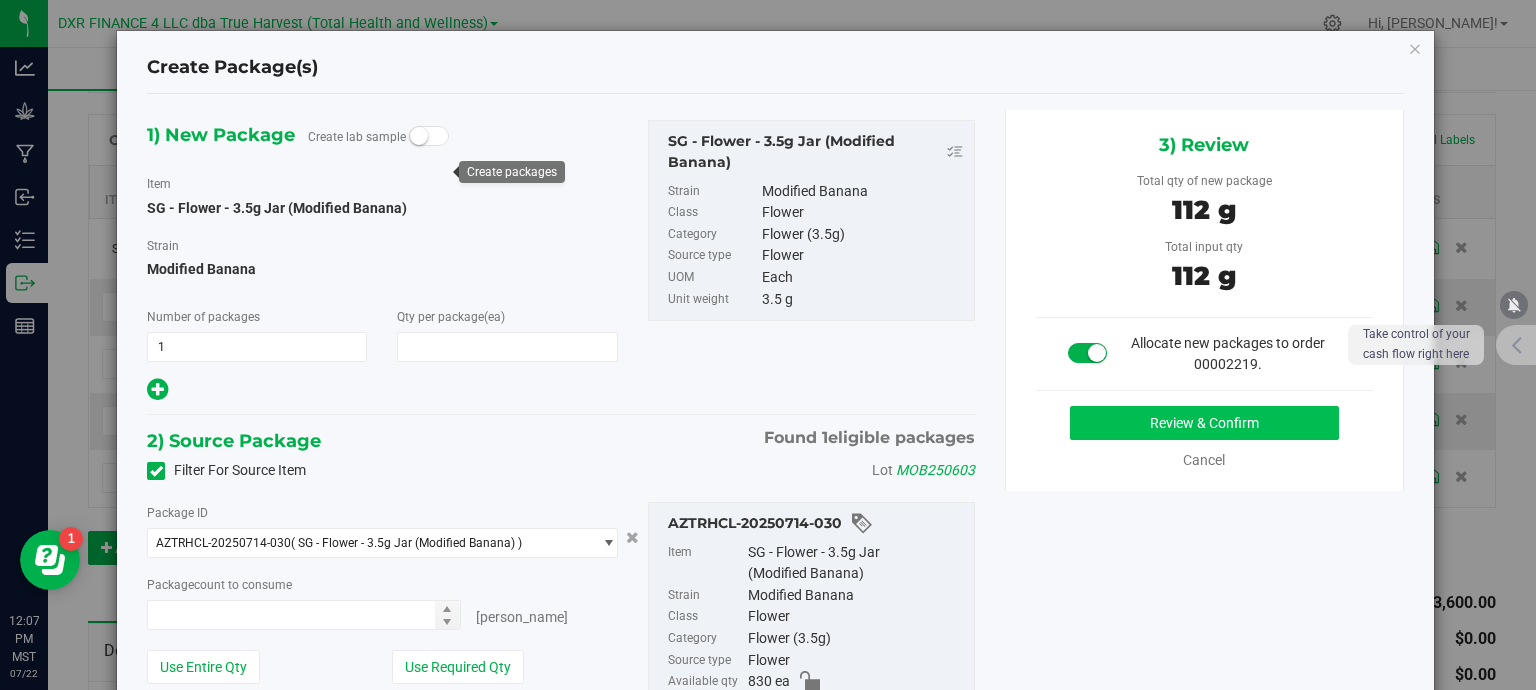 type on "32" 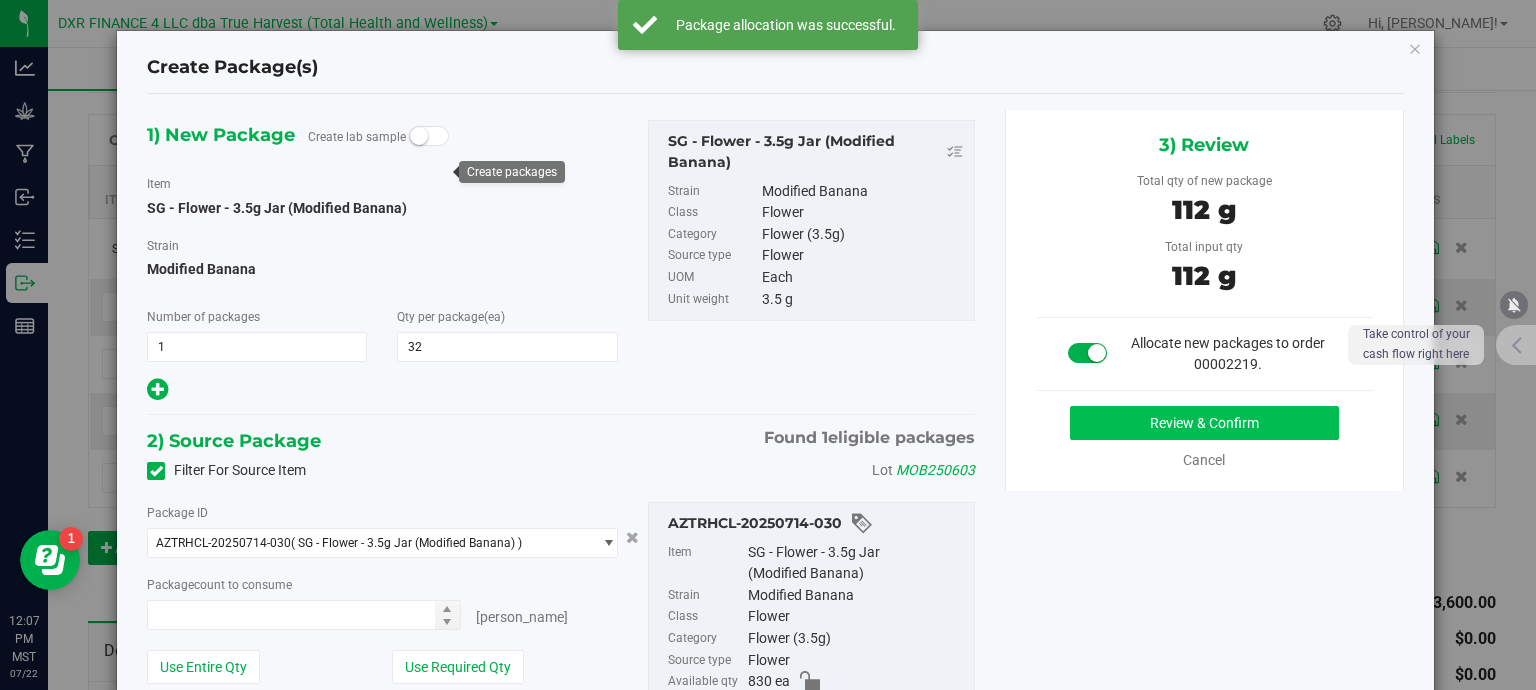 type on "32 ea" 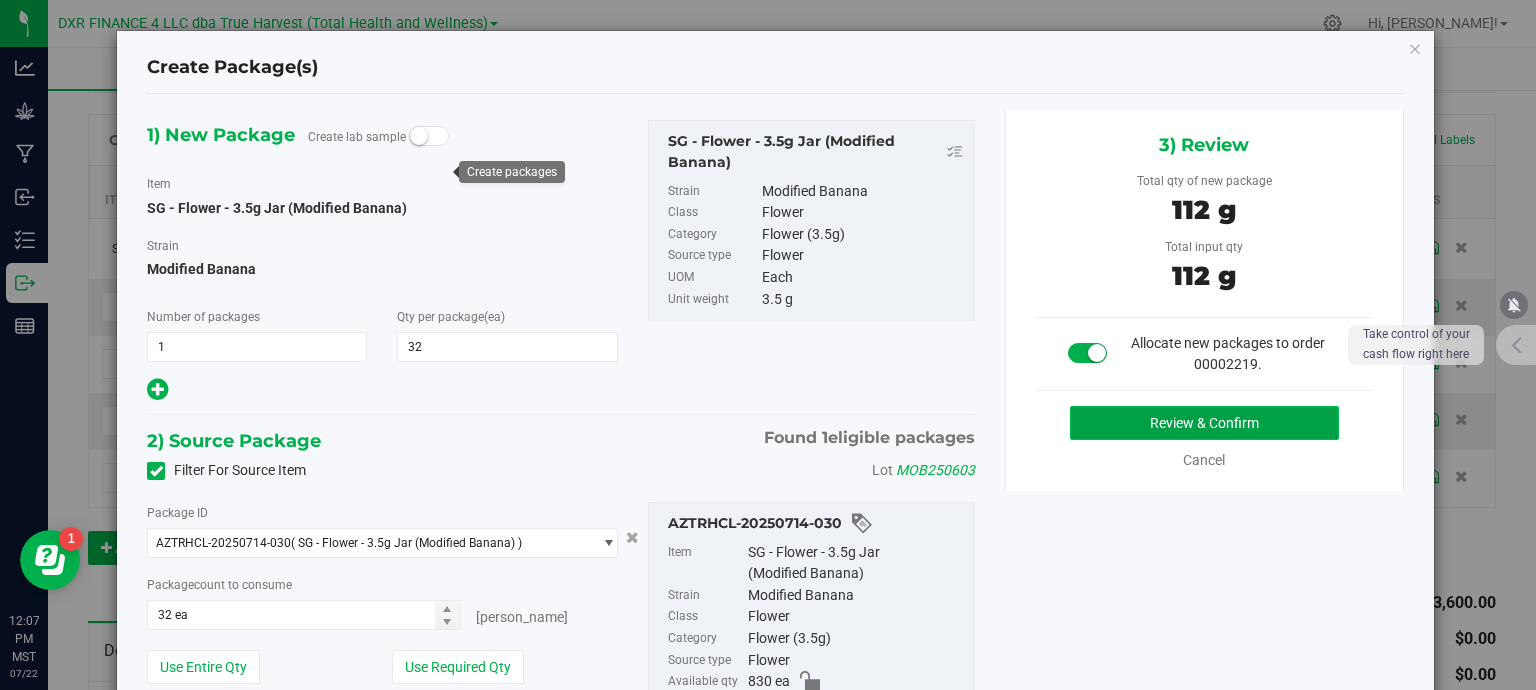 click on "Review & Confirm" at bounding box center [1204, 423] 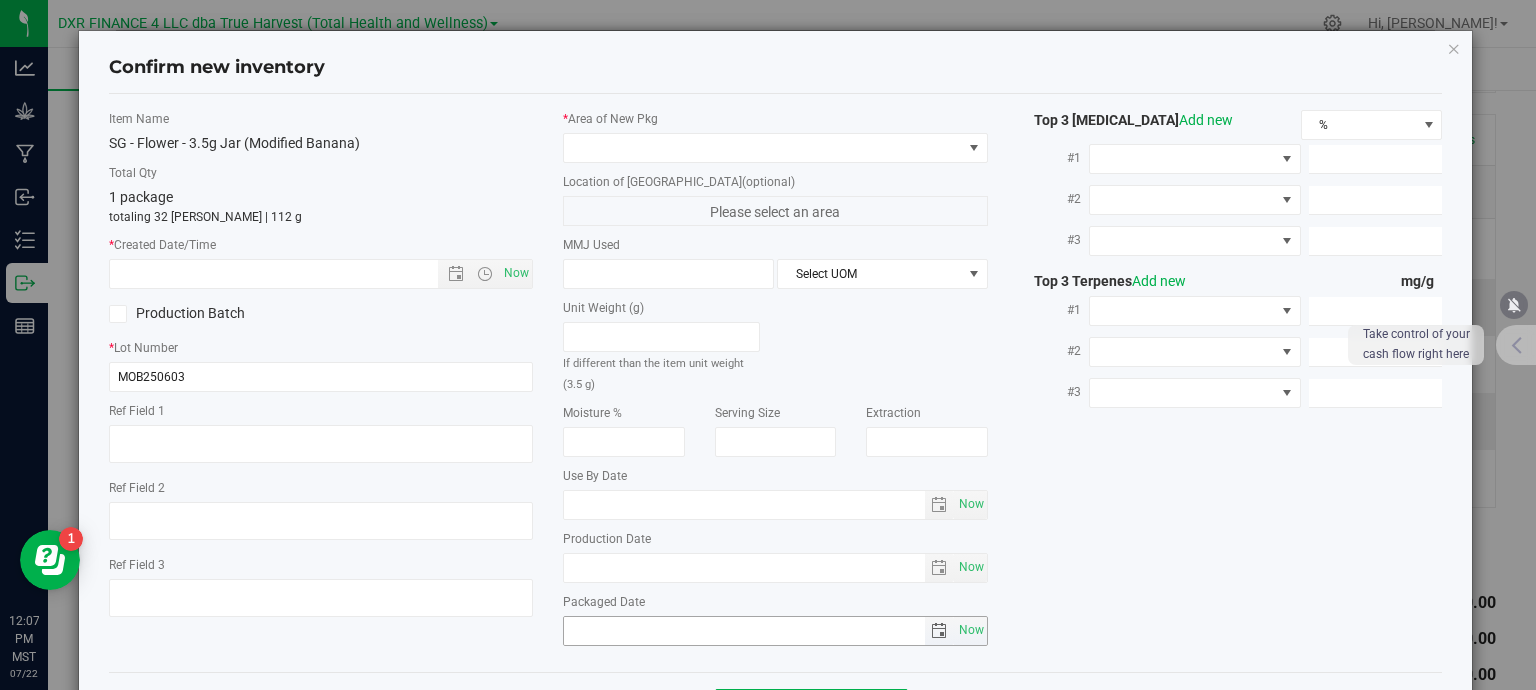 type on "[DATE]" 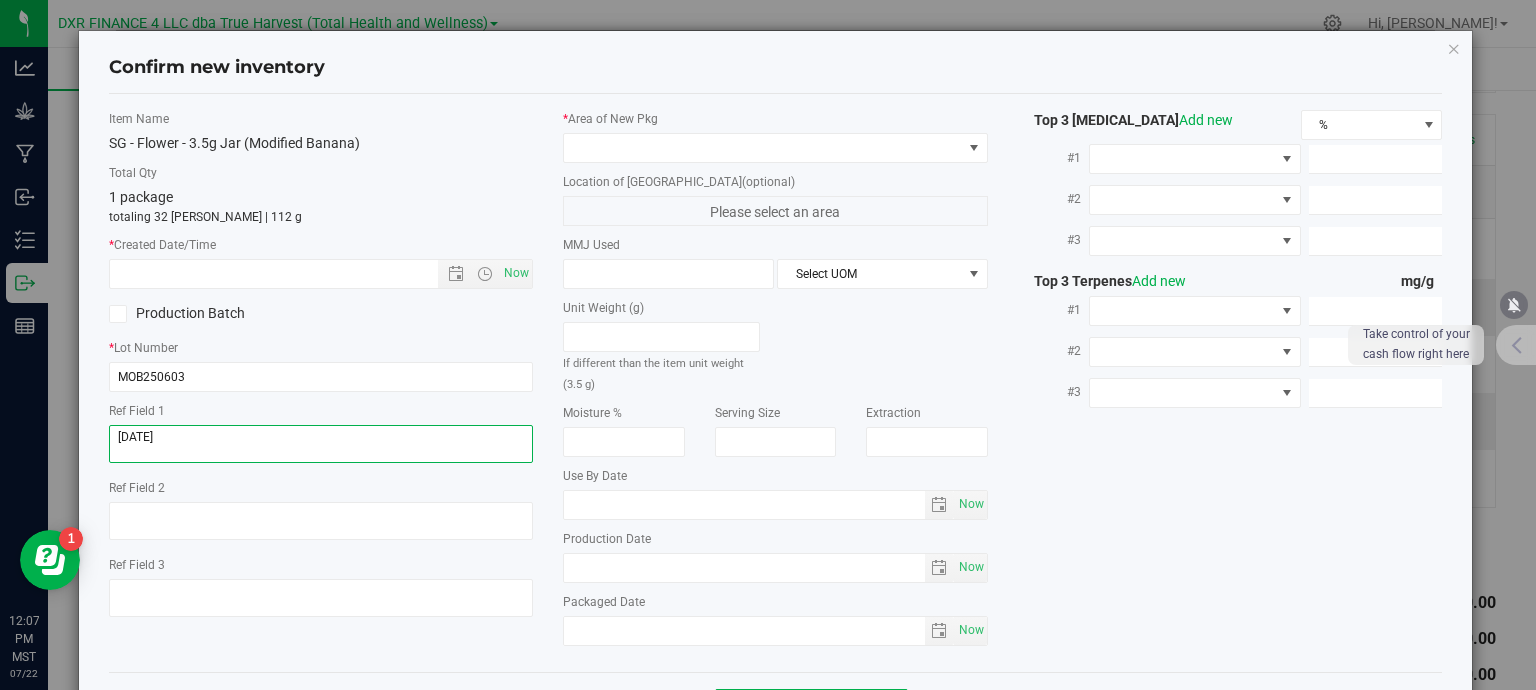 click at bounding box center [321, 444] 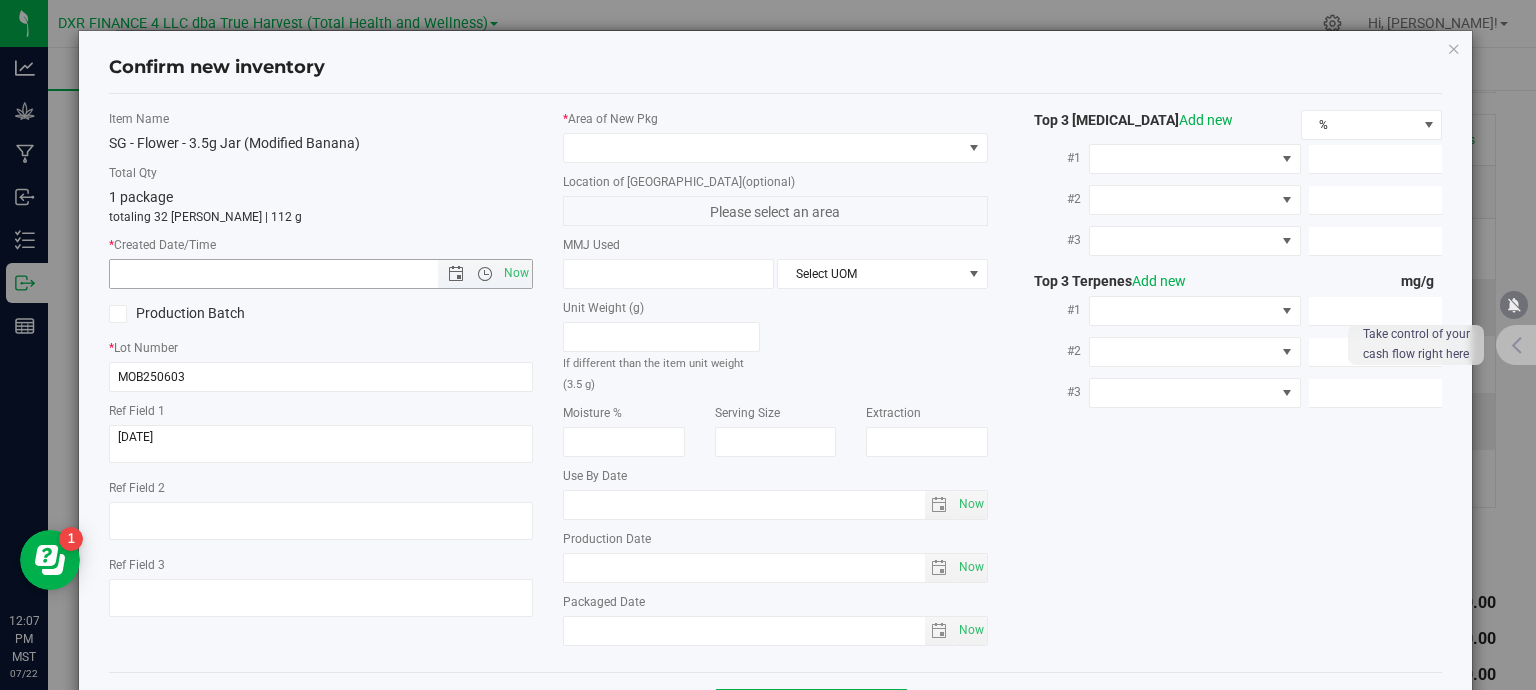 click at bounding box center (291, 274) 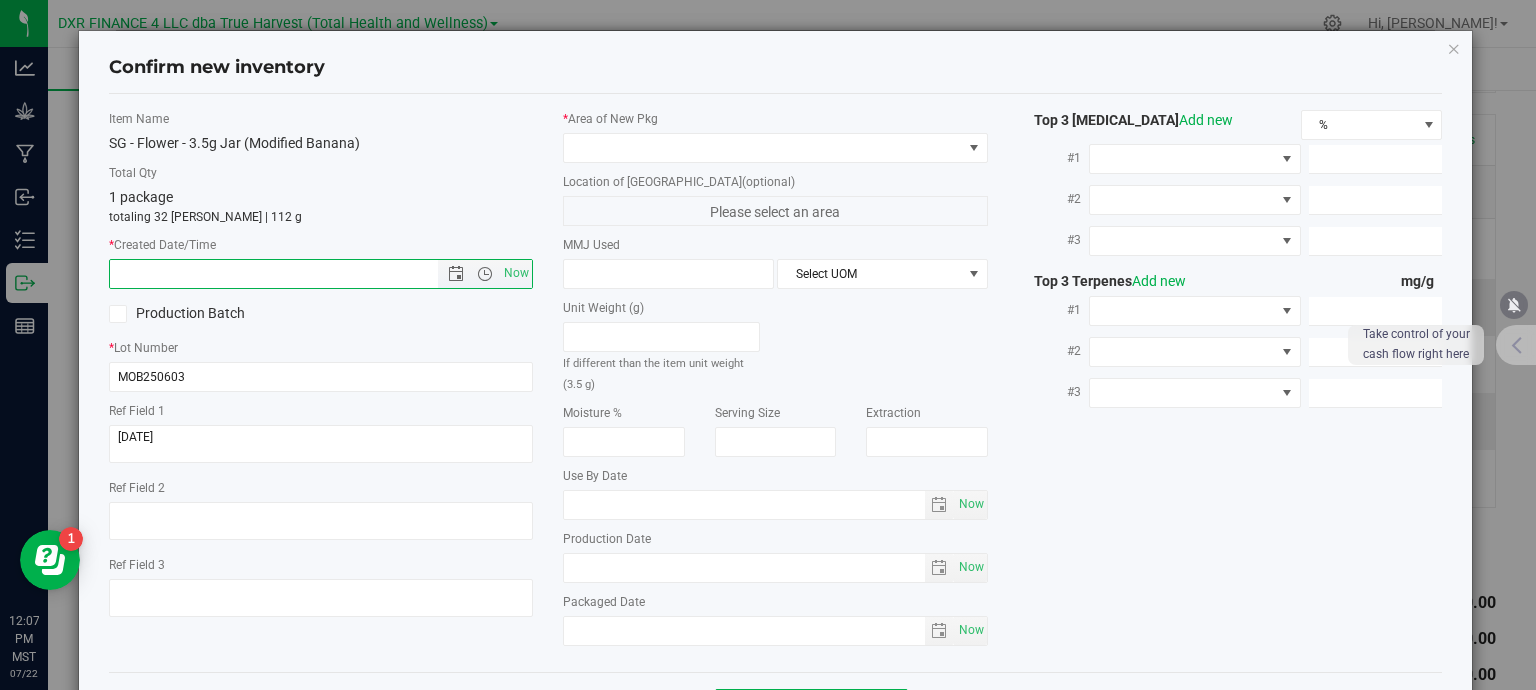 paste on "[DATE]" 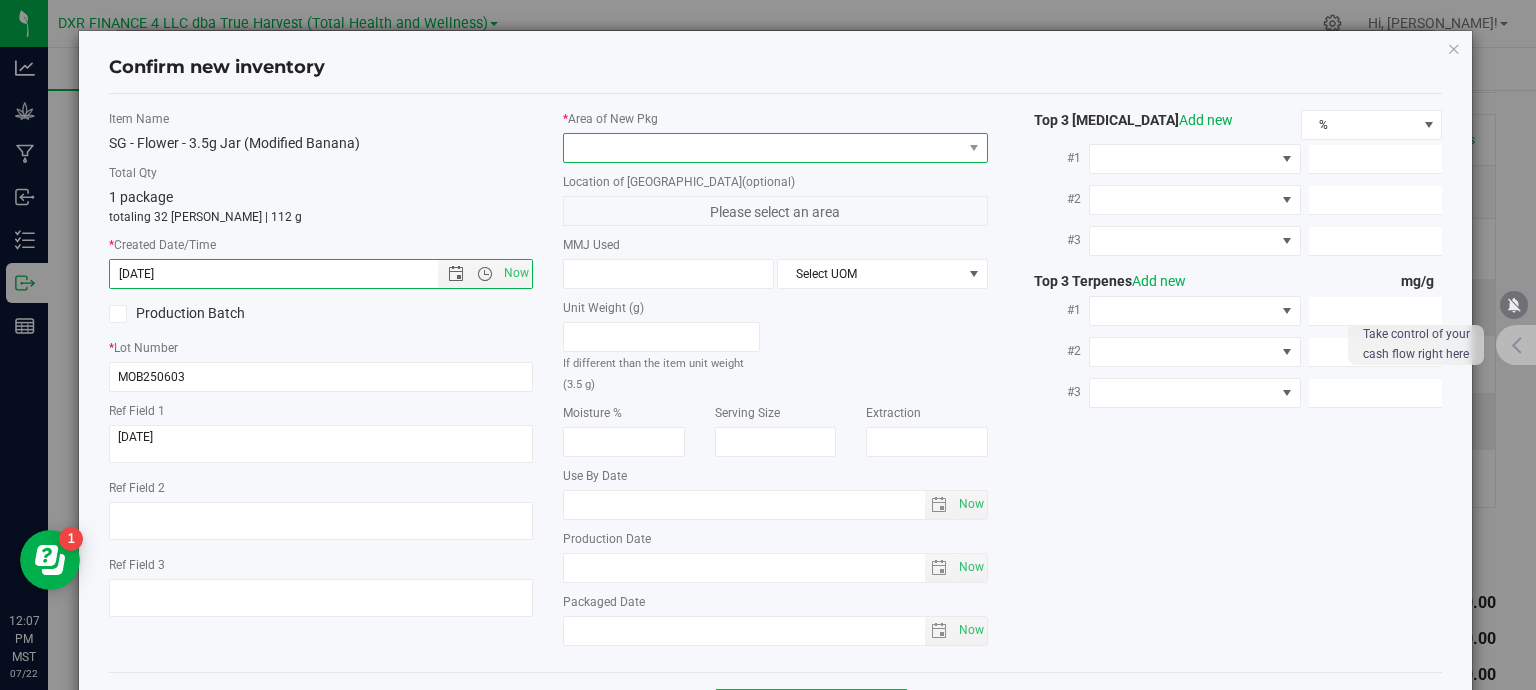click at bounding box center [763, 148] 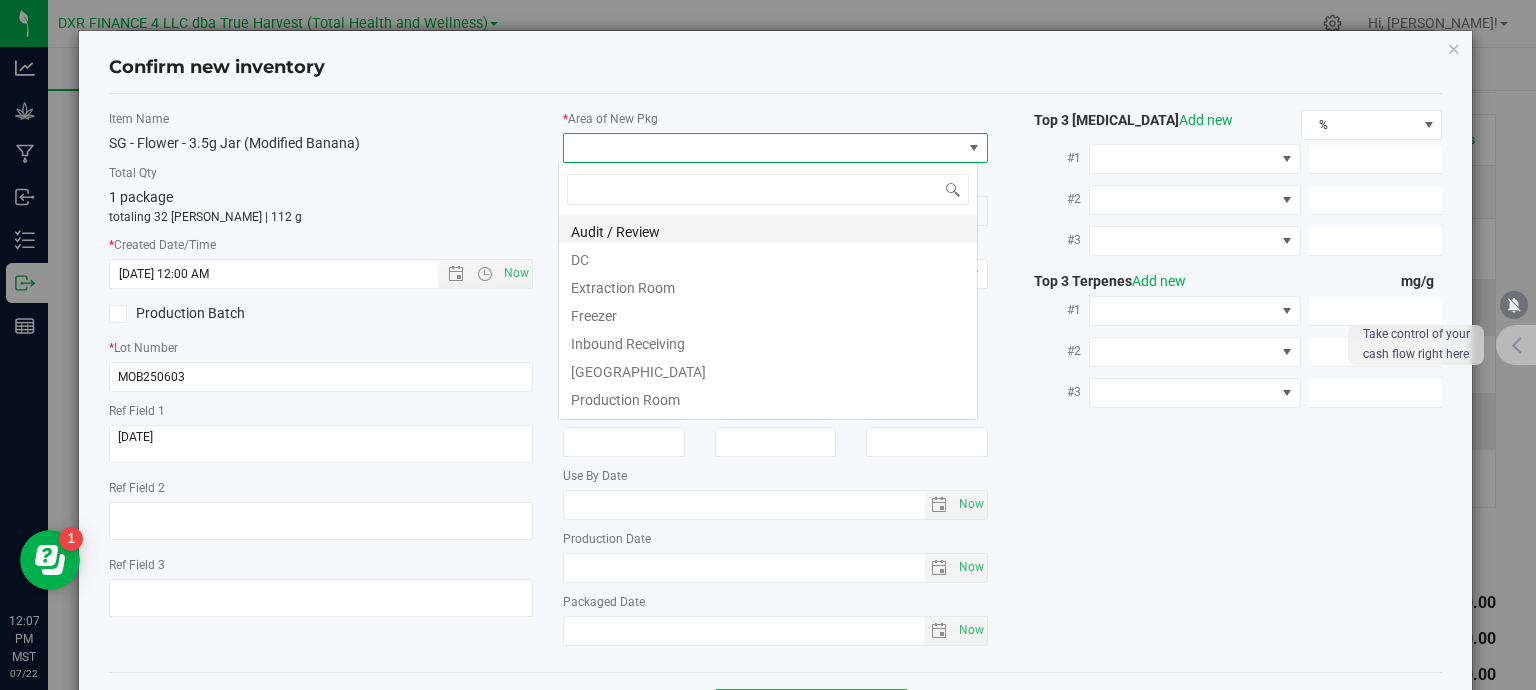 type on "6/3/2025 12:07 PM" 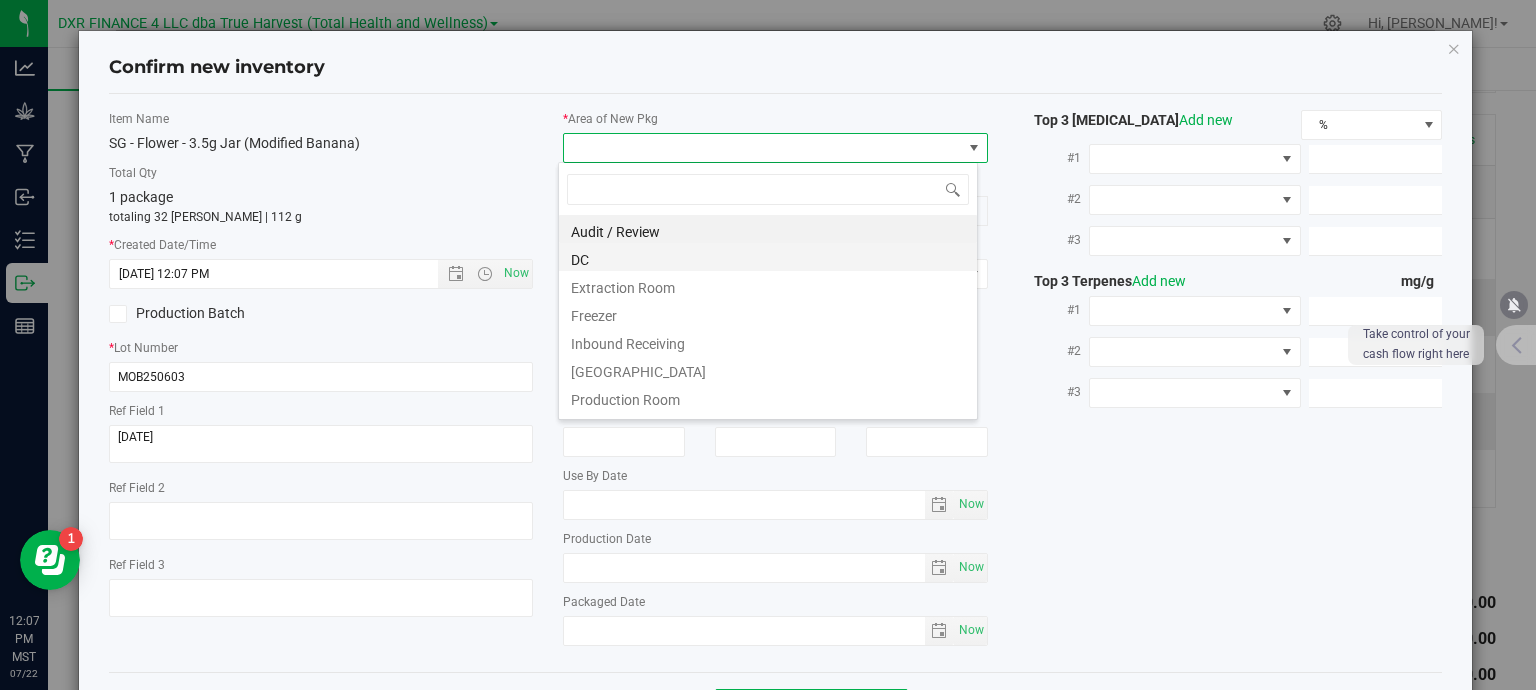 scroll, scrollTop: 99970, scrollLeft: 99580, axis: both 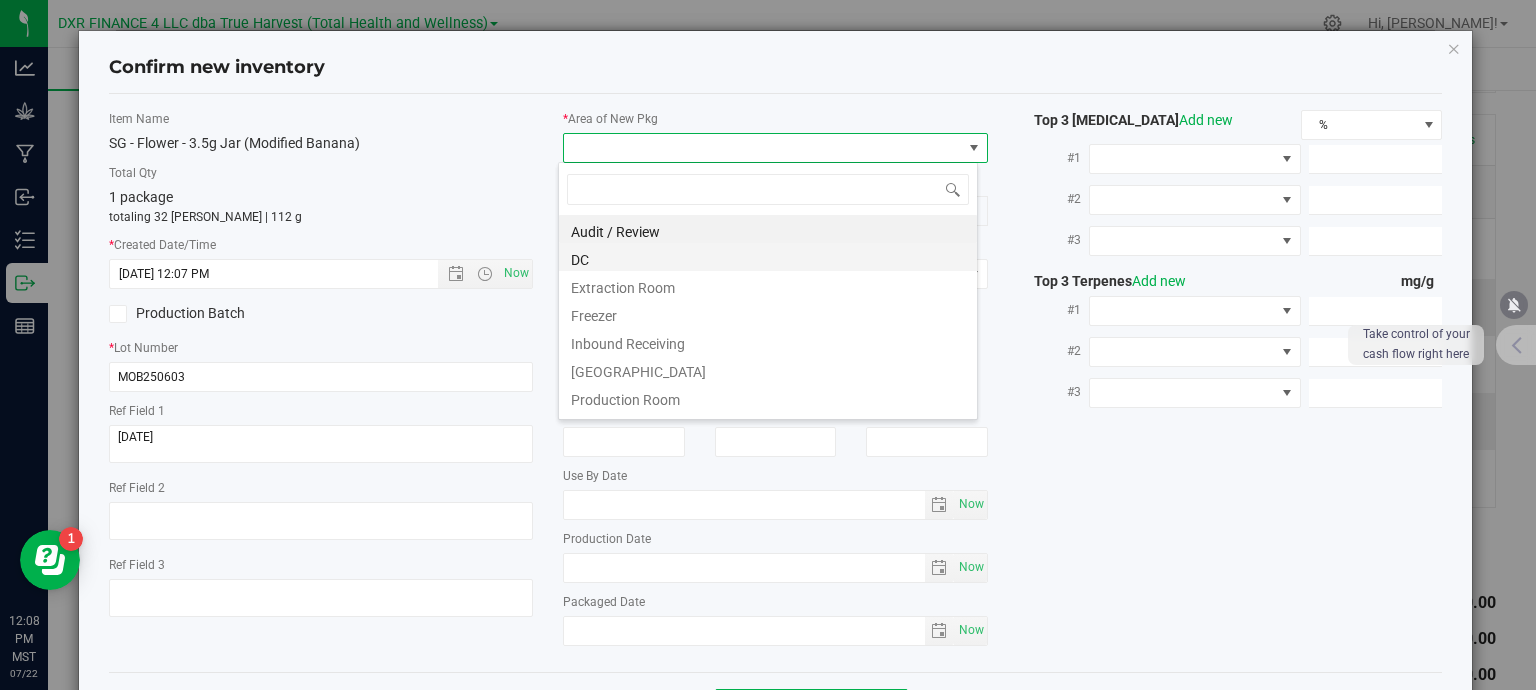 click on "DC" at bounding box center [768, 257] 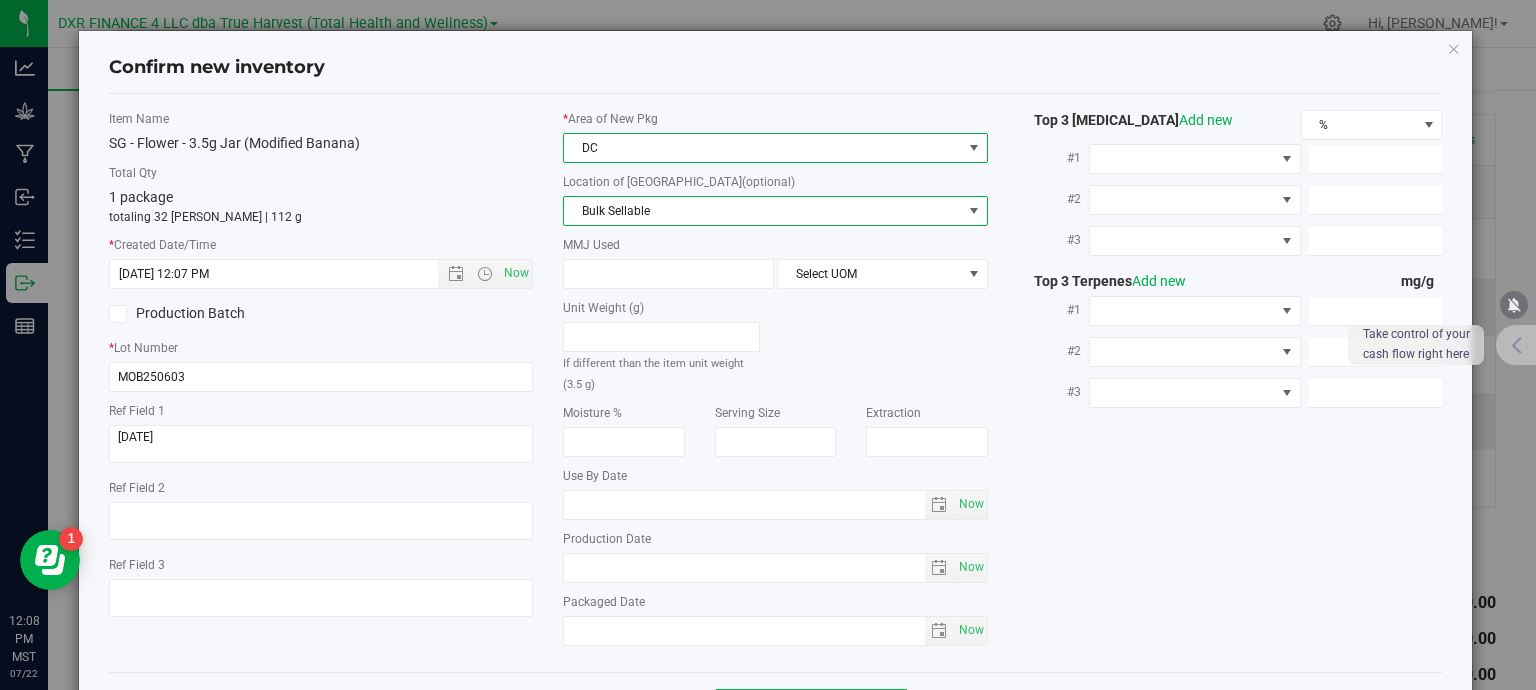 click on "Bulk Sellable" at bounding box center [763, 211] 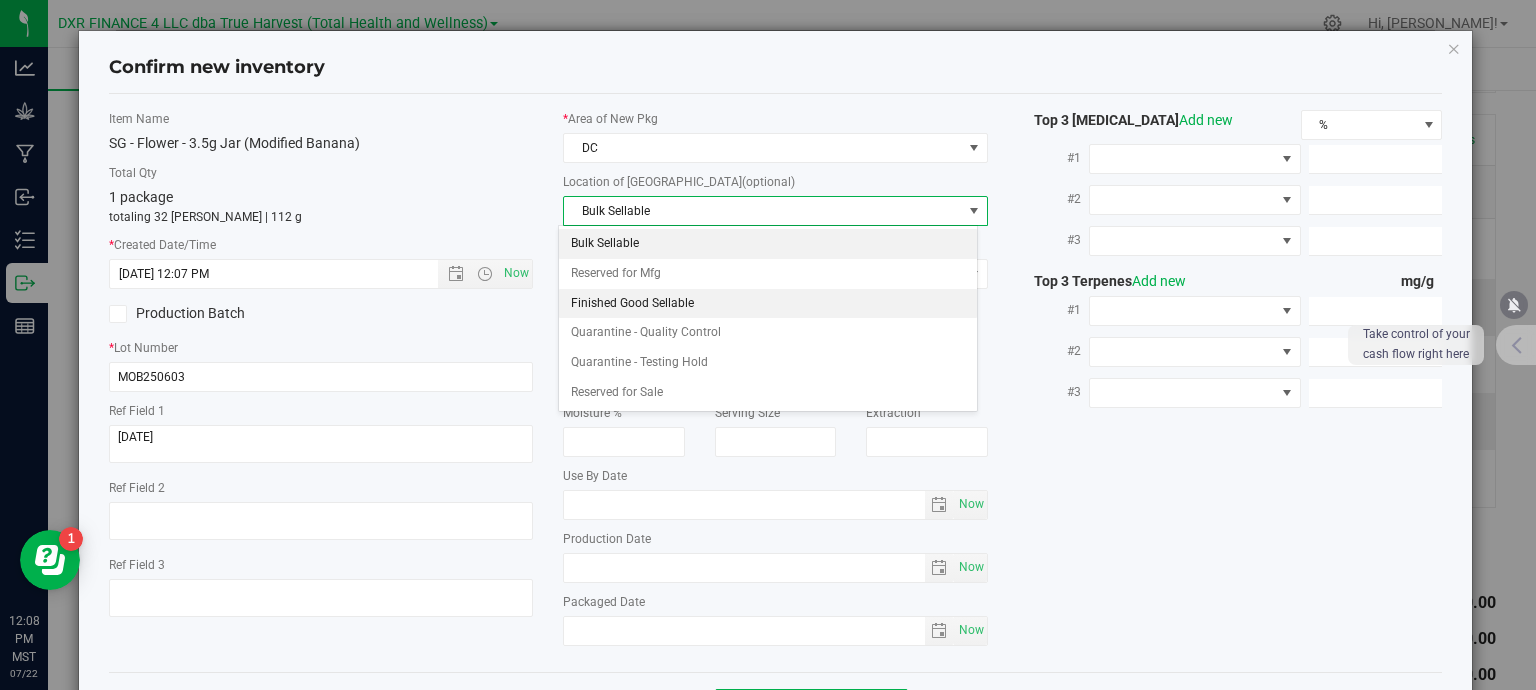 click on "Finished Good Sellable" at bounding box center [768, 304] 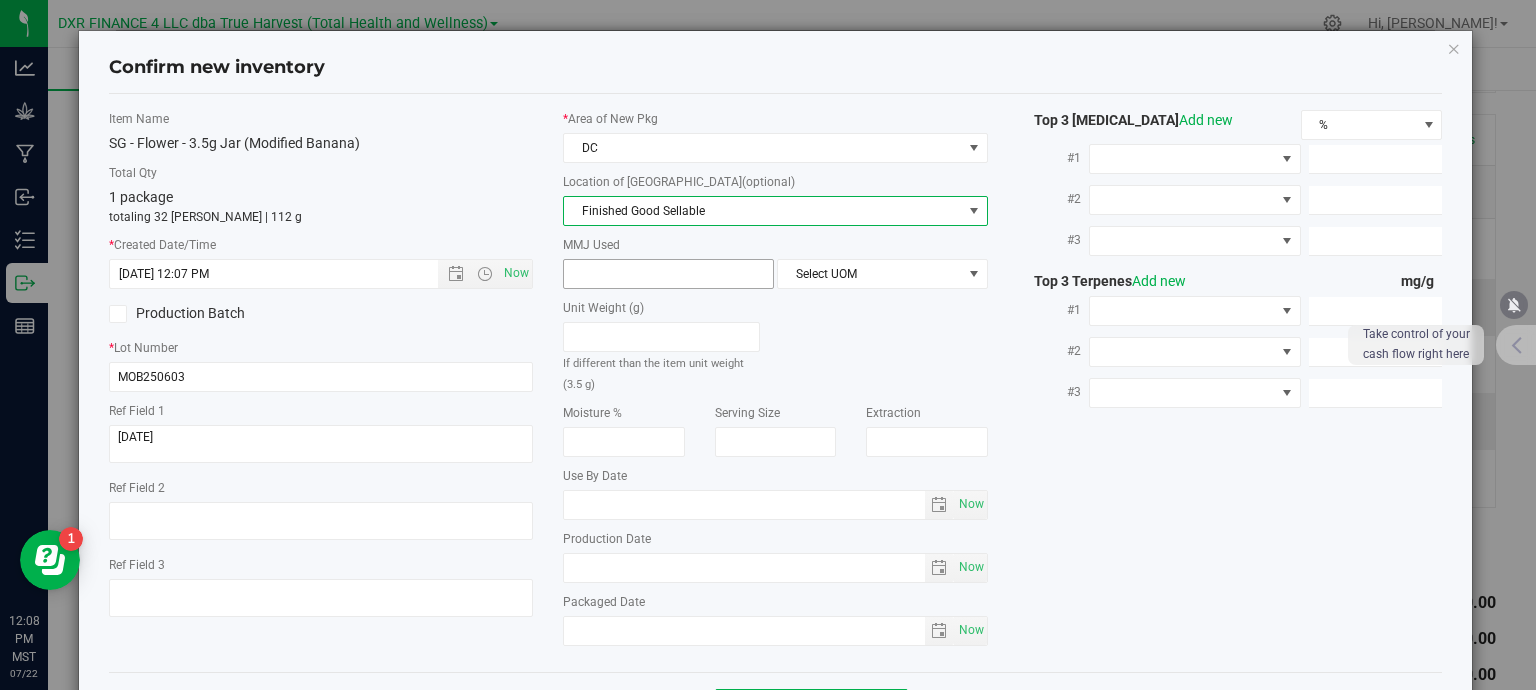 click at bounding box center (668, 274) 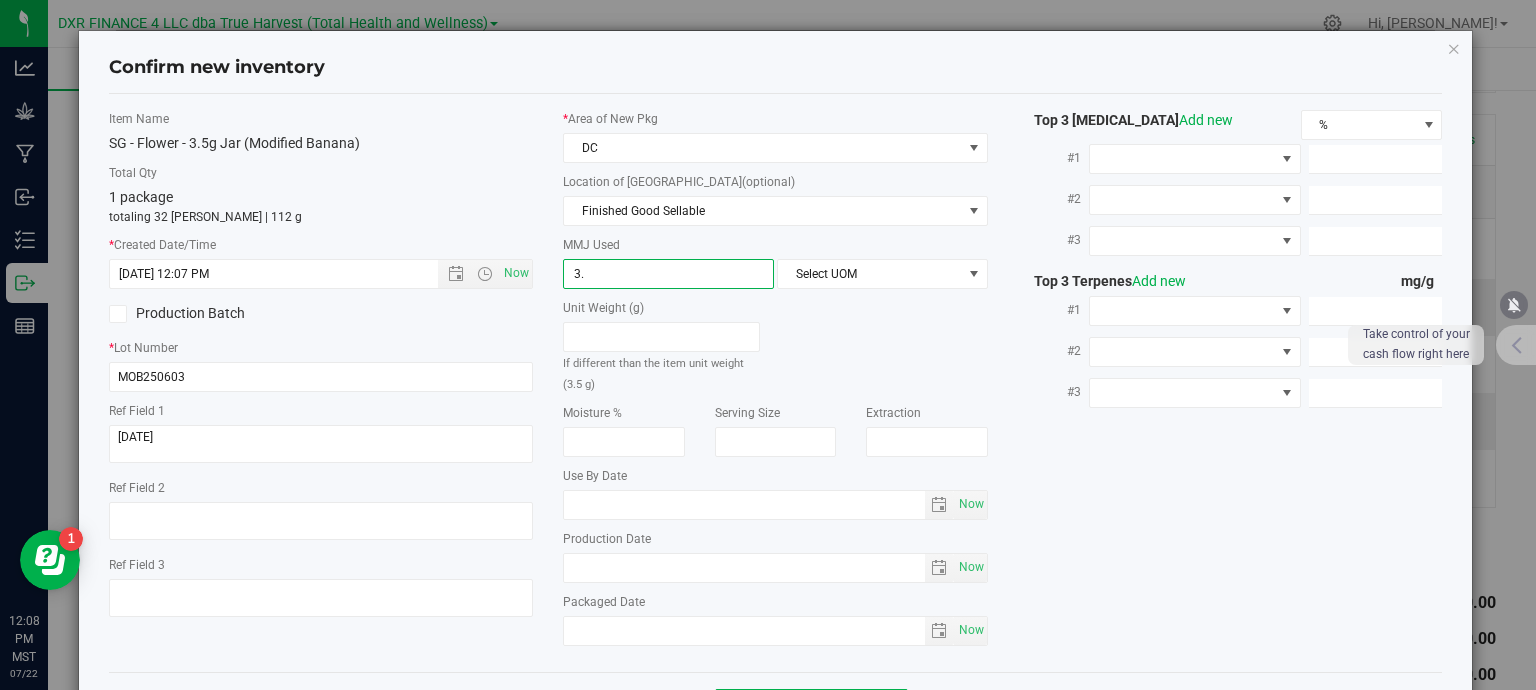 type on "3.5" 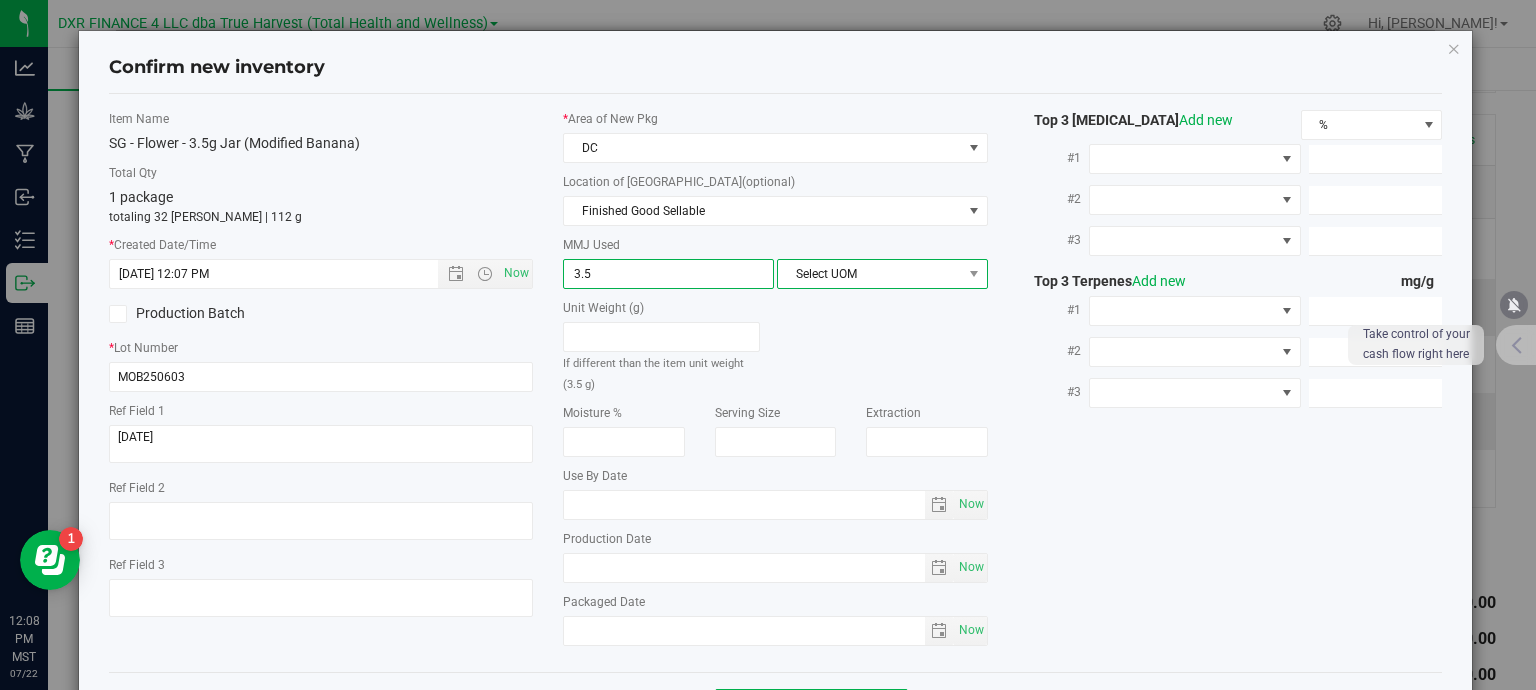 type on "3.5000" 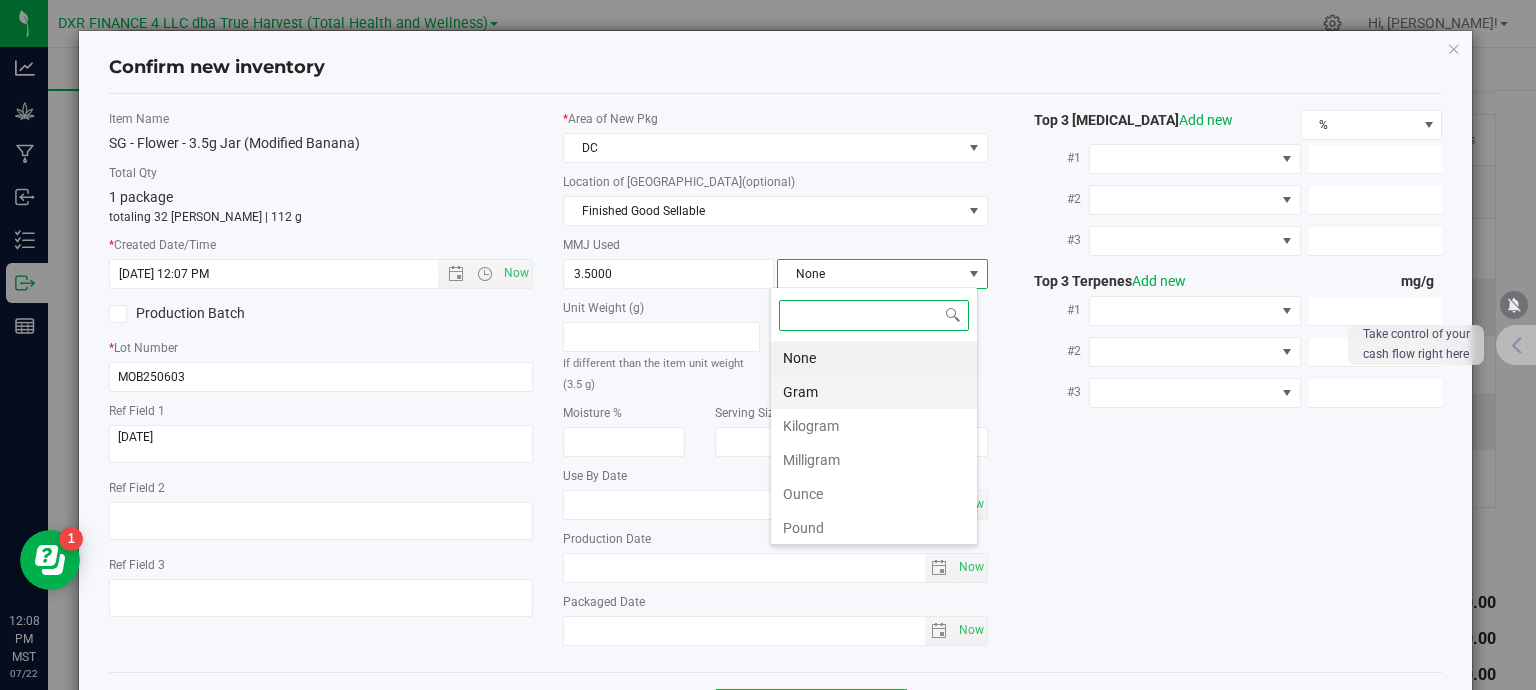 scroll, scrollTop: 99970, scrollLeft: 99792, axis: both 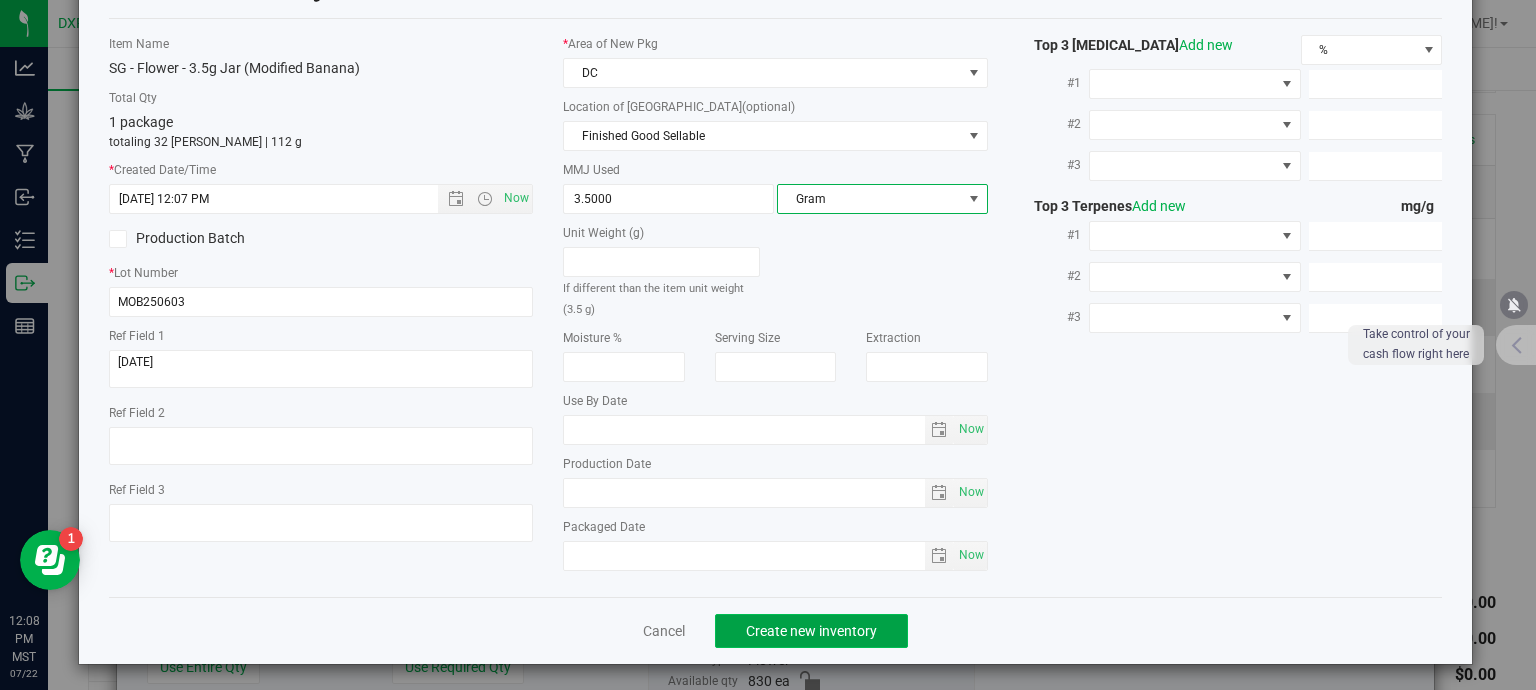 click on "Create new inventory" 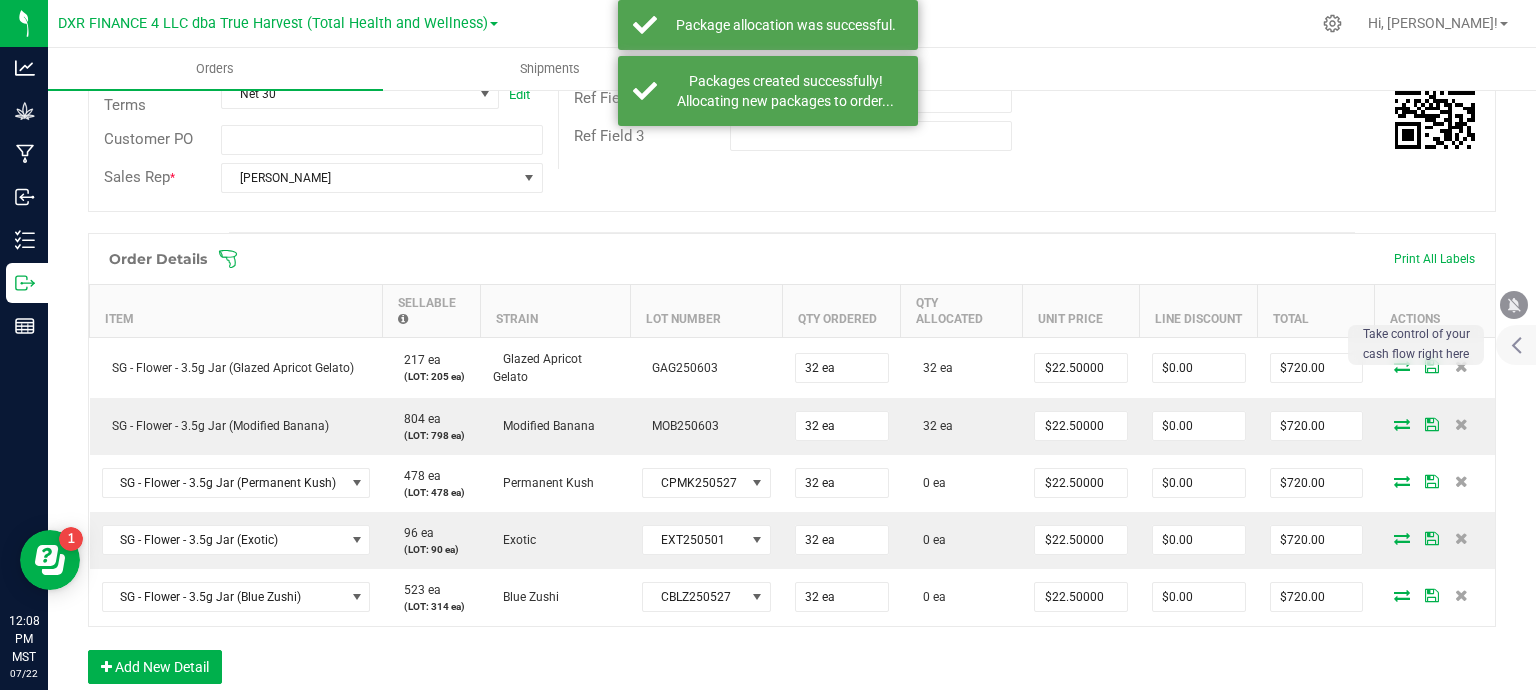 scroll, scrollTop: 400, scrollLeft: 0, axis: vertical 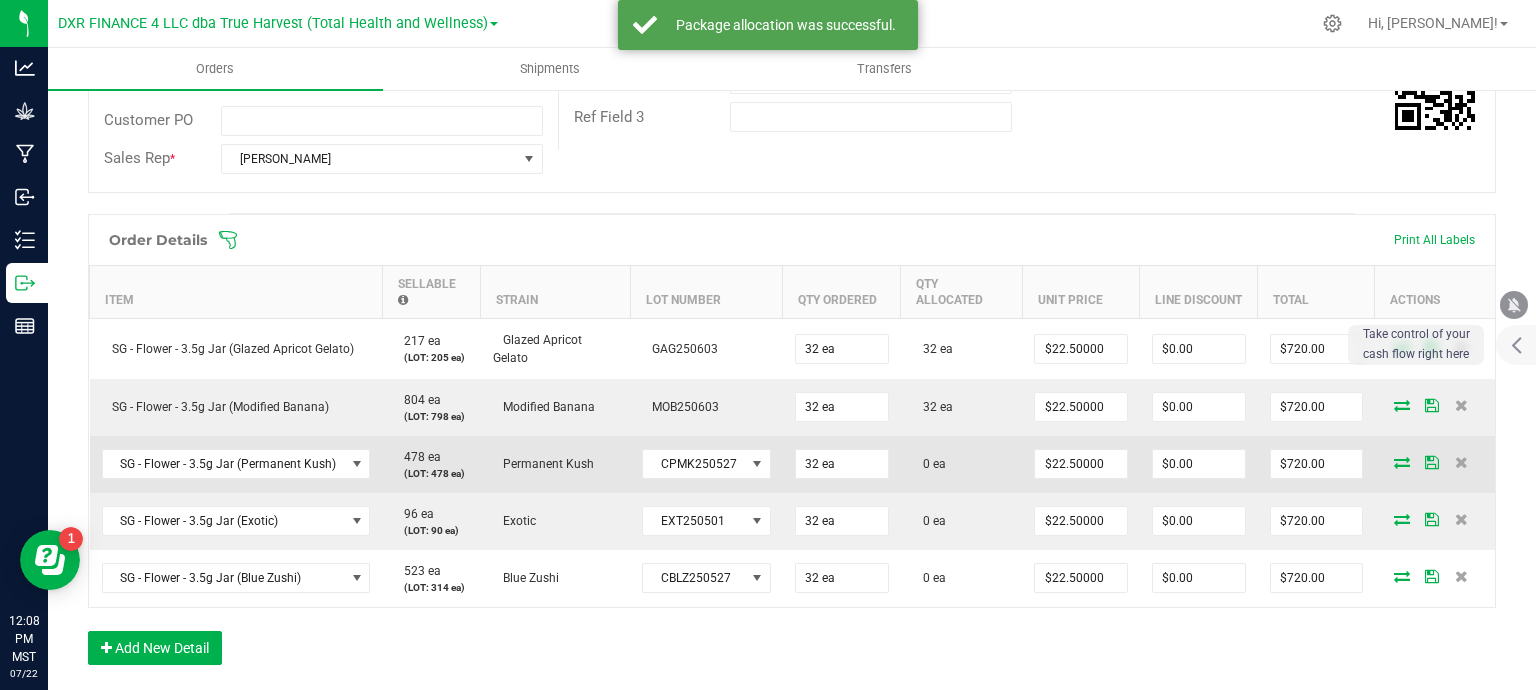 click at bounding box center [1402, 462] 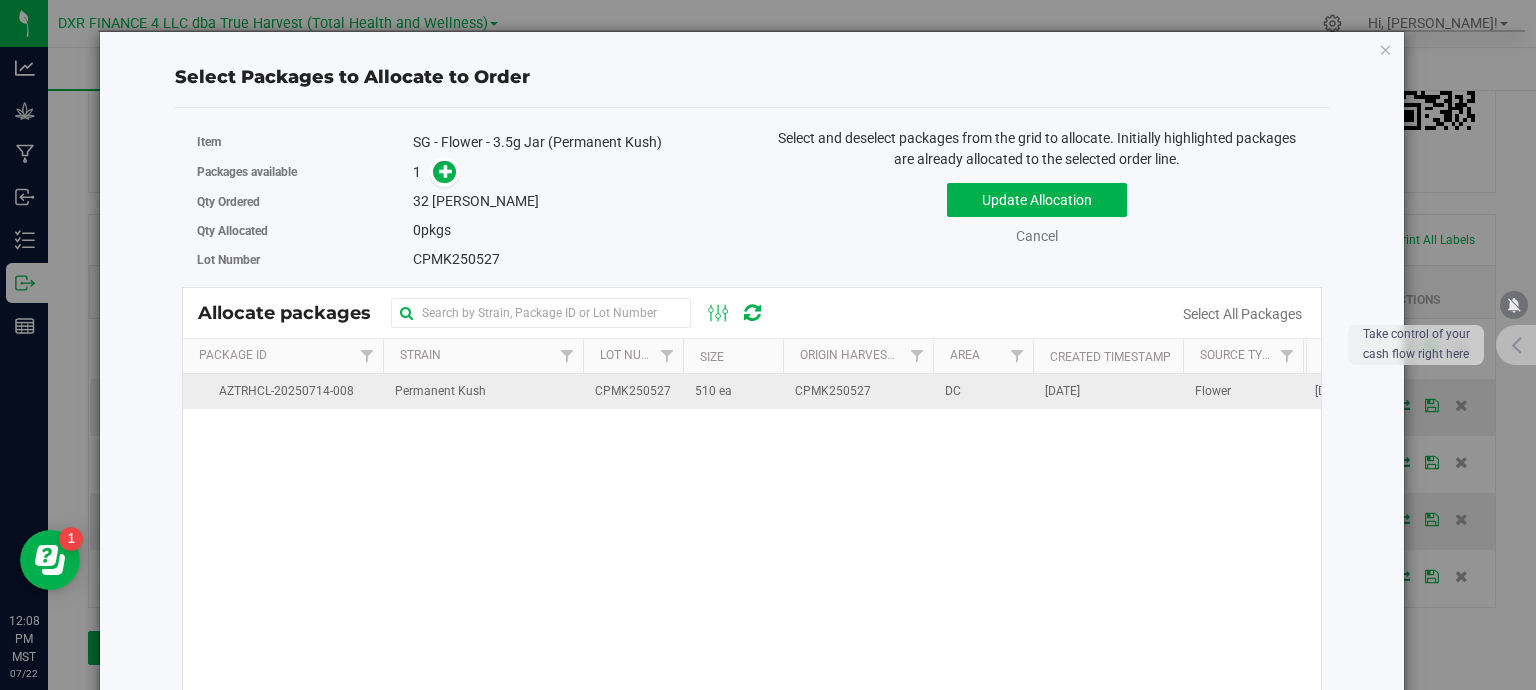 click on "510 ea" at bounding box center (733, 391) 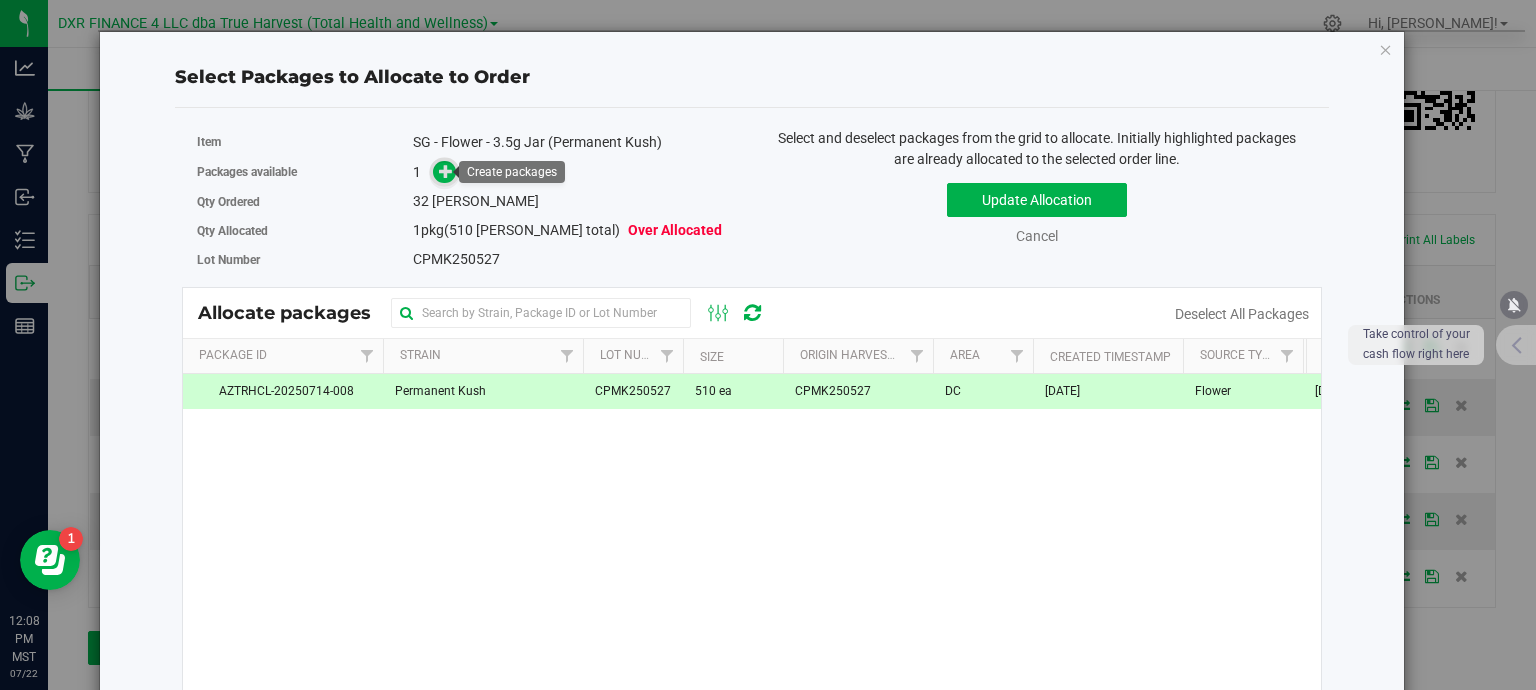 click at bounding box center (446, 171) 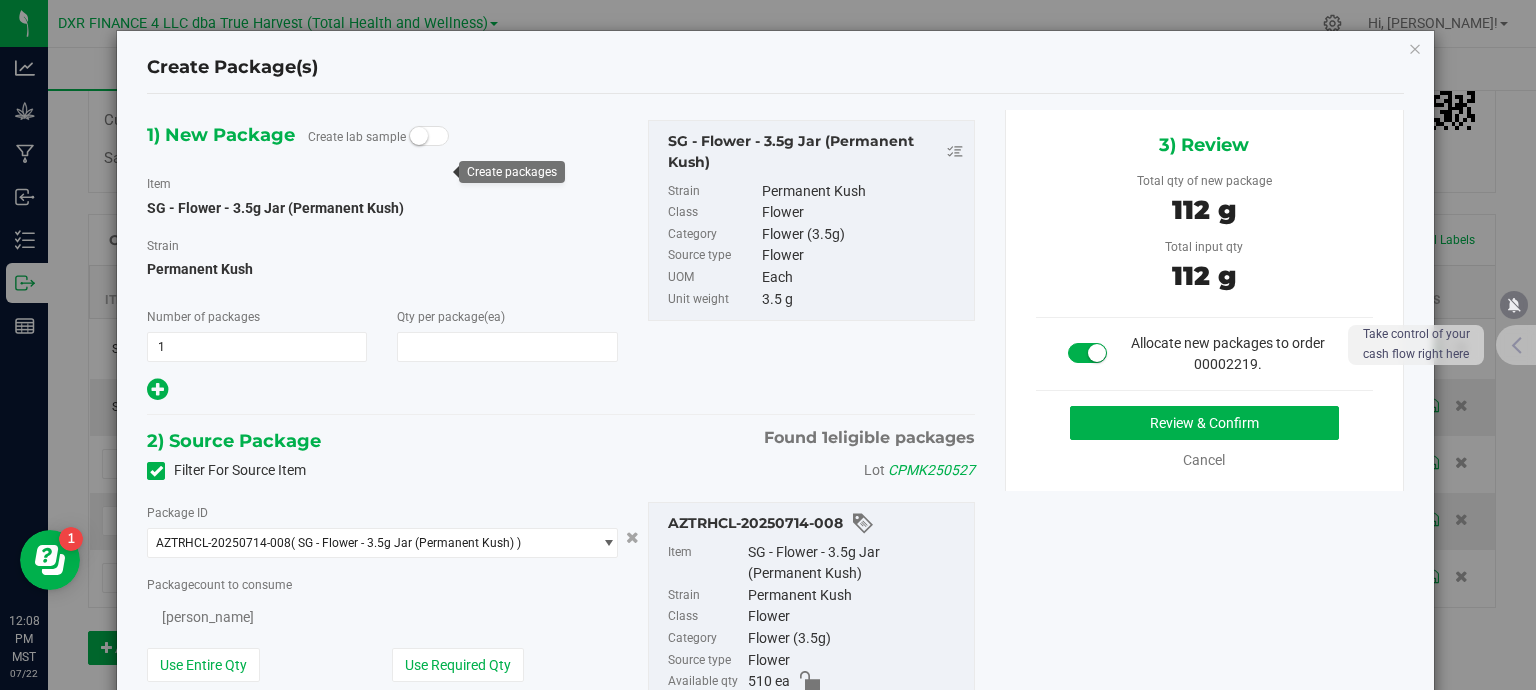 type on "32" 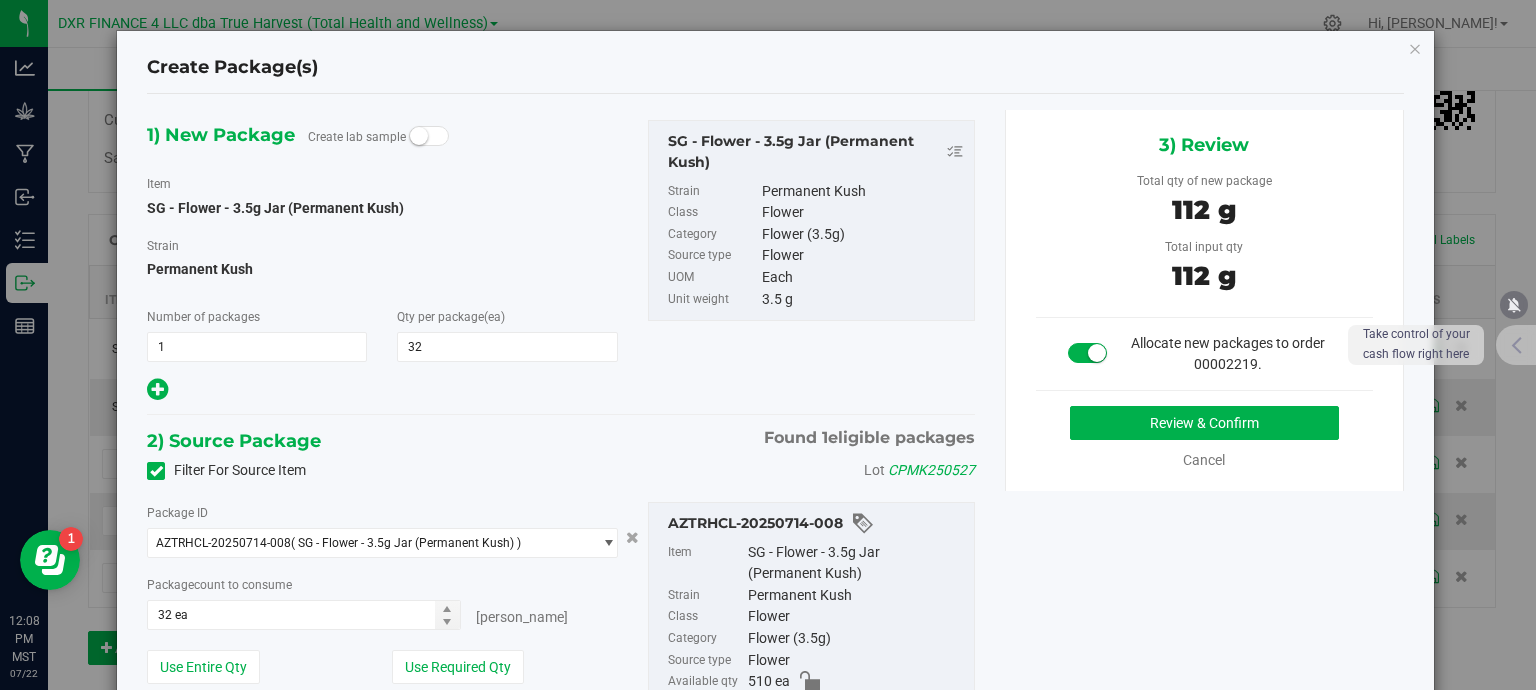 click on "Review & Confirm
Cancel" at bounding box center [1204, 438] 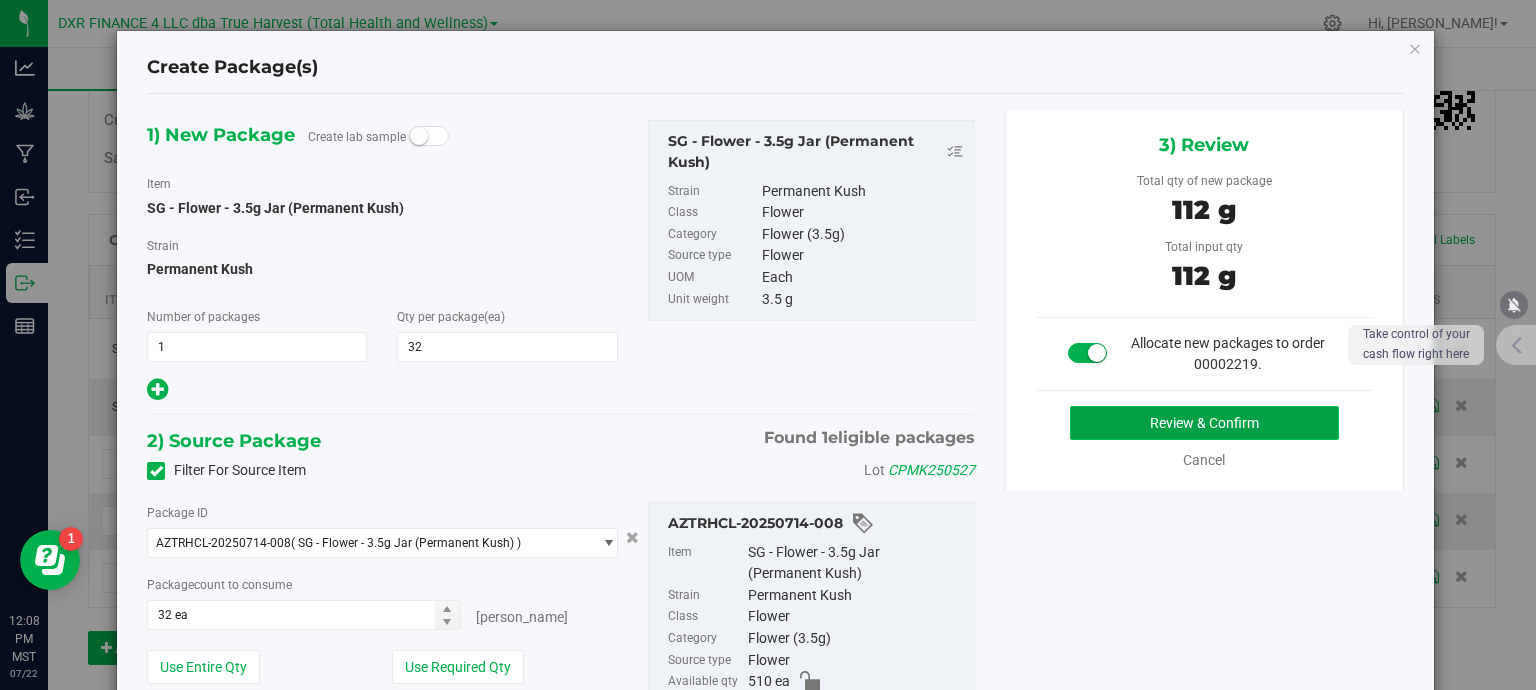 click on "Review & Confirm" at bounding box center [1204, 423] 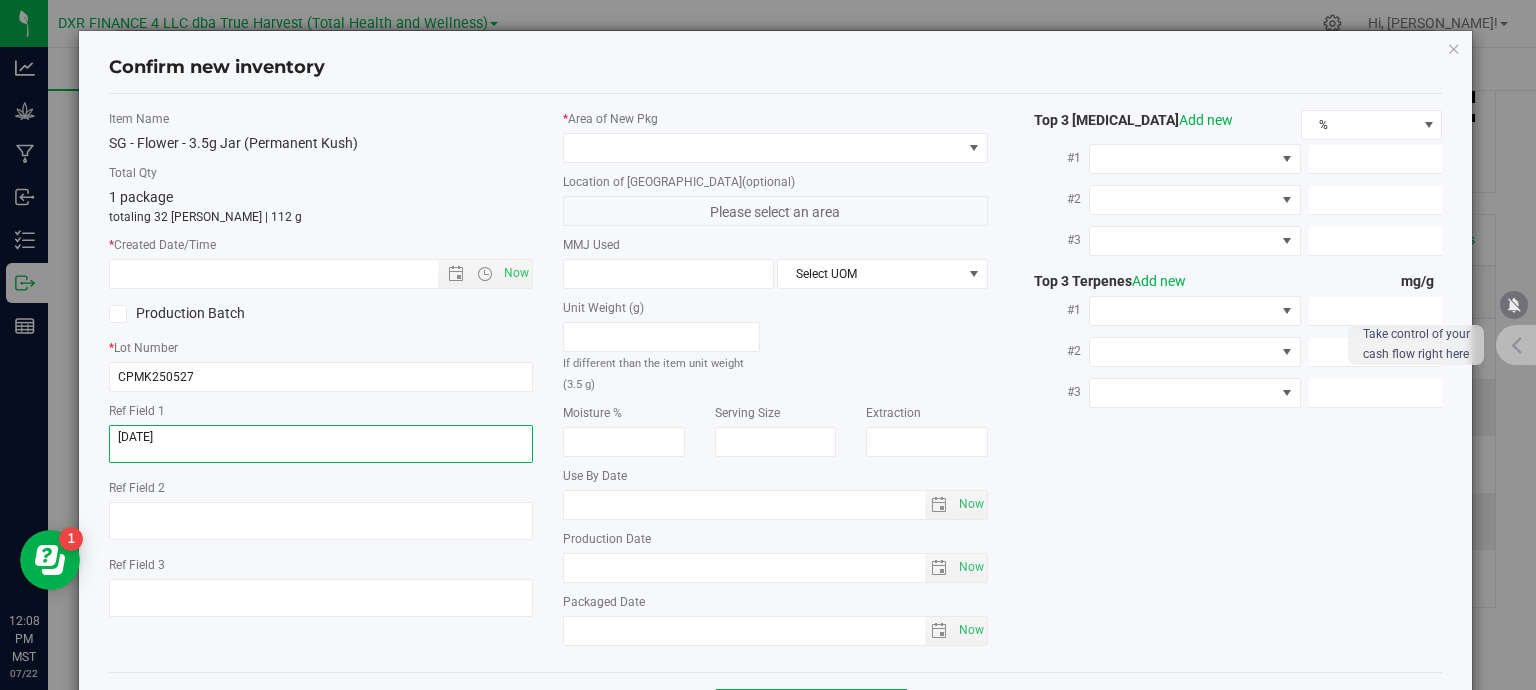 click at bounding box center (321, 444) 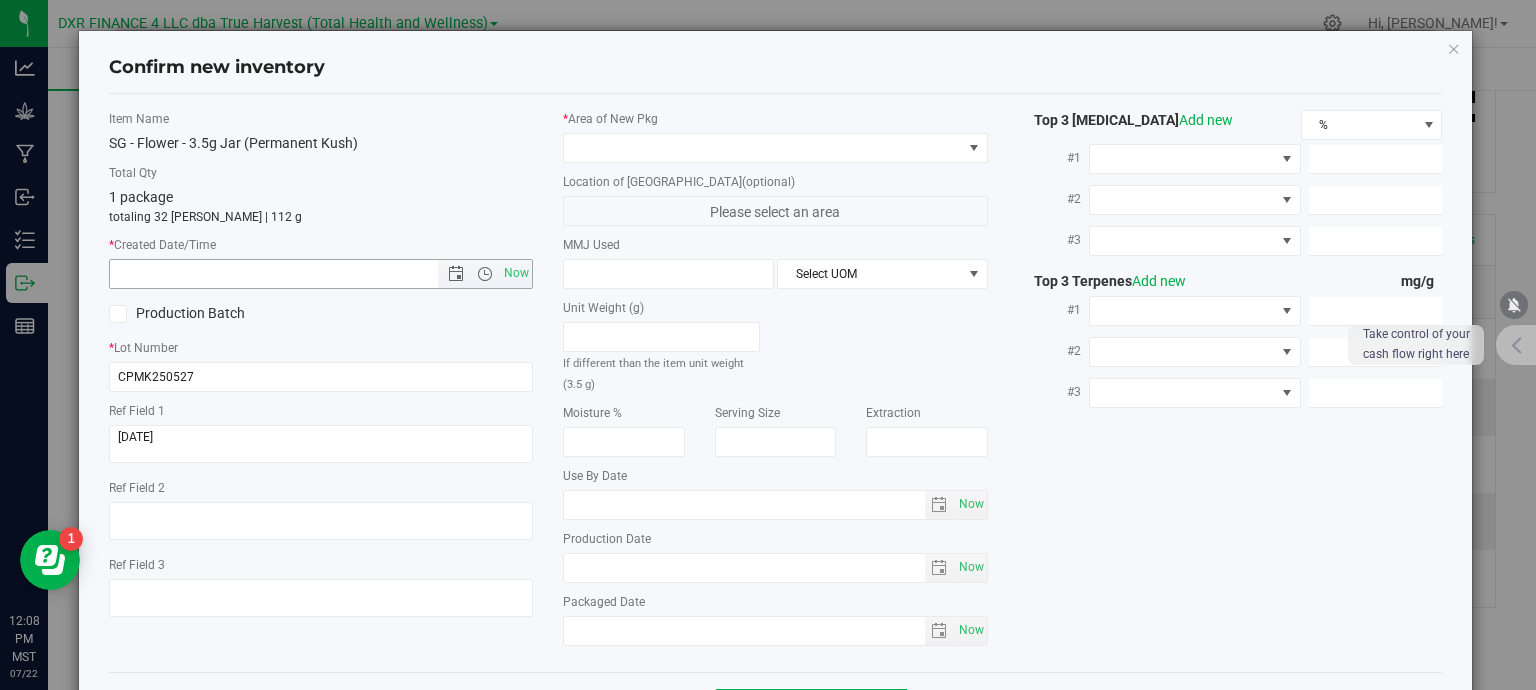click at bounding box center (291, 274) 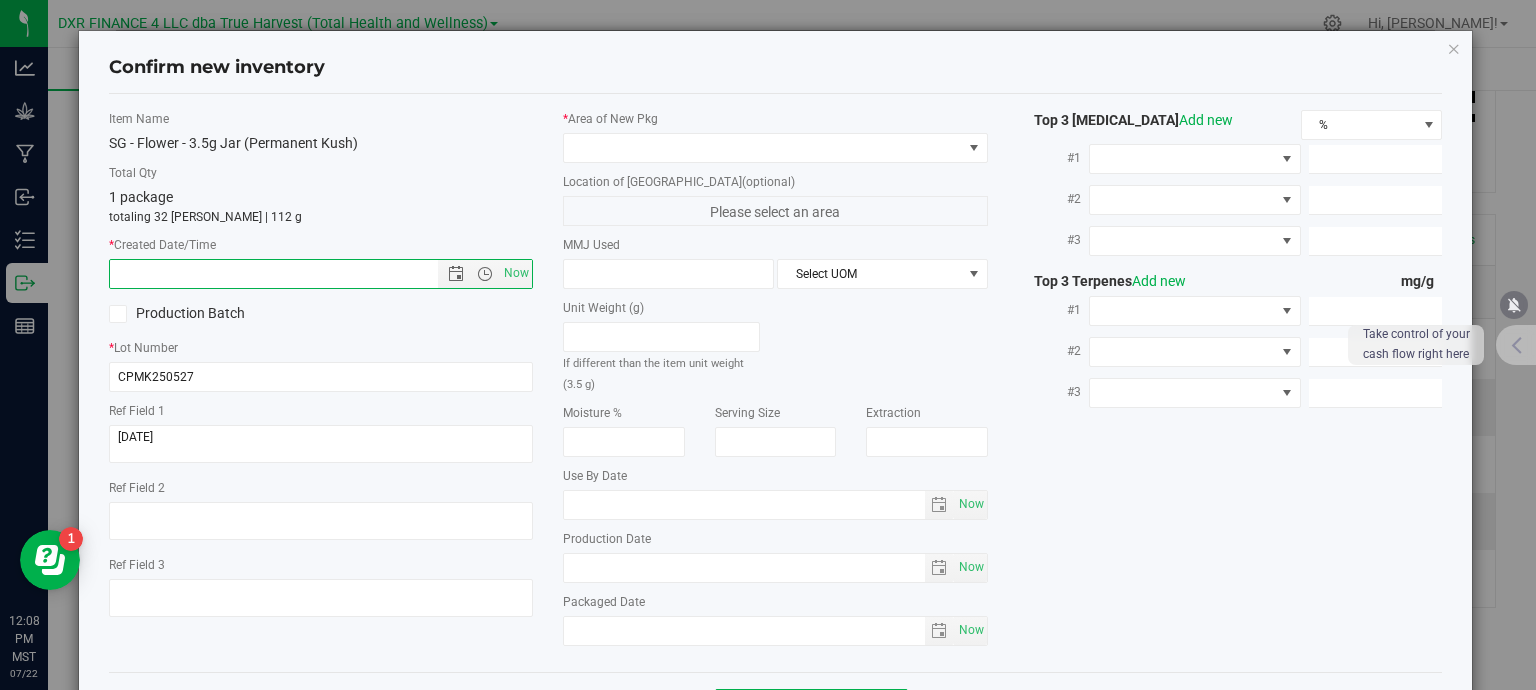 paste on "[DATE]" 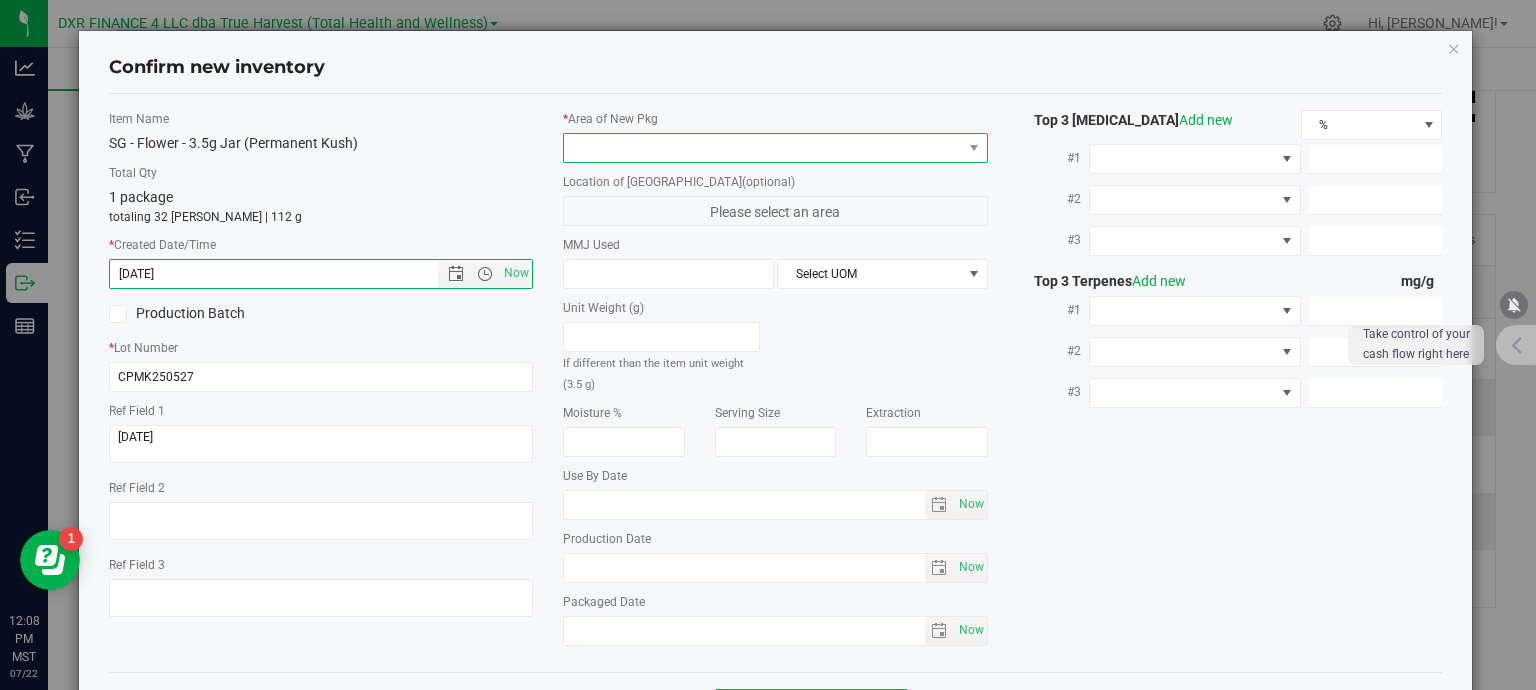 click at bounding box center [763, 148] 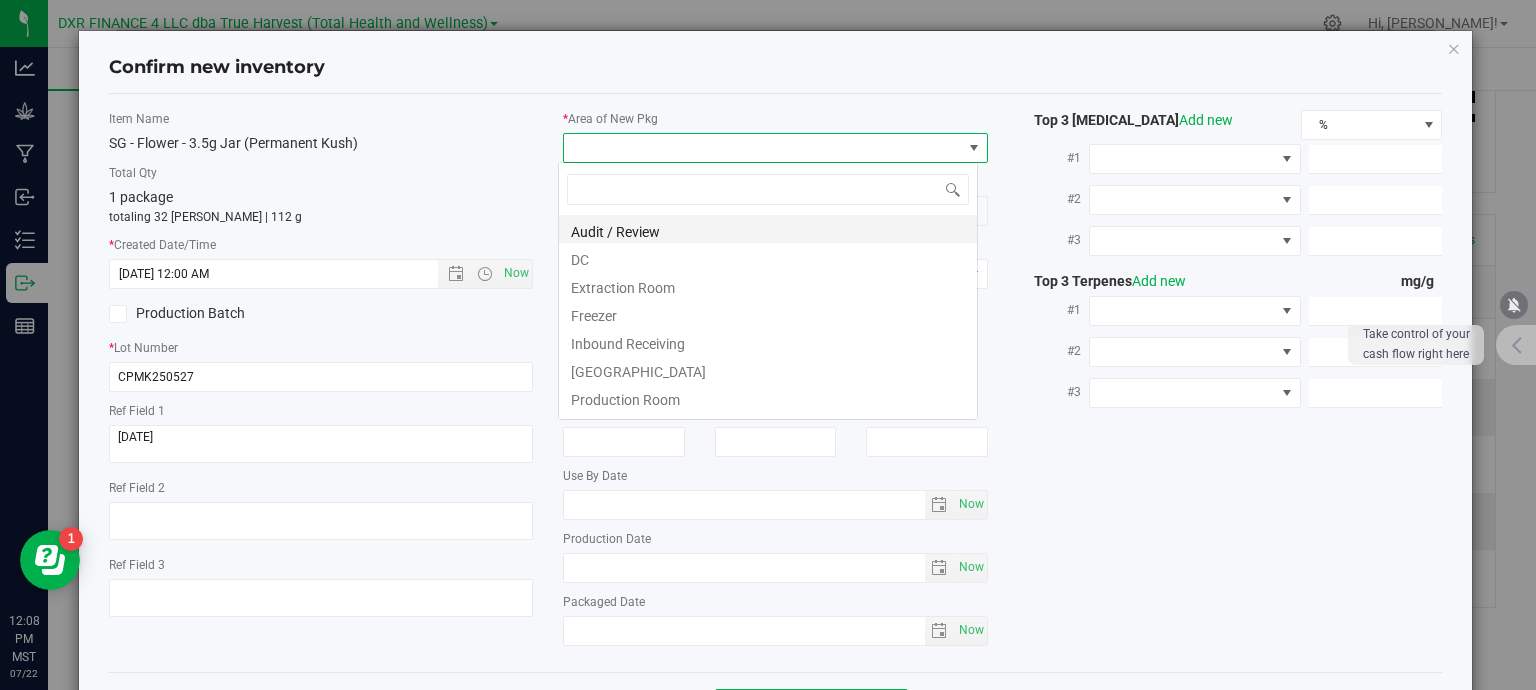 type on "5/27/2025 12:08 PM" 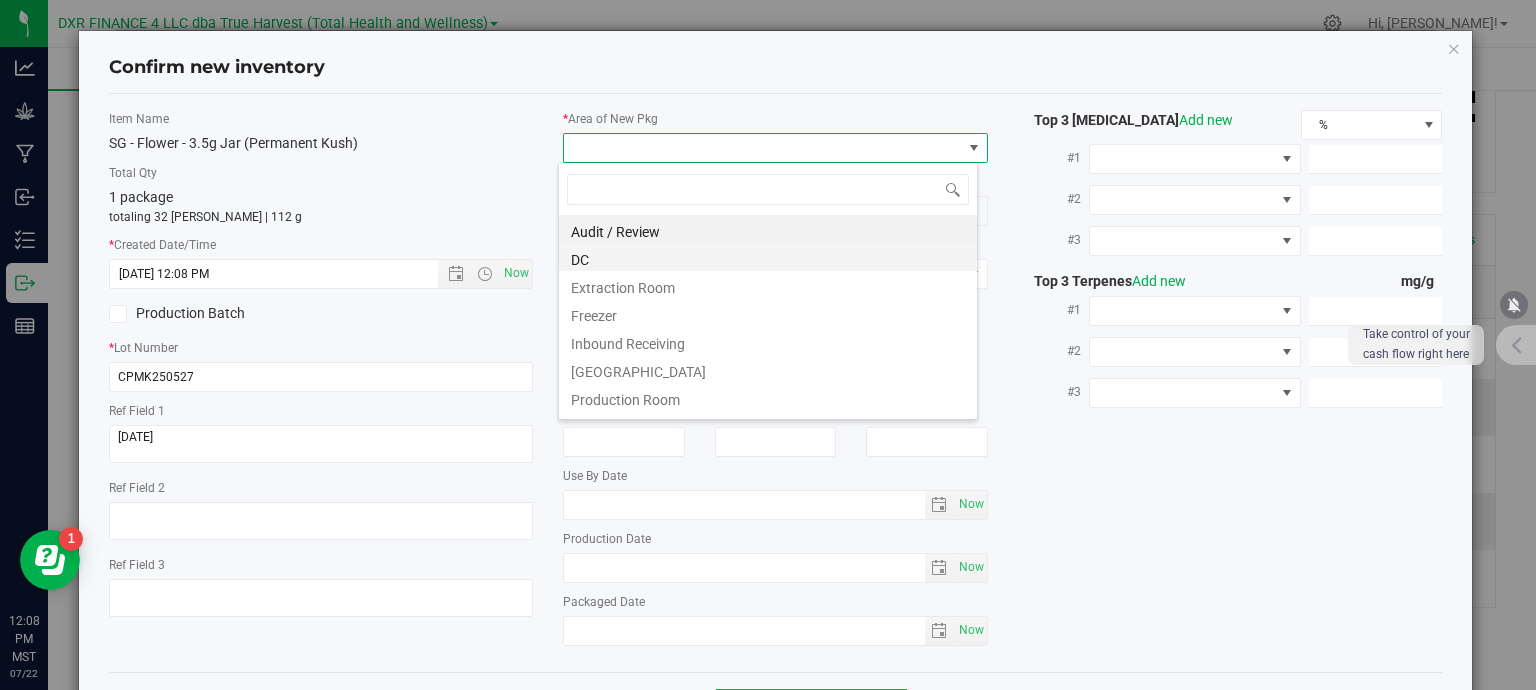 scroll, scrollTop: 99970, scrollLeft: 99580, axis: both 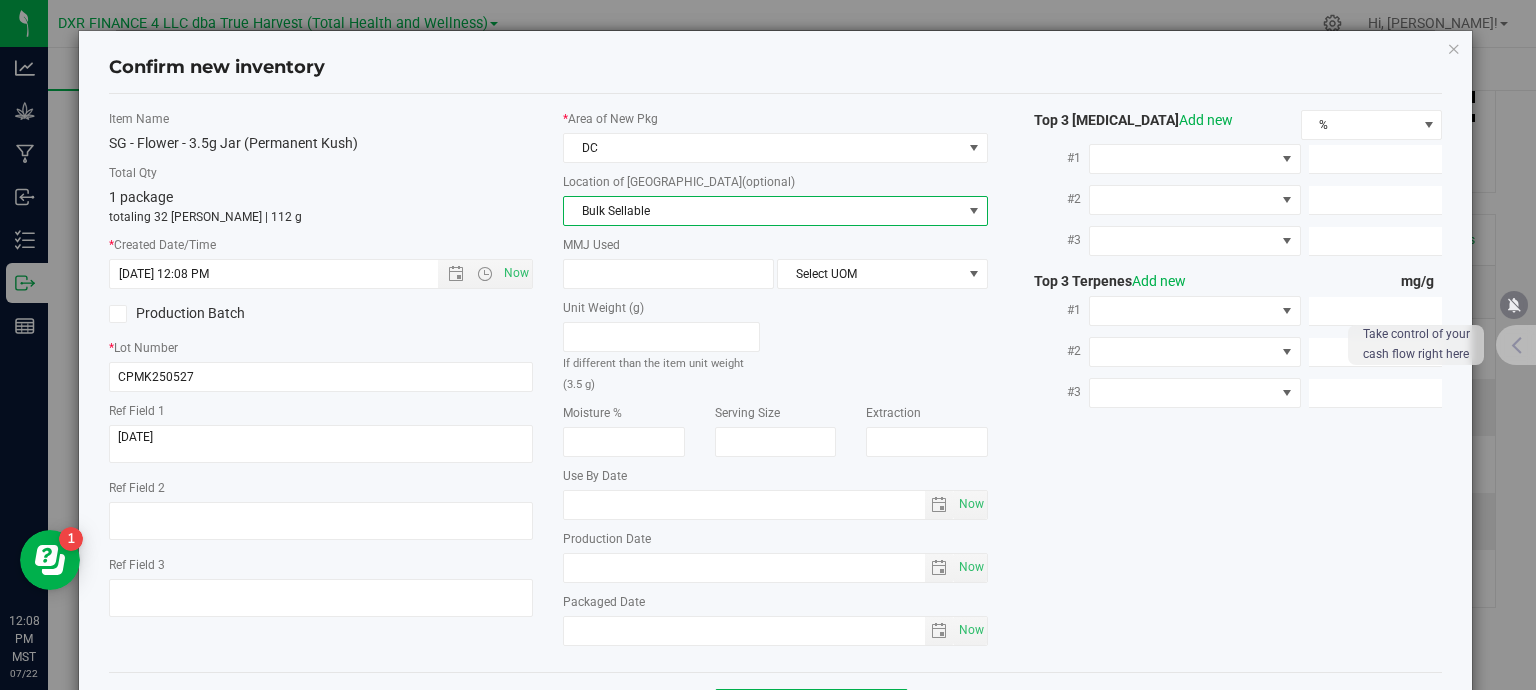 click on "Bulk Sellable" at bounding box center [763, 211] 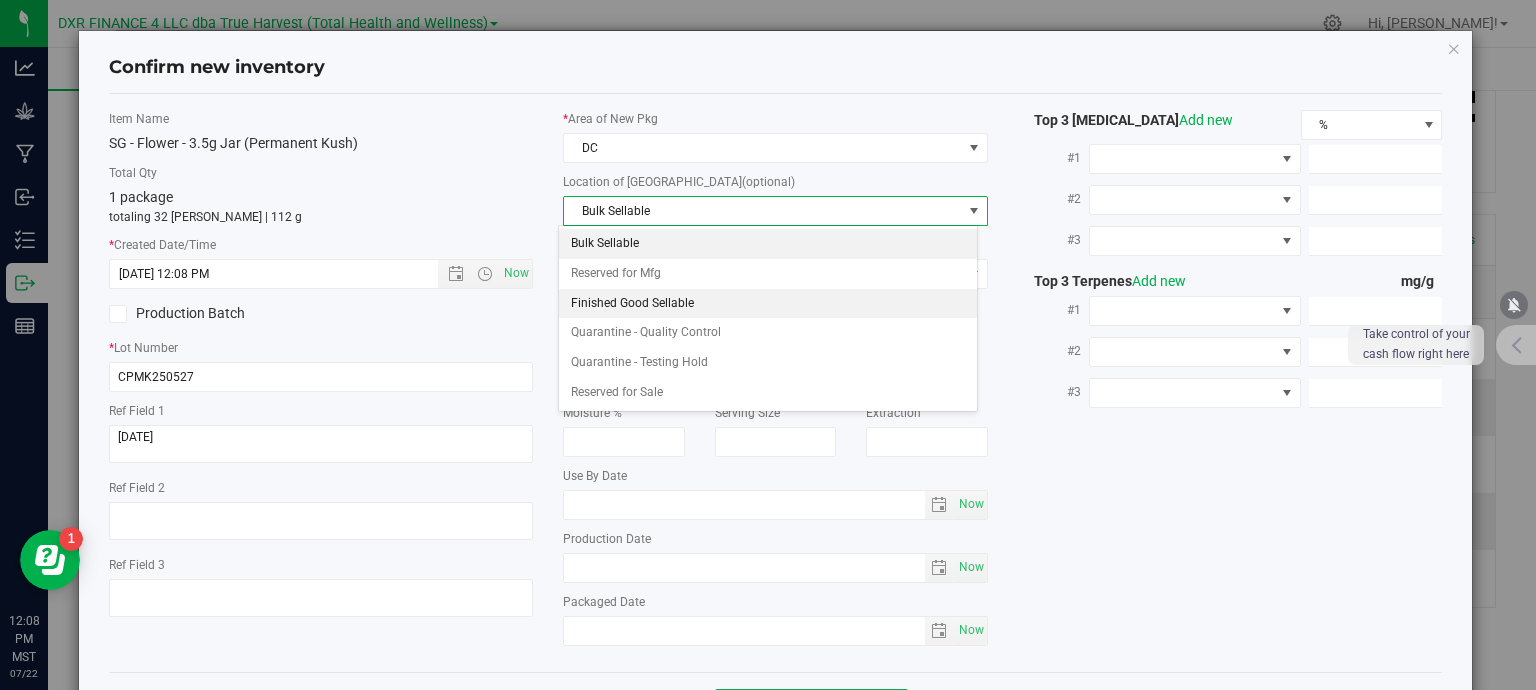 click on "Finished Good Sellable" at bounding box center [768, 304] 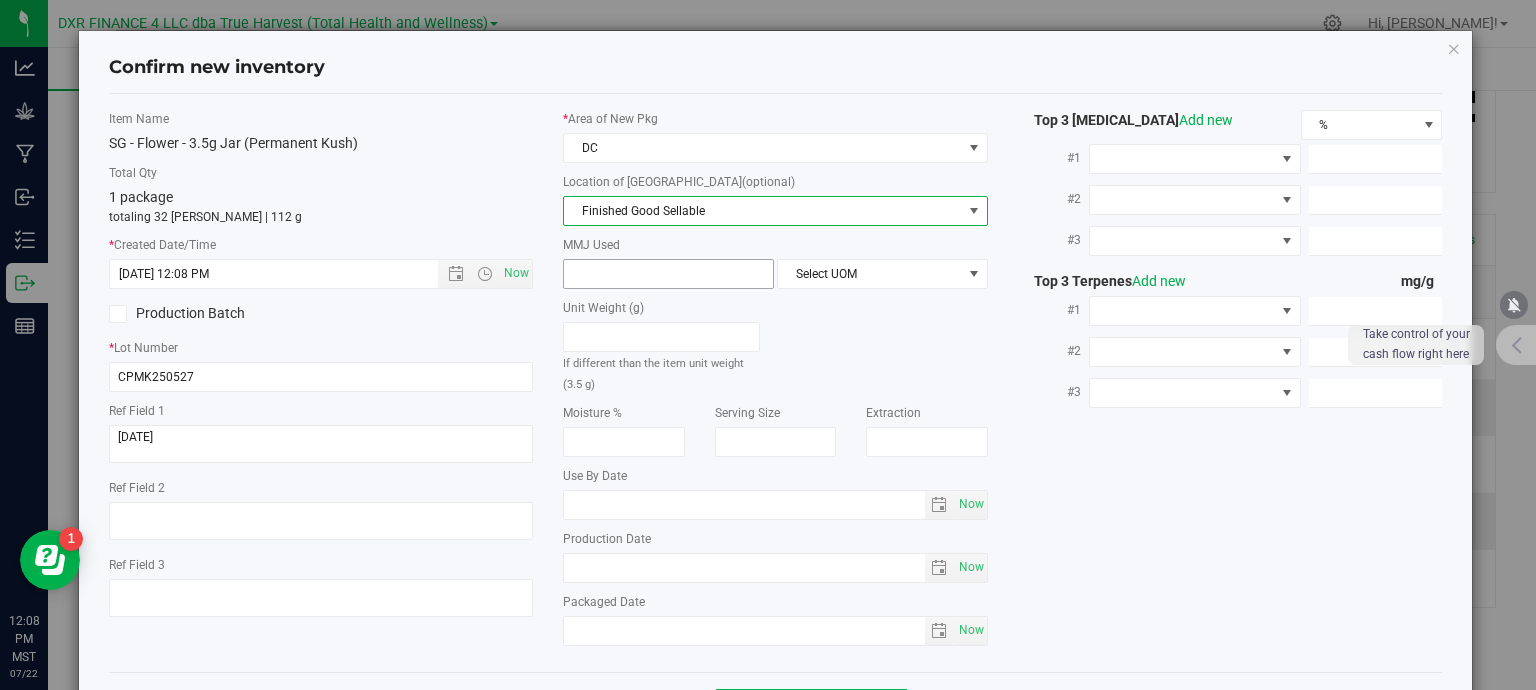 click at bounding box center (668, 274) 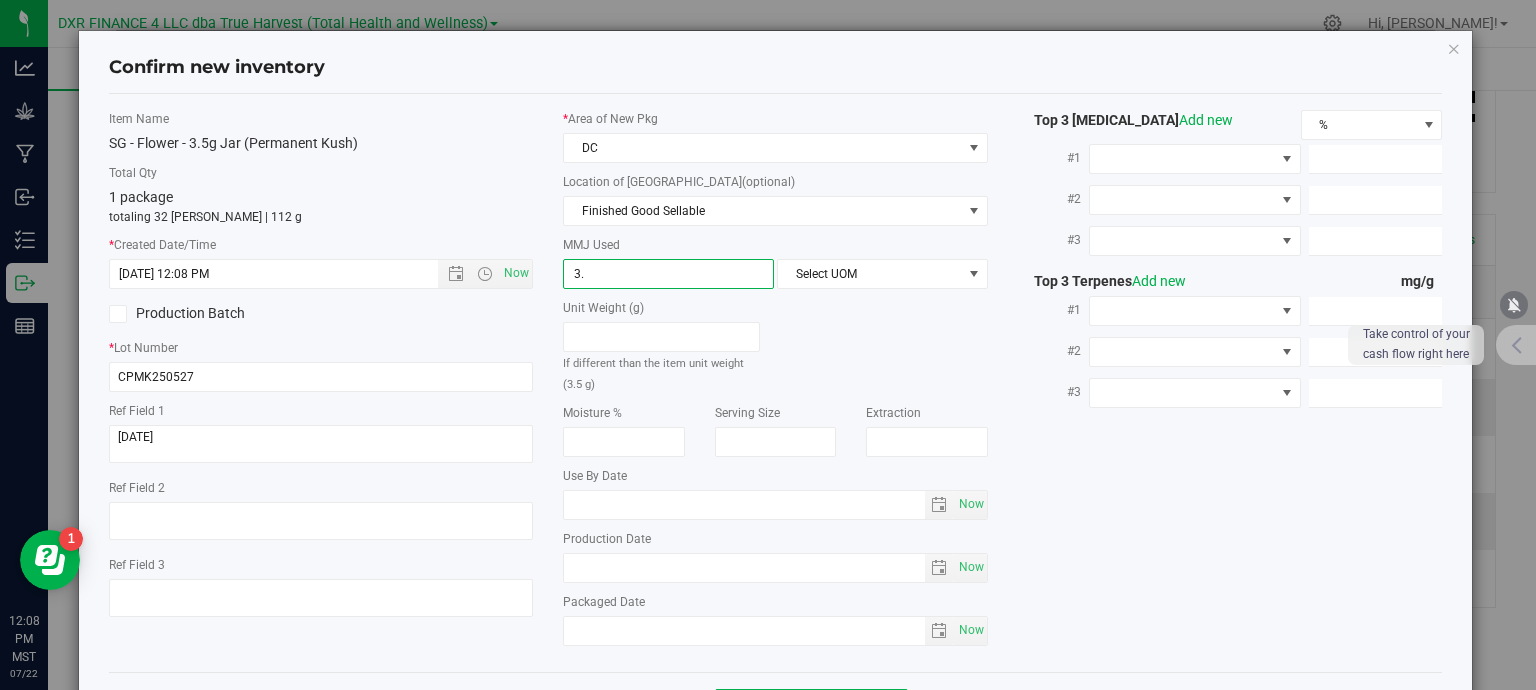 type on "3.5" 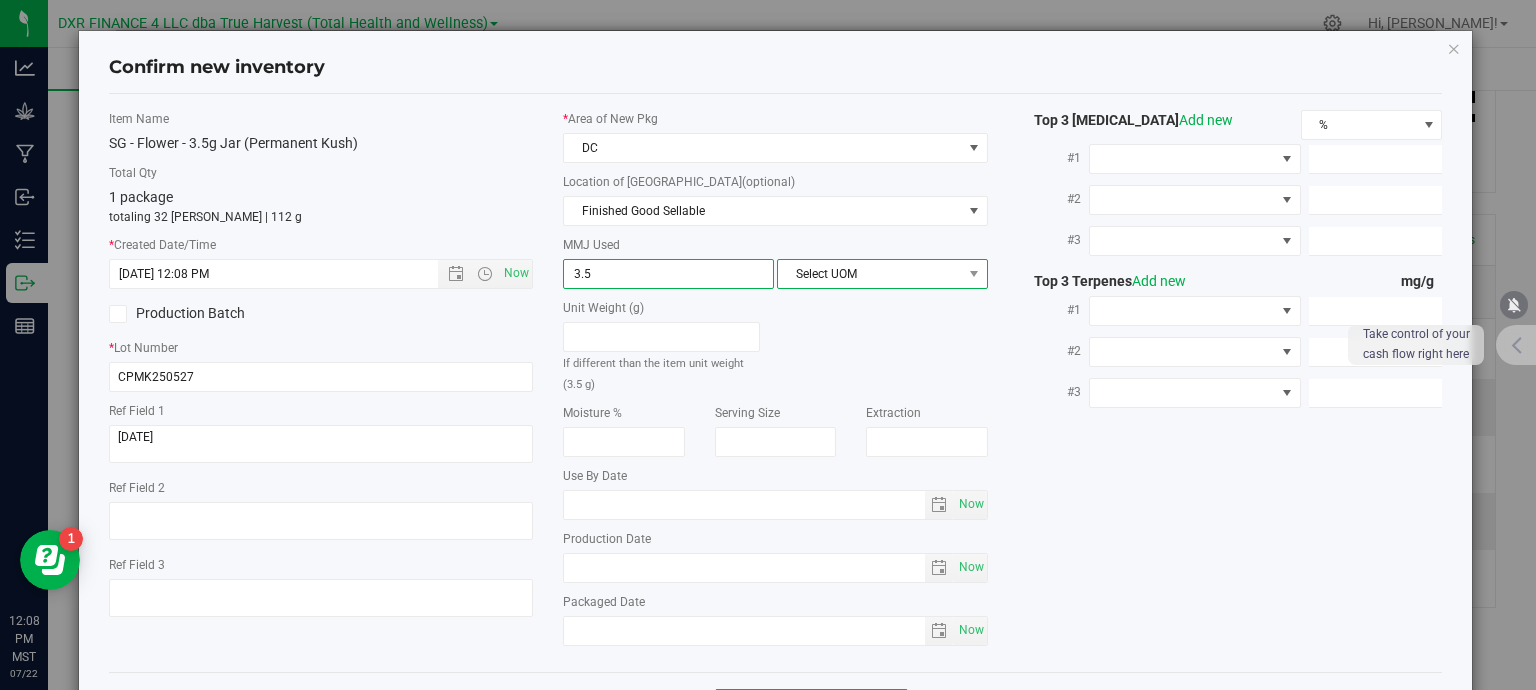type on "3.5000" 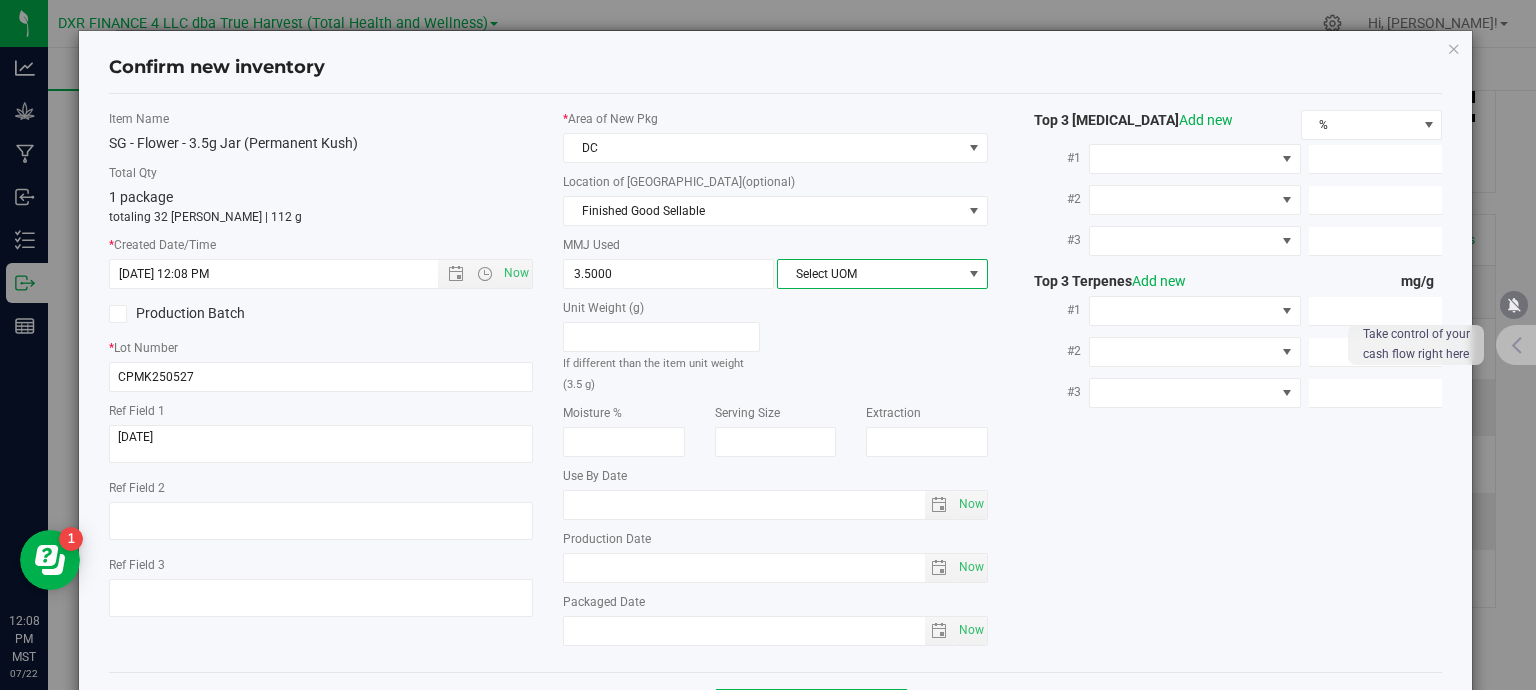 click on "Select UOM" at bounding box center (870, 274) 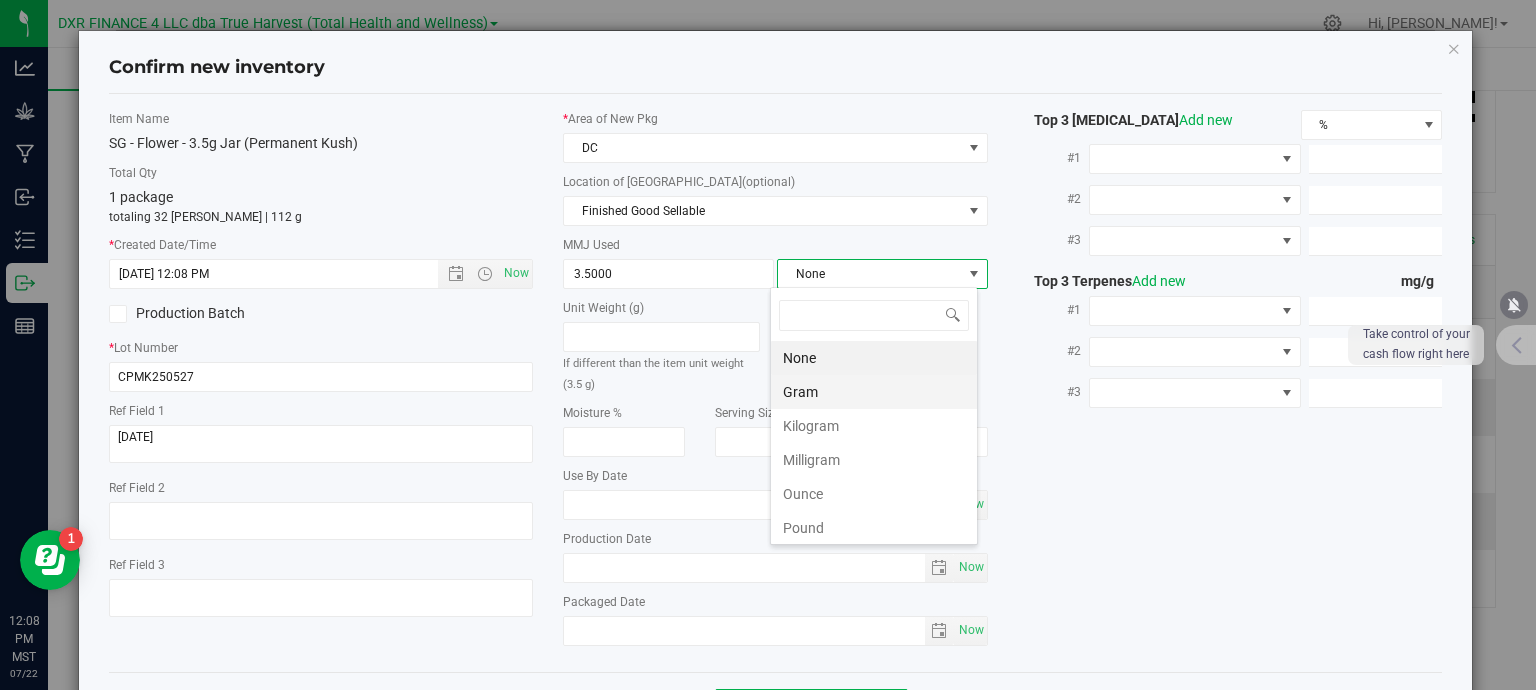 scroll, scrollTop: 99970, scrollLeft: 99792, axis: both 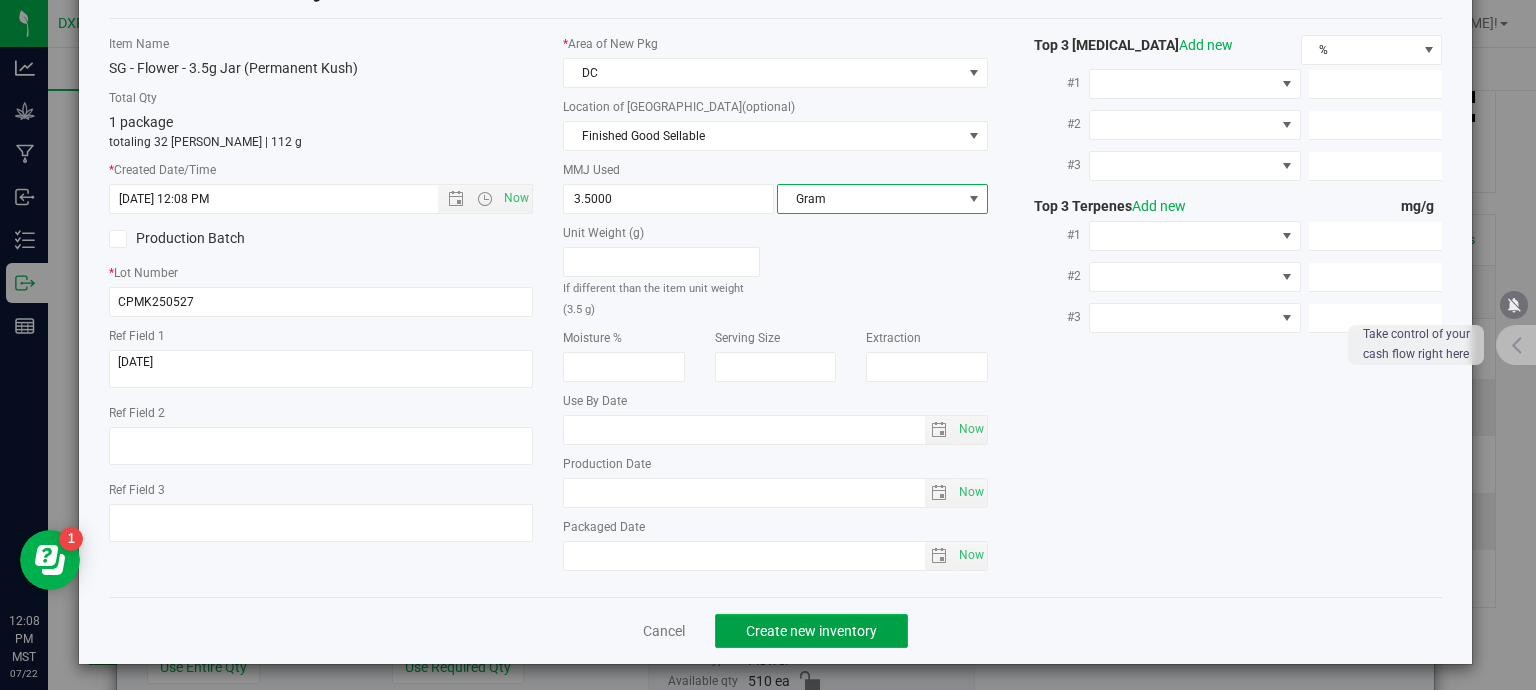 click on "Create new inventory" 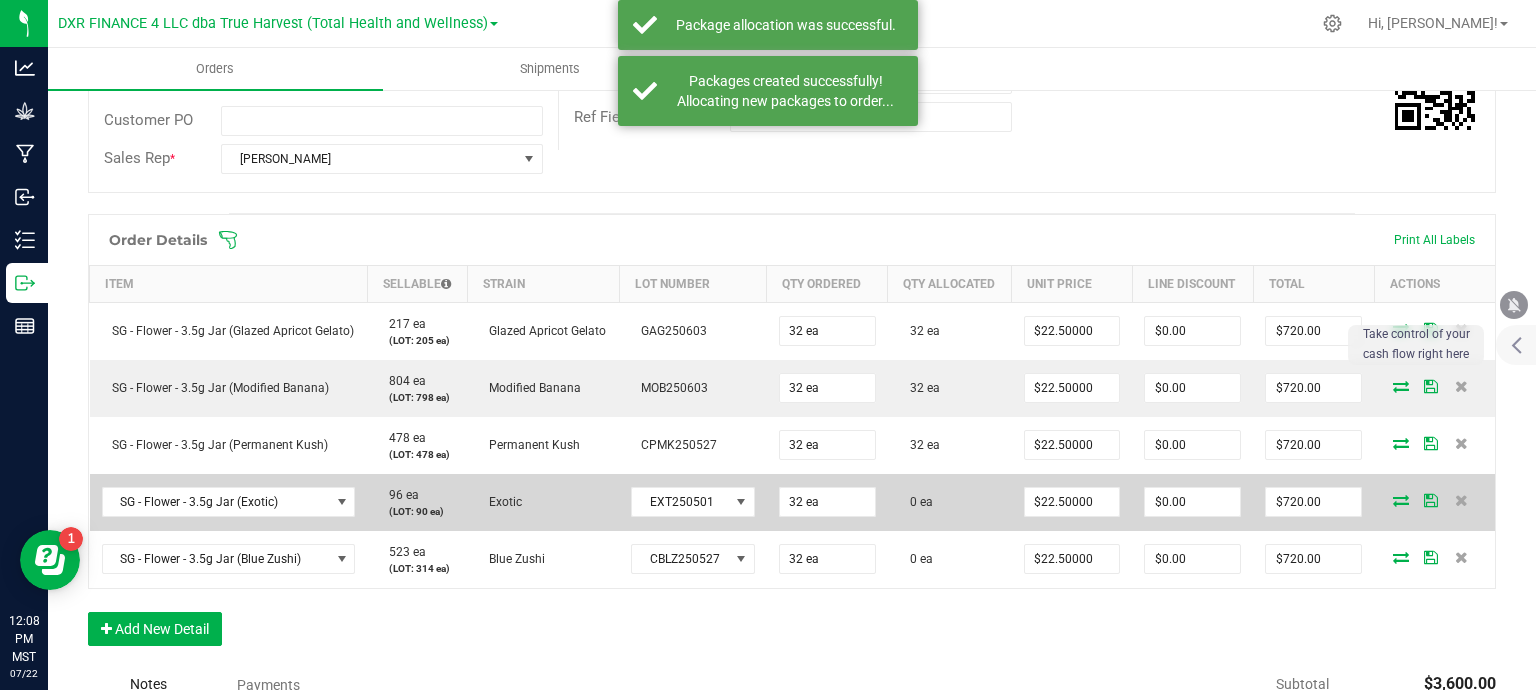 click at bounding box center [1401, 500] 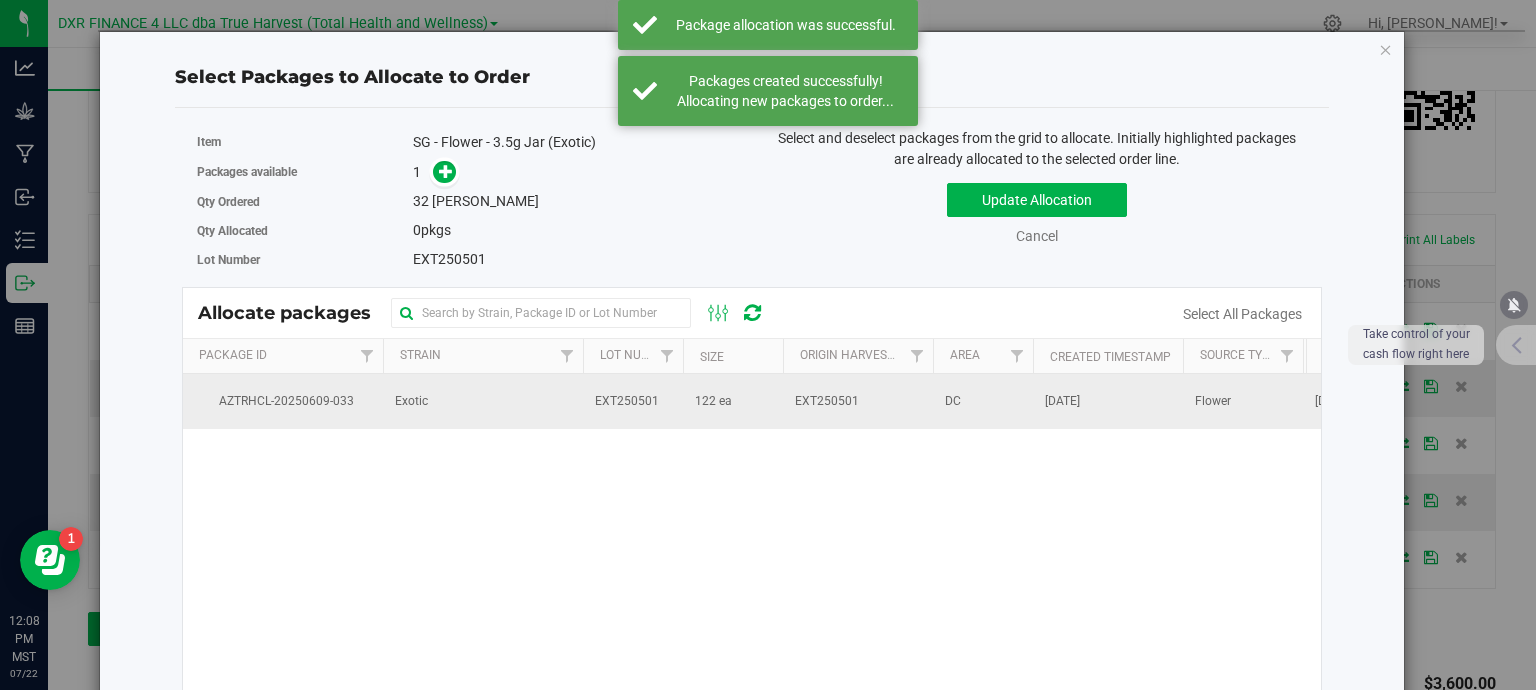 click on "122 ea" at bounding box center [733, 401] 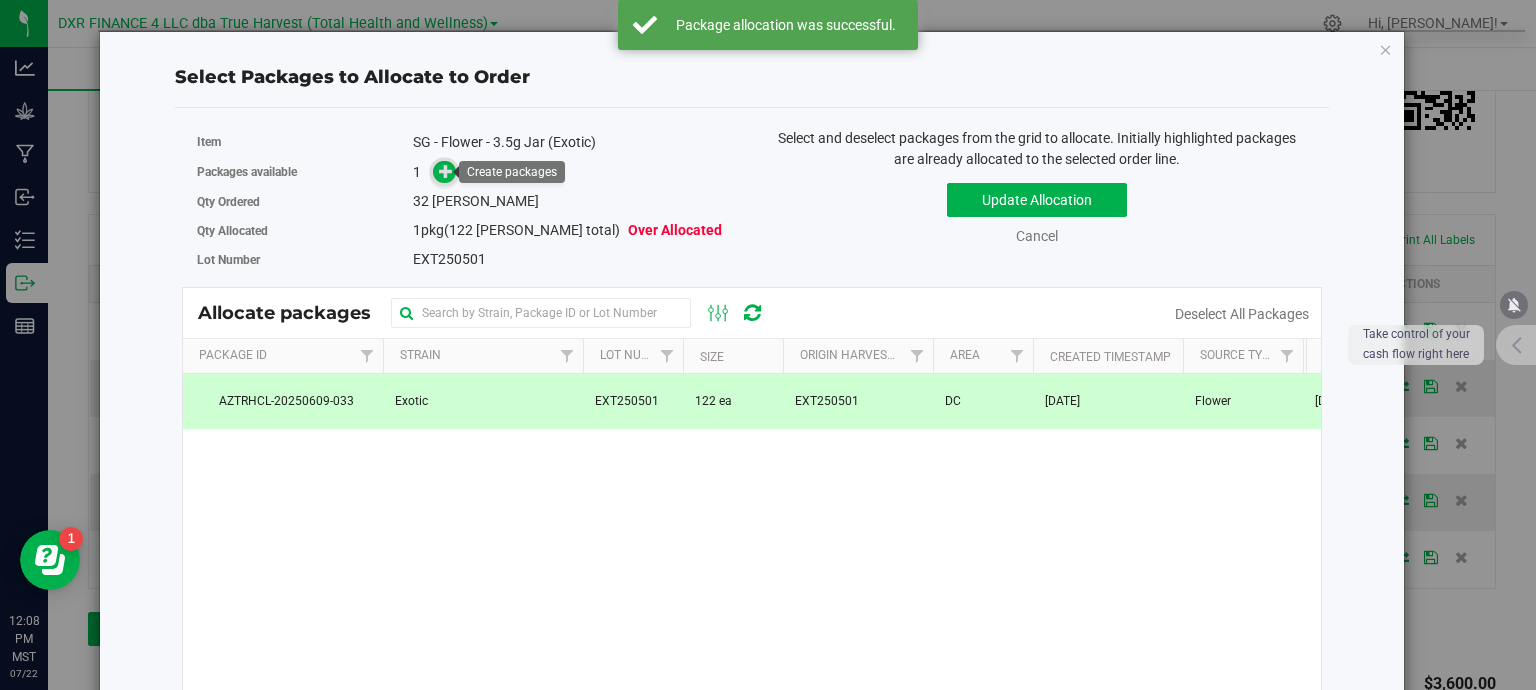 click at bounding box center (446, 171) 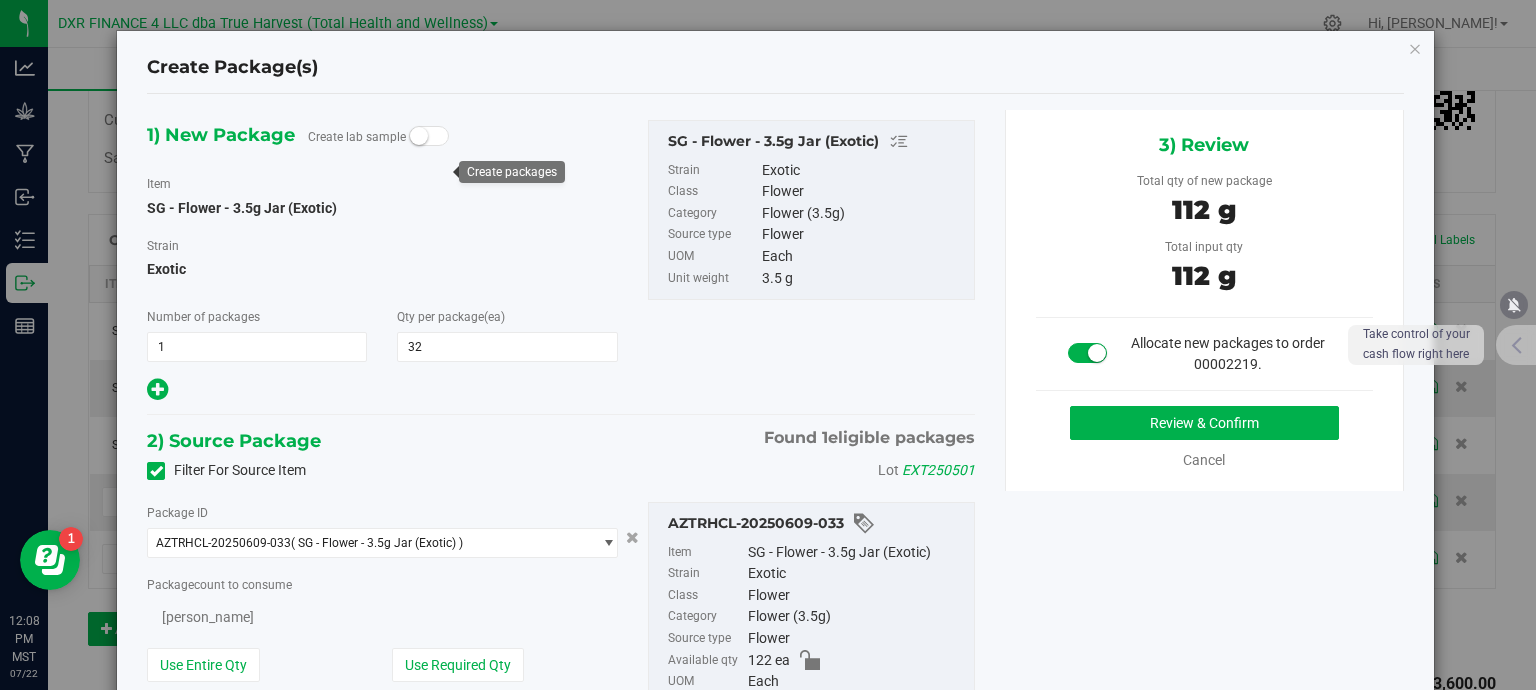 type on "32" 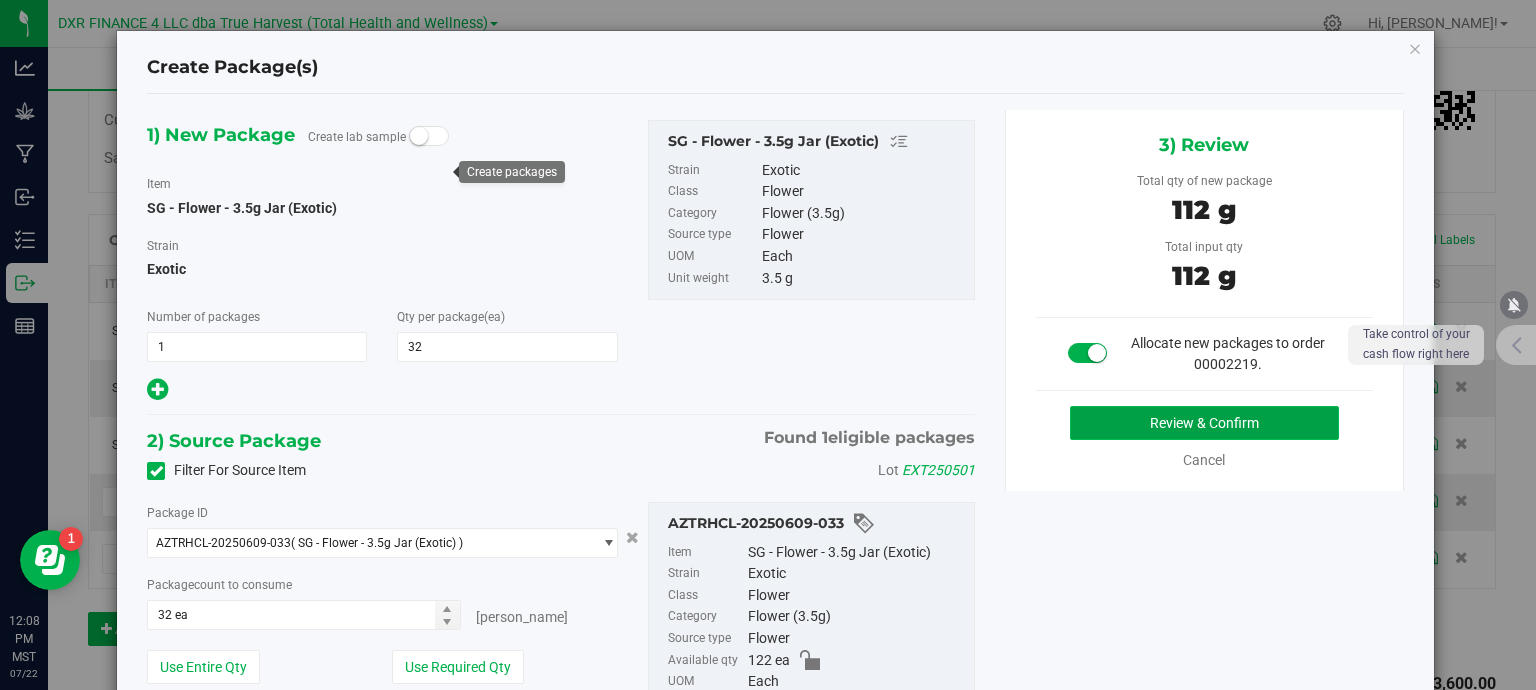 click on "Review & Confirm" at bounding box center [1204, 423] 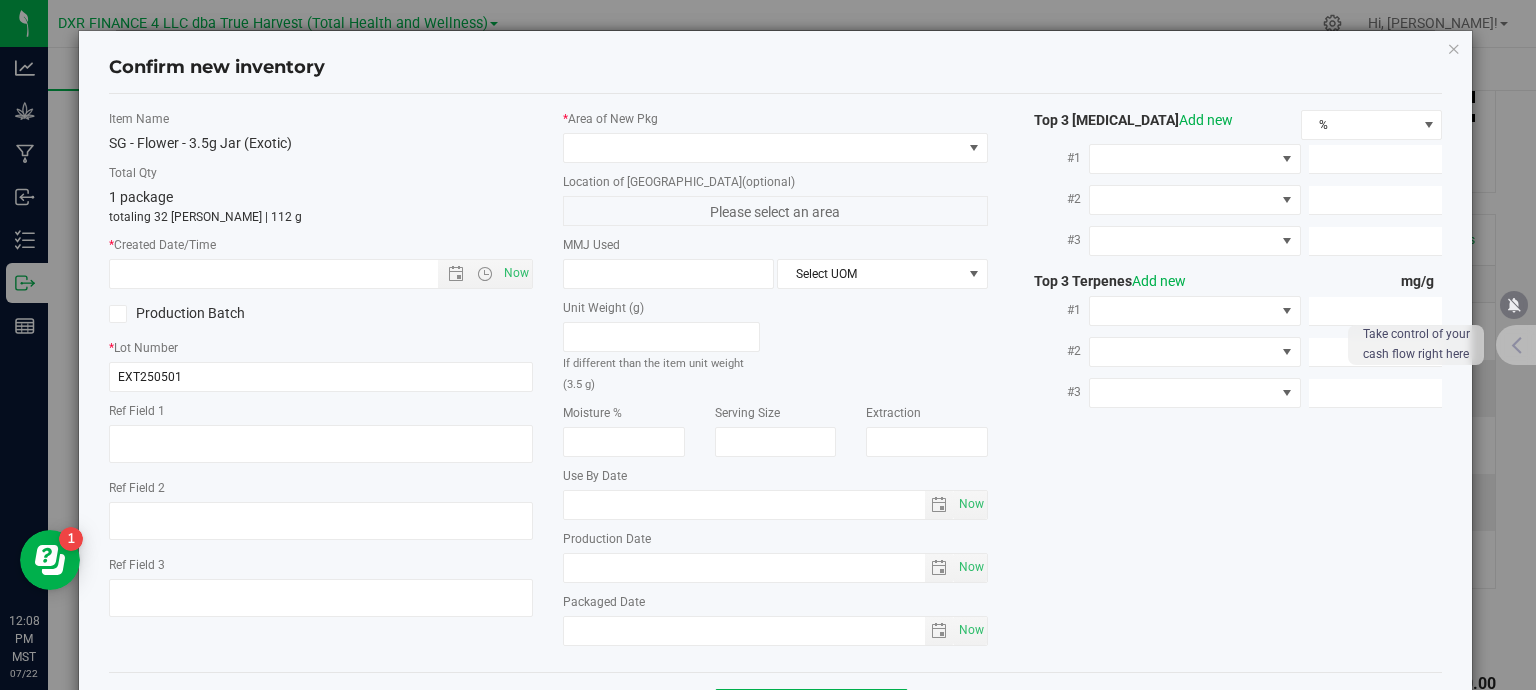 type on "[DATE]" 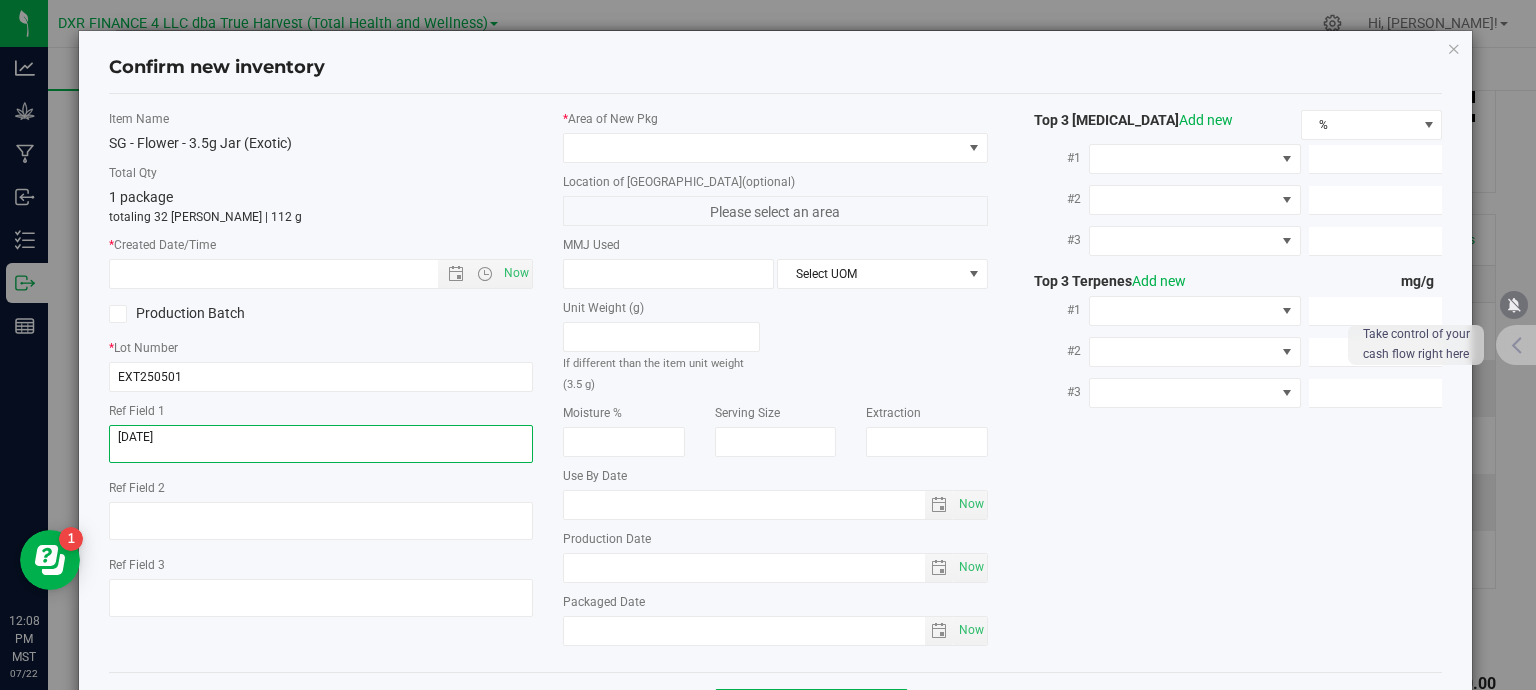 click at bounding box center [321, 444] 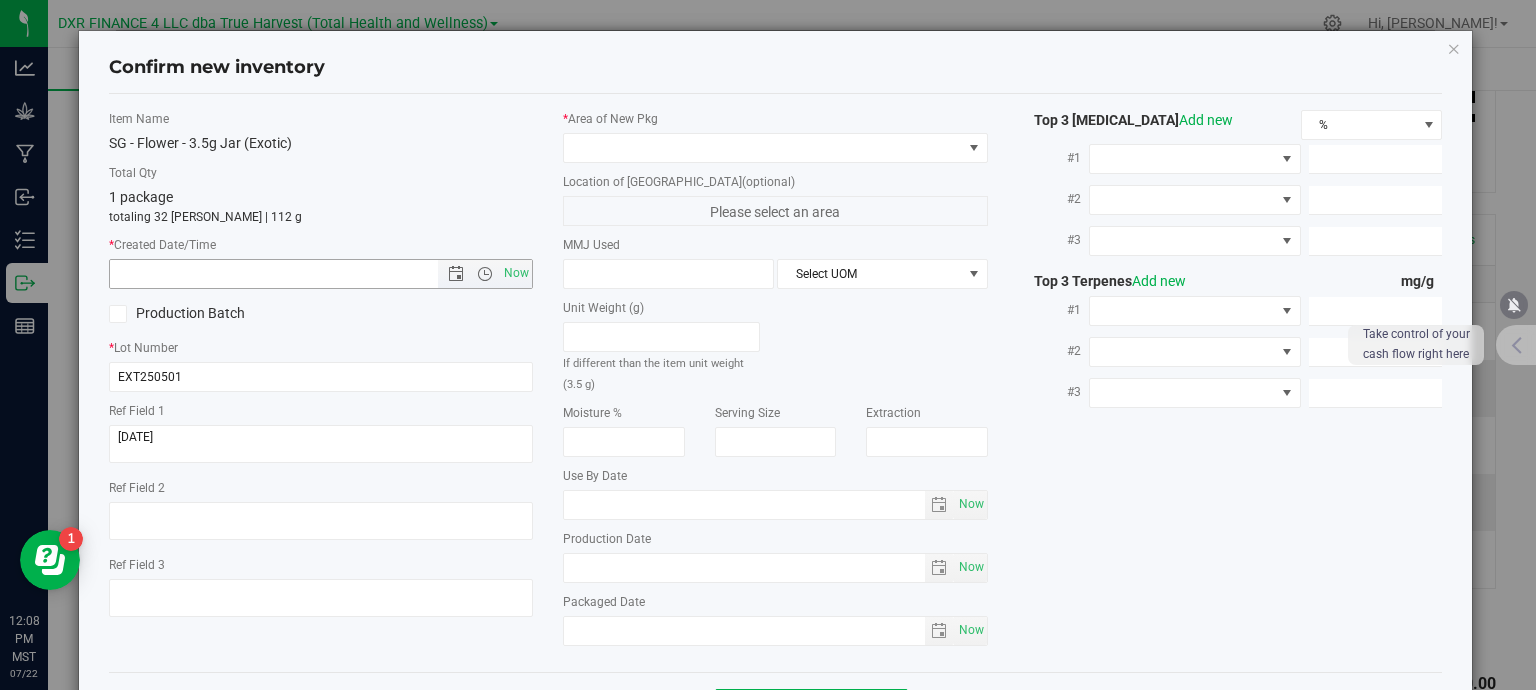 click at bounding box center [291, 274] 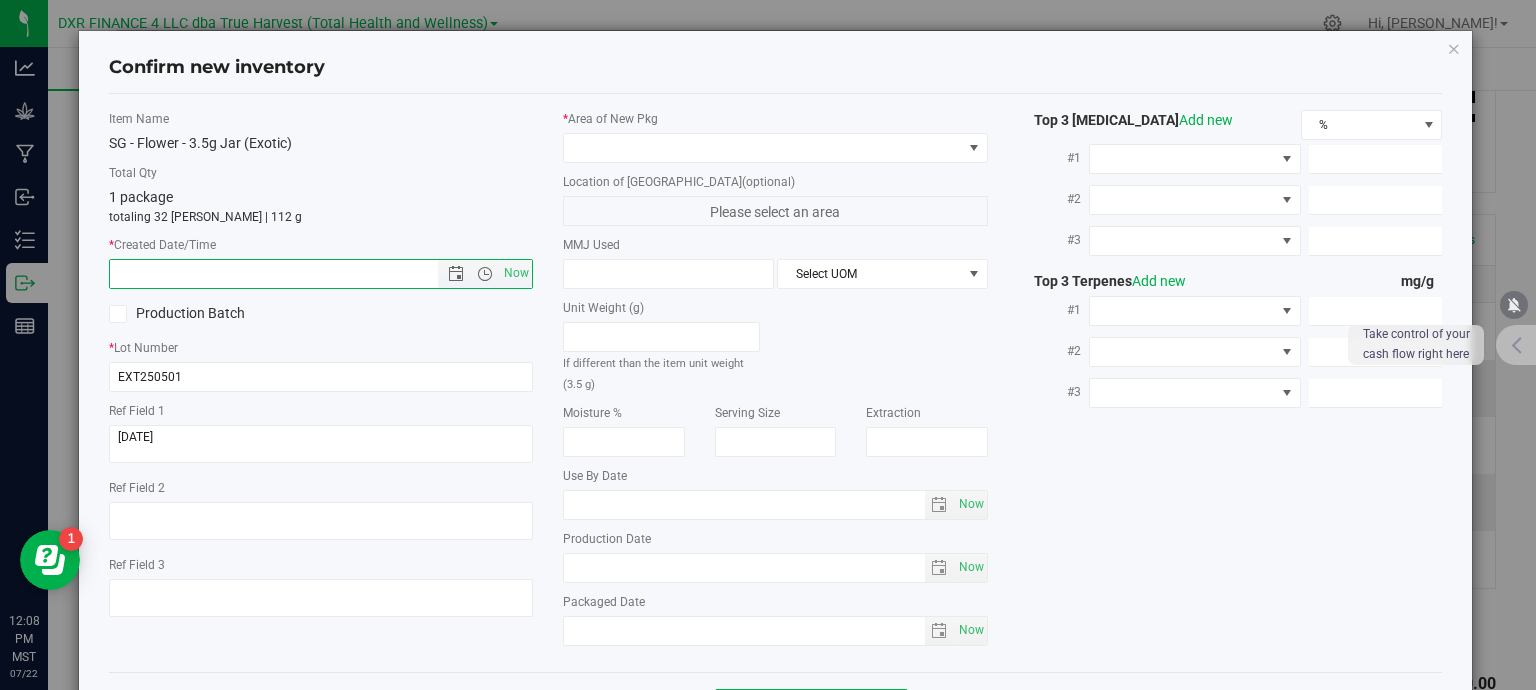 paste on "[DATE]" 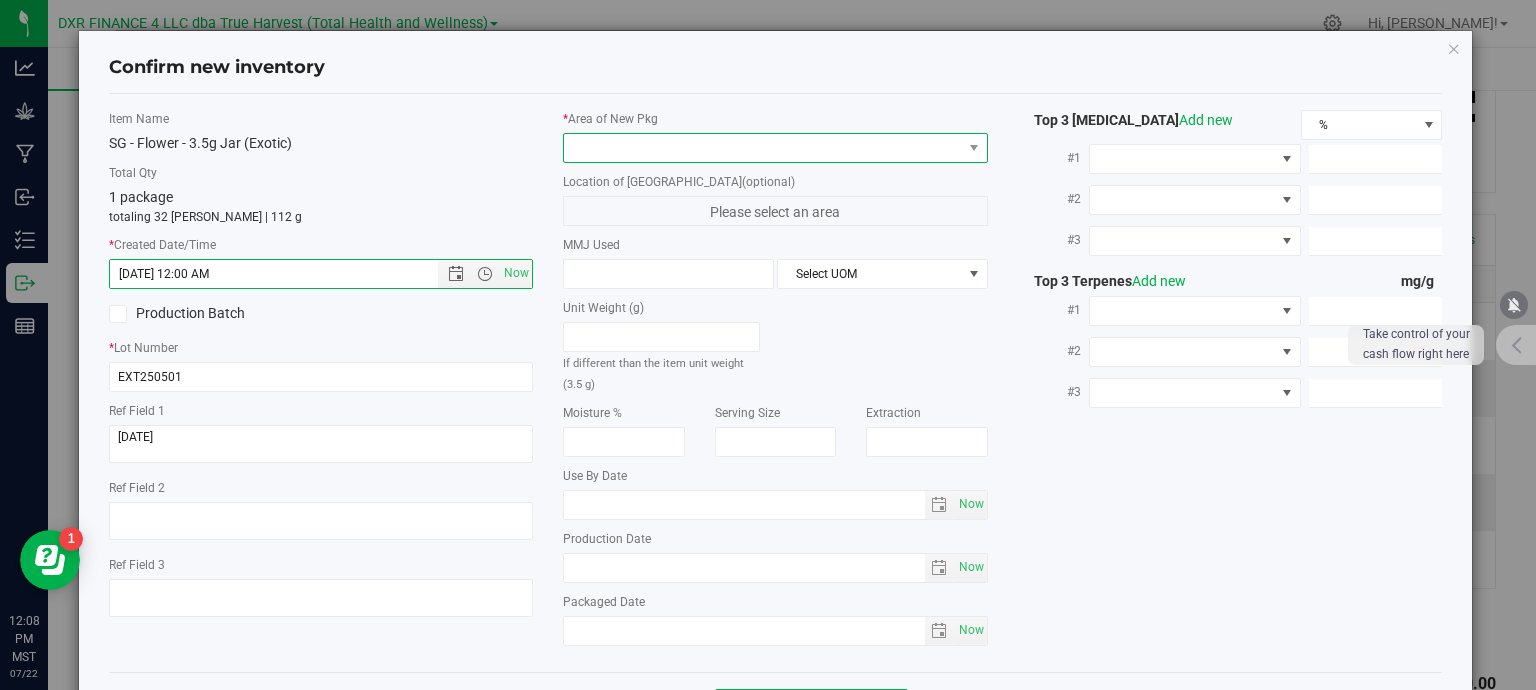 click at bounding box center [763, 148] 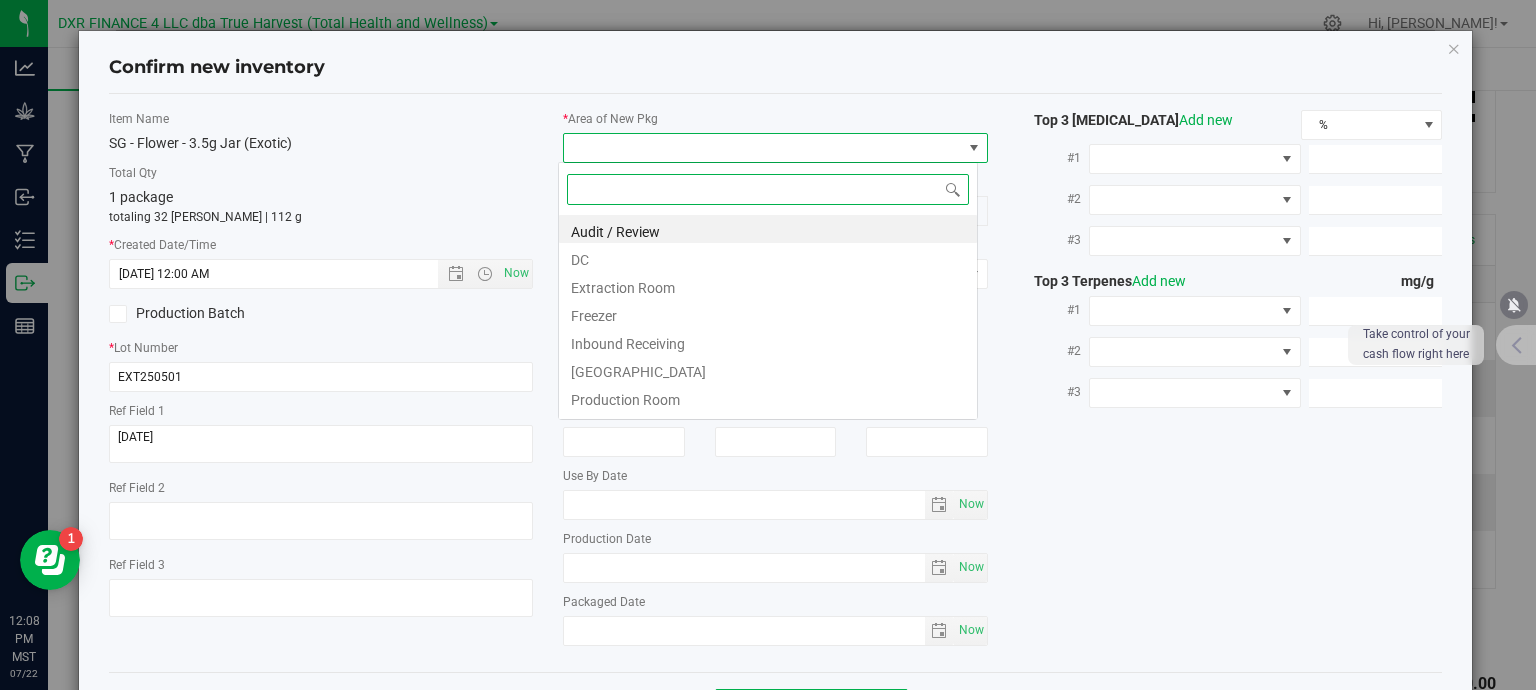 type on "5/1/2025 12:08 PM" 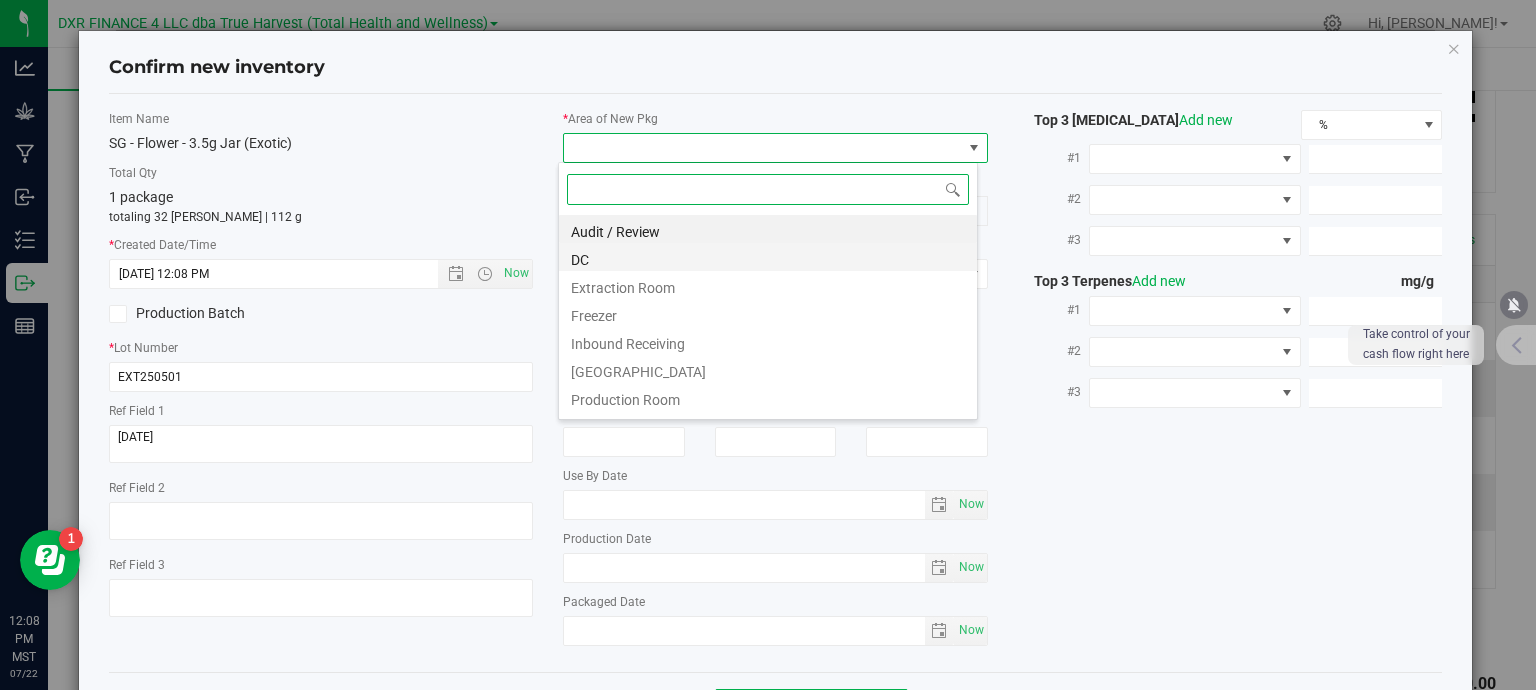 scroll, scrollTop: 99970, scrollLeft: 99580, axis: both 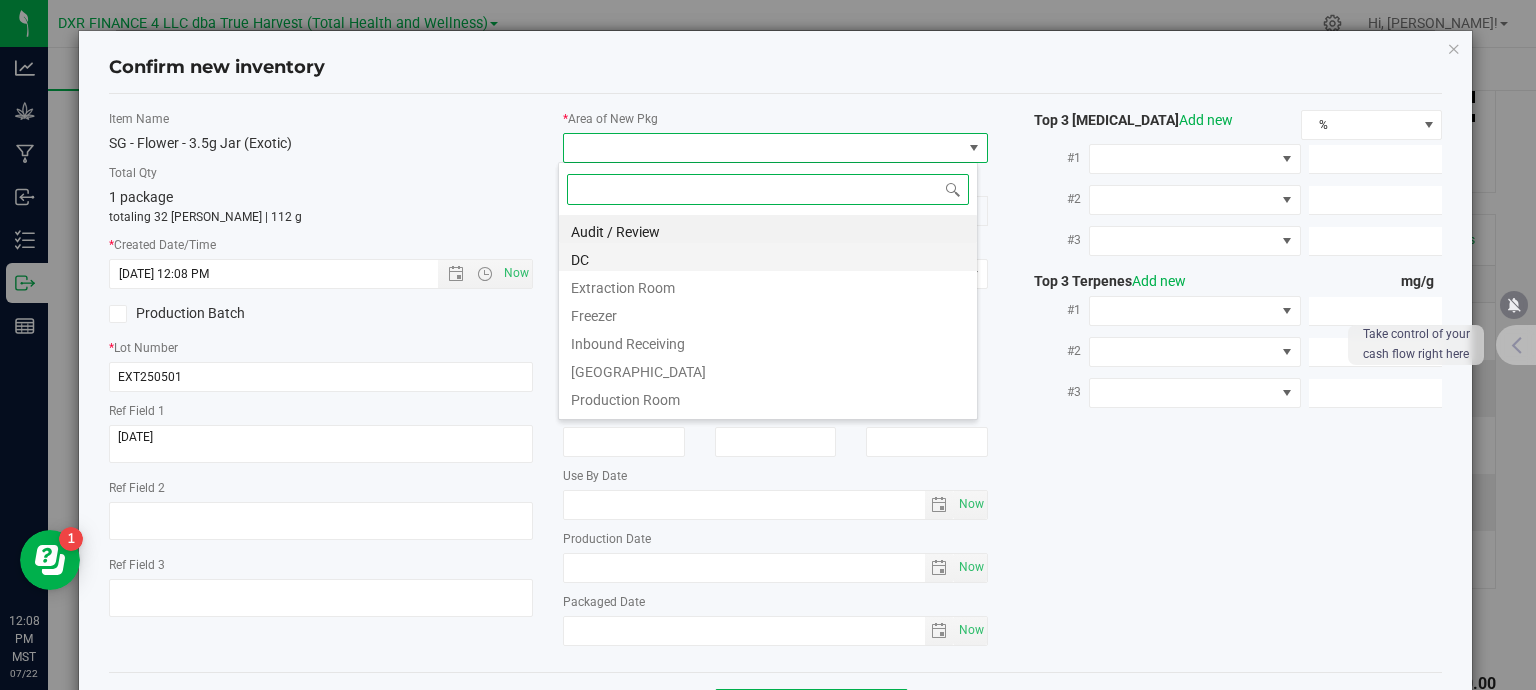 click on "DC" at bounding box center [768, 257] 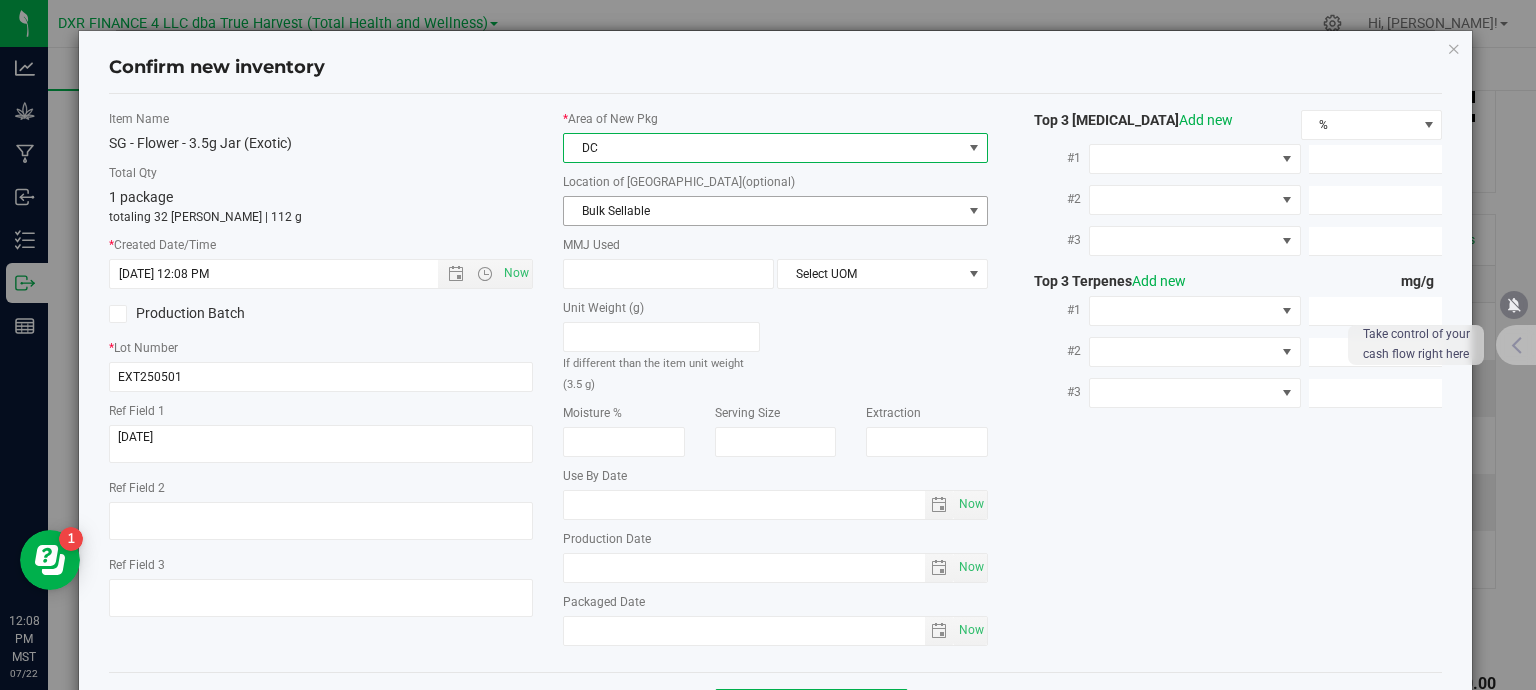 click on "Bulk Sellable" at bounding box center (763, 211) 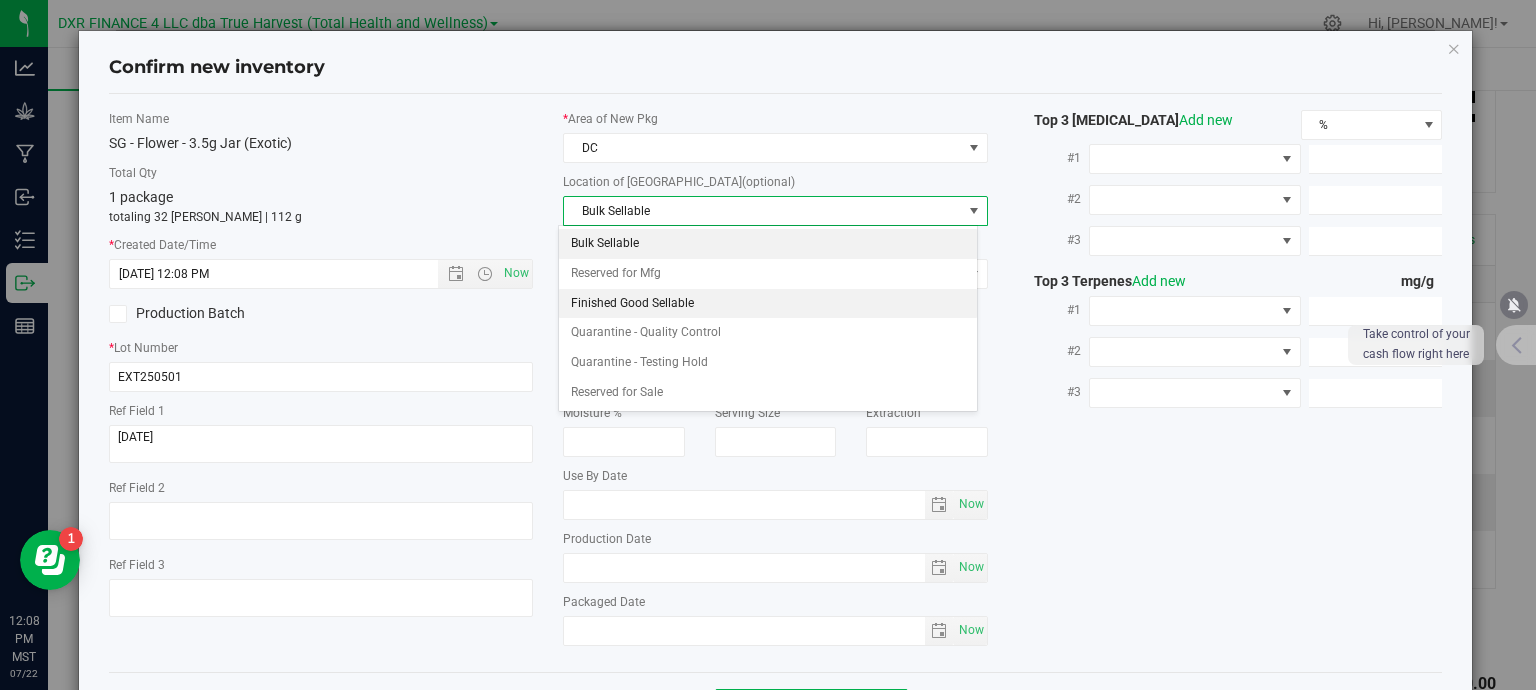 click on "Finished Good Sellable" at bounding box center [768, 304] 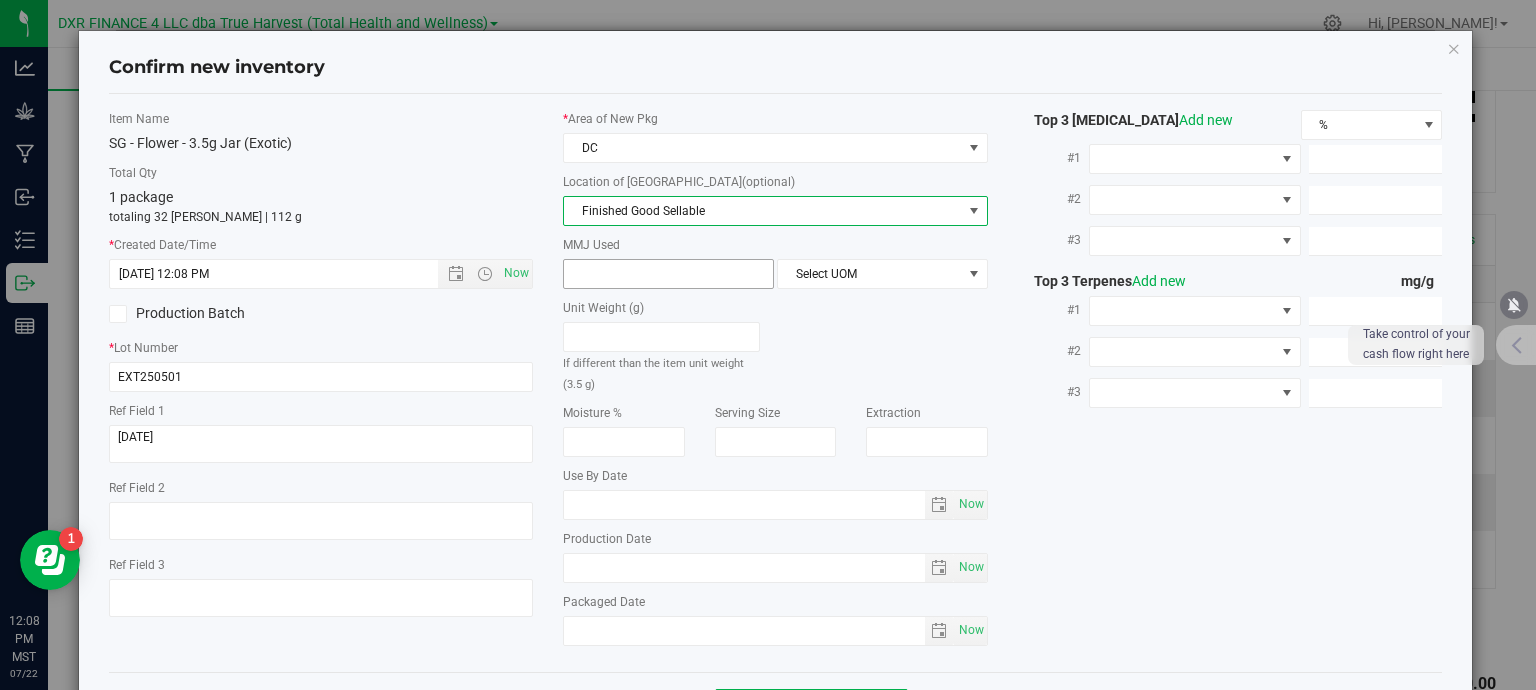 click at bounding box center (668, 274) 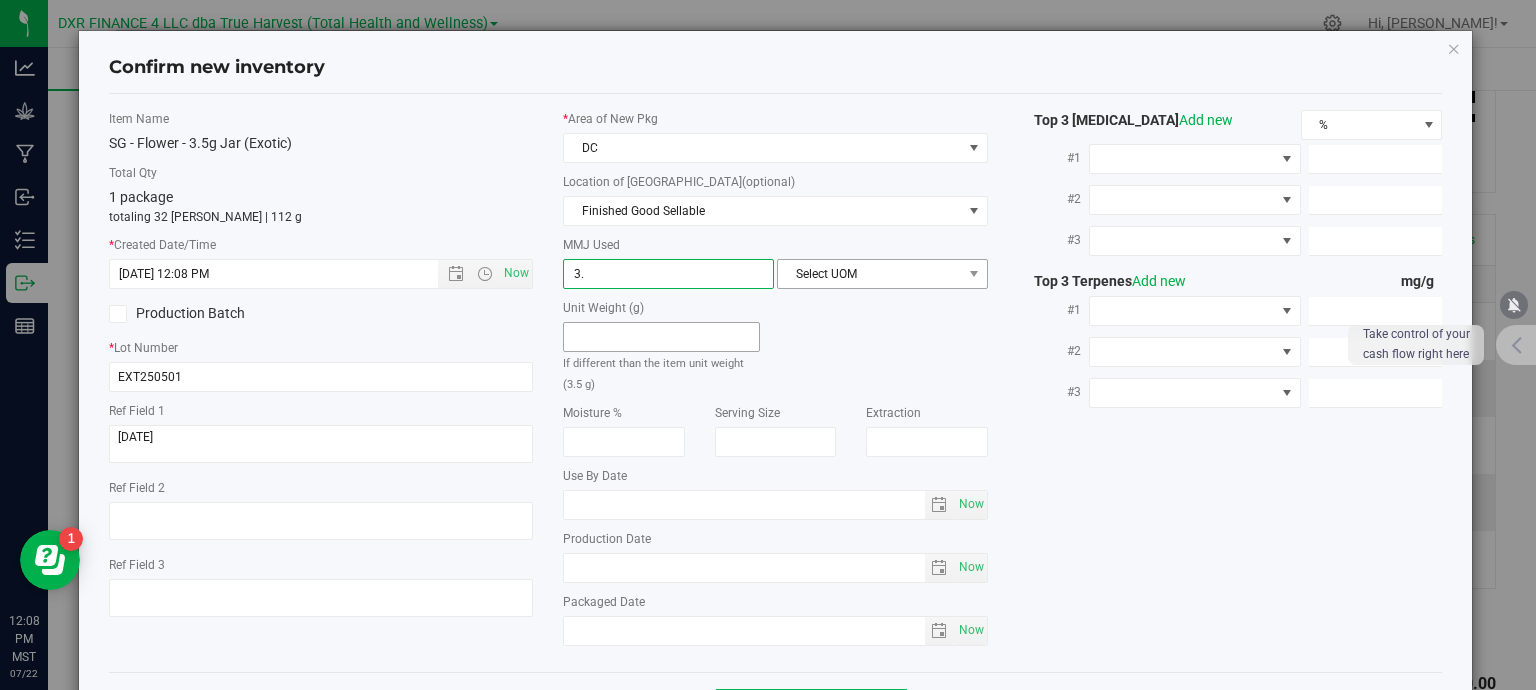 type on "3.5" 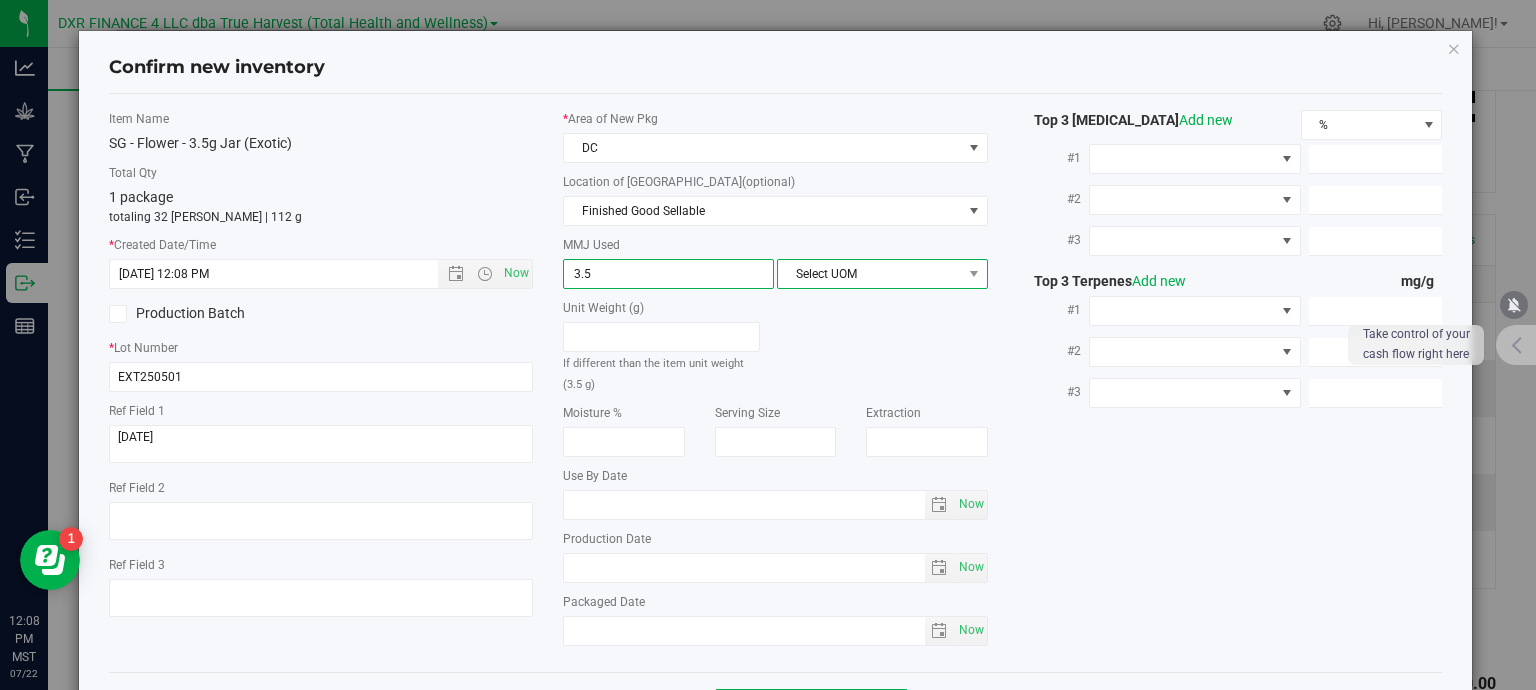 type on "3.5000" 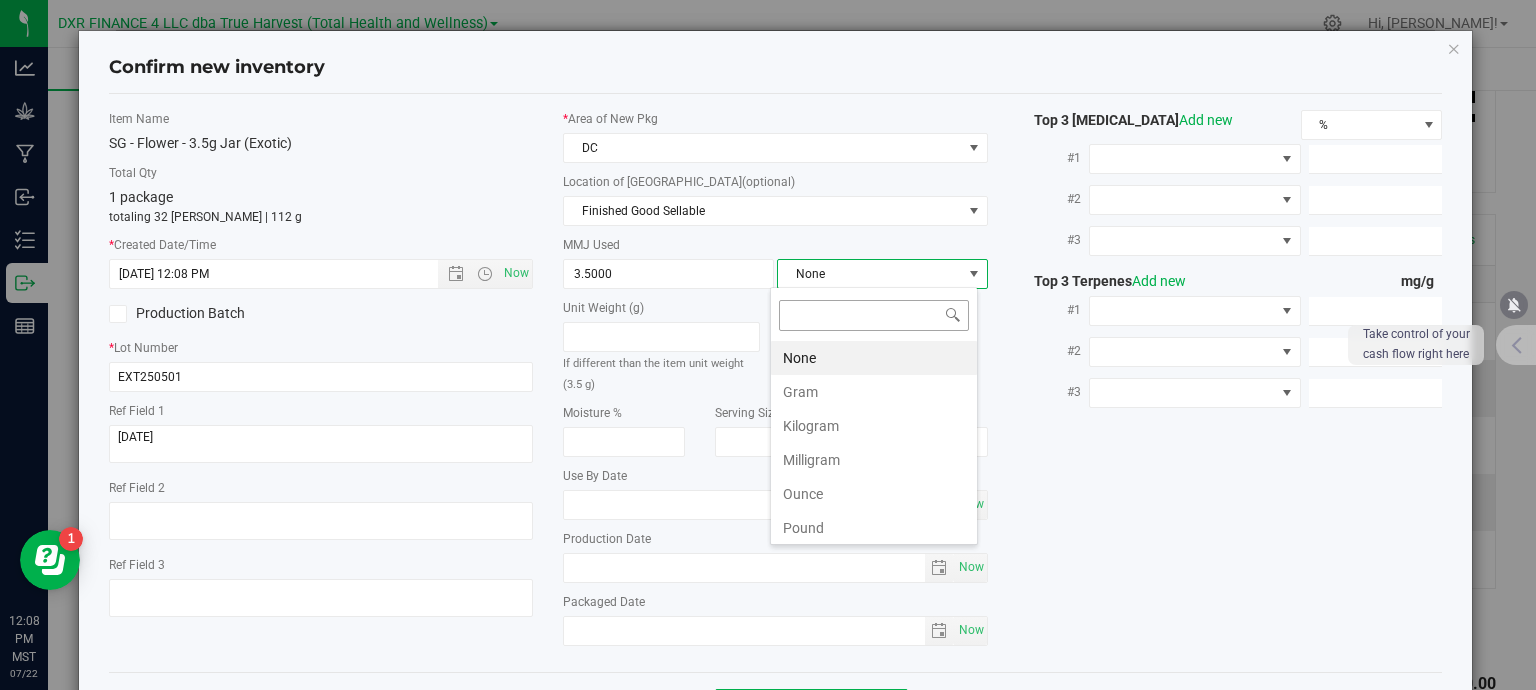 scroll, scrollTop: 99970, scrollLeft: 99792, axis: both 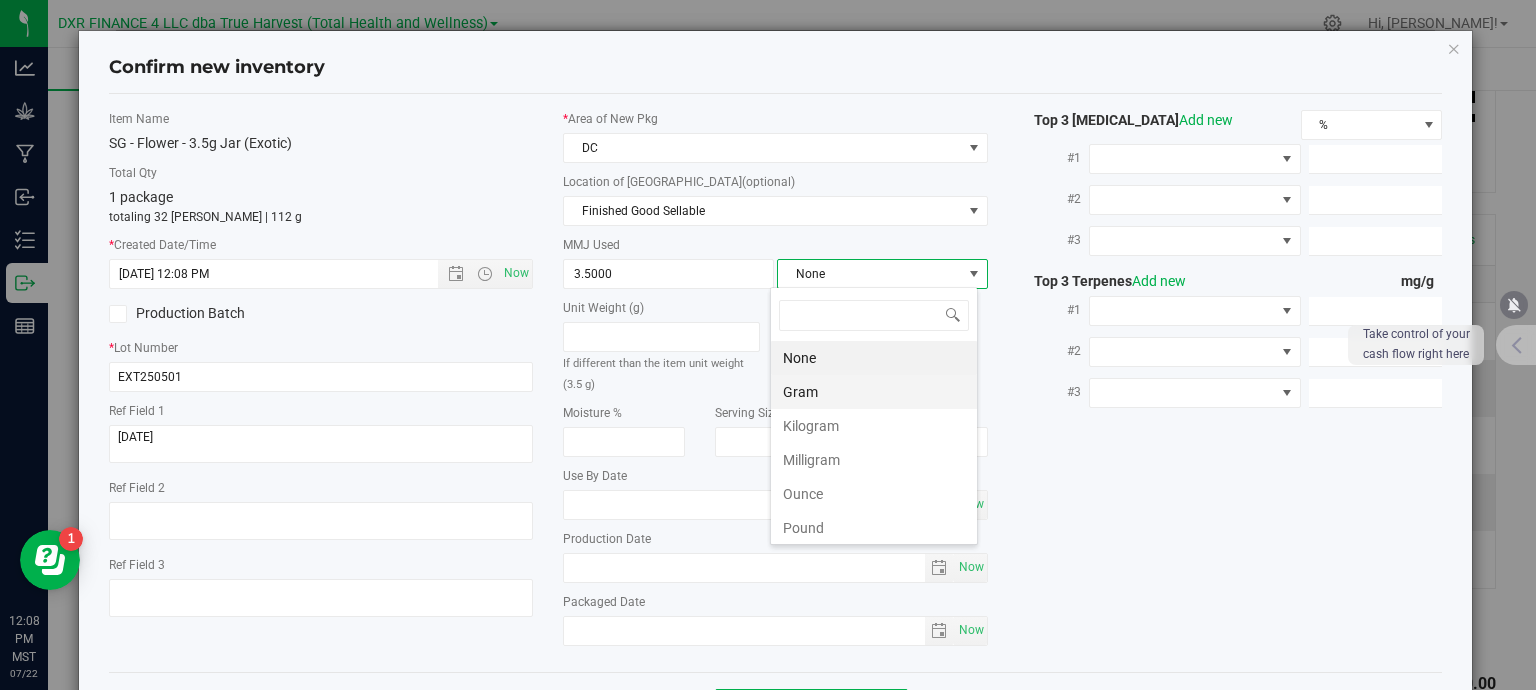 click on "Gram" at bounding box center [874, 392] 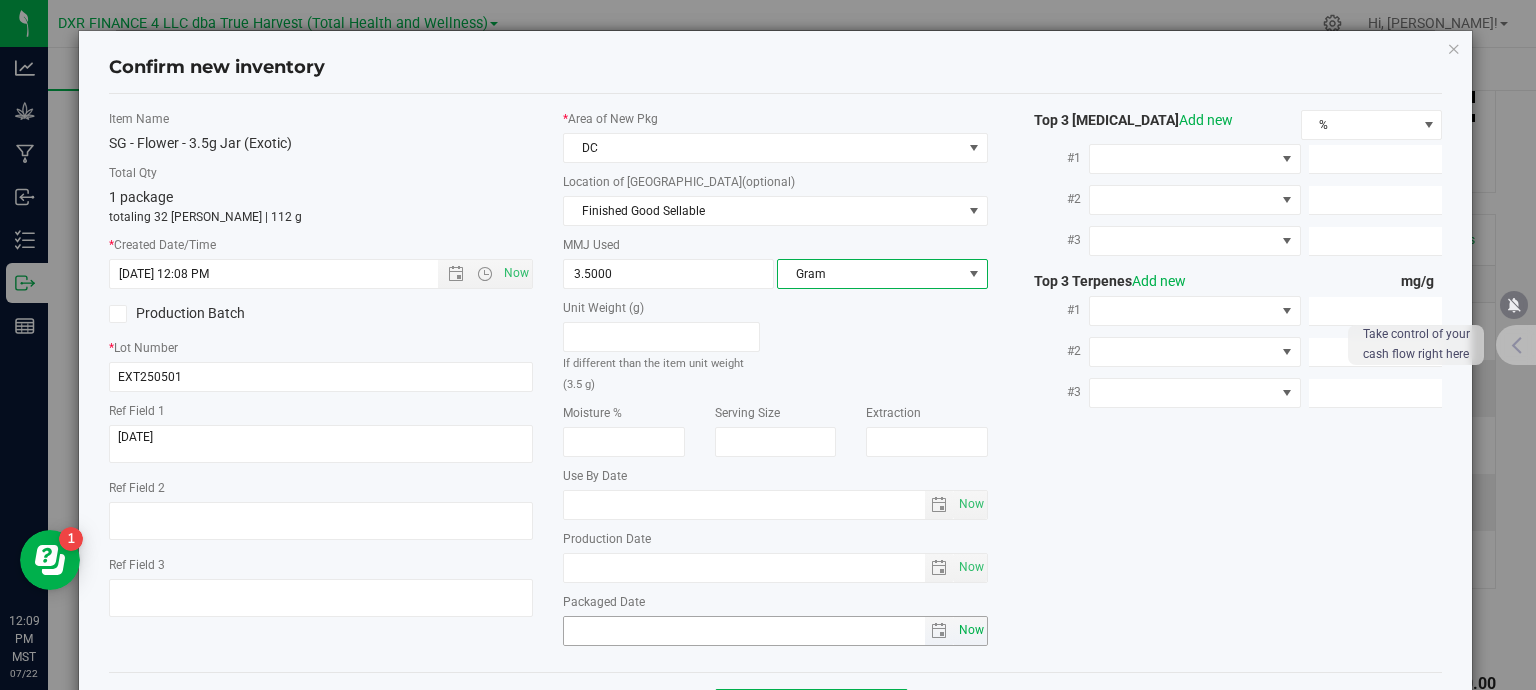 scroll, scrollTop: 75, scrollLeft: 0, axis: vertical 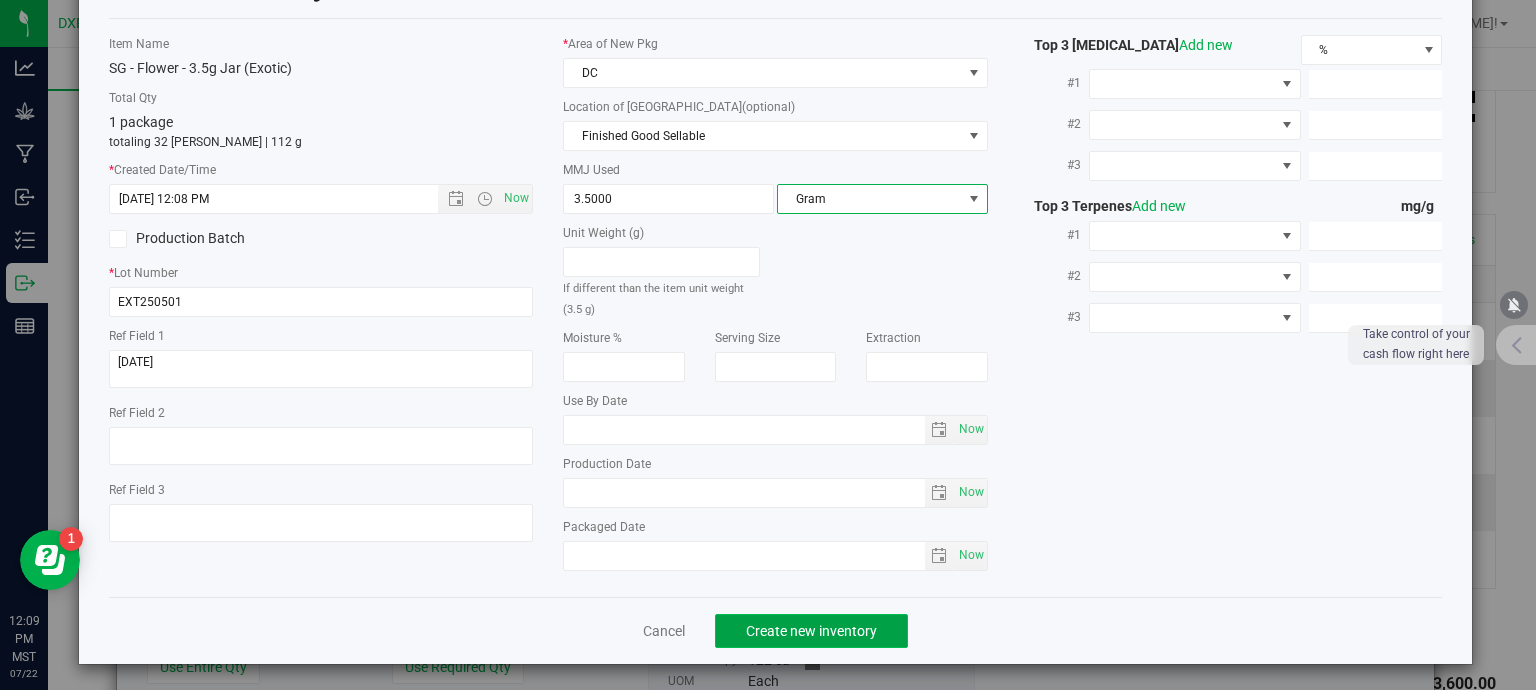 click on "Create new inventory" 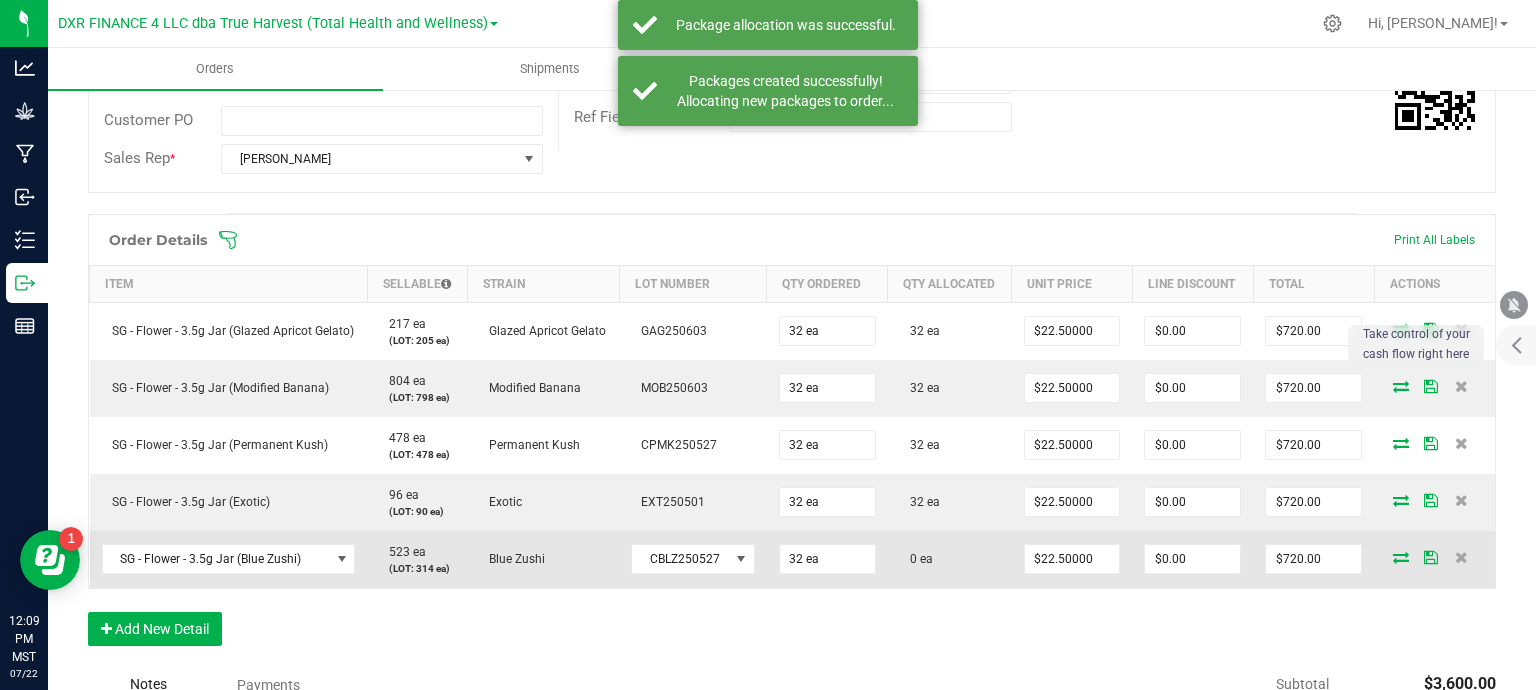 click at bounding box center [1401, 557] 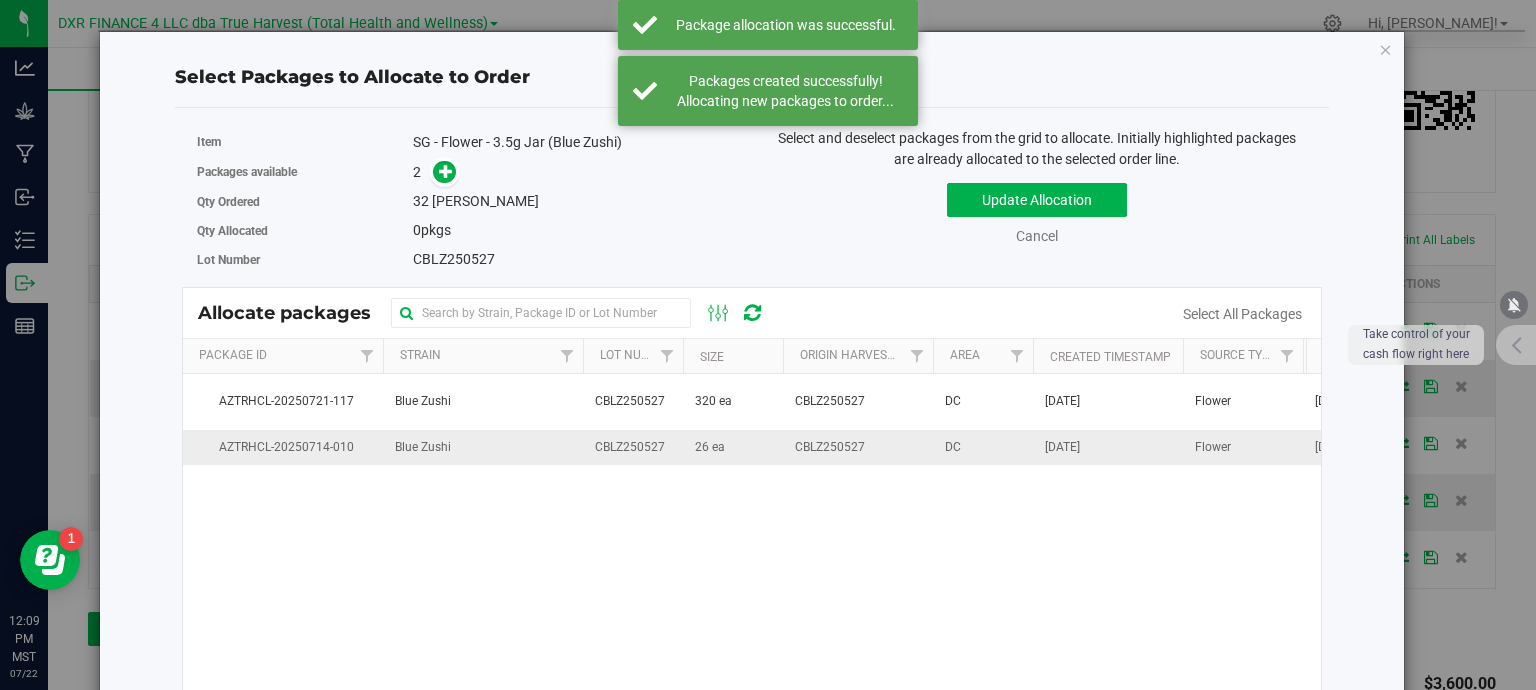 click on "CBLZ250527" at bounding box center [630, 447] 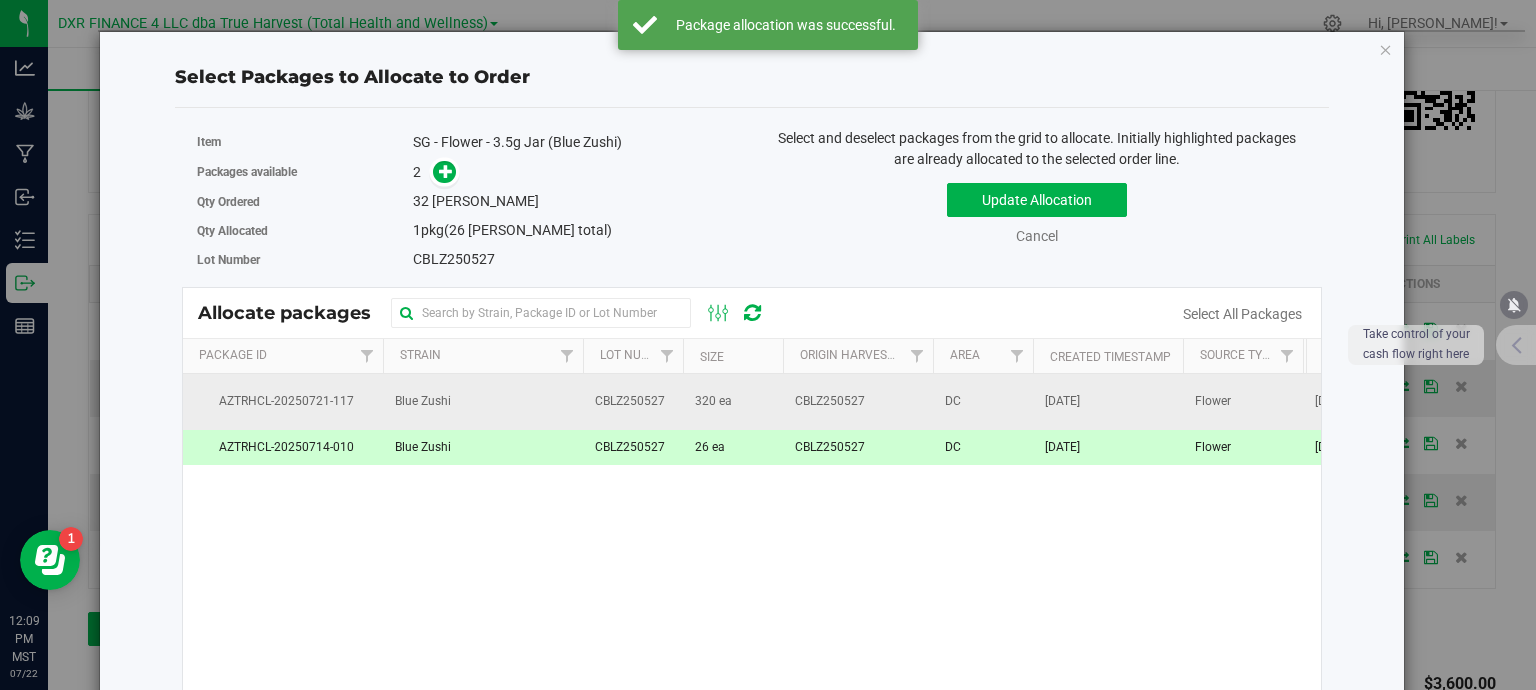 click on "CBLZ250527" at bounding box center (630, 401) 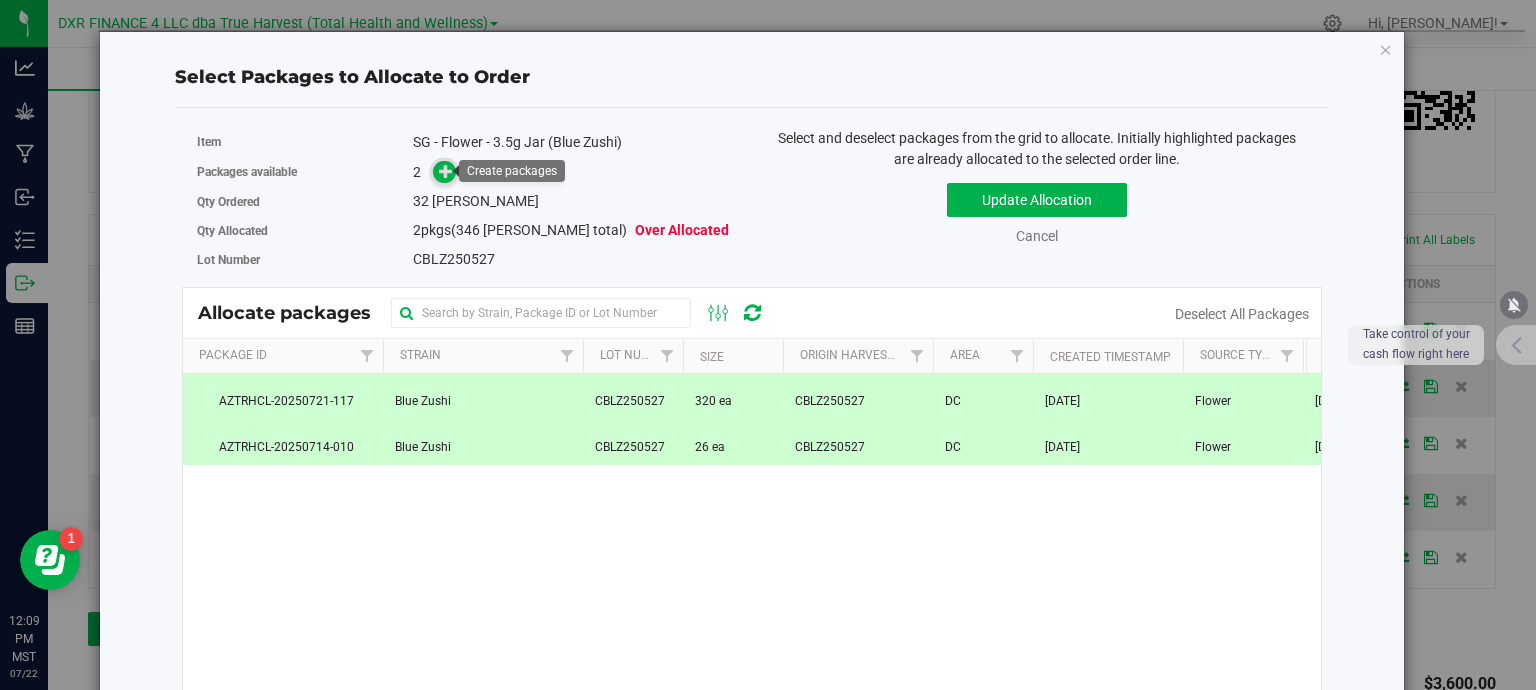 click at bounding box center (444, 172) 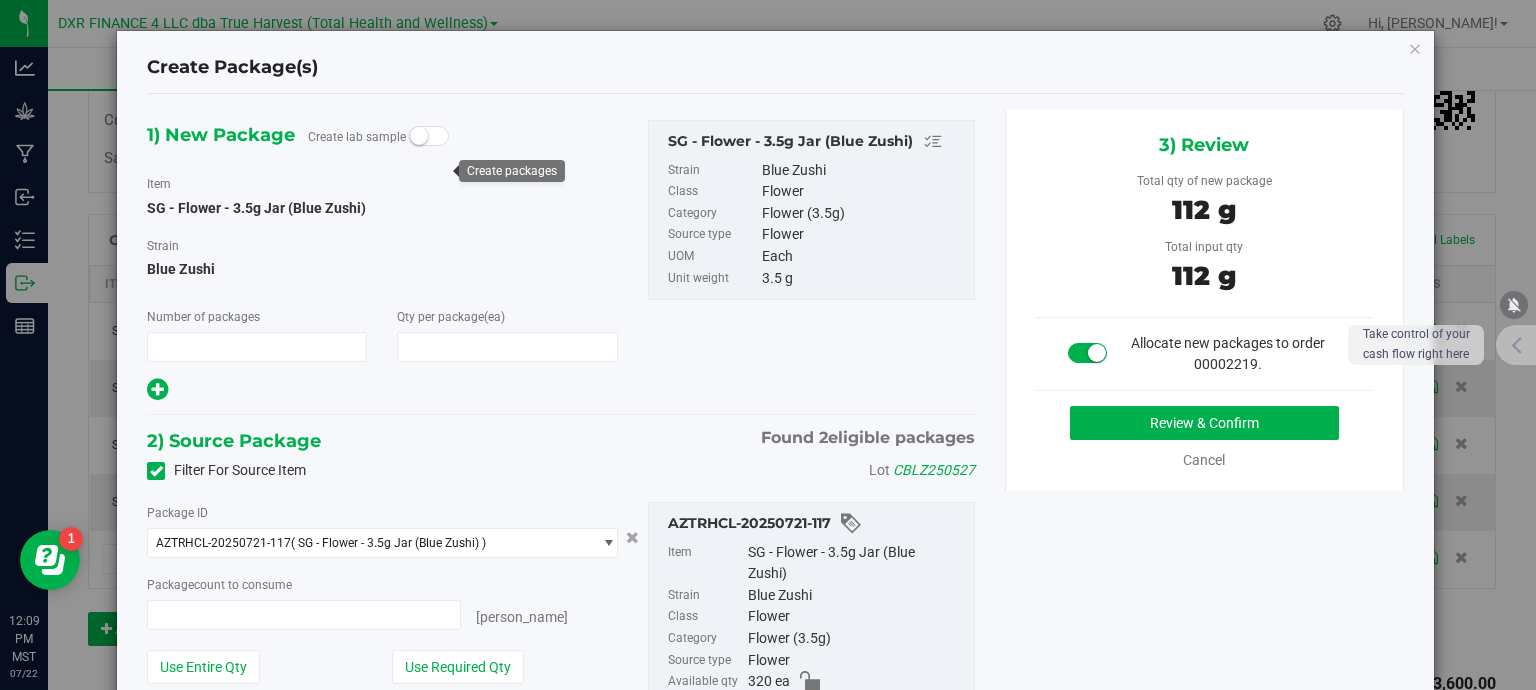 type on "1" 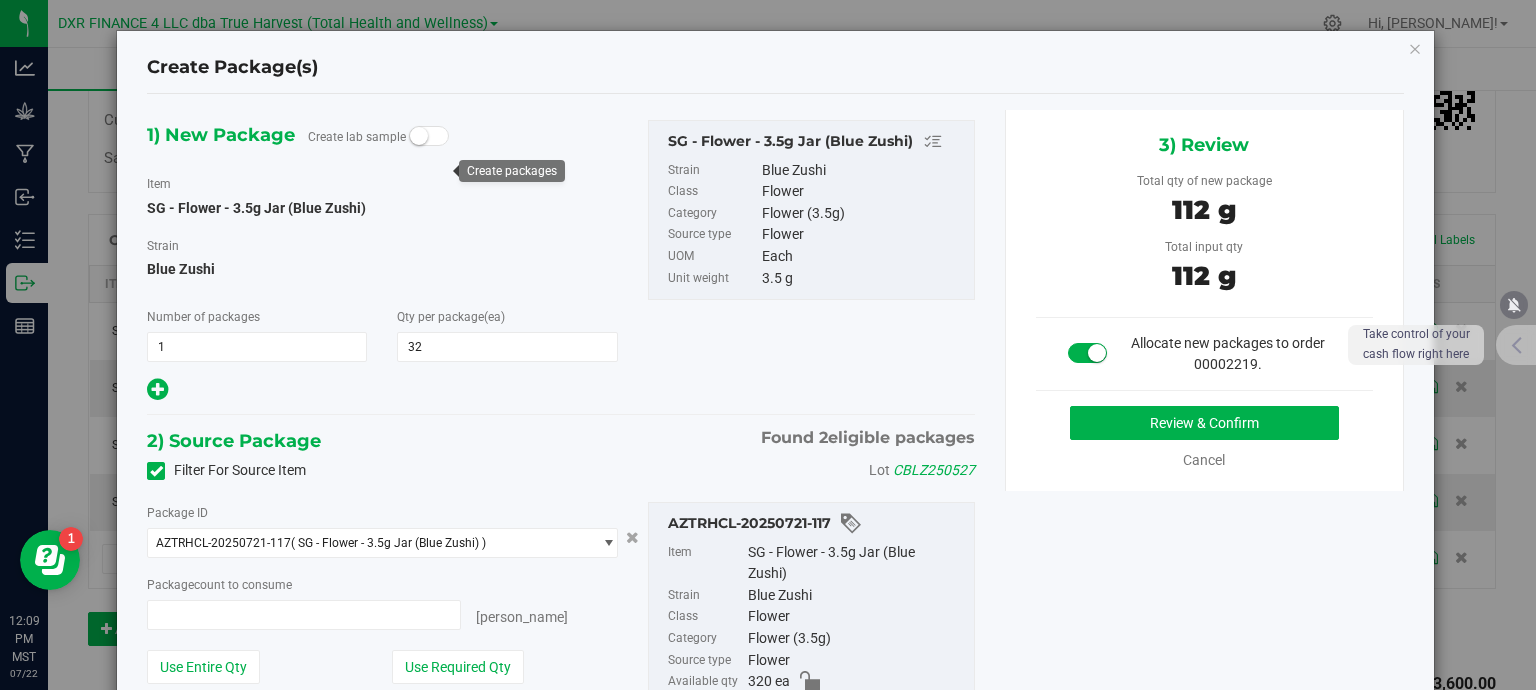 type on "32 ea" 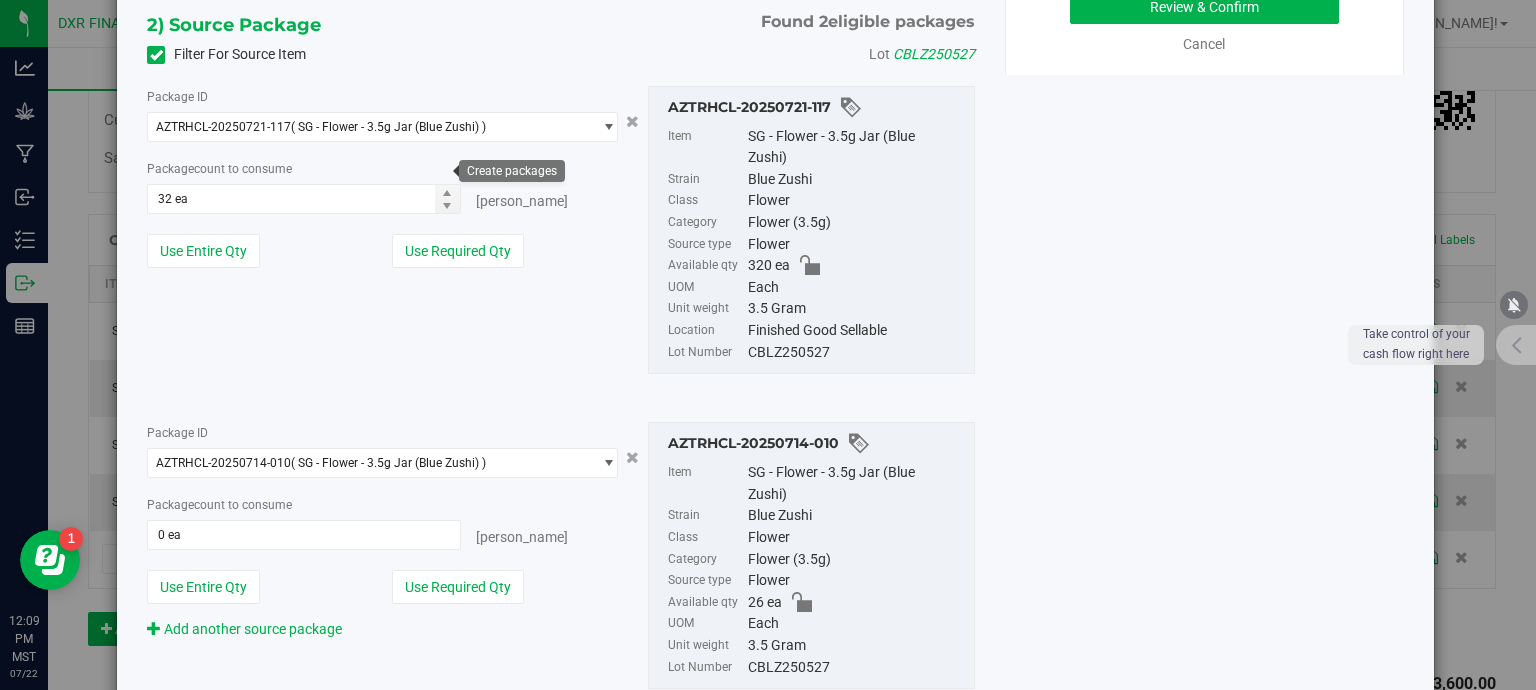scroll, scrollTop: 500, scrollLeft: 0, axis: vertical 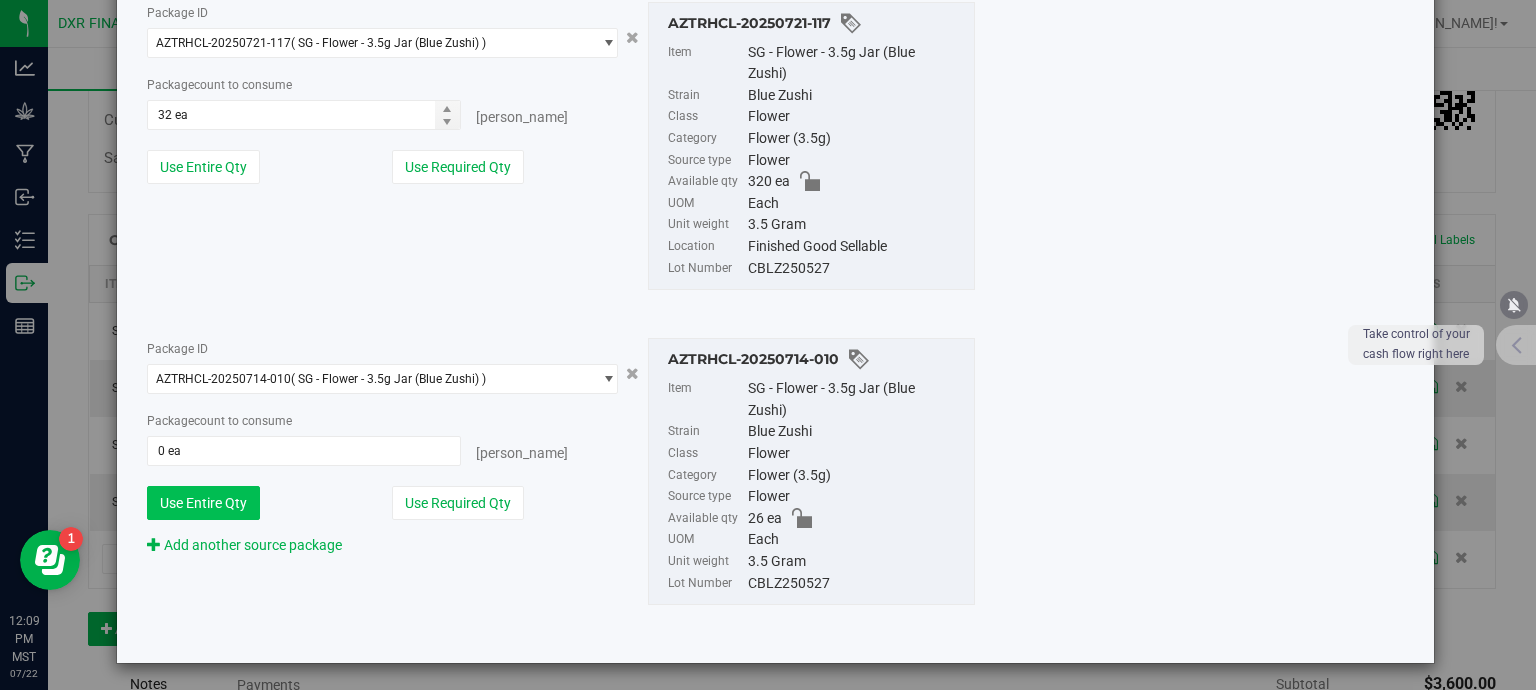 click on "Use Entire Qty" at bounding box center [203, 503] 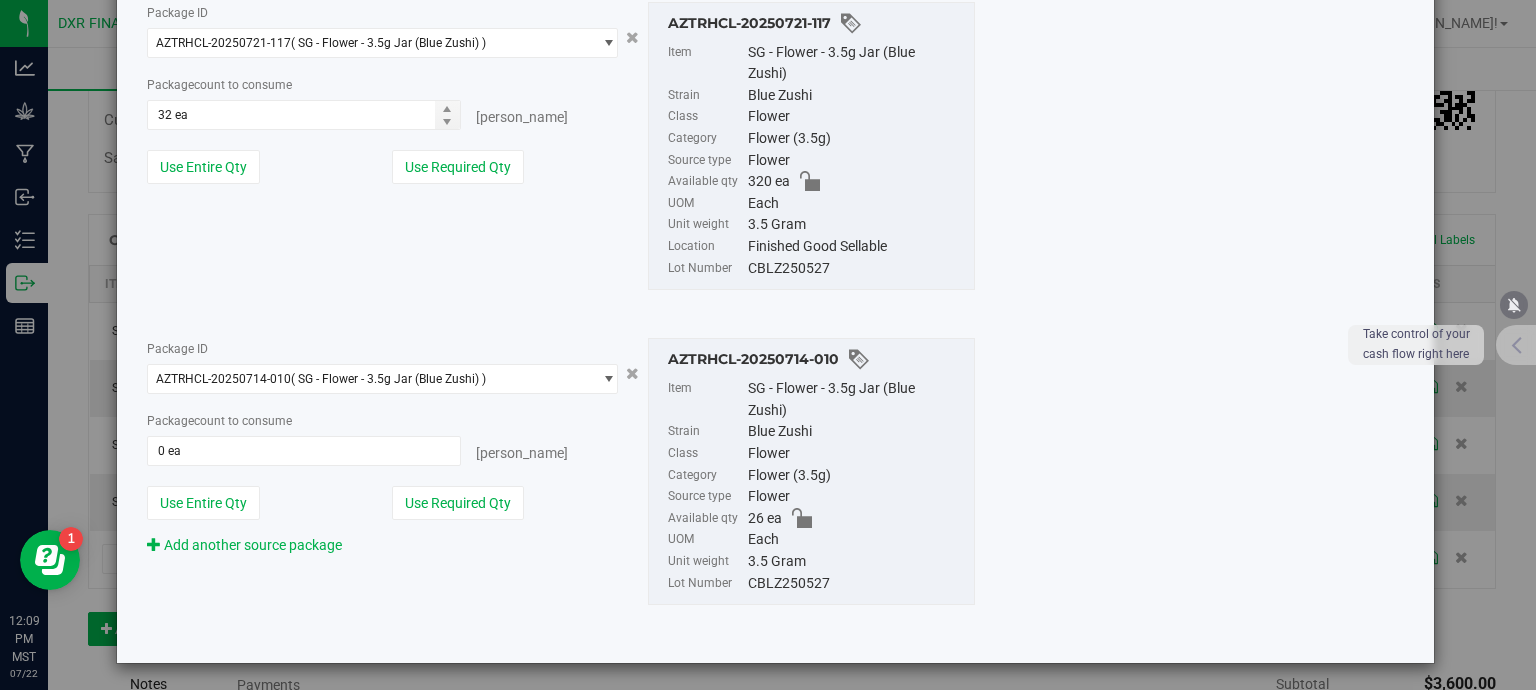 type on "26 ea" 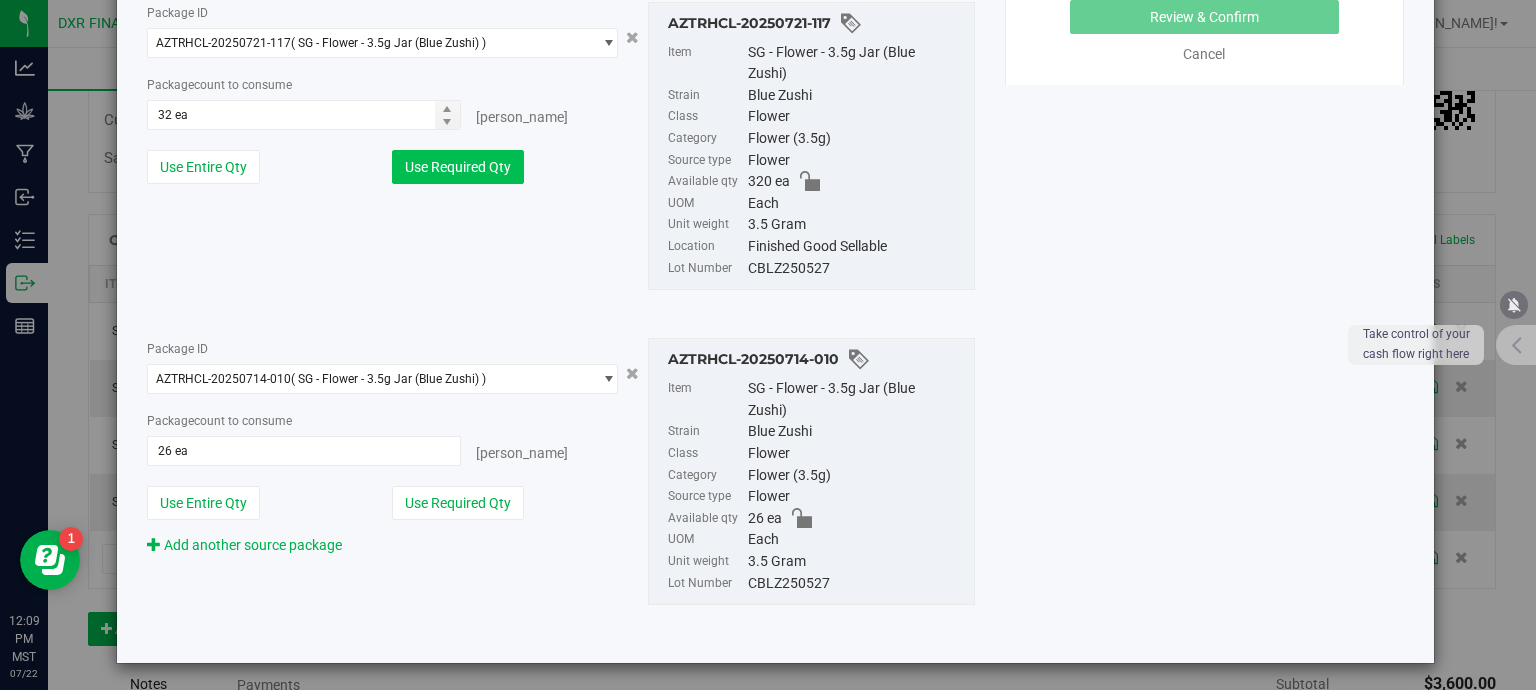click on "Use Required Qty" at bounding box center (458, 167) 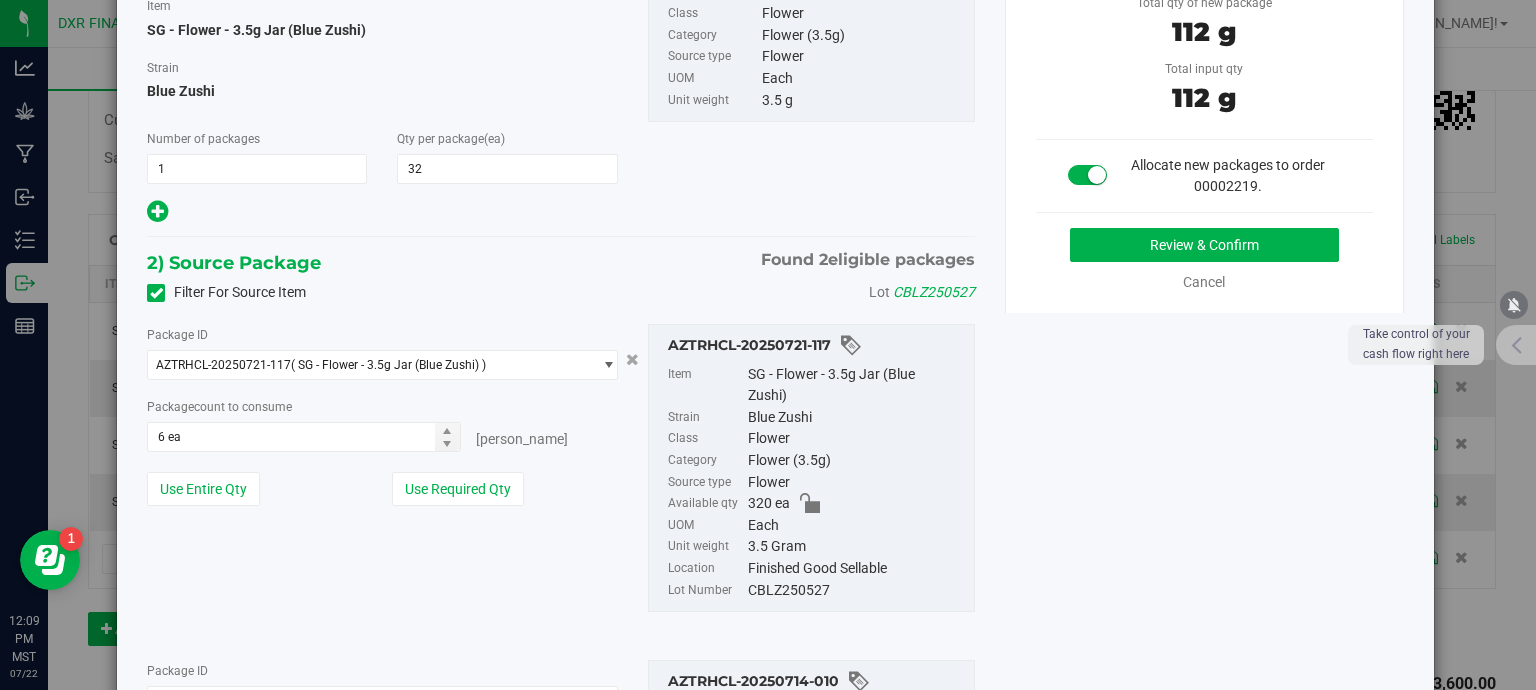 scroll, scrollTop: 0, scrollLeft: 0, axis: both 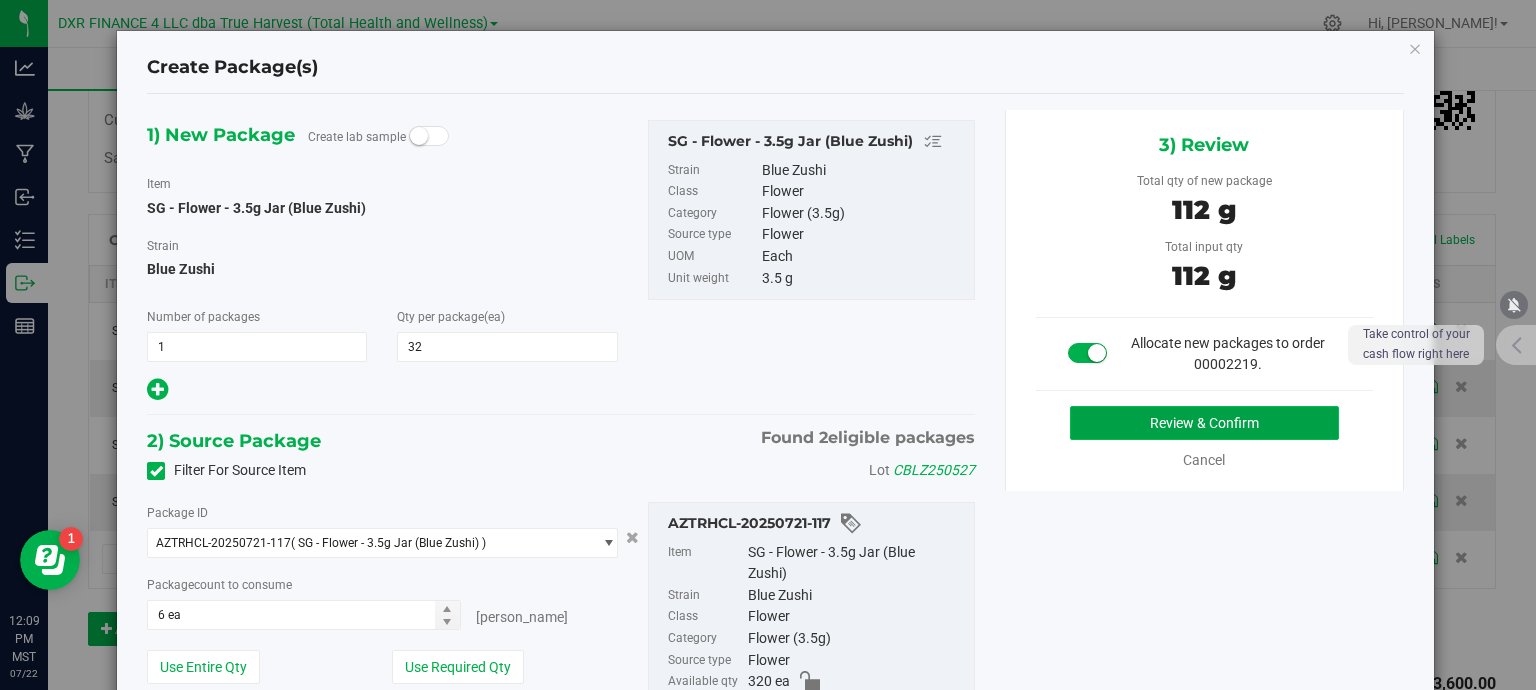 click on "Review & Confirm" at bounding box center [1204, 423] 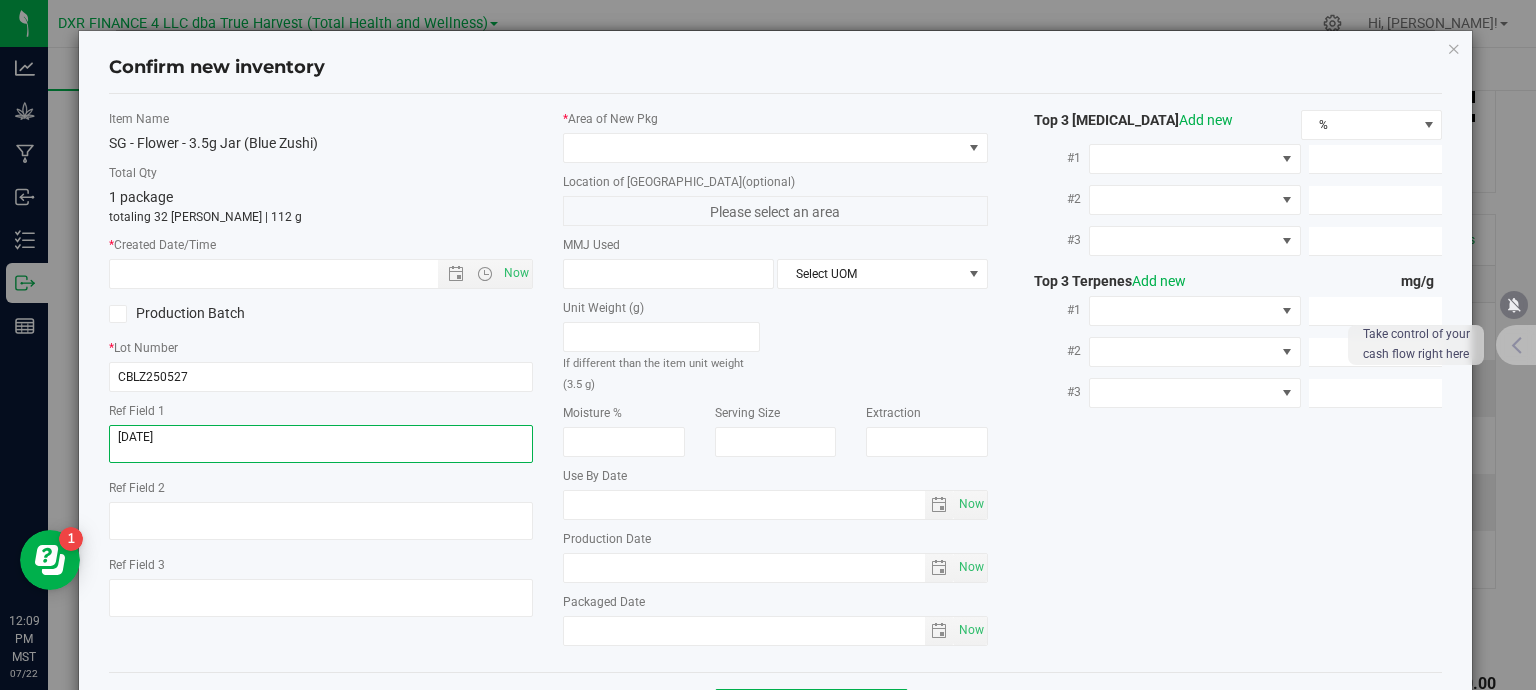click at bounding box center [321, 444] 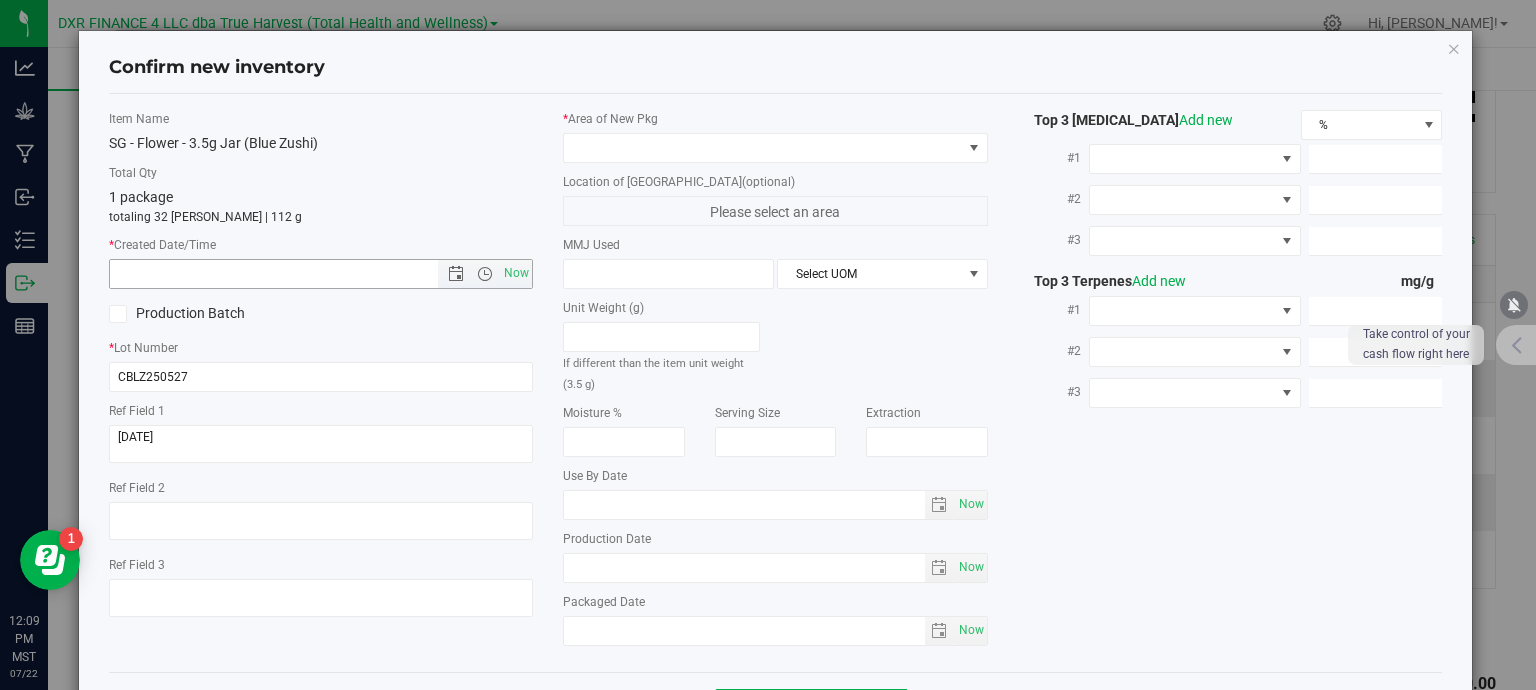 click at bounding box center (291, 274) 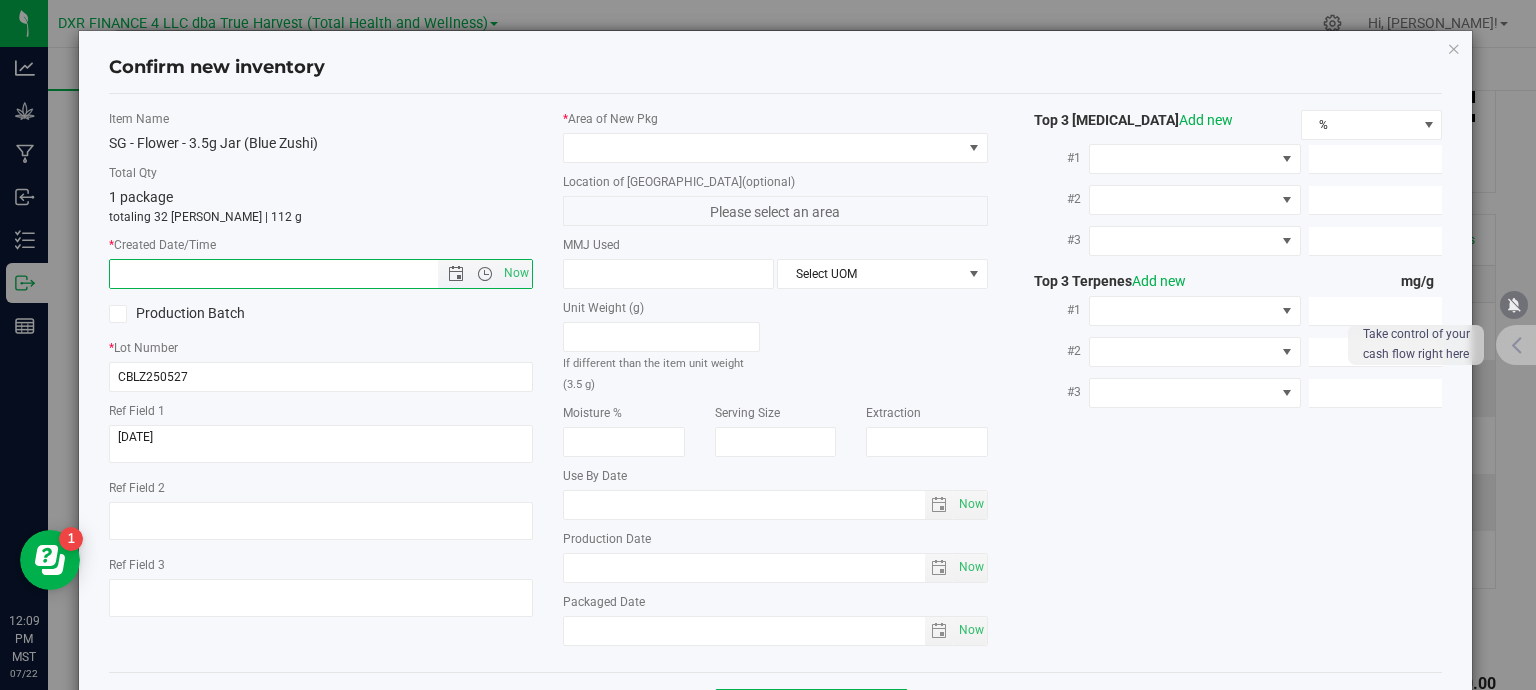paste on "[DATE]" 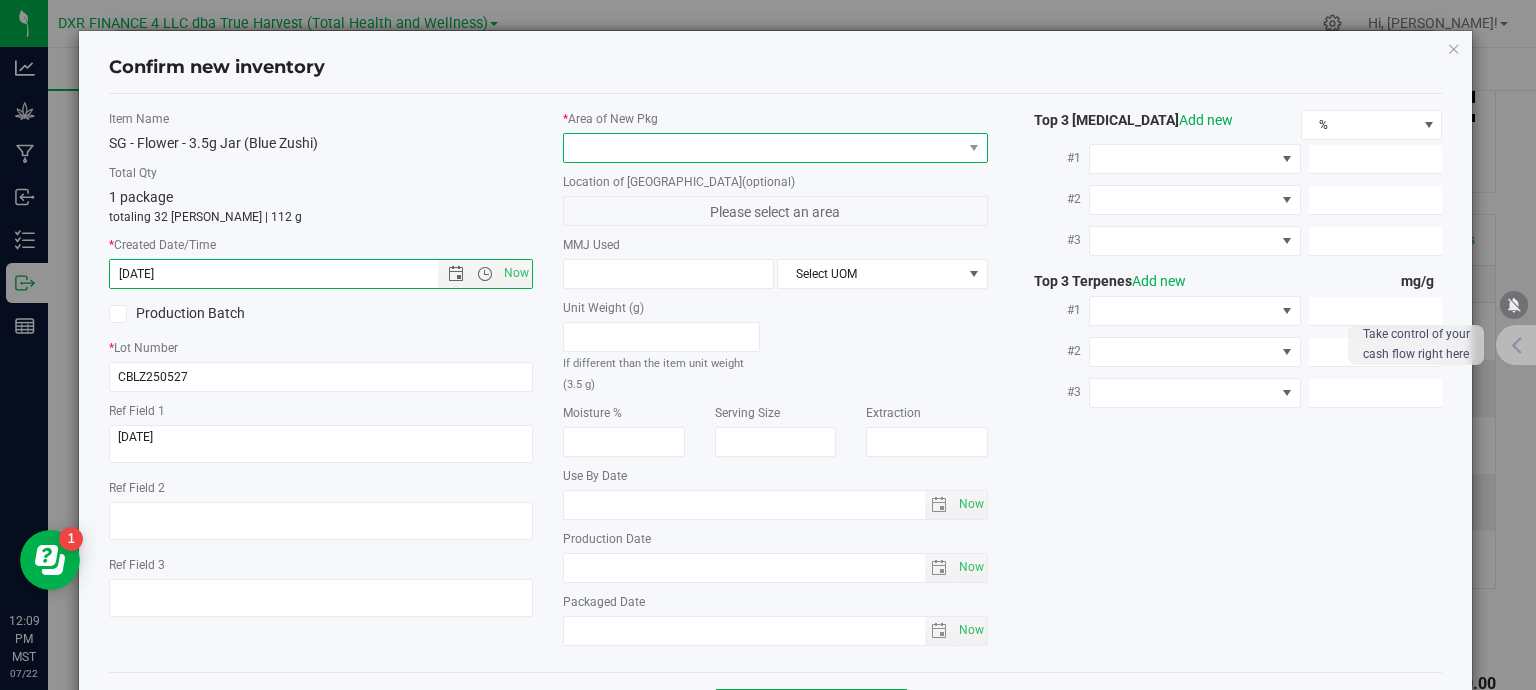 click at bounding box center [763, 148] 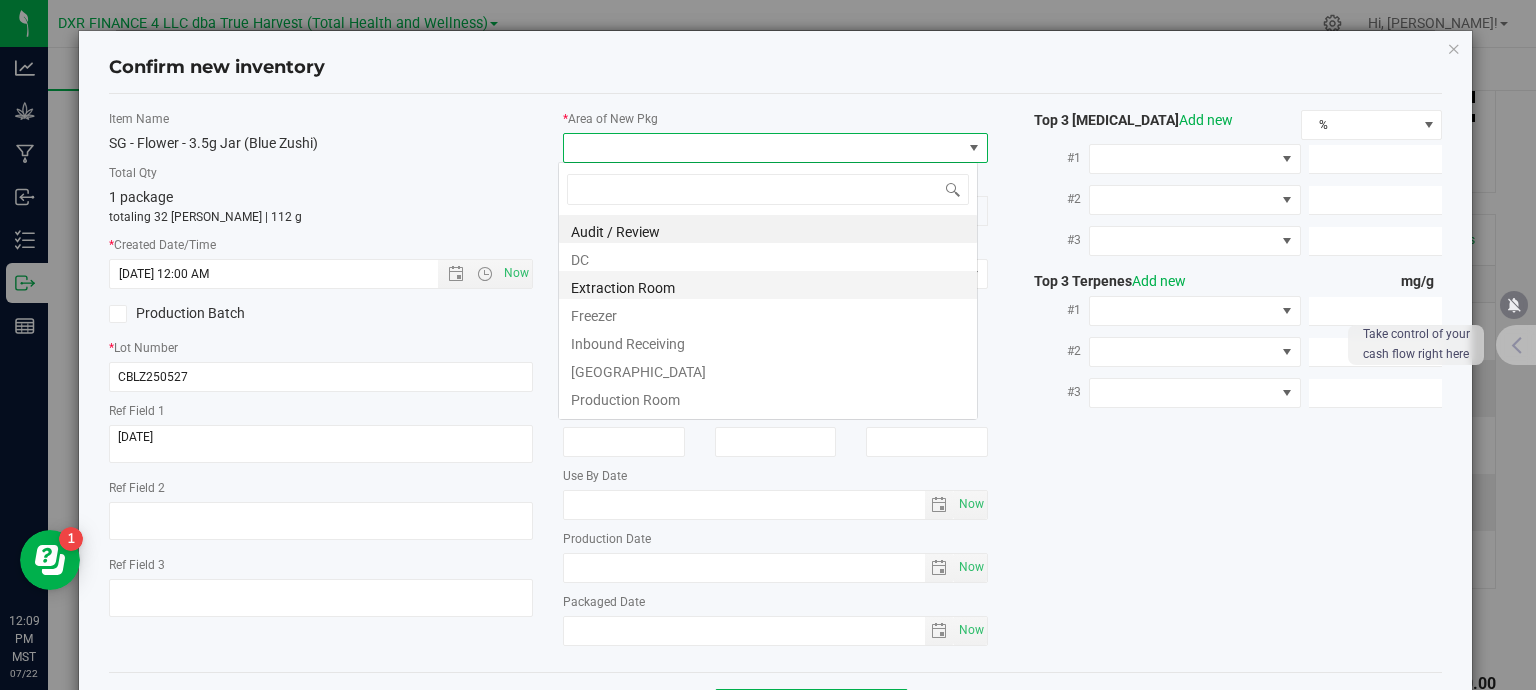 type on "5/27/2025 12:09 PM" 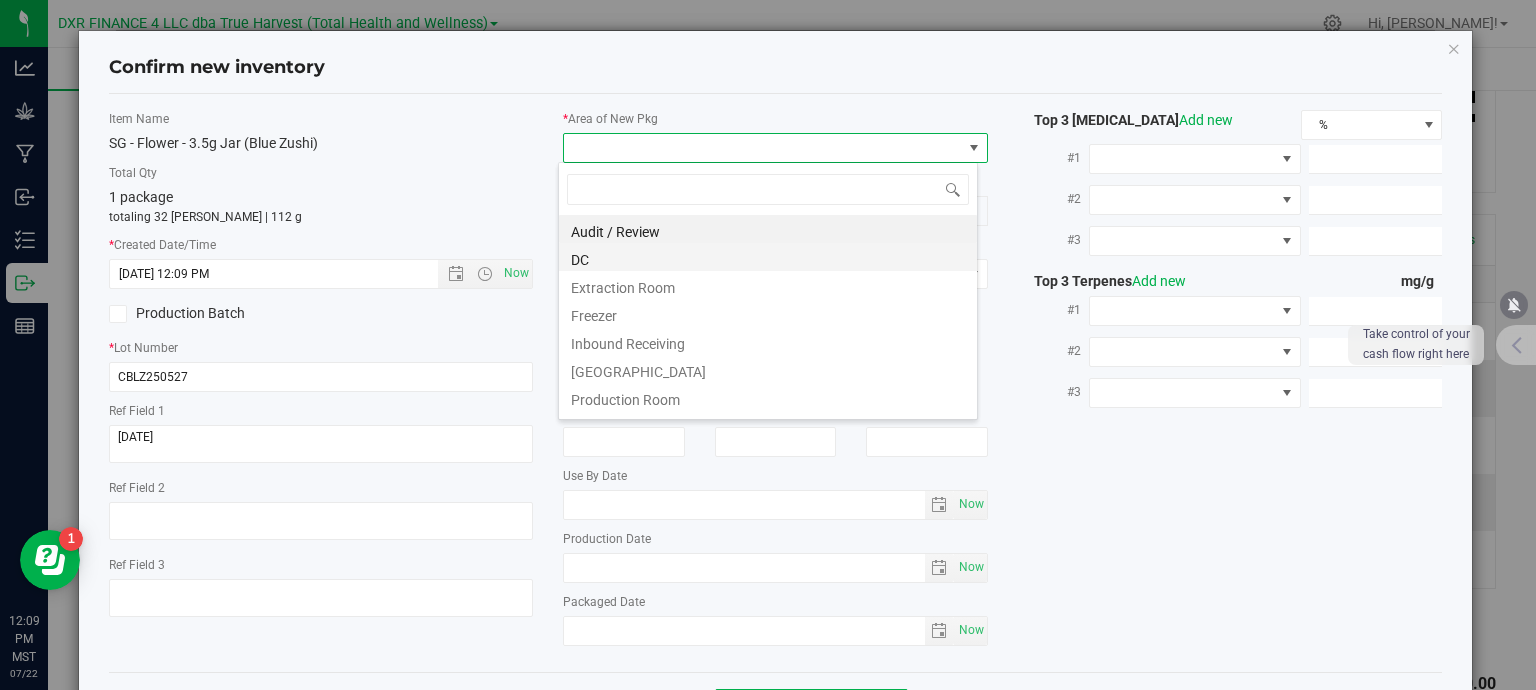 scroll, scrollTop: 99970, scrollLeft: 99580, axis: both 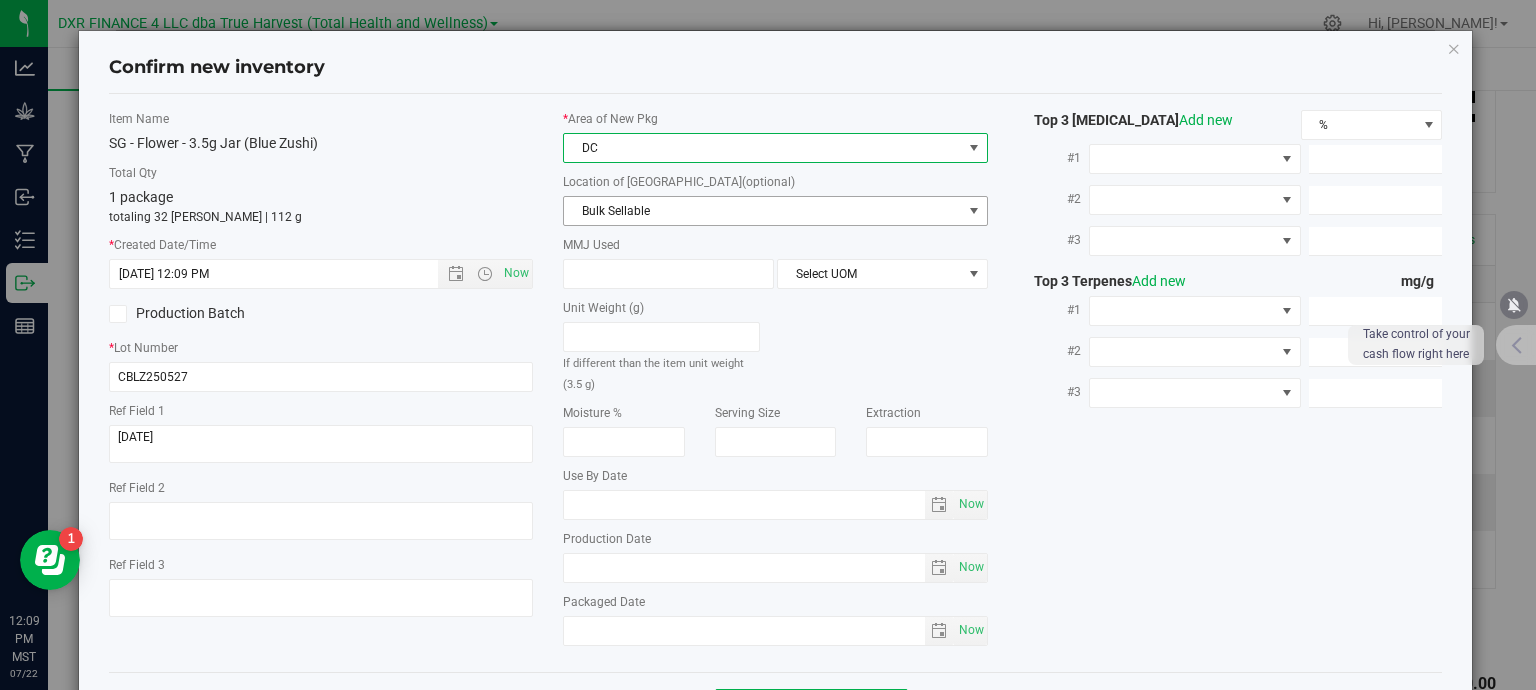 click on "Bulk Sellable" at bounding box center [763, 211] 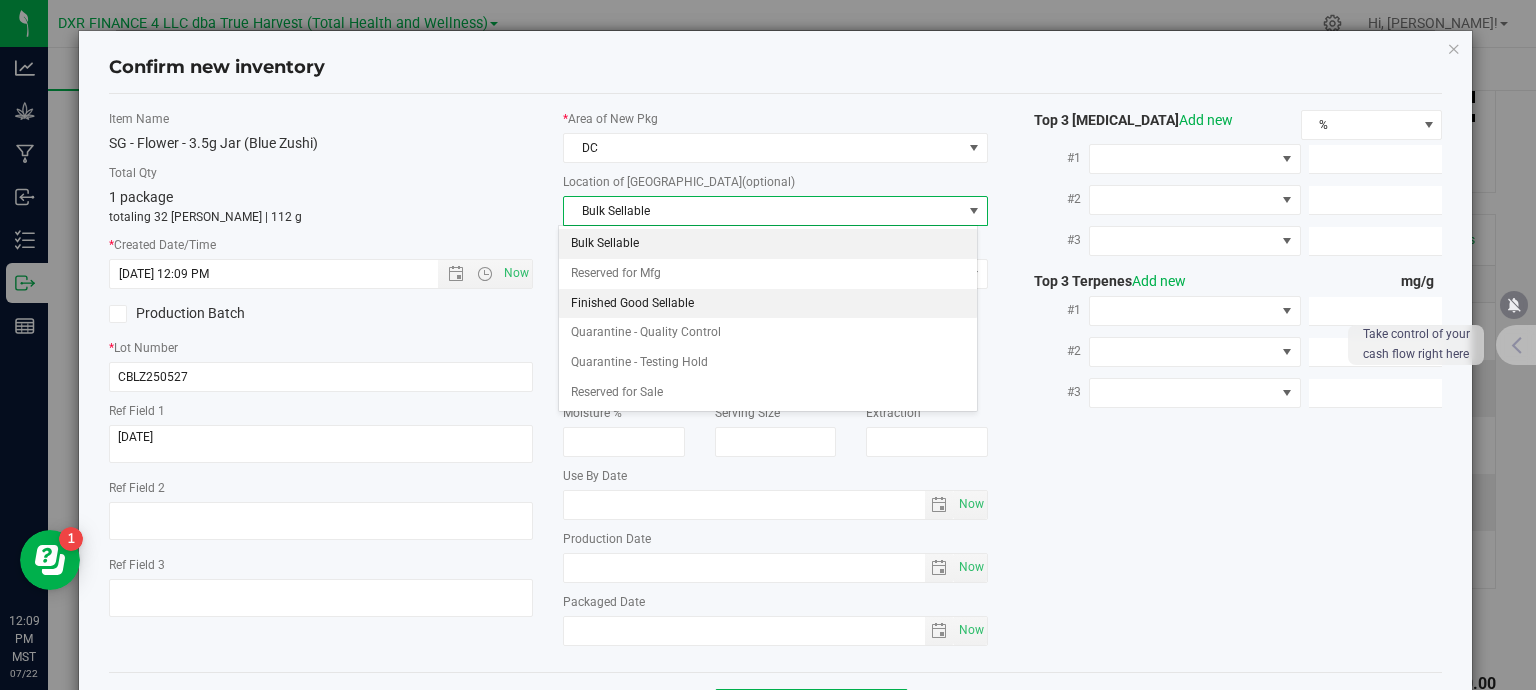 click on "Finished Good Sellable" at bounding box center [768, 304] 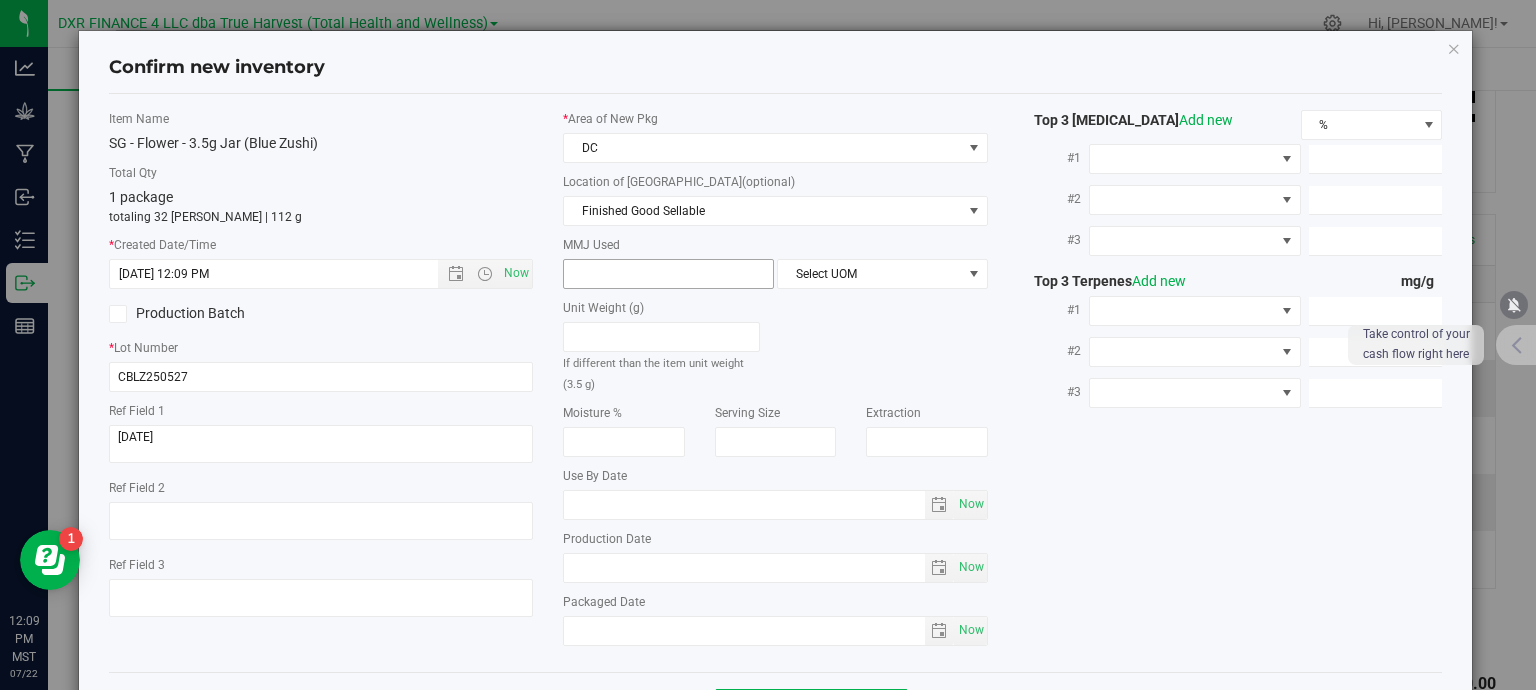 click at bounding box center [668, 274] 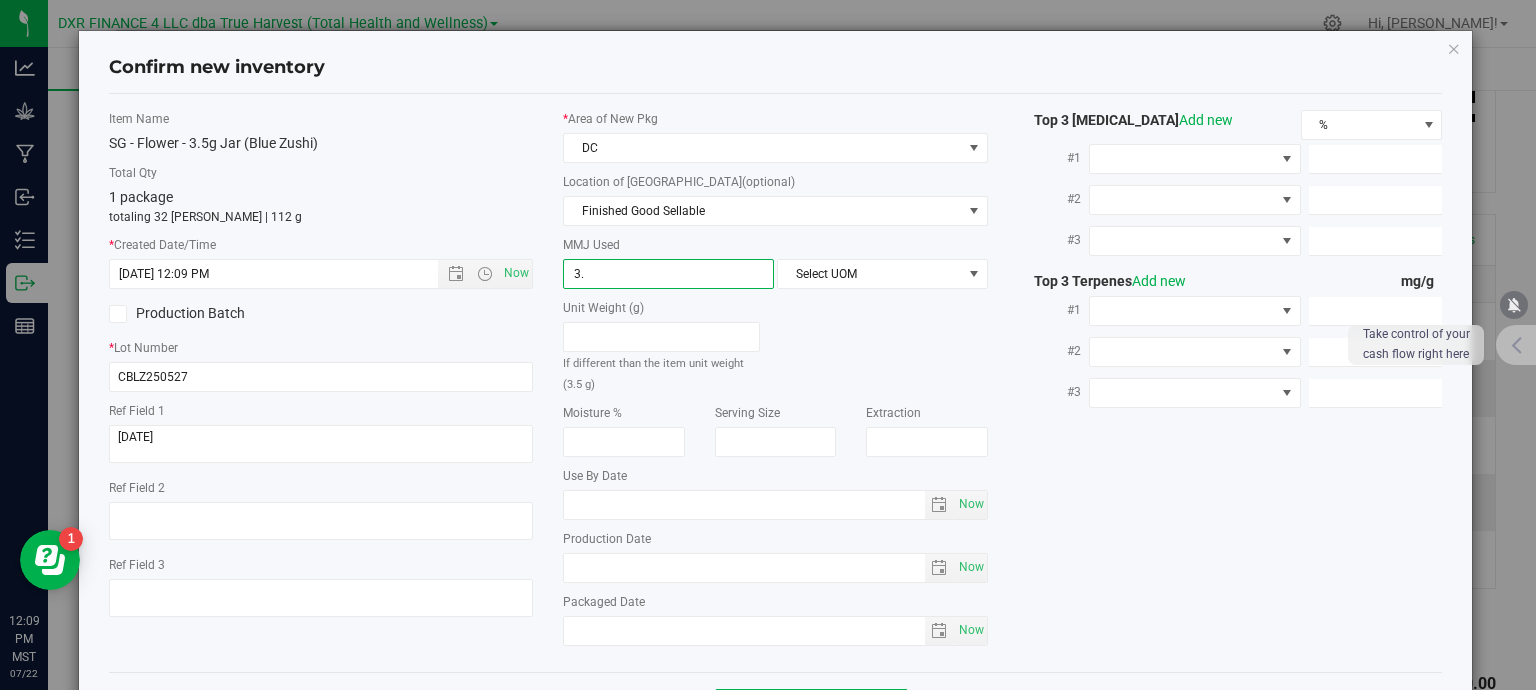 type on "3.5" 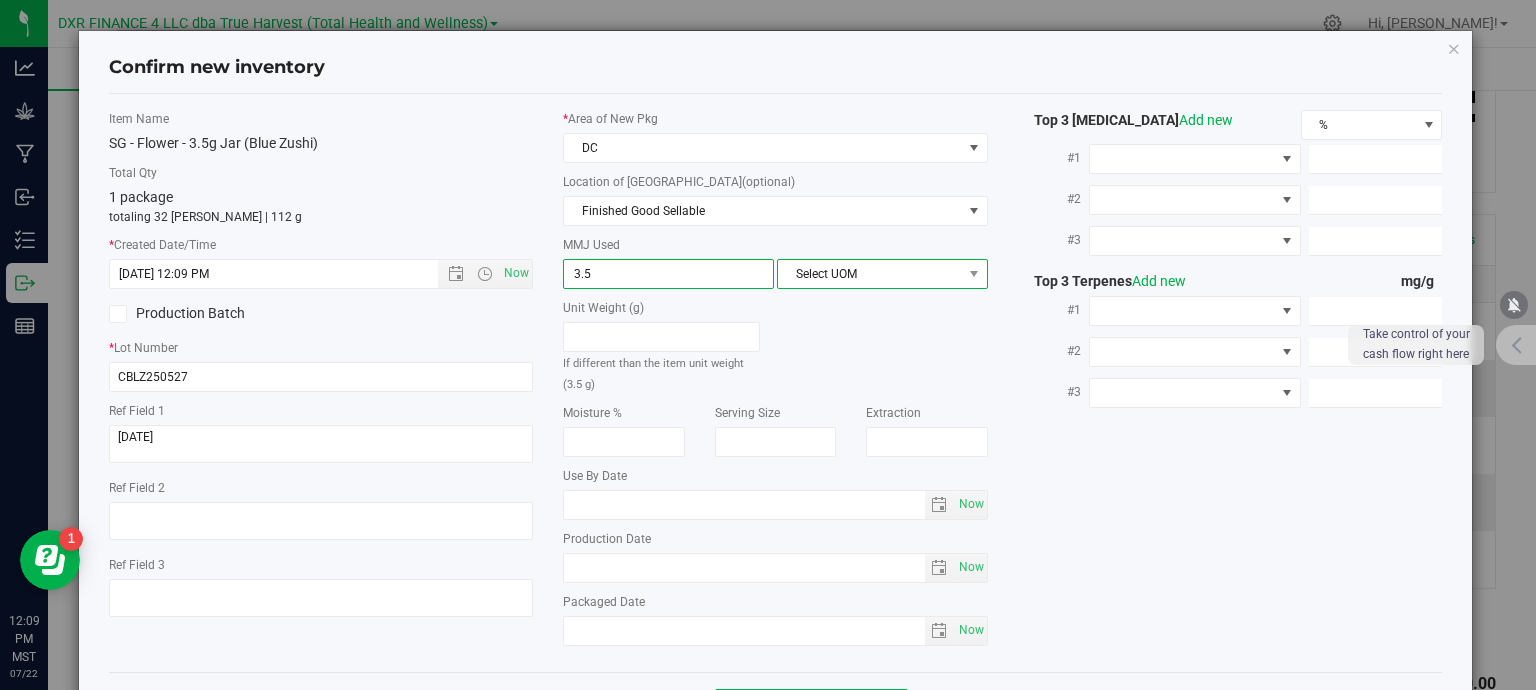 type on "3.5000" 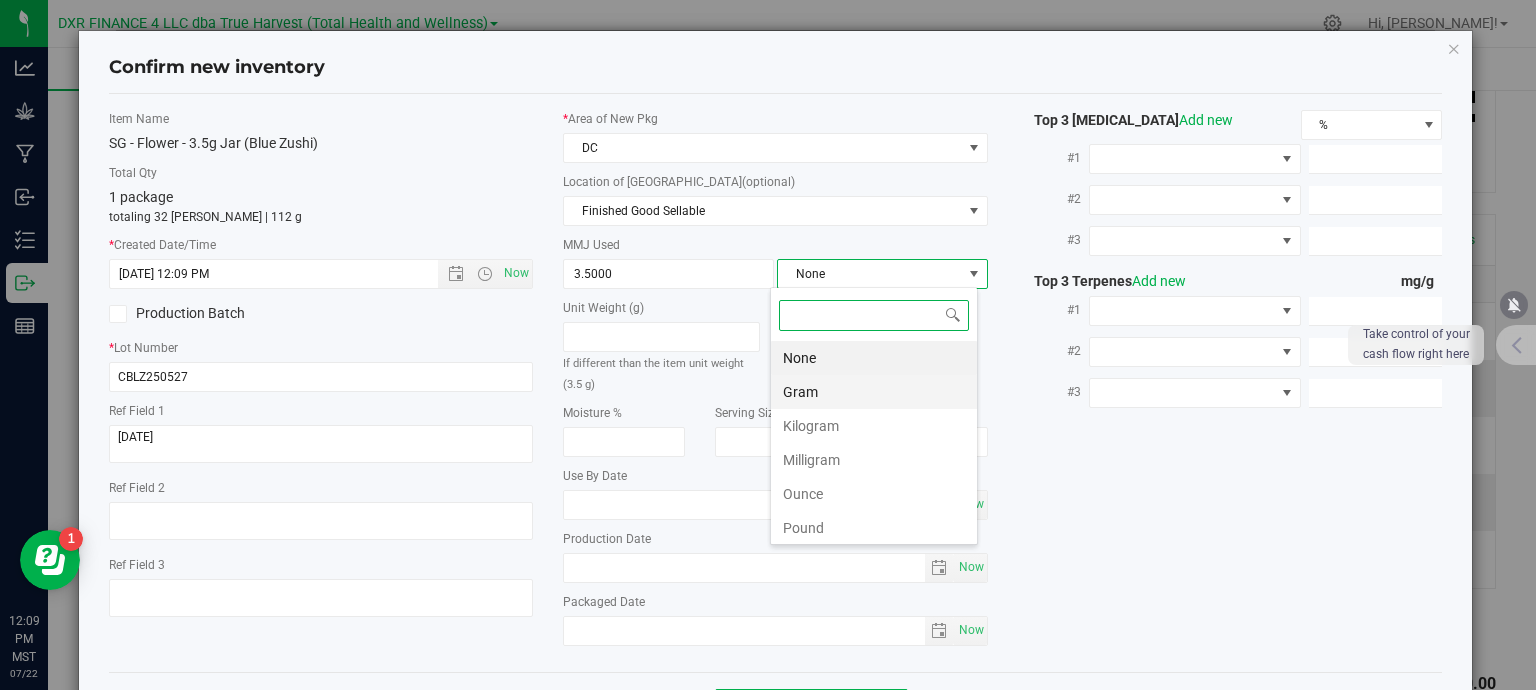 scroll, scrollTop: 99970, scrollLeft: 99792, axis: both 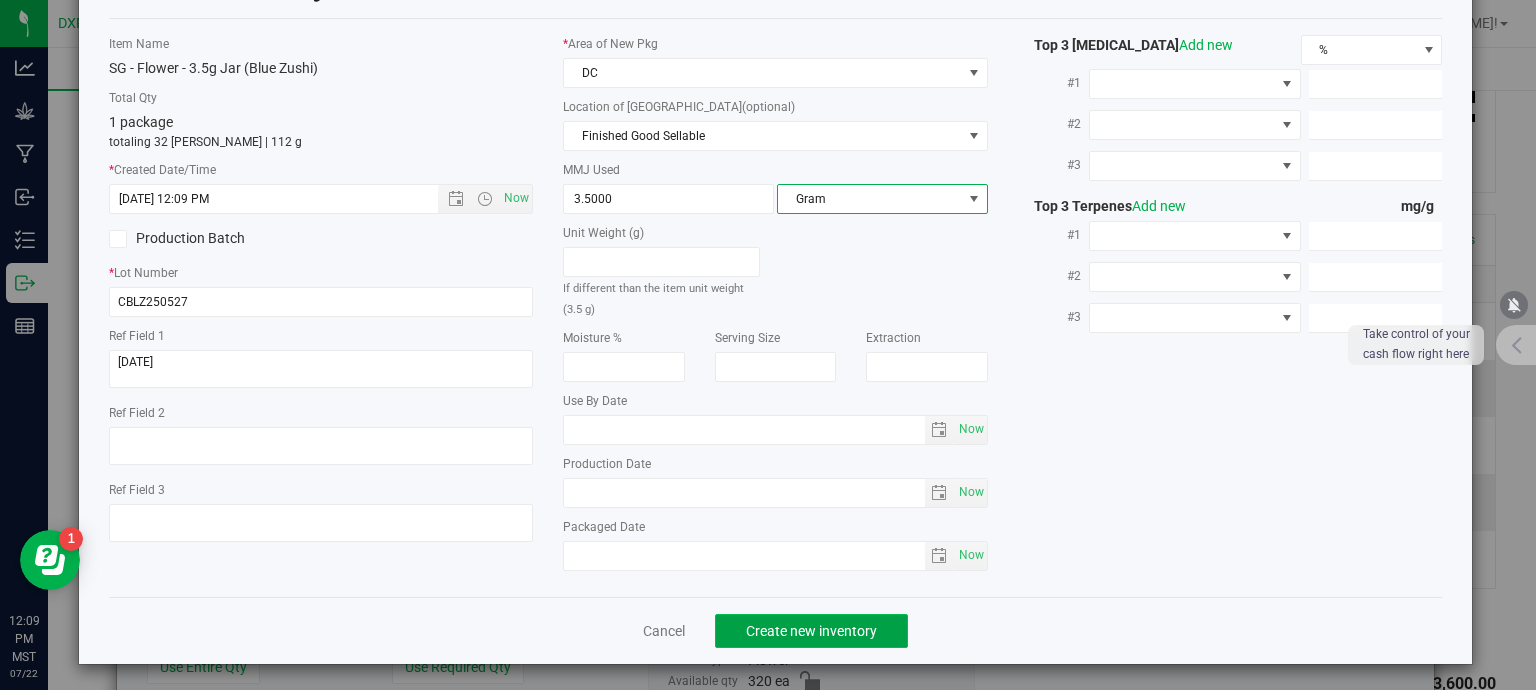 click on "Create new inventory" 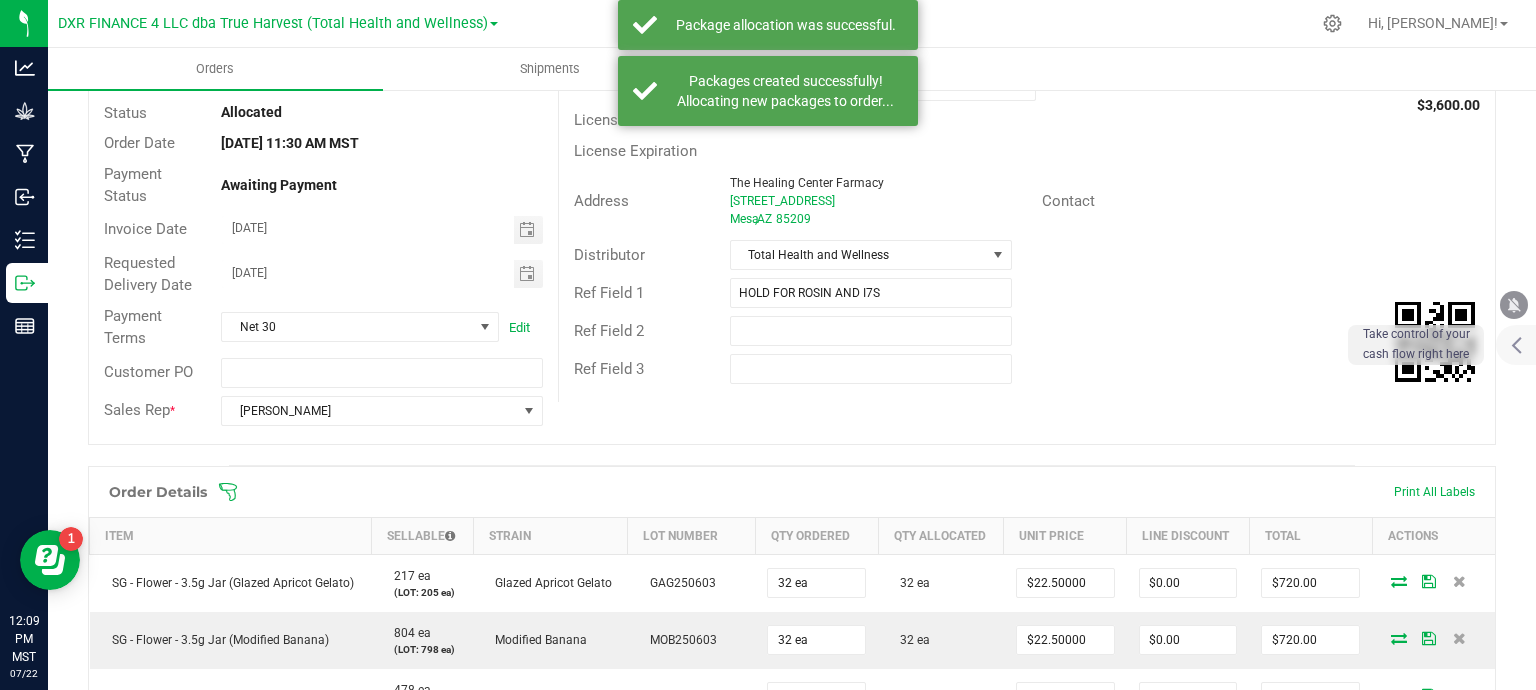 scroll, scrollTop: 0, scrollLeft: 0, axis: both 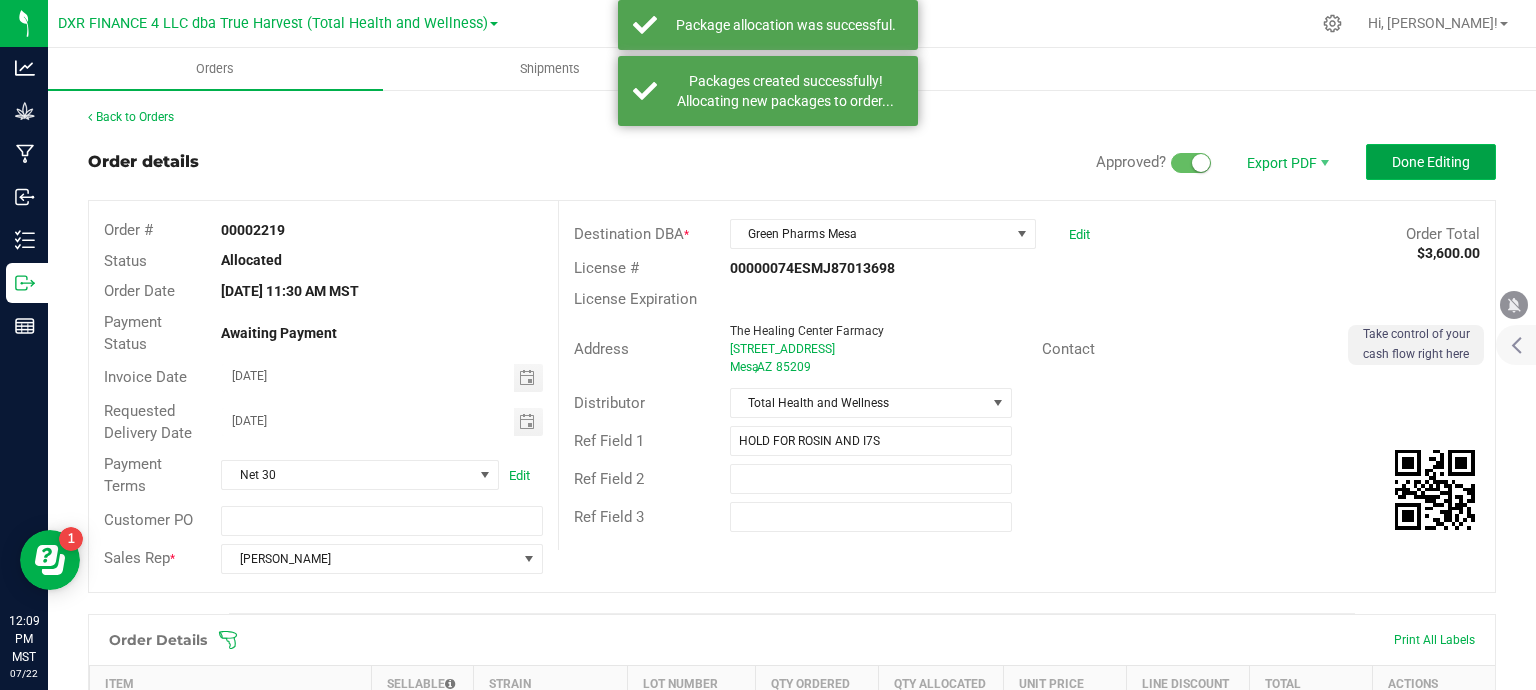 click on "Done Editing" at bounding box center (1431, 162) 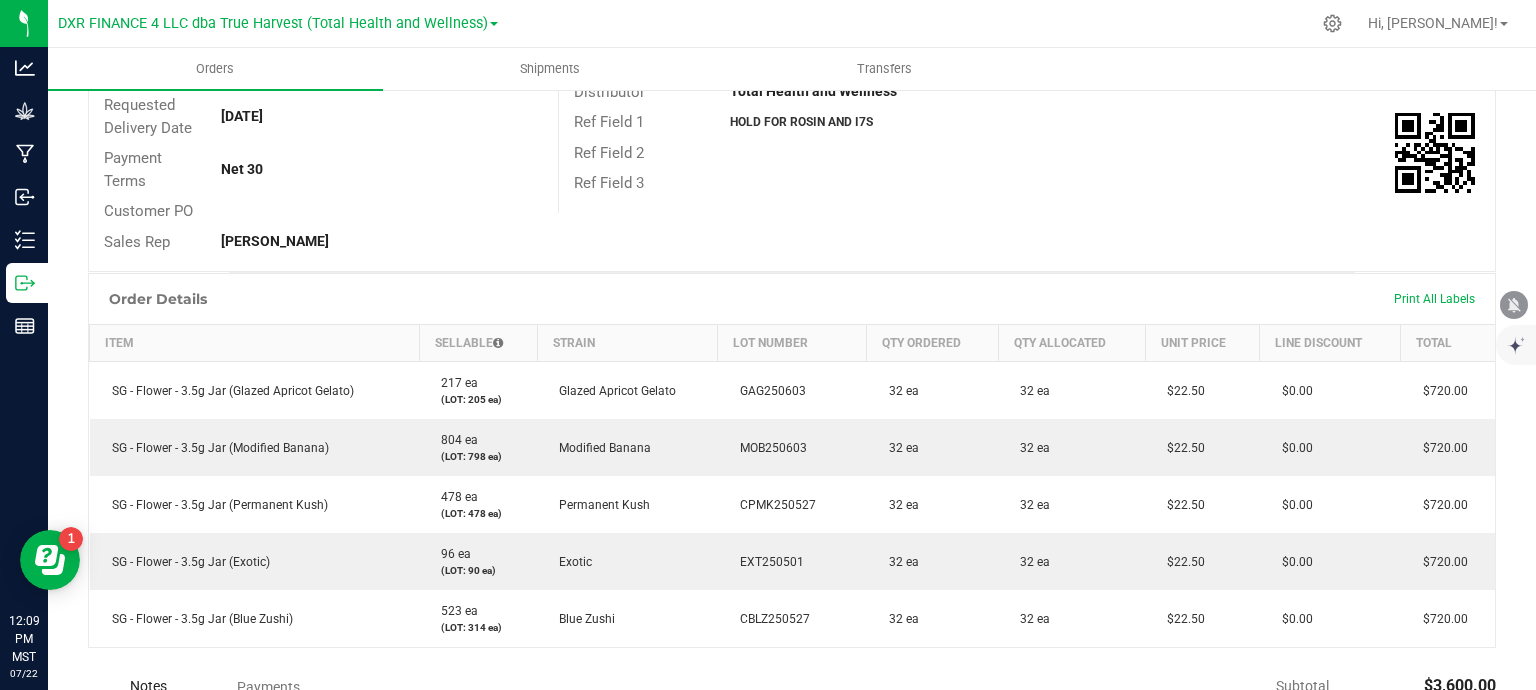 scroll, scrollTop: 0, scrollLeft: 0, axis: both 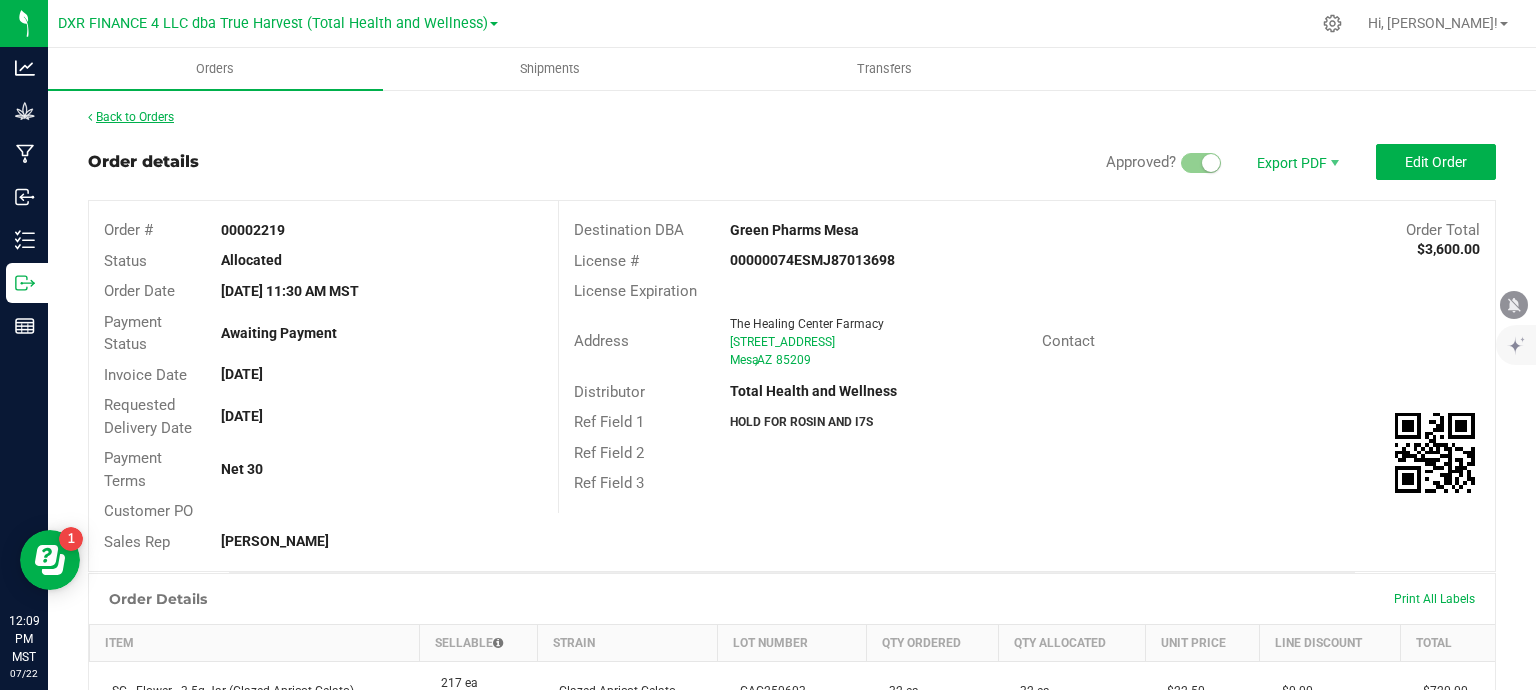 click on "Back to Orders" at bounding box center (131, 117) 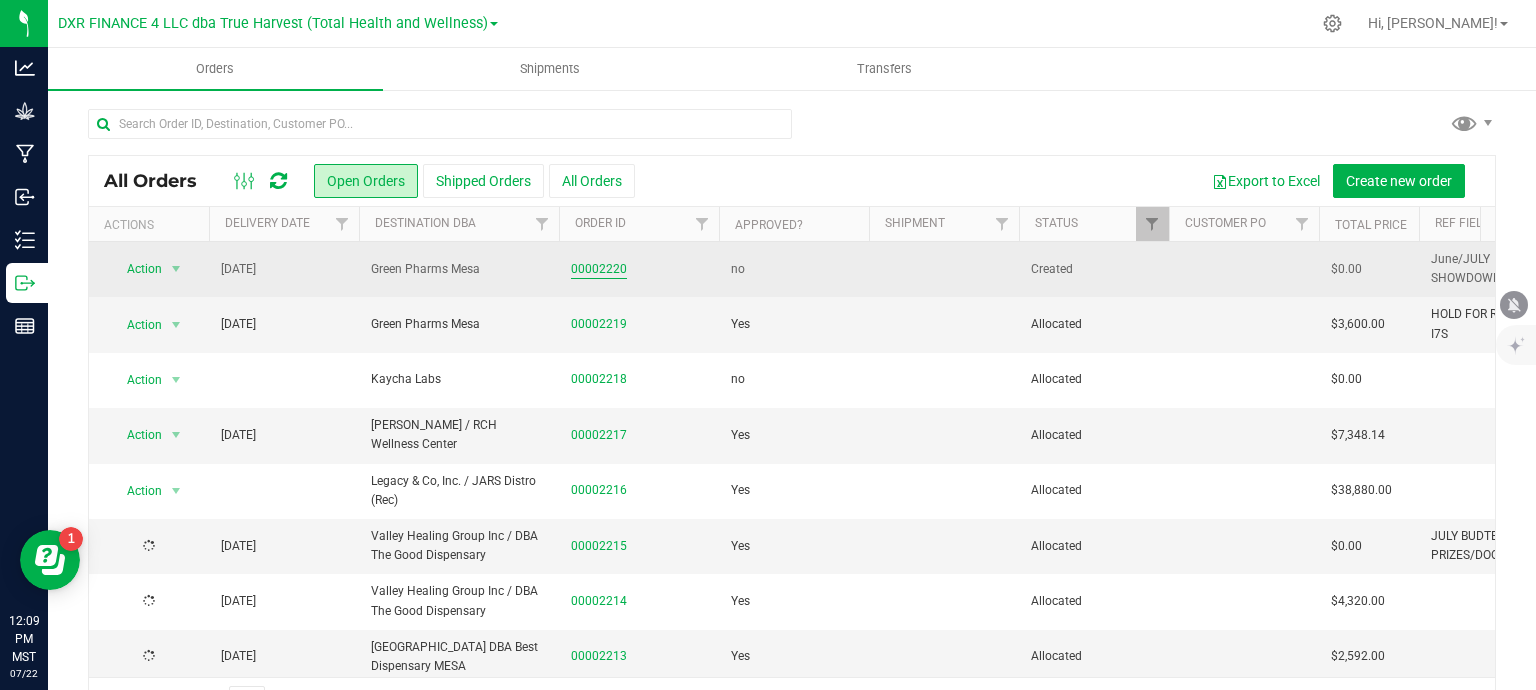 click on "00002220" at bounding box center [599, 269] 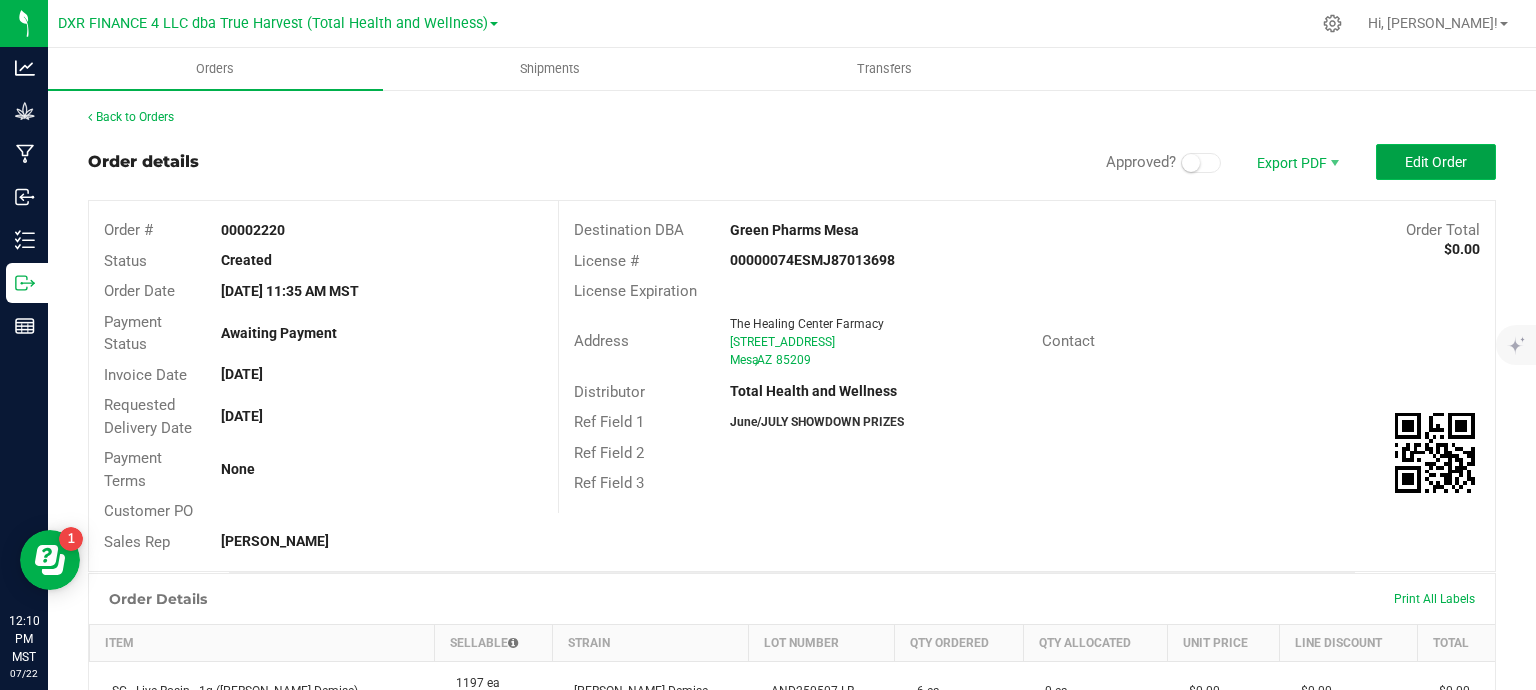 click on "Edit Order" at bounding box center (1436, 162) 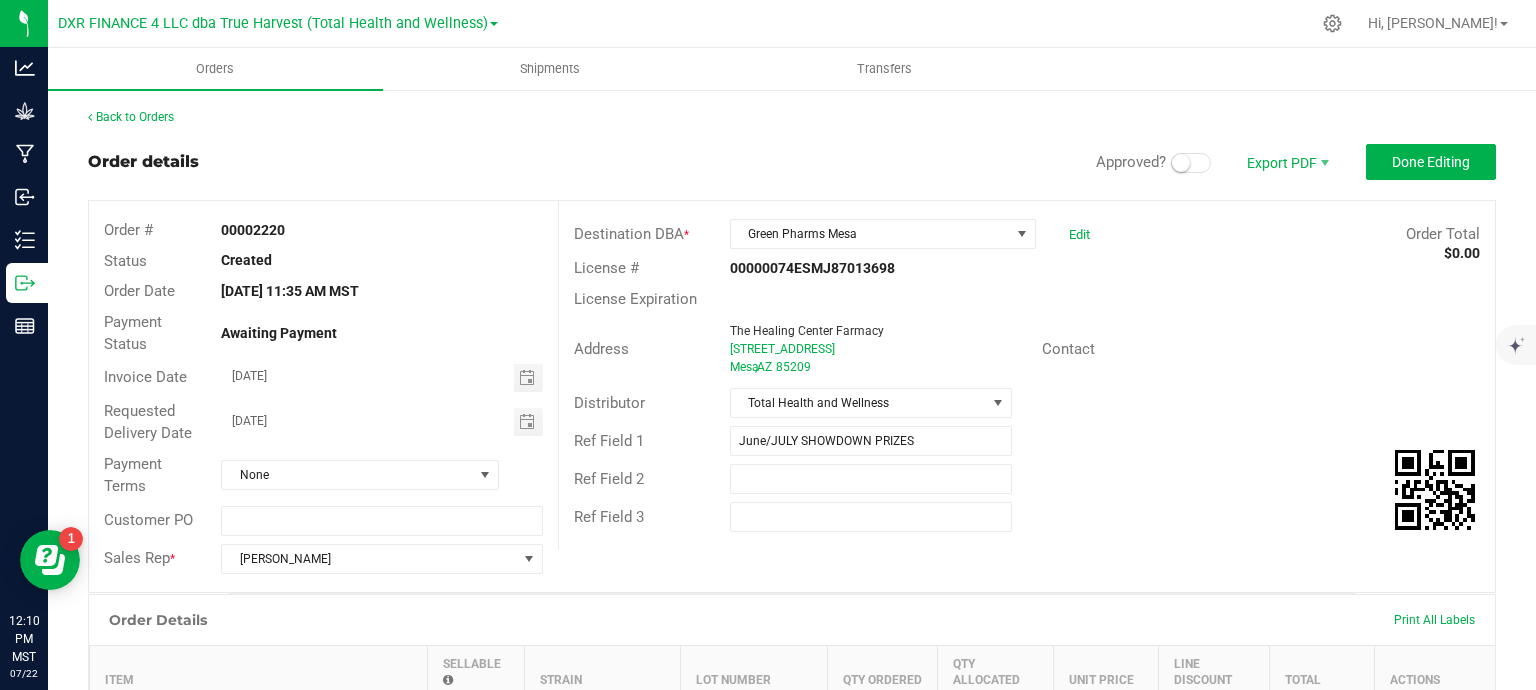 click at bounding box center (1191, 163) 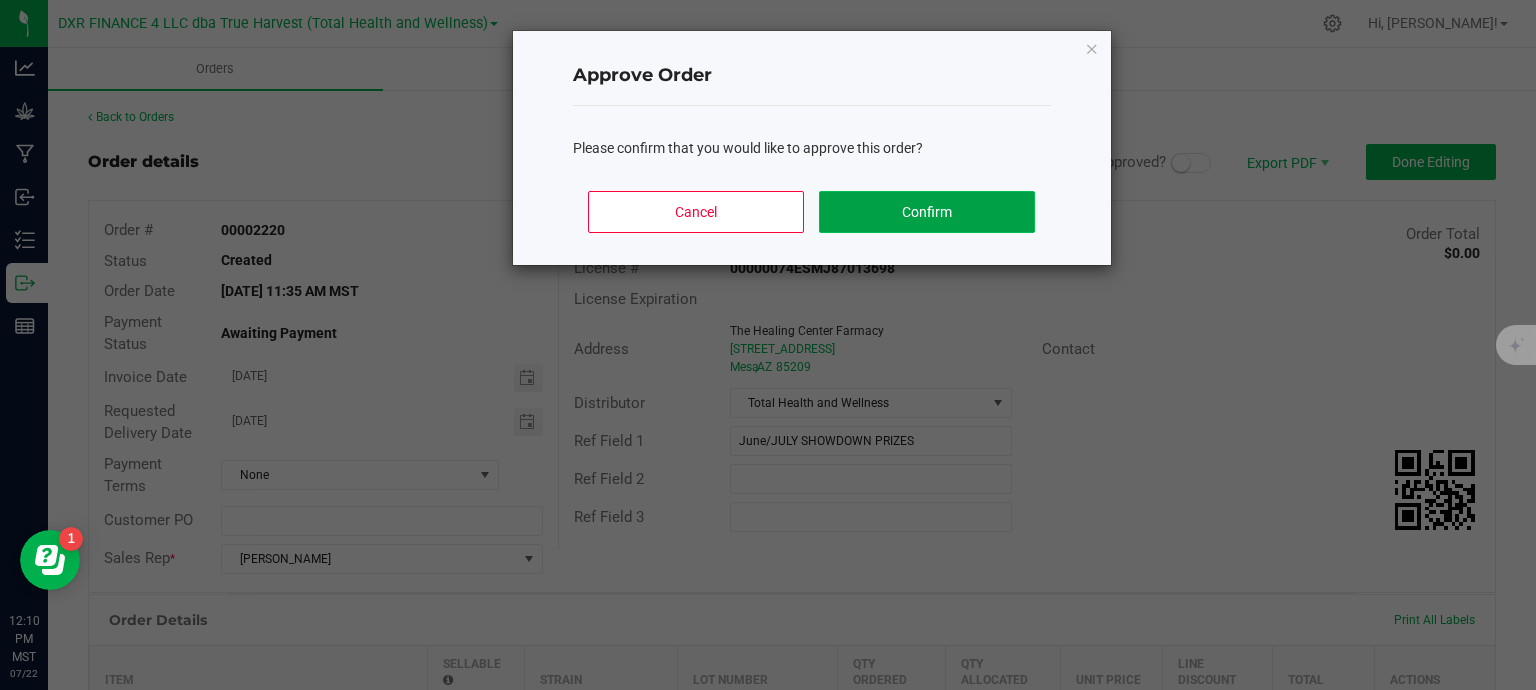click on "Confirm" 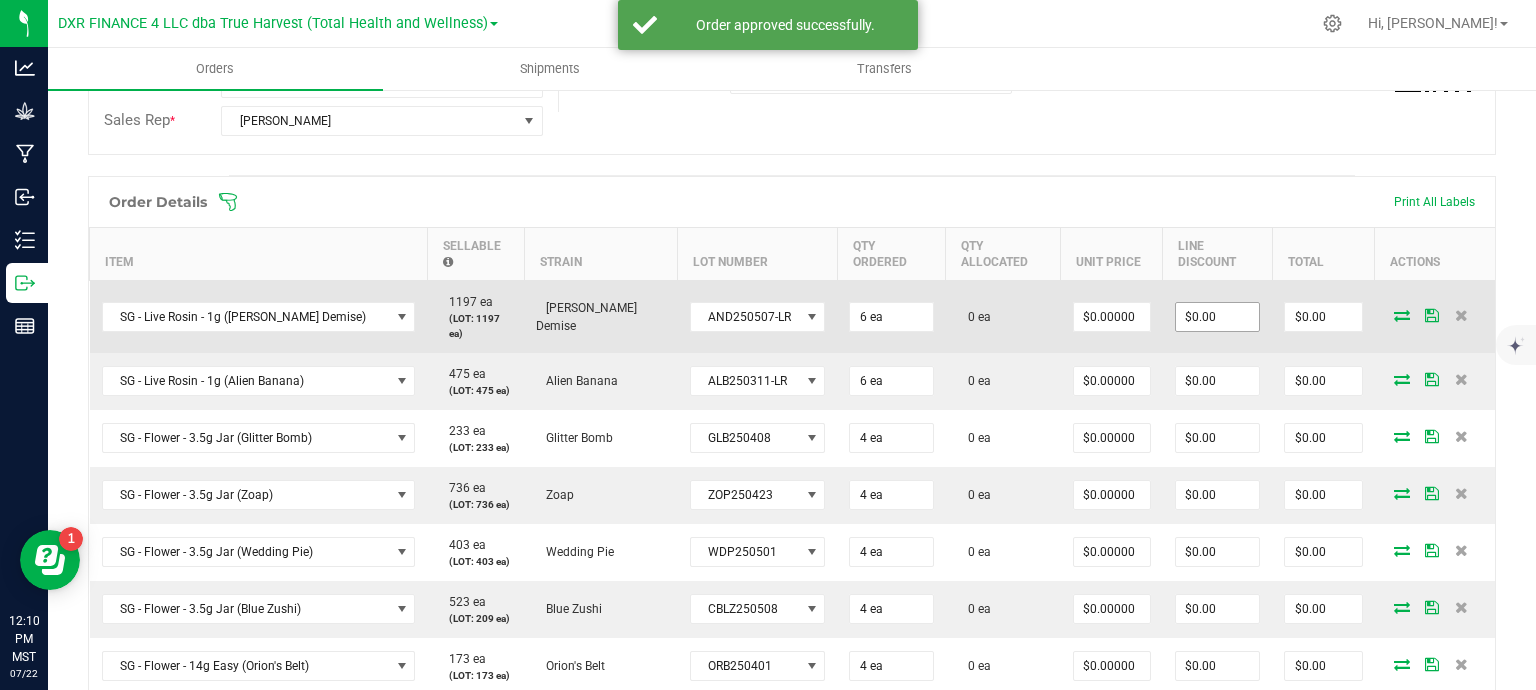 scroll, scrollTop: 500, scrollLeft: 0, axis: vertical 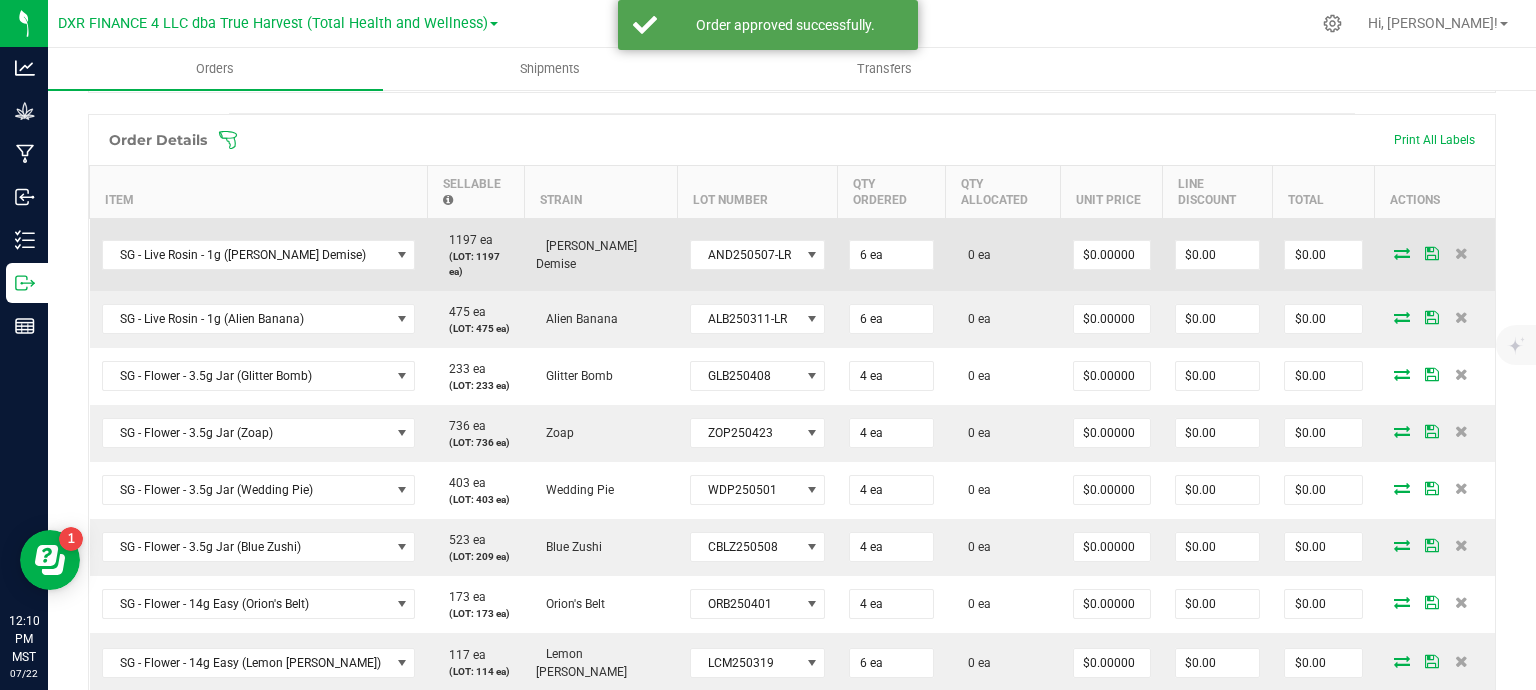 click at bounding box center [1402, 253] 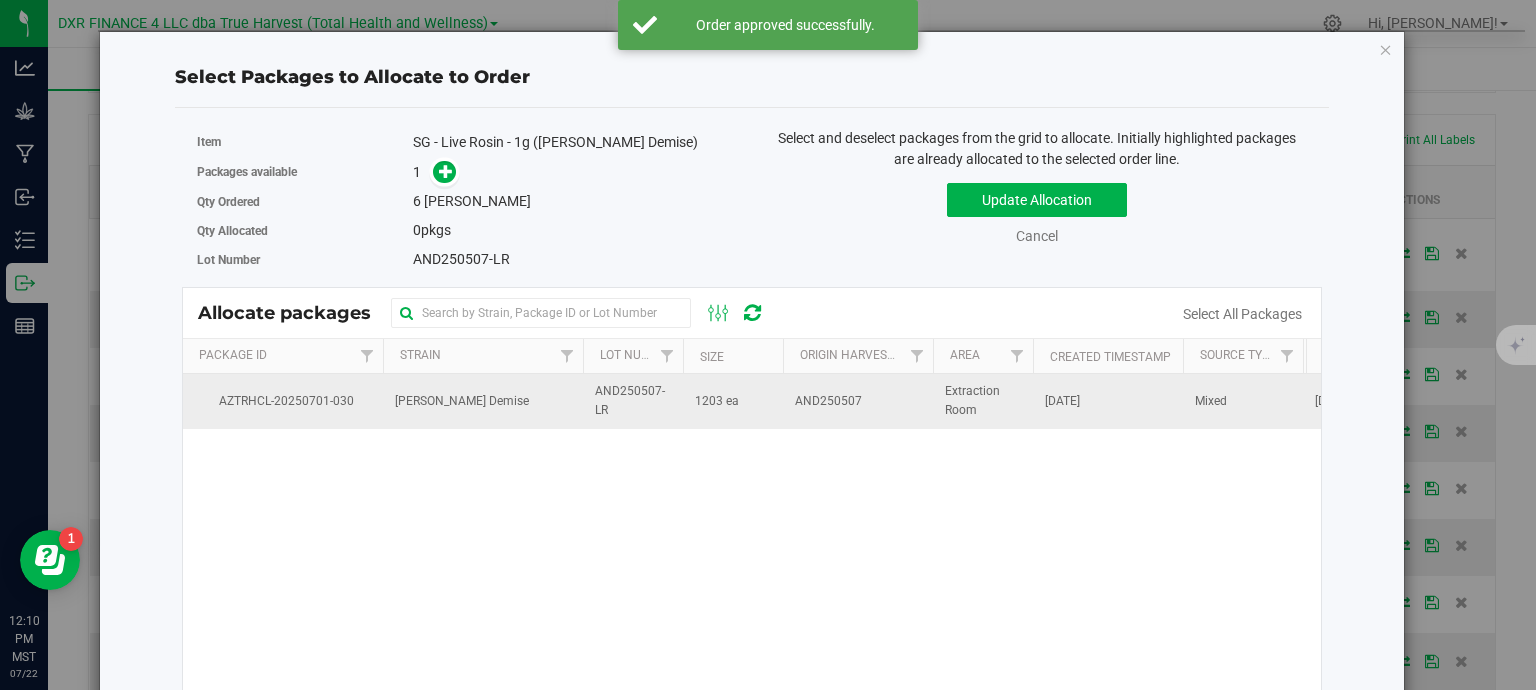 click on "1203 ea" at bounding box center [733, 401] 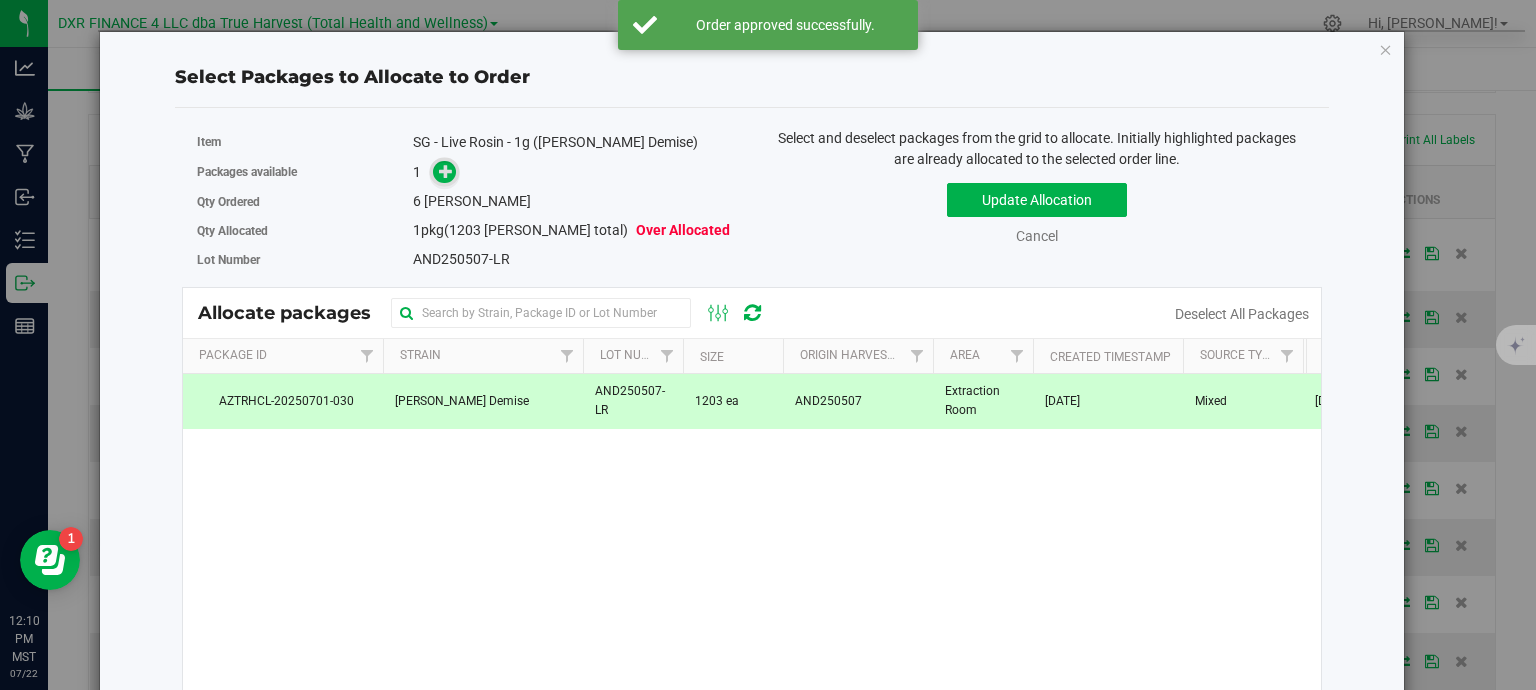 click at bounding box center (446, 171) 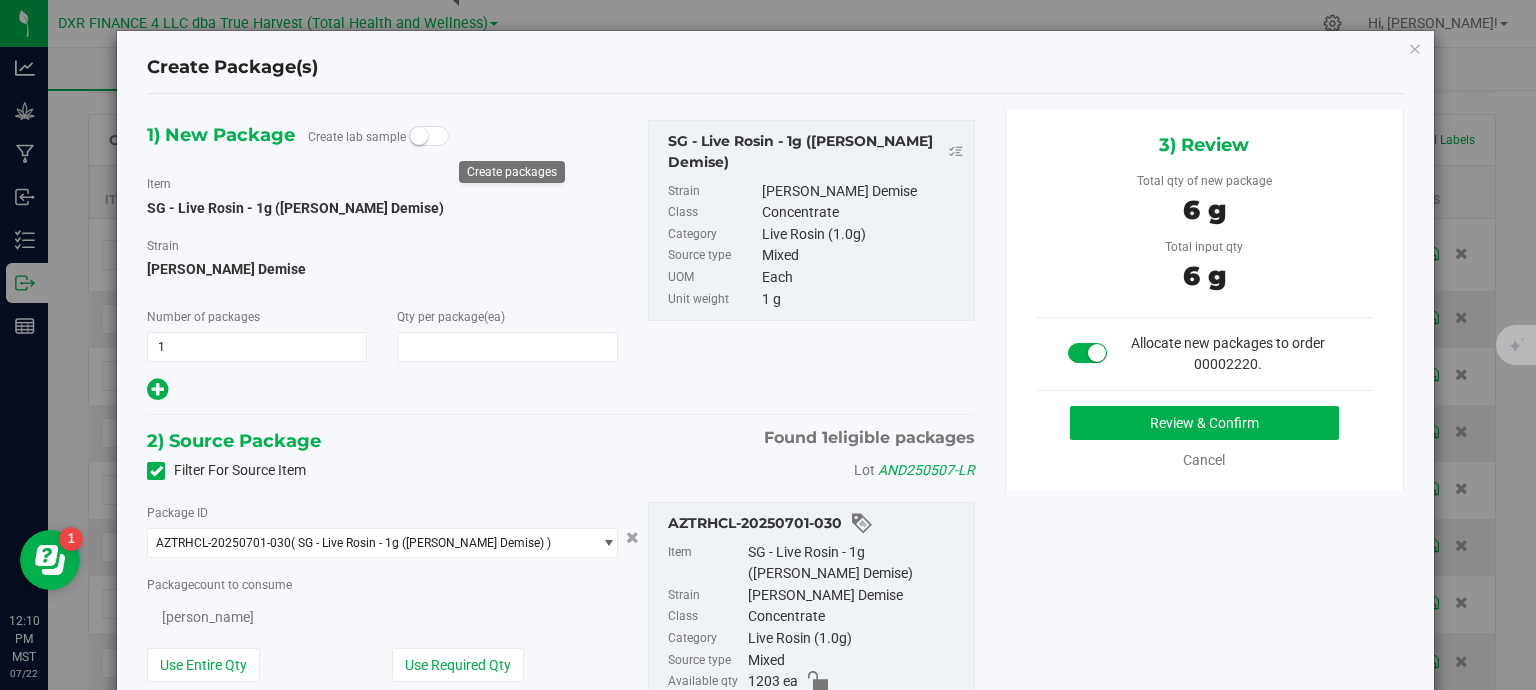 type on "6" 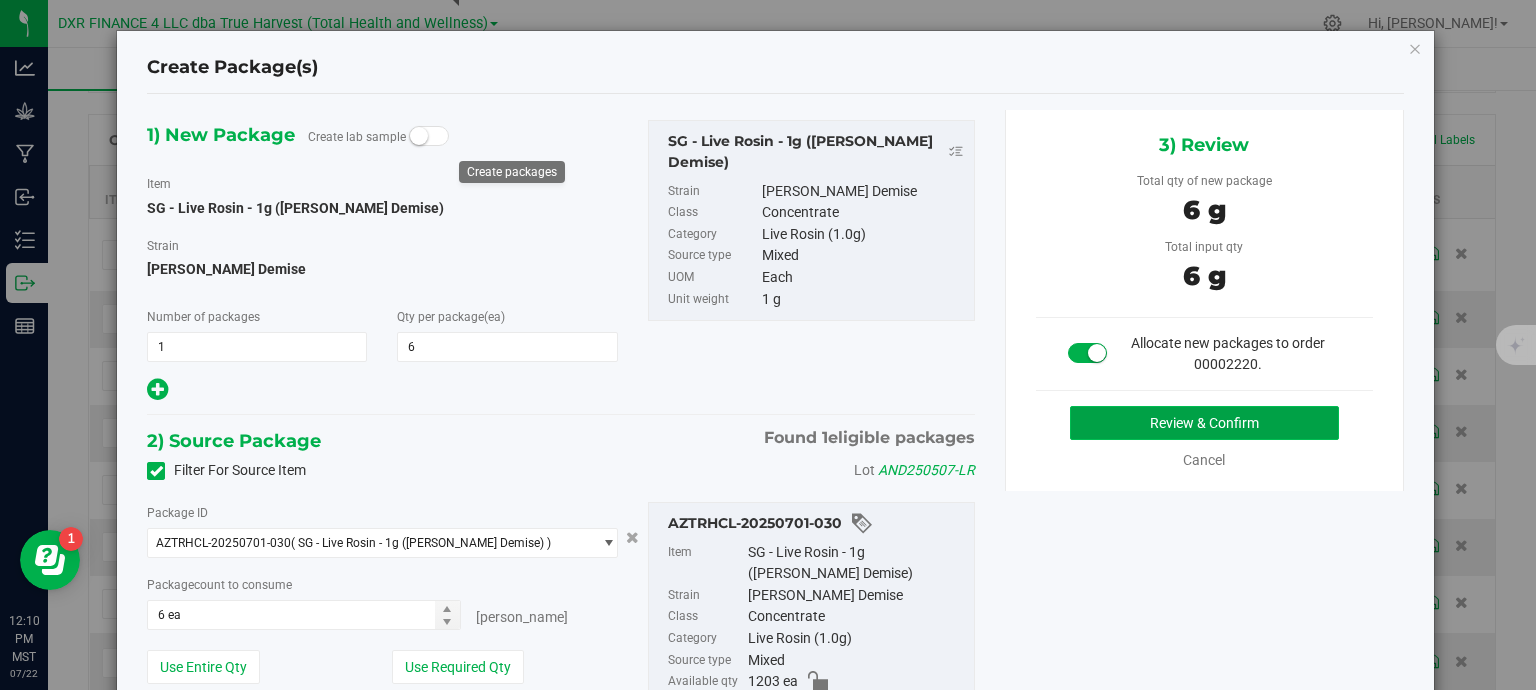 click on "Review & Confirm" at bounding box center (1204, 423) 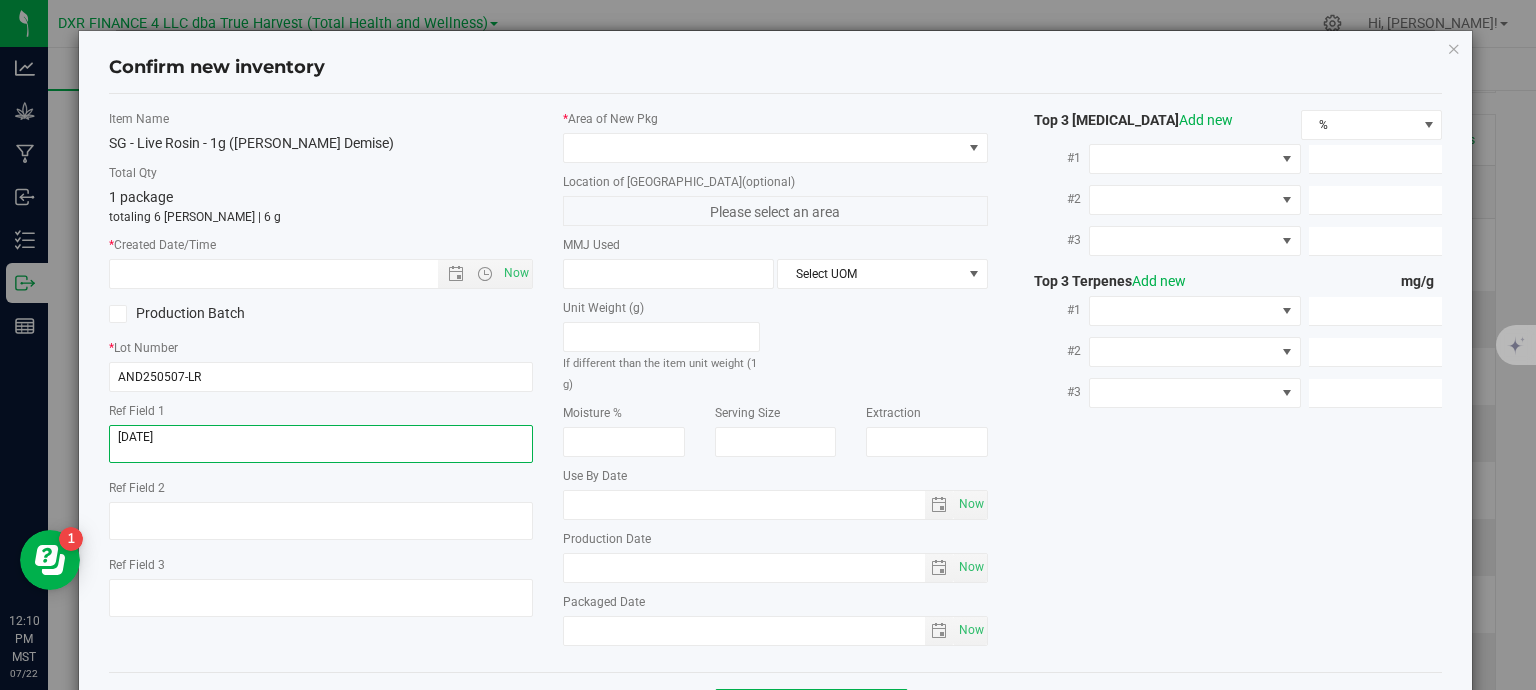 click at bounding box center [321, 444] 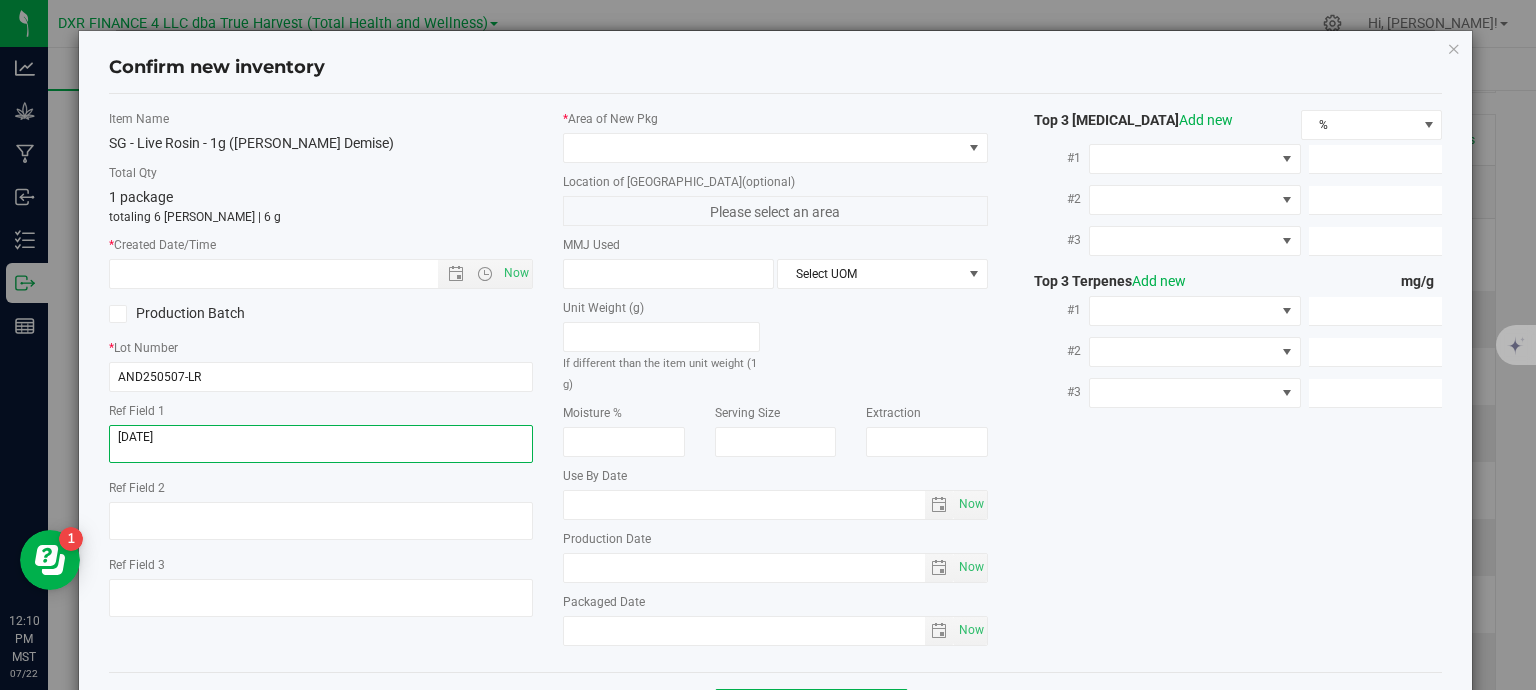 click at bounding box center [321, 444] 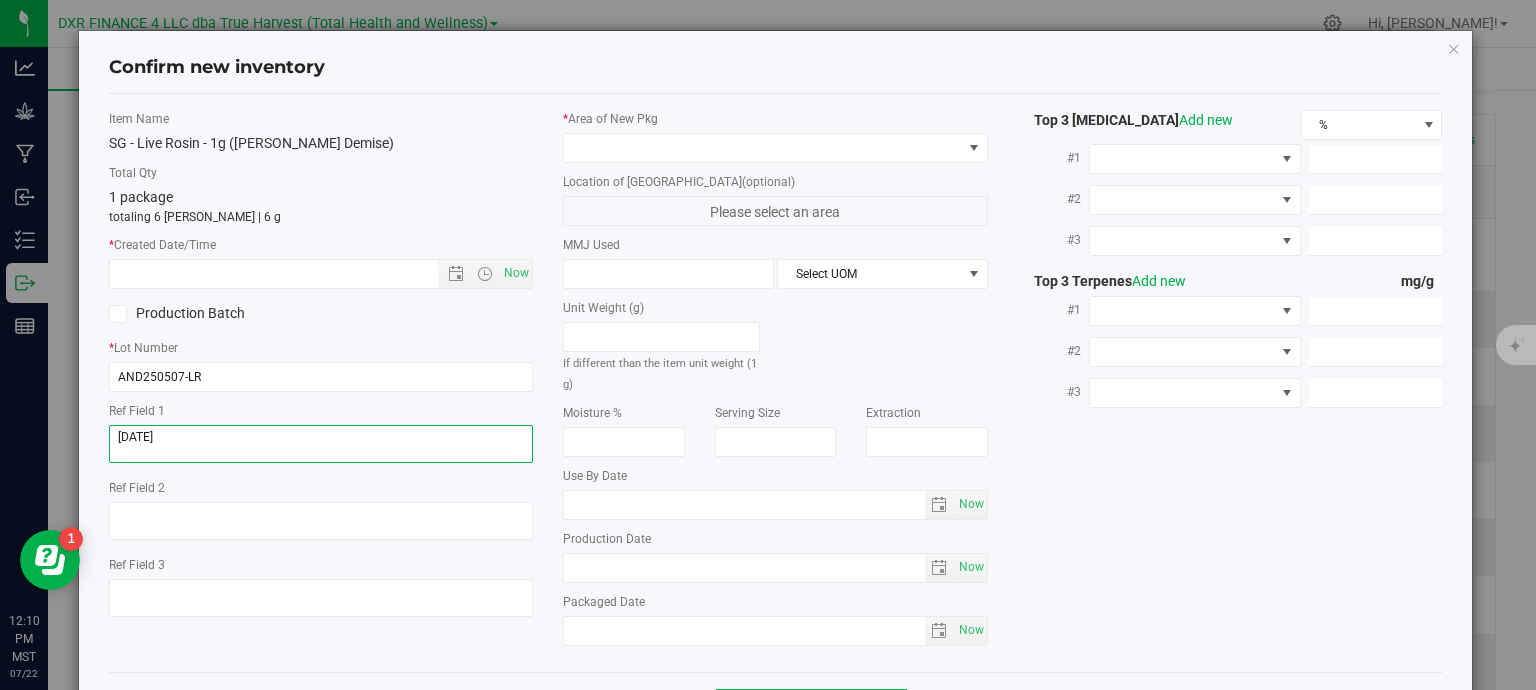 click at bounding box center (321, 444) 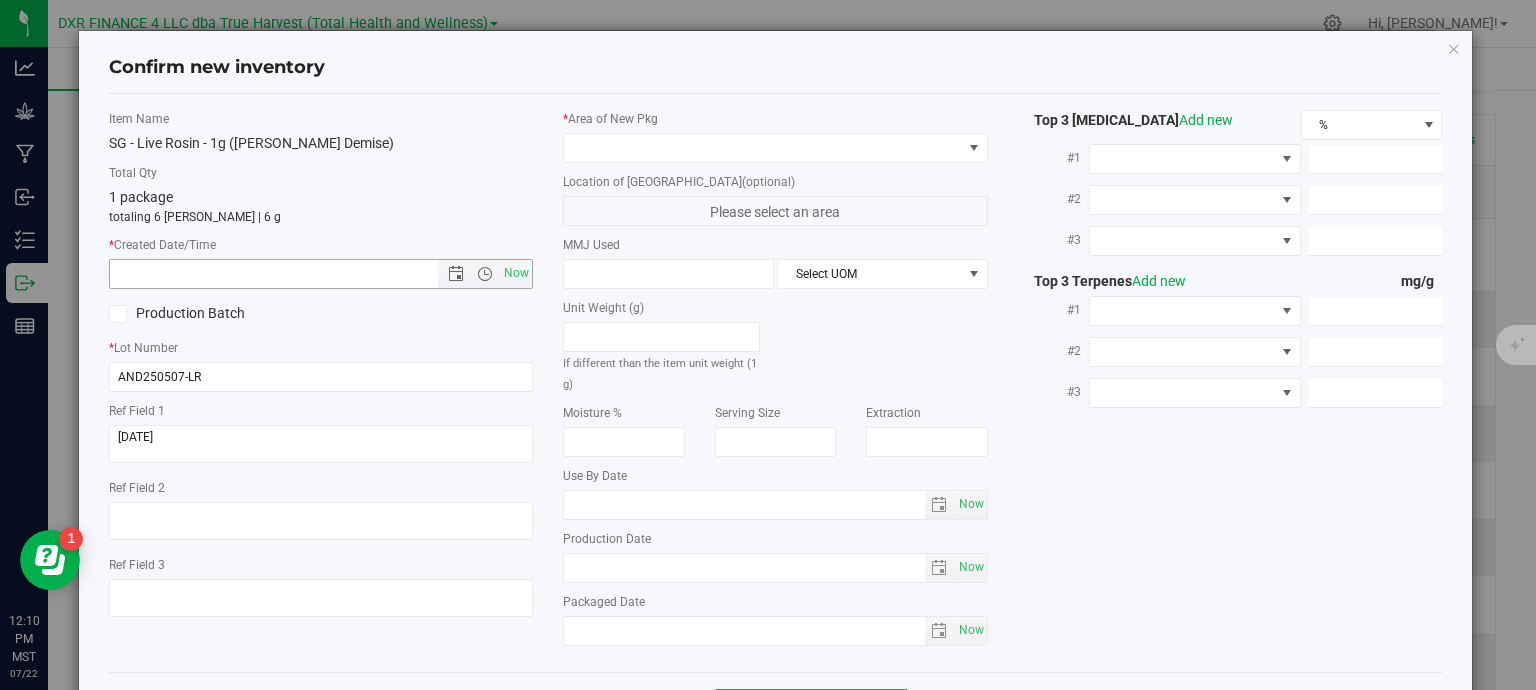click at bounding box center [291, 274] 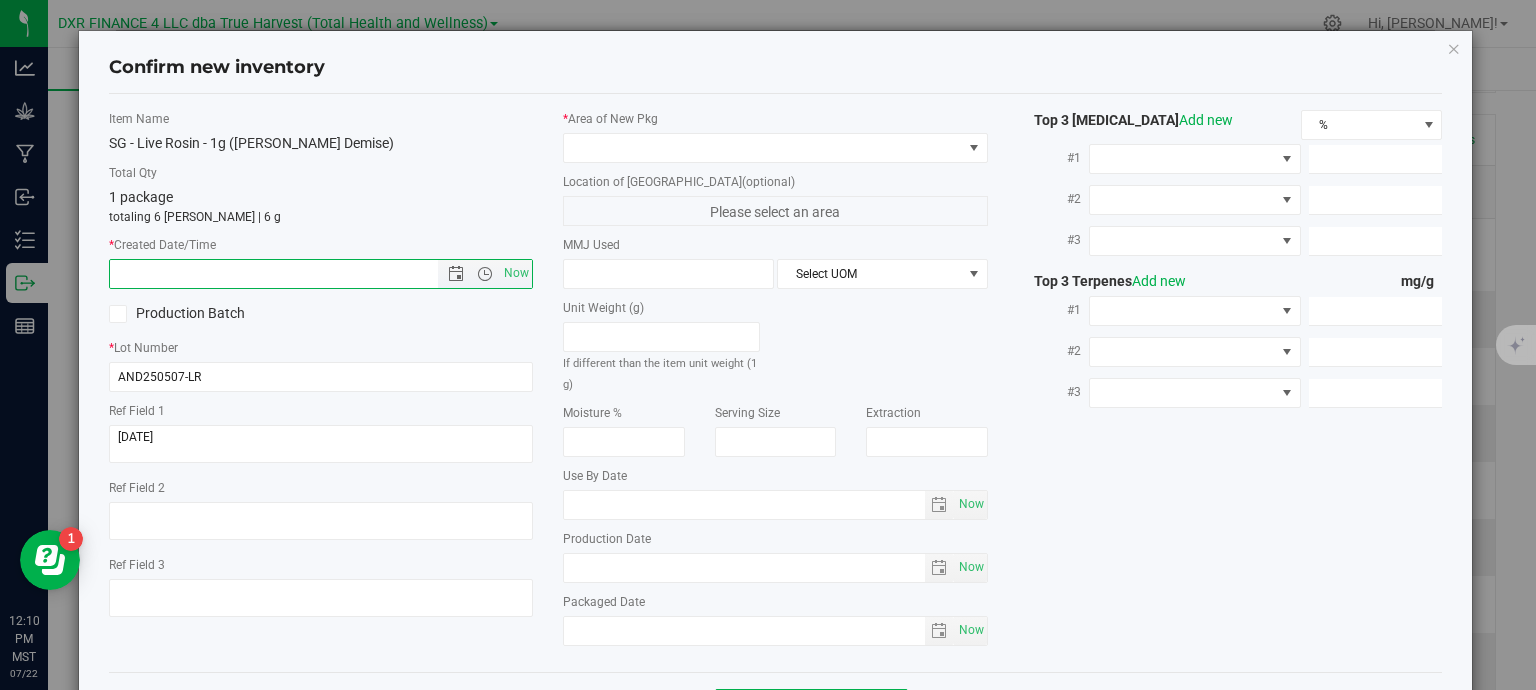 paste on "2025-06-19" 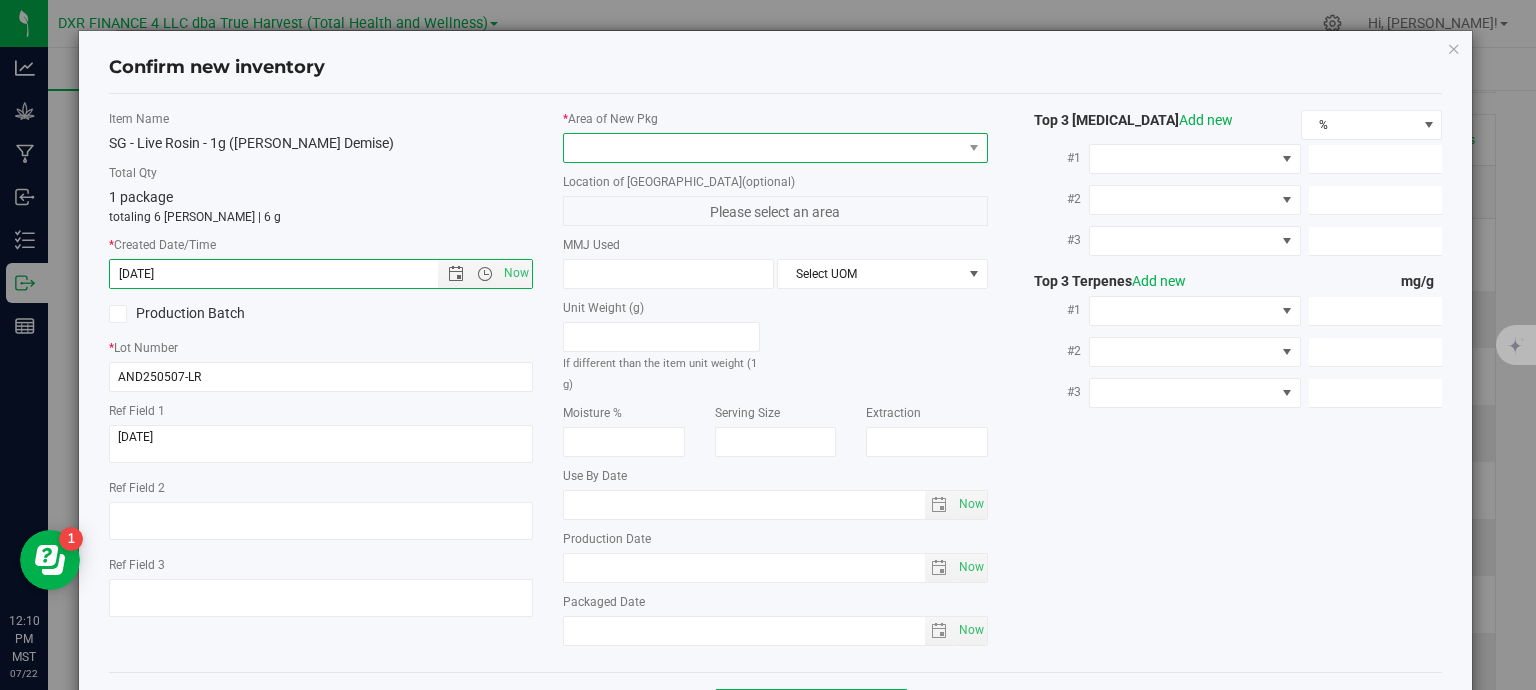 click at bounding box center [763, 148] 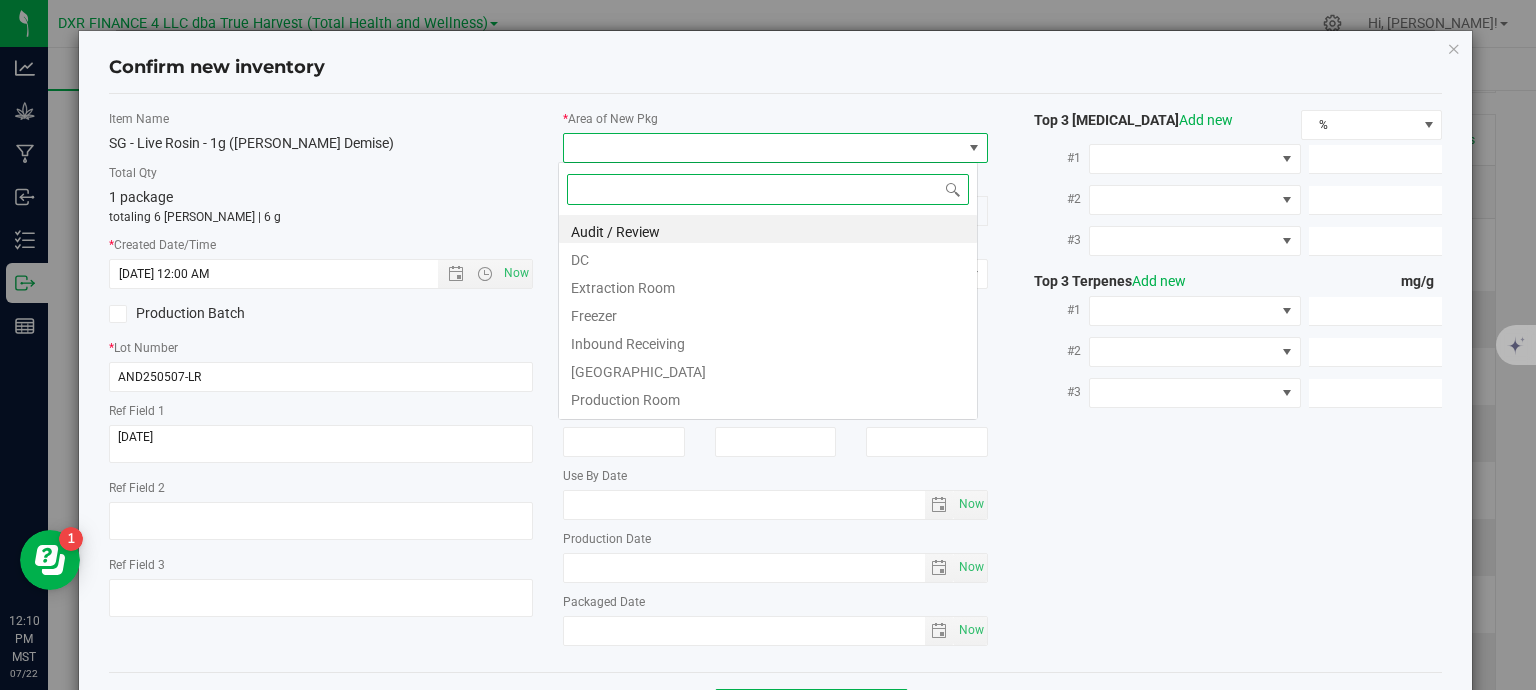 type on "6/19/2025 12:10 PM" 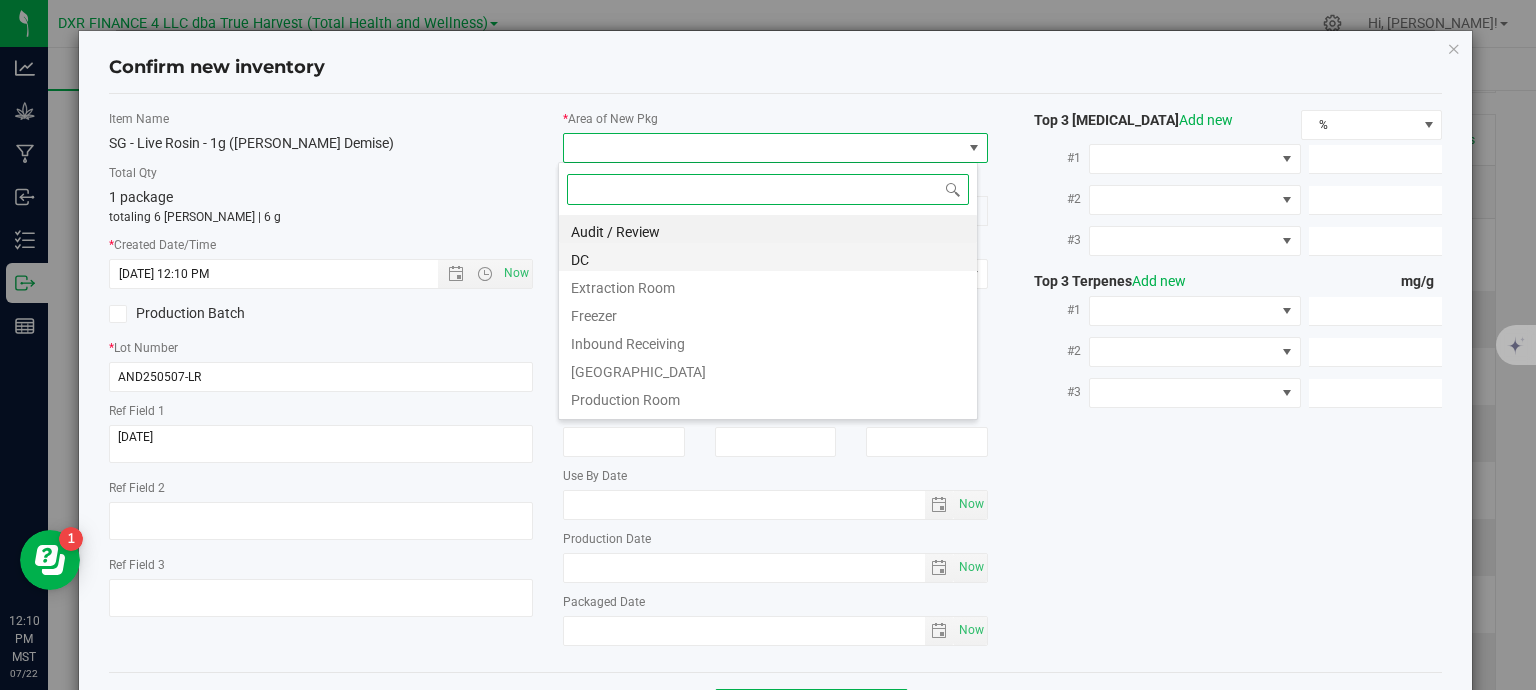 scroll, scrollTop: 99970, scrollLeft: 99580, axis: both 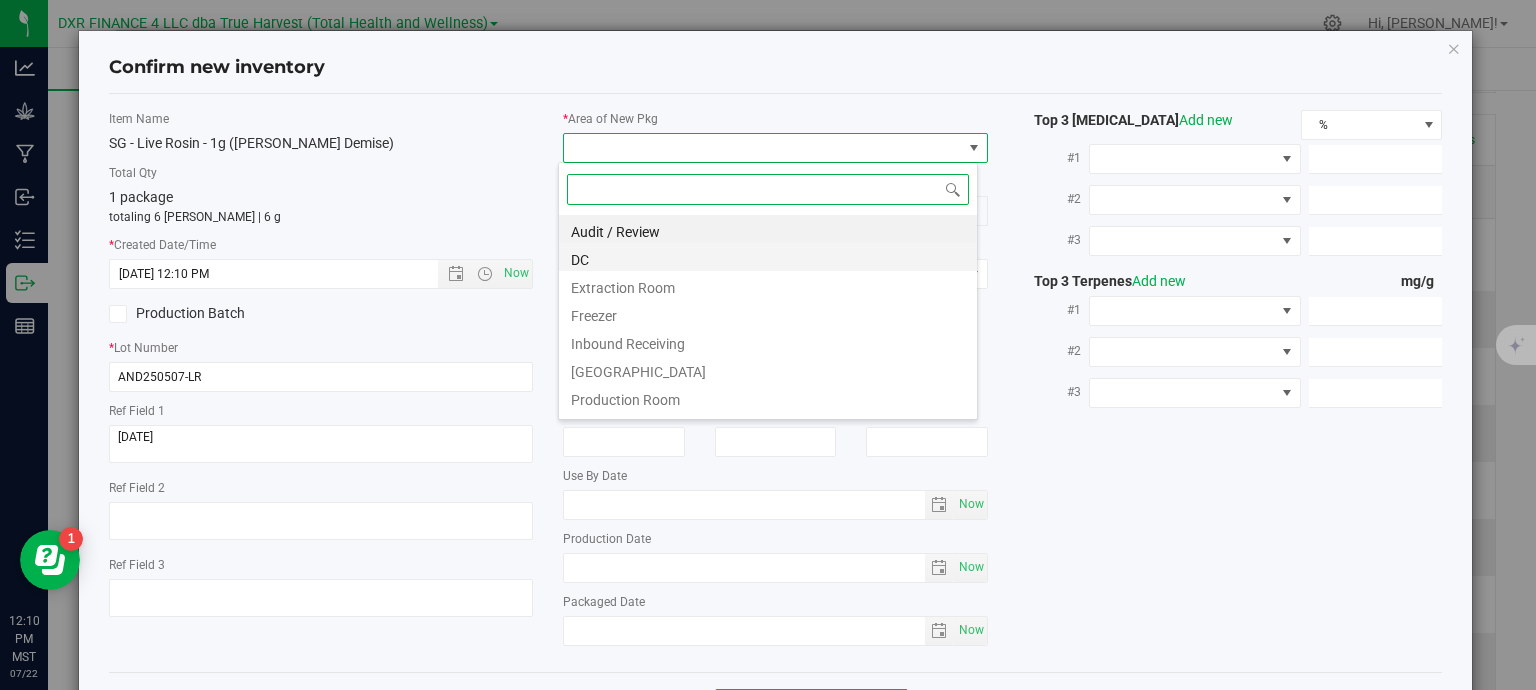 click on "DC" at bounding box center (768, 257) 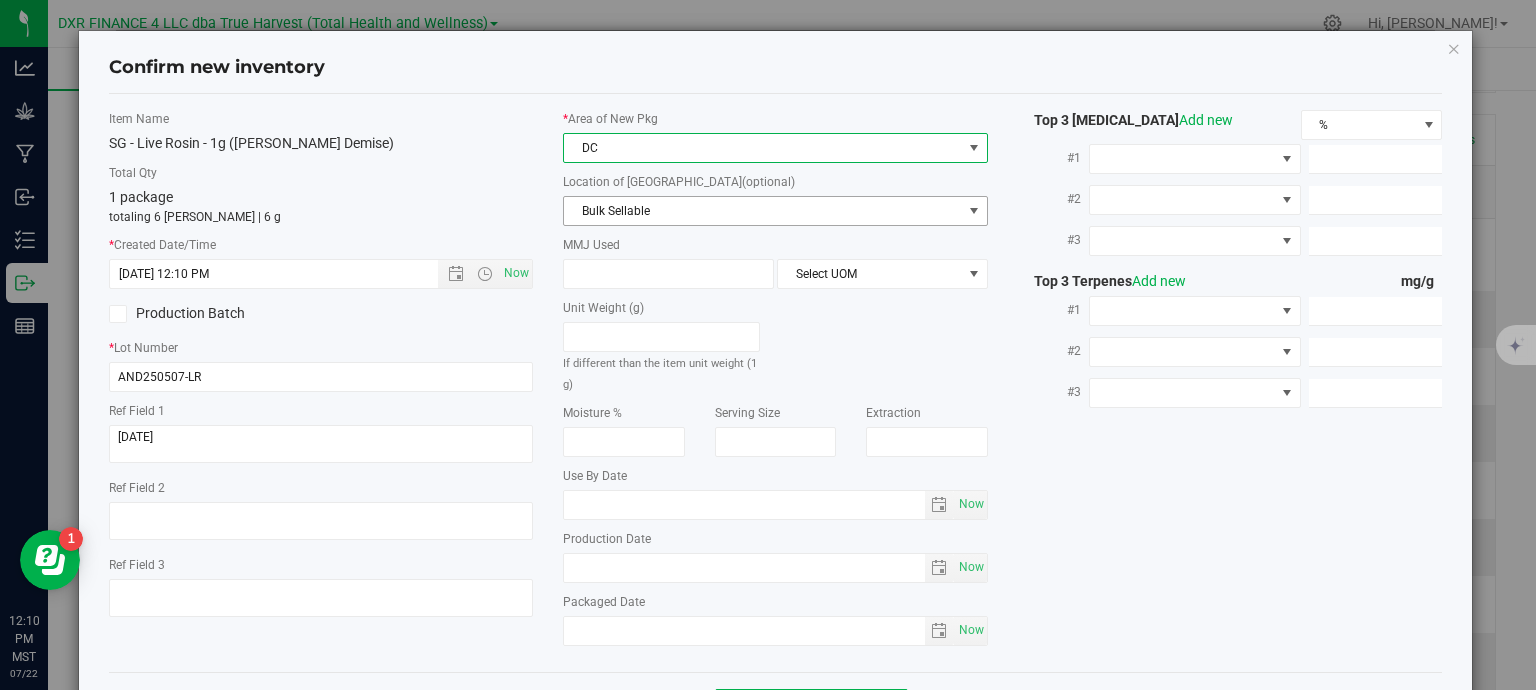 click on "Bulk Sellable" at bounding box center [763, 211] 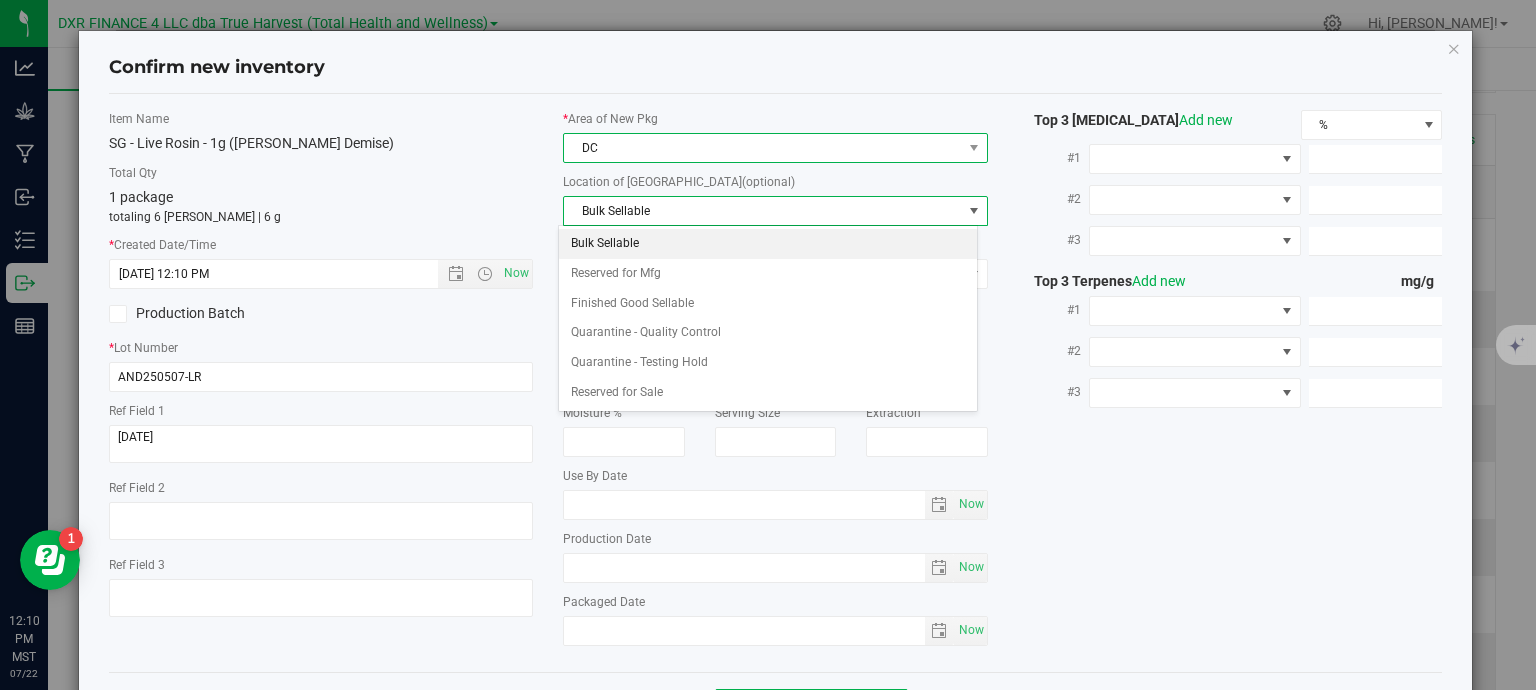 click on "DC" at bounding box center [763, 148] 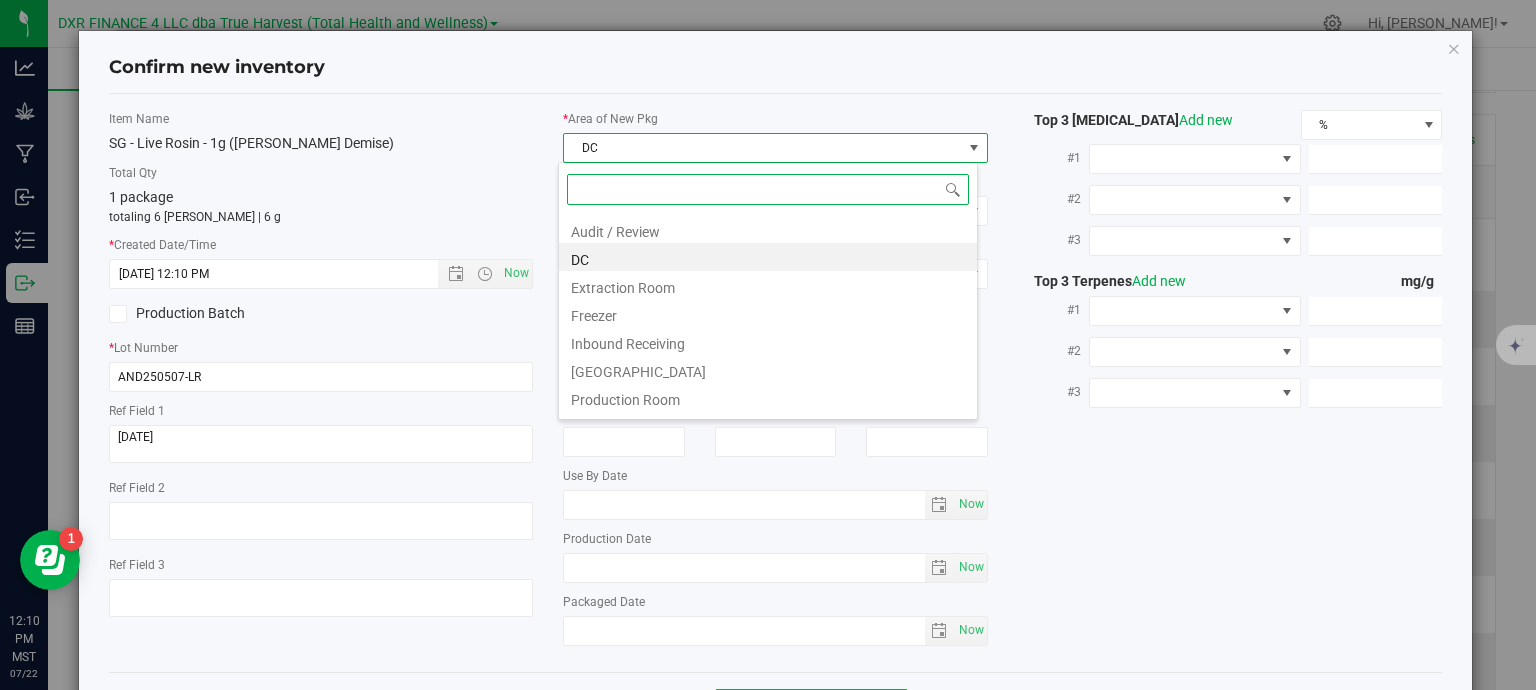 scroll, scrollTop: 99970, scrollLeft: 99580, axis: both 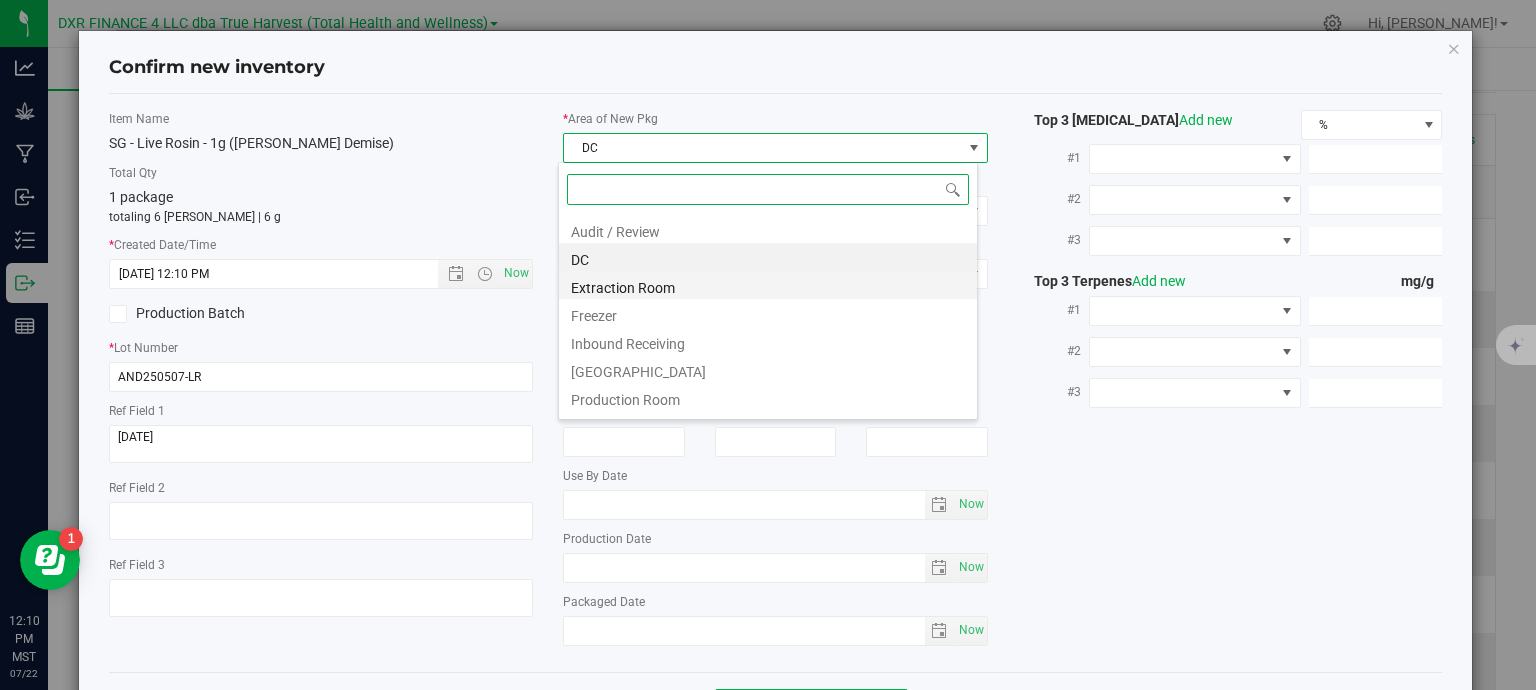 click on "Extraction Room" at bounding box center [768, 285] 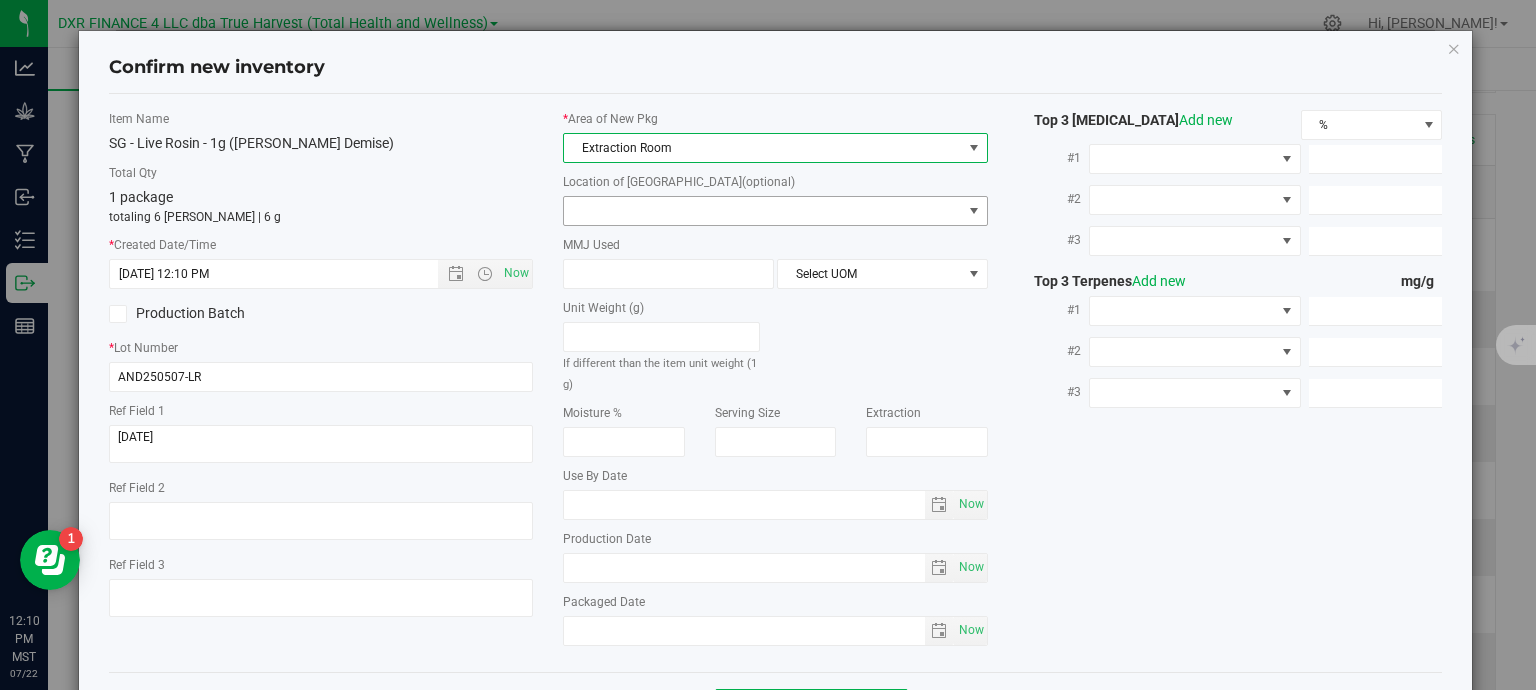 click at bounding box center [763, 211] 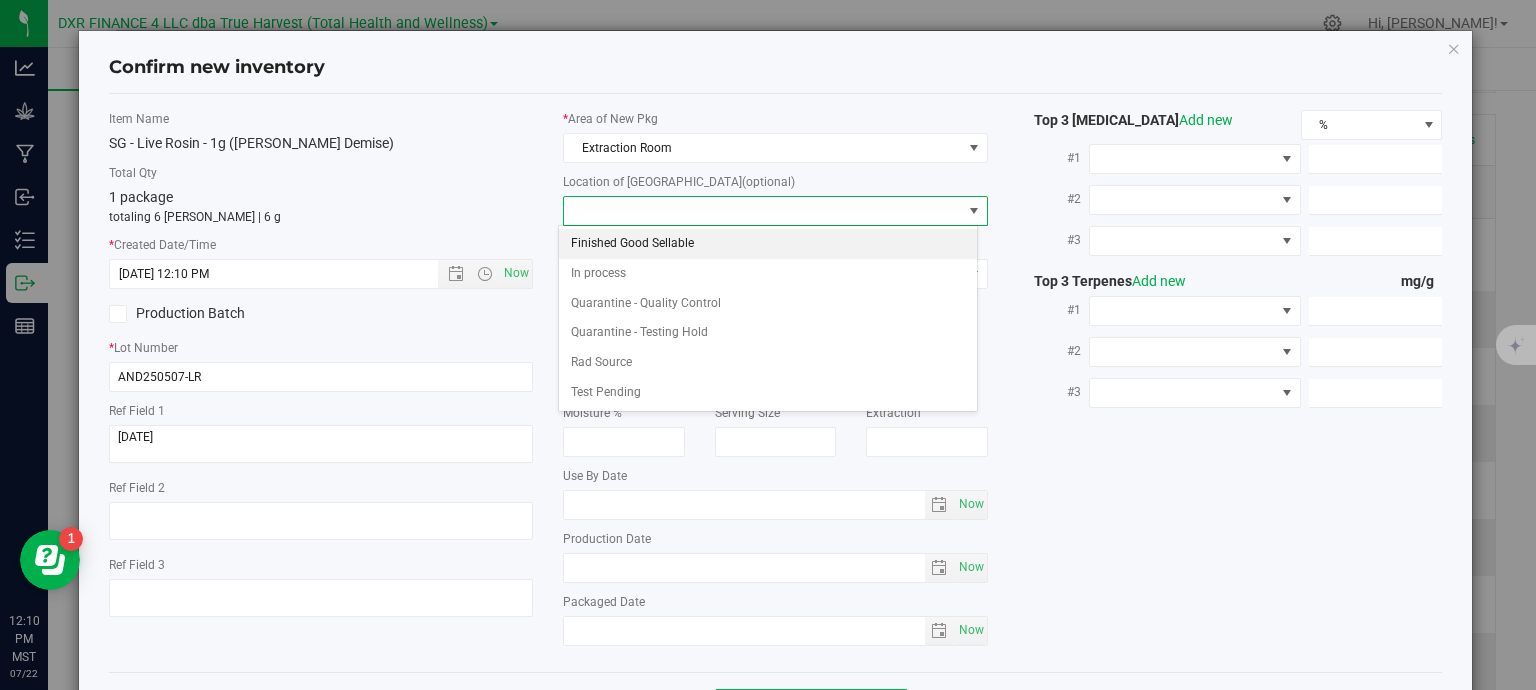 click on "Finished Good Sellable" at bounding box center (768, 244) 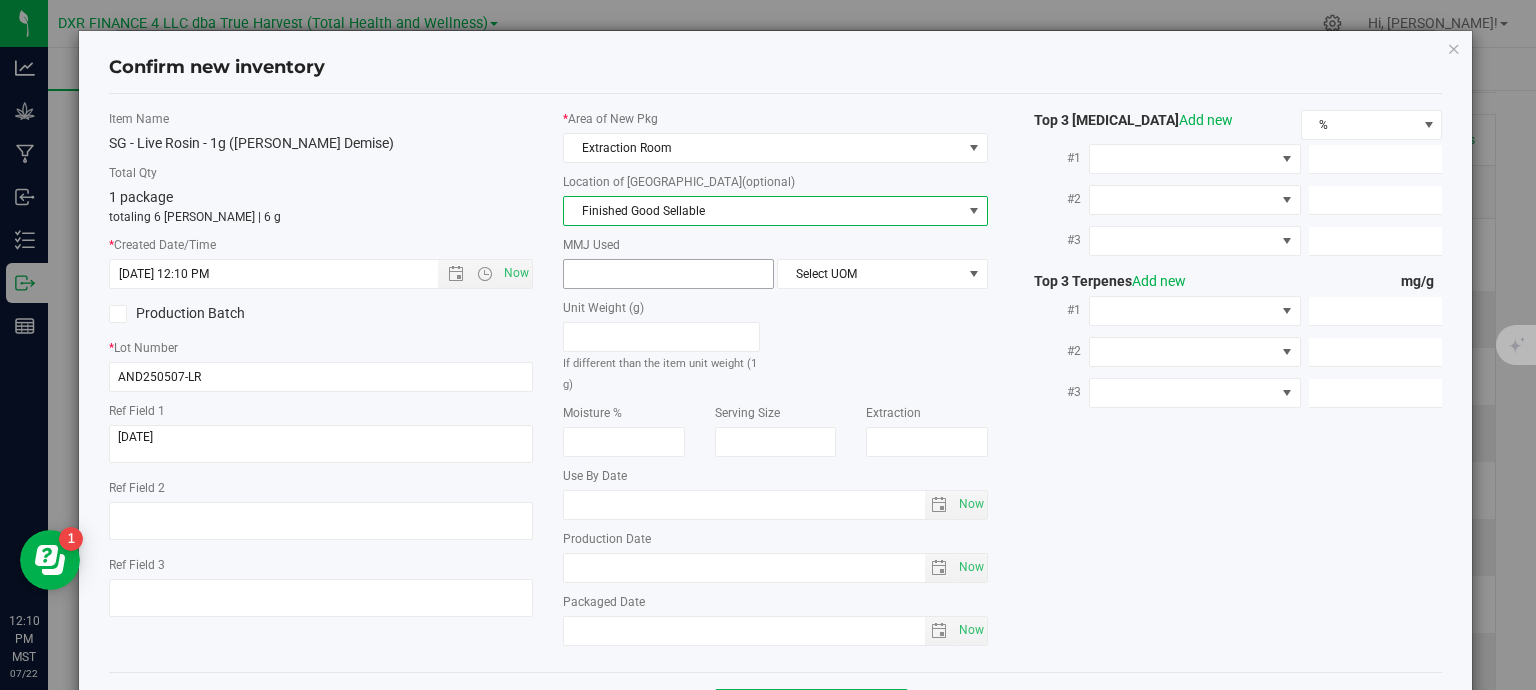 click at bounding box center [668, 274] 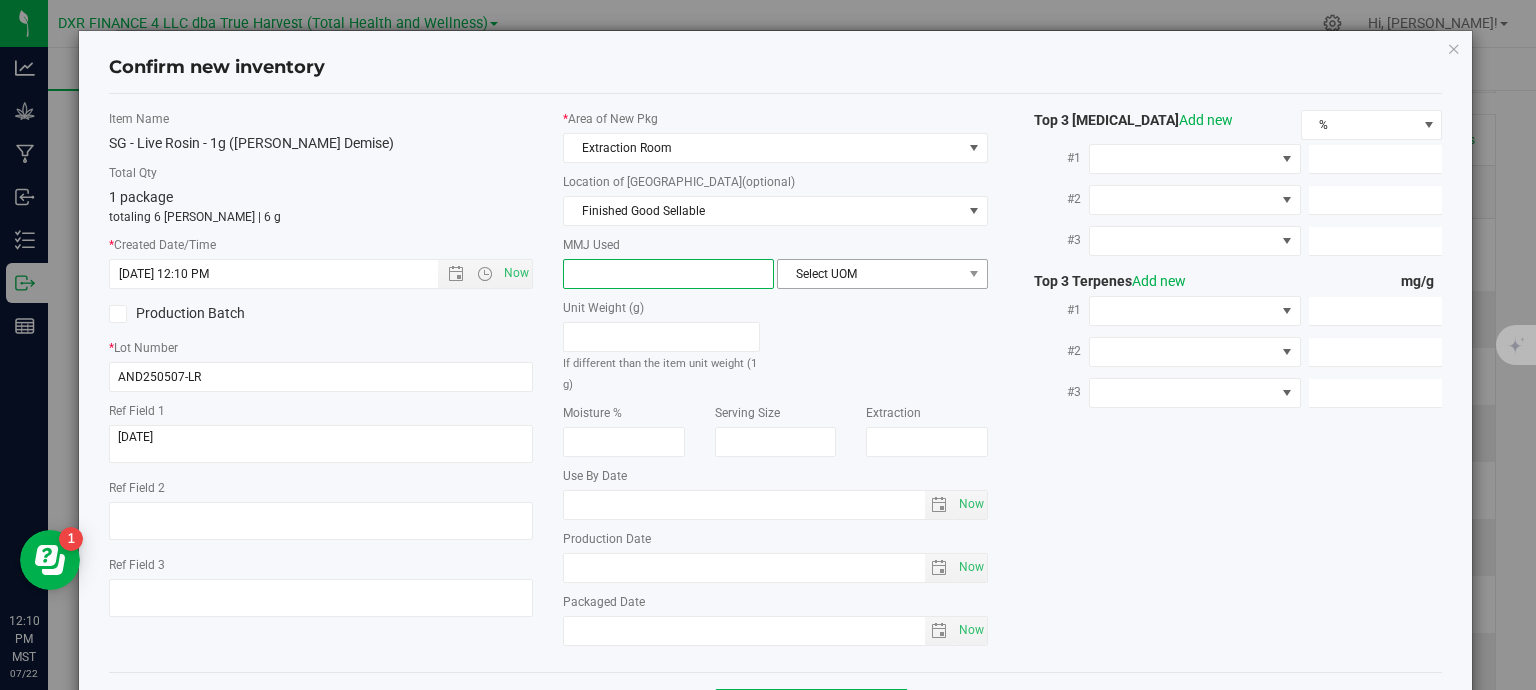 type on "1" 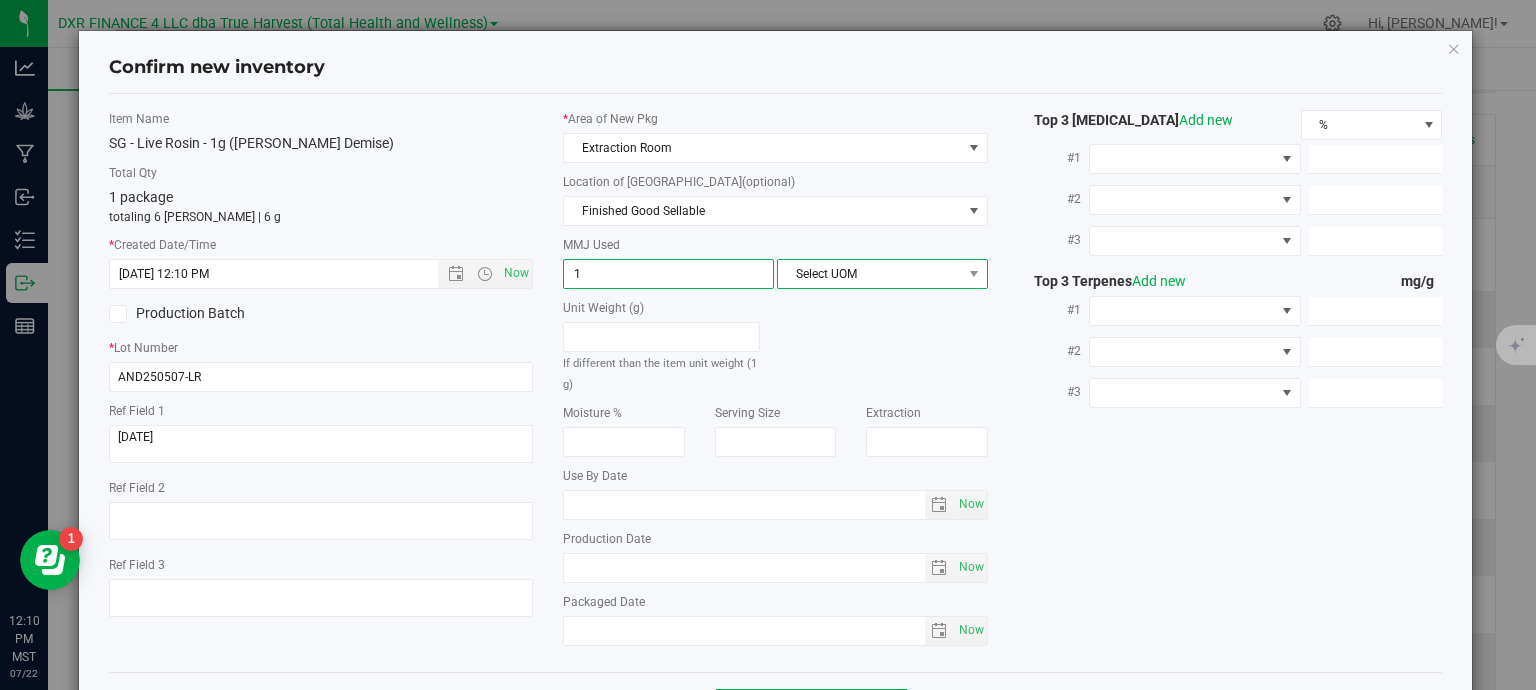 click on "Select UOM" at bounding box center (870, 274) 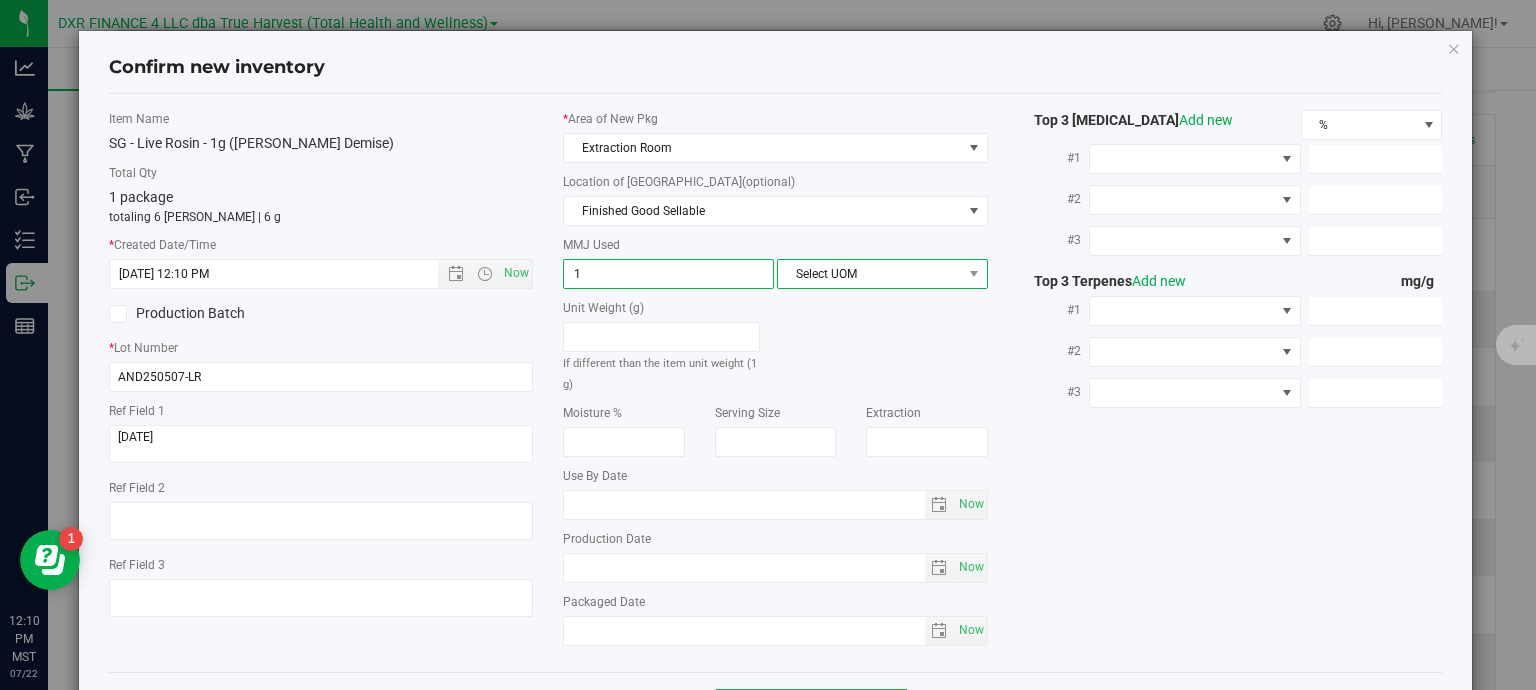 type on "1.0000" 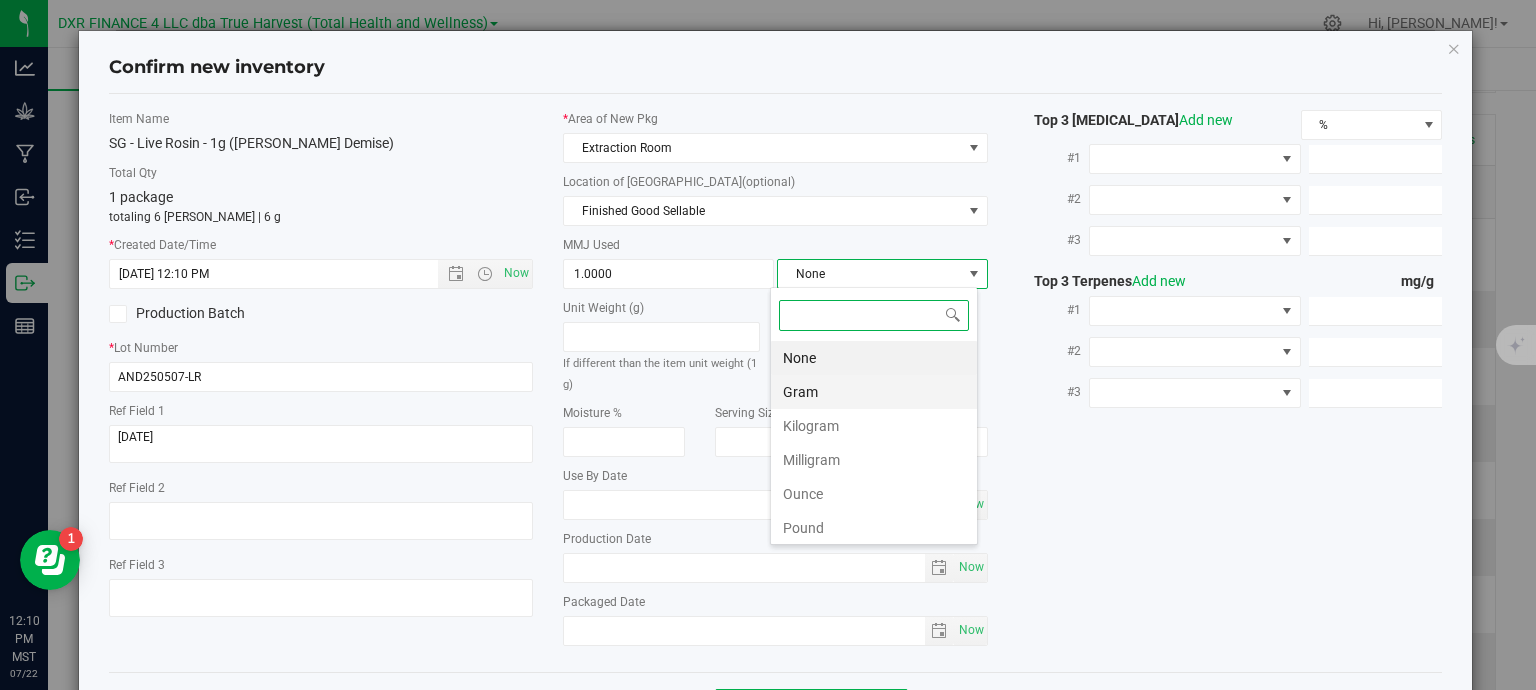 scroll, scrollTop: 99970, scrollLeft: 99792, axis: both 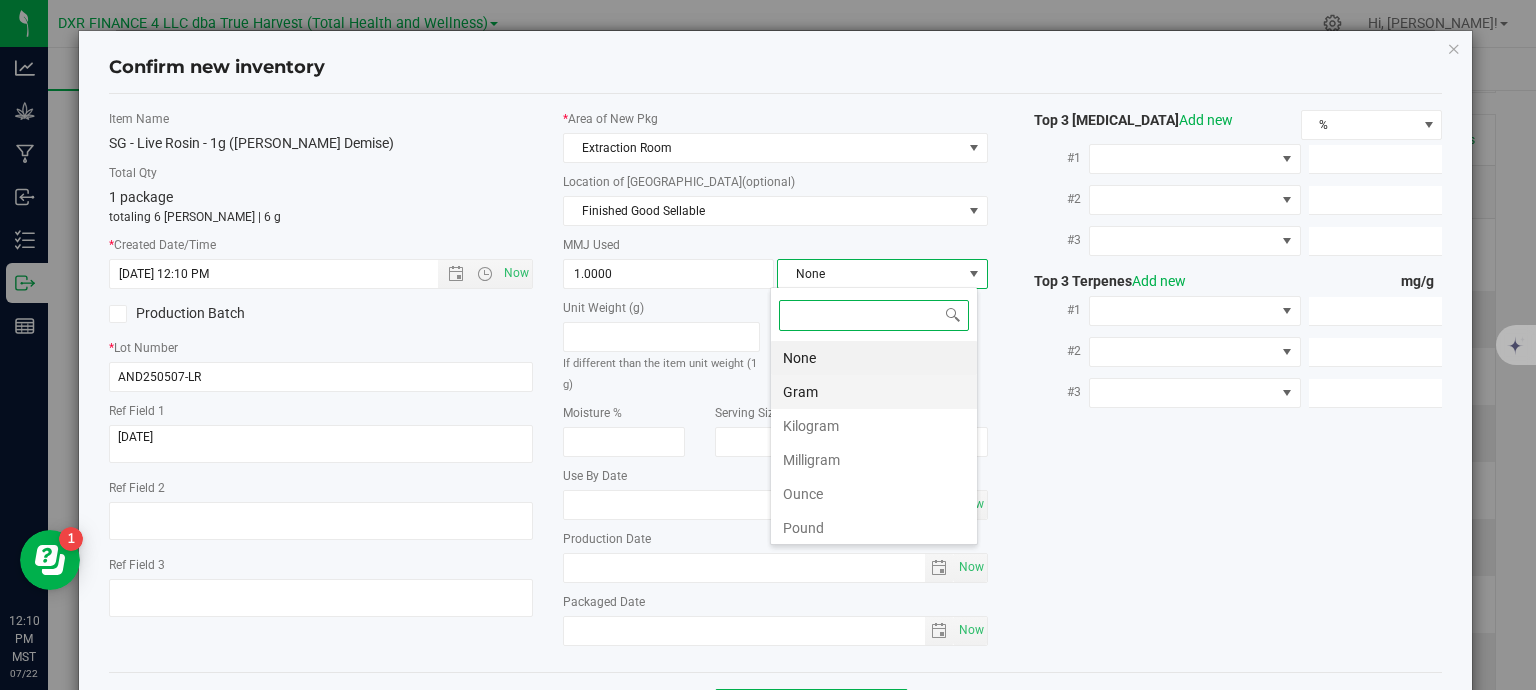 click on "Gram" at bounding box center (874, 392) 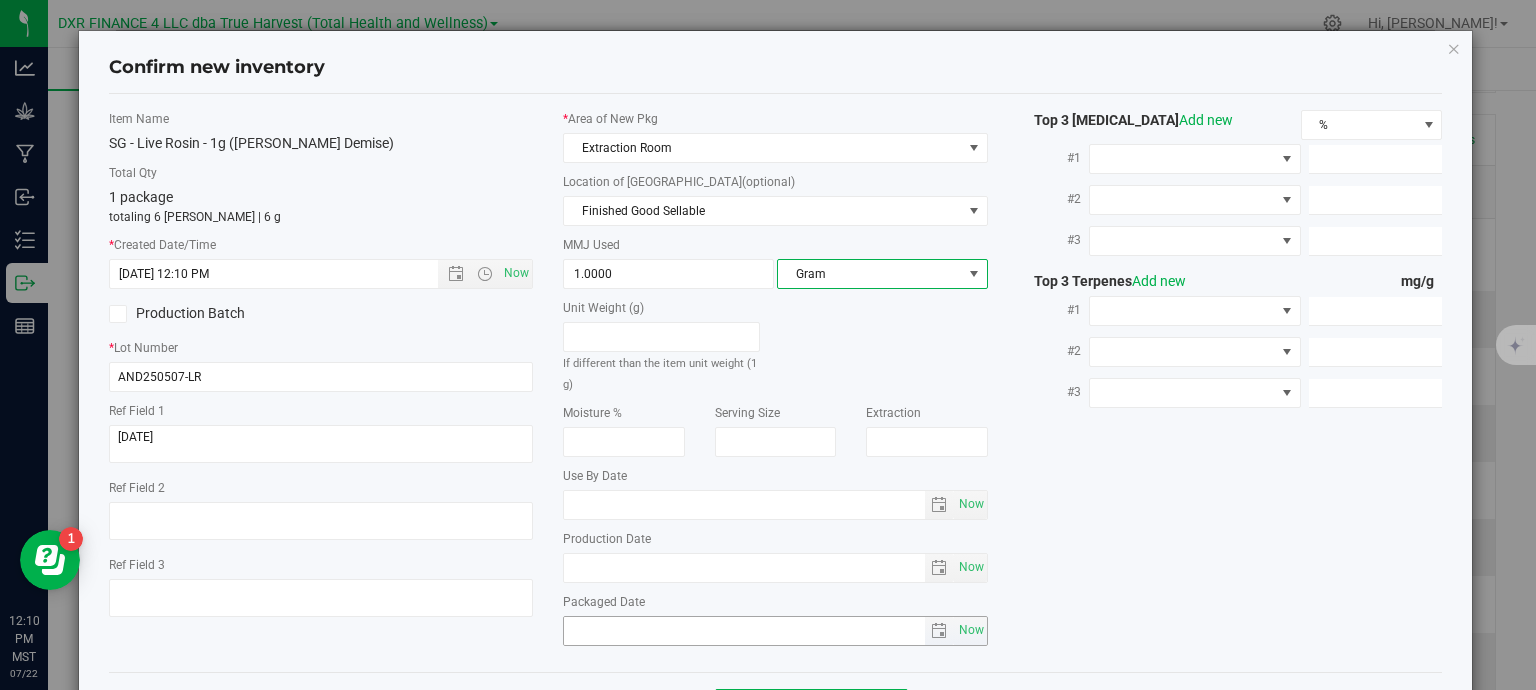scroll, scrollTop: 75, scrollLeft: 0, axis: vertical 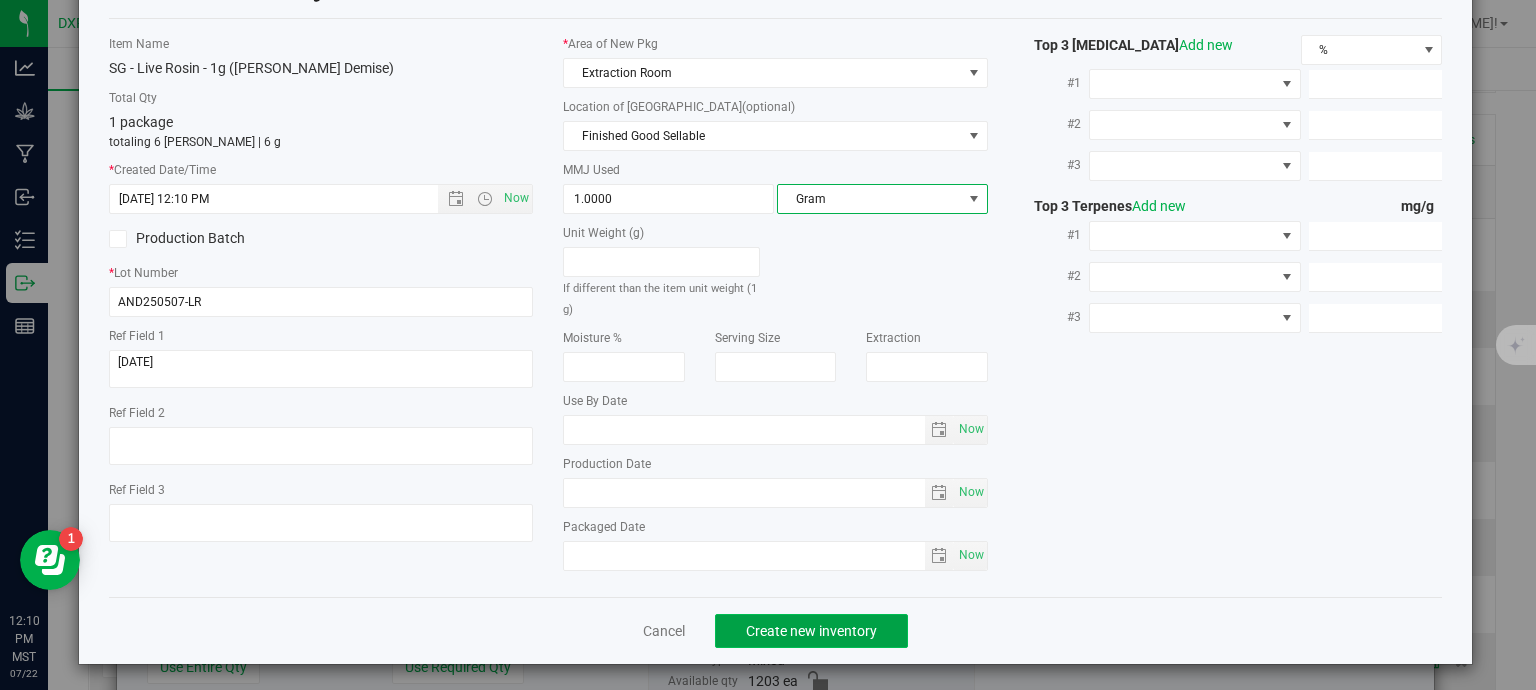 click on "Create new inventory" 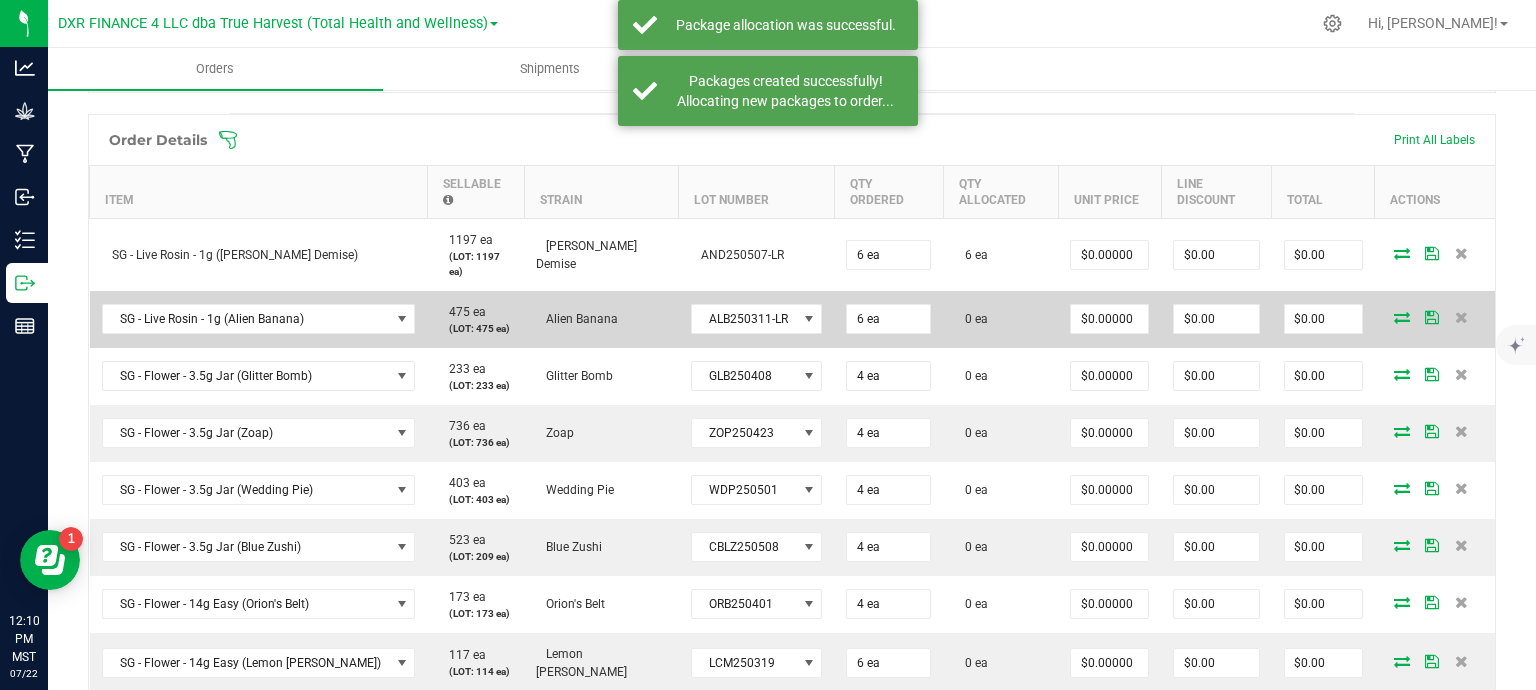 click at bounding box center (1402, 317) 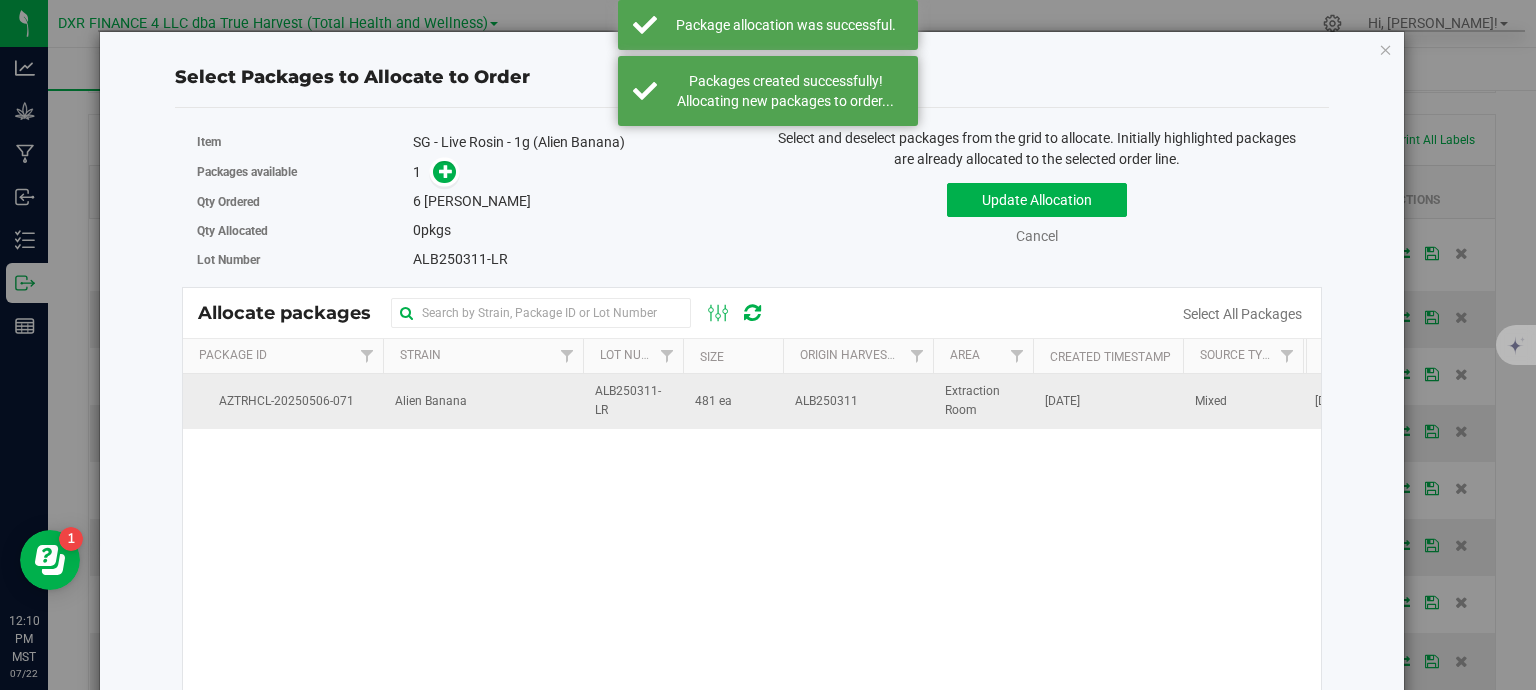 click on "Alien Banana" at bounding box center [483, 401] 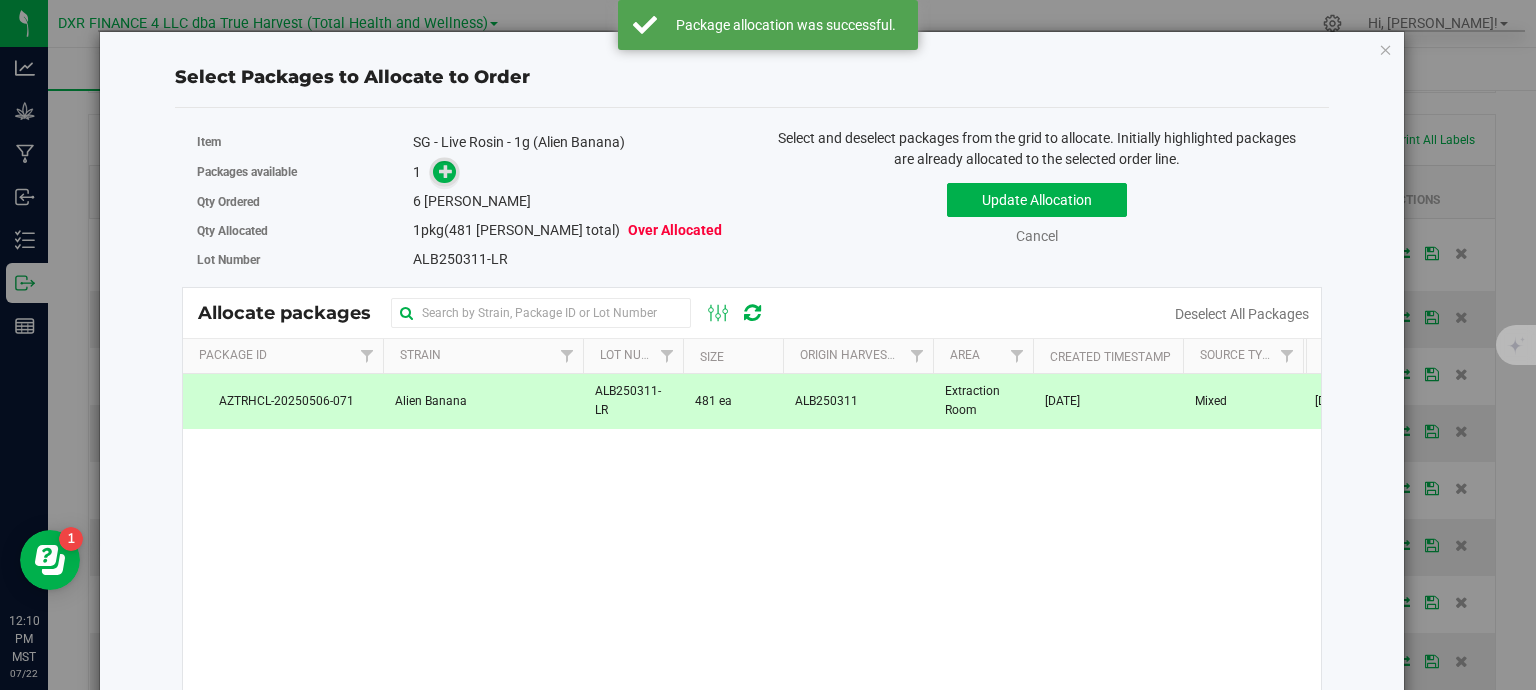 click at bounding box center (446, 170) 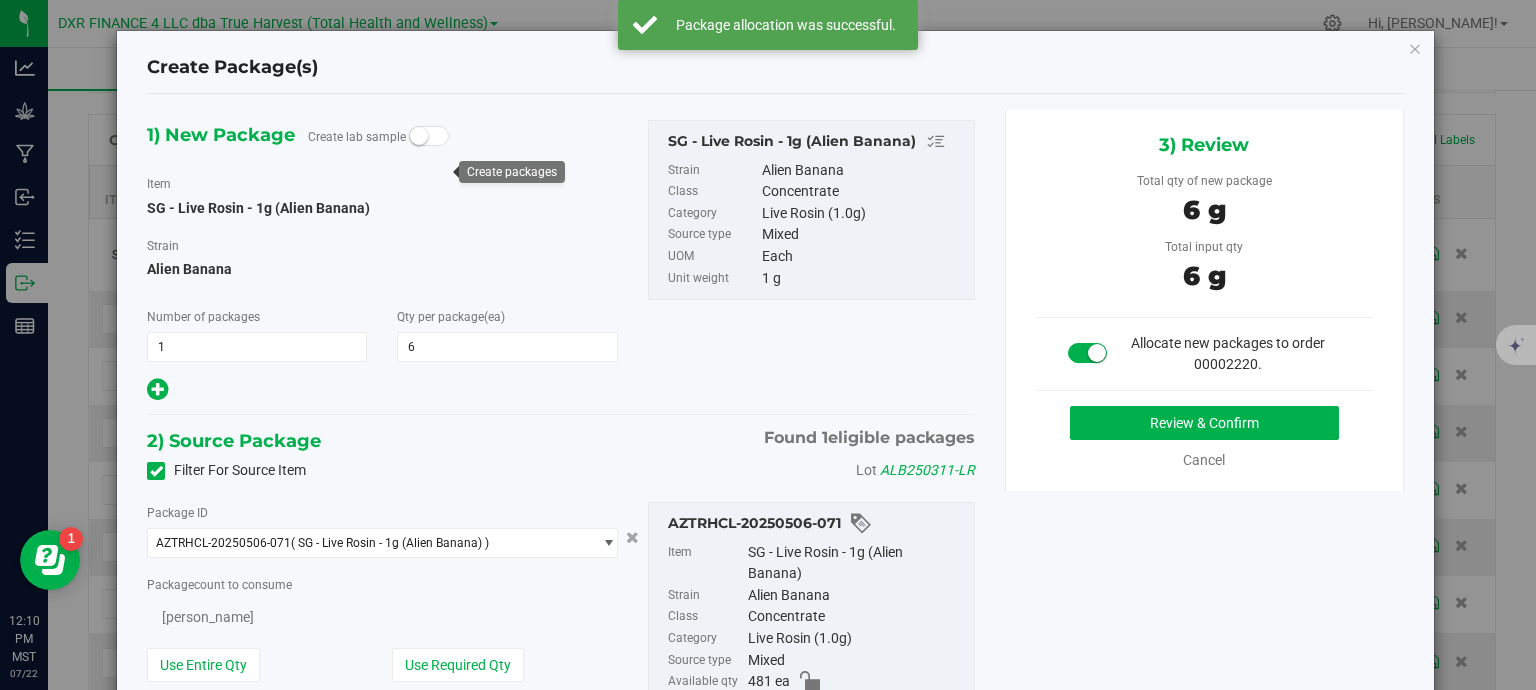 type on "6" 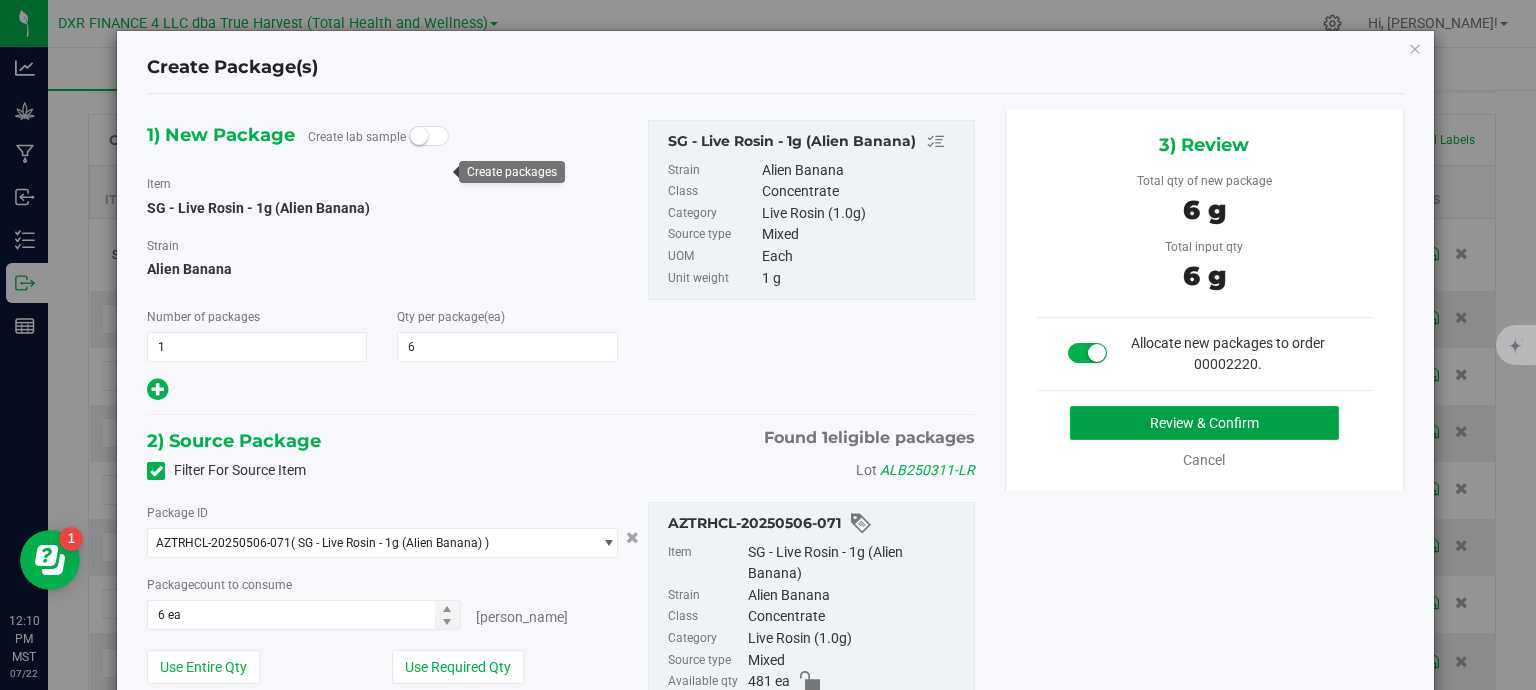 click on "Review & Confirm" at bounding box center [1204, 423] 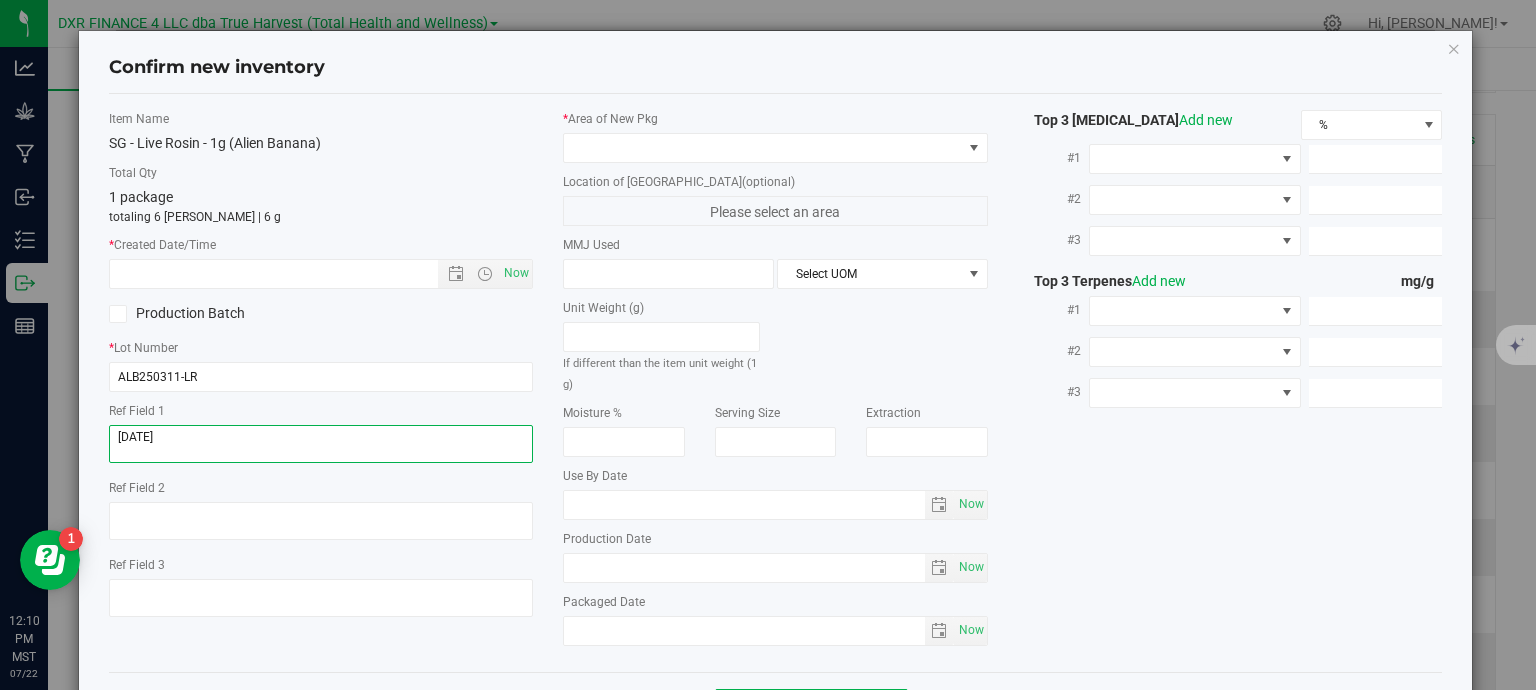 click at bounding box center (321, 444) 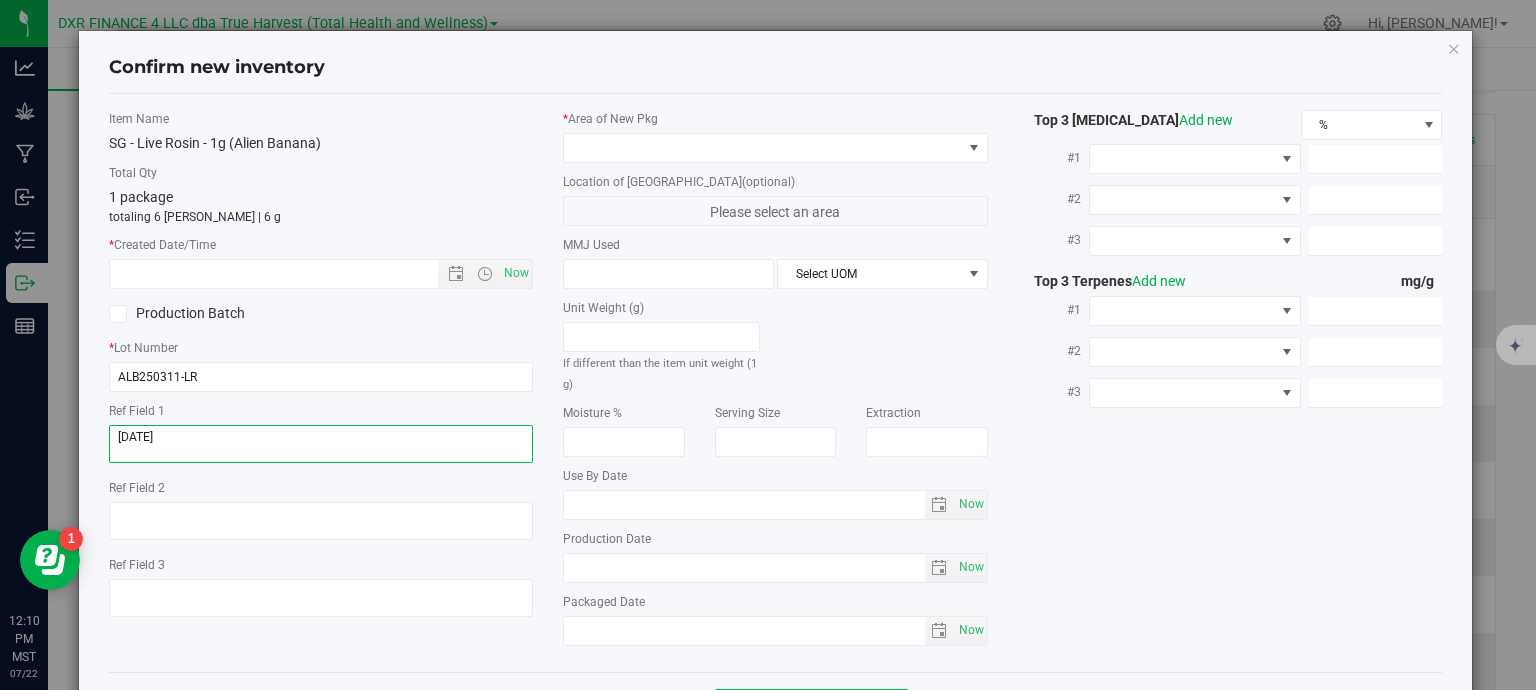 click at bounding box center [321, 444] 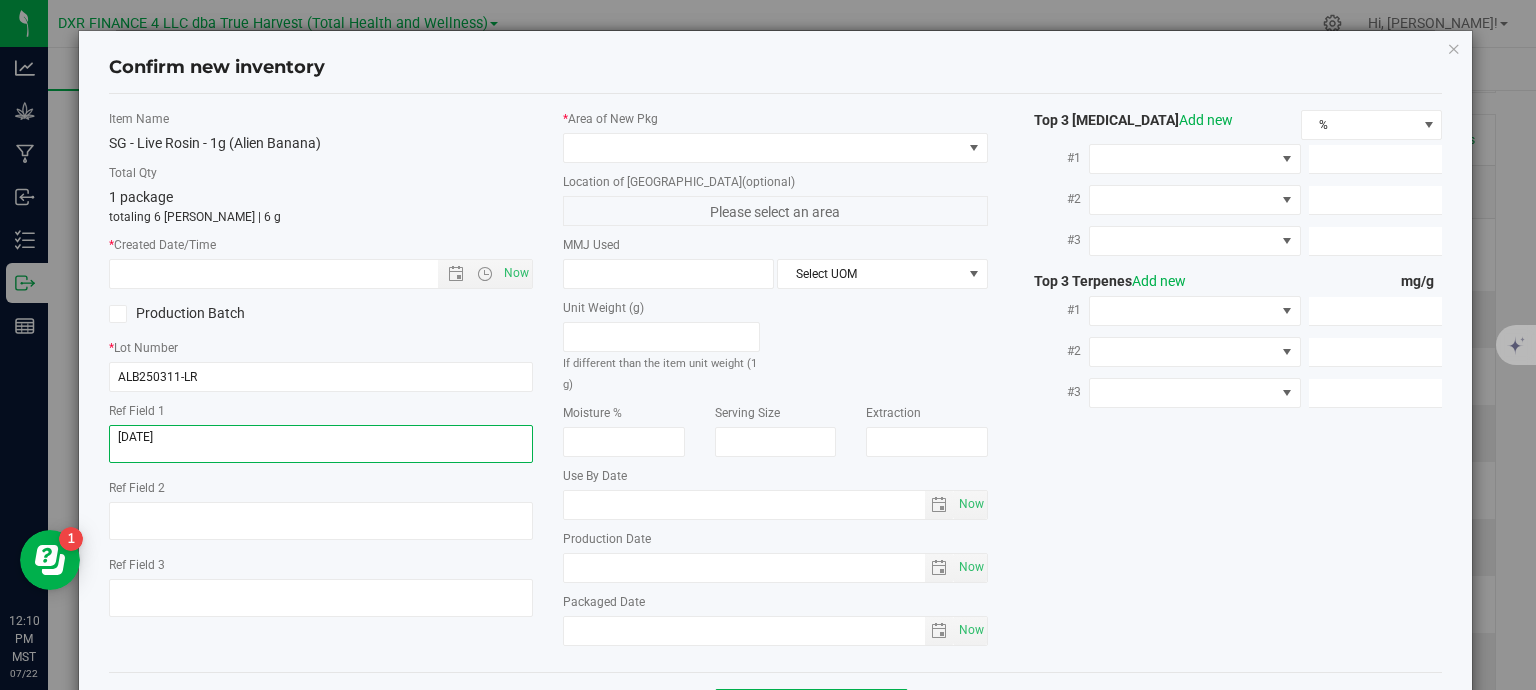 click at bounding box center [321, 444] 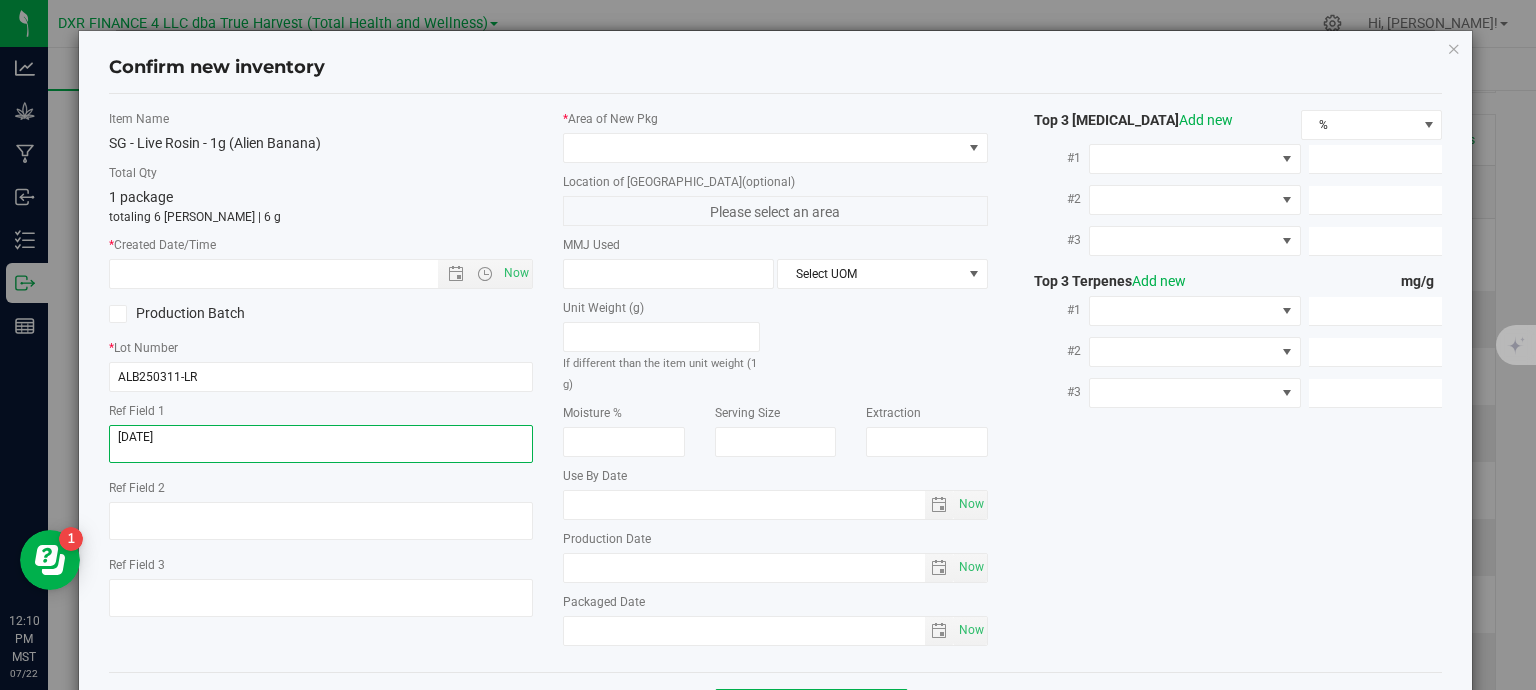 click at bounding box center (321, 444) 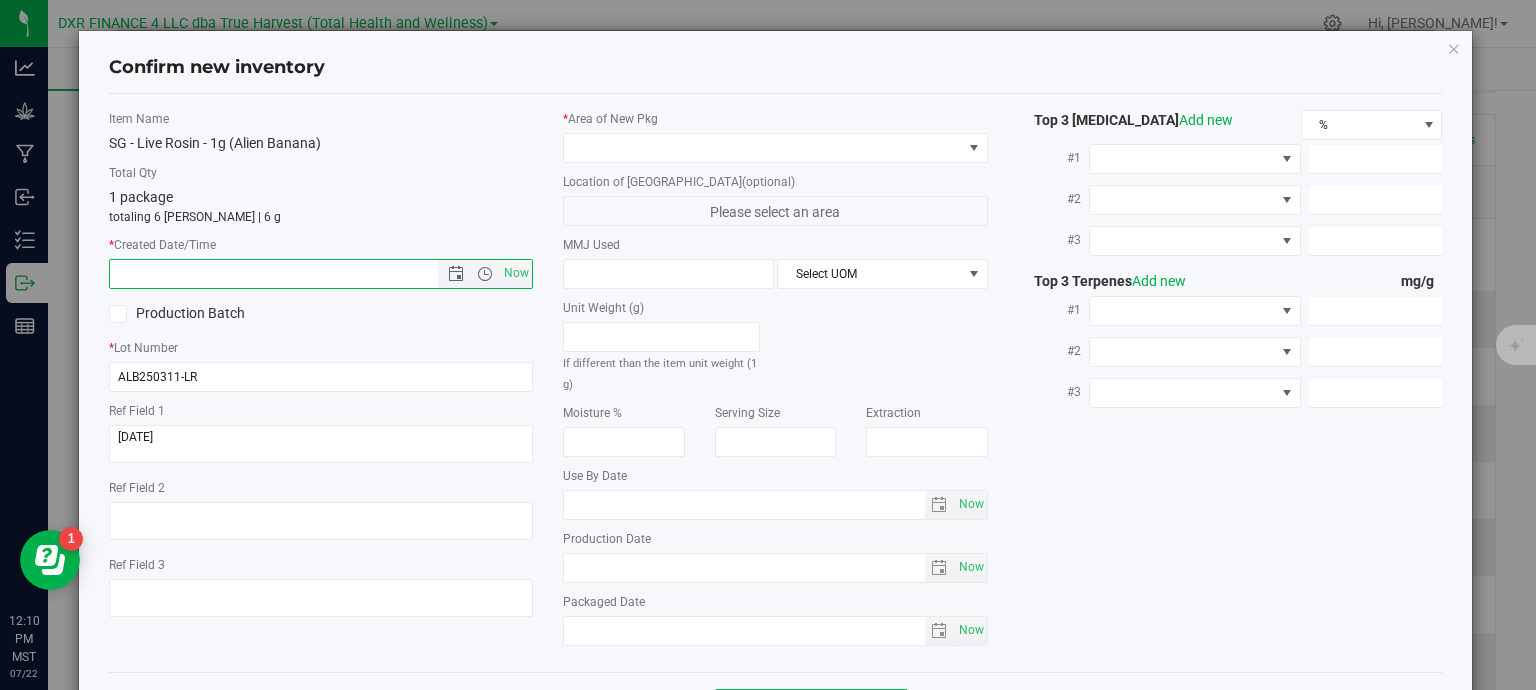 click at bounding box center [291, 274] 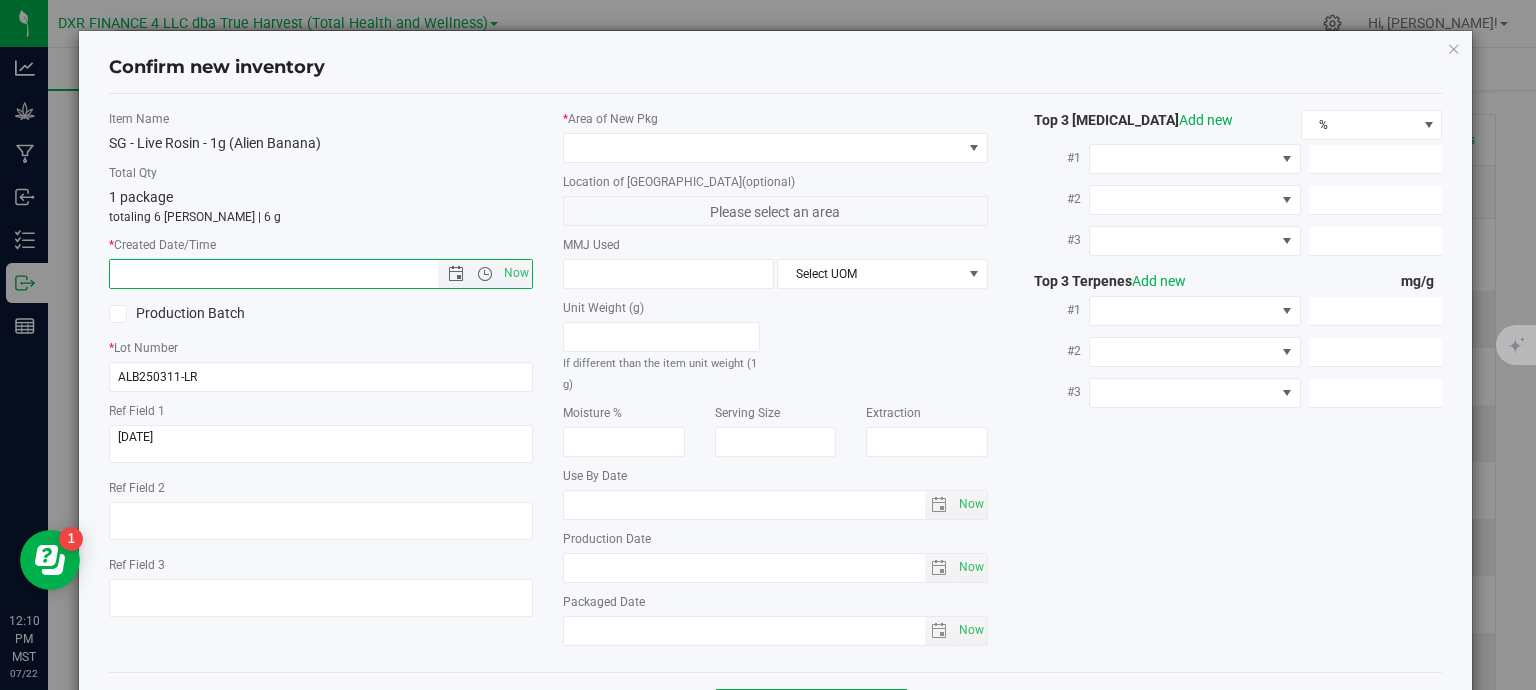 paste on "2025-03-31" 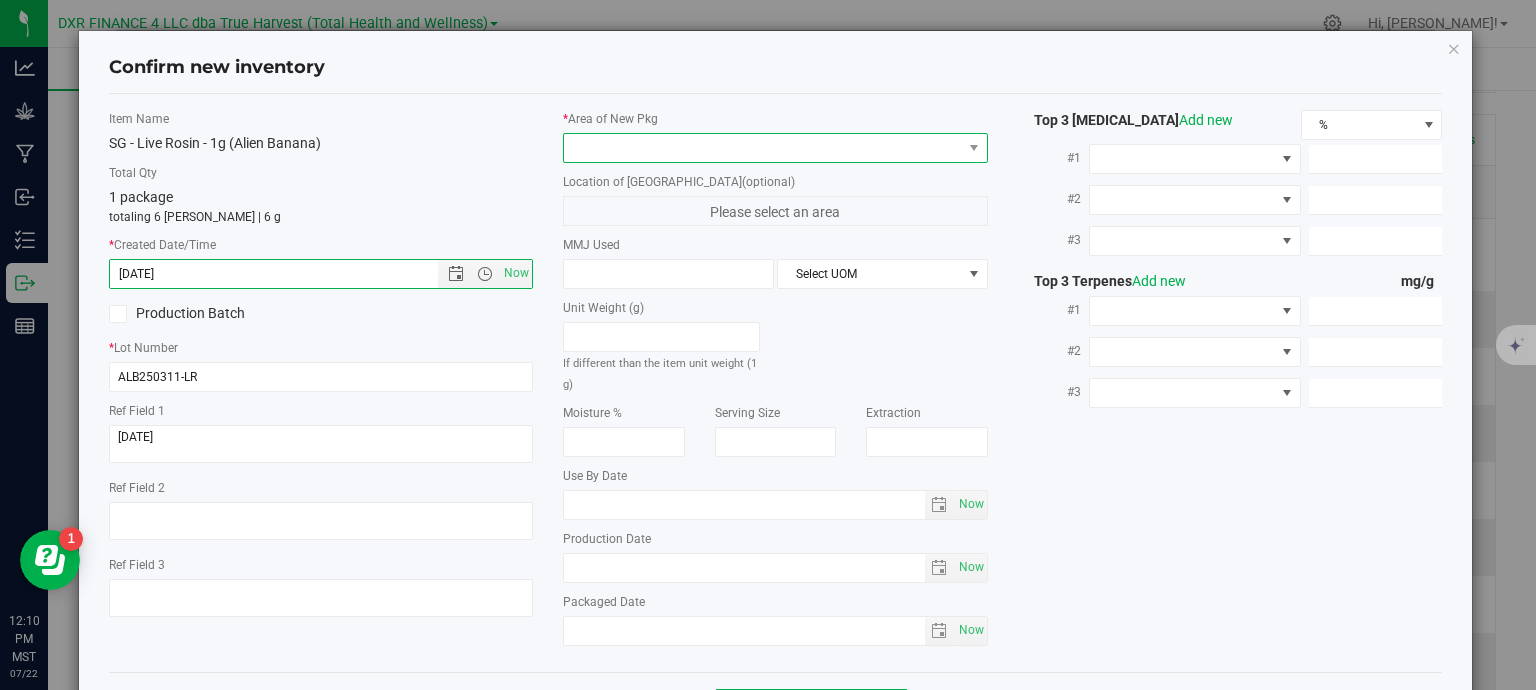 click at bounding box center (763, 148) 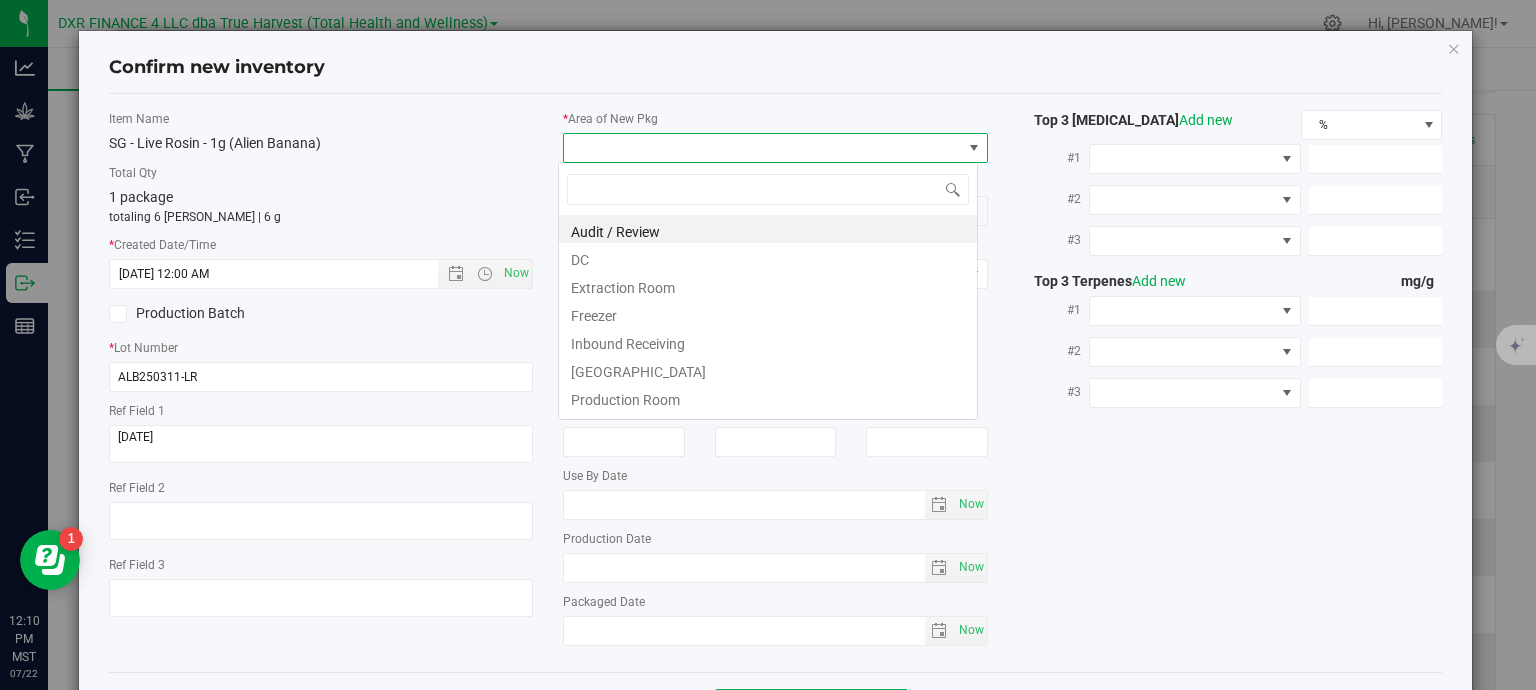 type on "3/31/2025 12:10 PM" 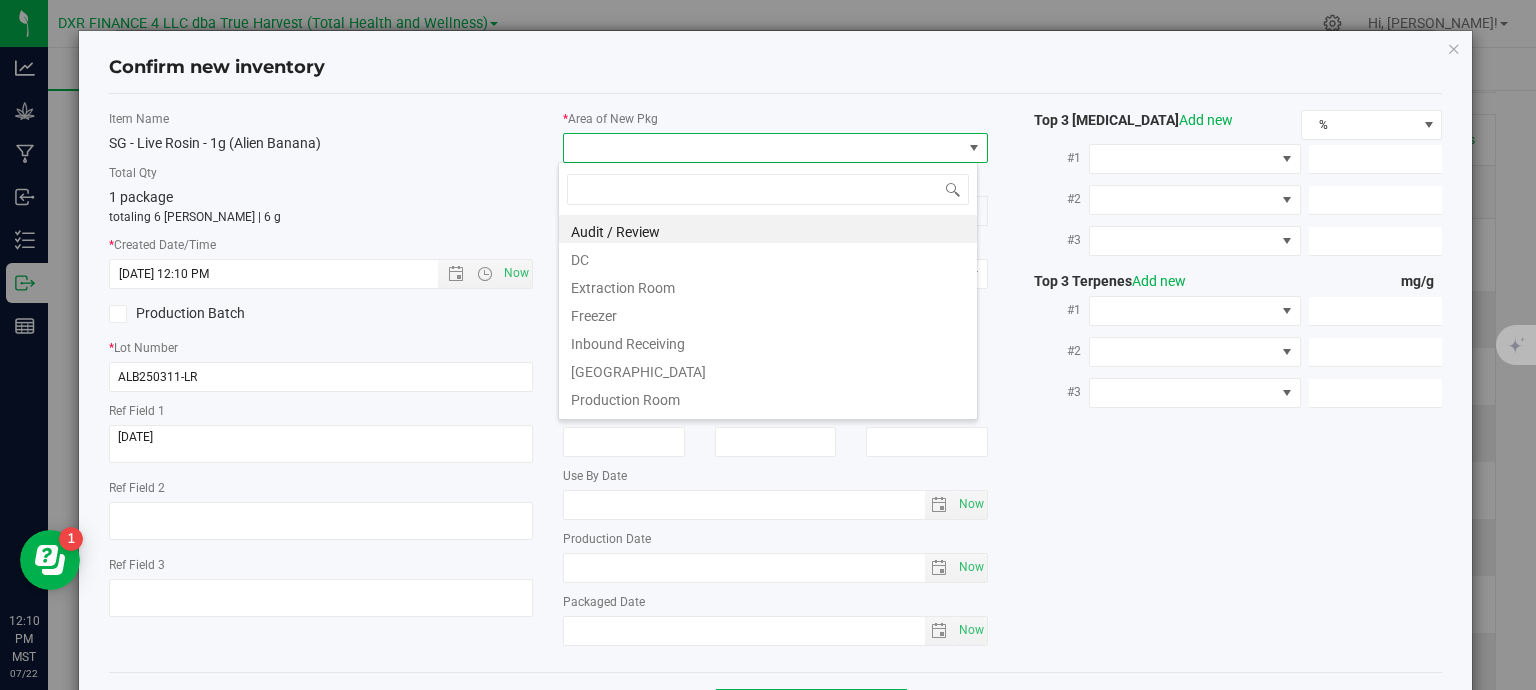 scroll, scrollTop: 99970, scrollLeft: 99580, axis: both 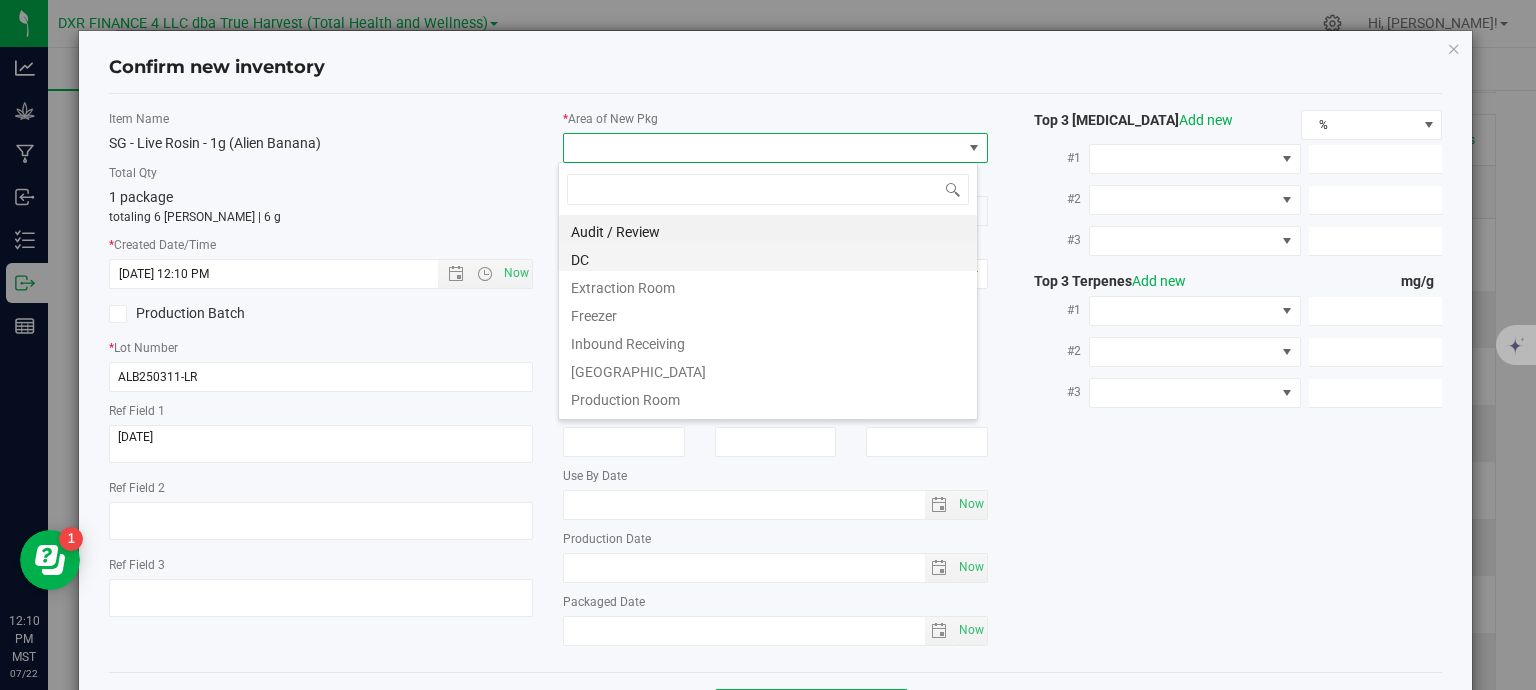 click on "DC" at bounding box center (768, 257) 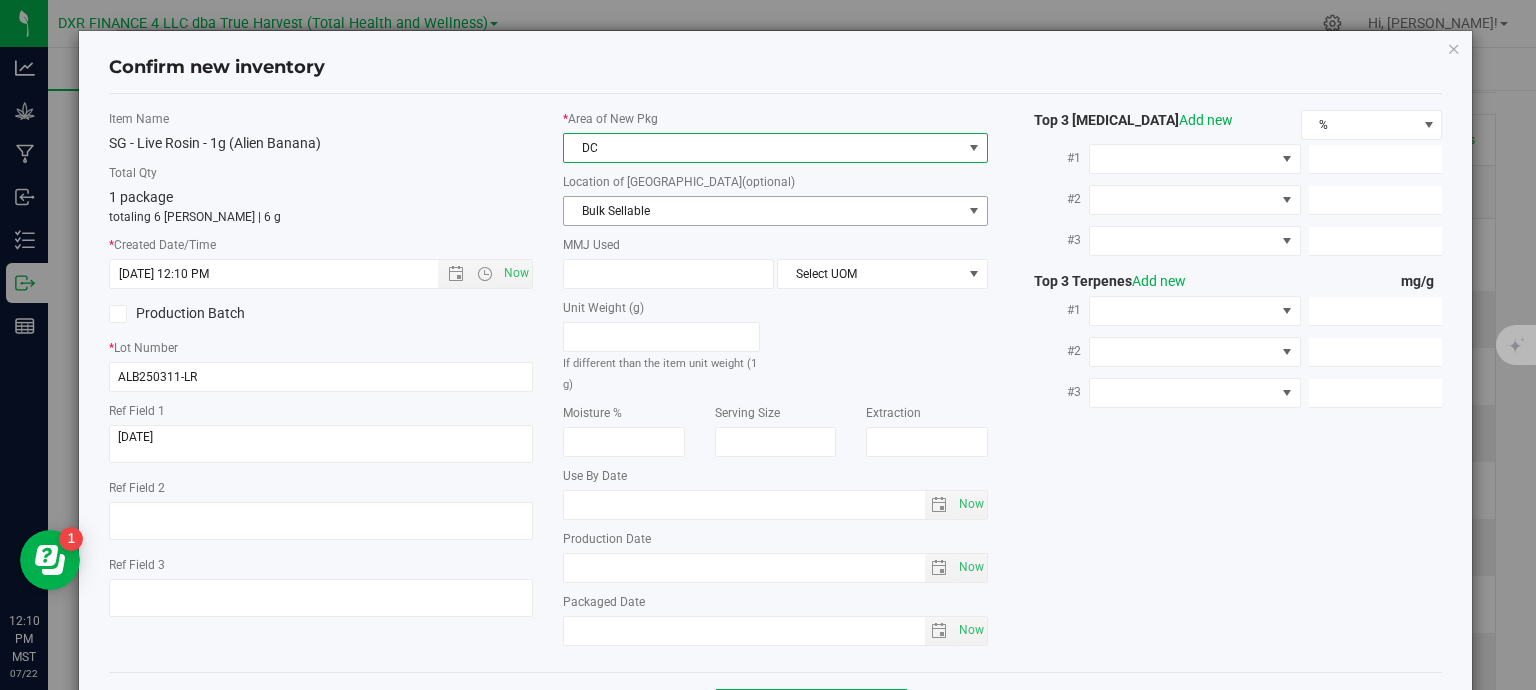 click on "Bulk Sellable" at bounding box center (763, 211) 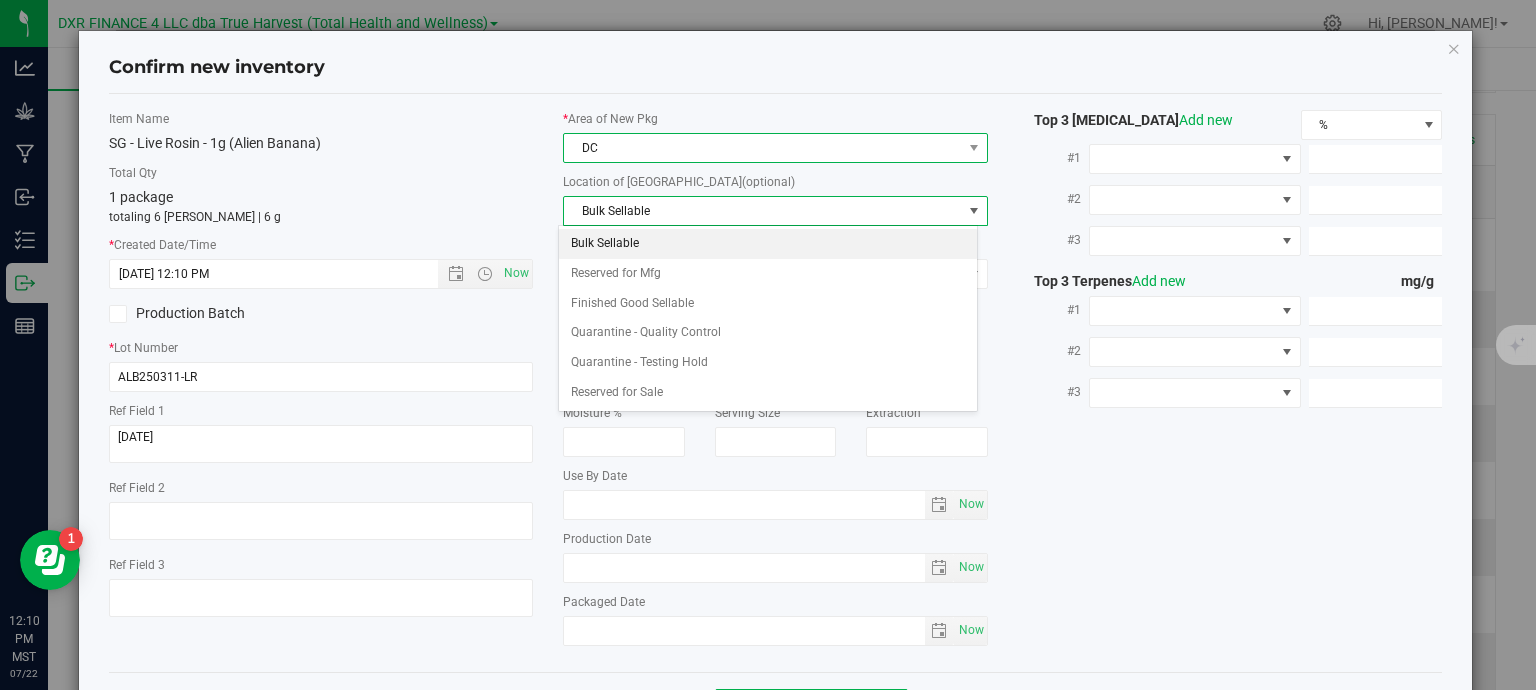 click on "DC" at bounding box center (763, 148) 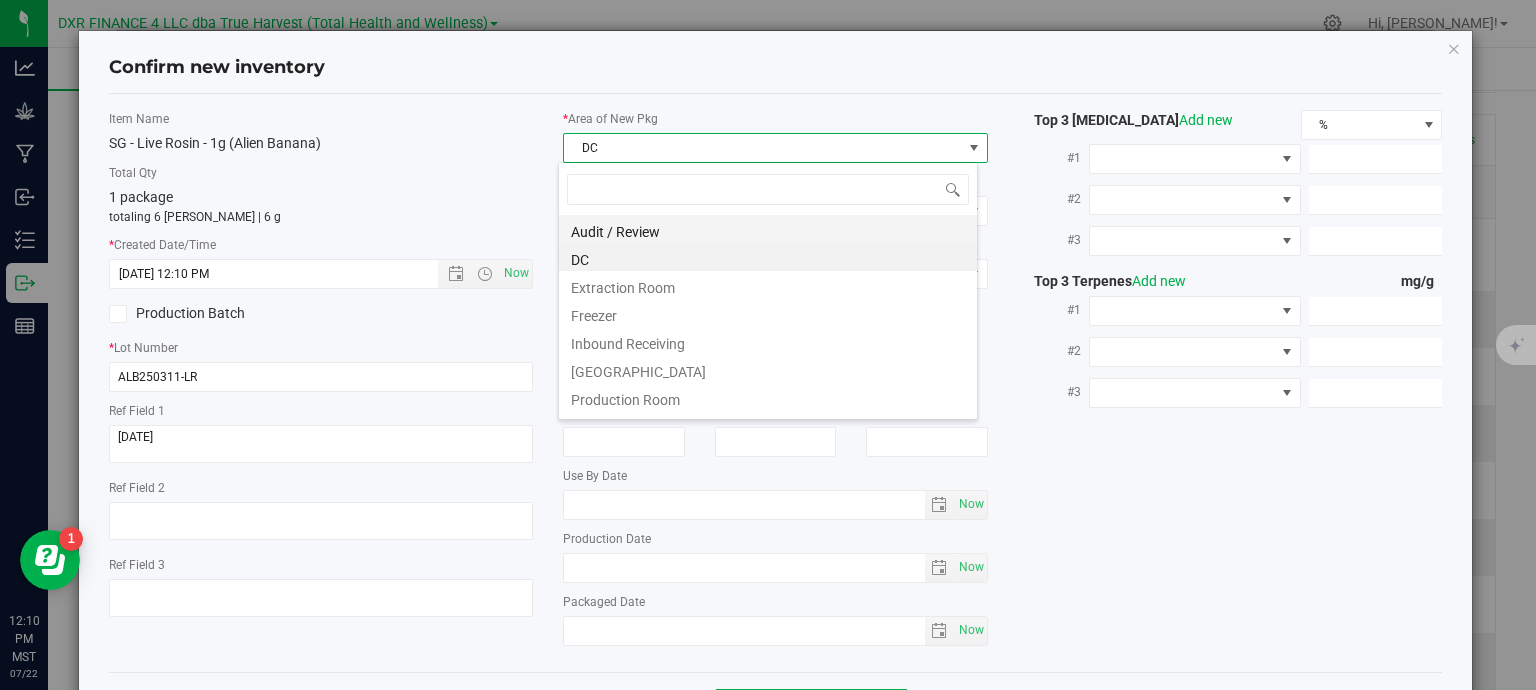 scroll, scrollTop: 99970, scrollLeft: 99580, axis: both 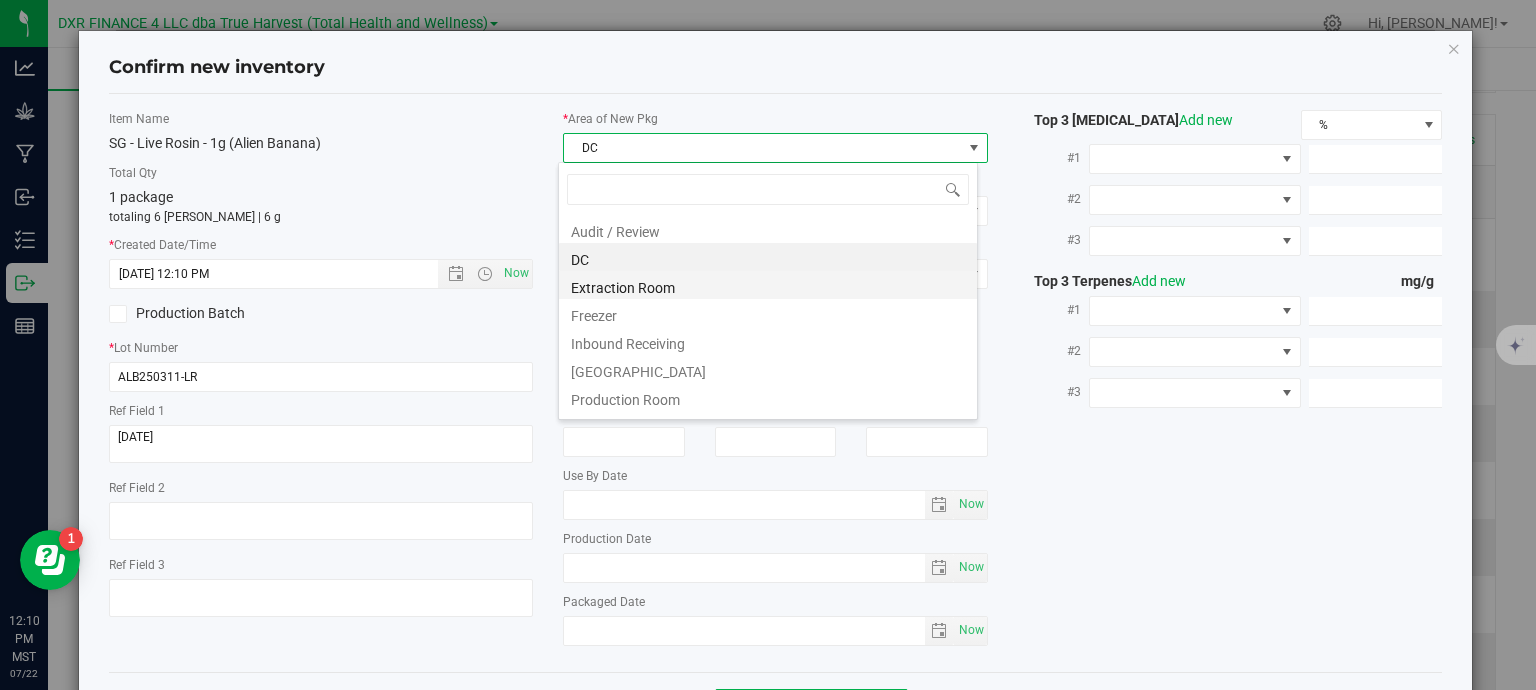 click on "Extraction Room" at bounding box center (768, 285) 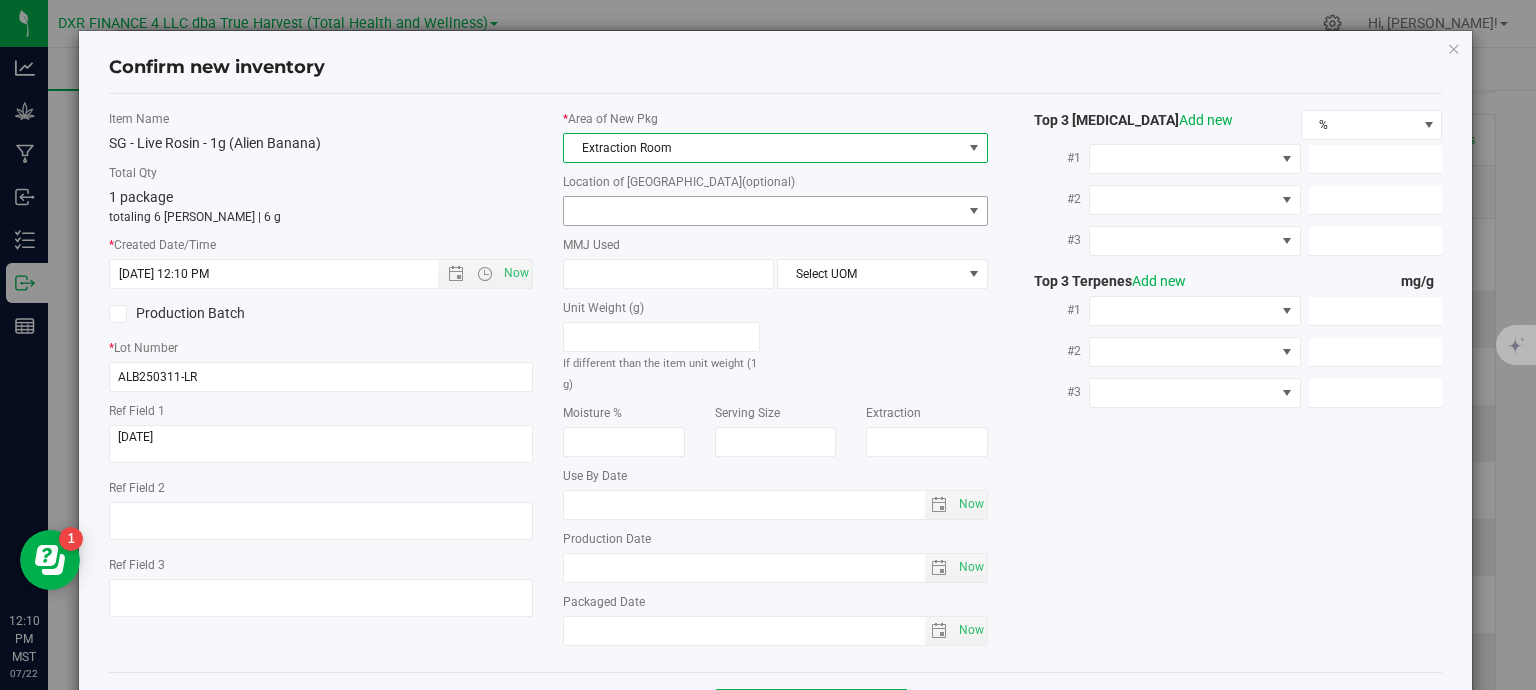 click on "*
Area of New Pkg
Extraction Room
Location of New Pkg
(optional)
Finished Good Sellable In process Quarantine - Quality Control Quarantine - Testing Hold Rad Source Test Pending
MMJ Used
Select UOM
Unit Weight (g)
If different than the item unit weight (1 g)" at bounding box center (775, 383) 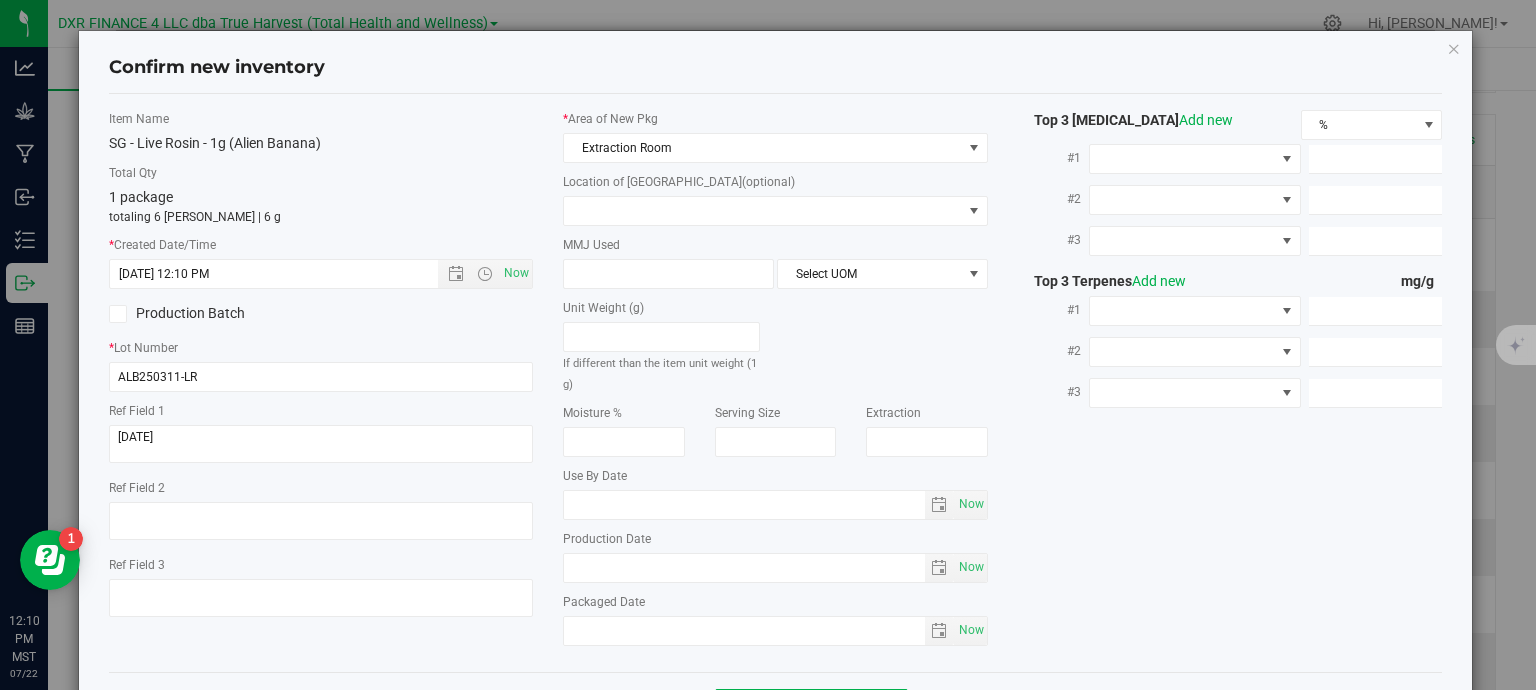 click on "*
Area of New Pkg
Extraction Room
Location of New Pkg
(optional)
Finished Good Sellable In process Quarantine - Quality Control Quarantine - Testing Hold Rad Source Test Pending
MMJ Used
Select UOM
Unit Weight (g)
If different than the item unit weight (1 g)" at bounding box center (775, 383) 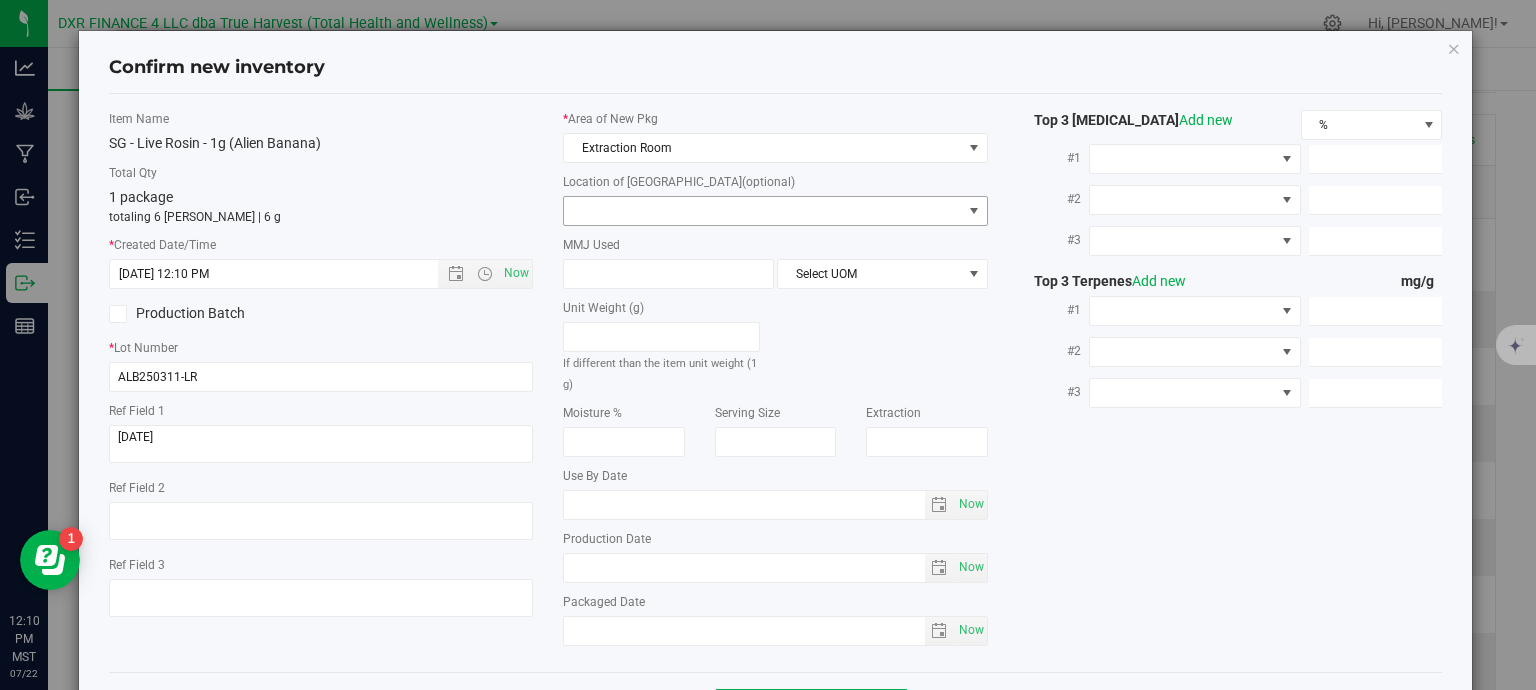 click at bounding box center (763, 211) 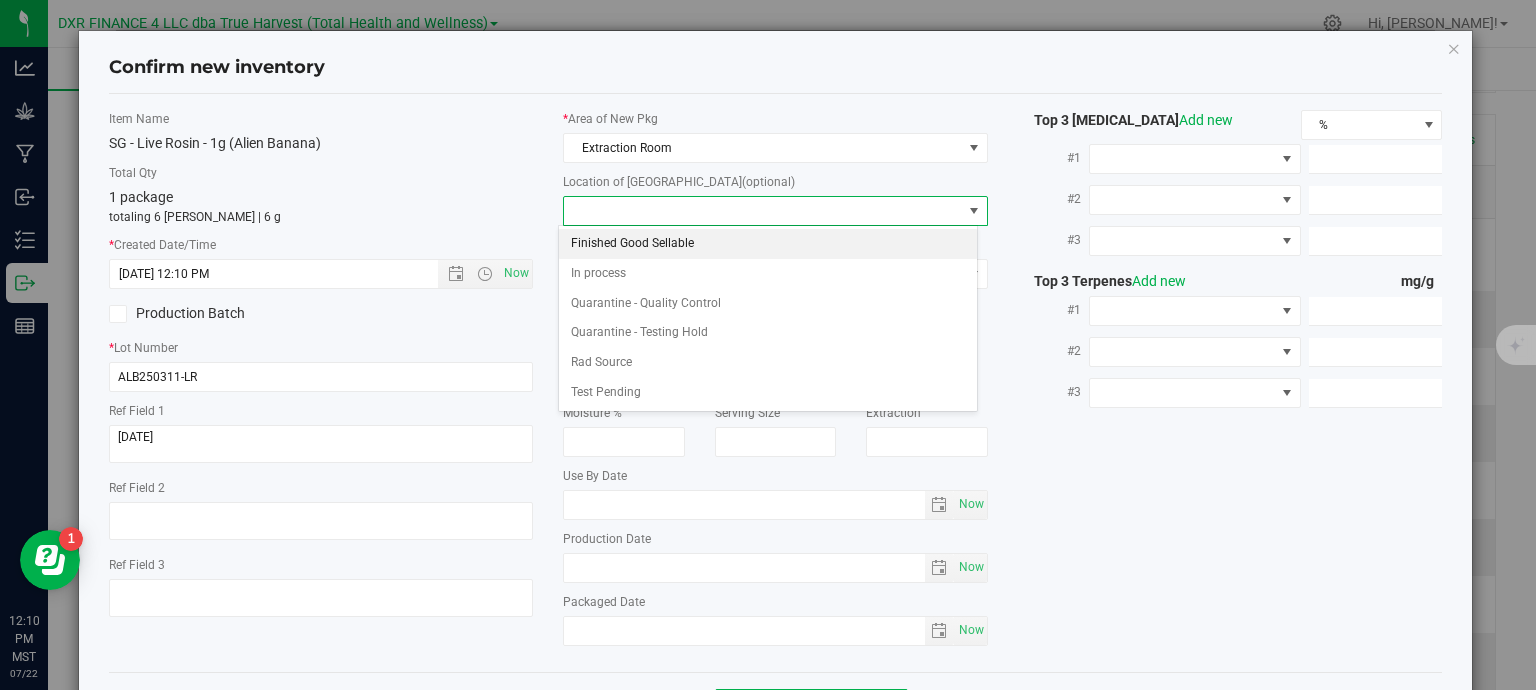 click on "Finished Good Sellable" at bounding box center [768, 244] 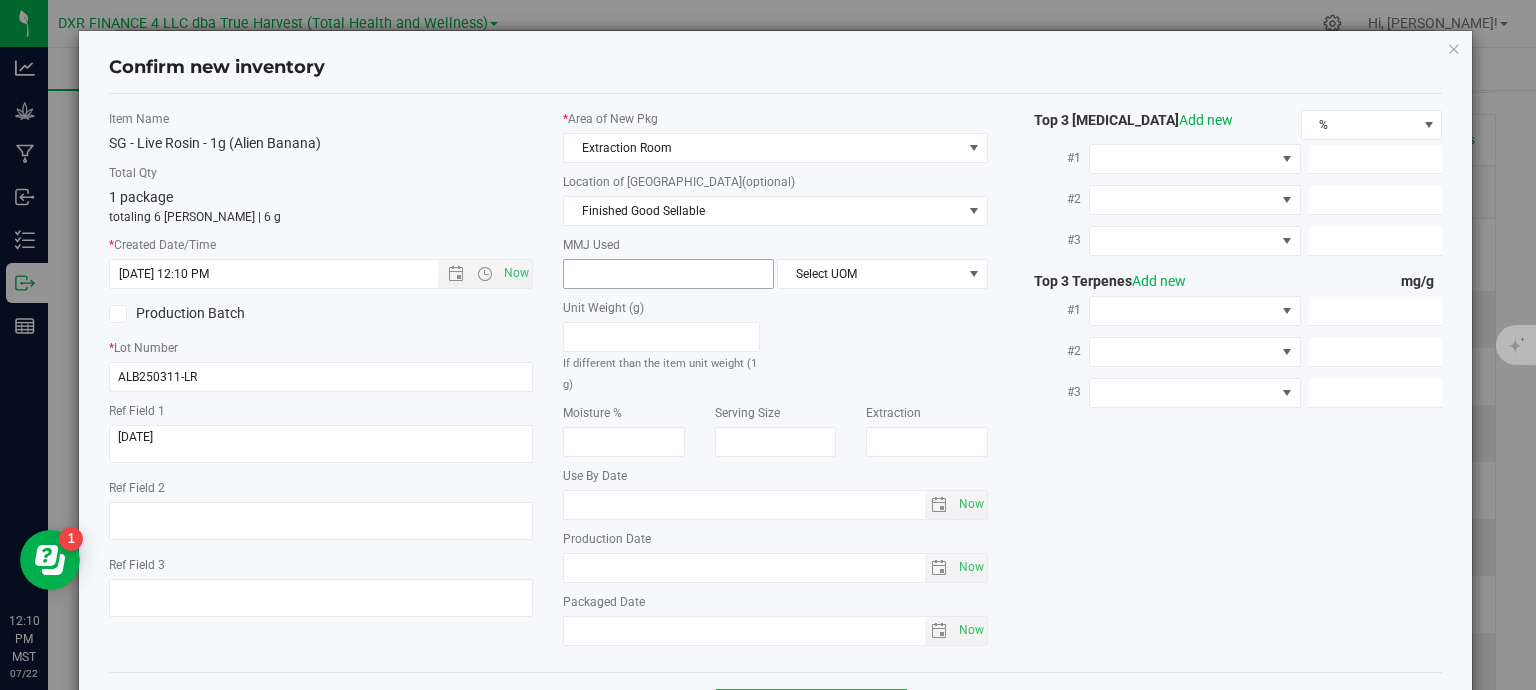 click at bounding box center (668, 274) 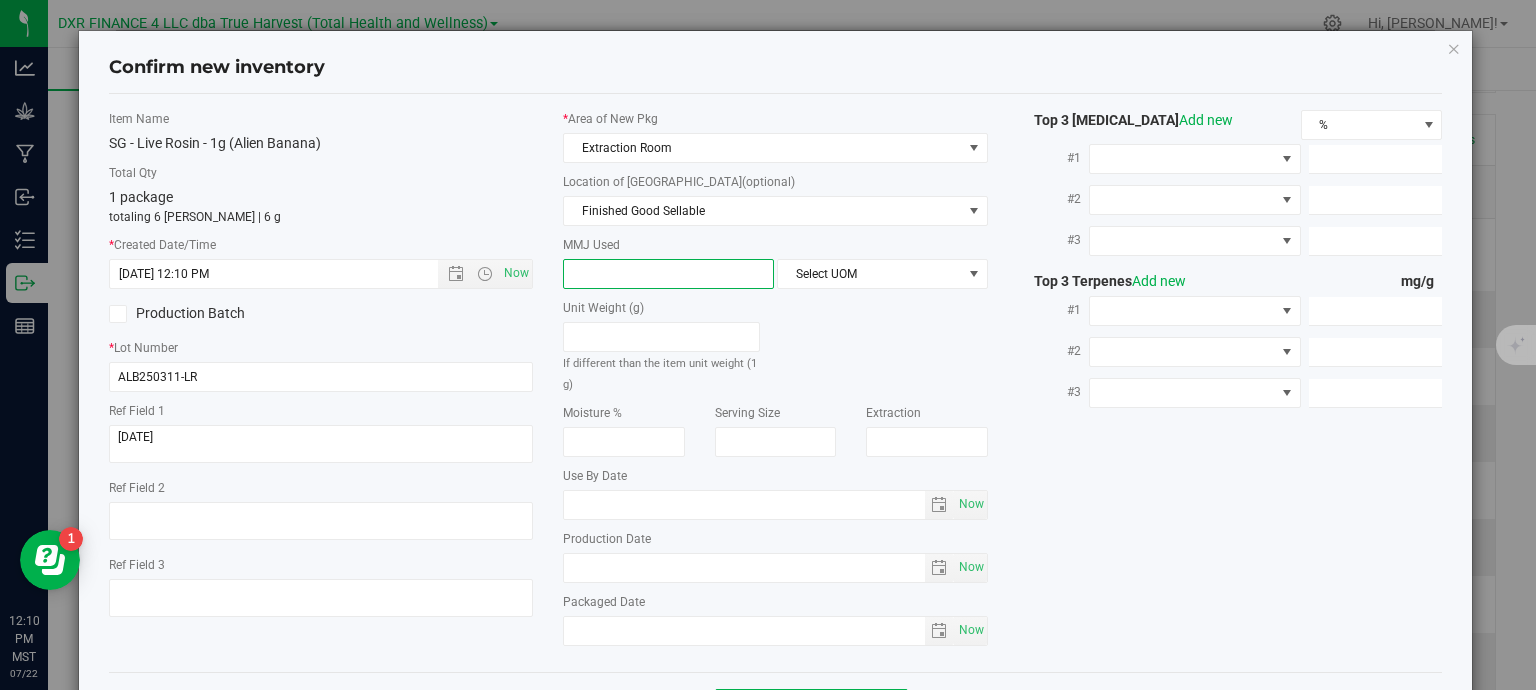 type on "1" 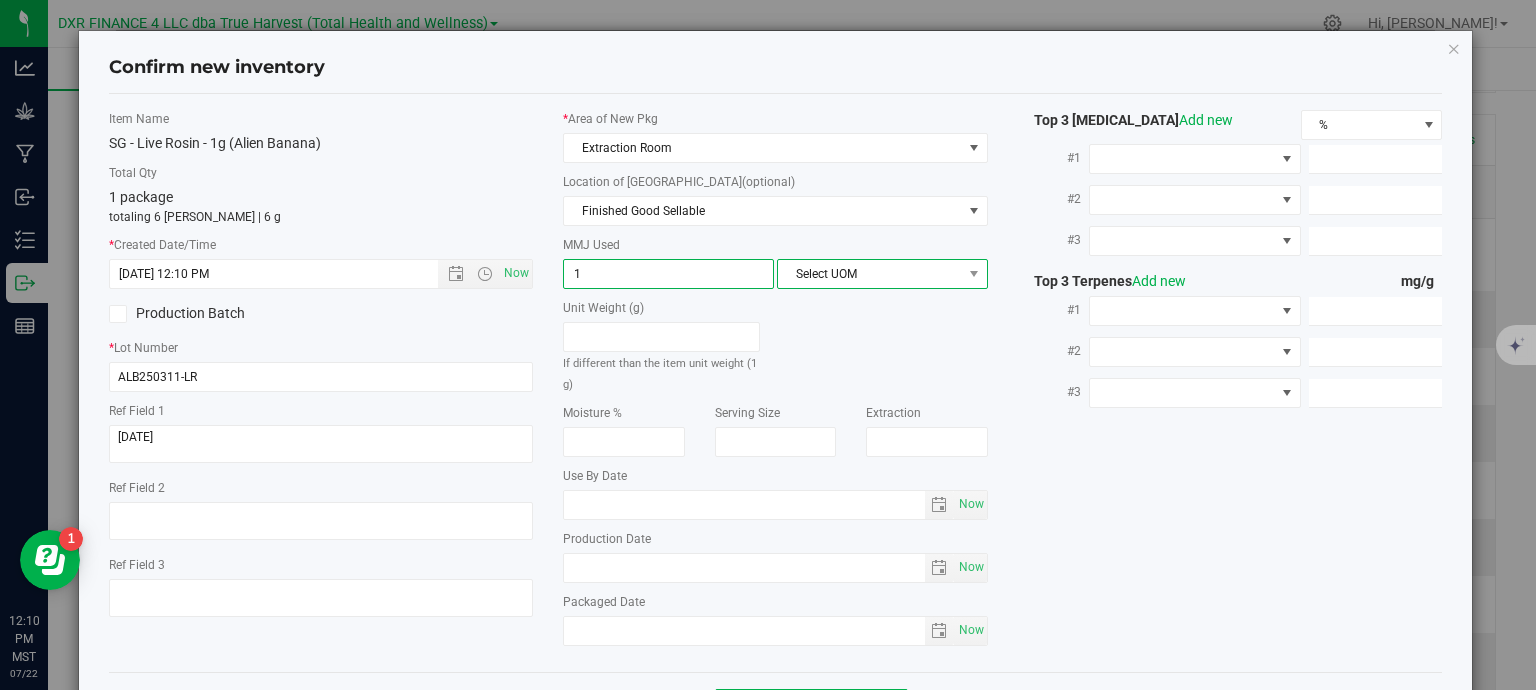 type on "1.0000" 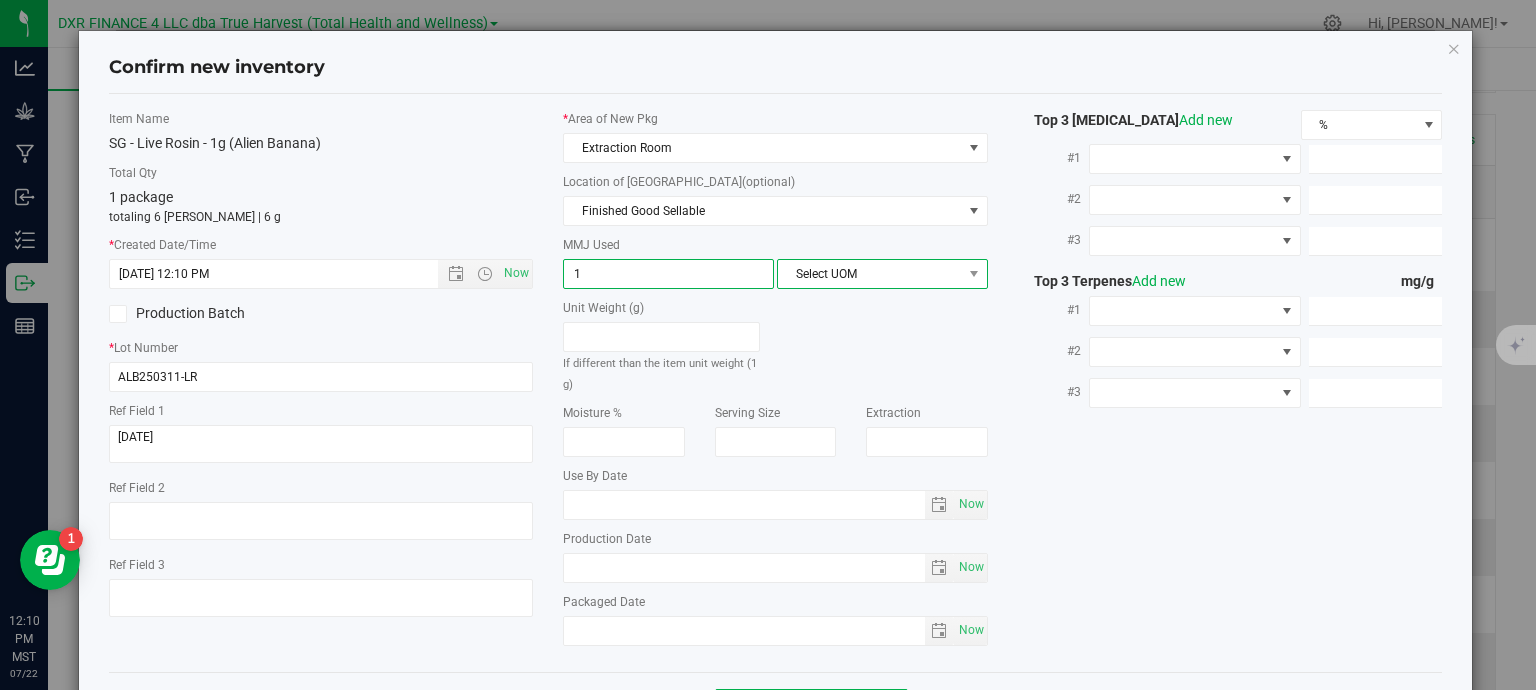 click on "Select UOM" at bounding box center (870, 274) 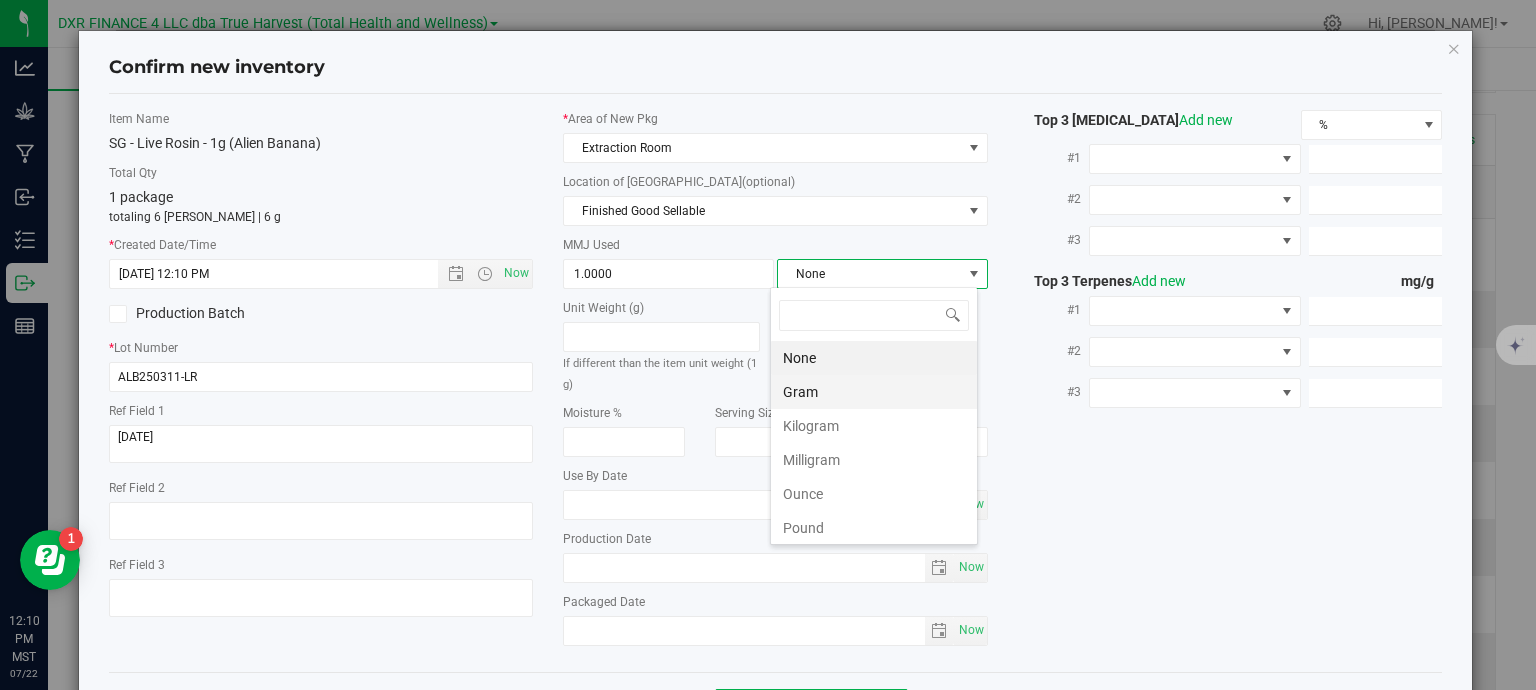 scroll, scrollTop: 99970, scrollLeft: 99792, axis: both 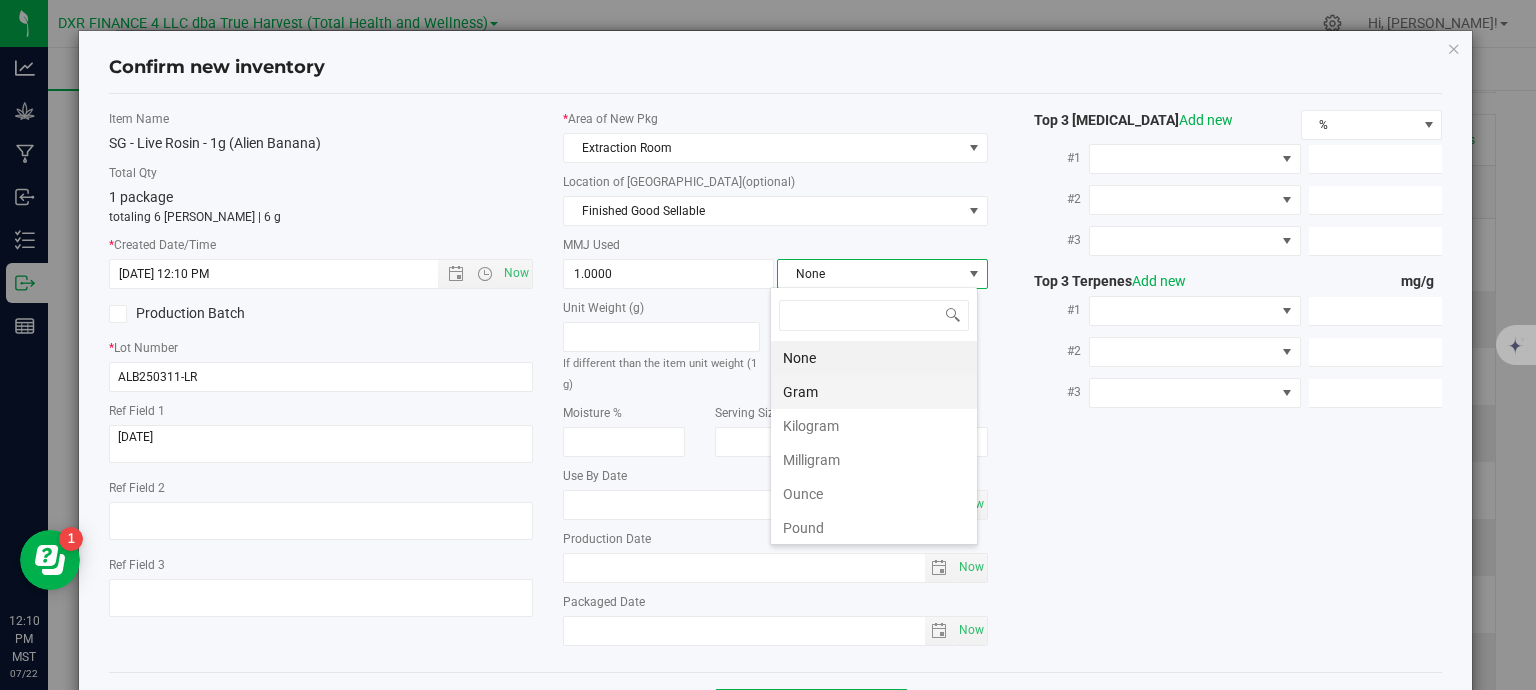 click on "Gram" at bounding box center (874, 392) 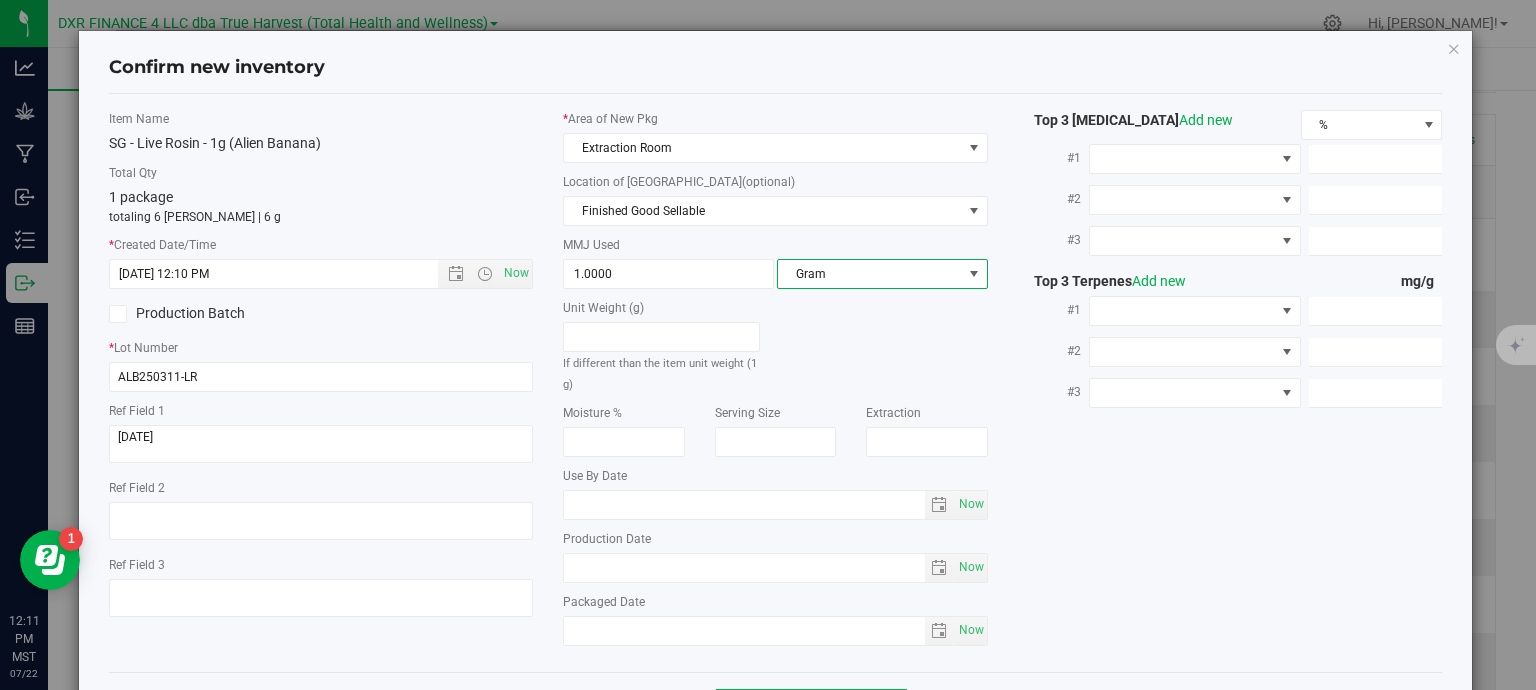 scroll, scrollTop: 75, scrollLeft: 0, axis: vertical 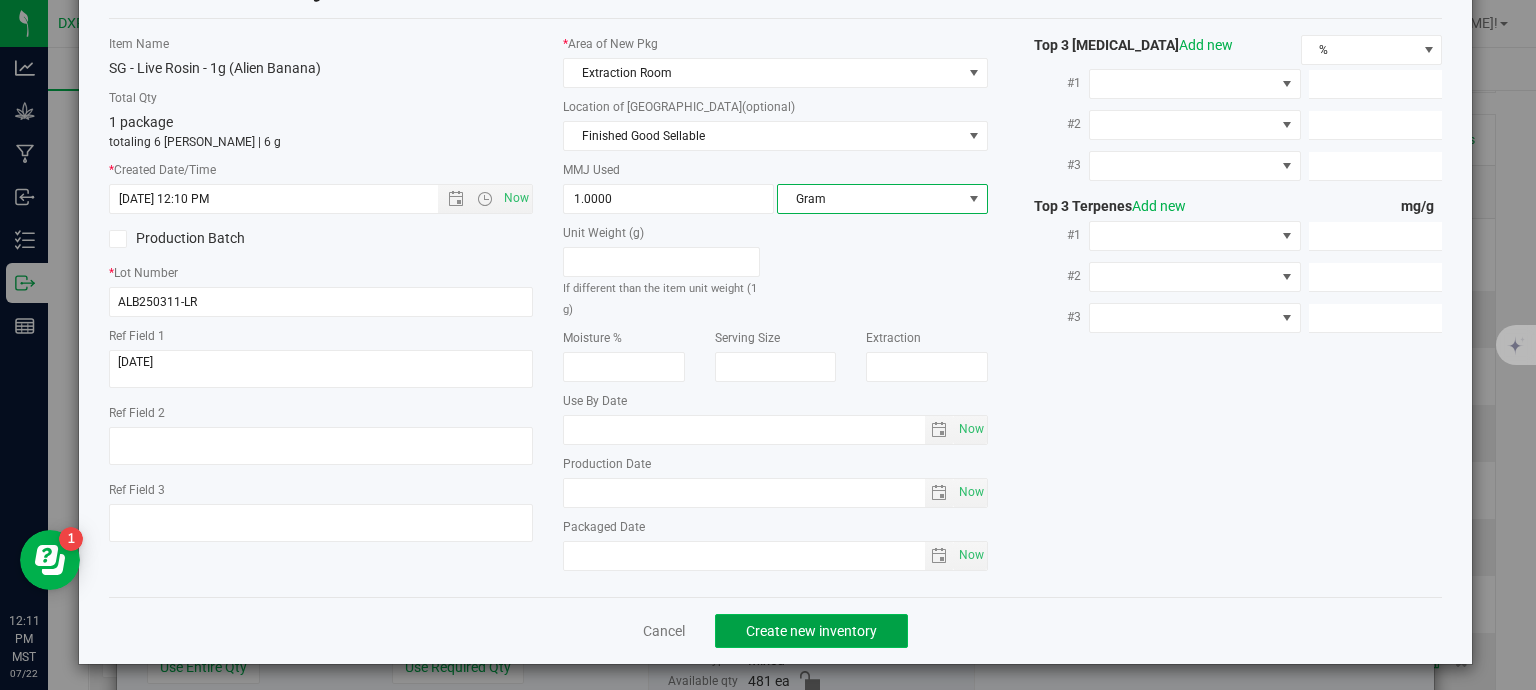 click on "Create new inventory" 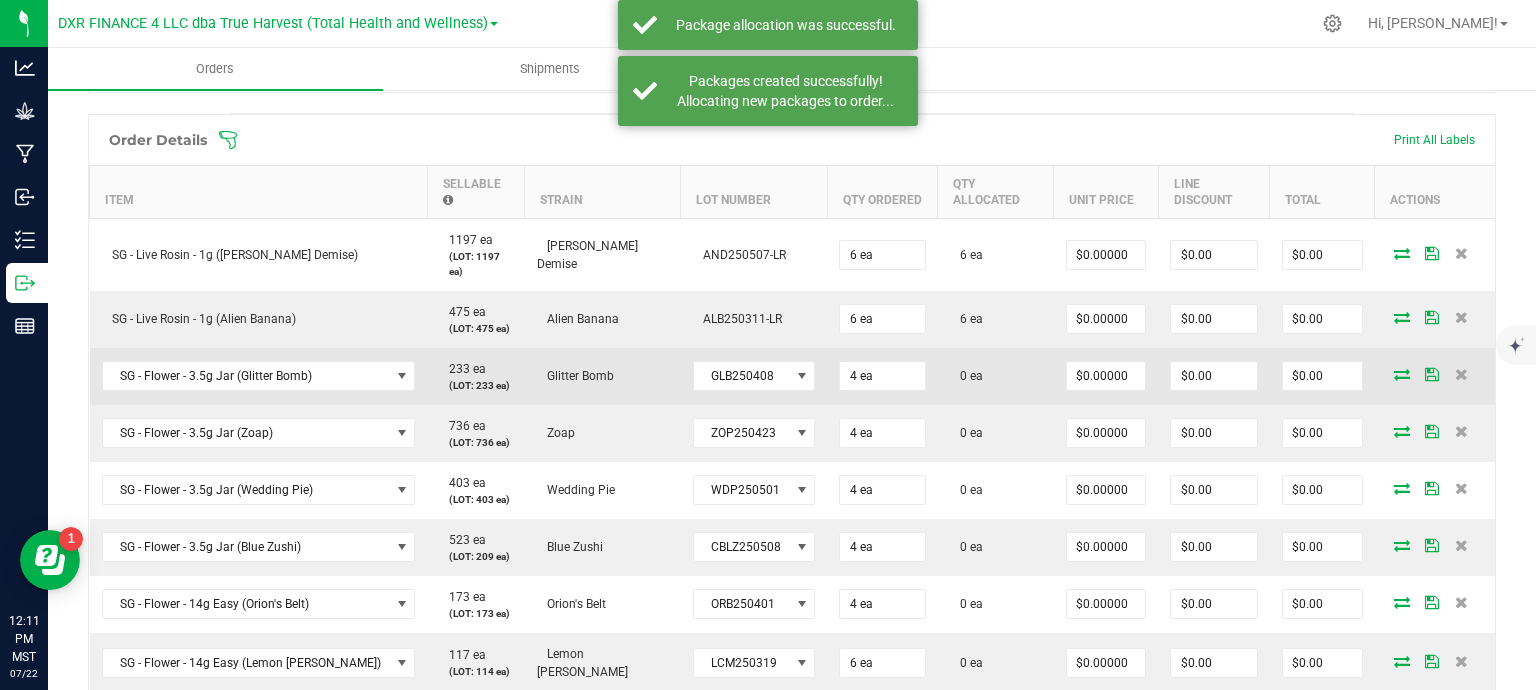 click at bounding box center [1402, 374] 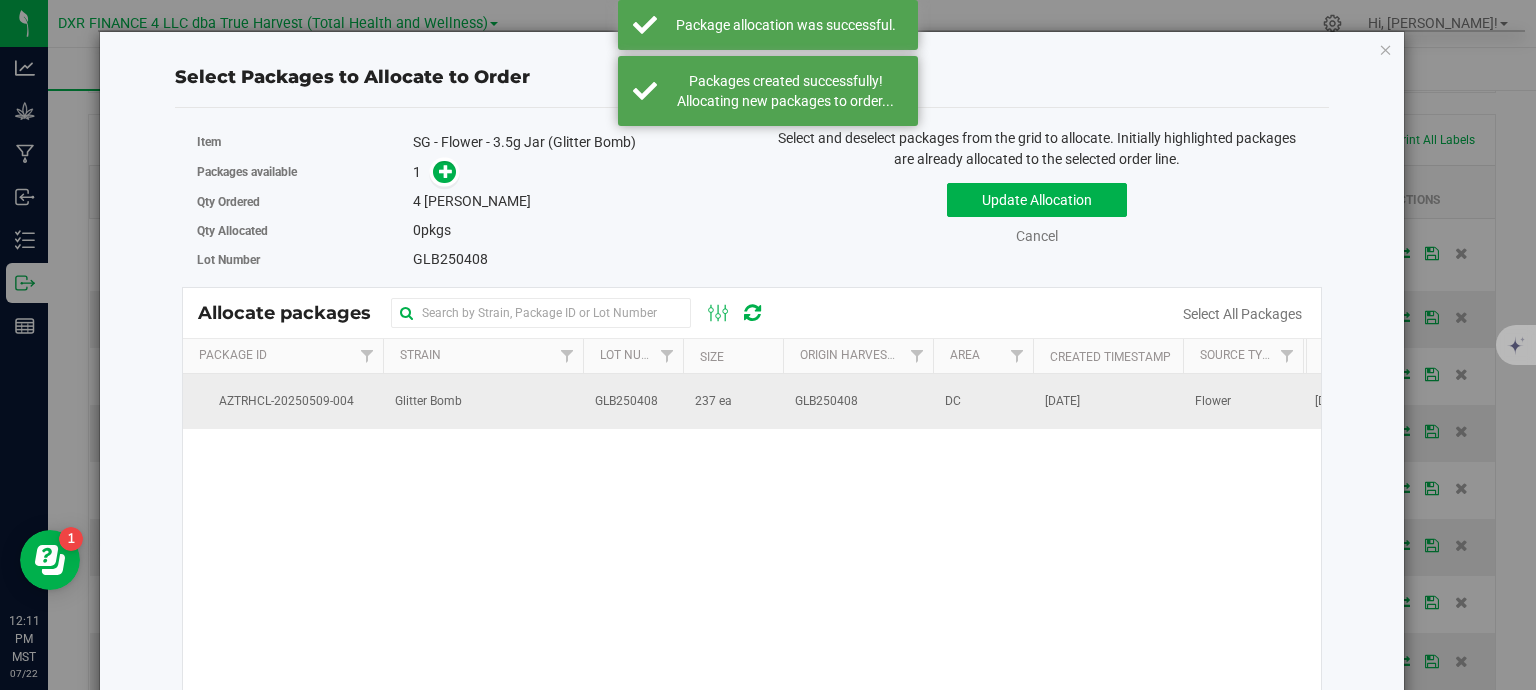 click on "237 ea" at bounding box center (733, 401) 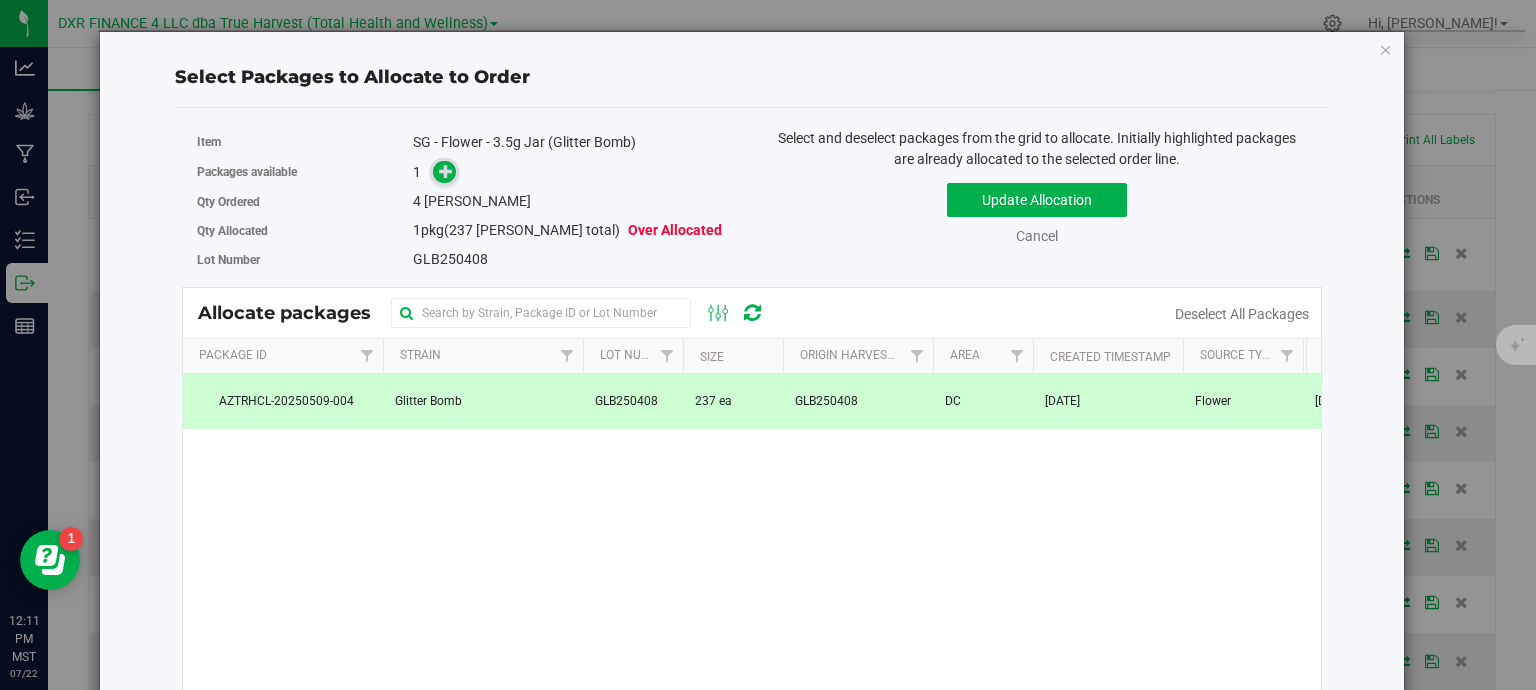 click at bounding box center (446, 171) 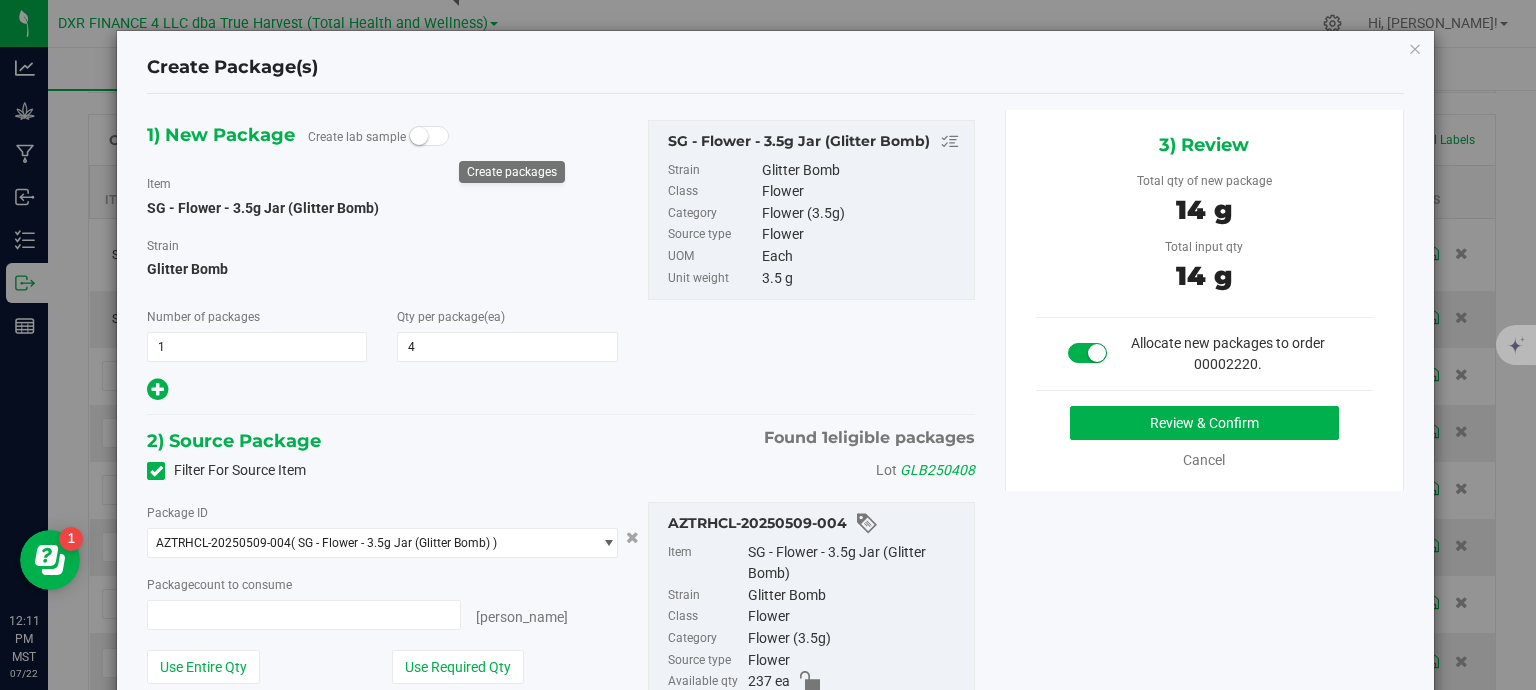 type on "4 ea" 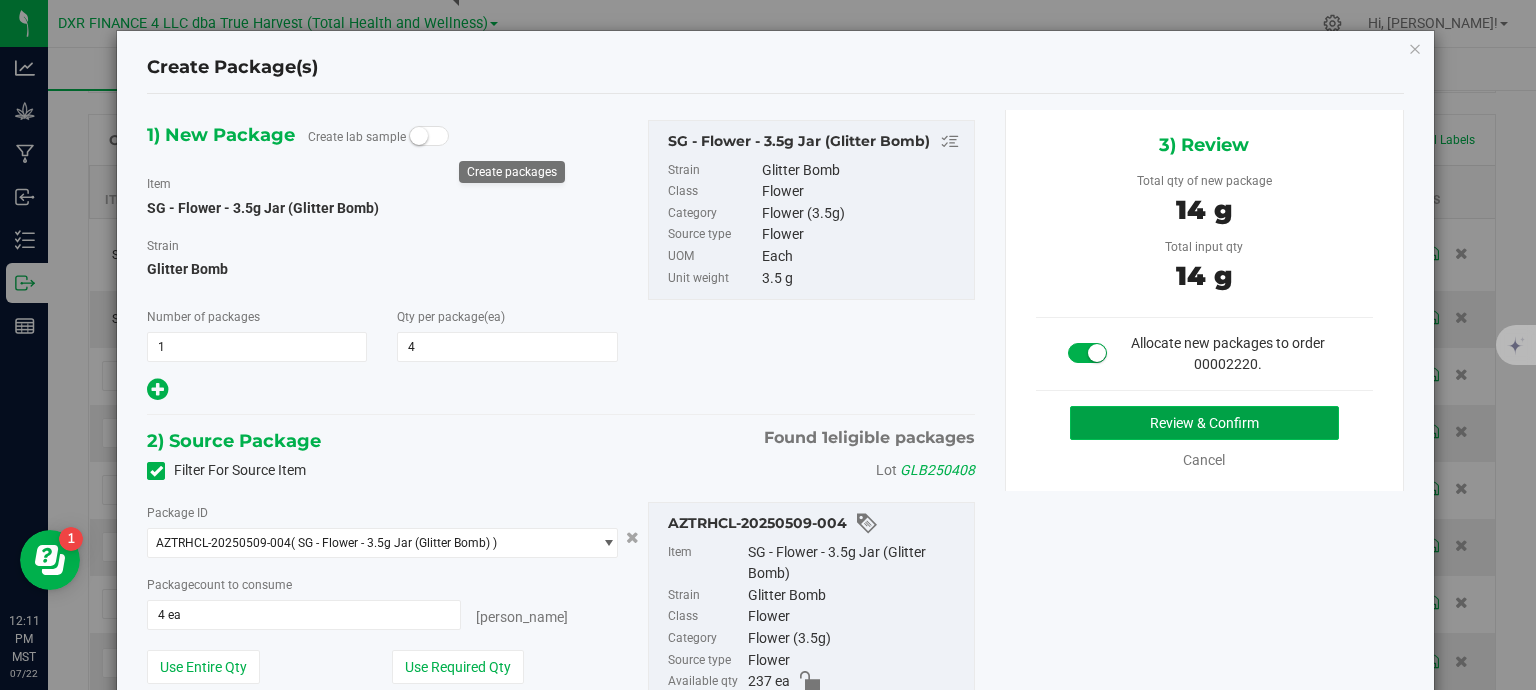 click on "Review & Confirm" at bounding box center [1204, 423] 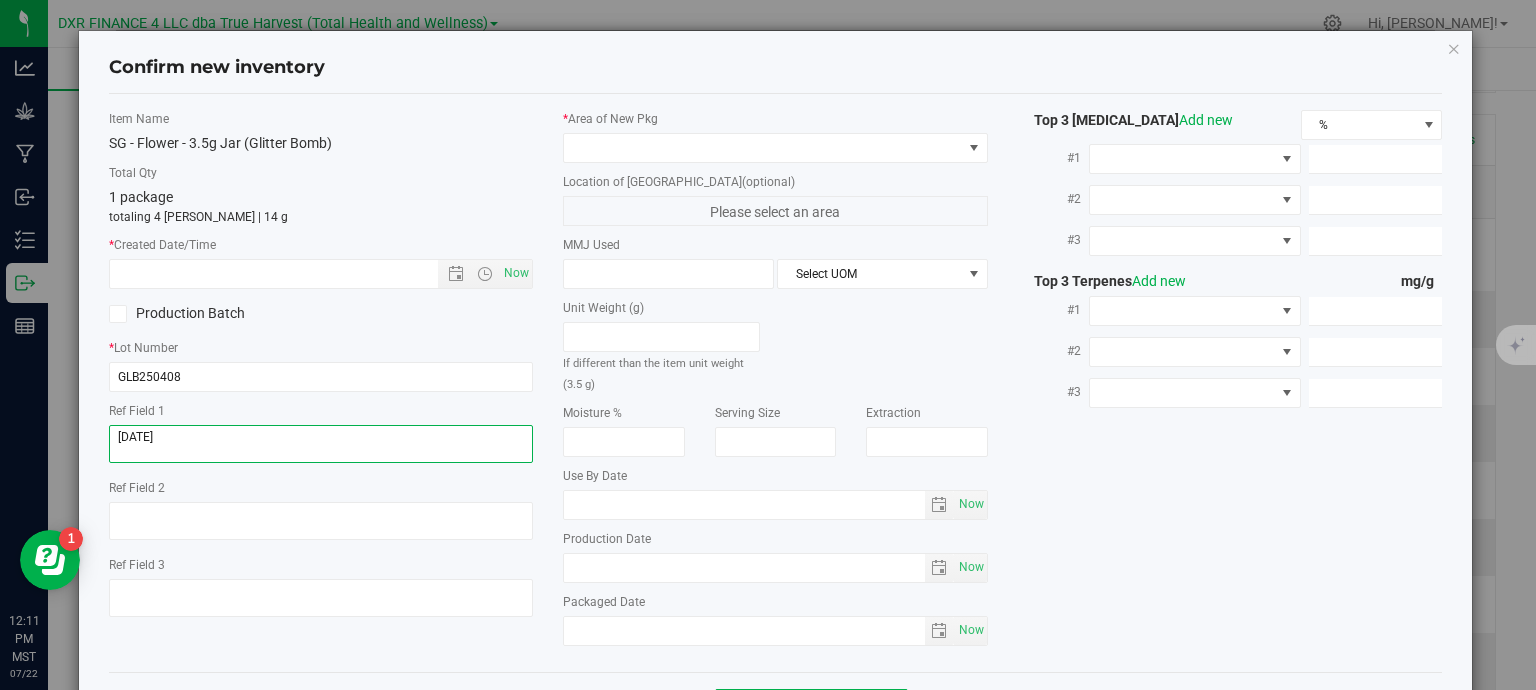 click at bounding box center [321, 444] 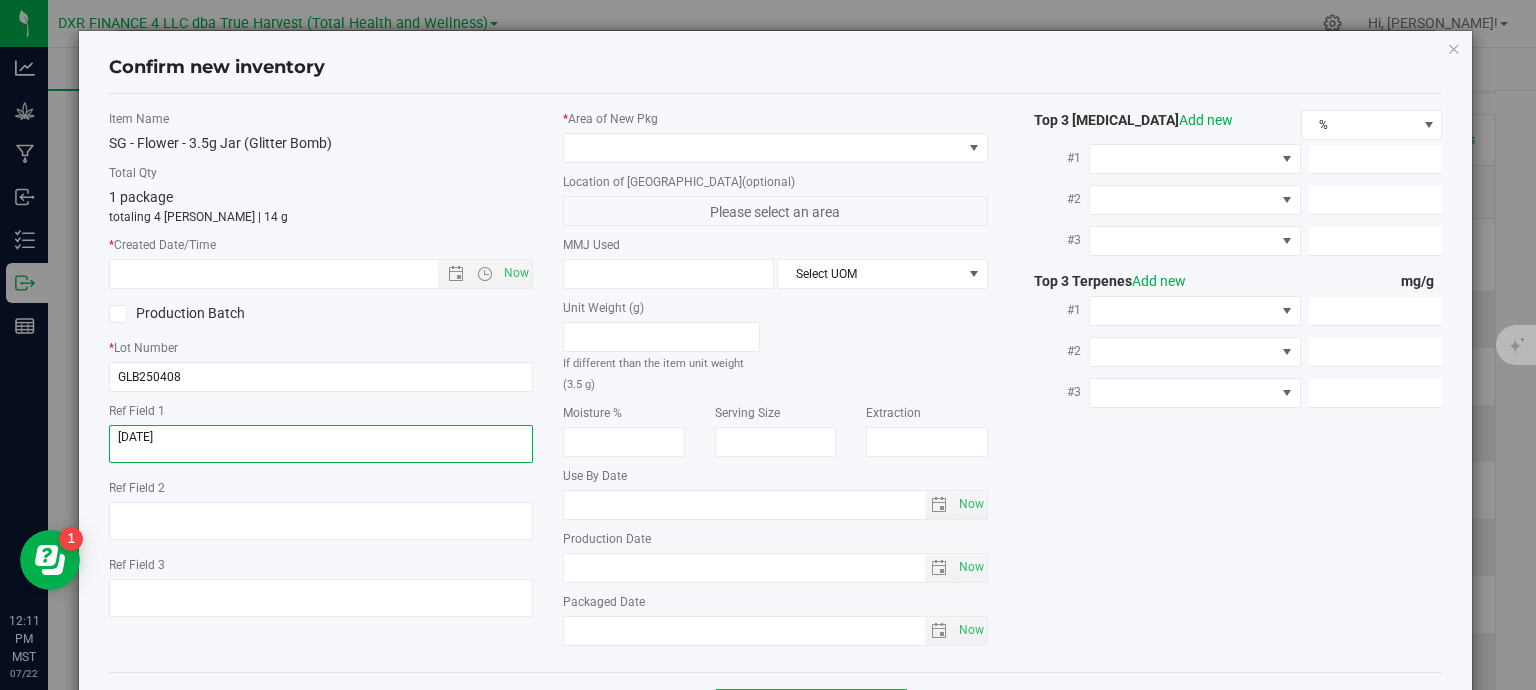 click at bounding box center [321, 444] 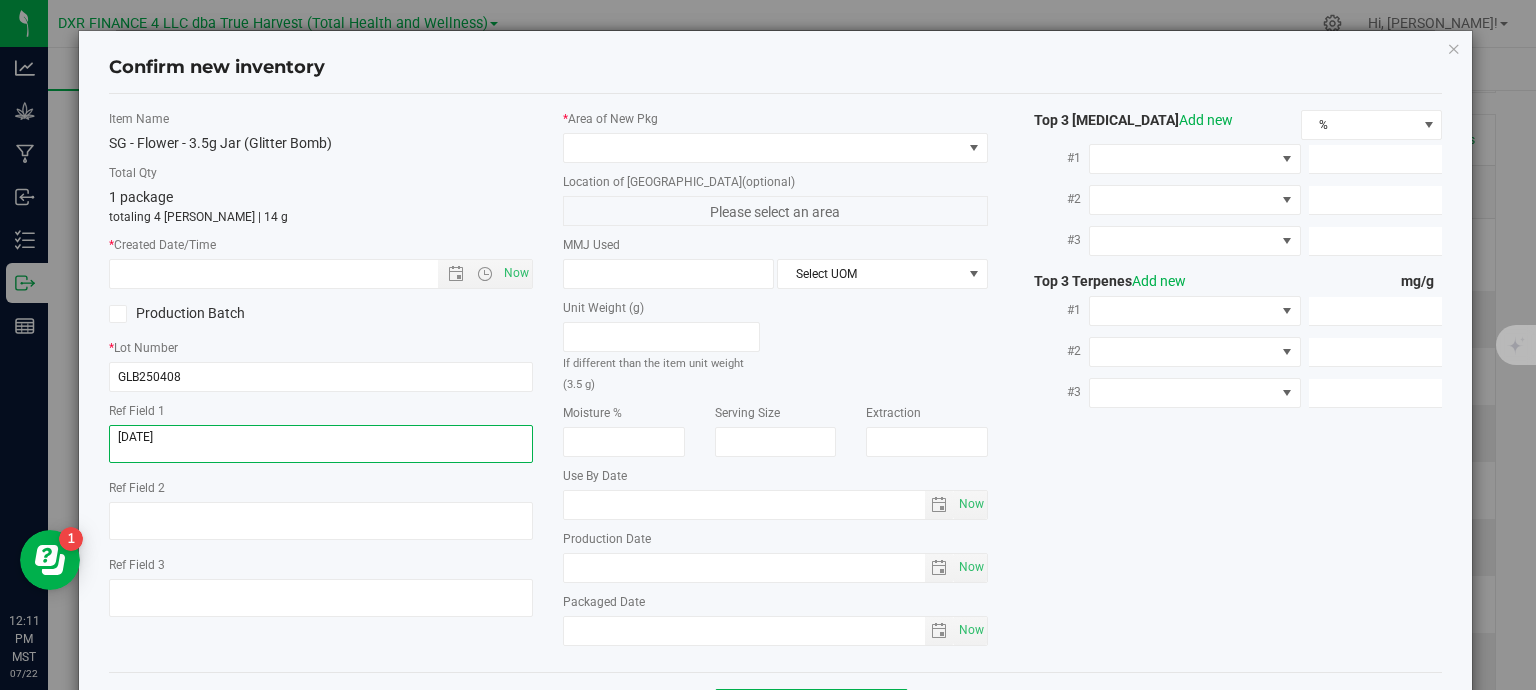 click at bounding box center [321, 444] 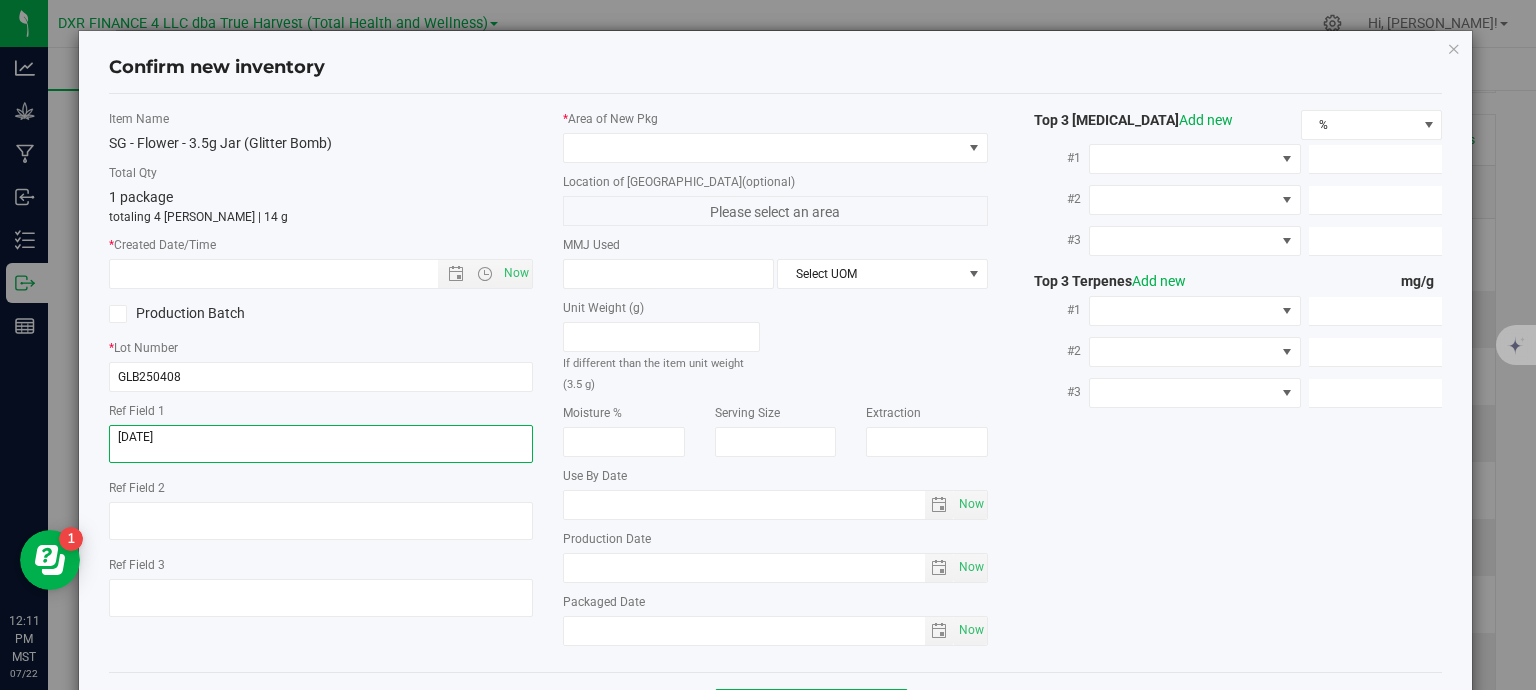 click at bounding box center (321, 444) 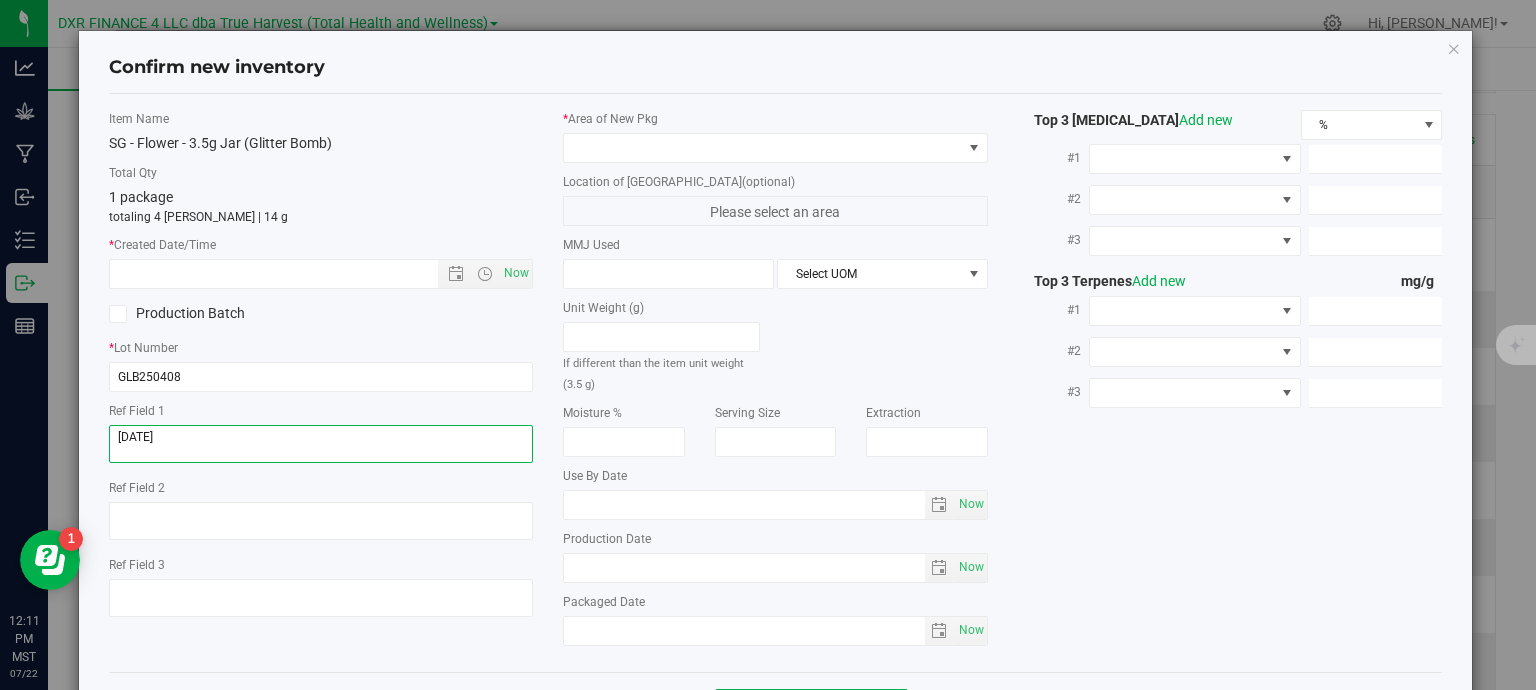 click at bounding box center (321, 444) 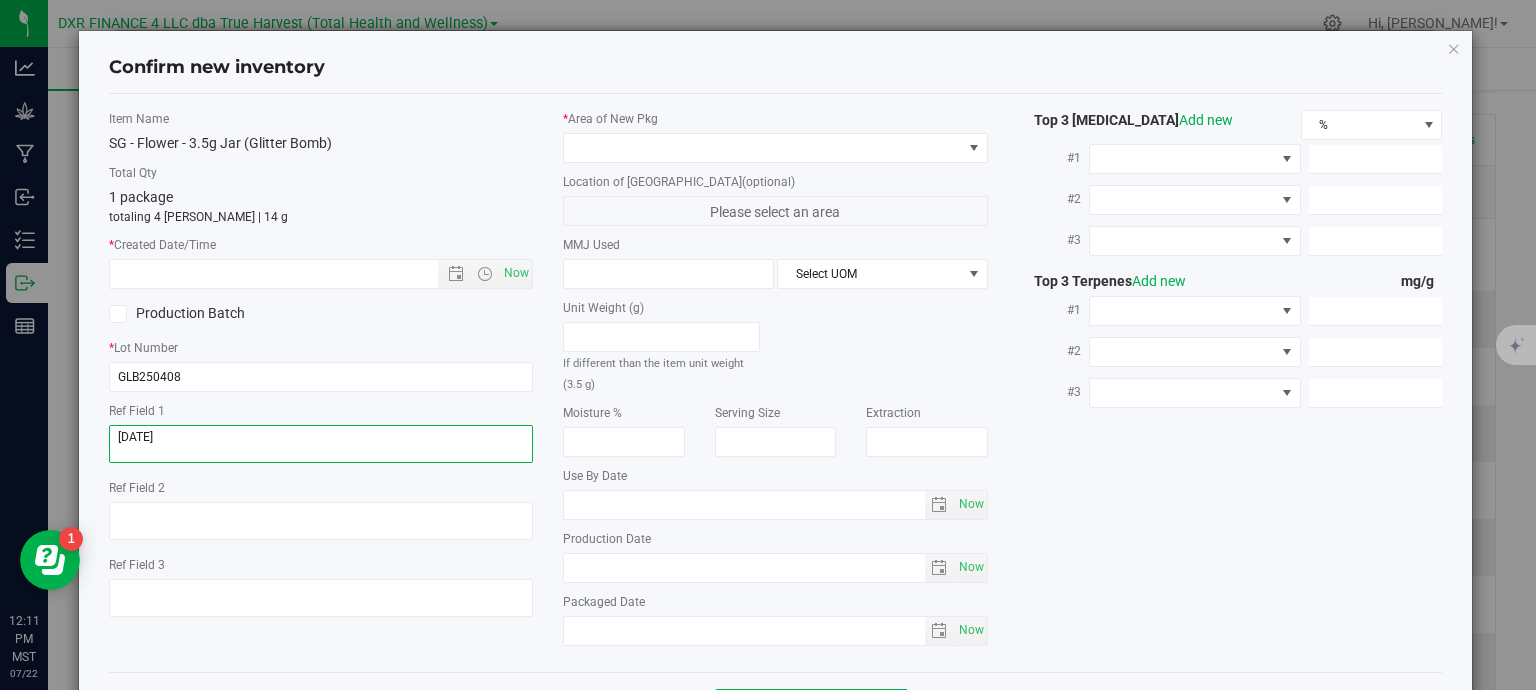 click at bounding box center [321, 444] 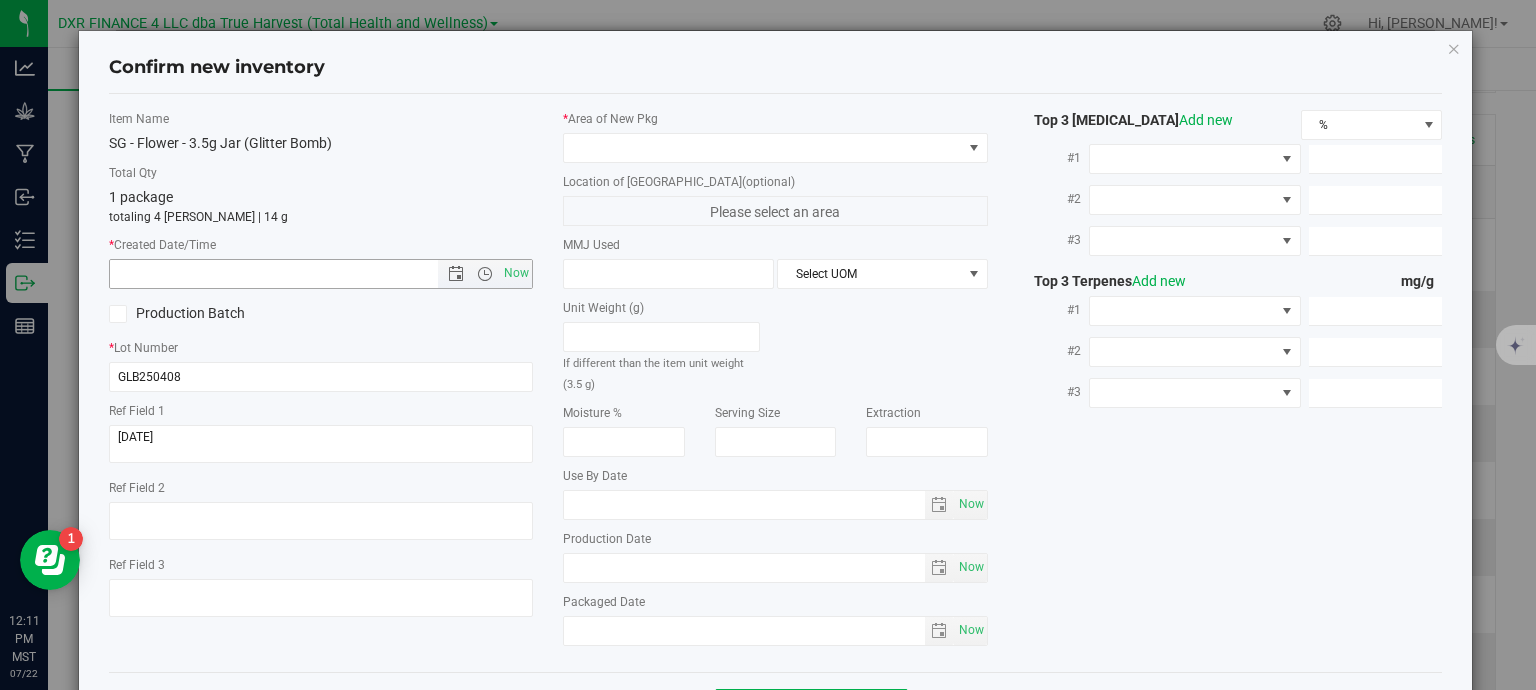 click at bounding box center [291, 274] 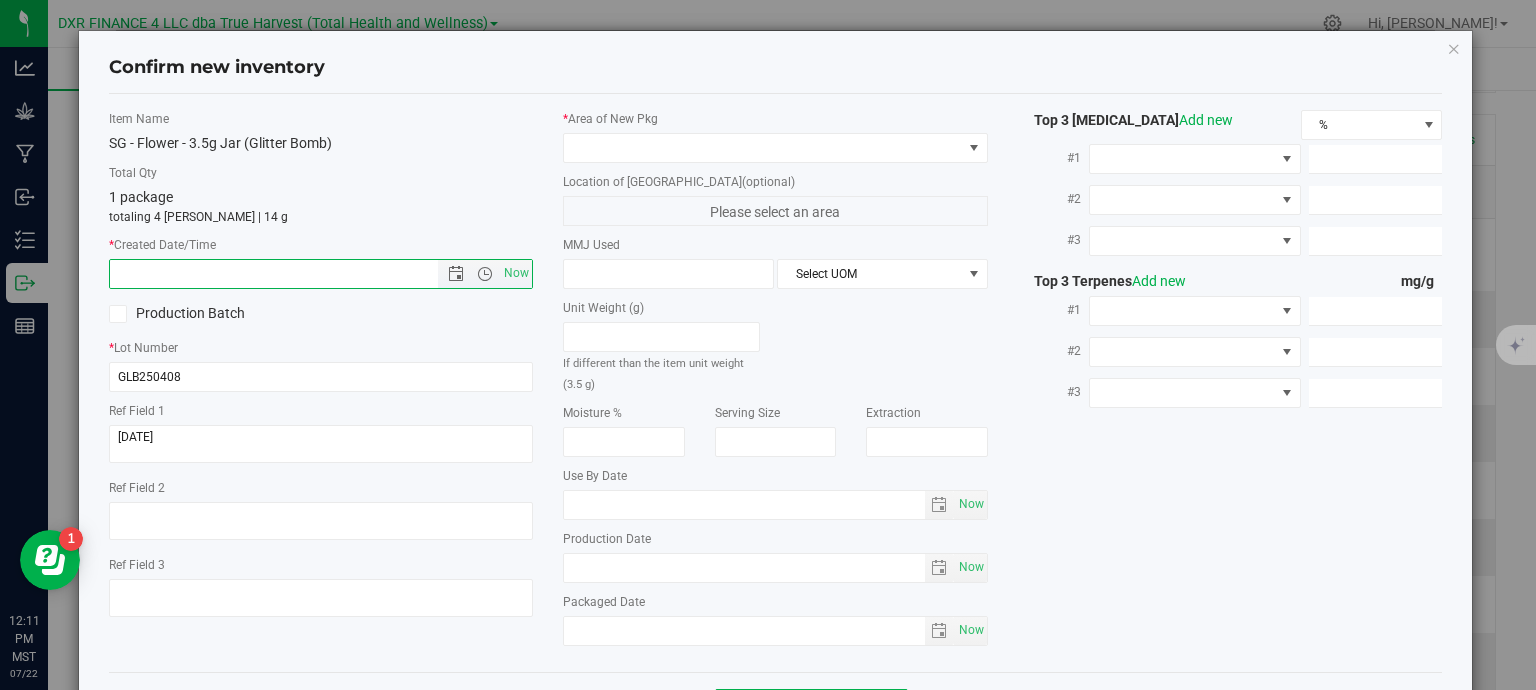 paste on "2025-04-08" 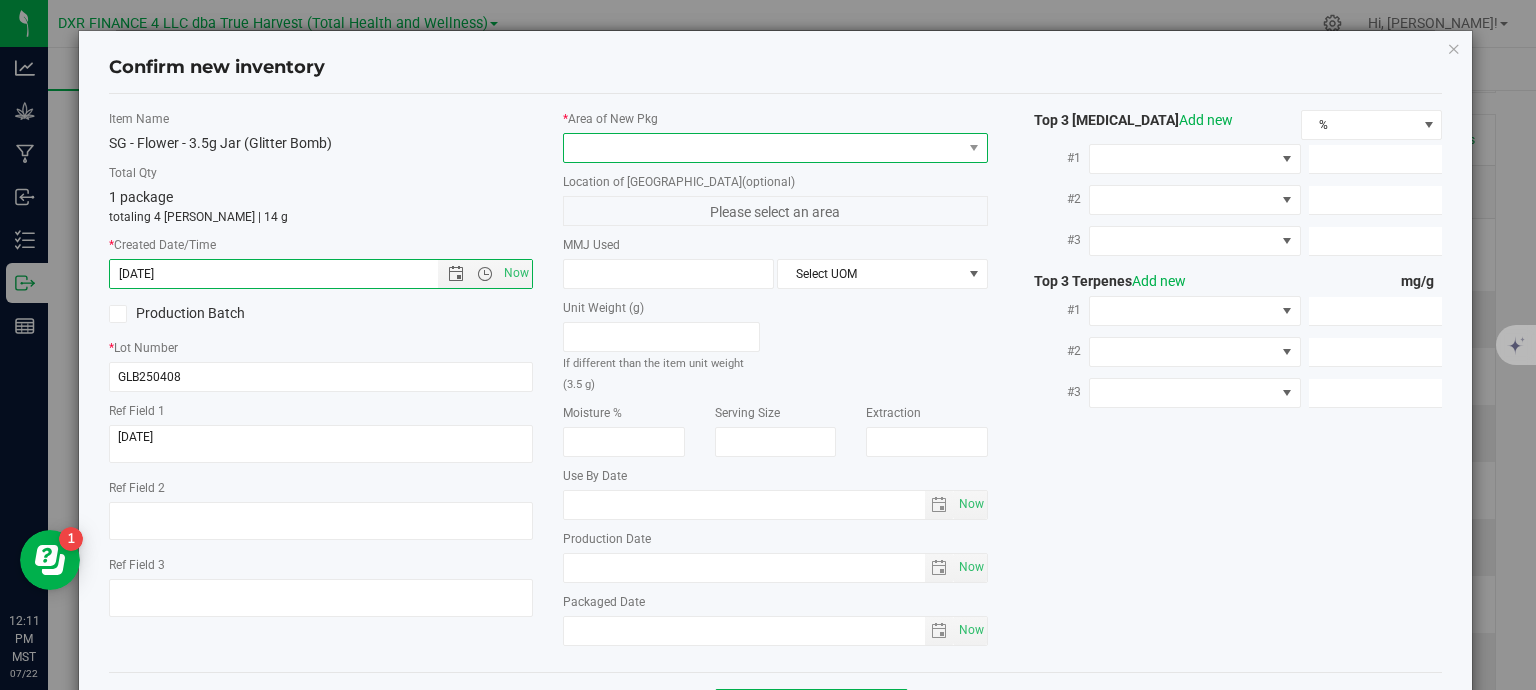click at bounding box center [763, 148] 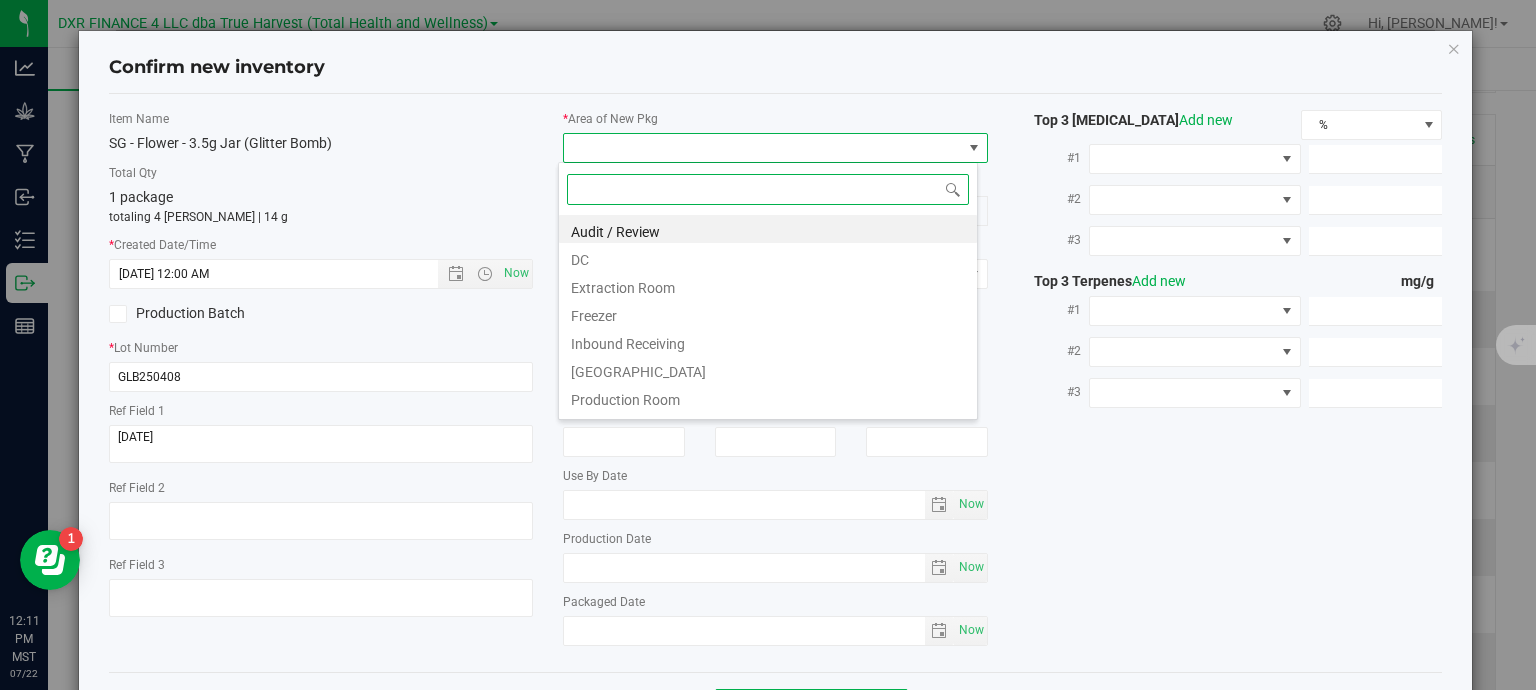 type on "4/8/2025 12:11 PM" 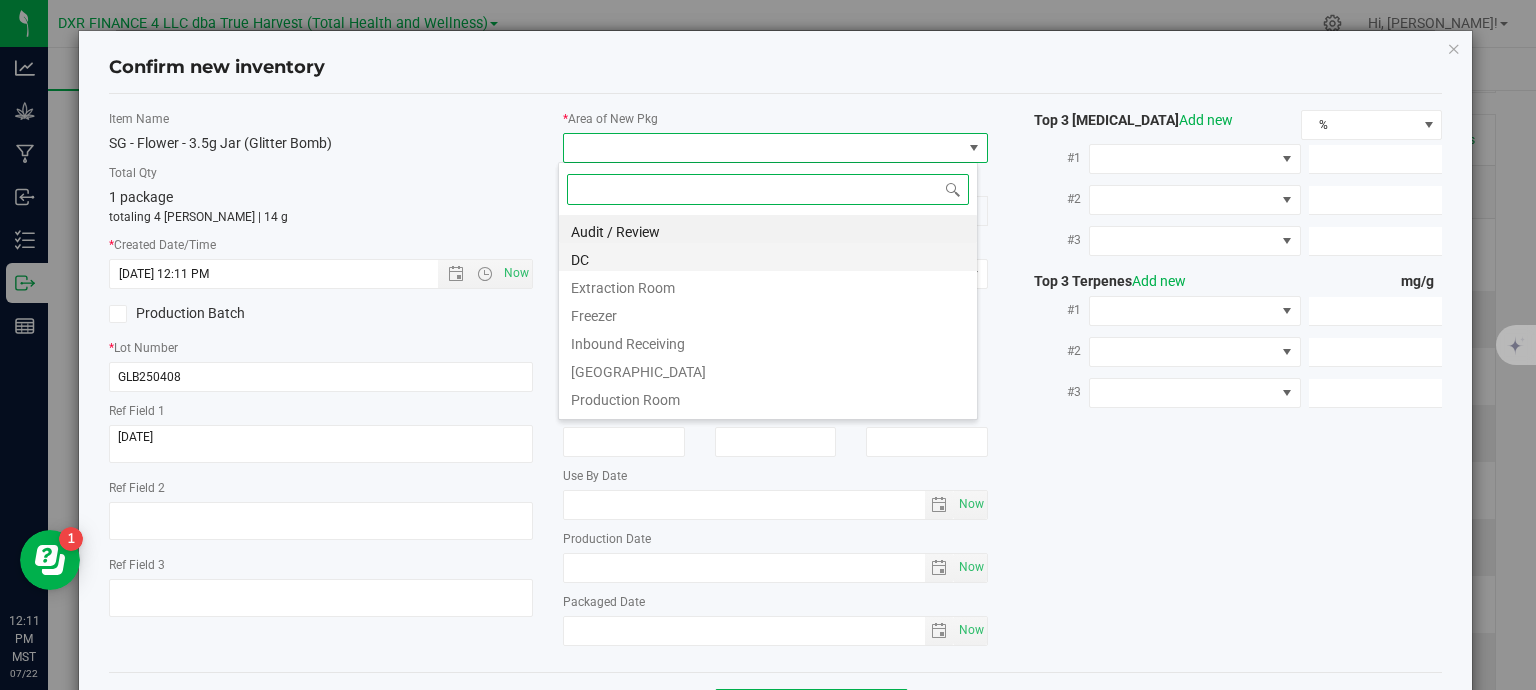scroll, scrollTop: 99970, scrollLeft: 99580, axis: both 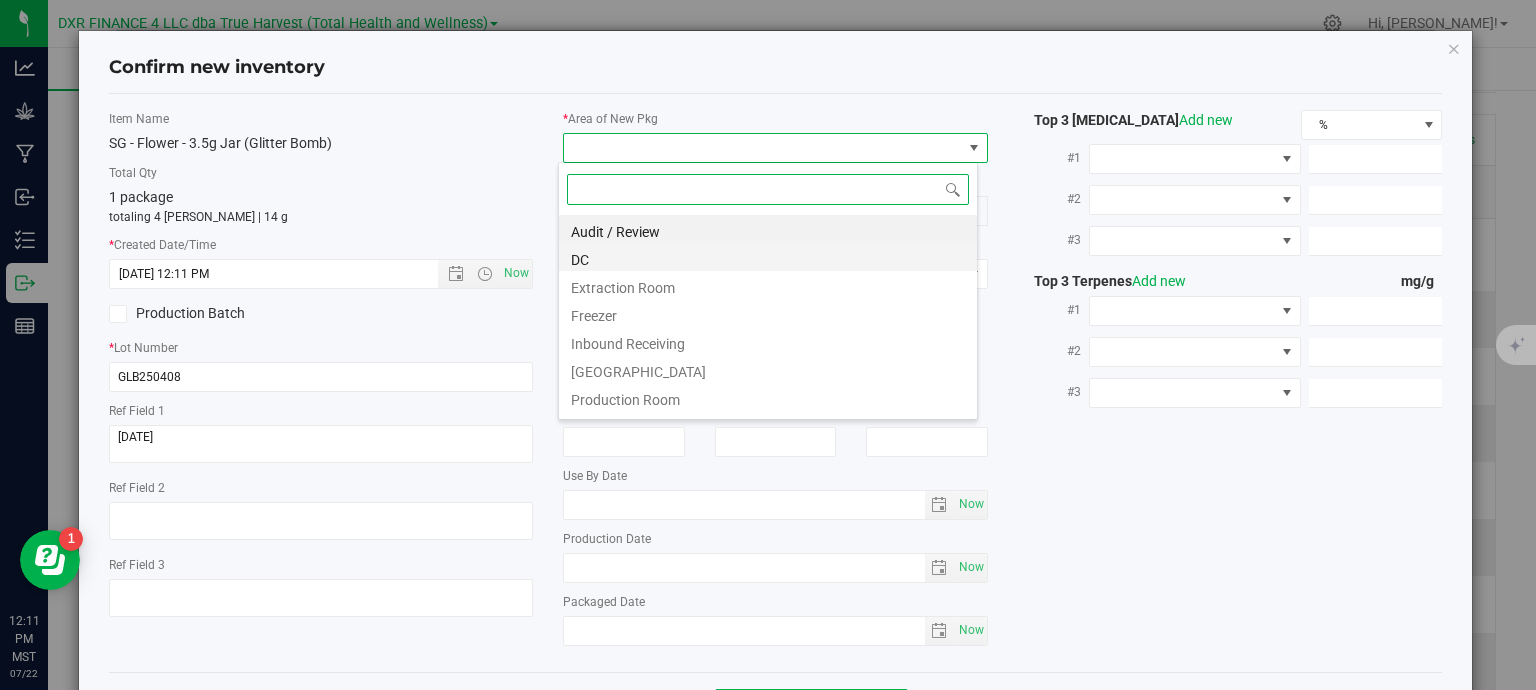 click on "DC" at bounding box center (768, 257) 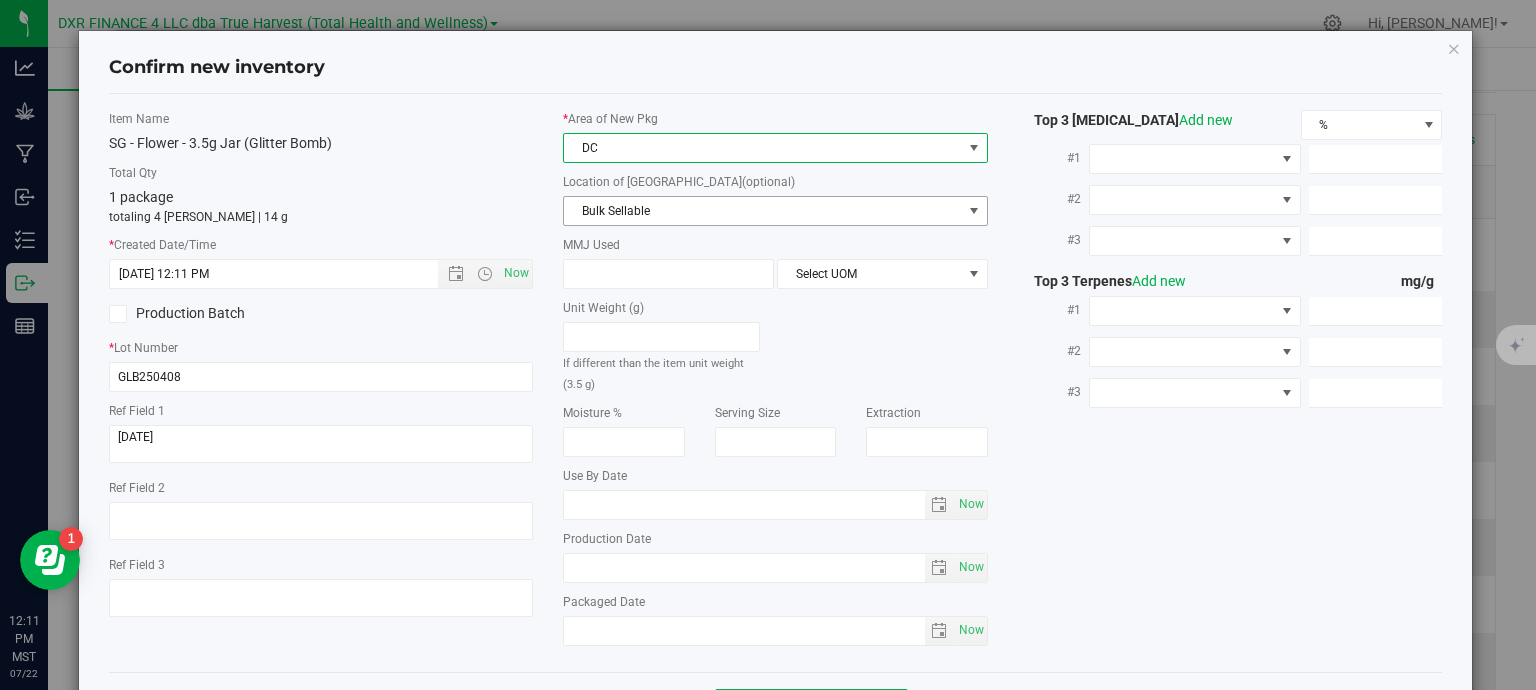 click on "Bulk Sellable" at bounding box center (763, 211) 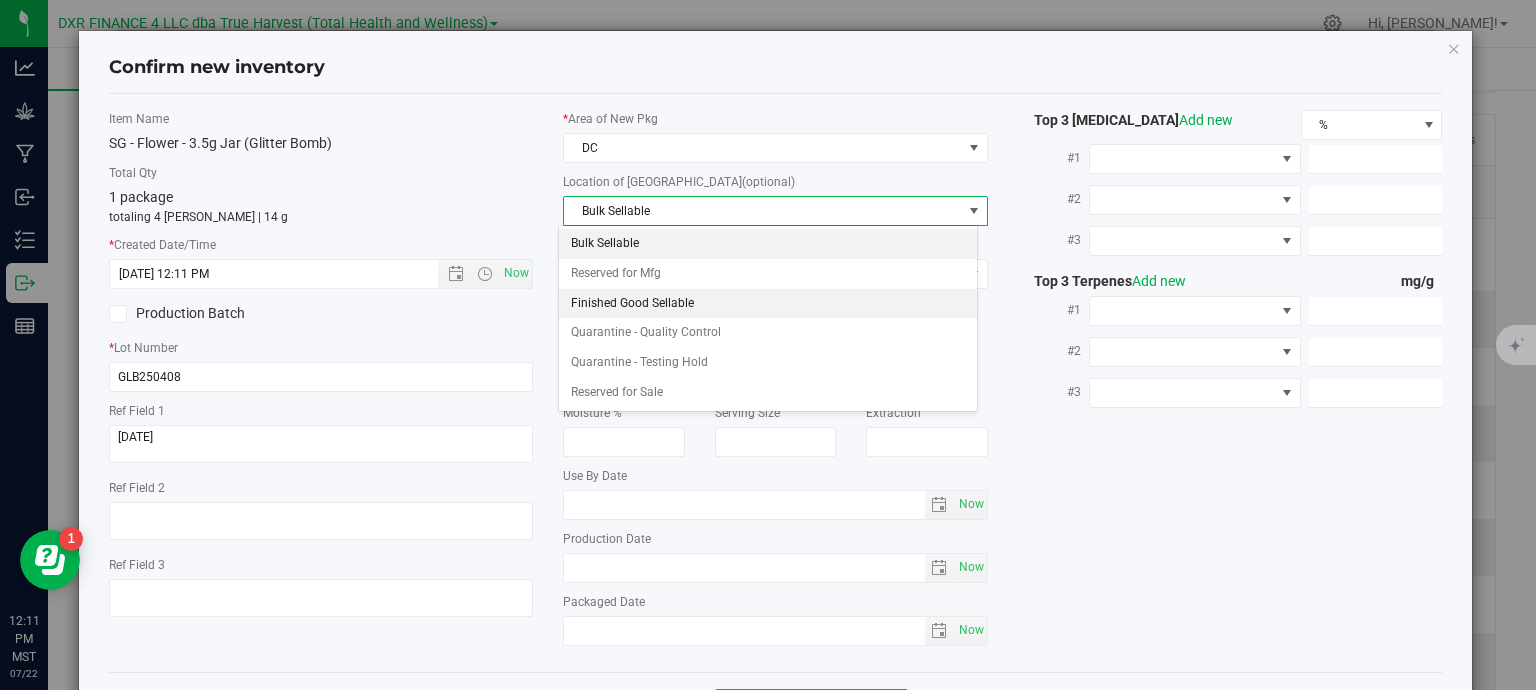 click on "Finished Good Sellable" at bounding box center [768, 304] 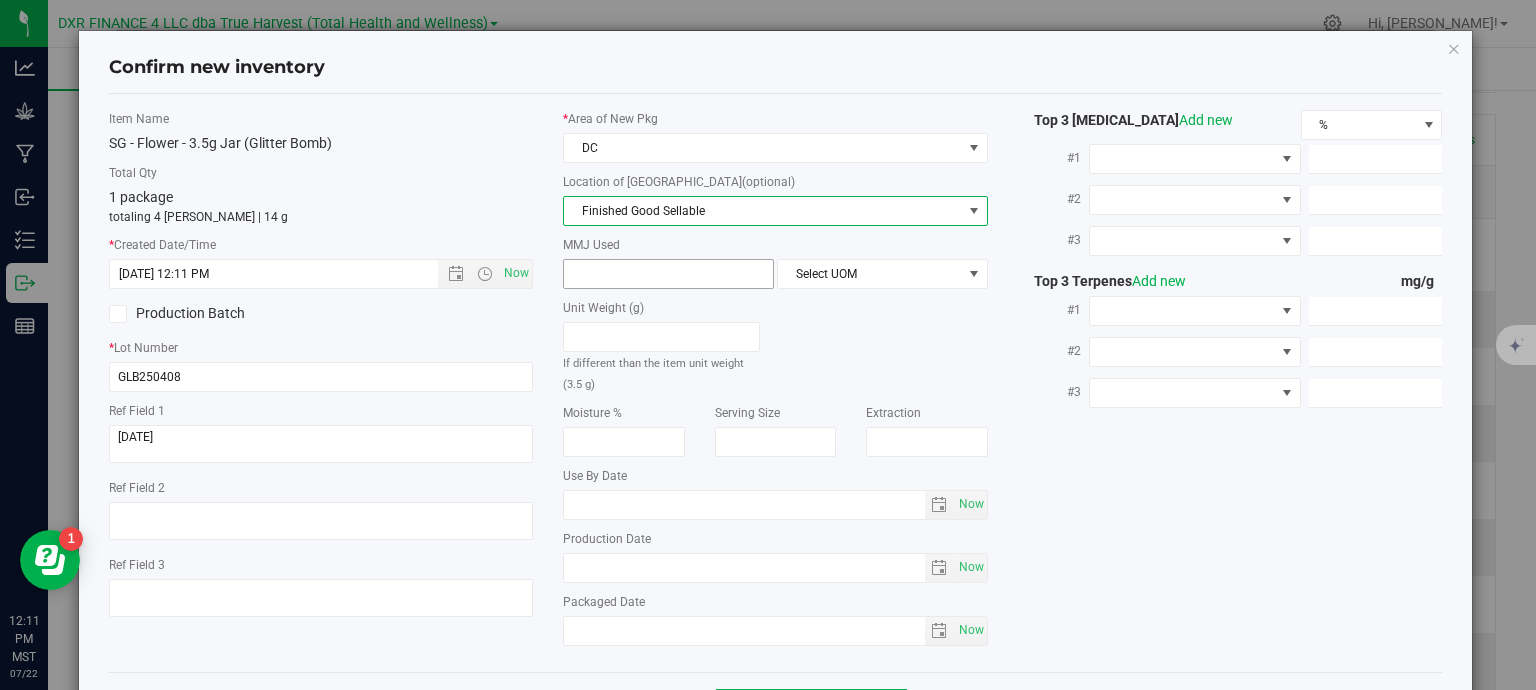 click at bounding box center (668, 274) 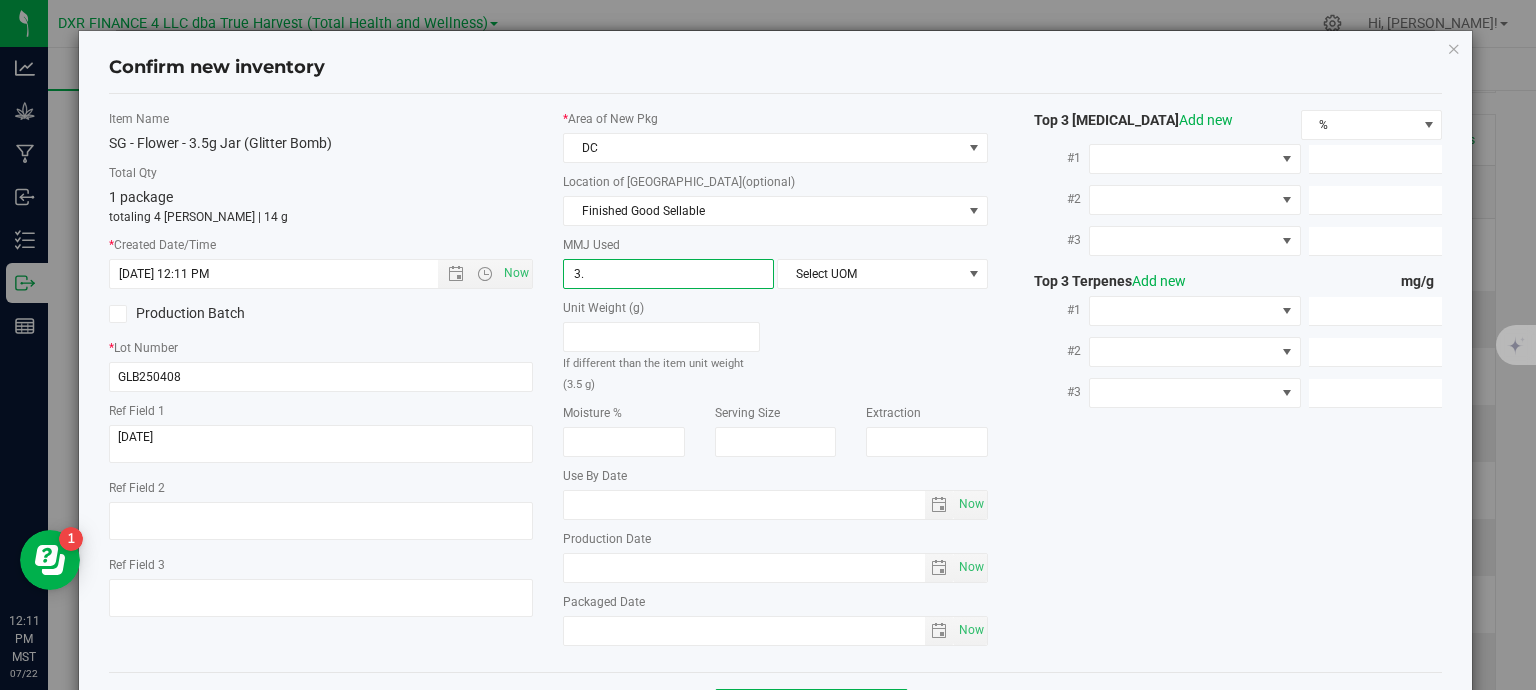 type on "3.5" 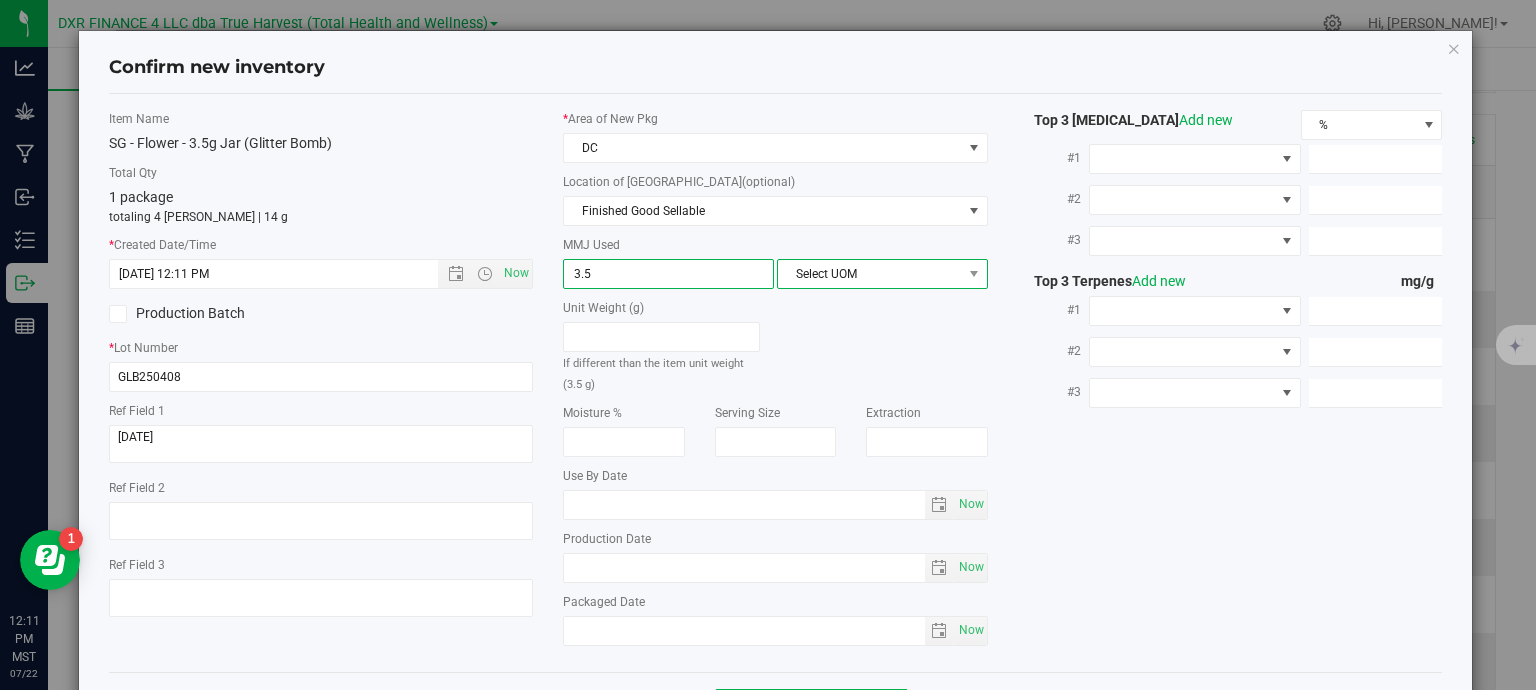type on "3.5000" 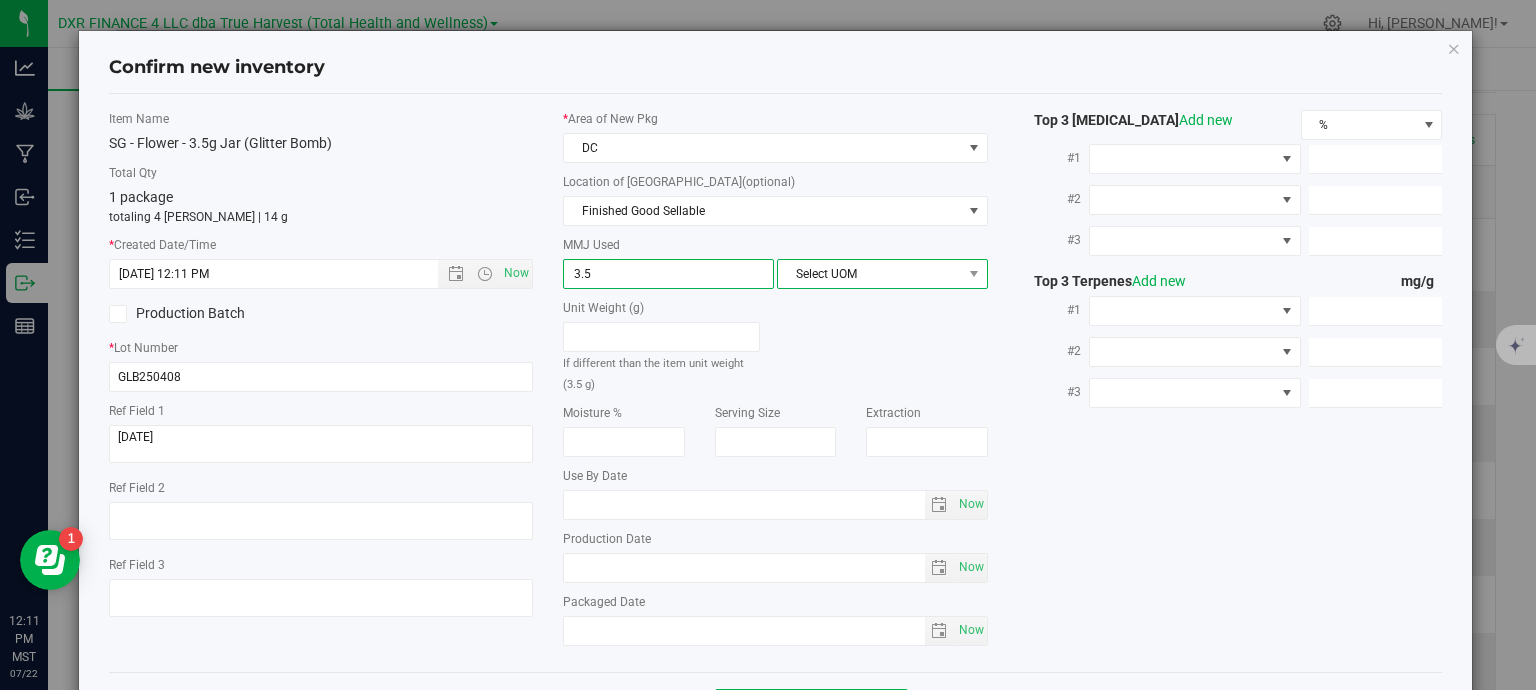 click on "Select UOM" at bounding box center [870, 274] 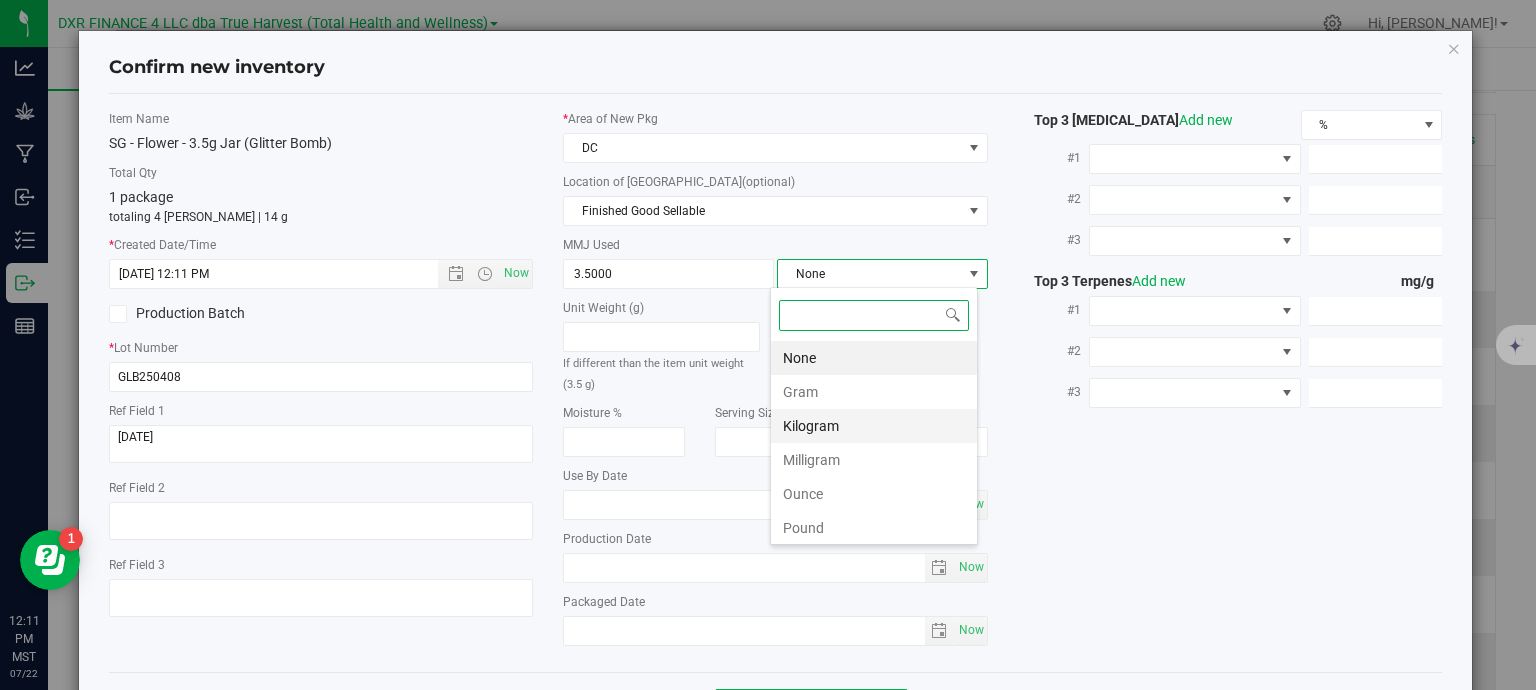 scroll, scrollTop: 99970, scrollLeft: 99792, axis: both 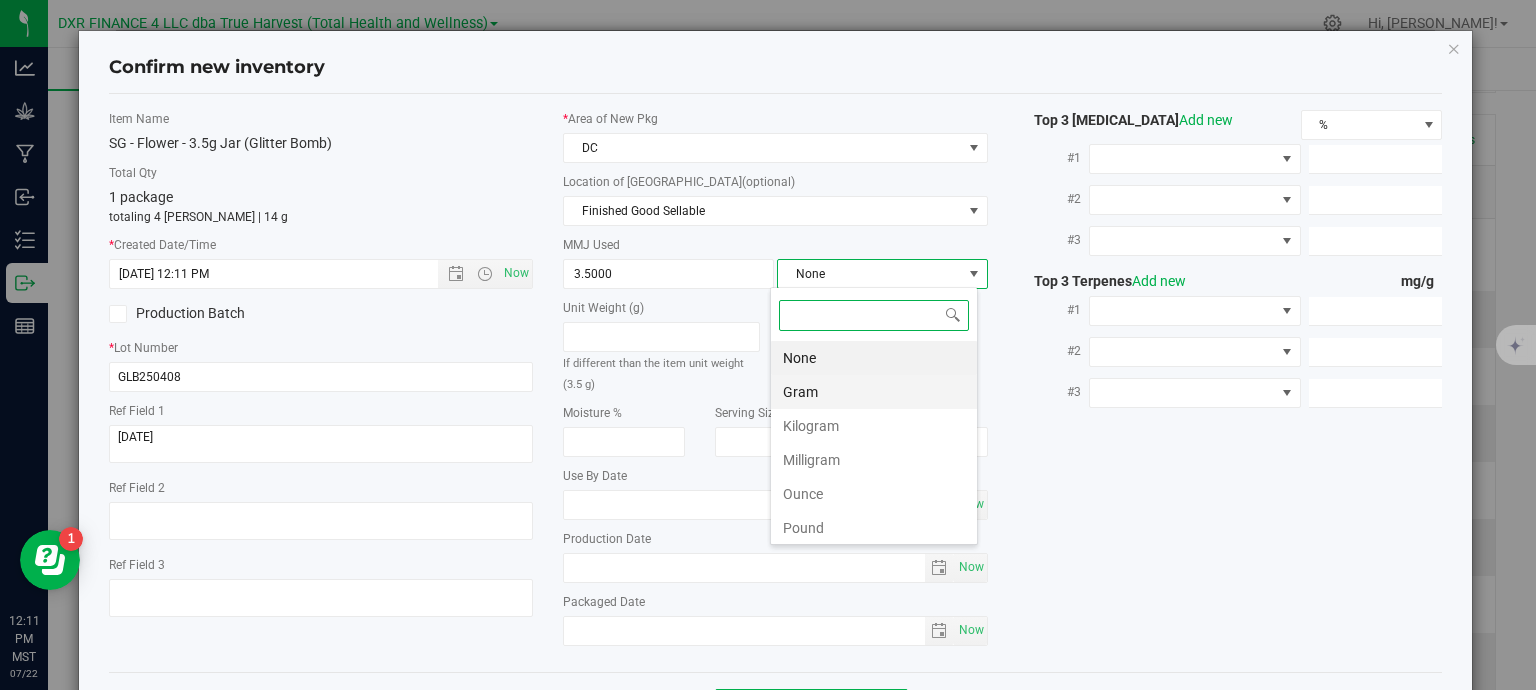 click on "Gram" at bounding box center [874, 392] 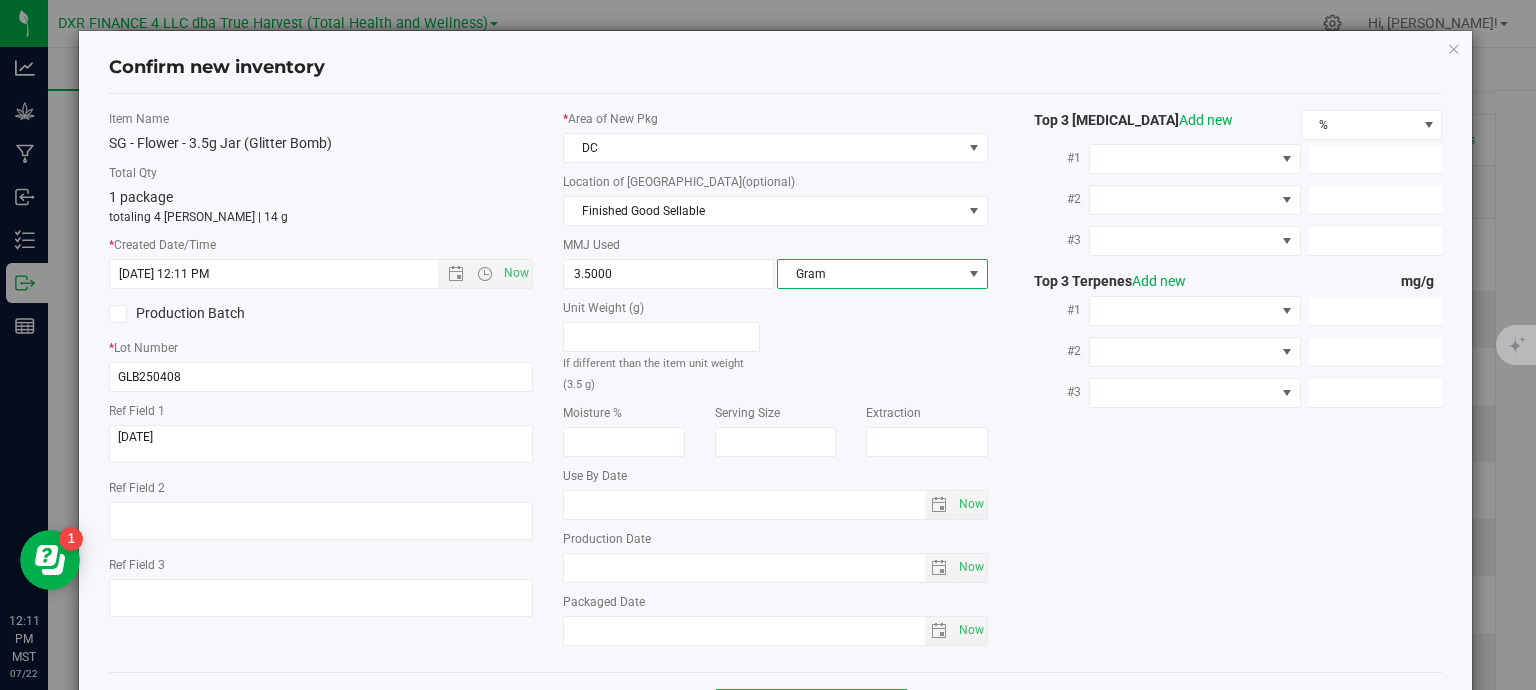 scroll, scrollTop: 75, scrollLeft: 0, axis: vertical 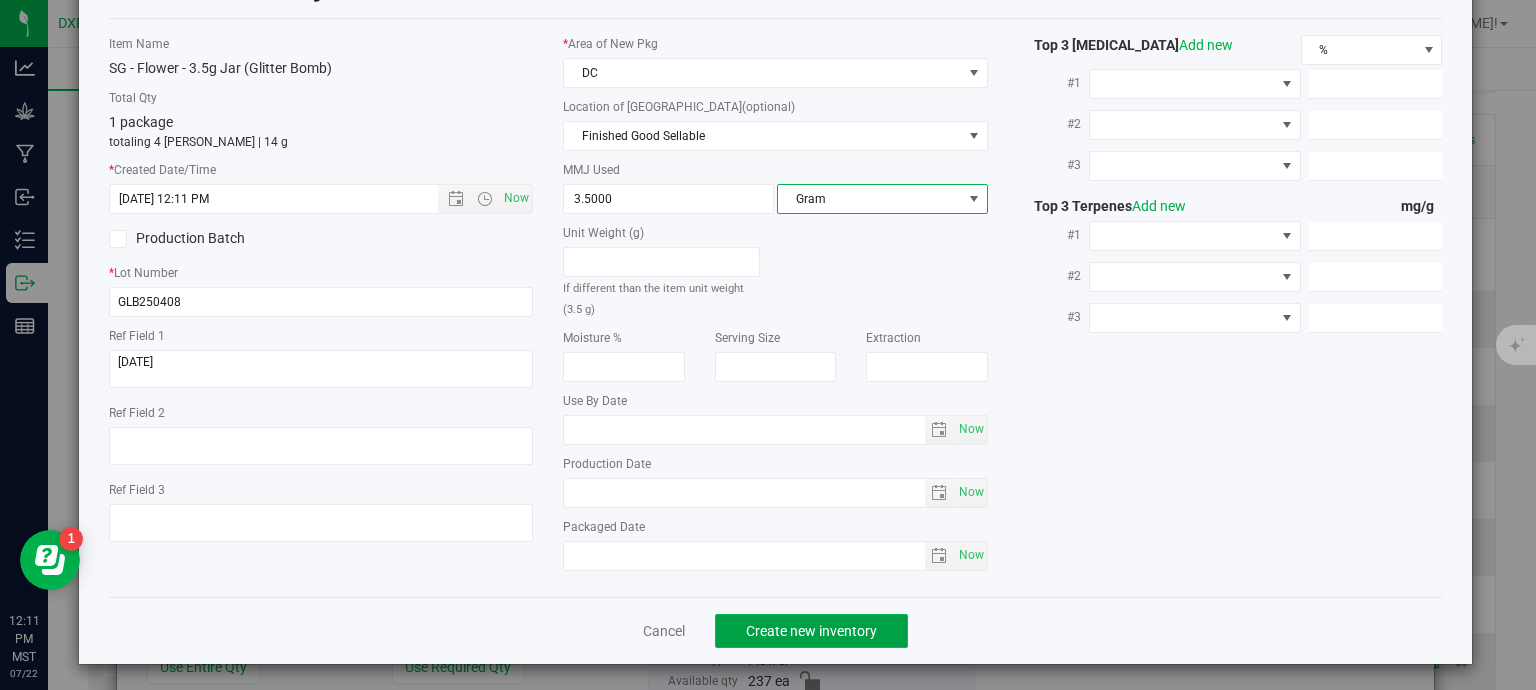 click on "Create new inventory" 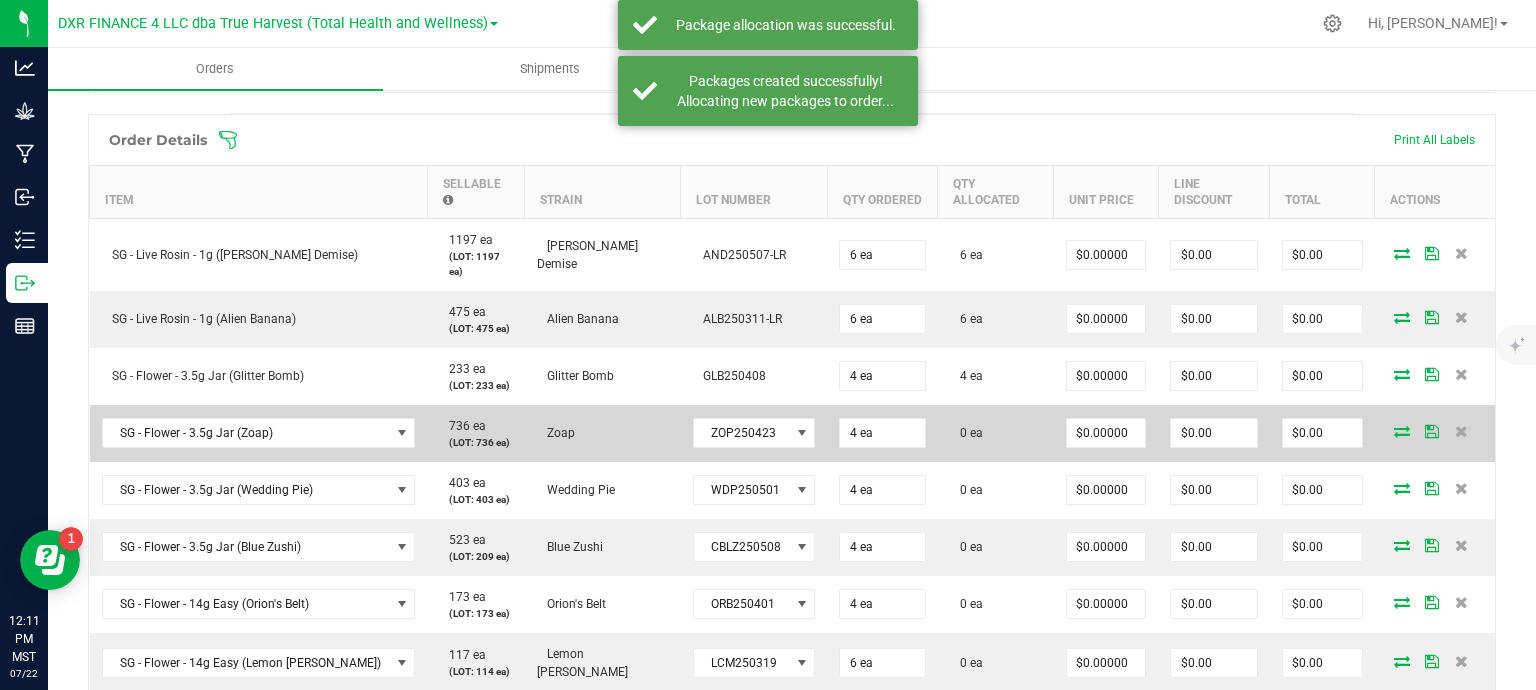 click at bounding box center [1402, 431] 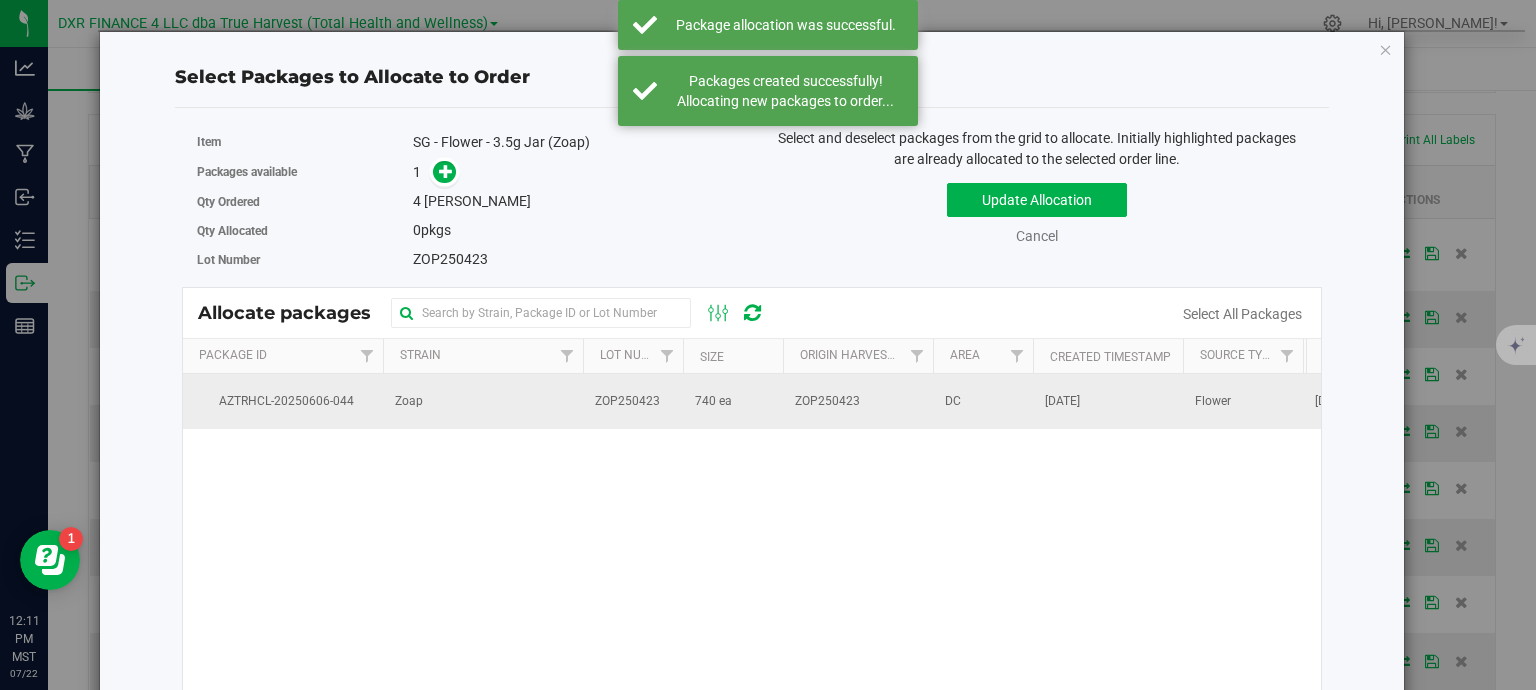 click on "ZOP250423" at bounding box center [858, 401] 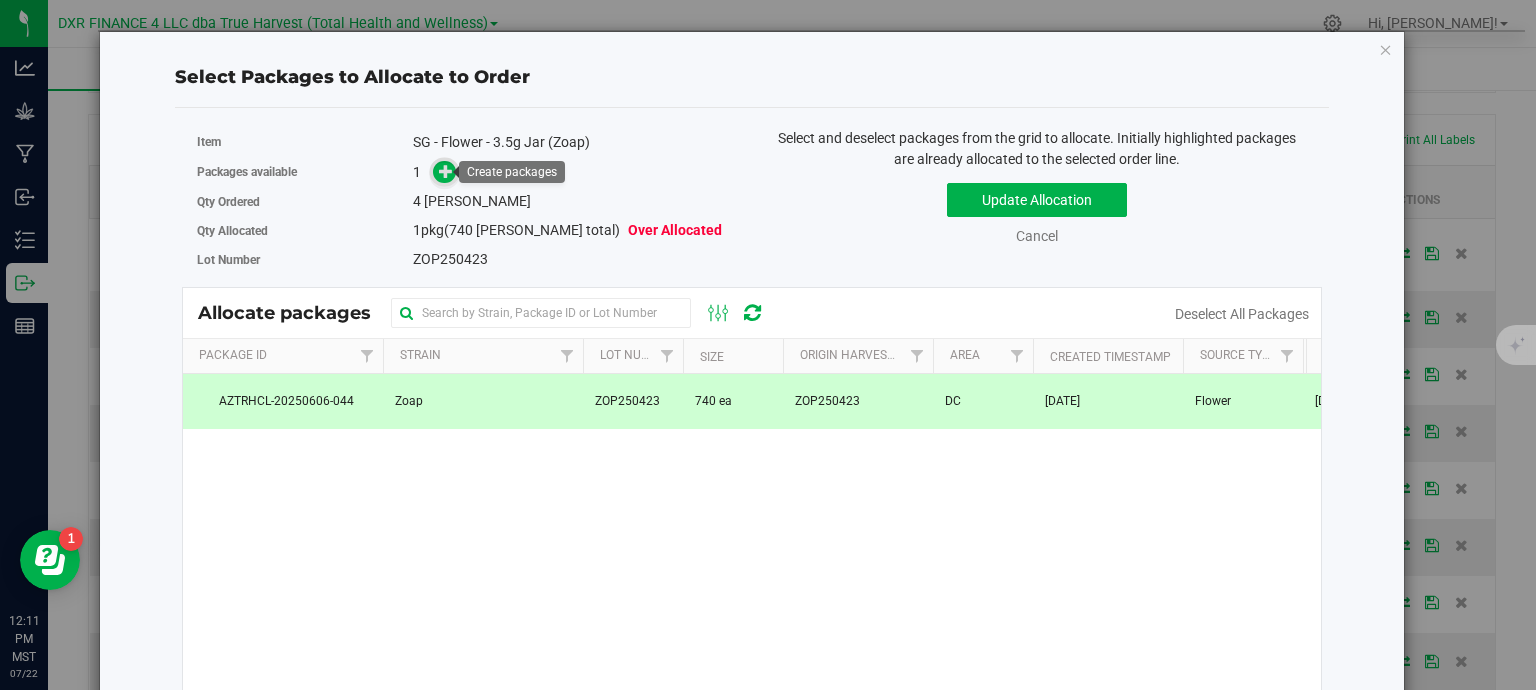 click at bounding box center (446, 170) 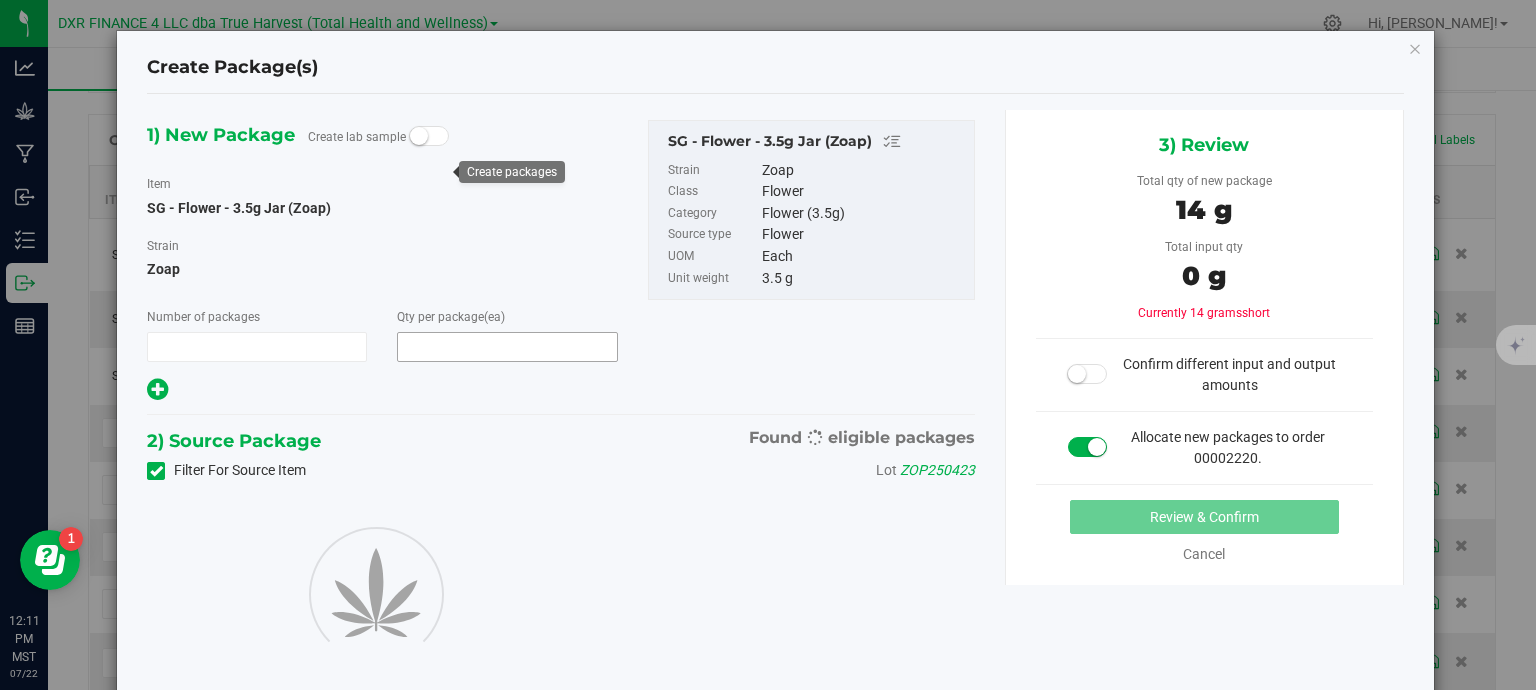 type on "1" 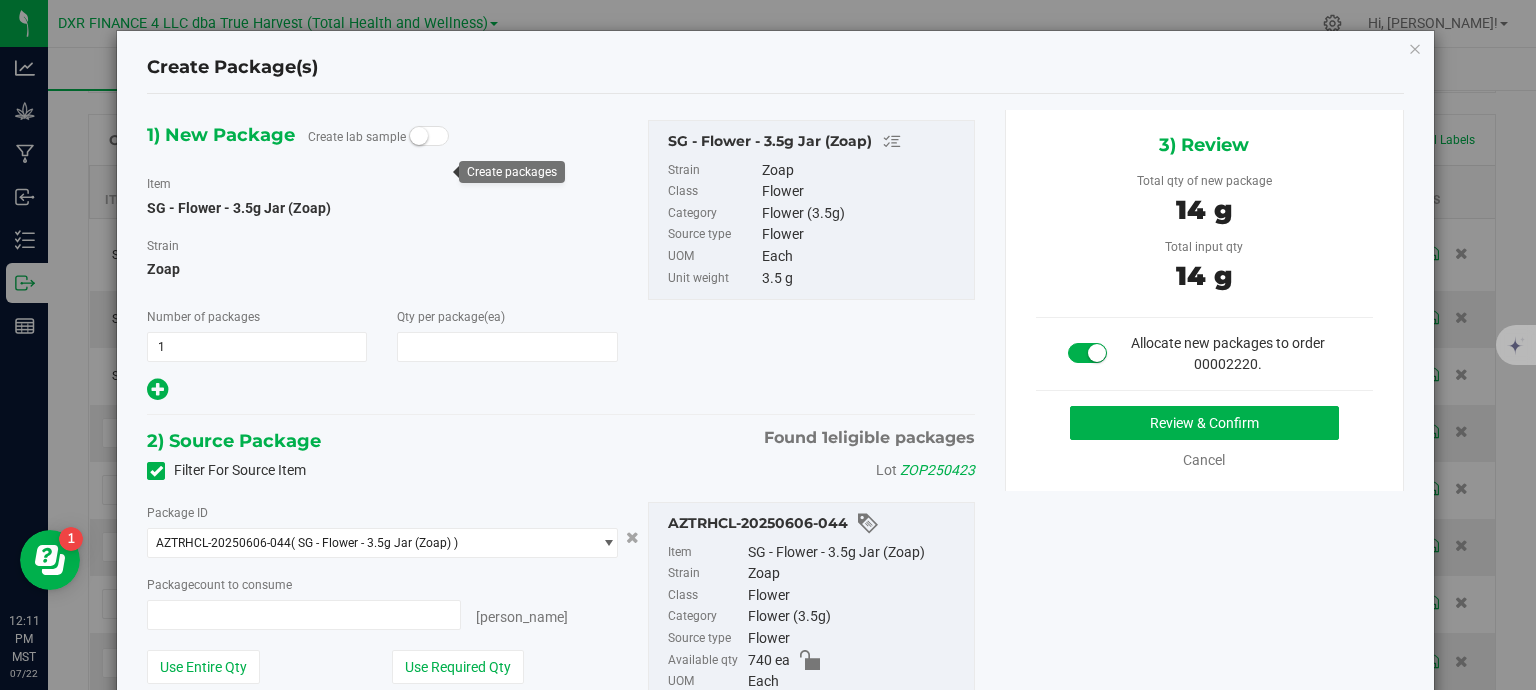 type on "4" 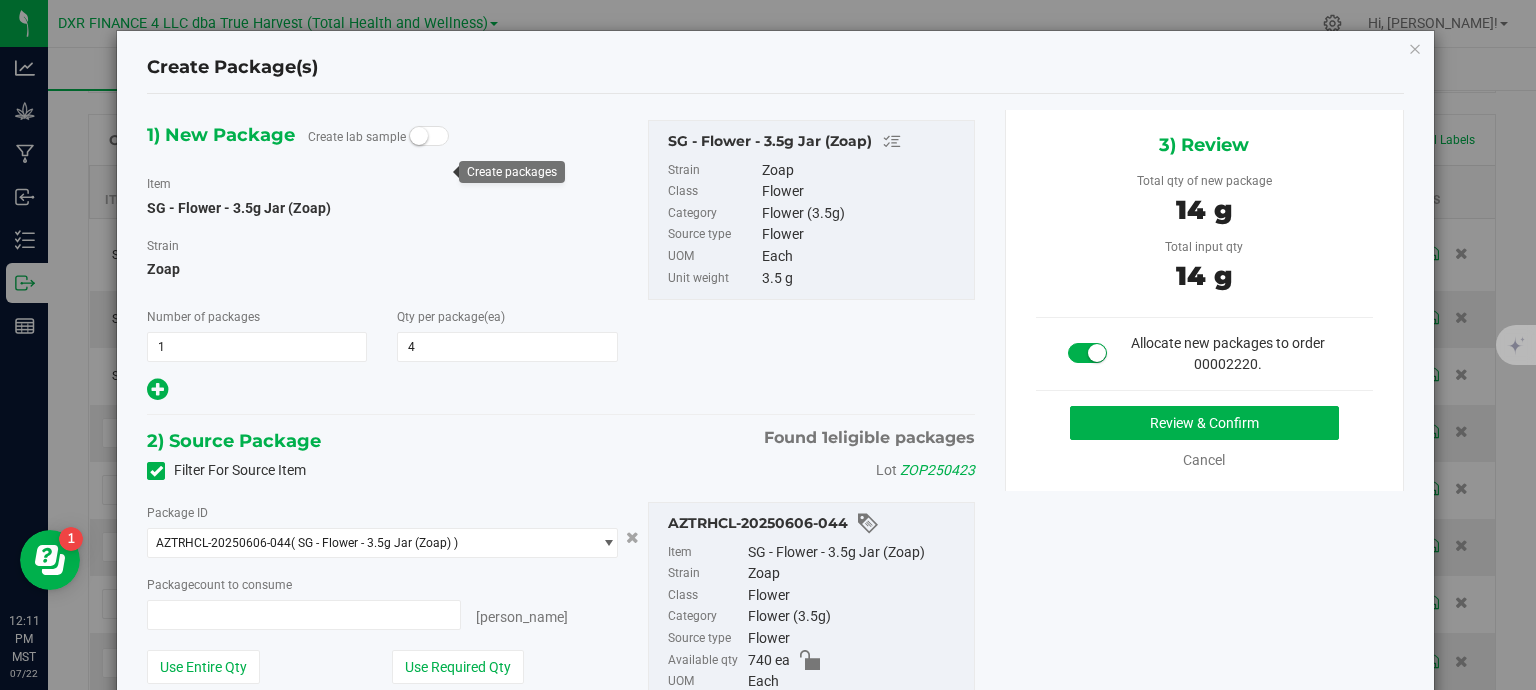 type on "4 ea" 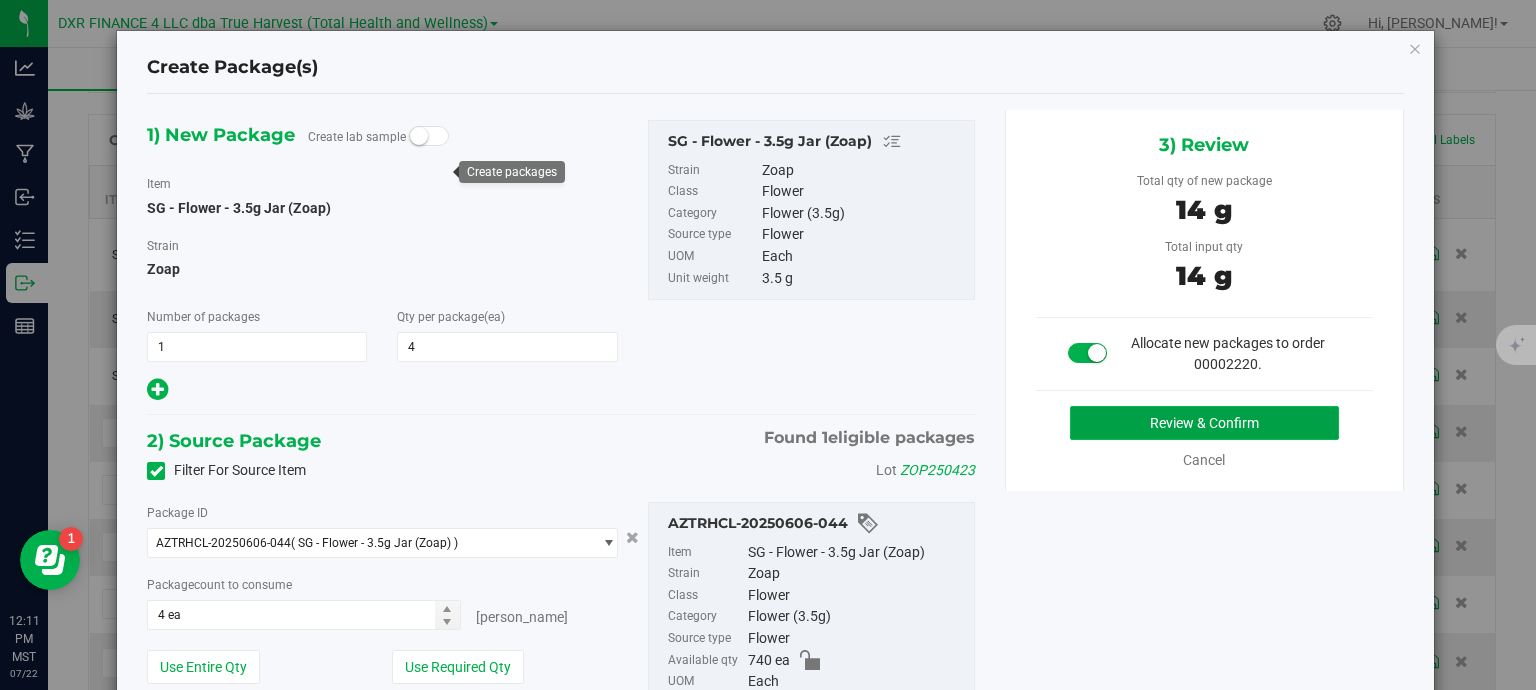 click on "Review & Confirm" at bounding box center [1204, 423] 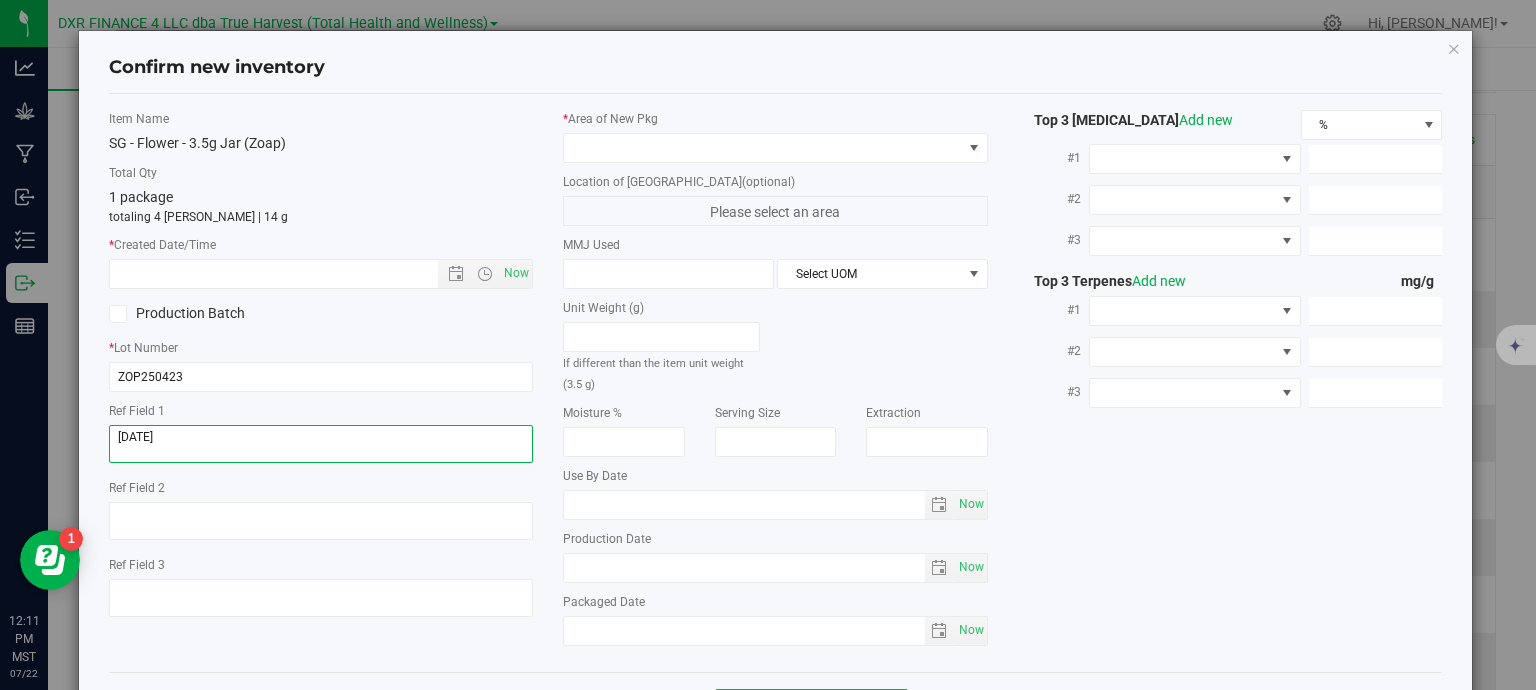 click at bounding box center (321, 444) 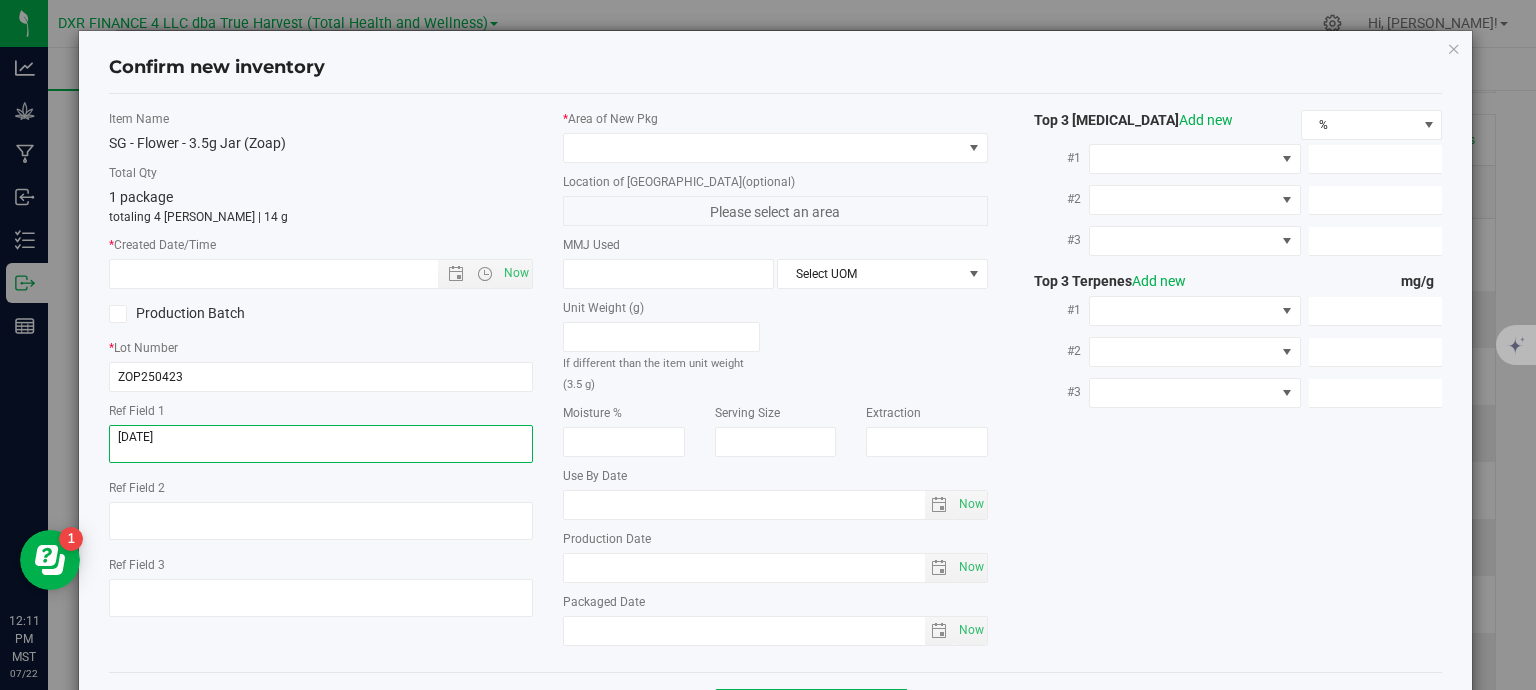 click at bounding box center [321, 444] 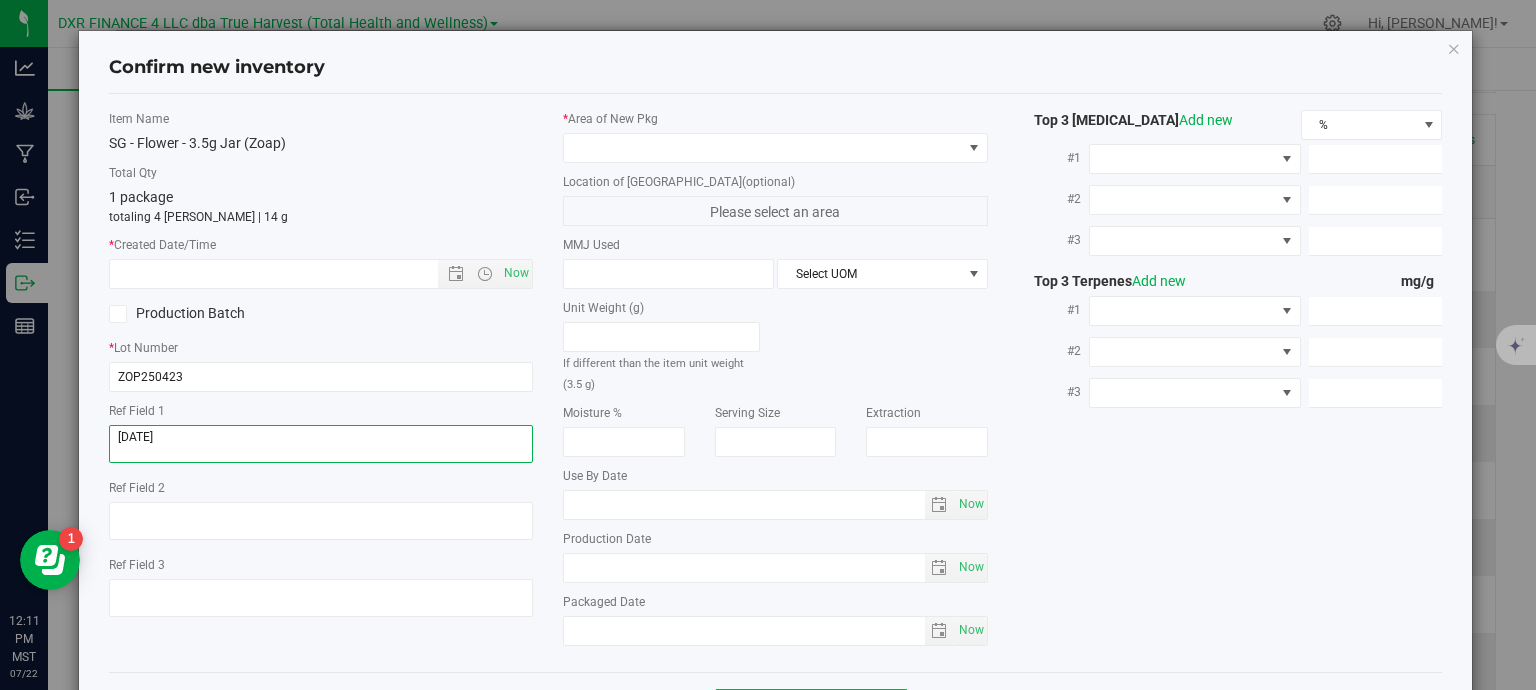 click at bounding box center (321, 444) 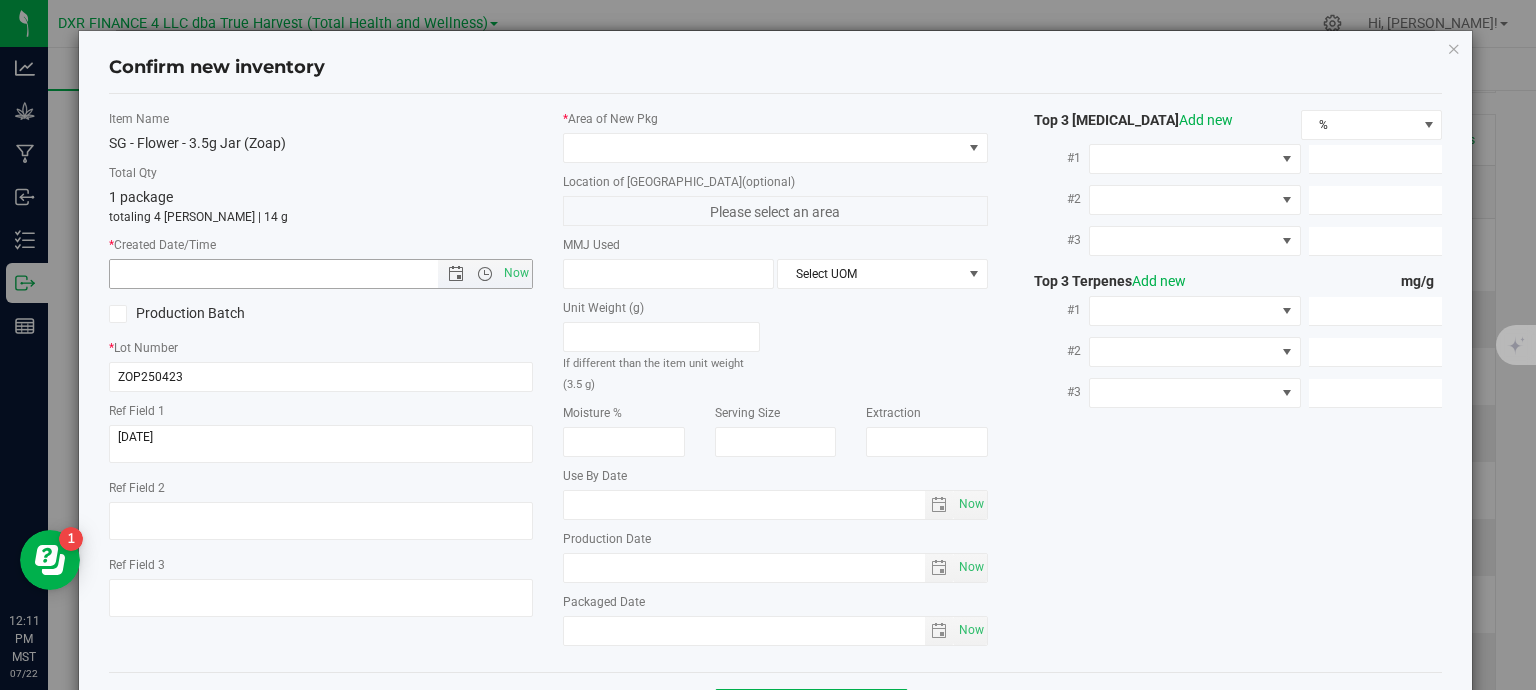 click at bounding box center (291, 274) 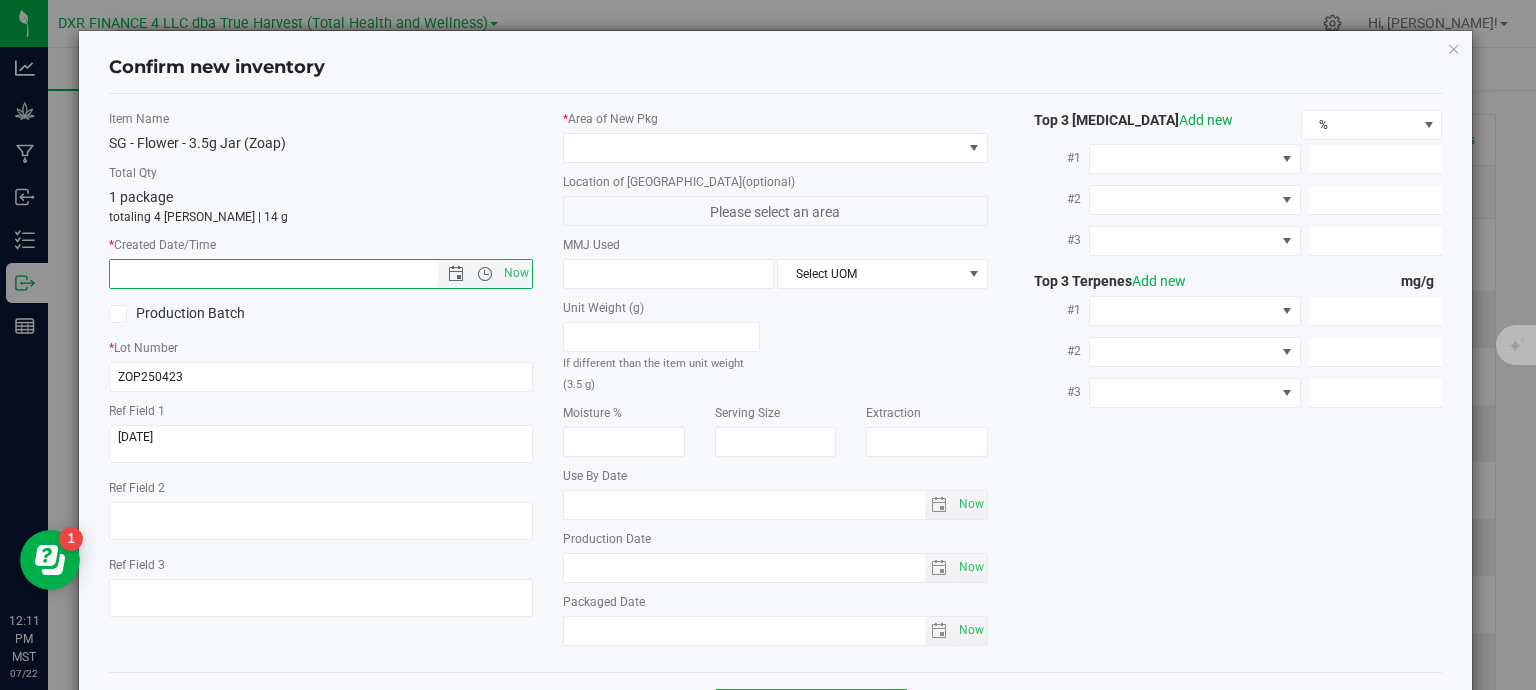 paste on "2025-04-23" 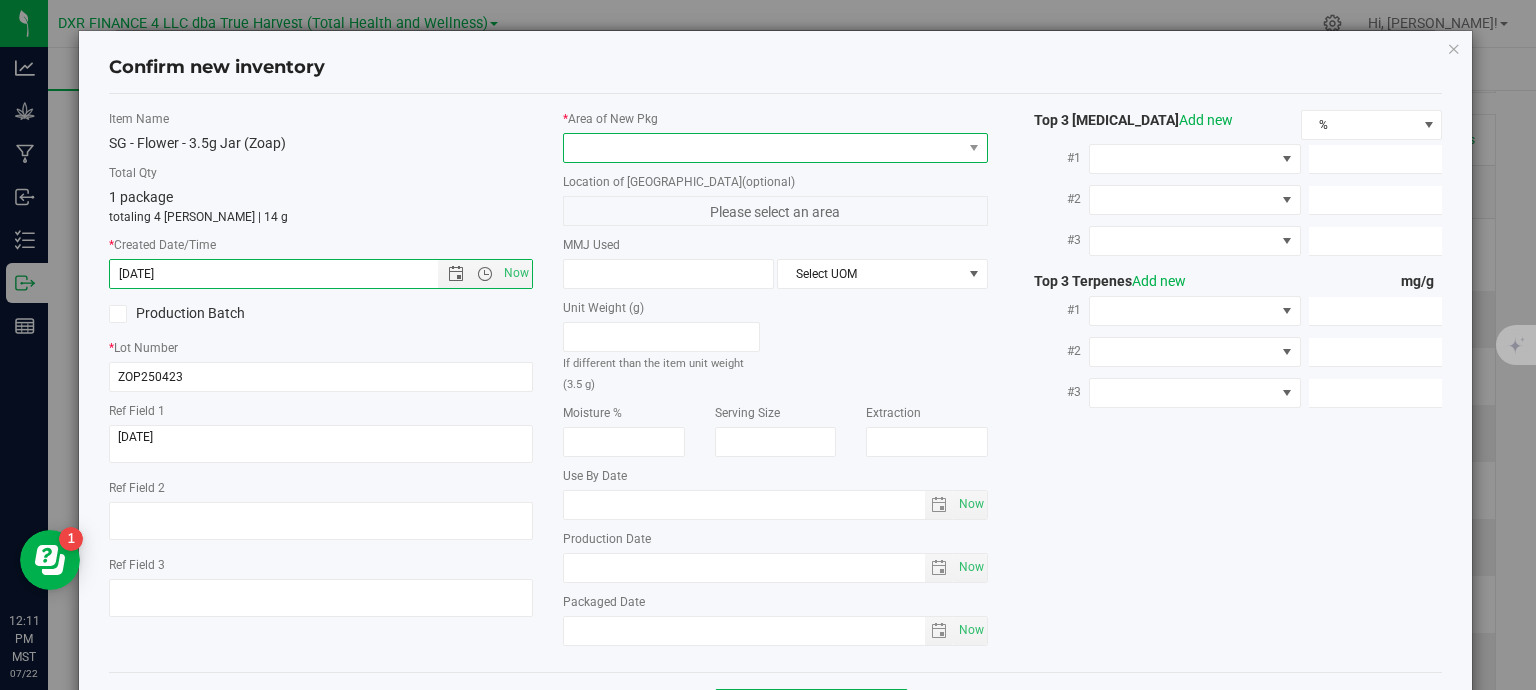 click at bounding box center [763, 148] 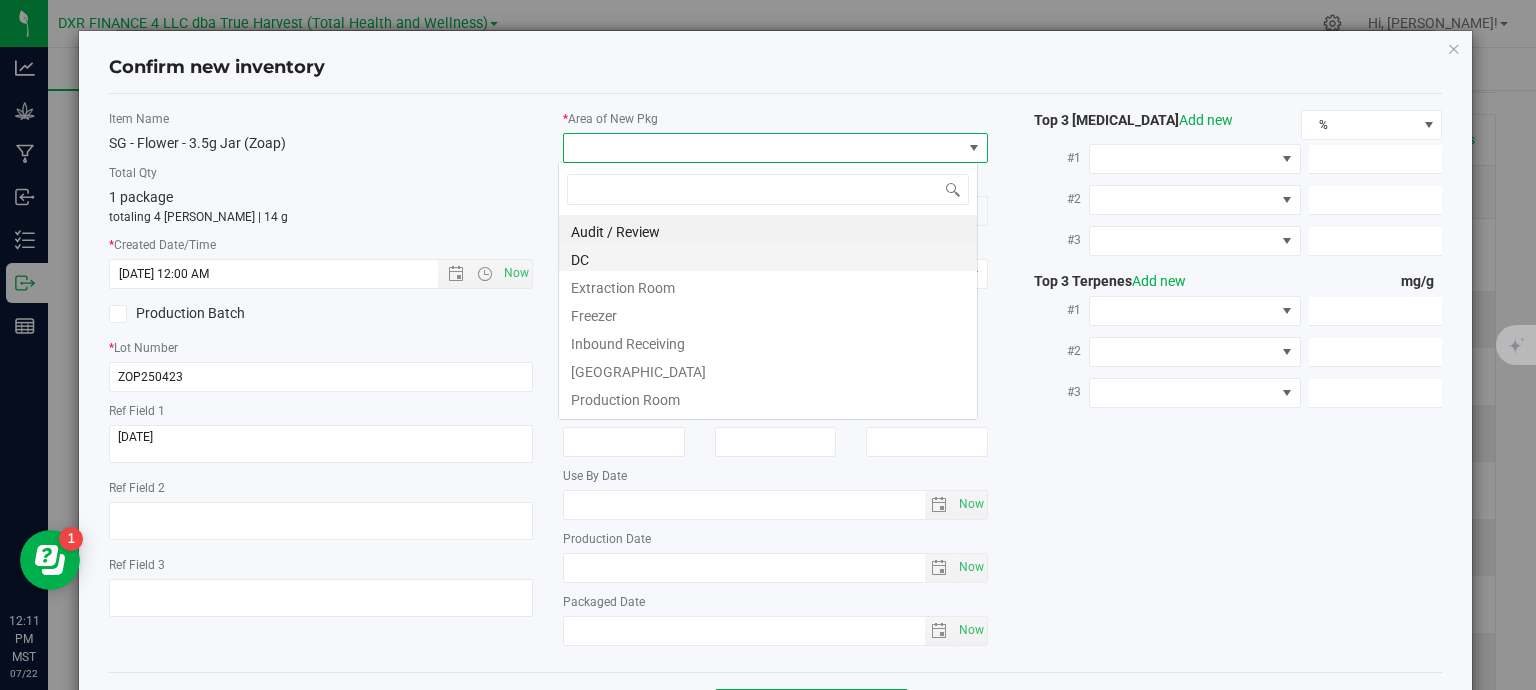 type on "4/23/2025 12:11 PM" 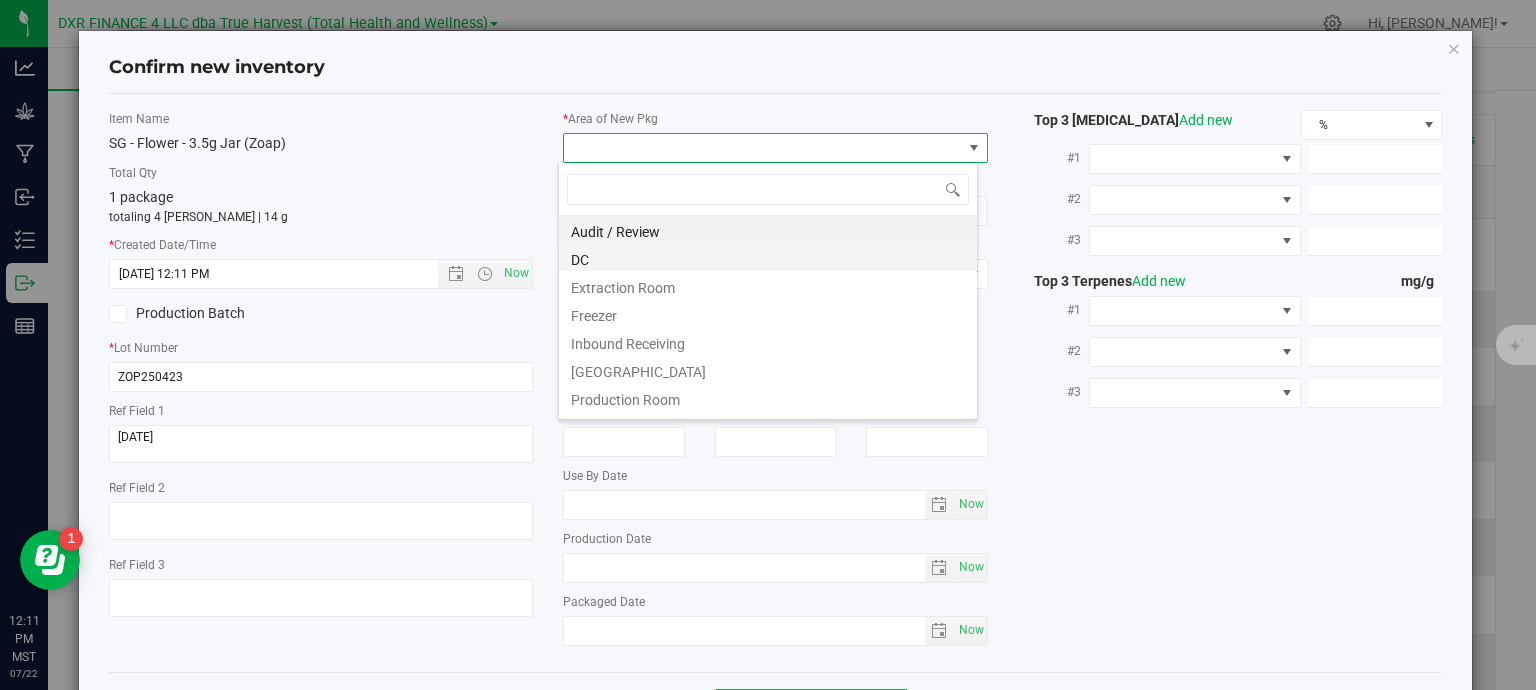 scroll, scrollTop: 99970, scrollLeft: 99580, axis: both 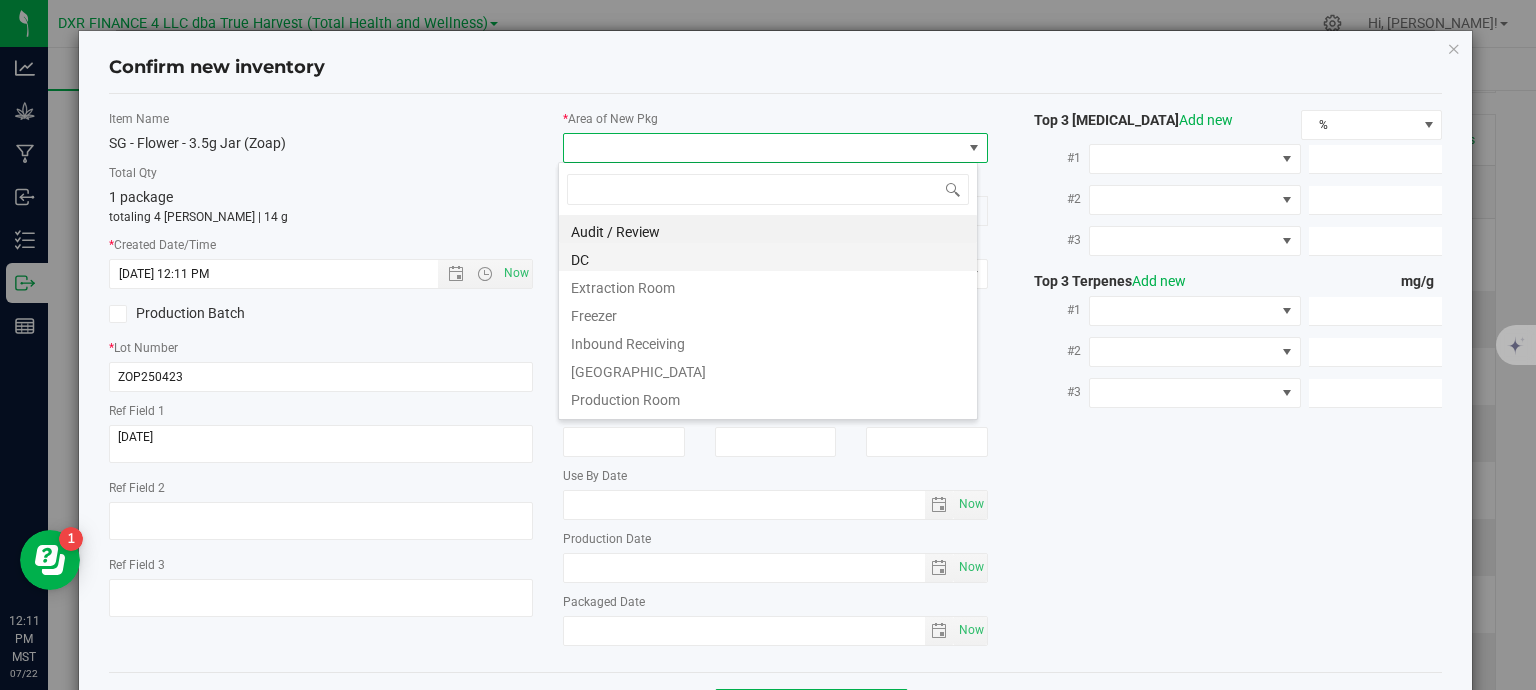 click on "DC" at bounding box center [768, 257] 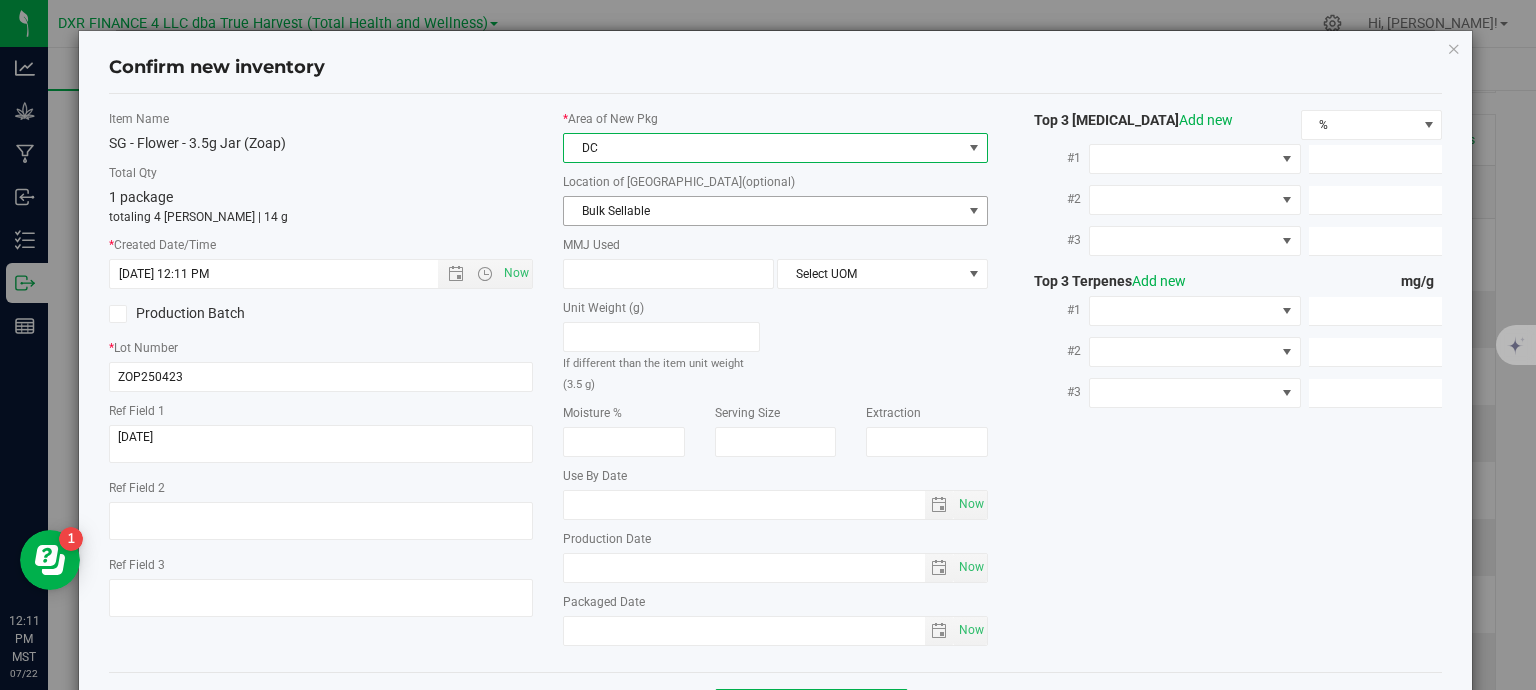 click on "Bulk Sellable" at bounding box center [763, 211] 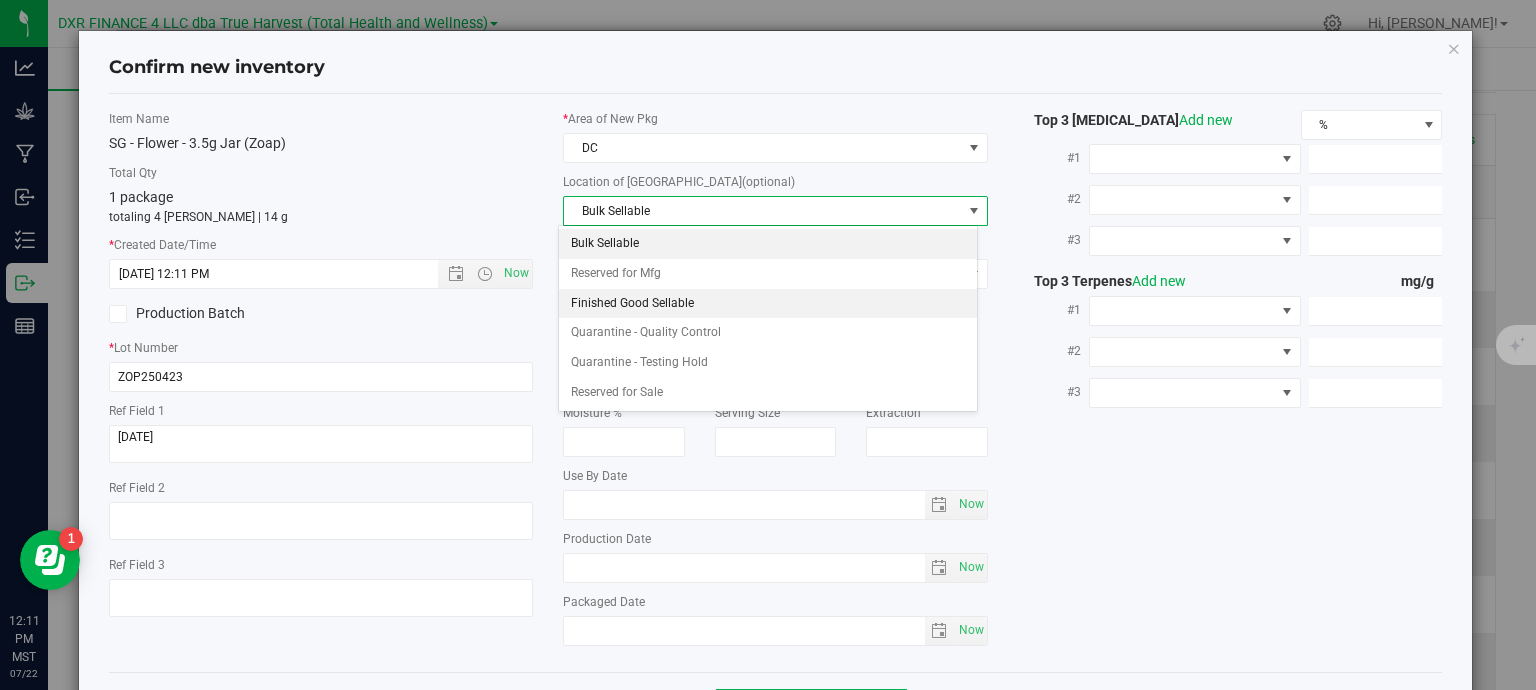 click on "Finished Good Sellable" at bounding box center (768, 304) 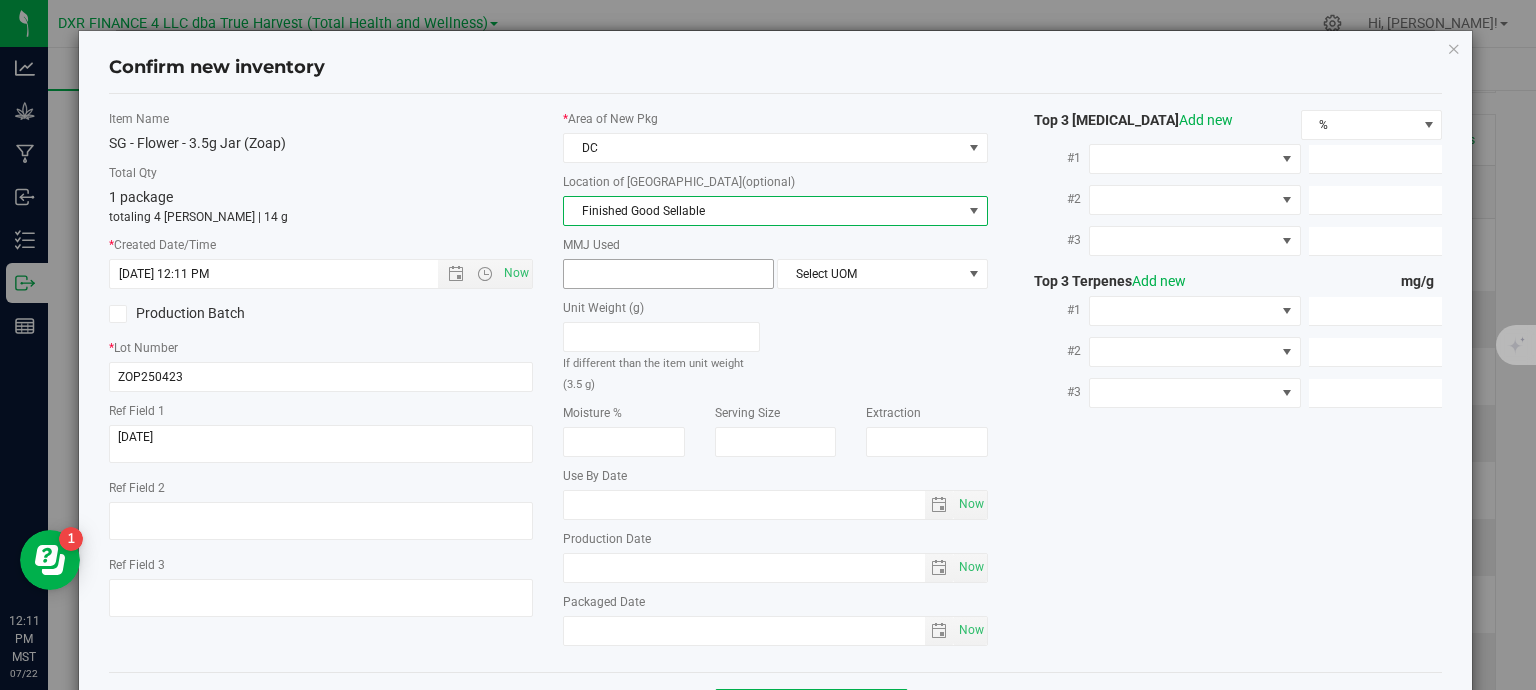 click at bounding box center [668, 274] 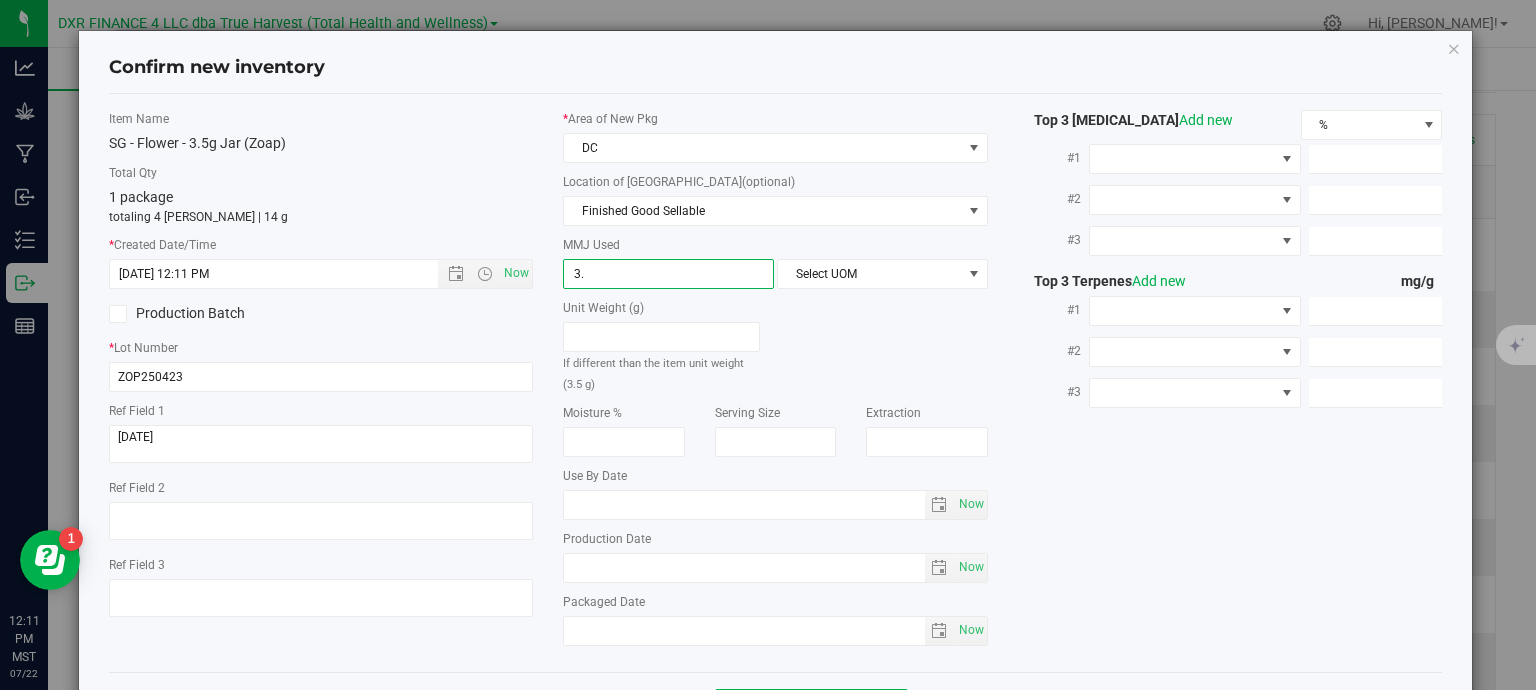 type on "3.5" 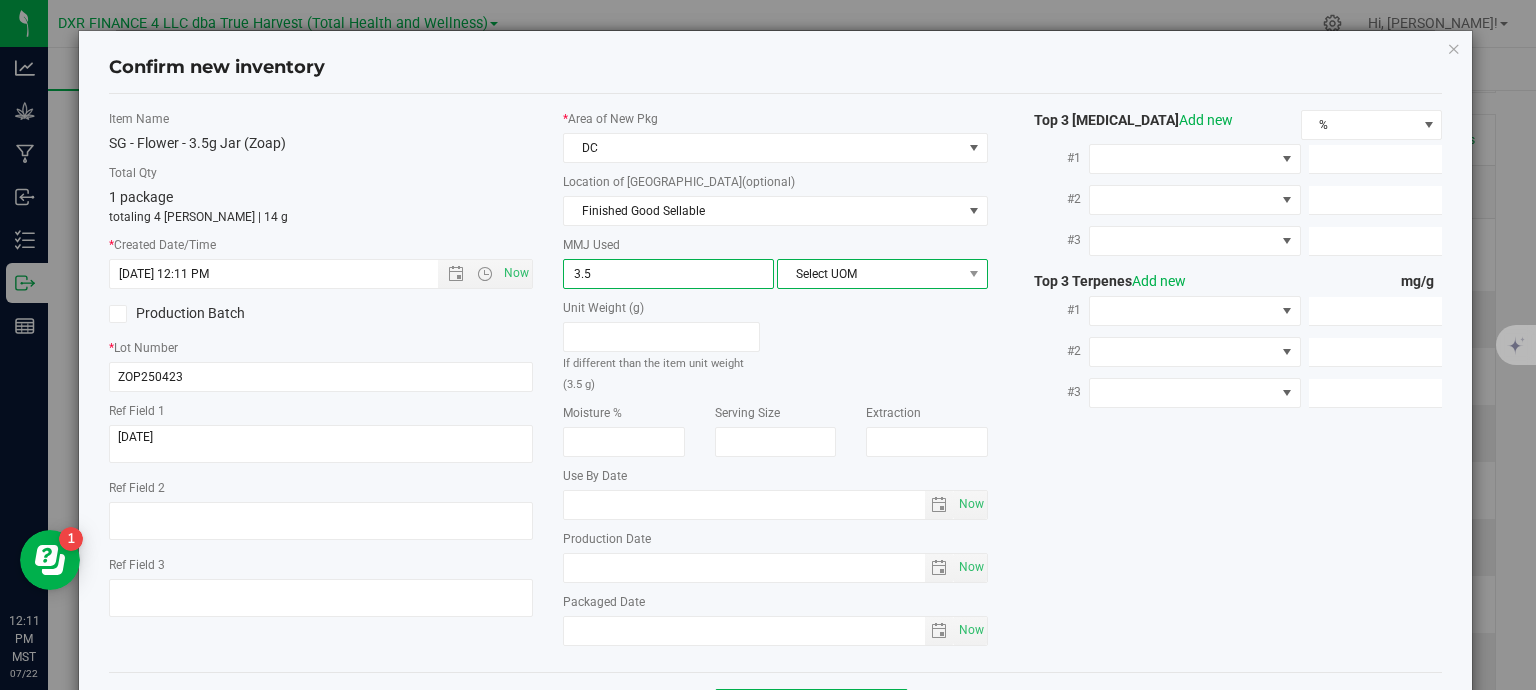 type on "3.5000" 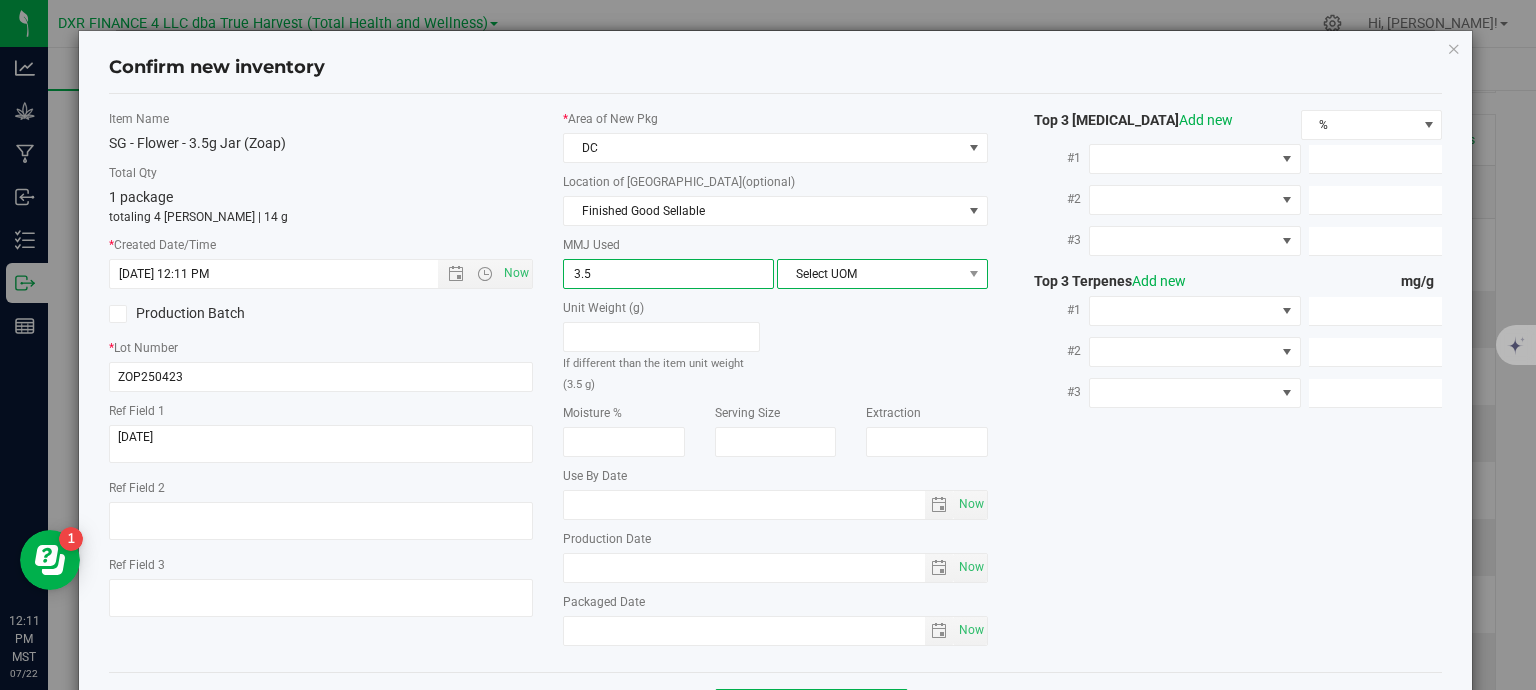 click on "Select UOM" at bounding box center (870, 274) 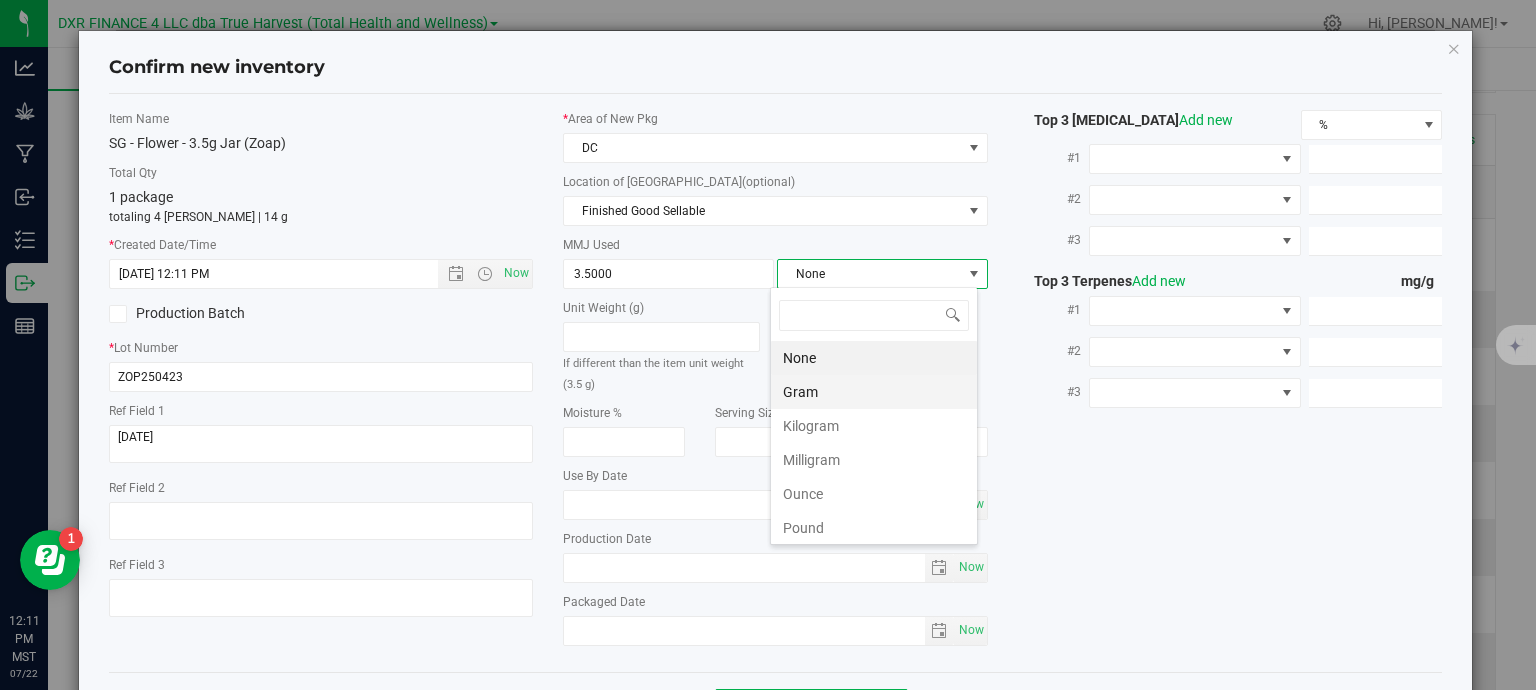 scroll, scrollTop: 99970, scrollLeft: 99792, axis: both 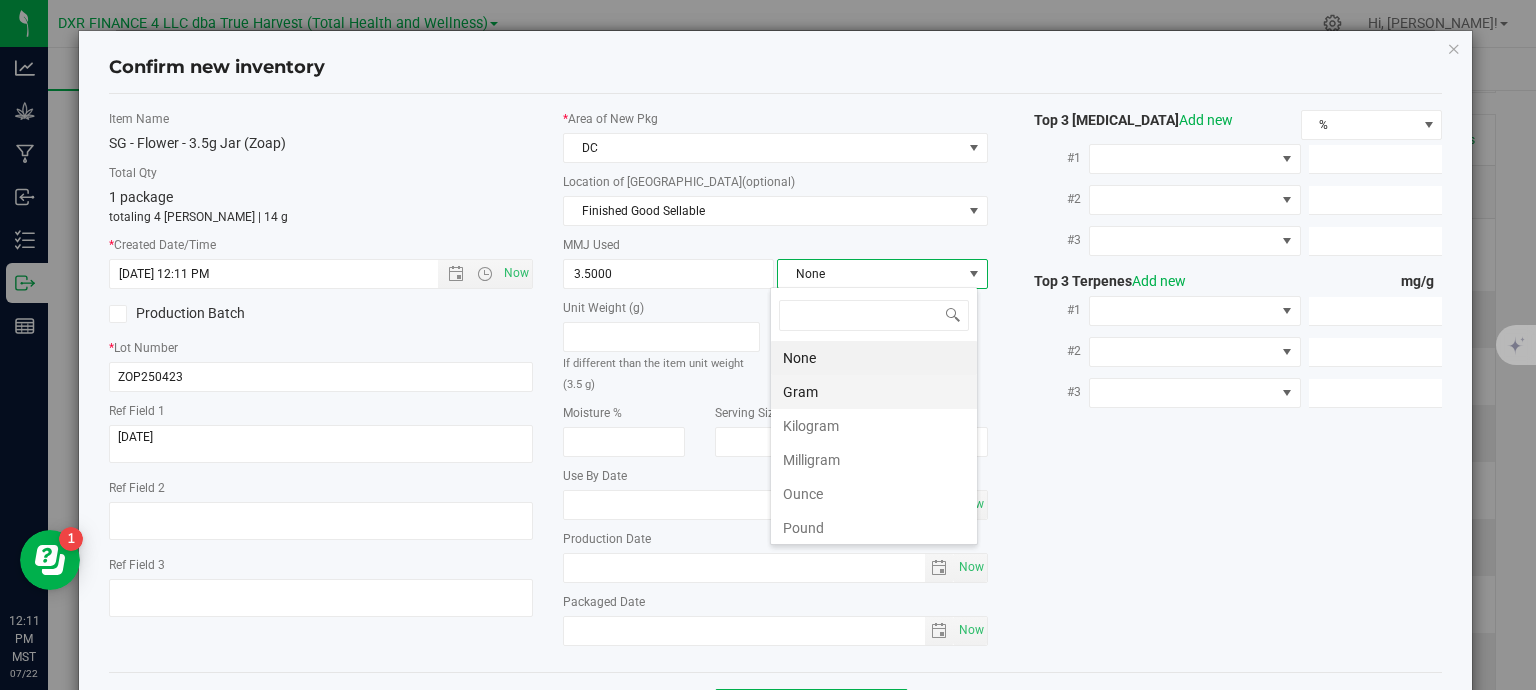click on "Gram" at bounding box center (874, 392) 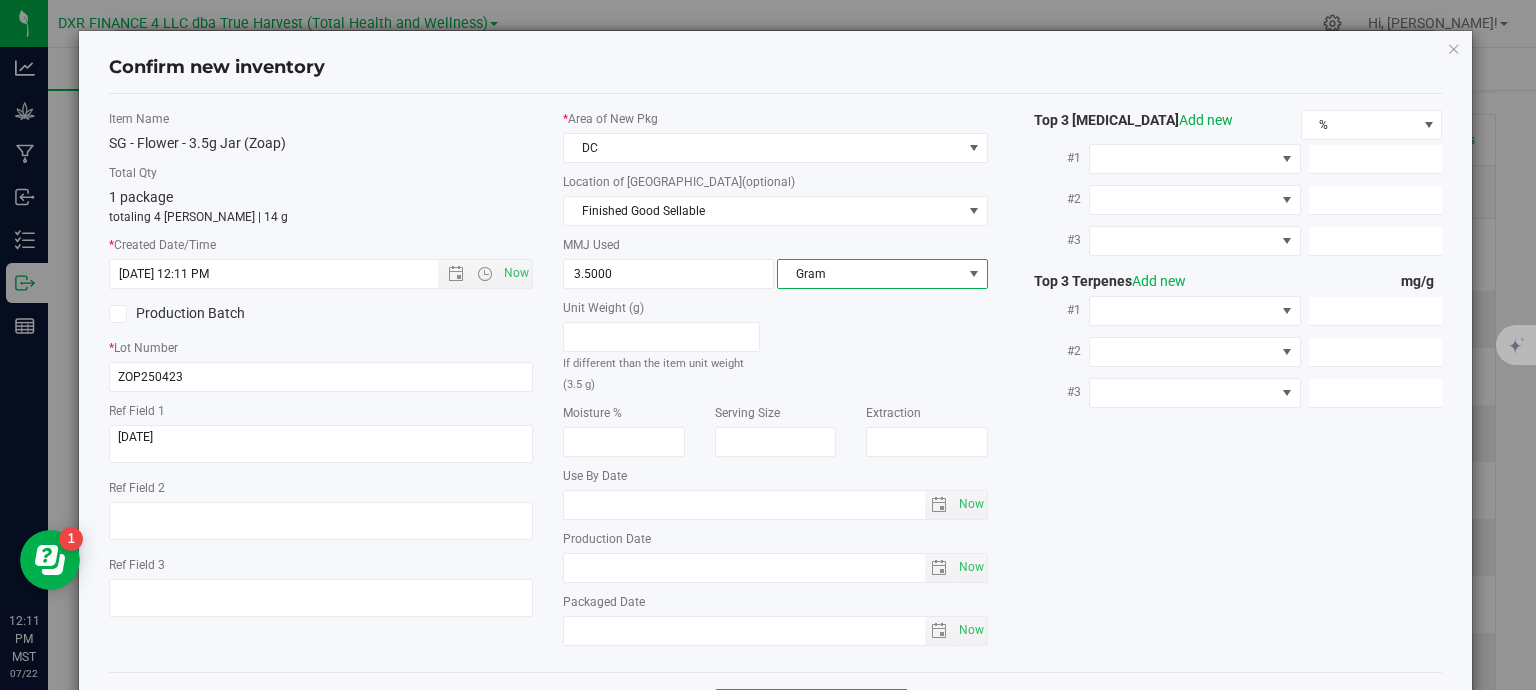 scroll, scrollTop: 75, scrollLeft: 0, axis: vertical 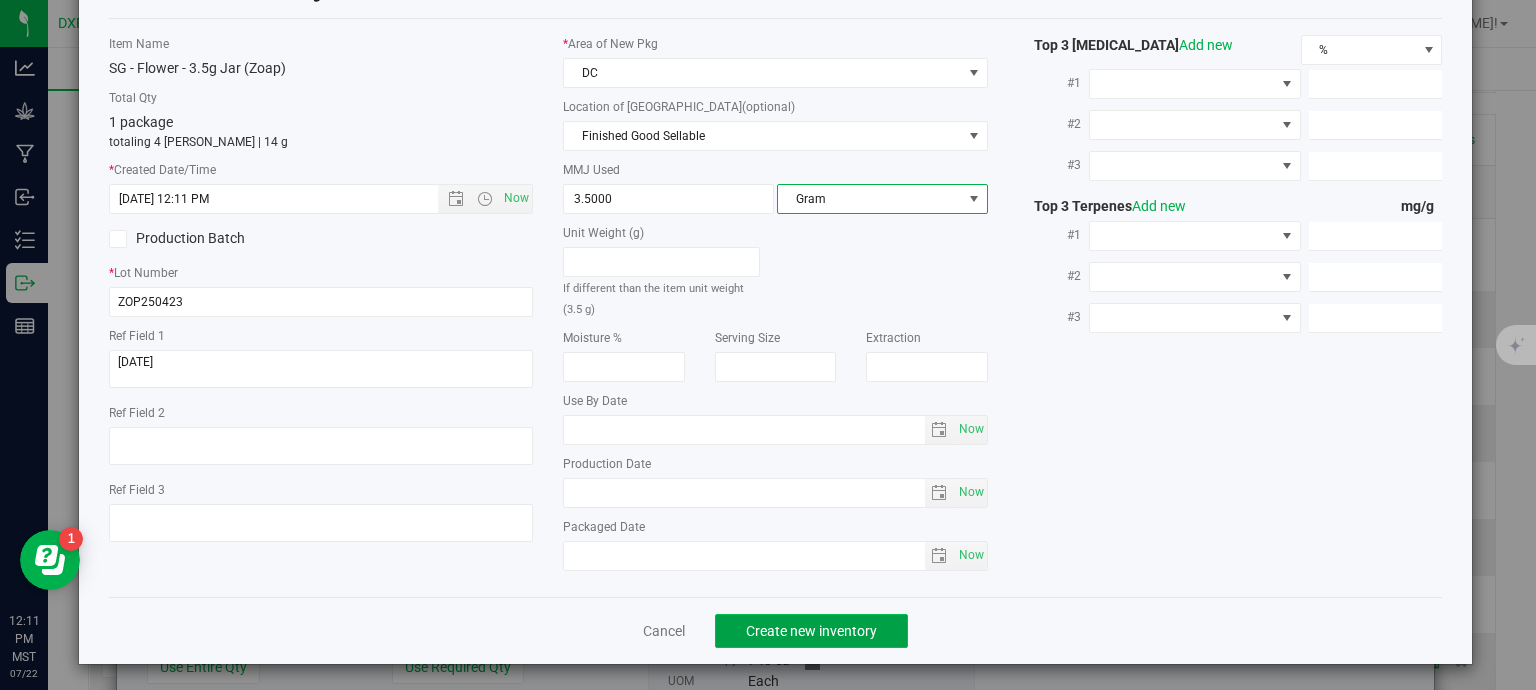 click on "Create new inventory" 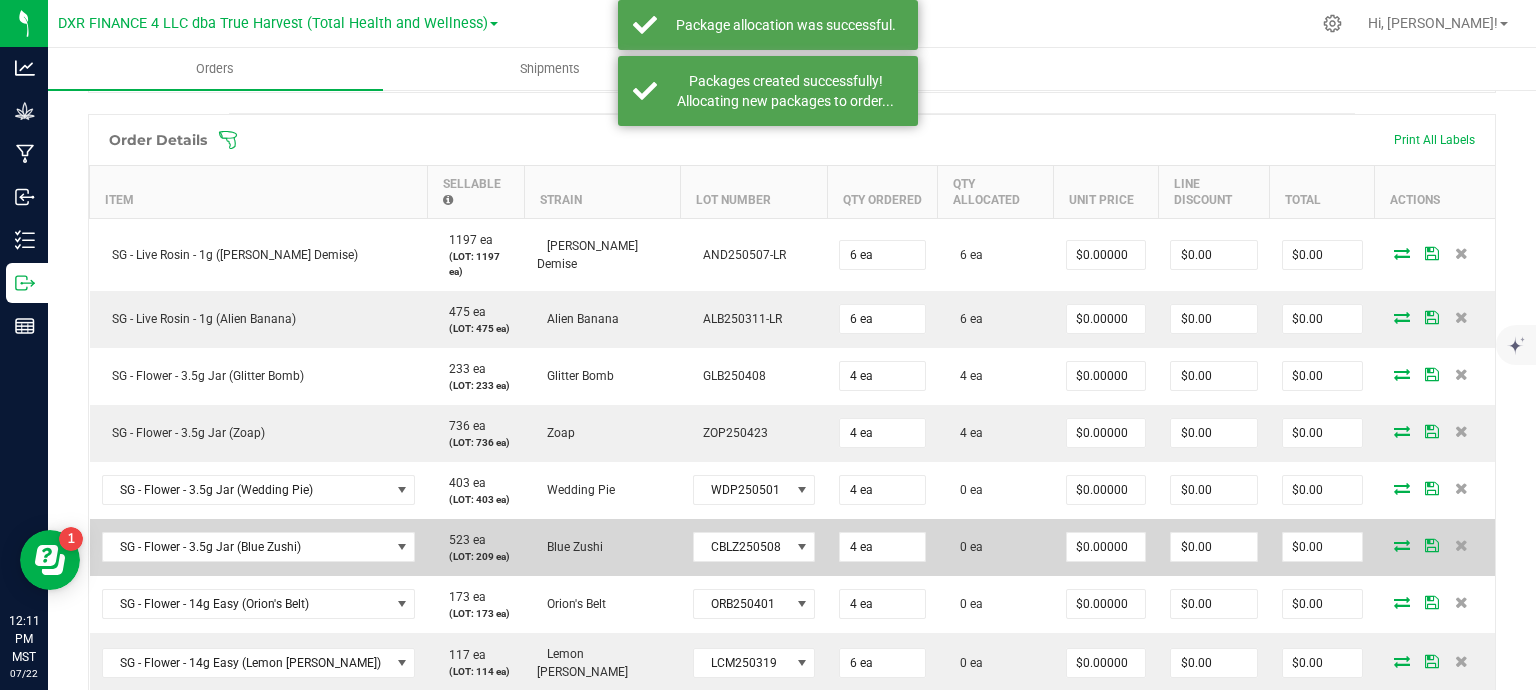 scroll, scrollTop: 600, scrollLeft: 0, axis: vertical 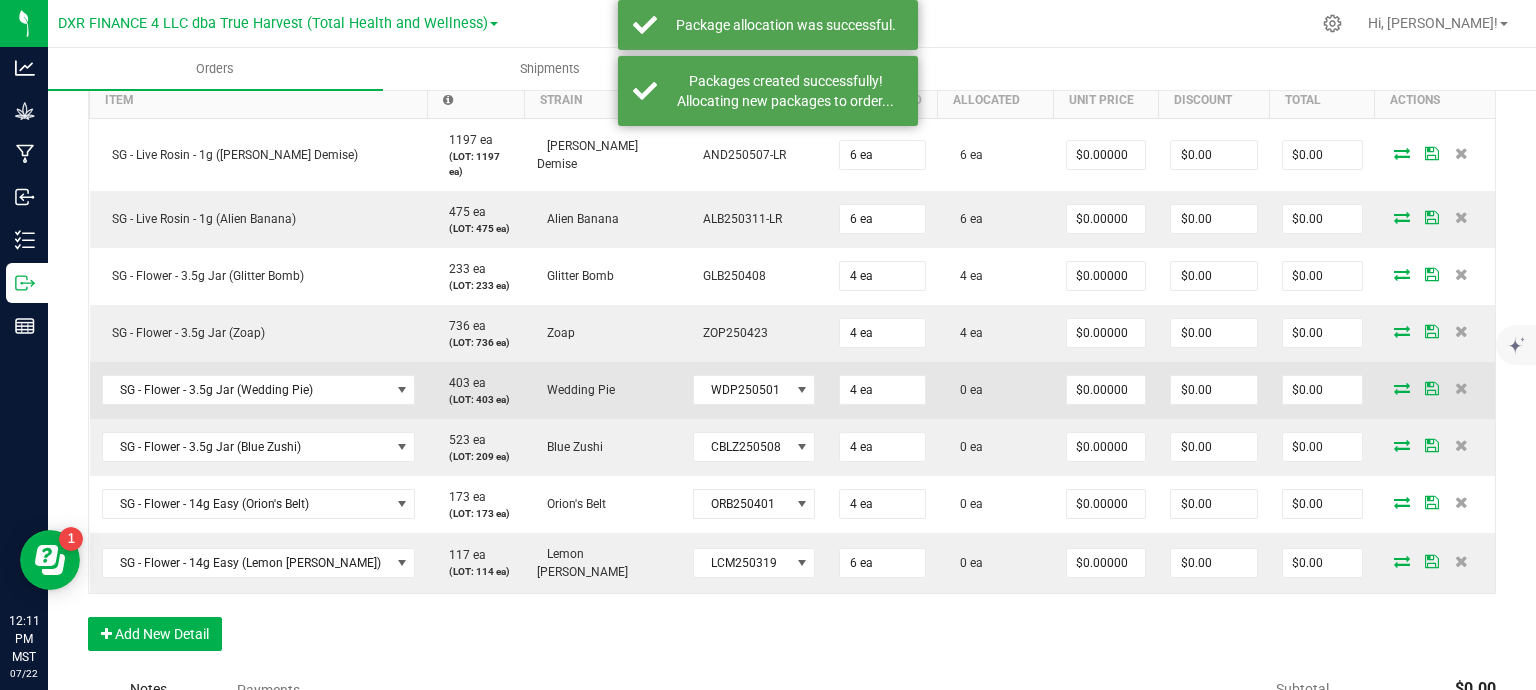 click at bounding box center [1402, 388] 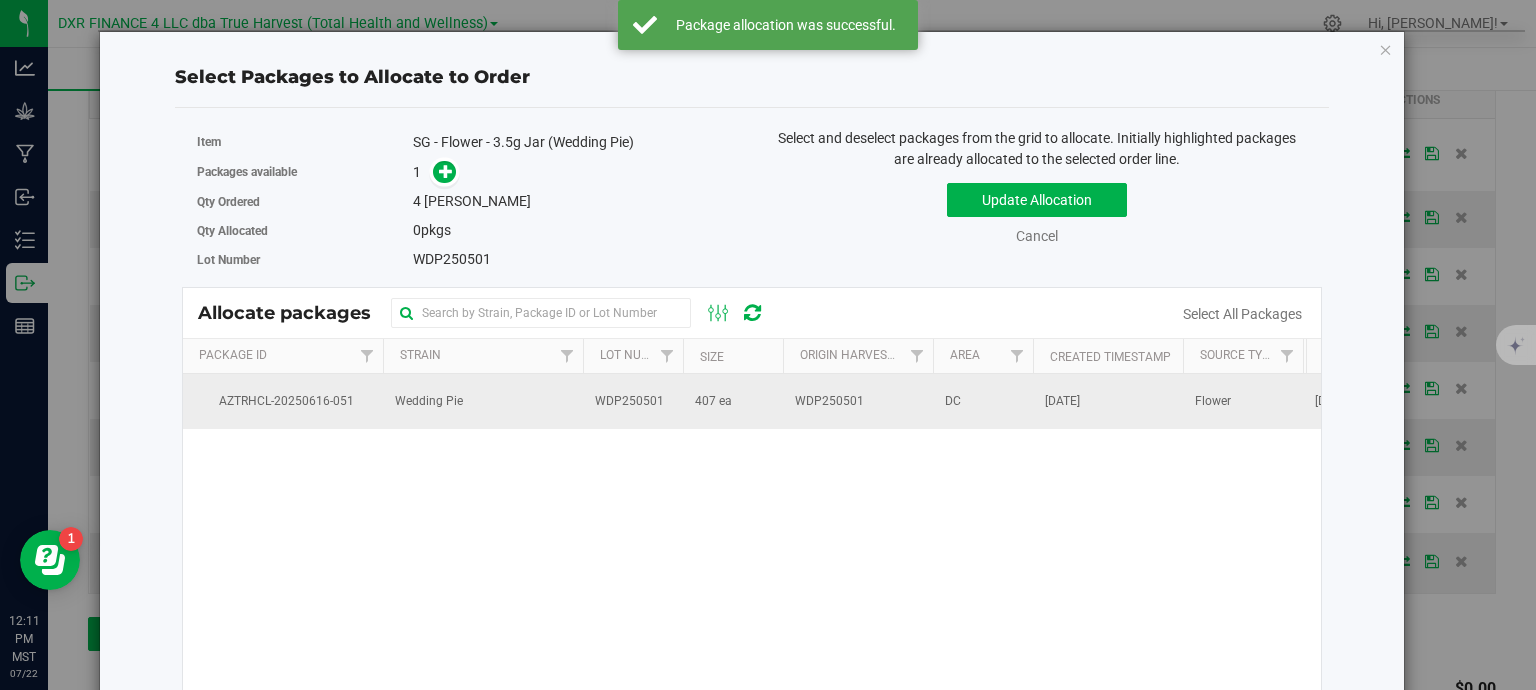 click on "WDP250501" at bounding box center (633, 401) 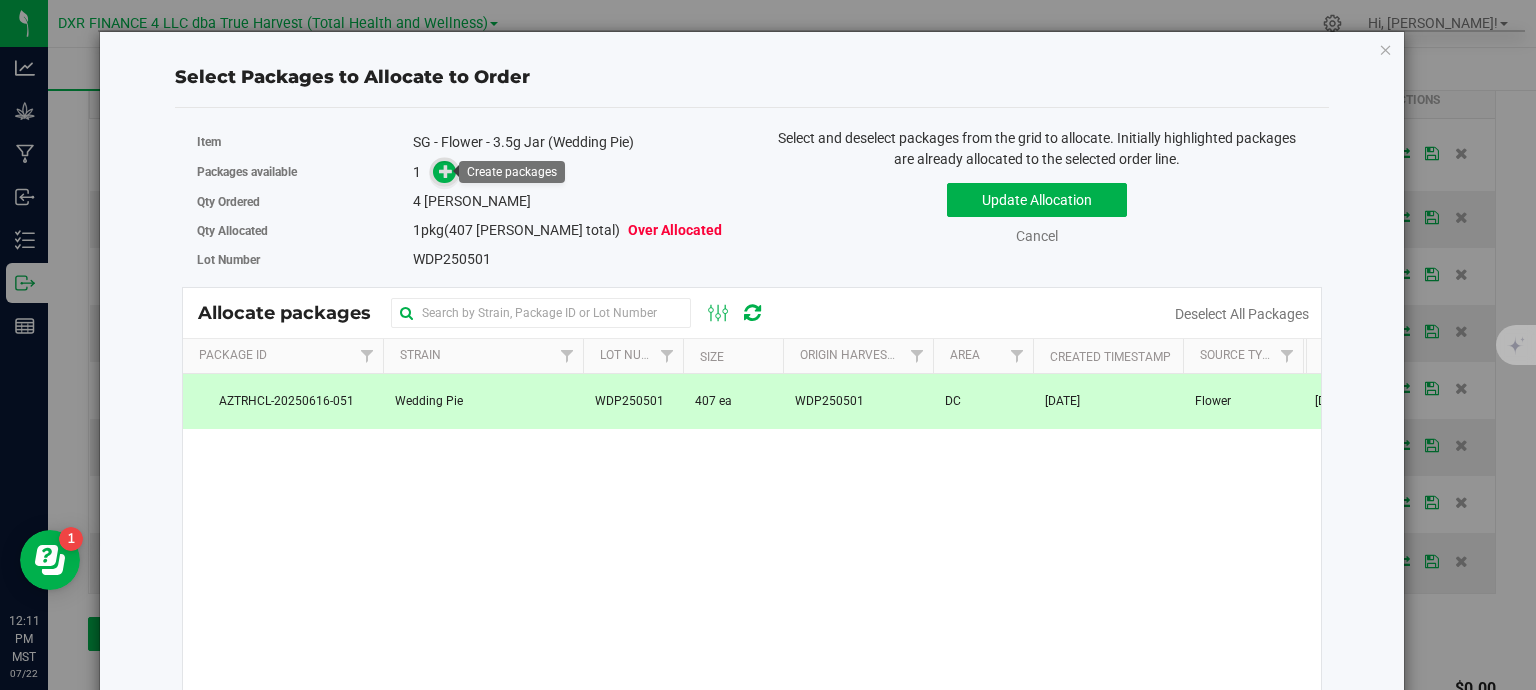 click at bounding box center [446, 171] 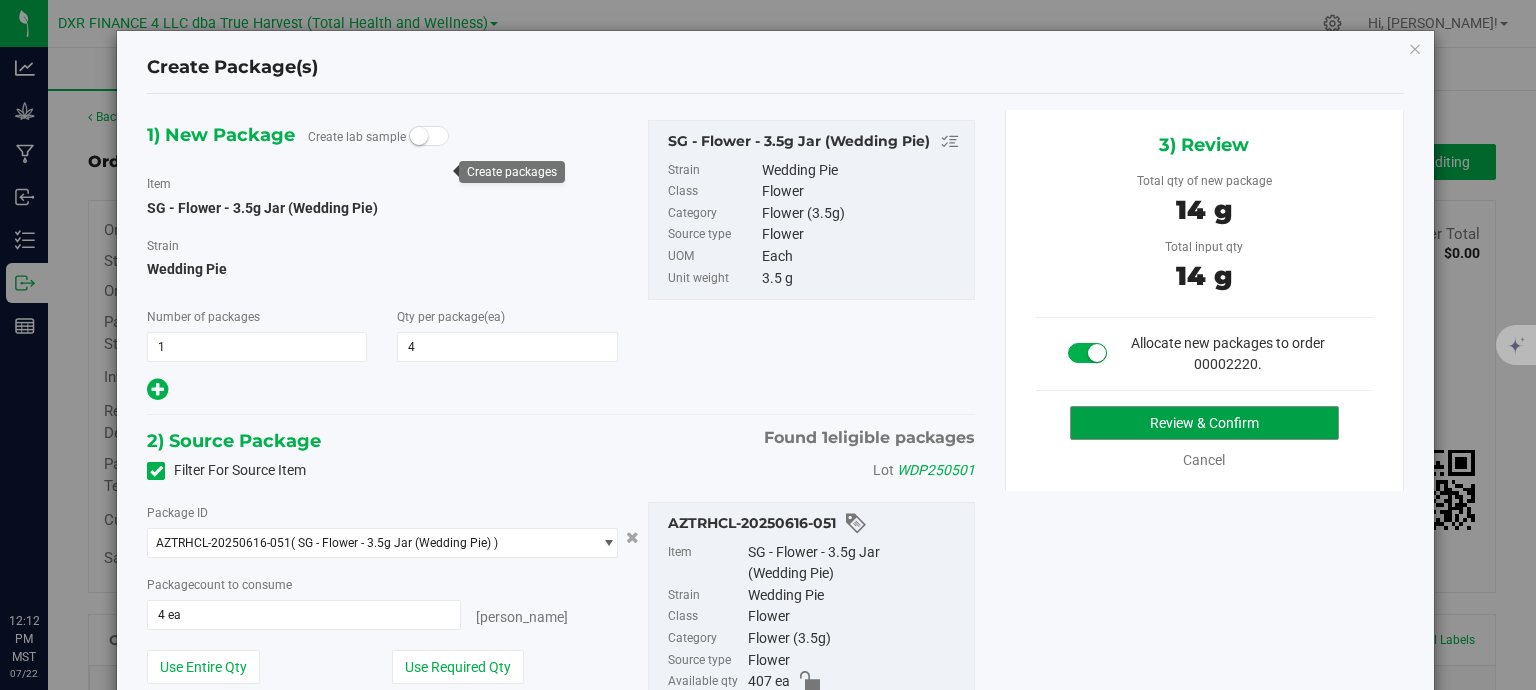 click on "Review & Confirm" at bounding box center [1204, 423] 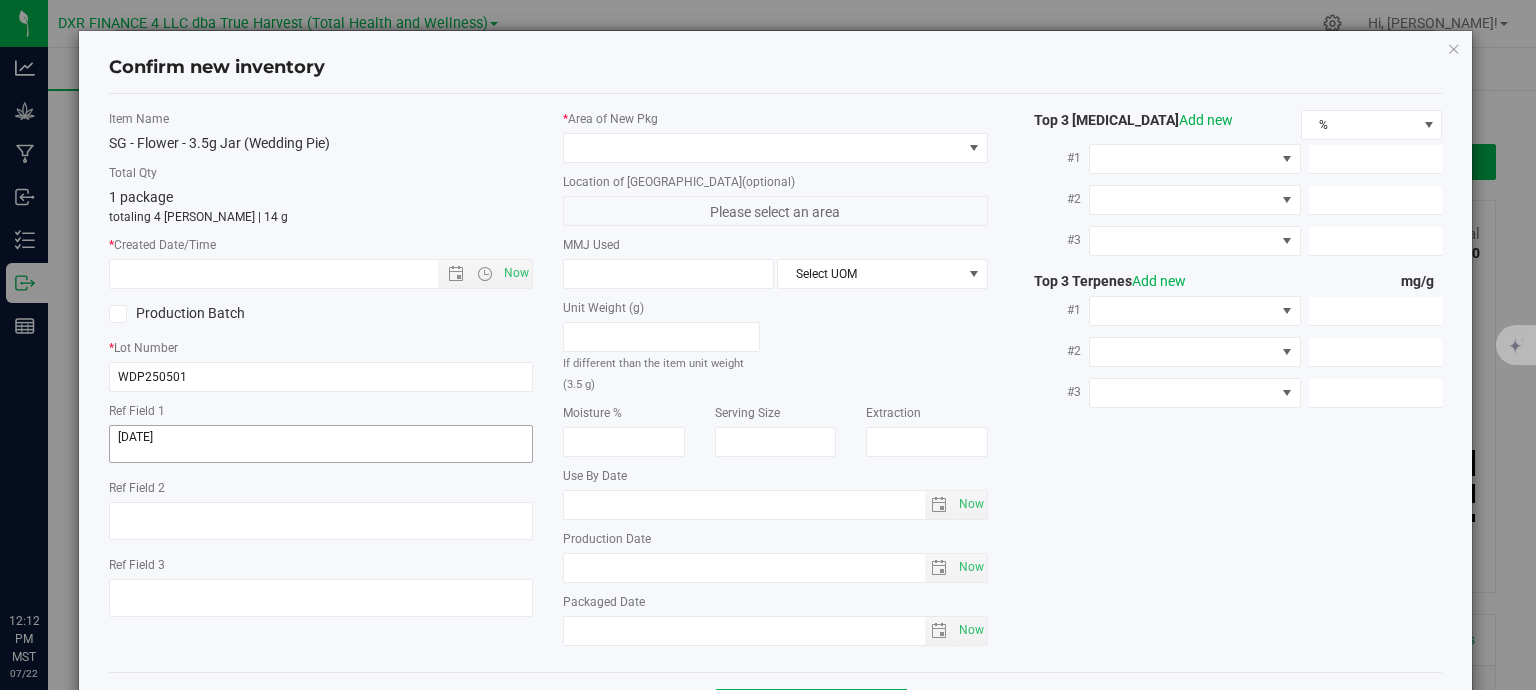 scroll, scrollTop: 0, scrollLeft: 0, axis: both 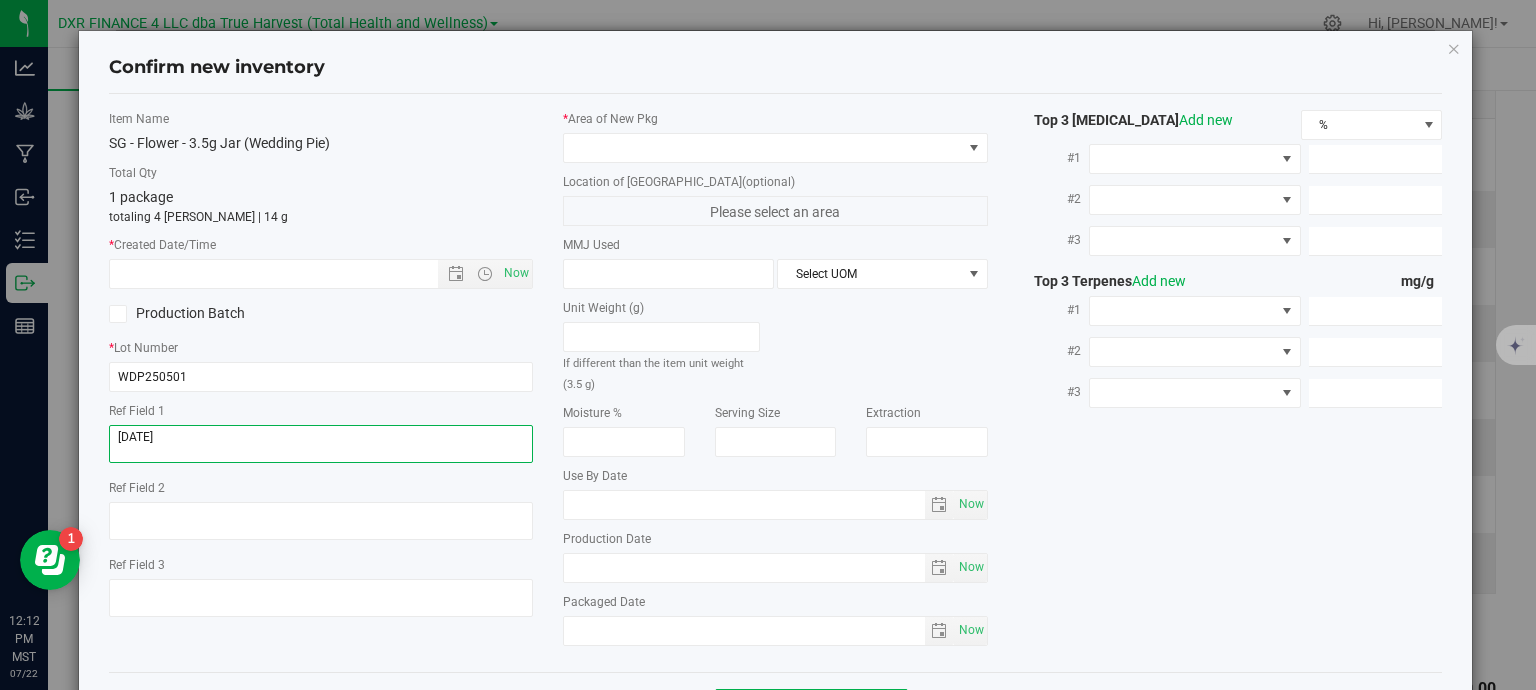 click at bounding box center [321, 444] 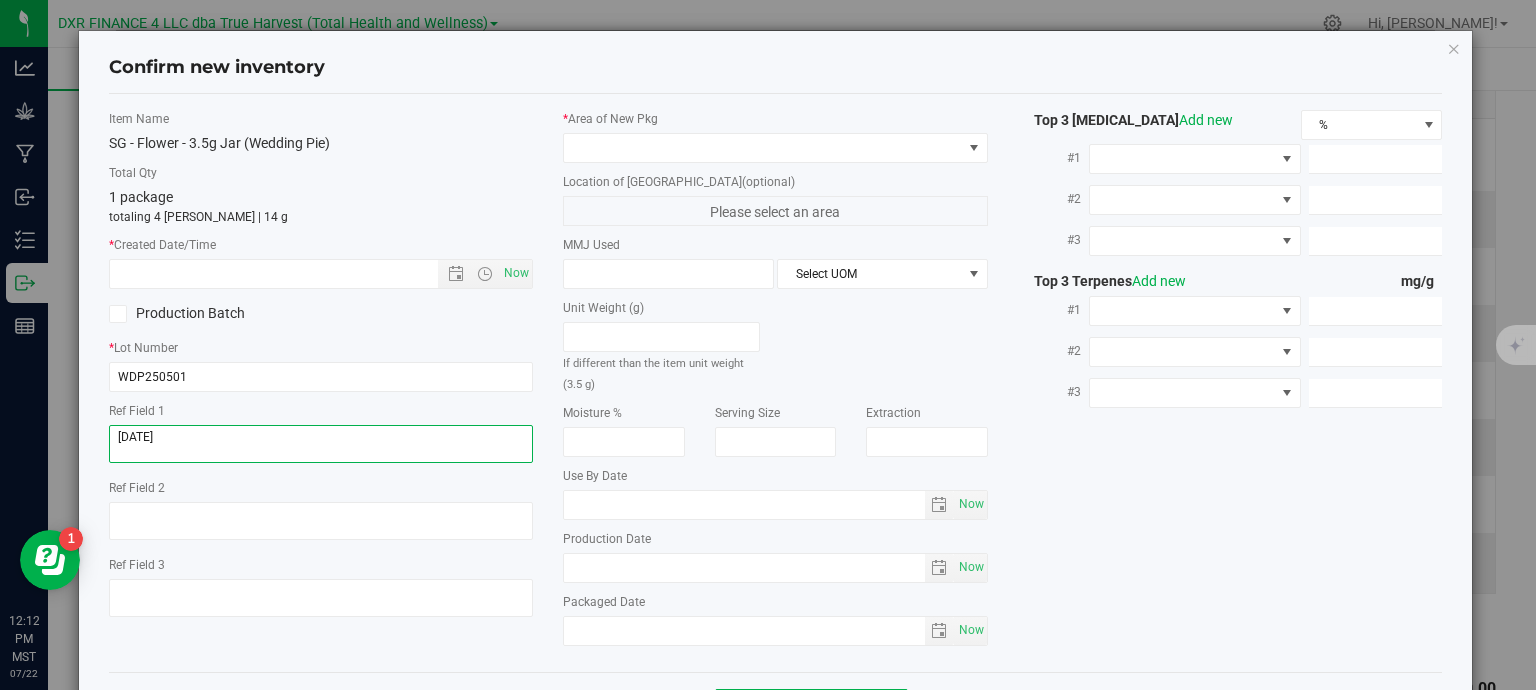 scroll, scrollTop: 0, scrollLeft: 0, axis: both 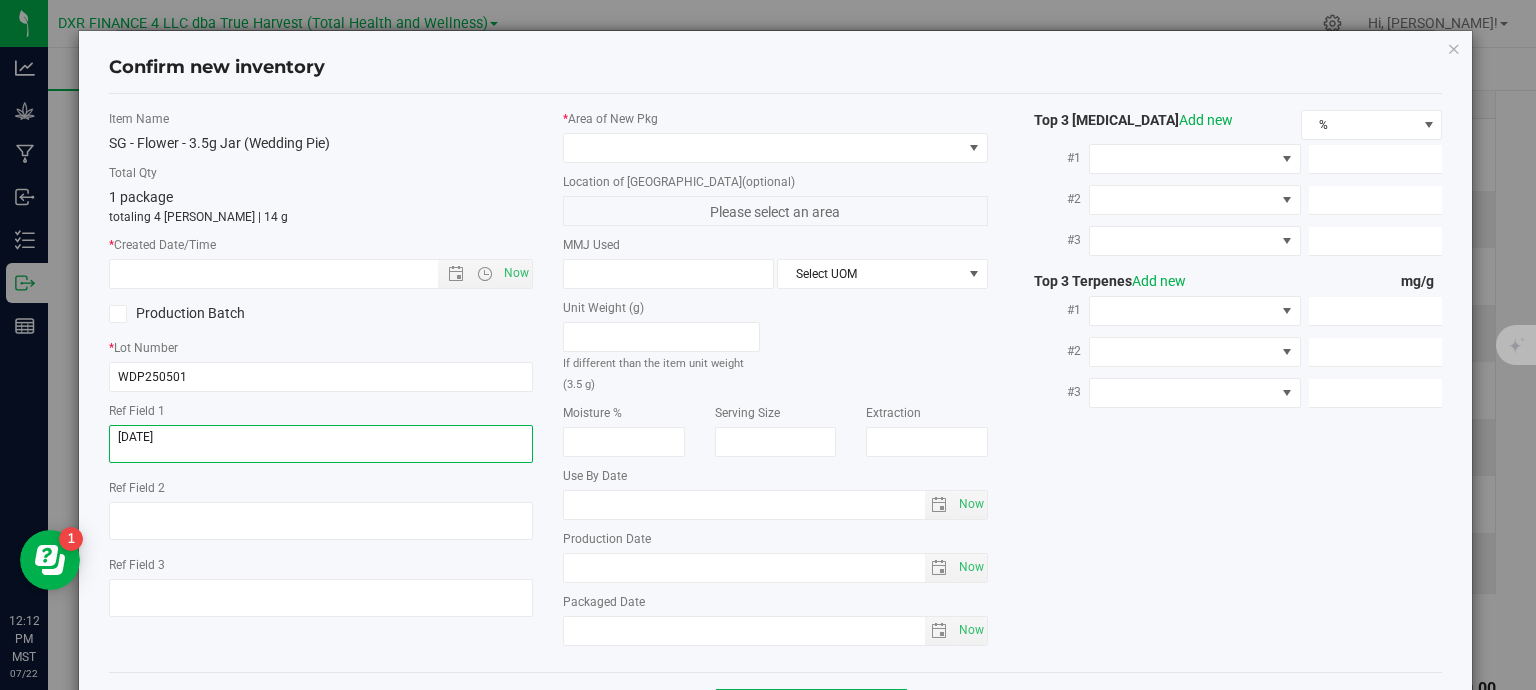 click at bounding box center [321, 444] 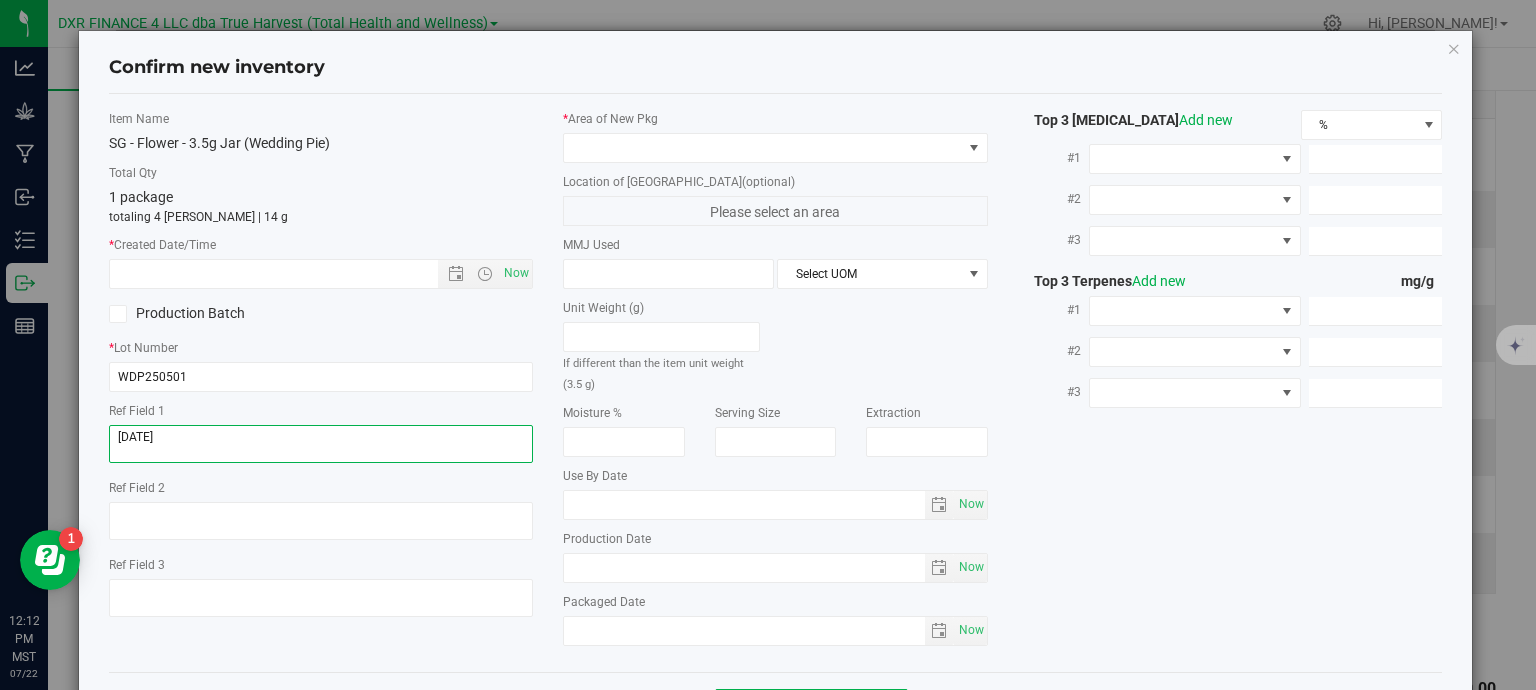 click at bounding box center [321, 444] 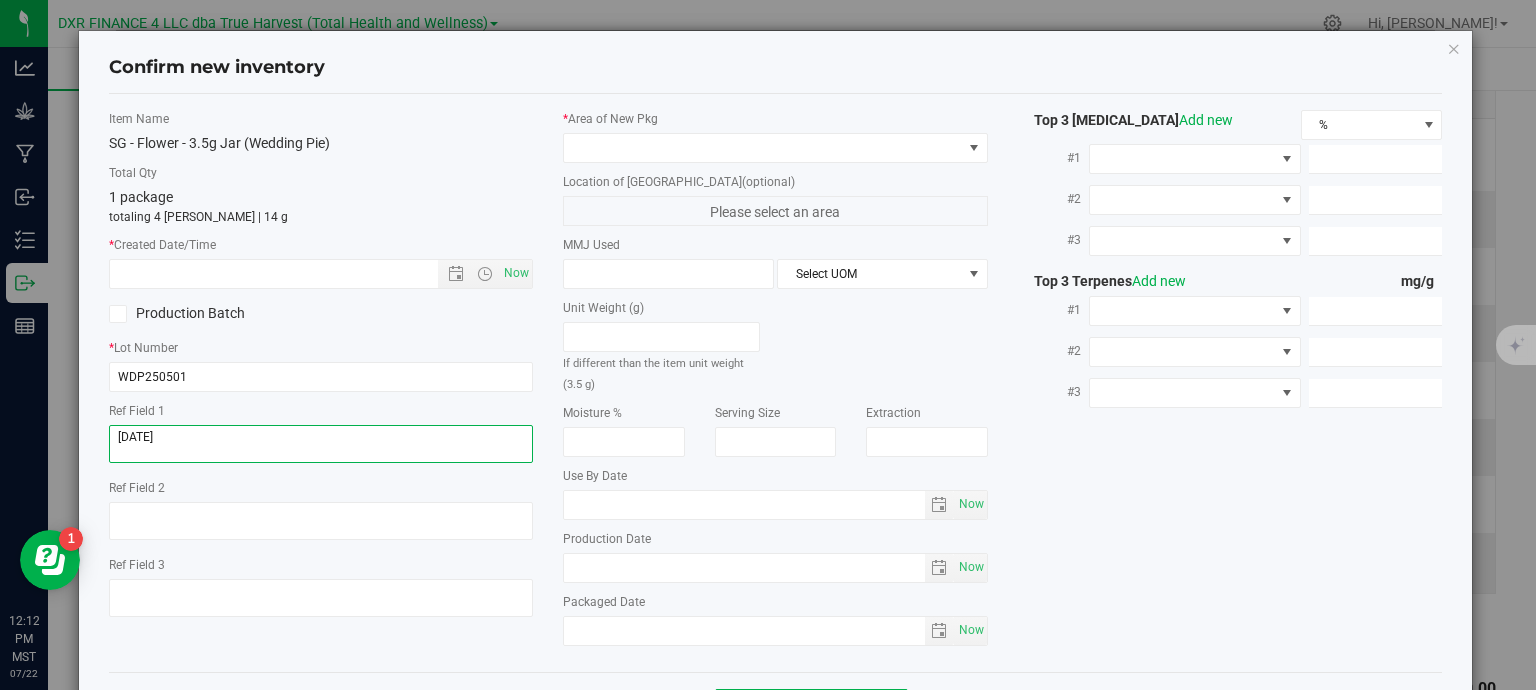 click at bounding box center [321, 444] 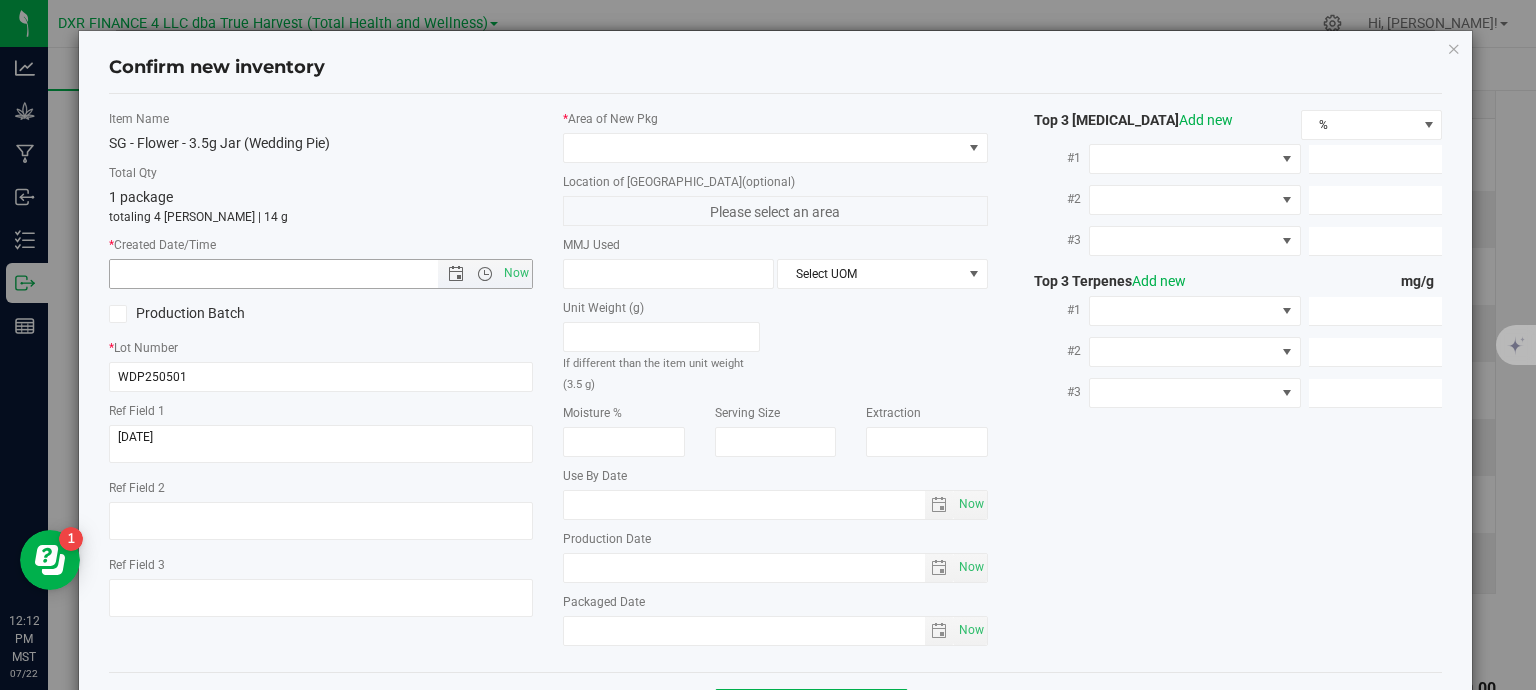 click at bounding box center [291, 274] 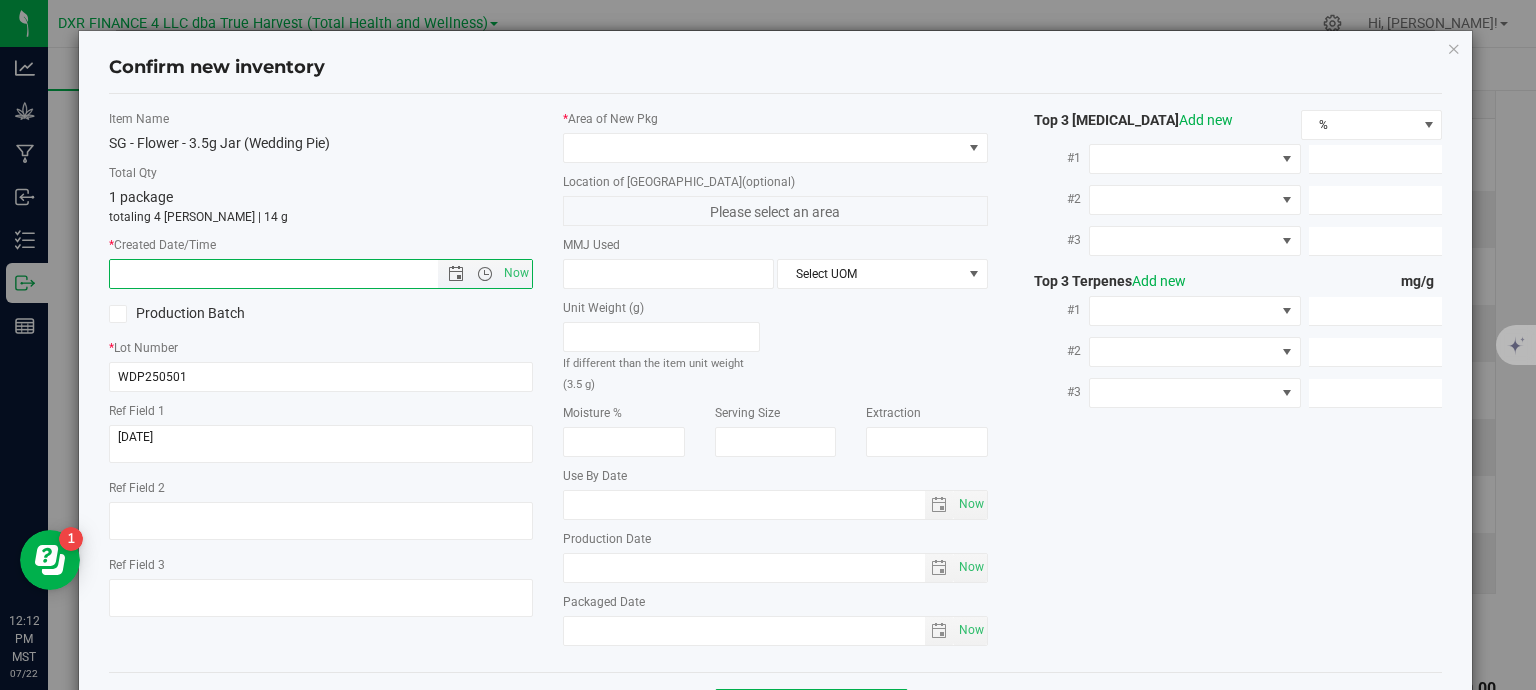 paste on "[DATE]" 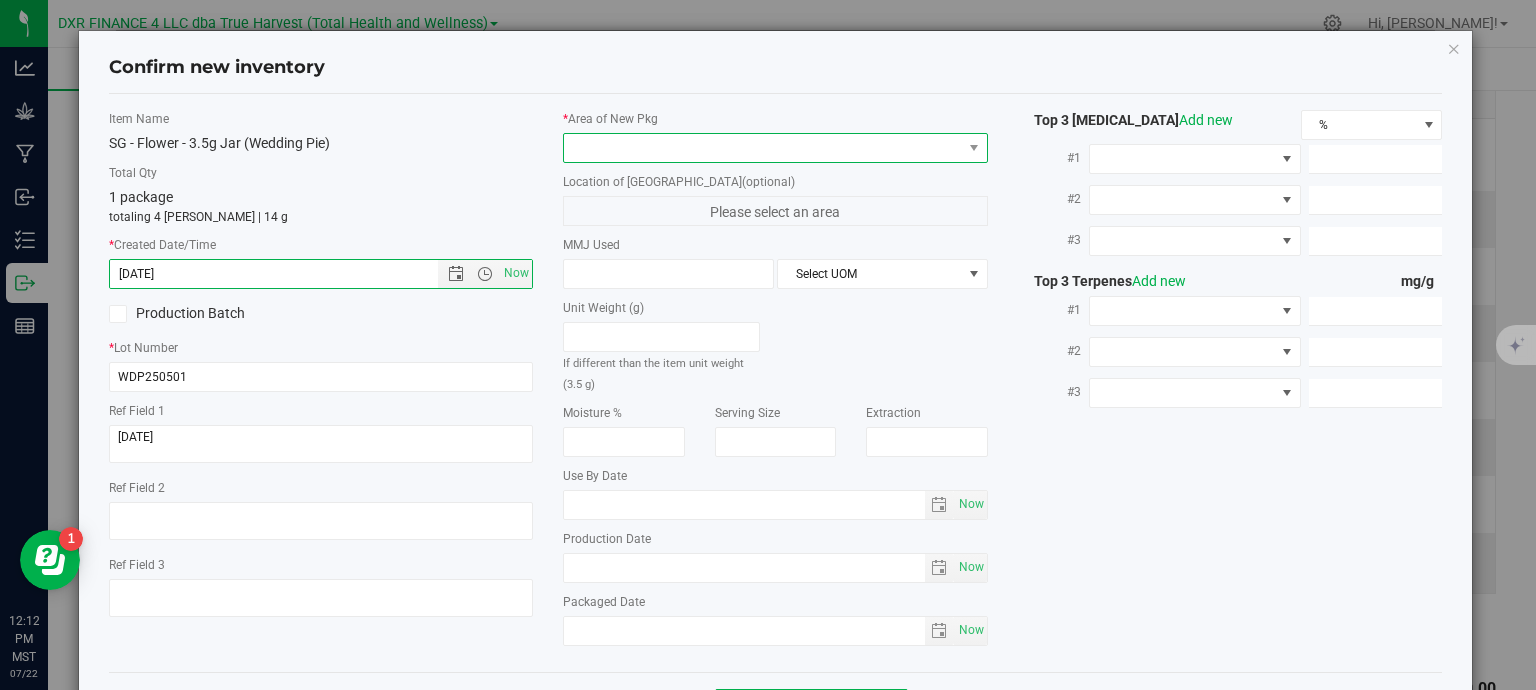 click at bounding box center [763, 148] 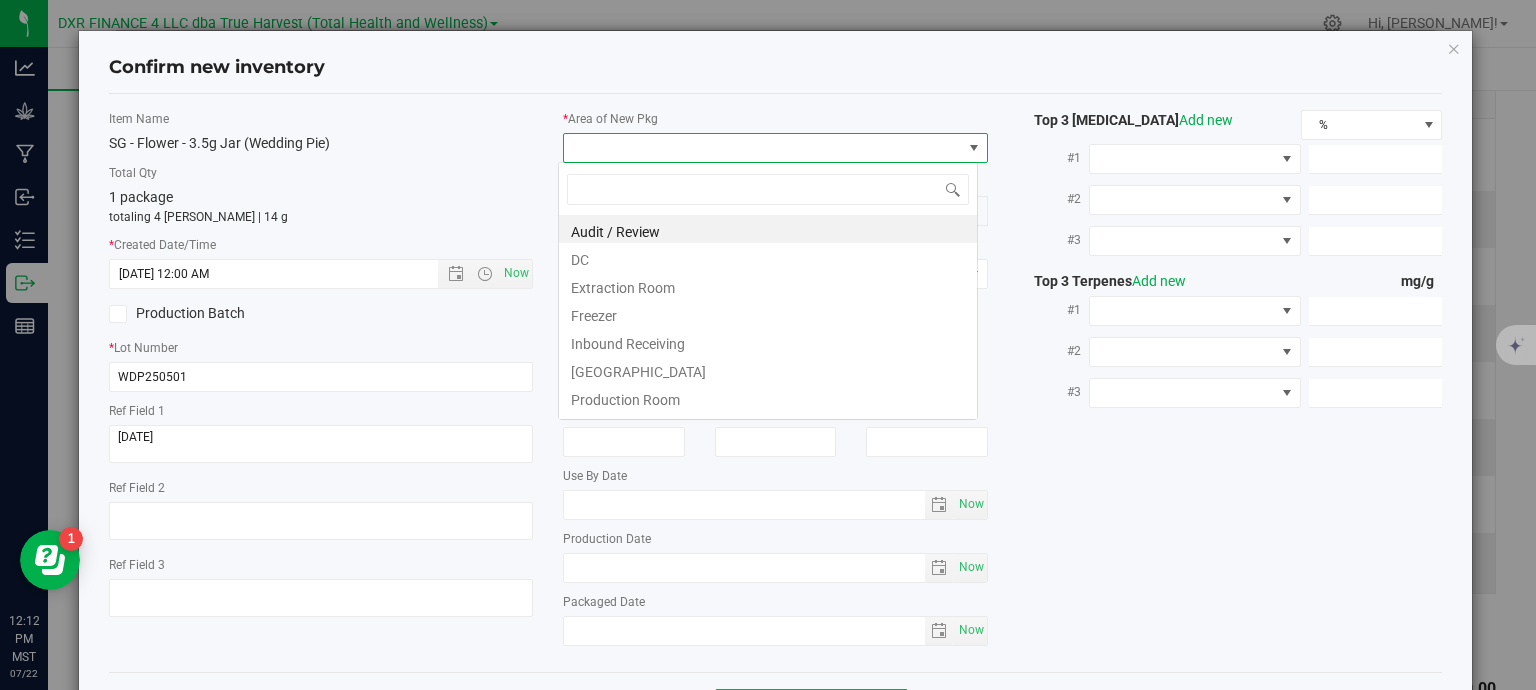 type on "[DATE] 12:12 PM" 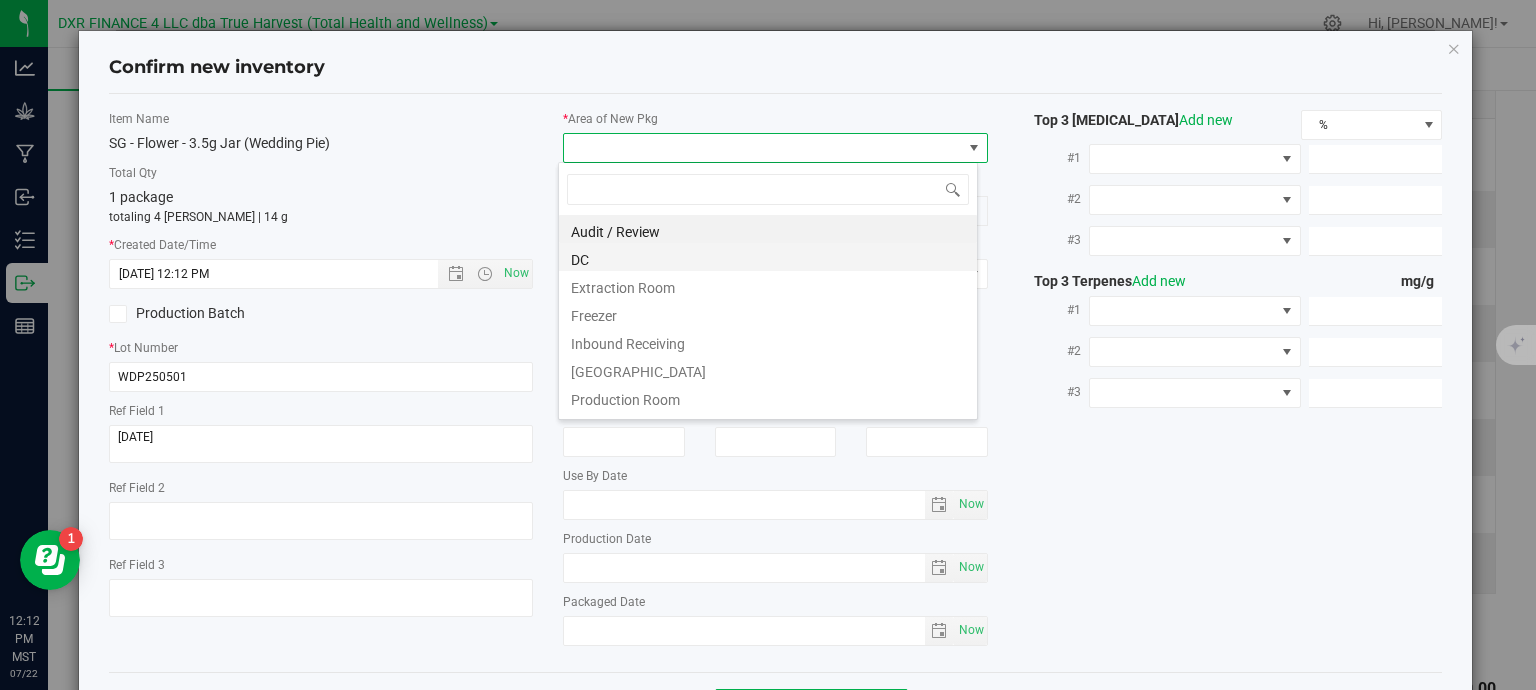 scroll, scrollTop: 99970, scrollLeft: 99580, axis: both 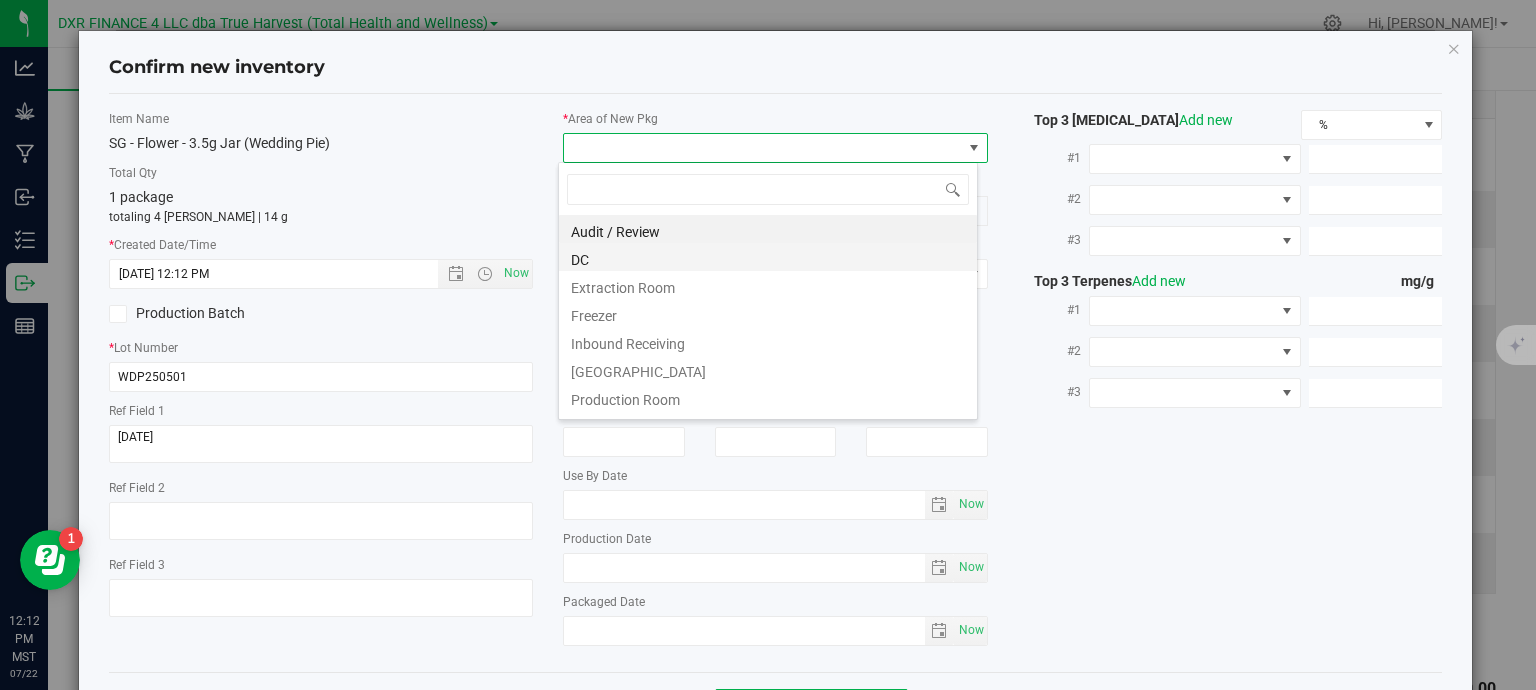 click on "DC" at bounding box center [768, 257] 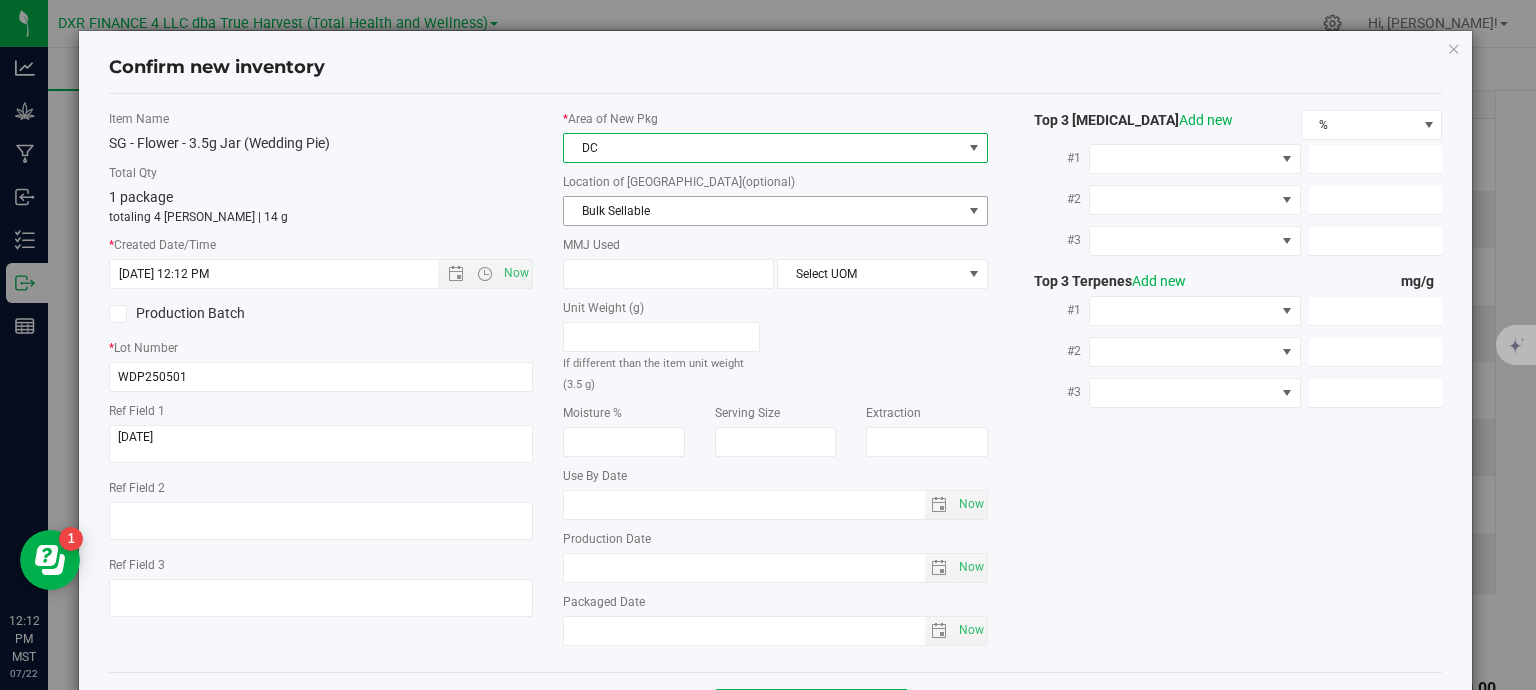 click on "Bulk Sellable" at bounding box center [763, 211] 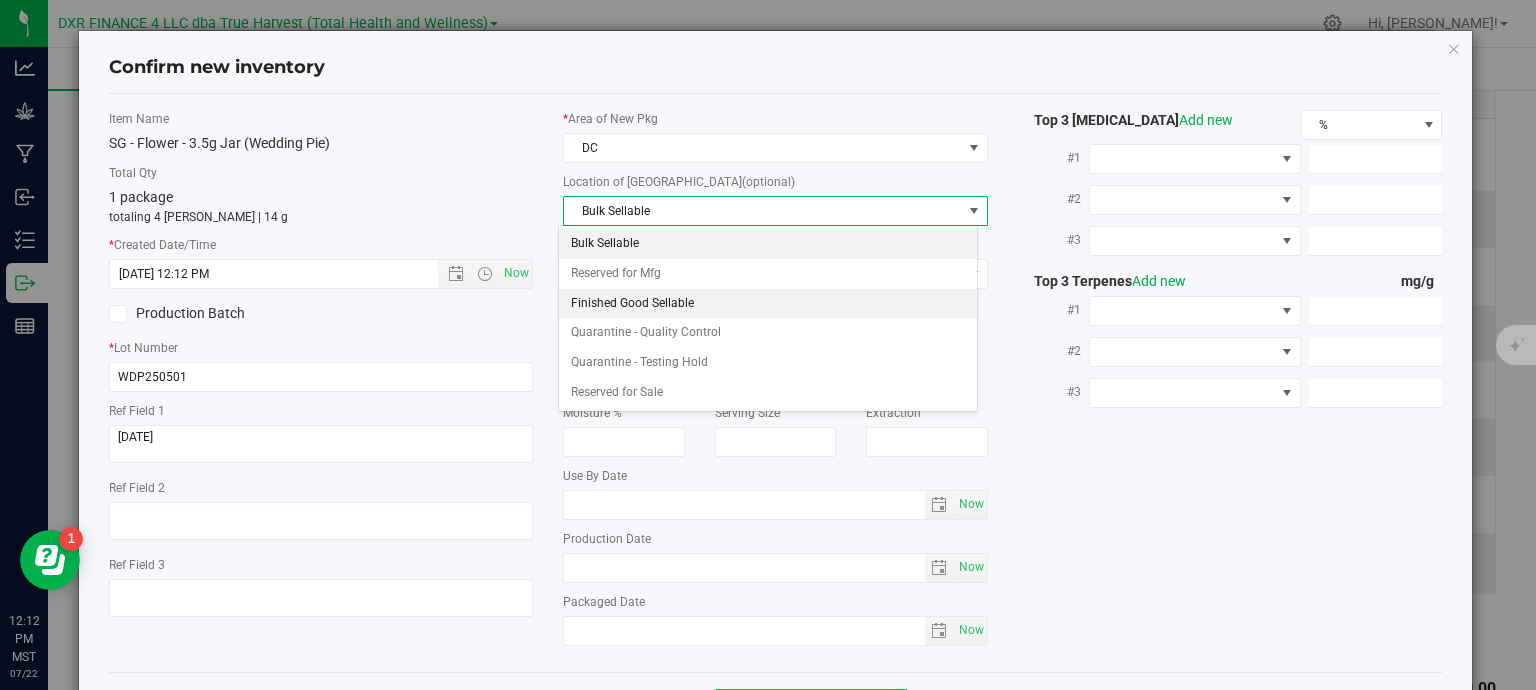 click on "Finished Good Sellable" at bounding box center (768, 304) 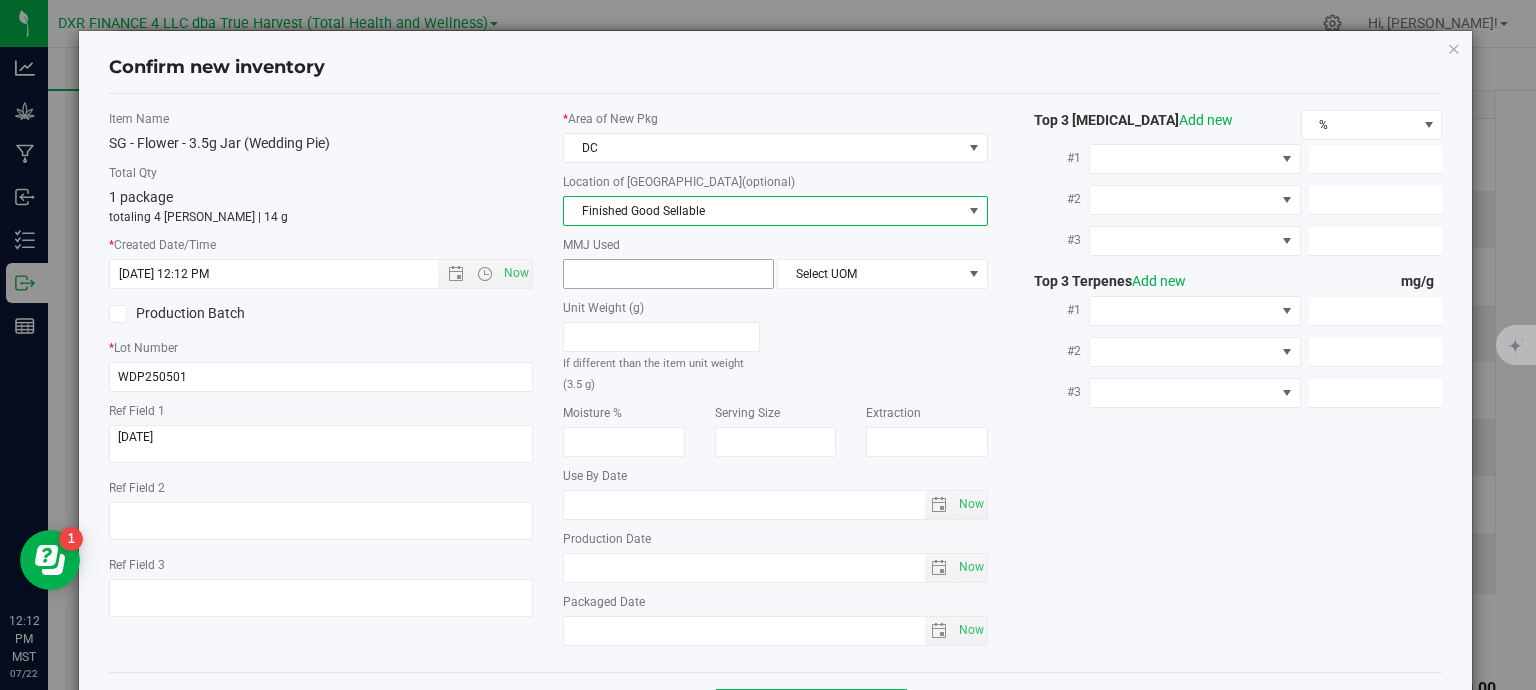 click at bounding box center (668, 274) 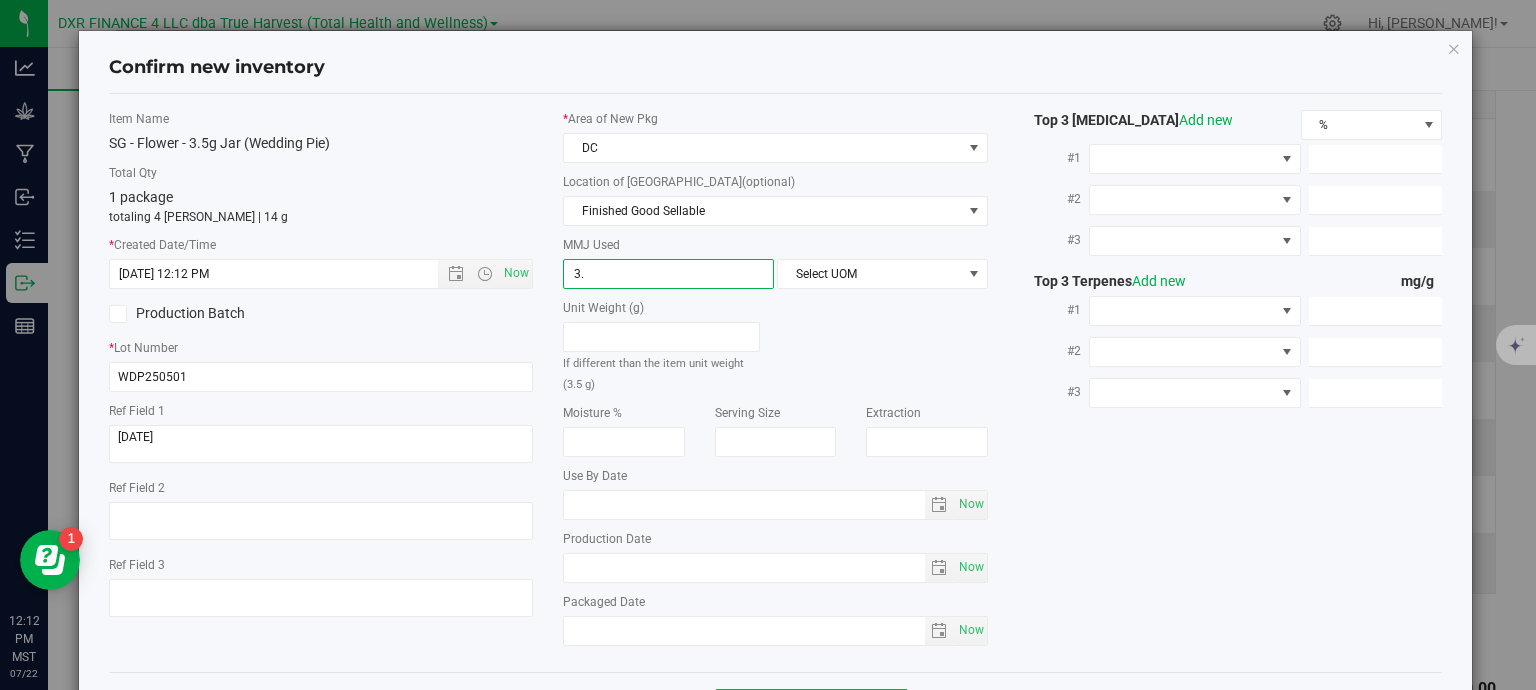 type on "3.5" 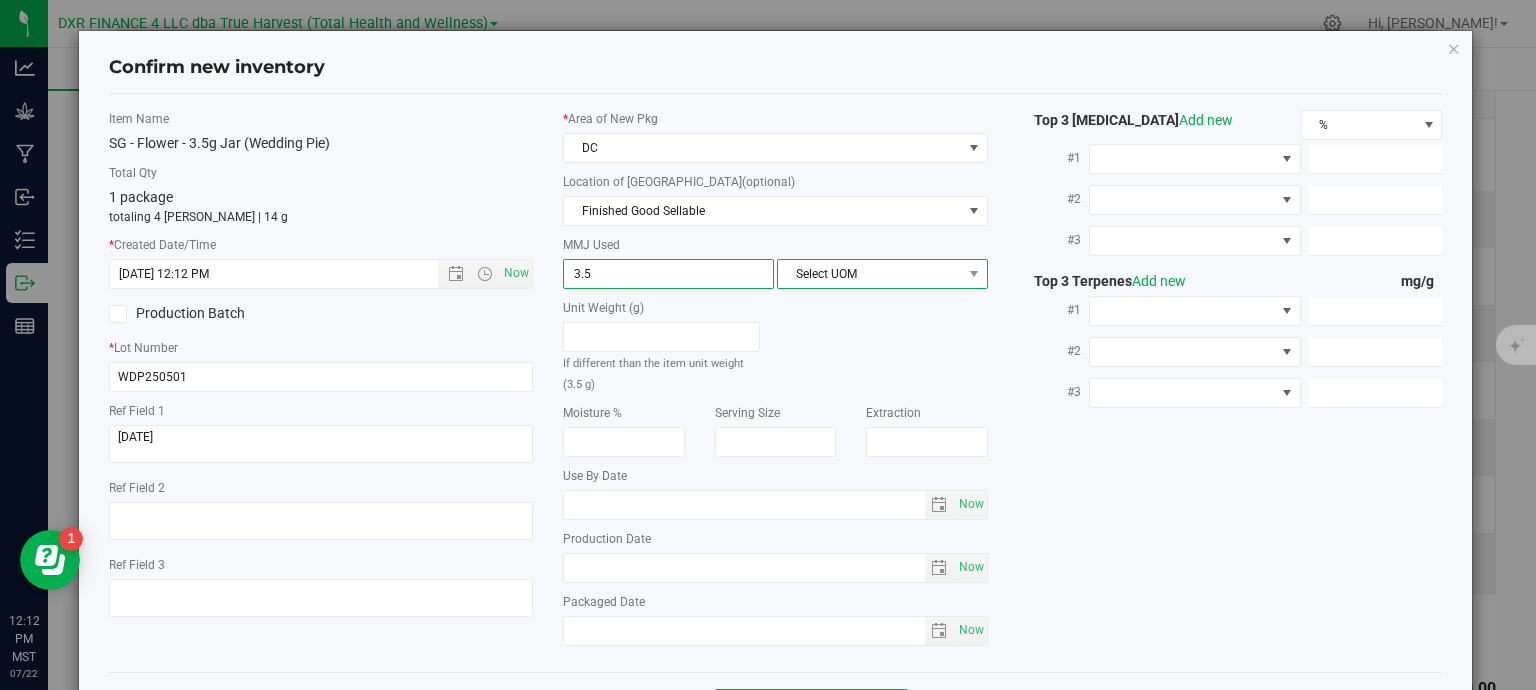 type on "3.5000" 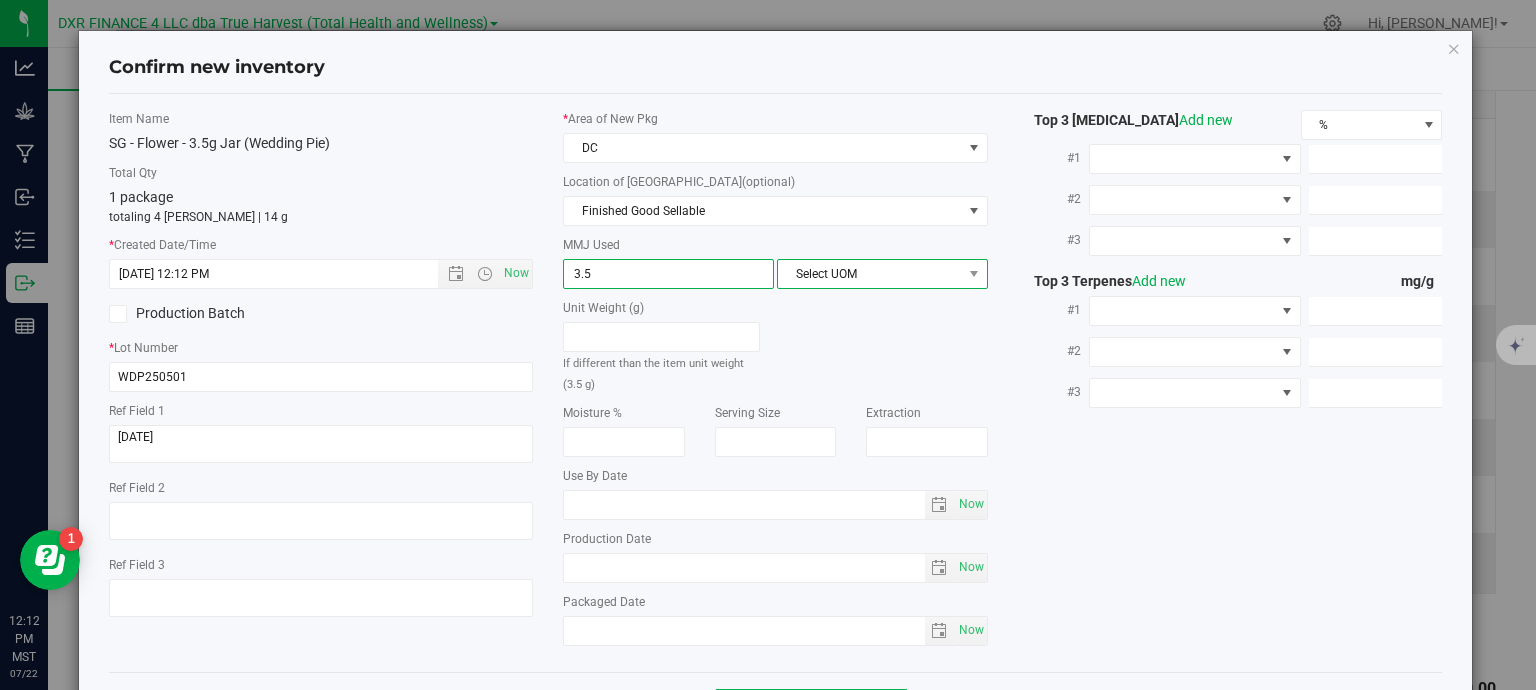 click on "Select UOM" at bounding box center [870, 274] 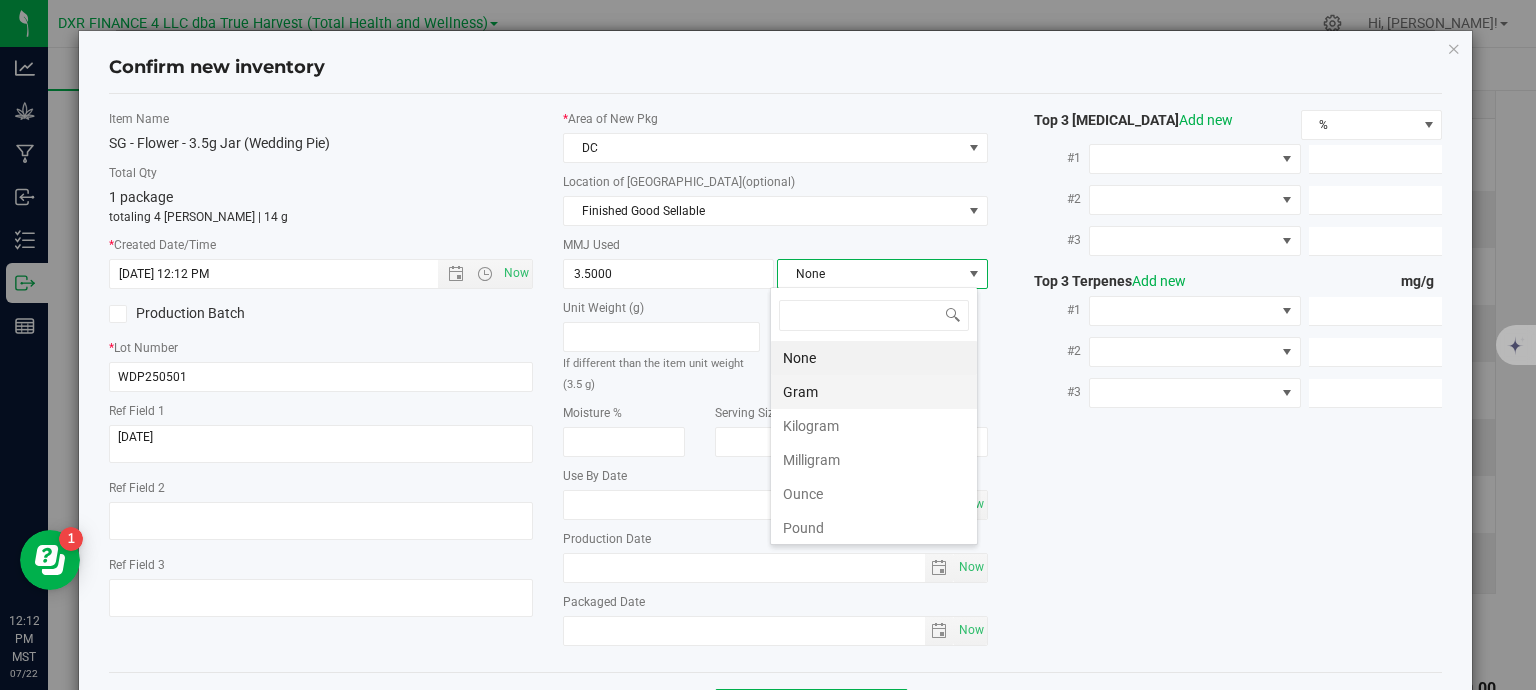 scroll, scrollTop: 99970, scrollLeft: 99792, axis: both 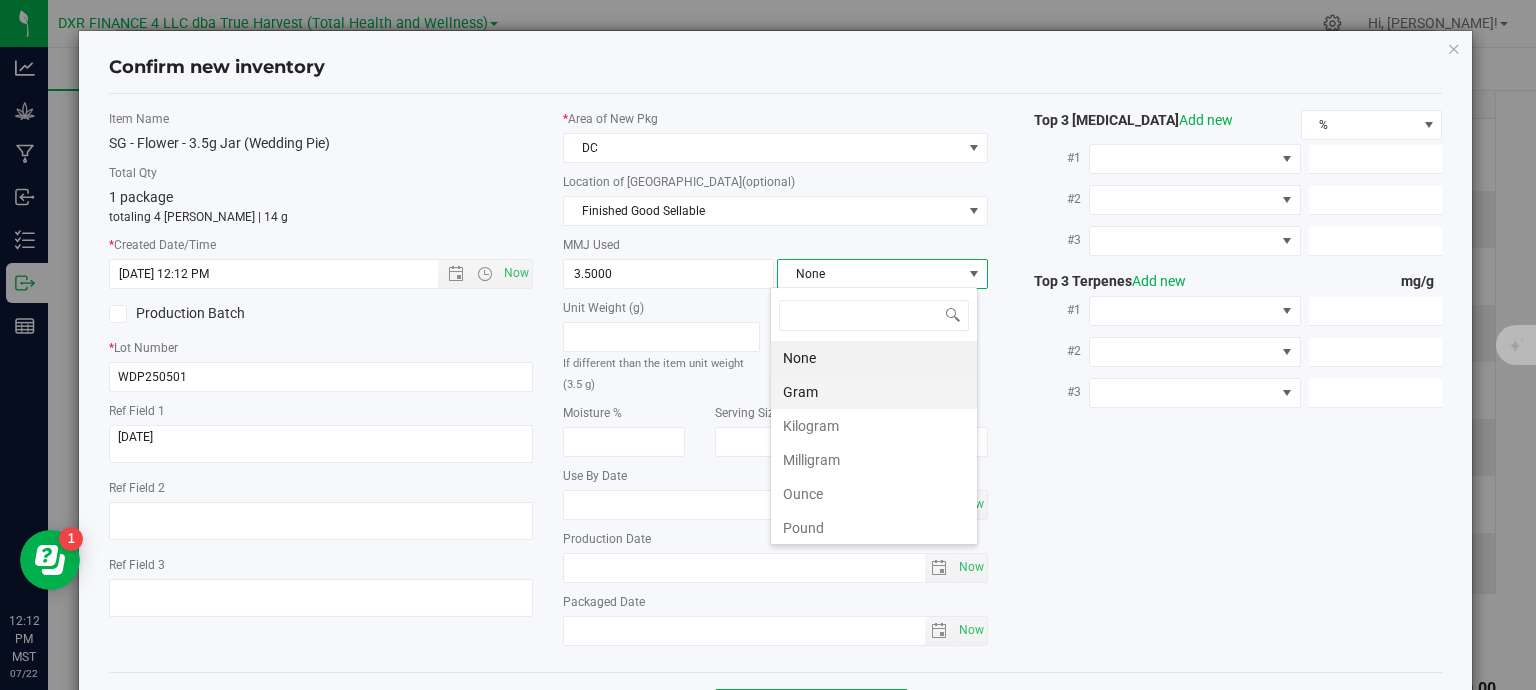 click on "Gram" at bounding box center (874, 392) 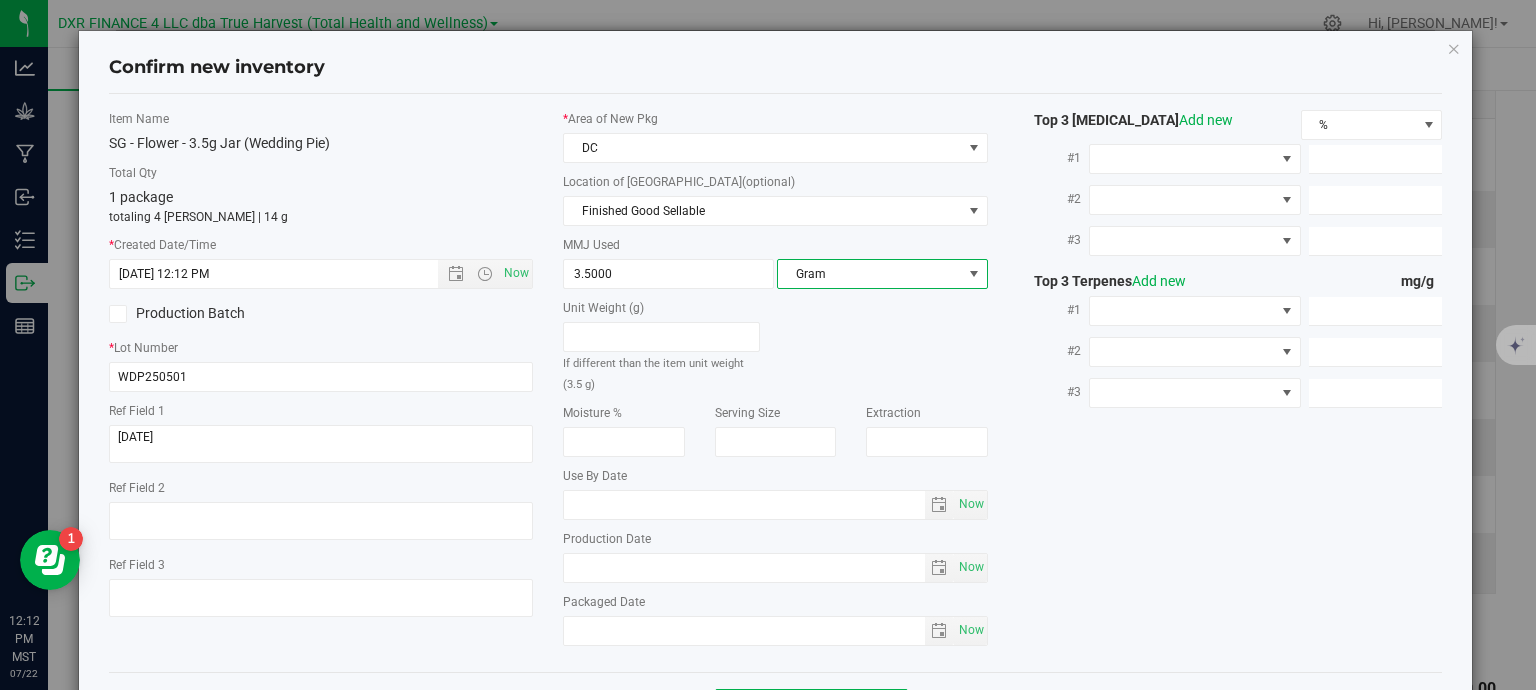 scroll, scrollTop: 75, scrollLeft: 0, axis: vertical 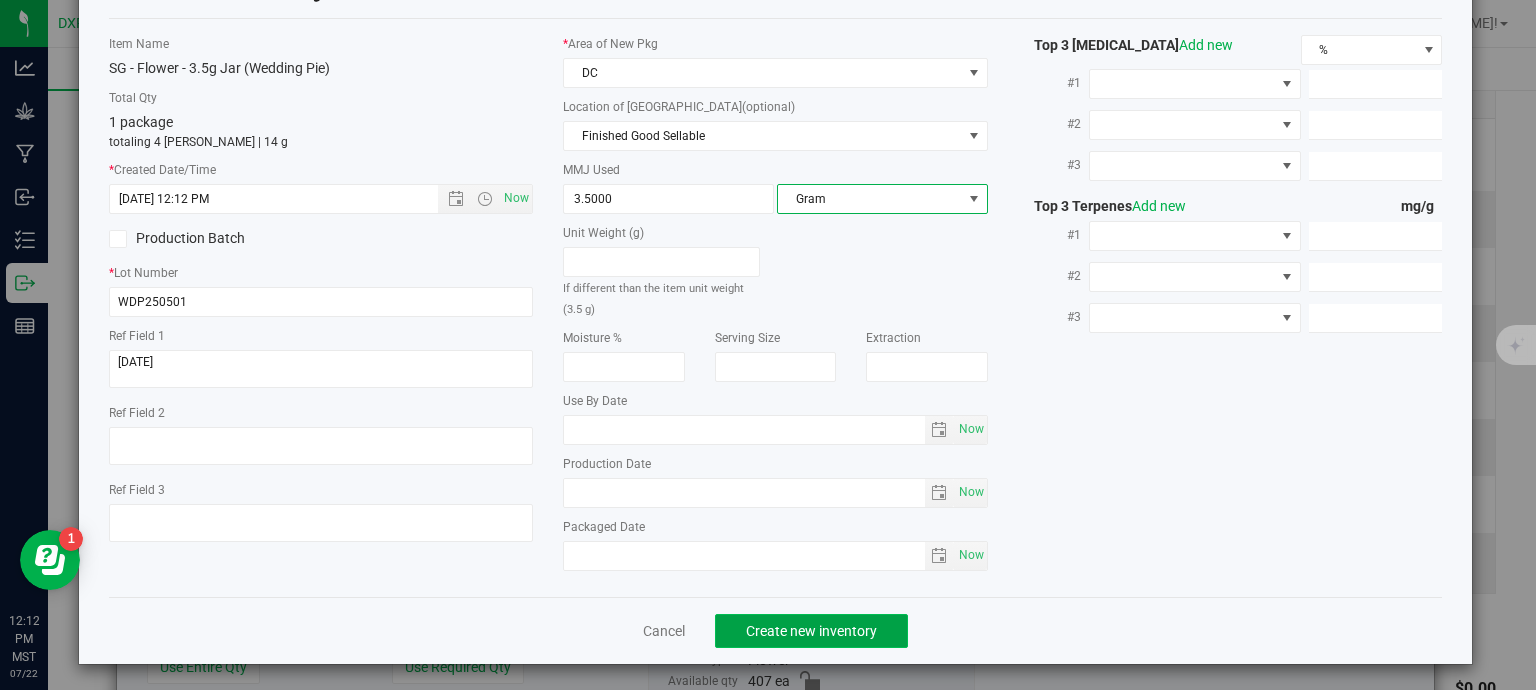 click on "Create new inventory" 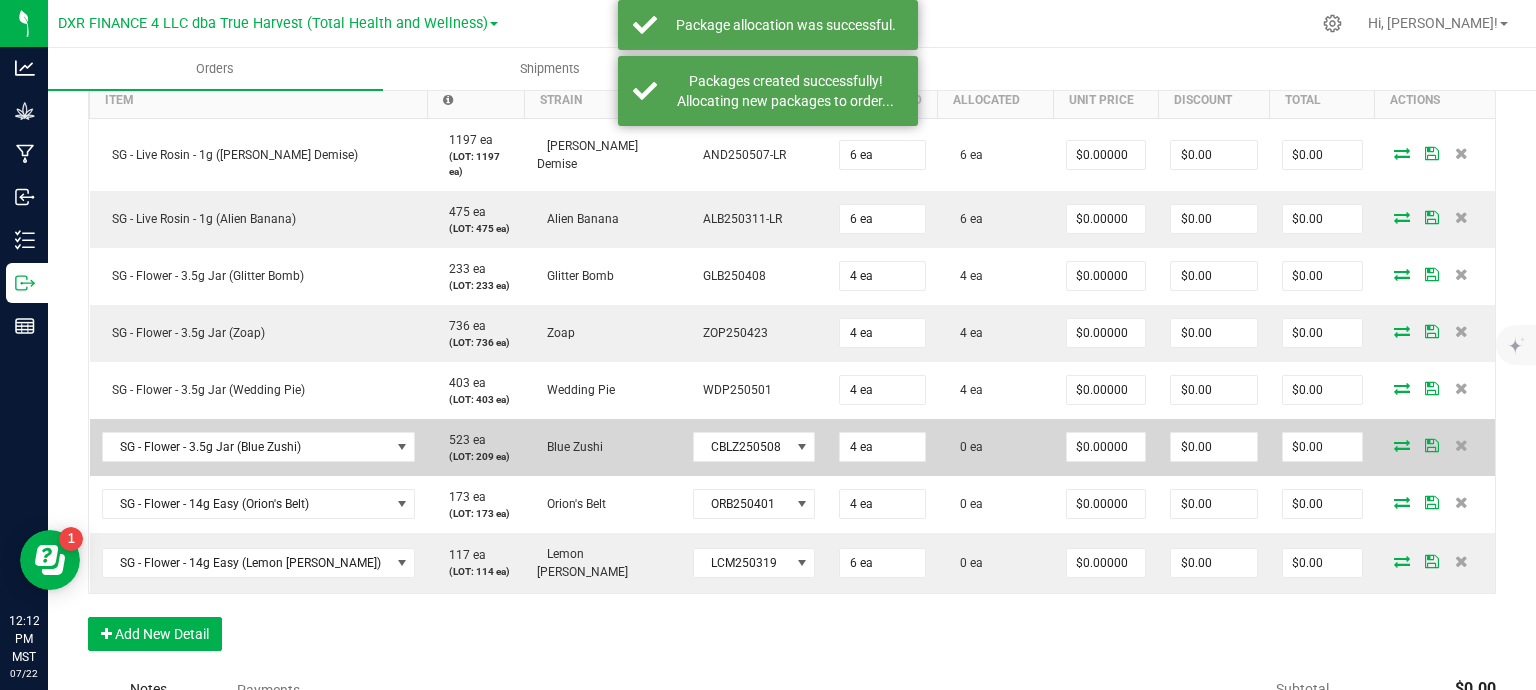 click at bounding box center (1402, 445) 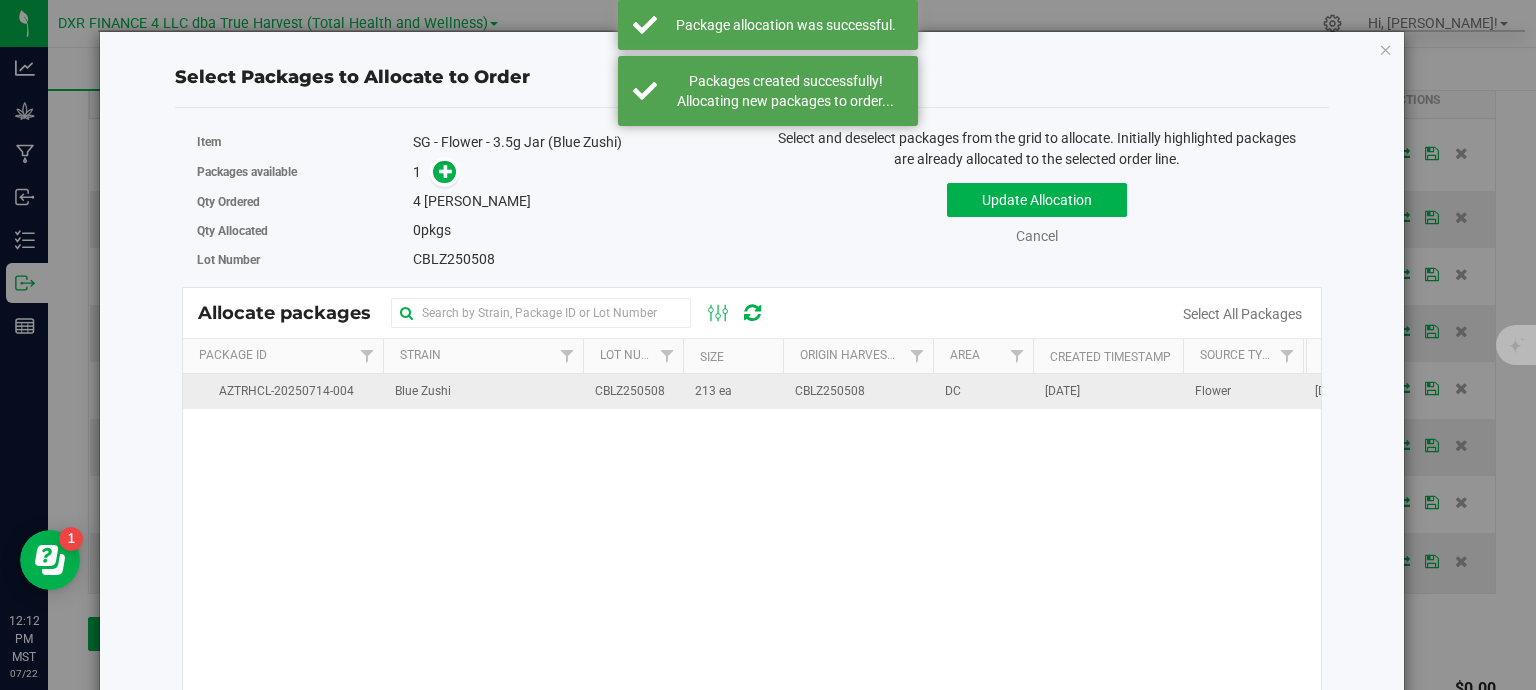 click on "213 ea" at bounding box center (713, 391) 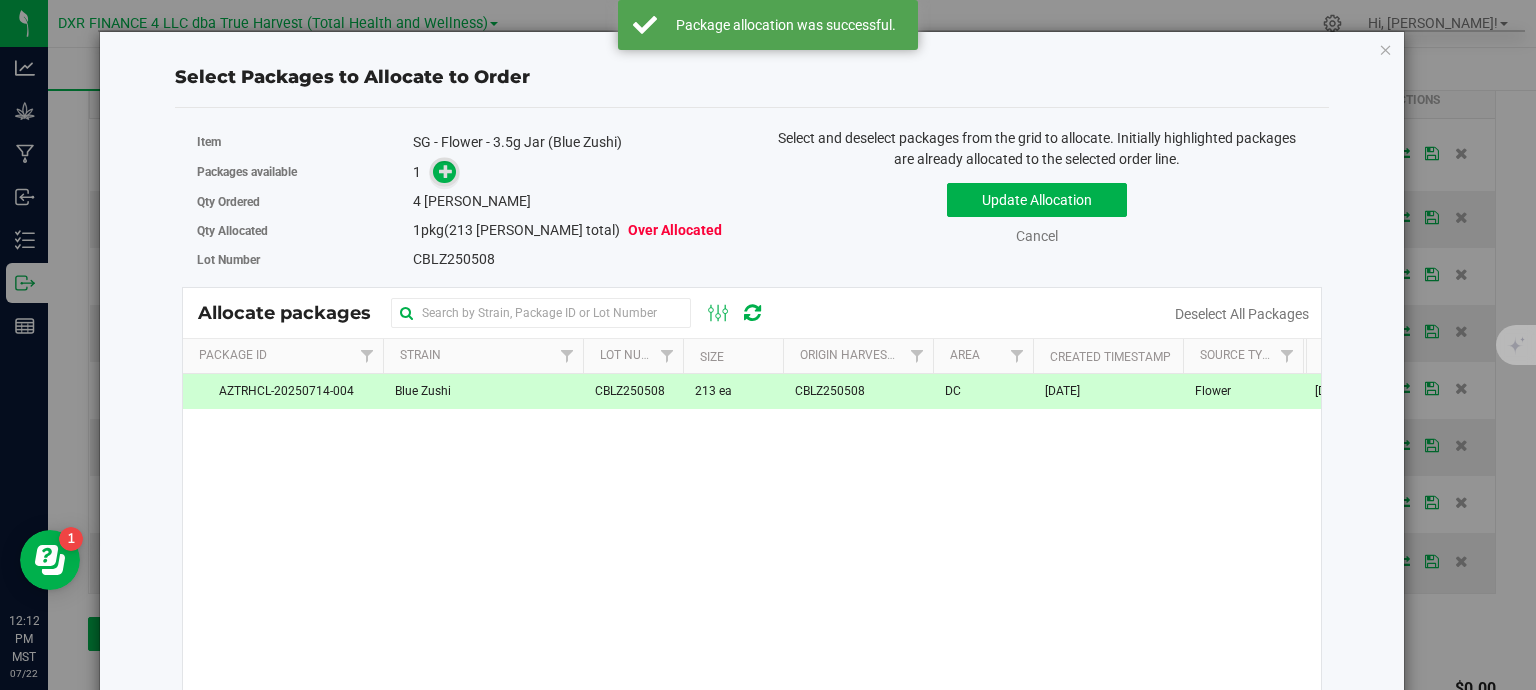click at bounding box center [444, 171] 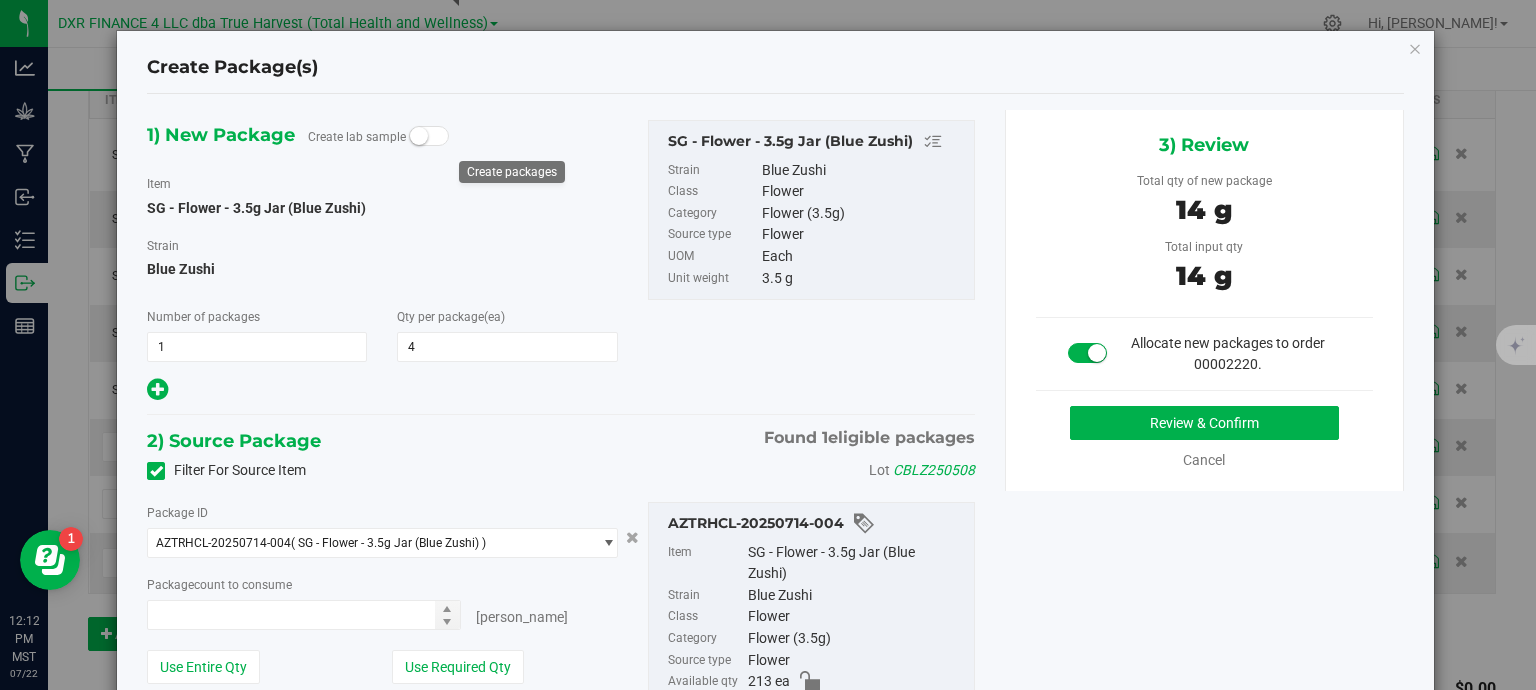 type on "4 ea" 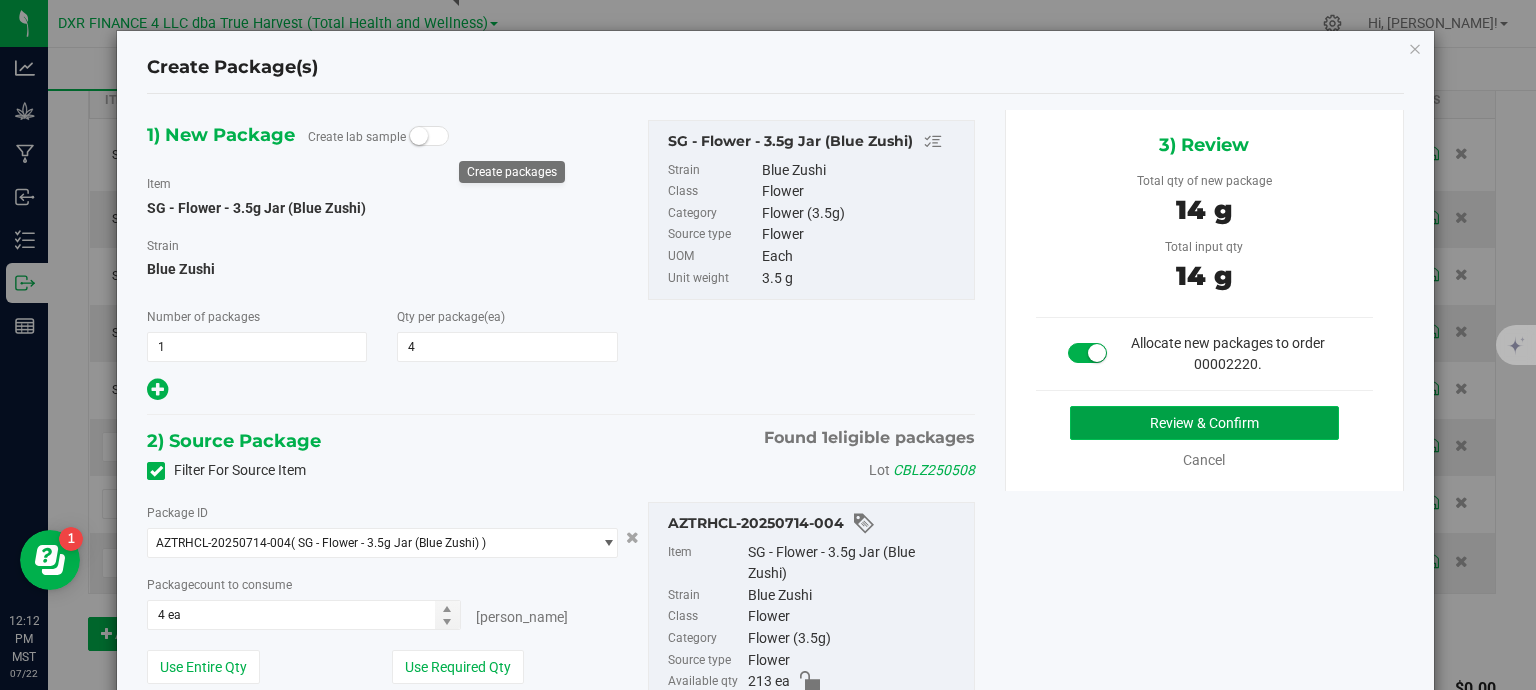 click on "Review & Confirm" at bounding box center (1204, 423) 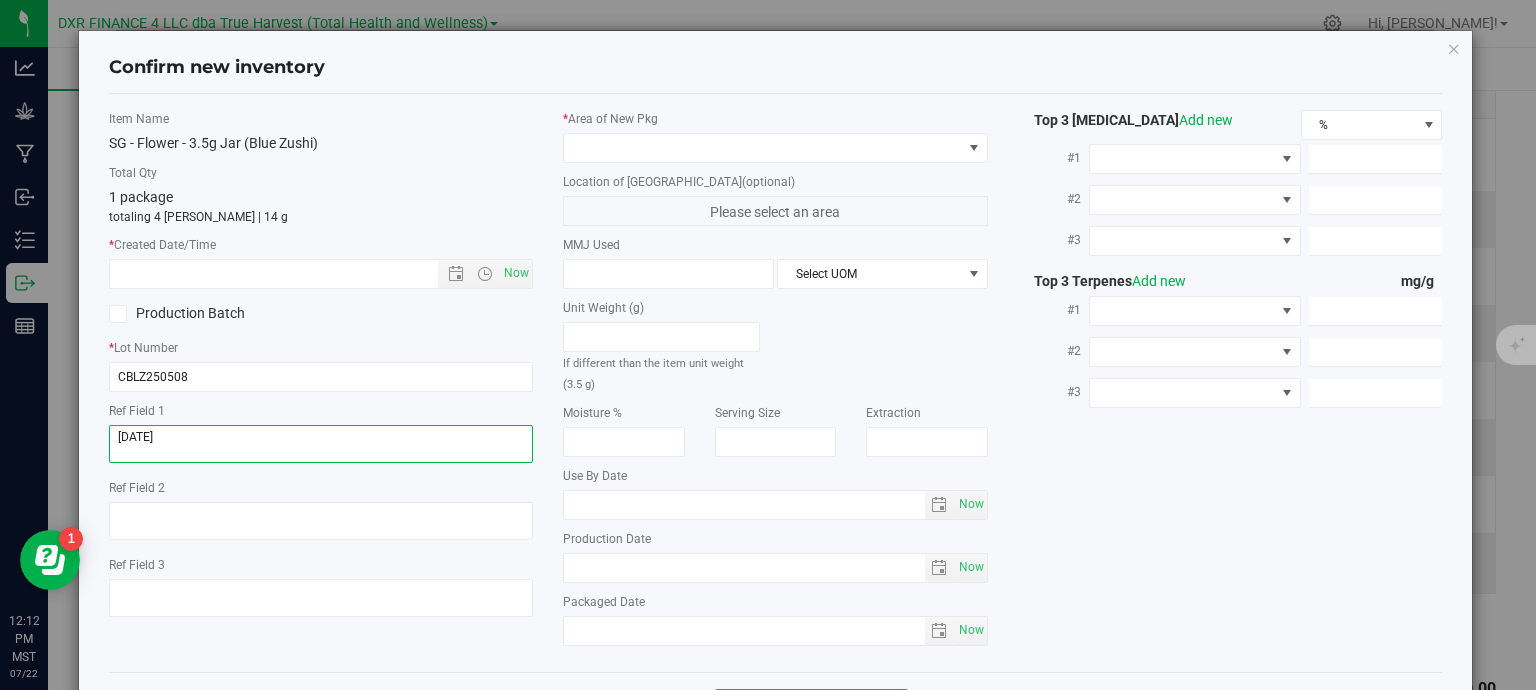 click at bounding box center [321, 444] 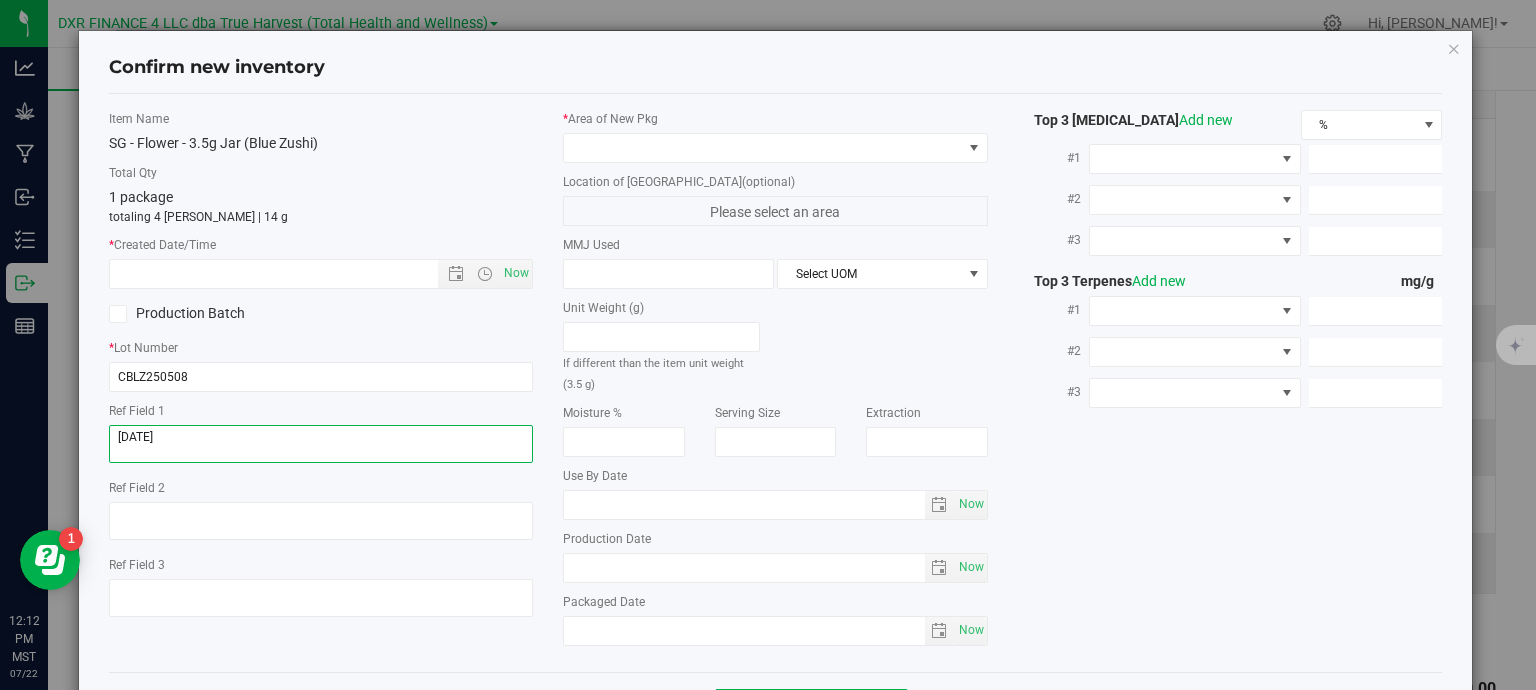click at bounding box center (321, 444) 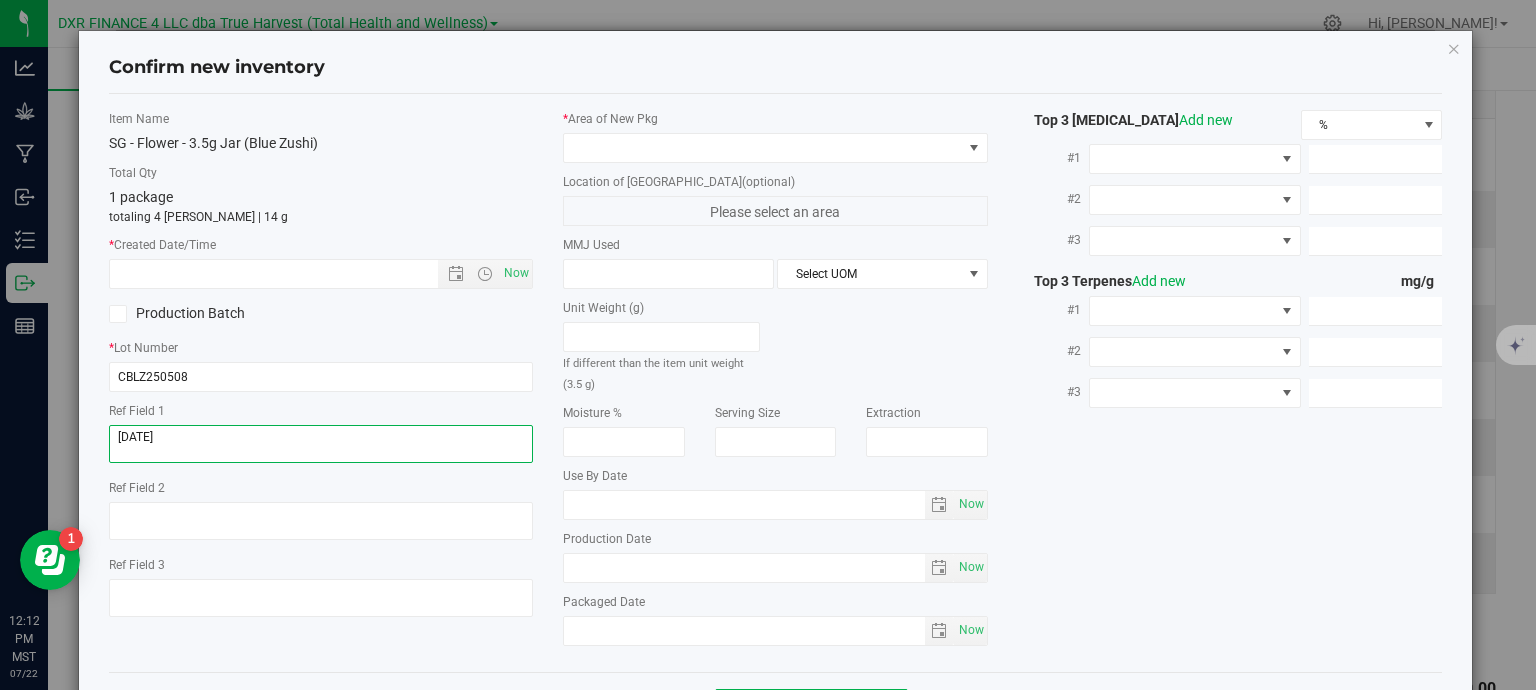 click at bounding box center (321, 444) 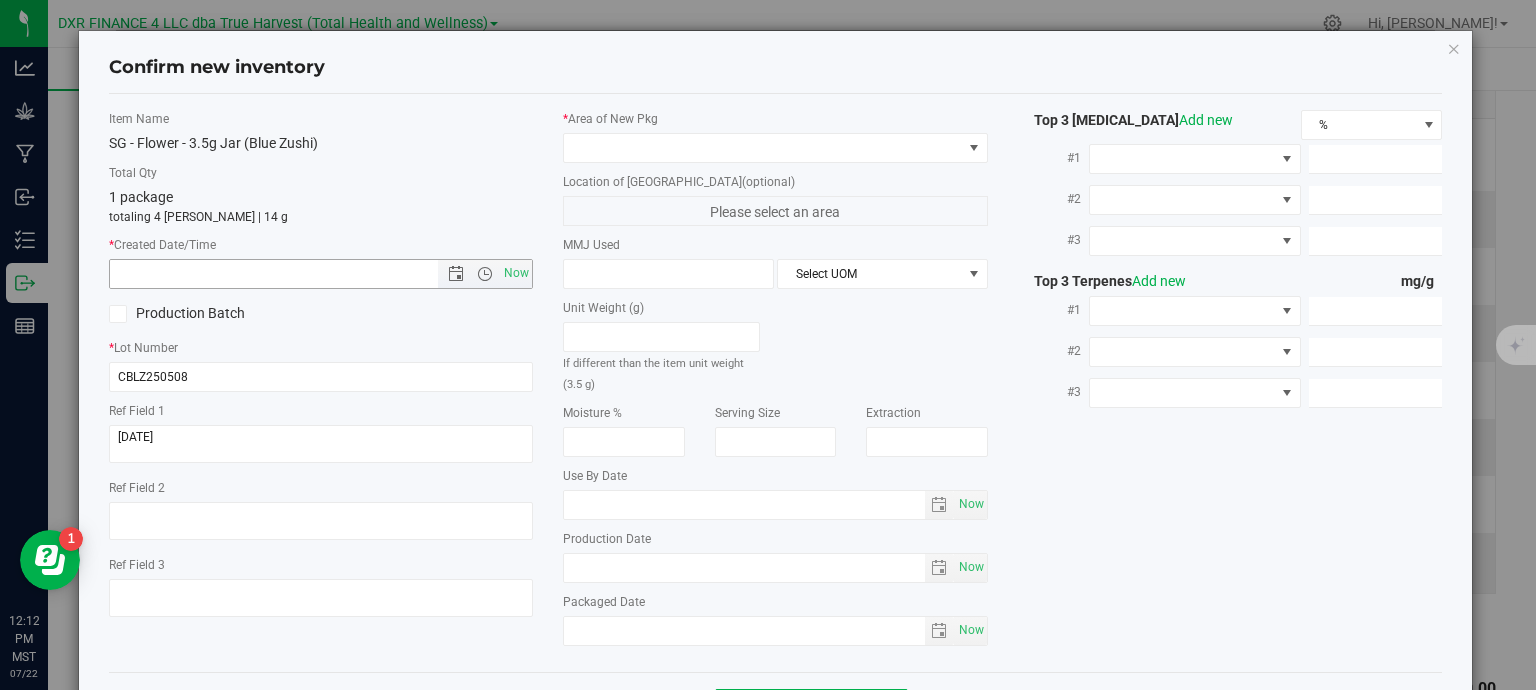 click at bounding box center [291, 274] 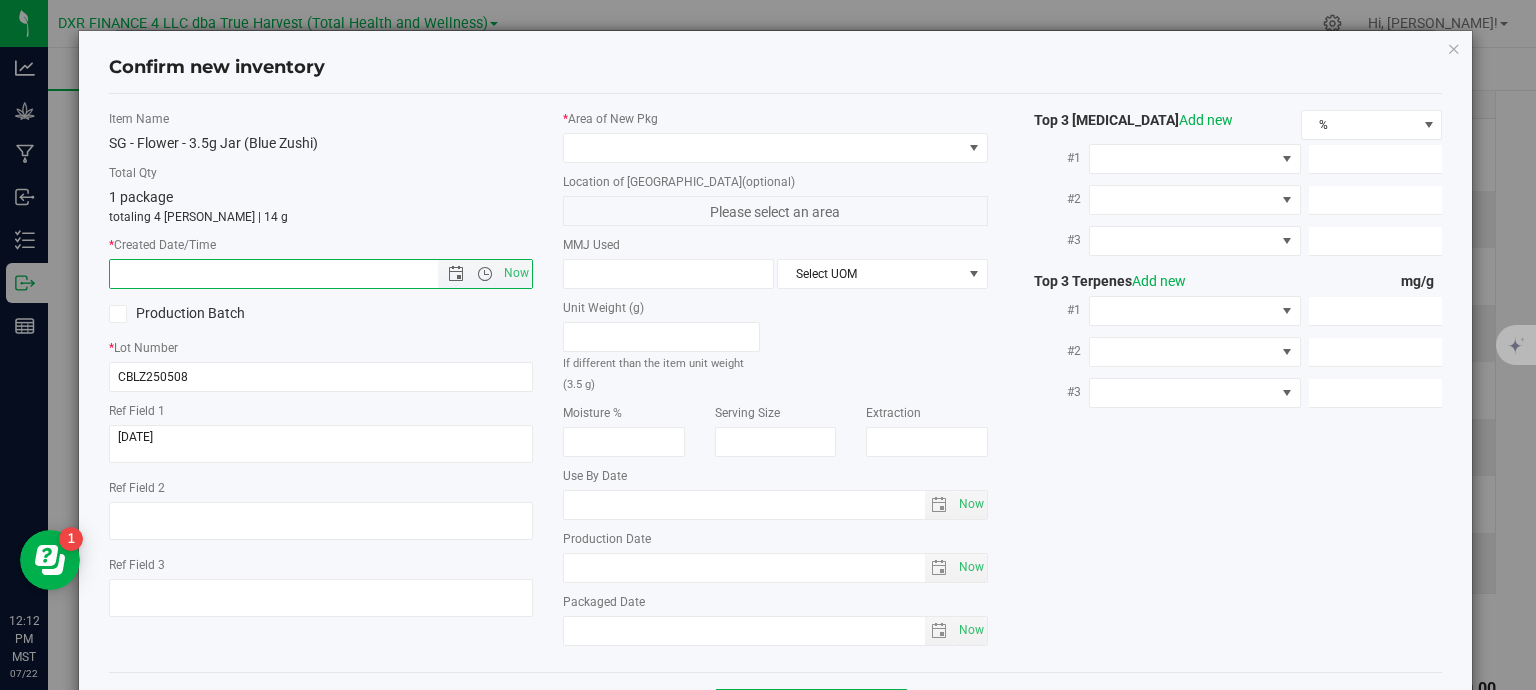 paste on "[DATE]" 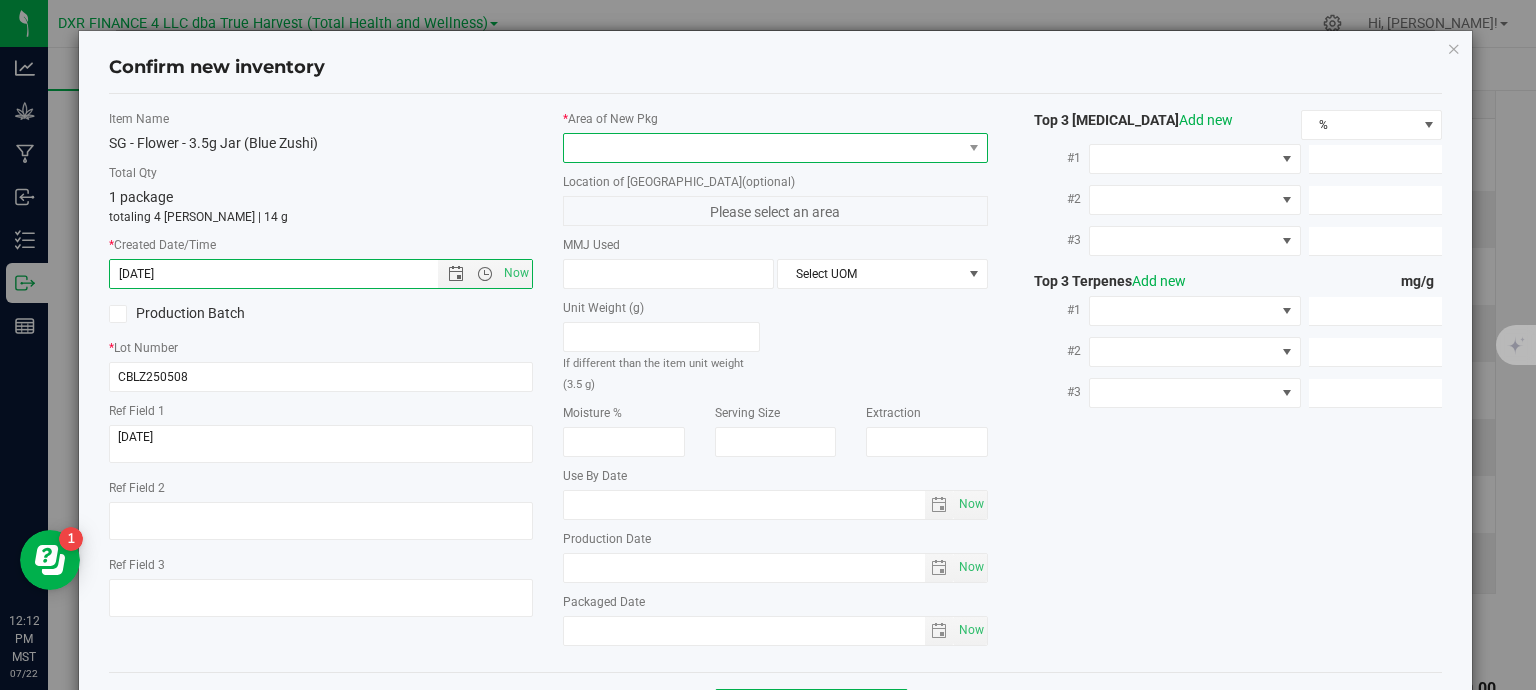 click at bounding box center (763, 148) 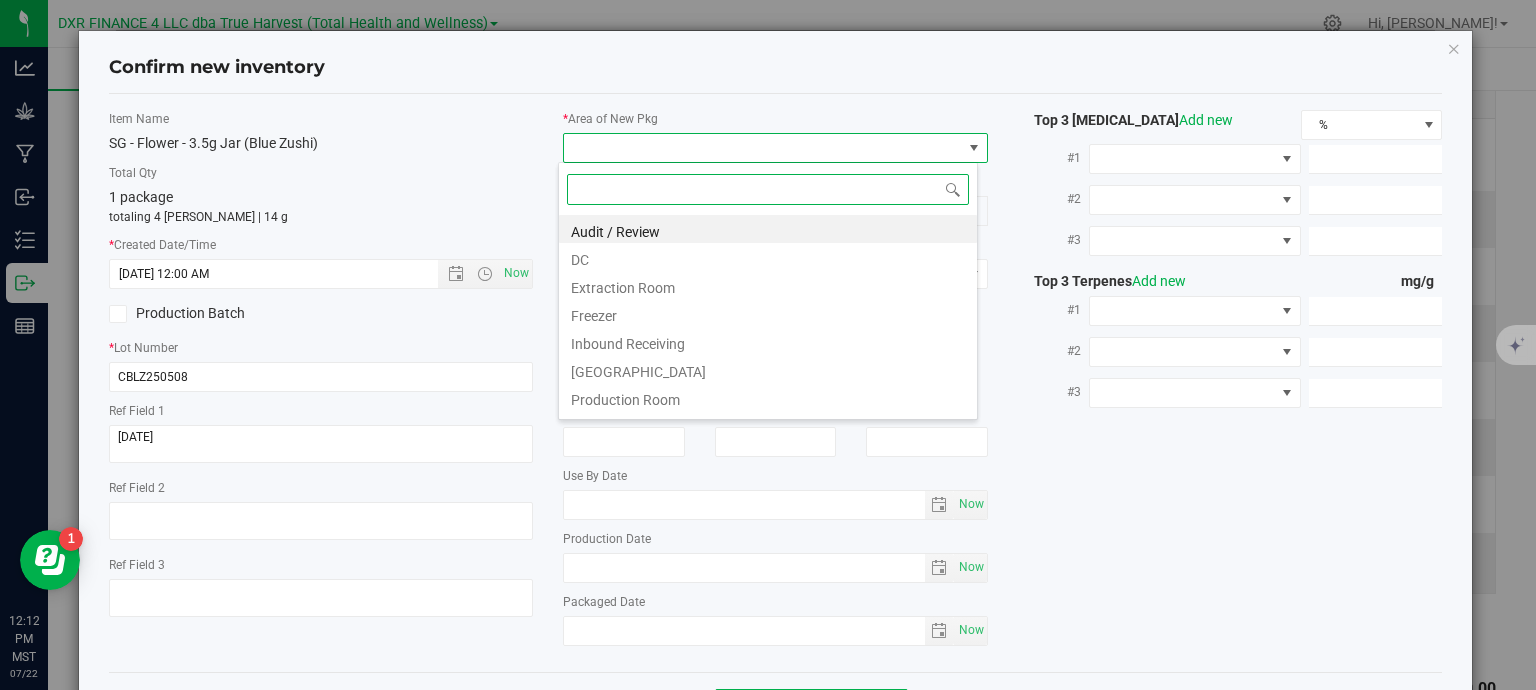 type on "[DATE] 12:12 PM" 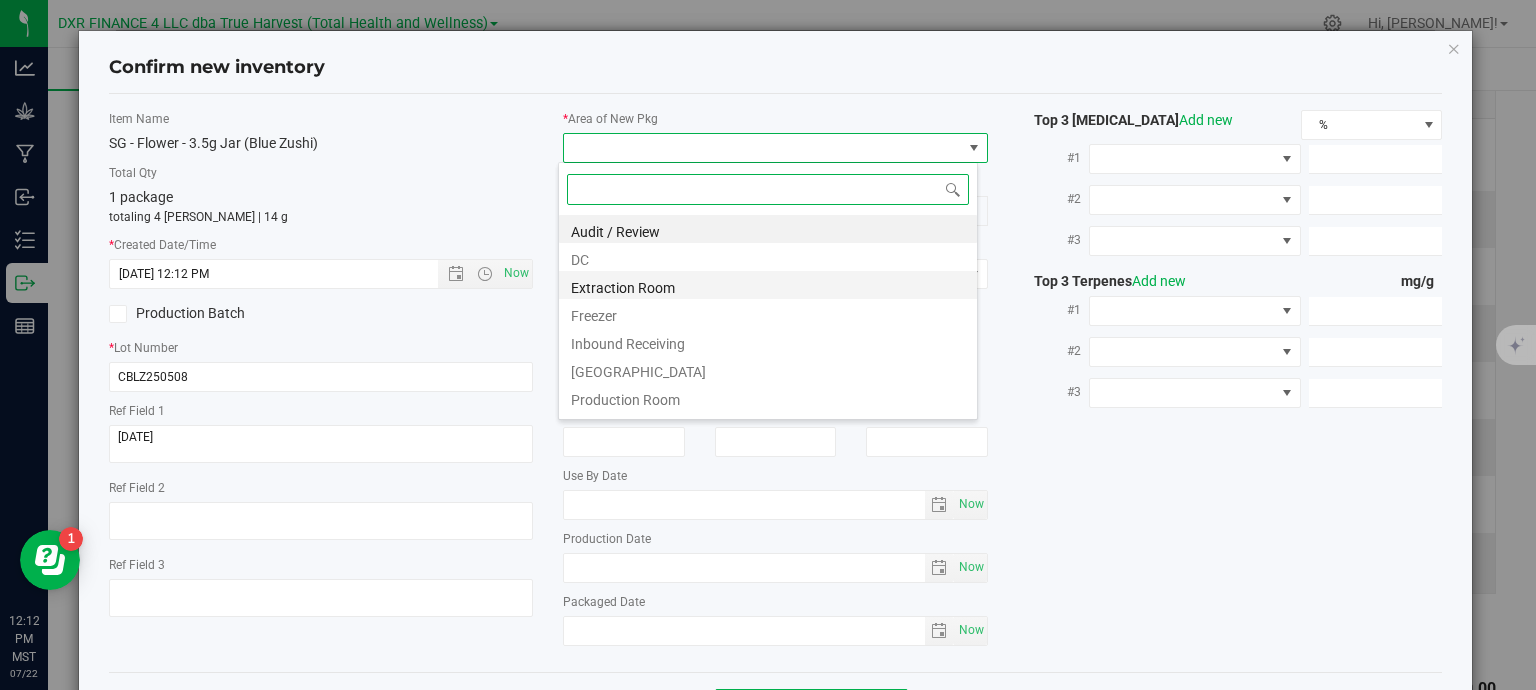 scroll, scrollTop: 99970, scrollLeft: 99580, axis: both 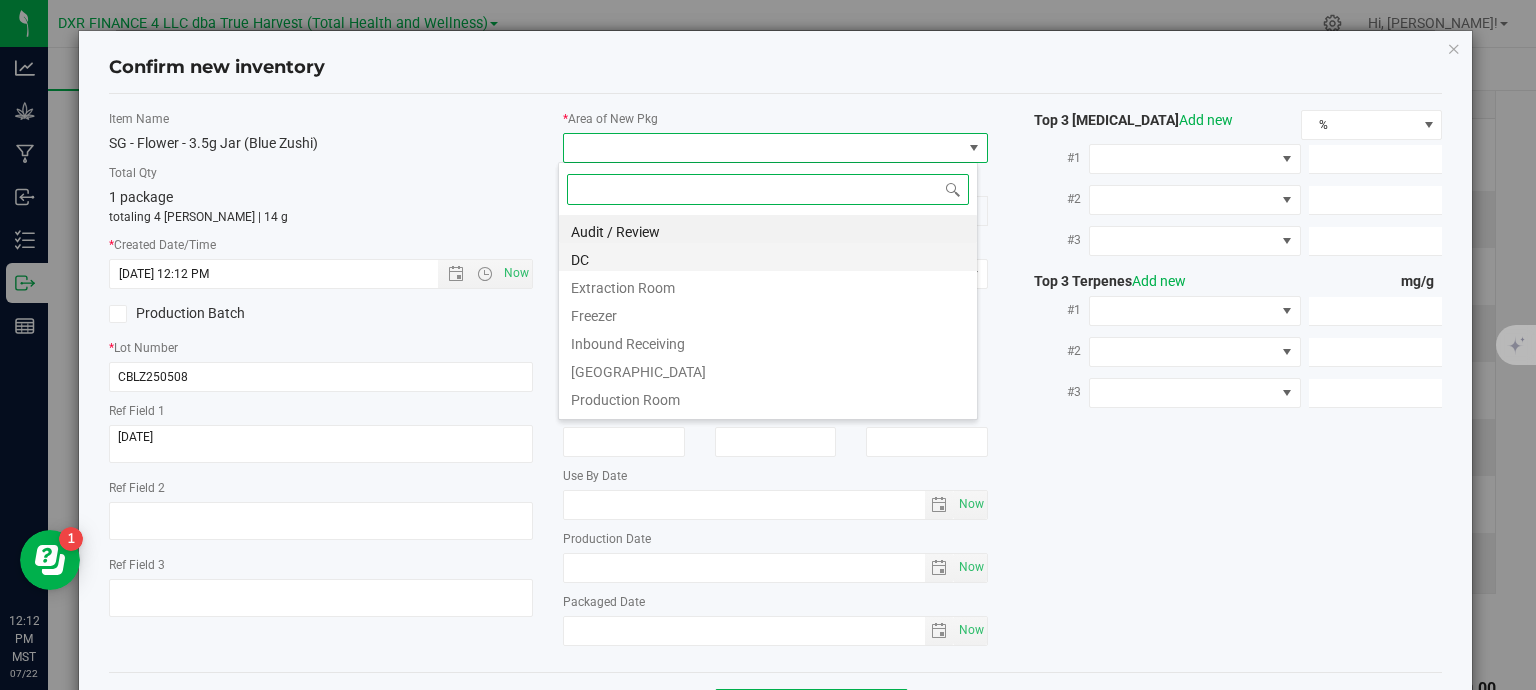 click on "DC" at bounding box center [768, 257] 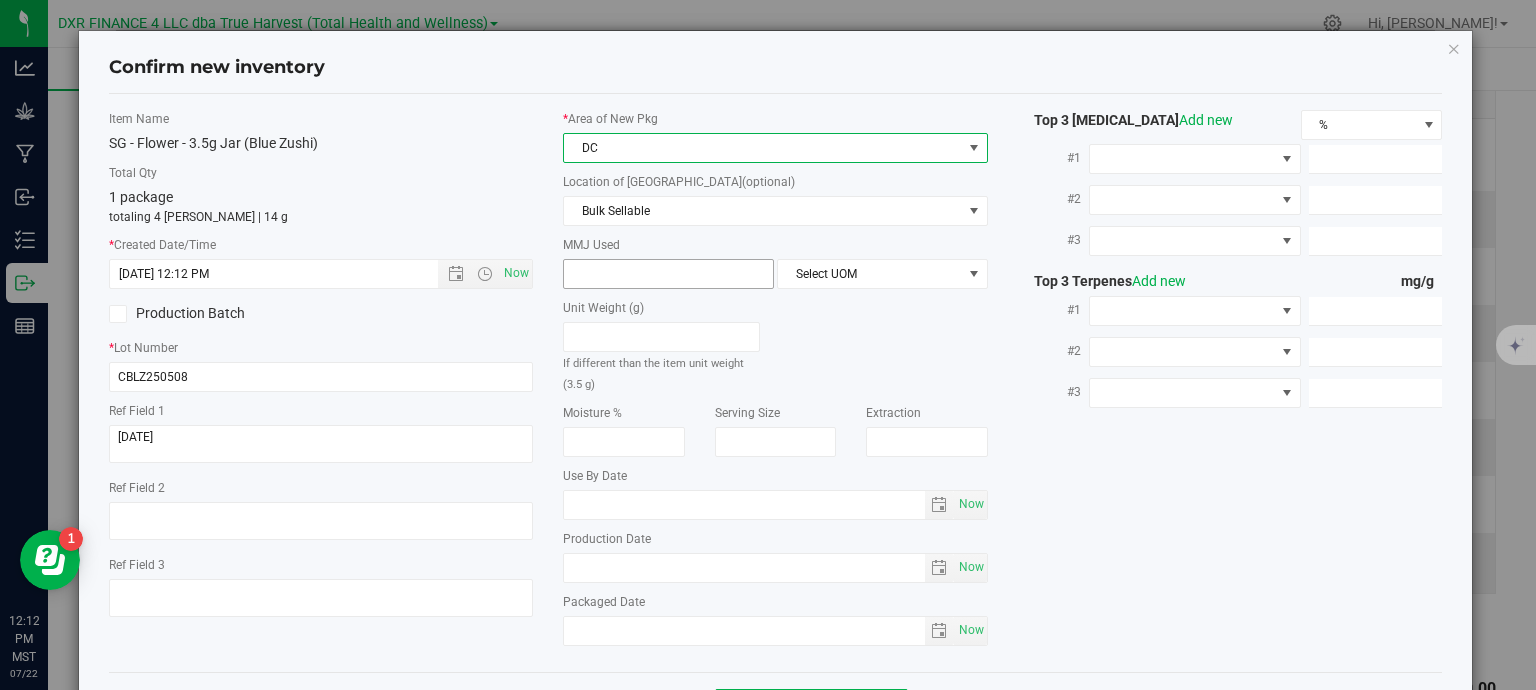 click at bounding box center (668, 274) 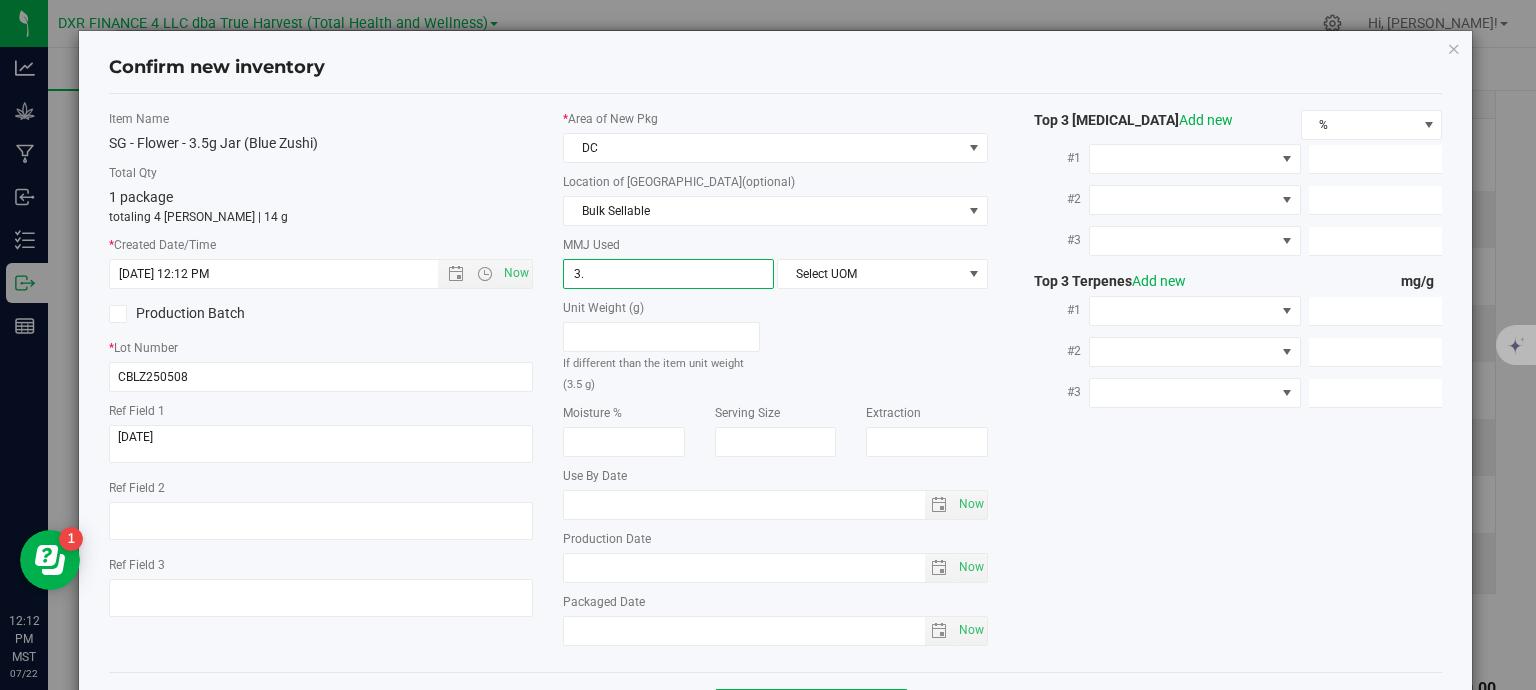 type on "3.5" 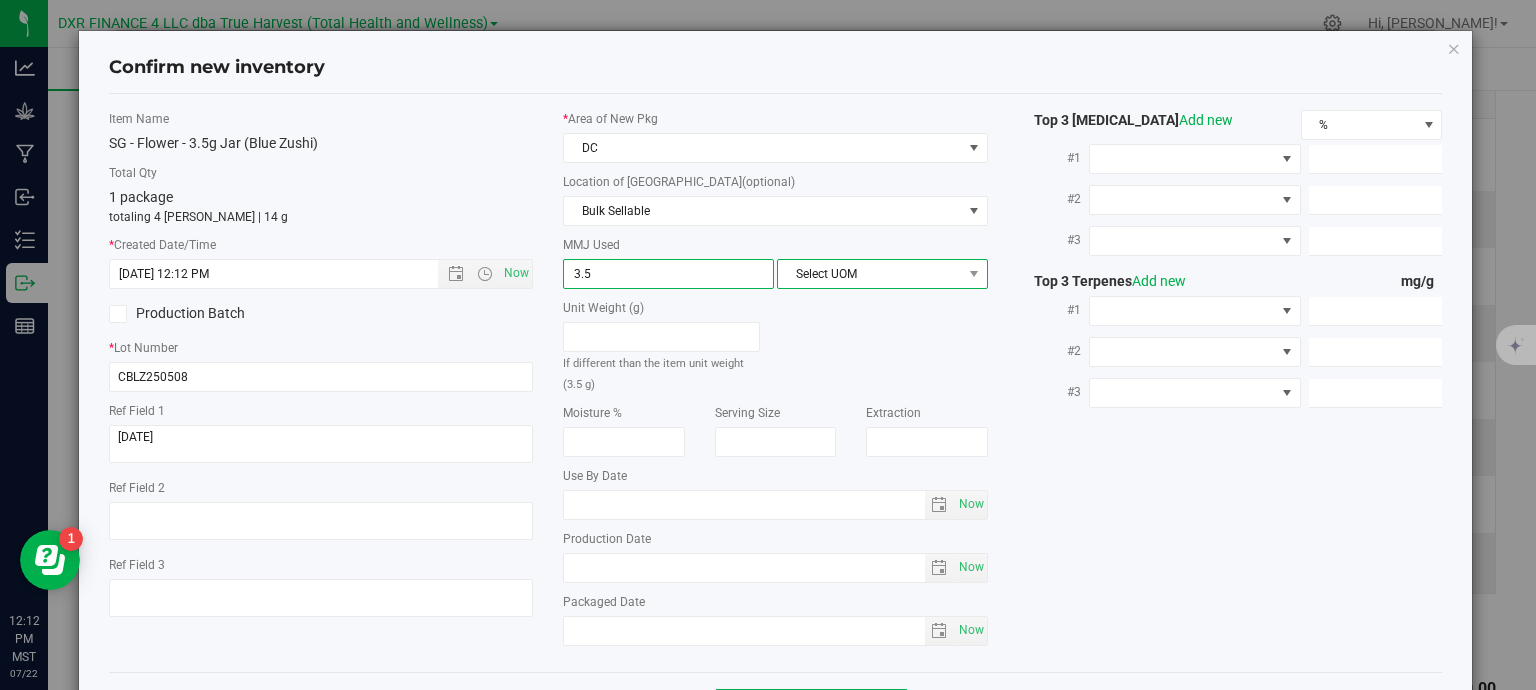 click on "Select UOM" at bounding box center (882, 274) 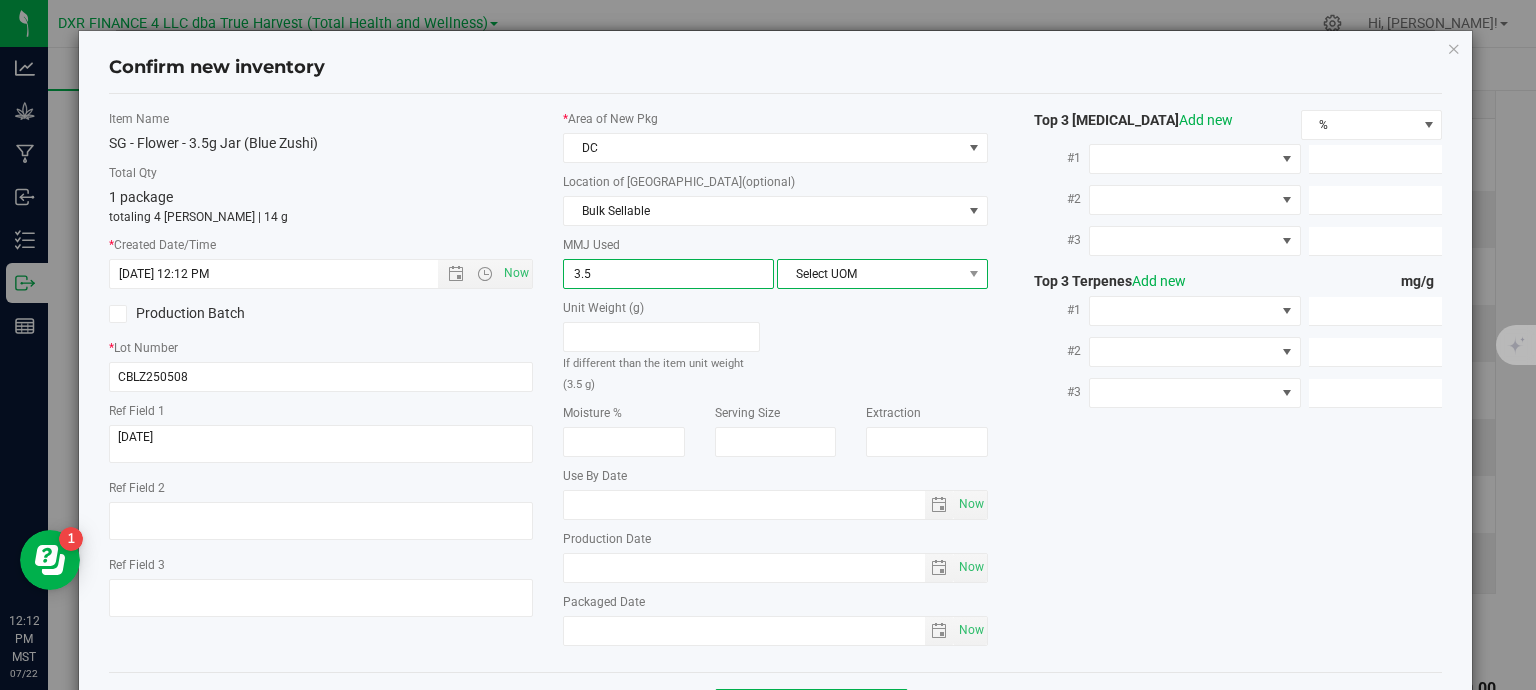 click on "Select UOM" at bounding box center [870, 274] 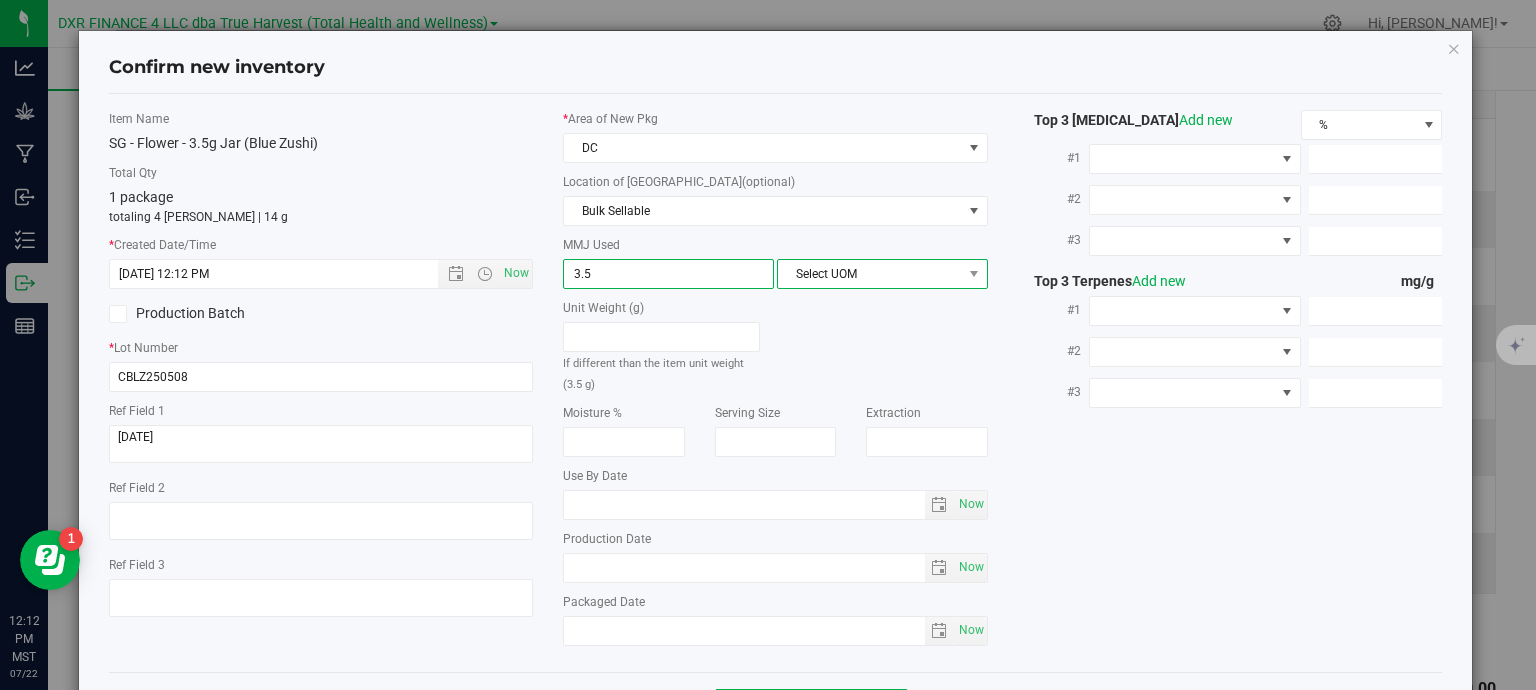 click on "Select UOM" at bounding box center [870, 274] 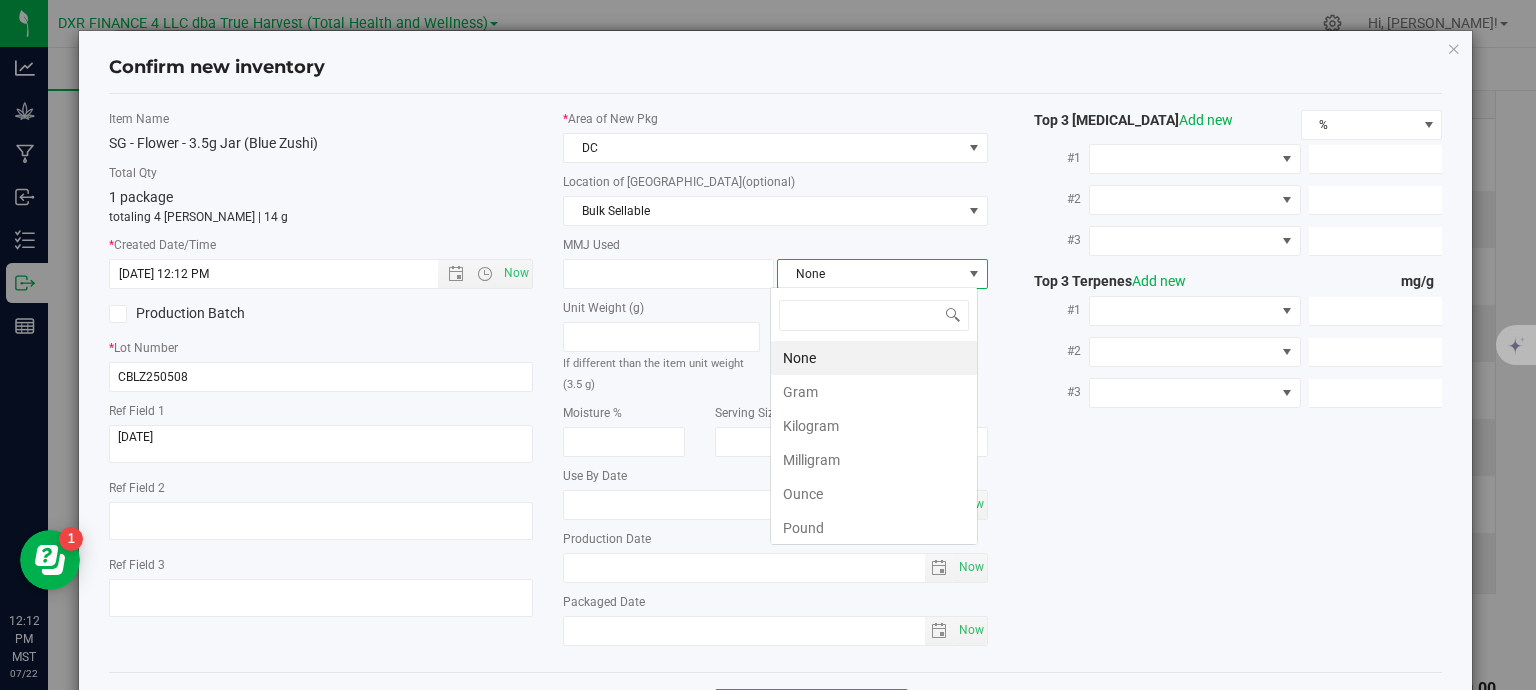 type on "3.5000" 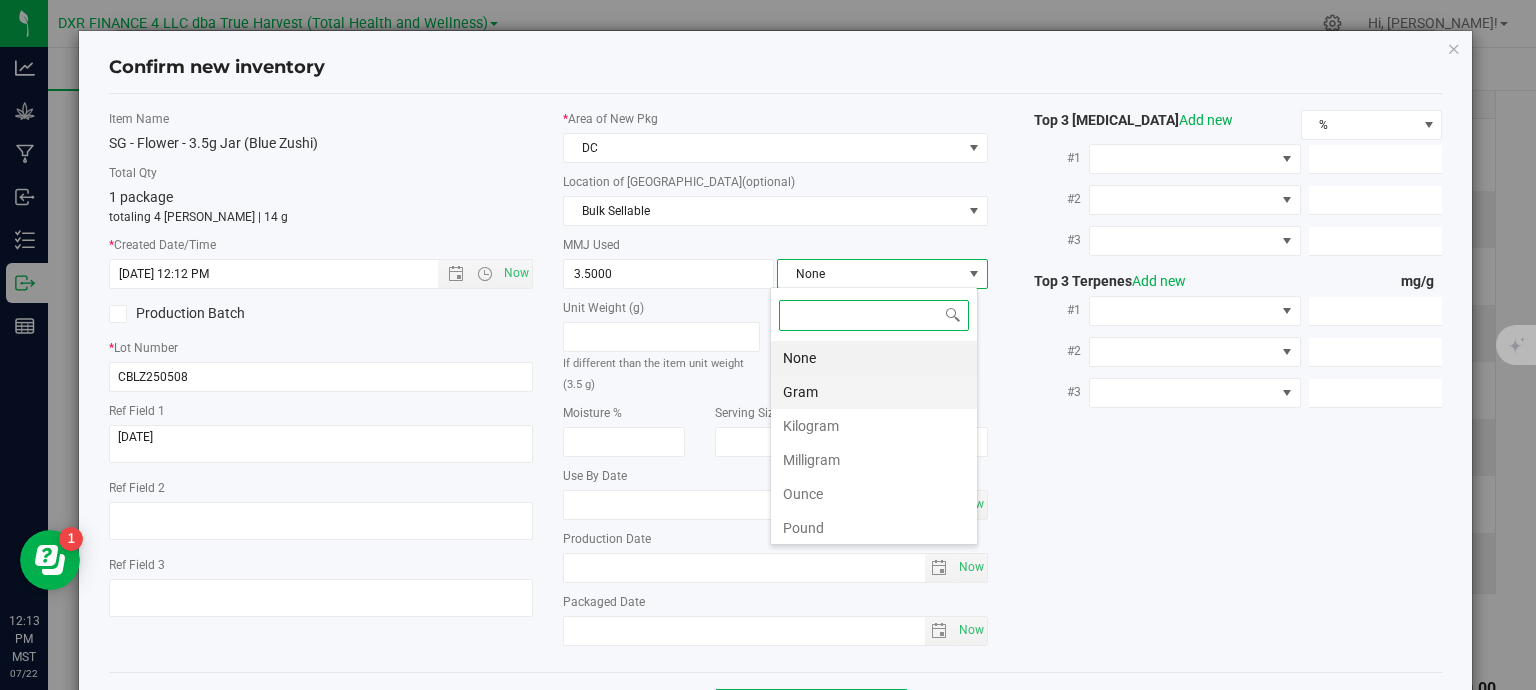 scroll, scrollTop: 99970, scrollLeft: 99792, axis: both 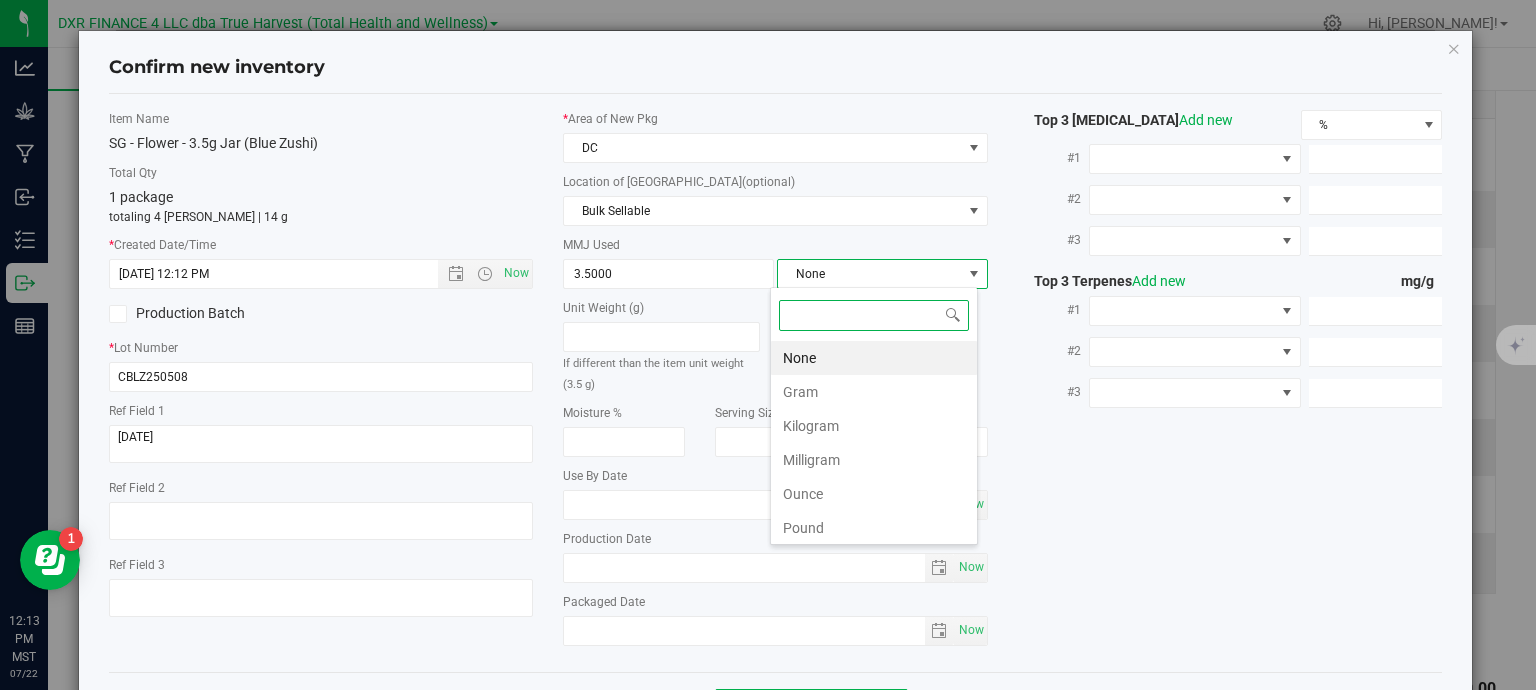 click on "Gram" at bounding box center (874, 392) 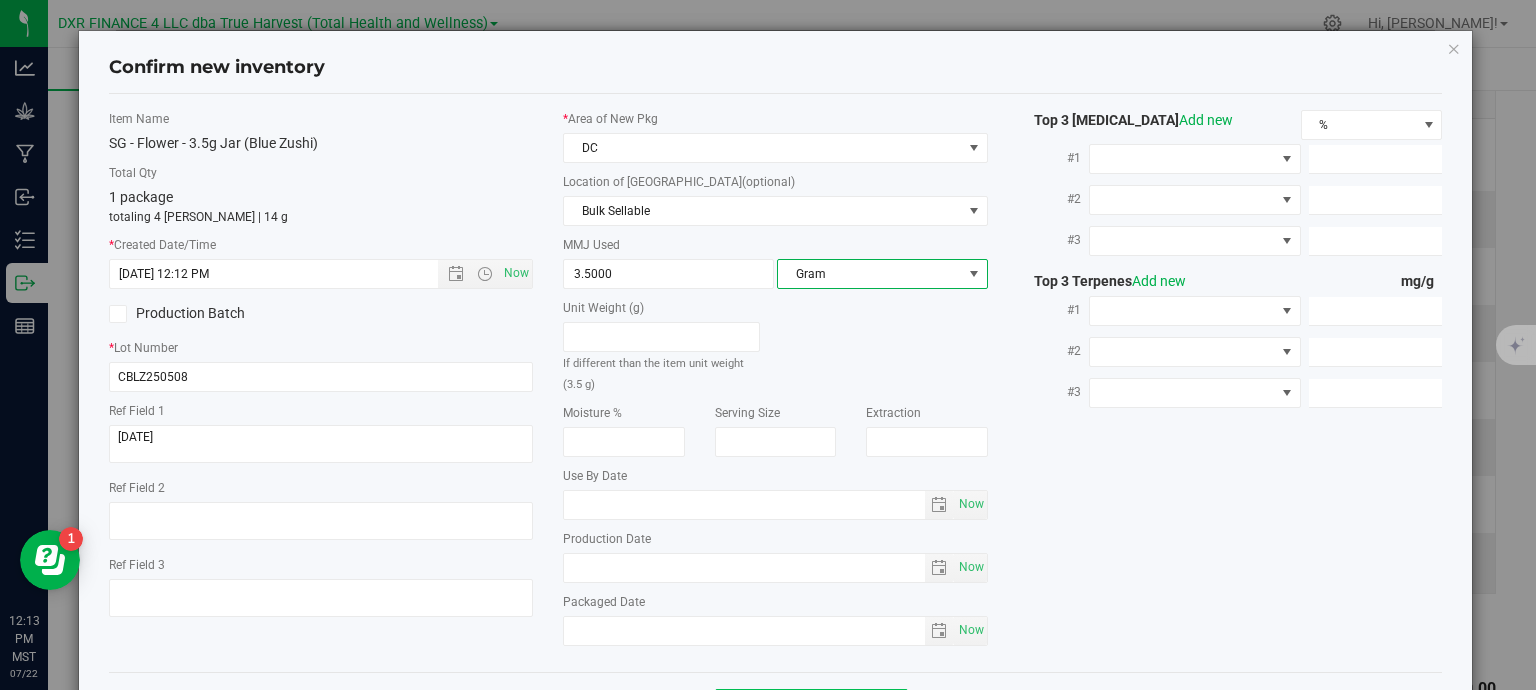 scroll, scrollTop: 75, scrollLeft: 0, axis: vertical 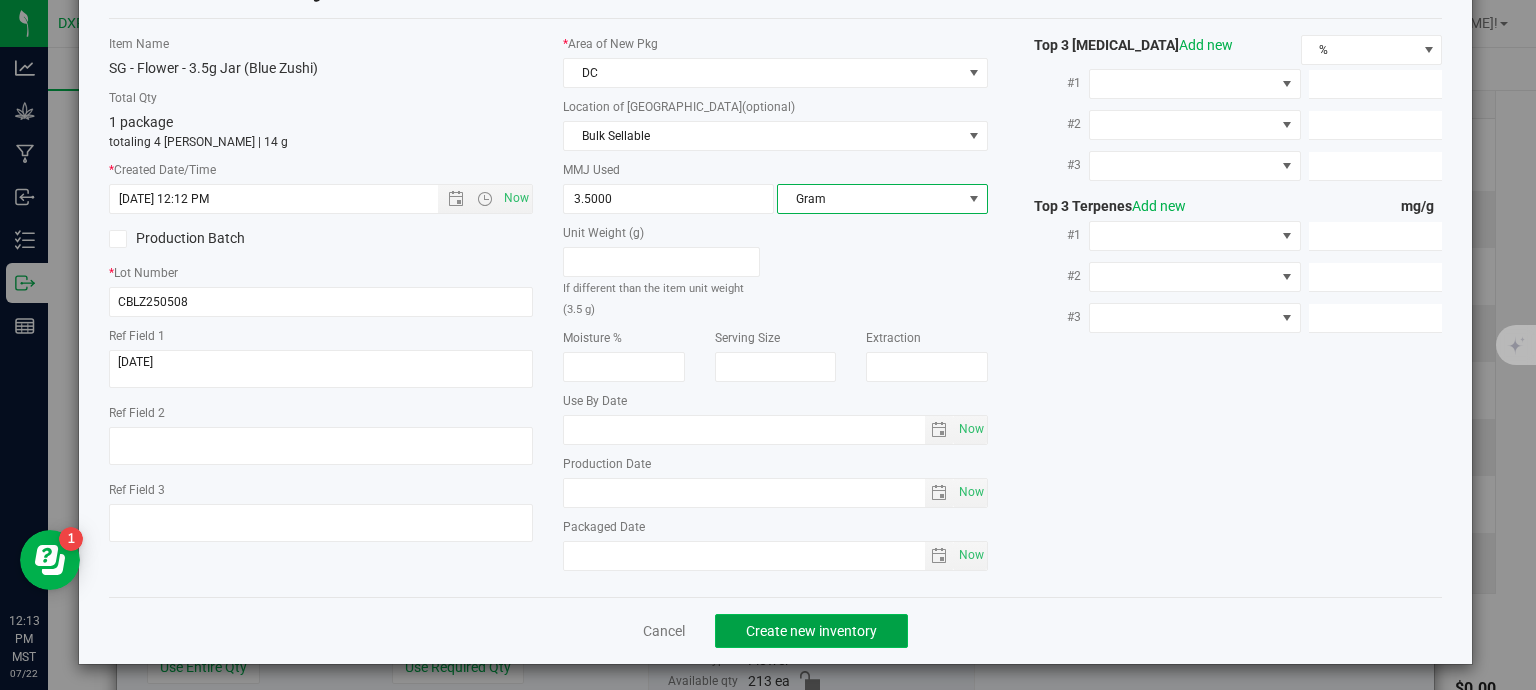 click on "Create new inventory" 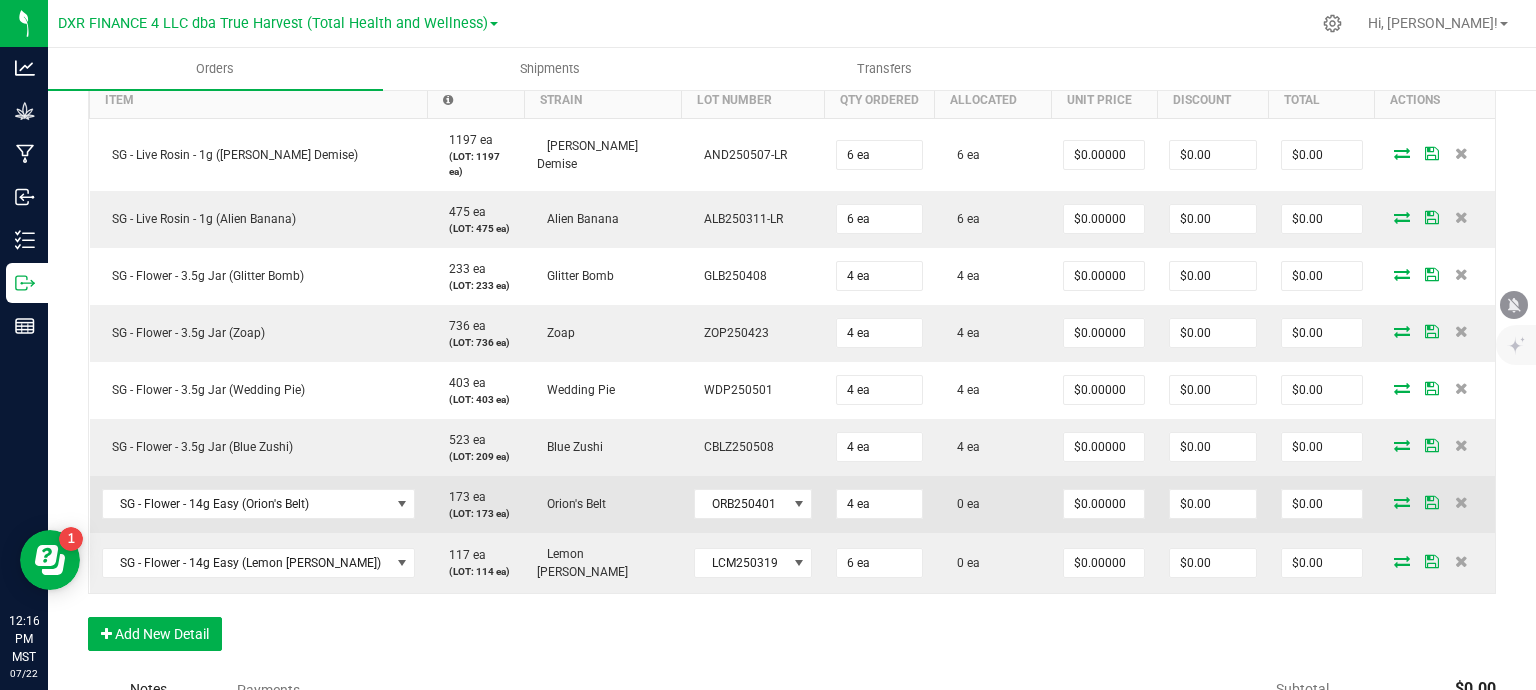 click at bounding box center (1402, 502) 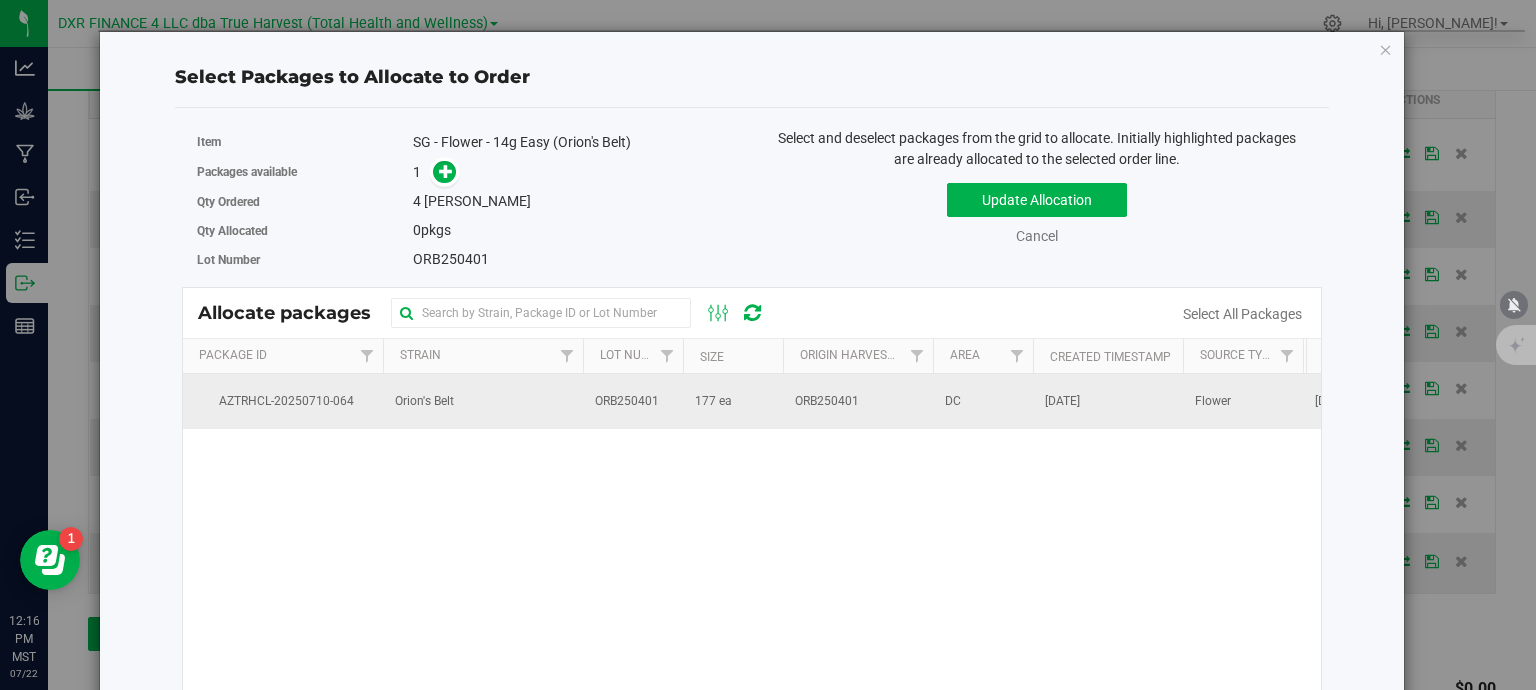 click on "ORB250401" at bounding box center [827, 401] 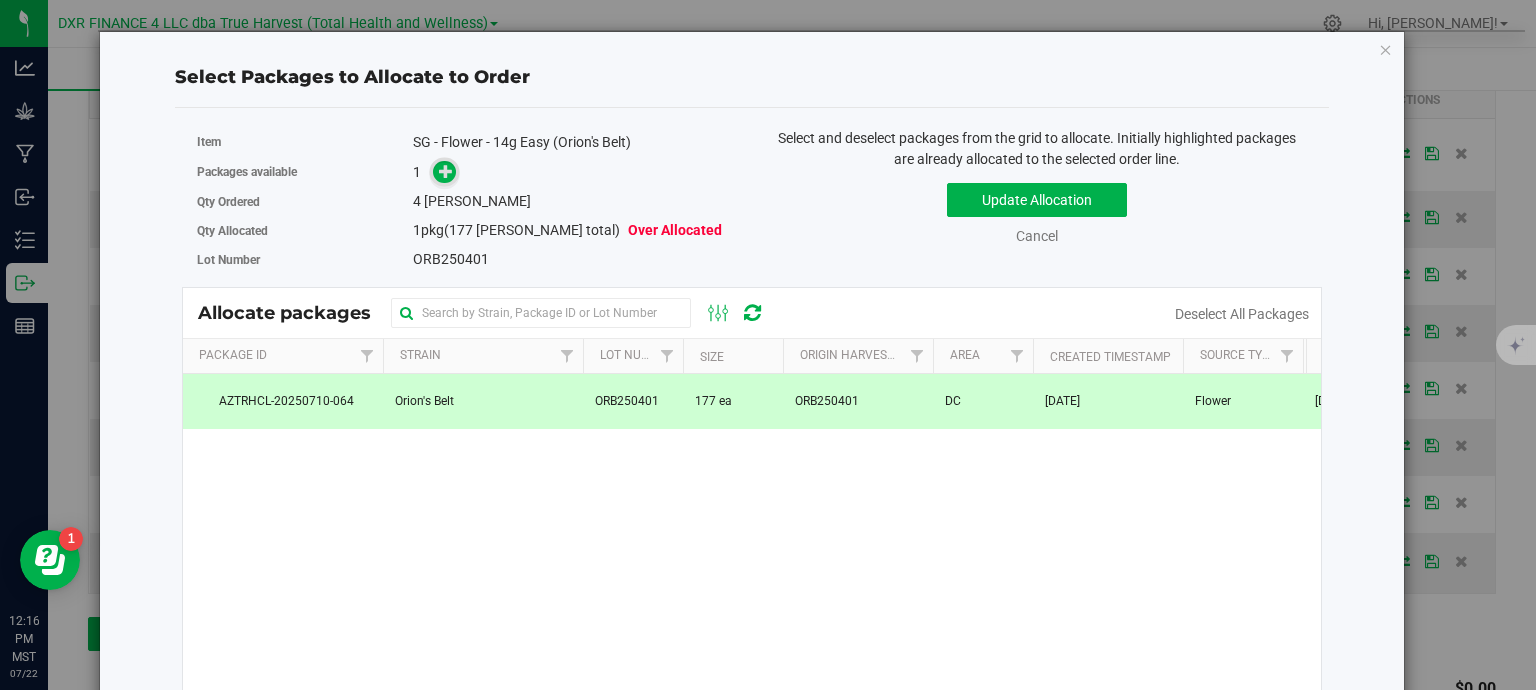 click at bounding box center [446, 171] 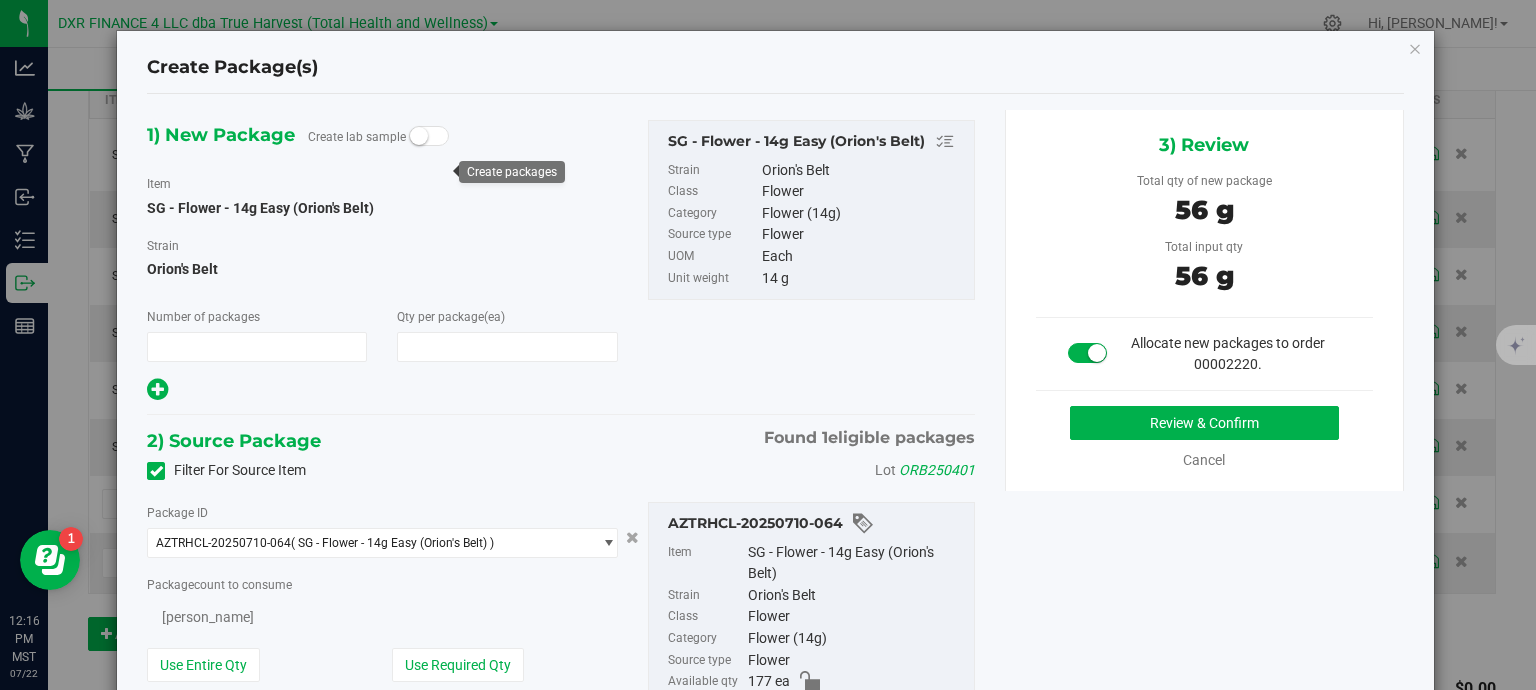 type on "1" 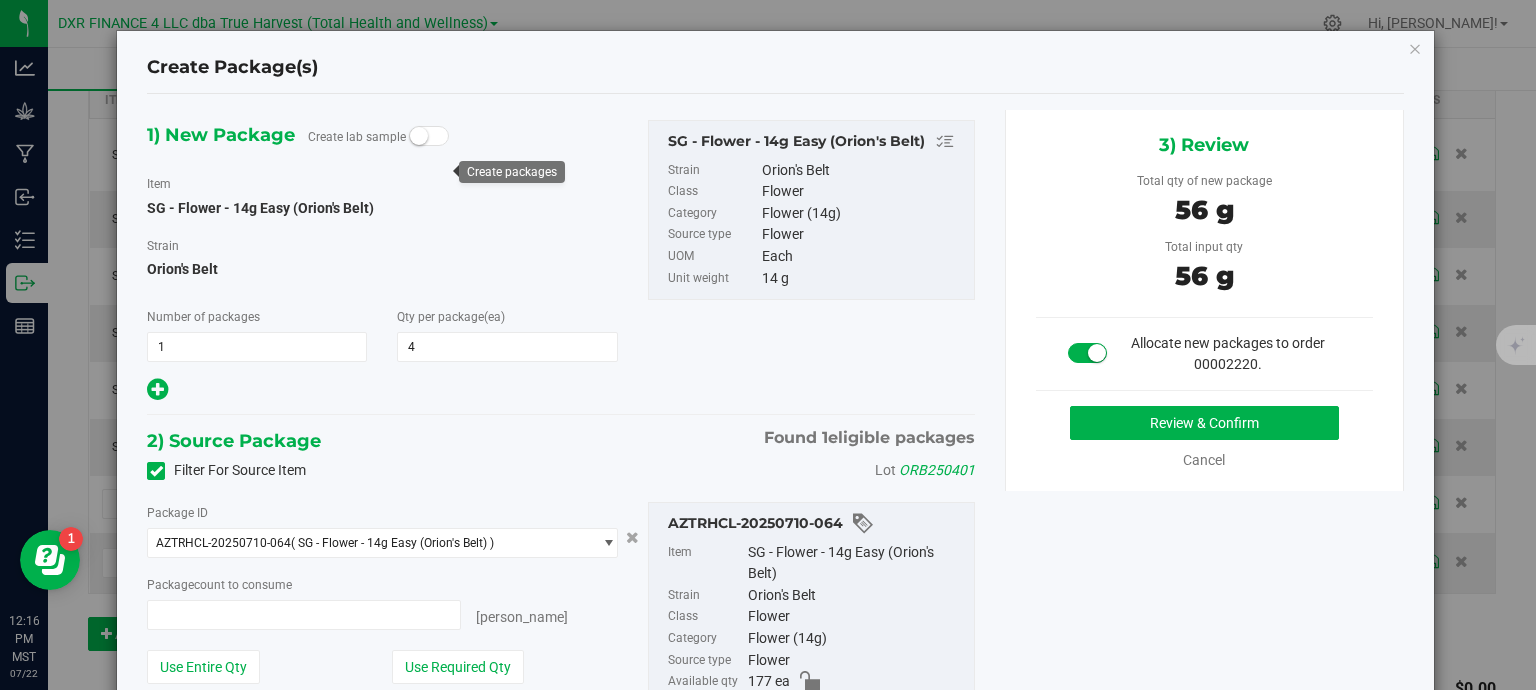 type on "4" 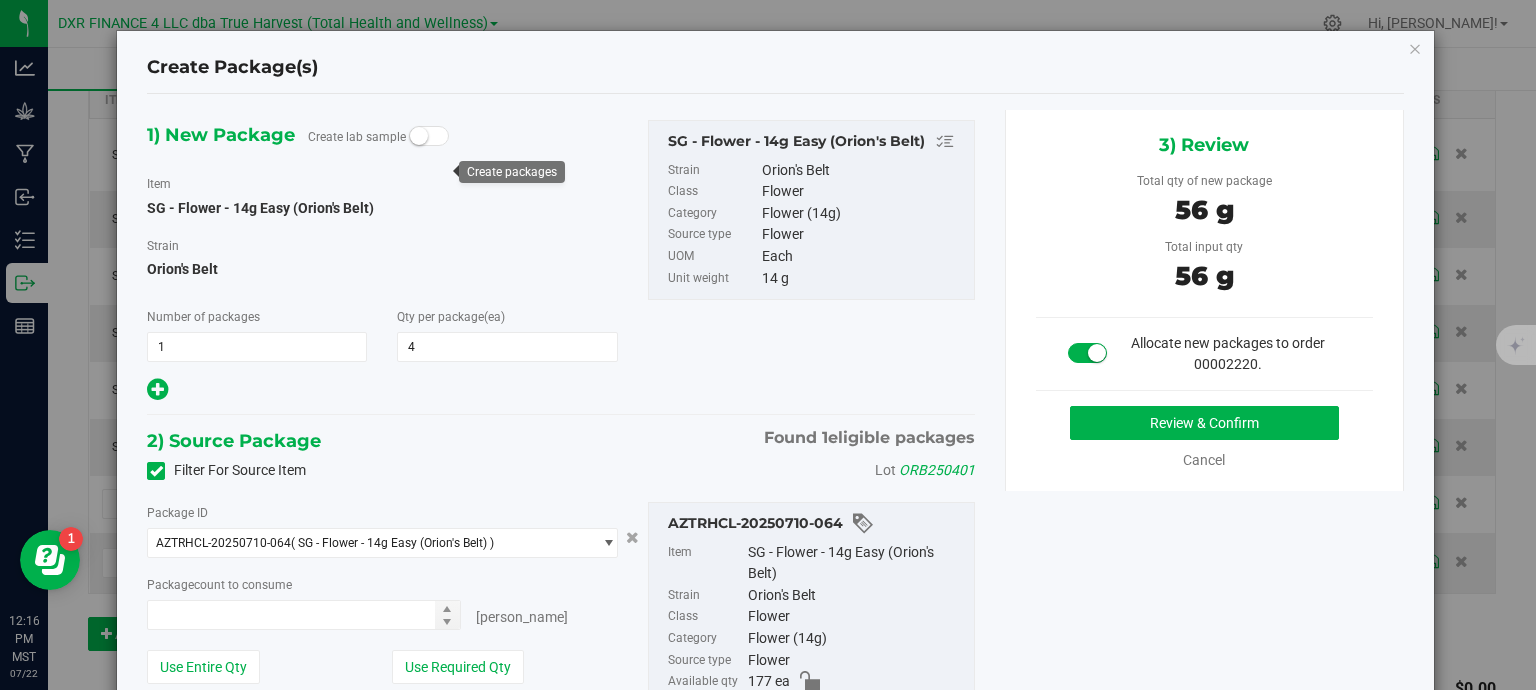 type on "4 ea" 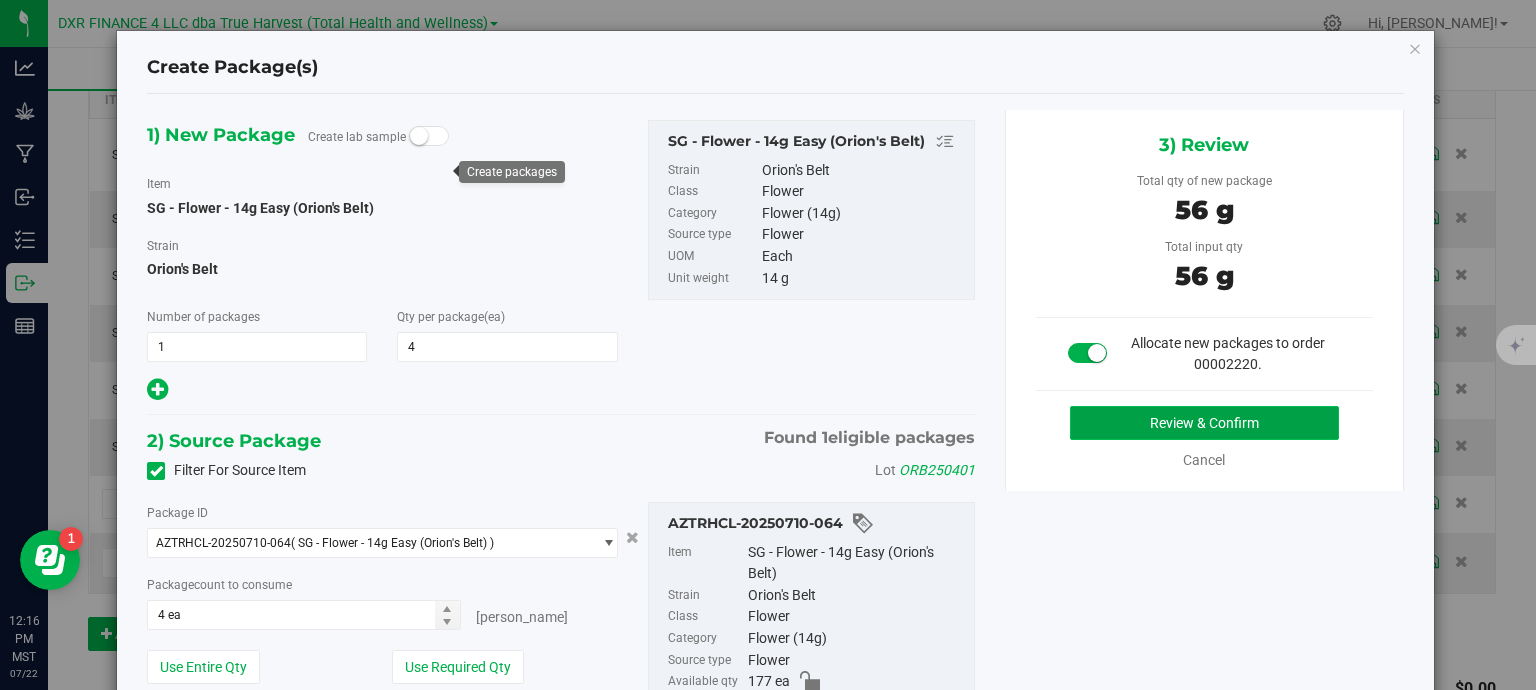 click on "Review & Confirm" at bounding box center (1204, 423) 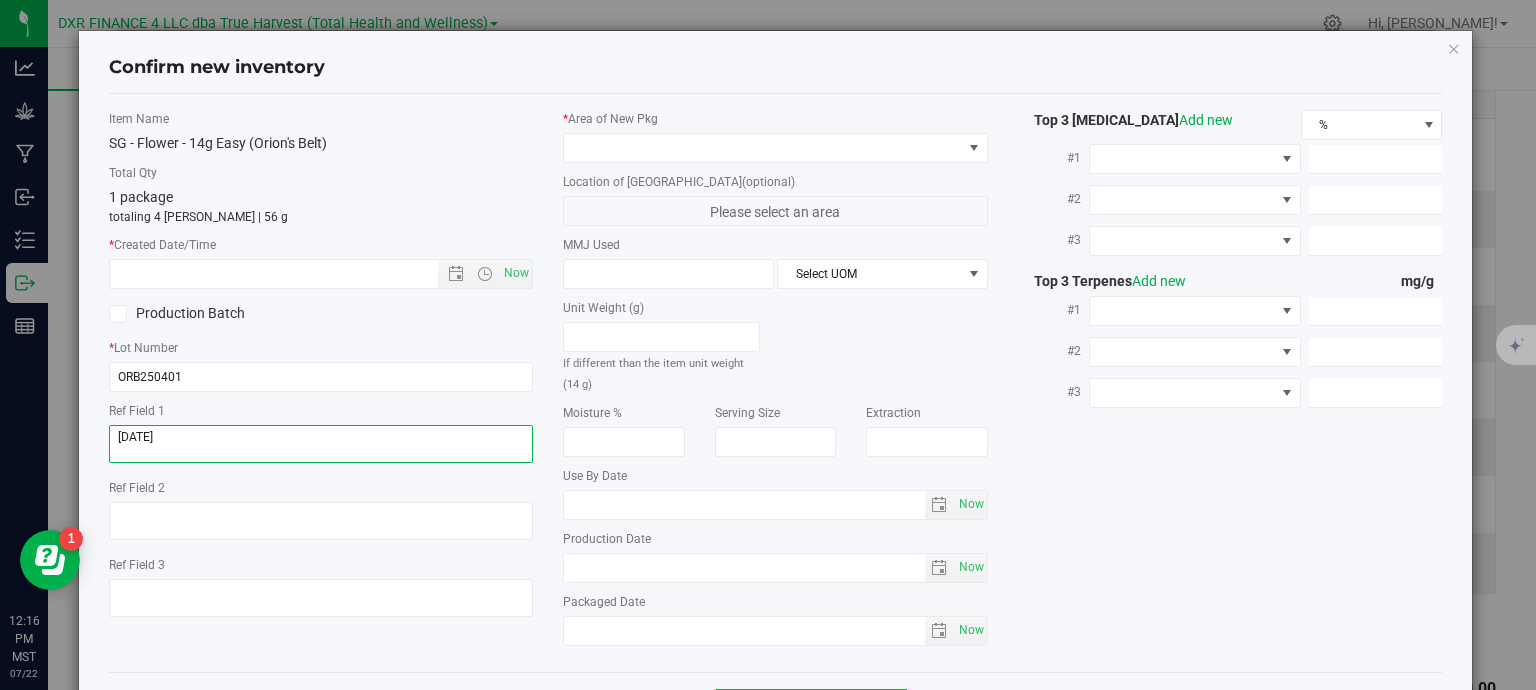 click at bounding box center (321, 444) 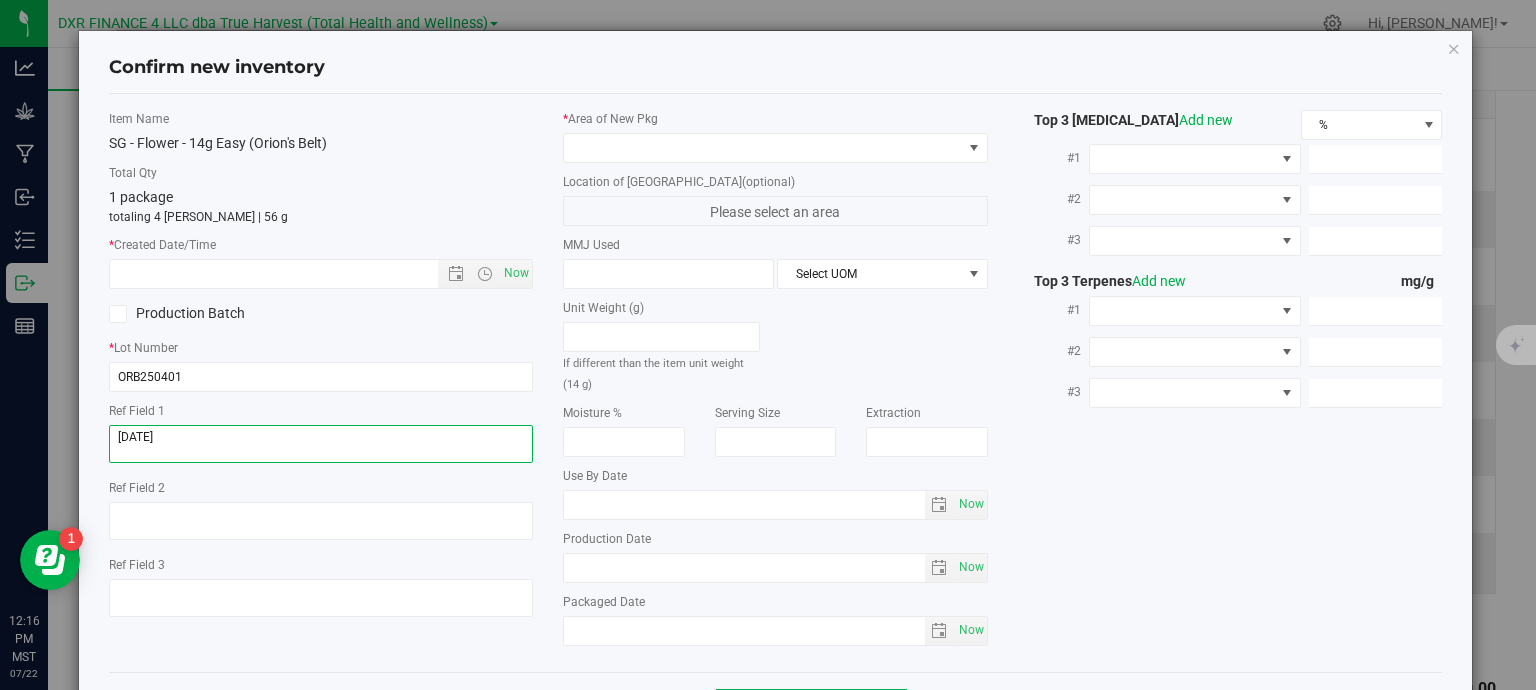 click at bounding box center [321, 444] 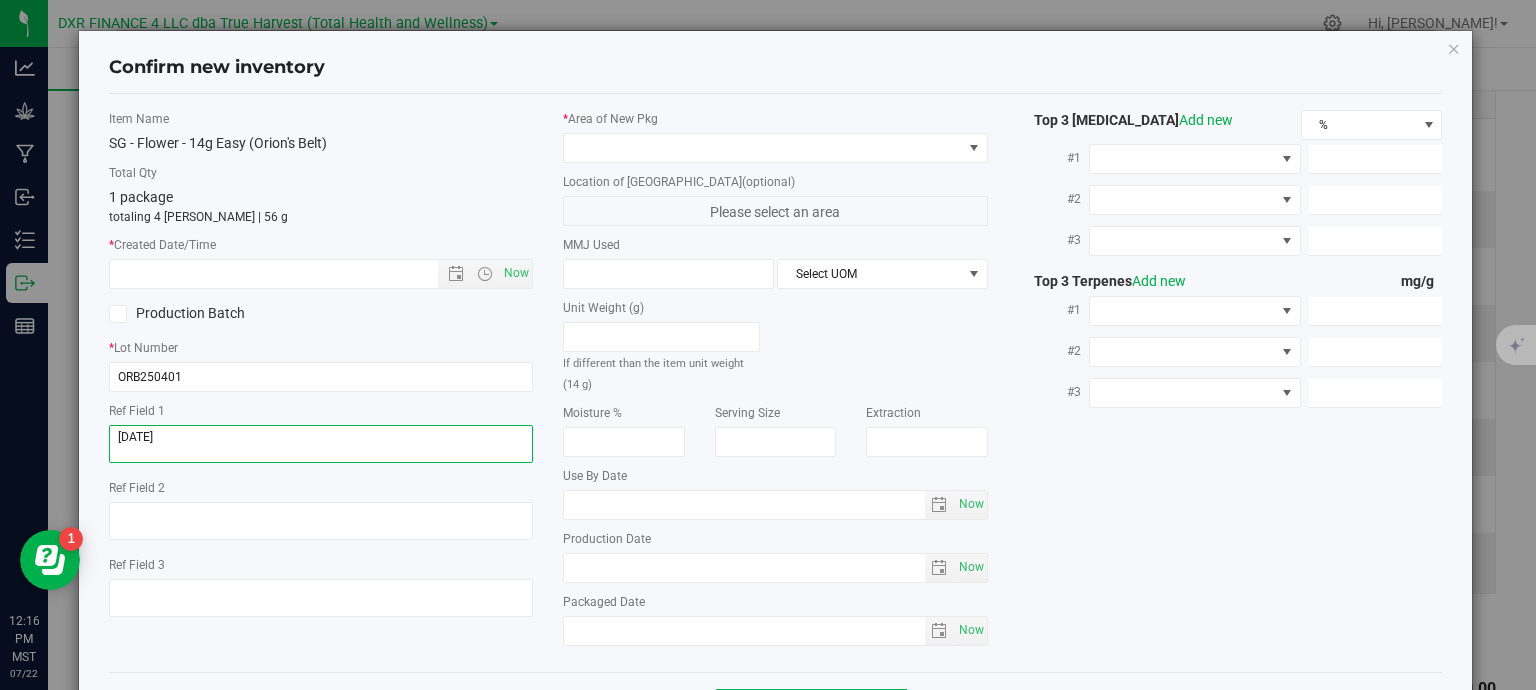 click at bounding box center [321, 444] 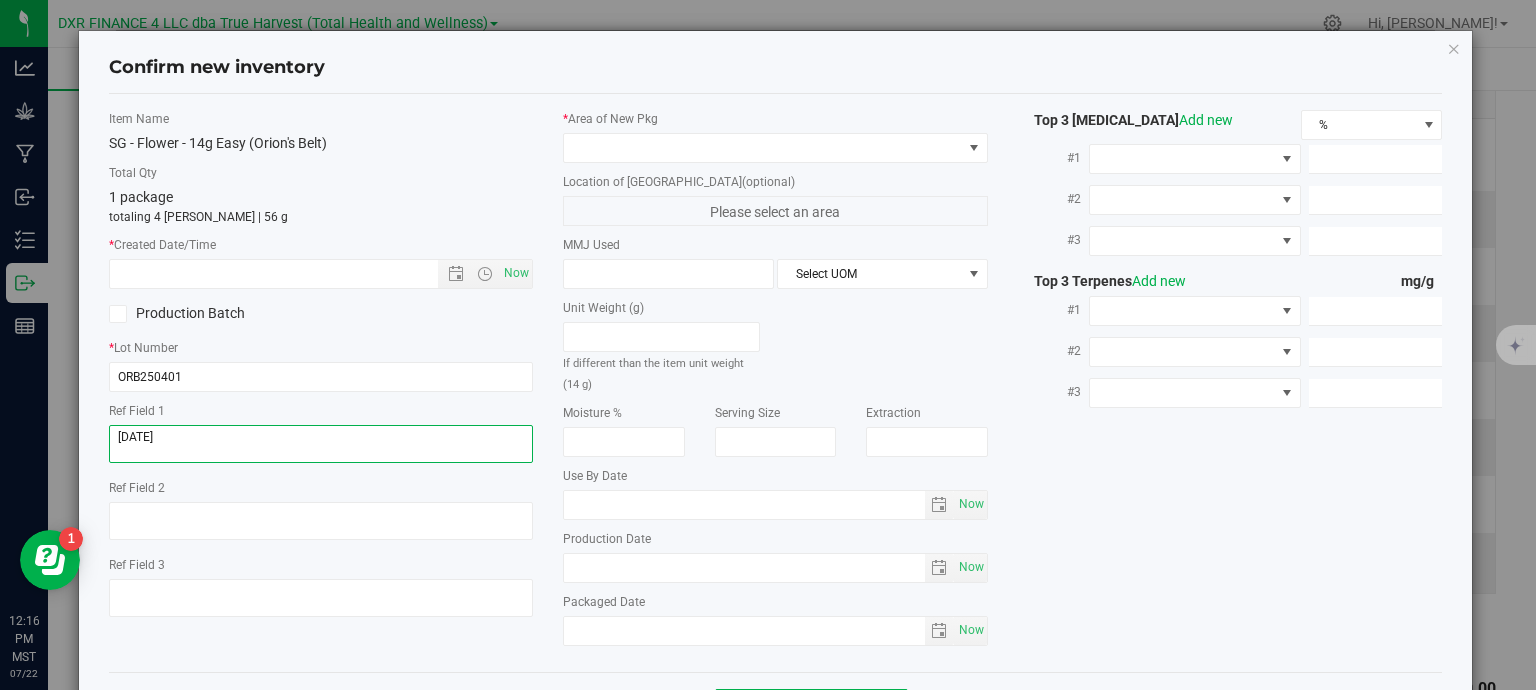 click at bounding box center (321, 444) 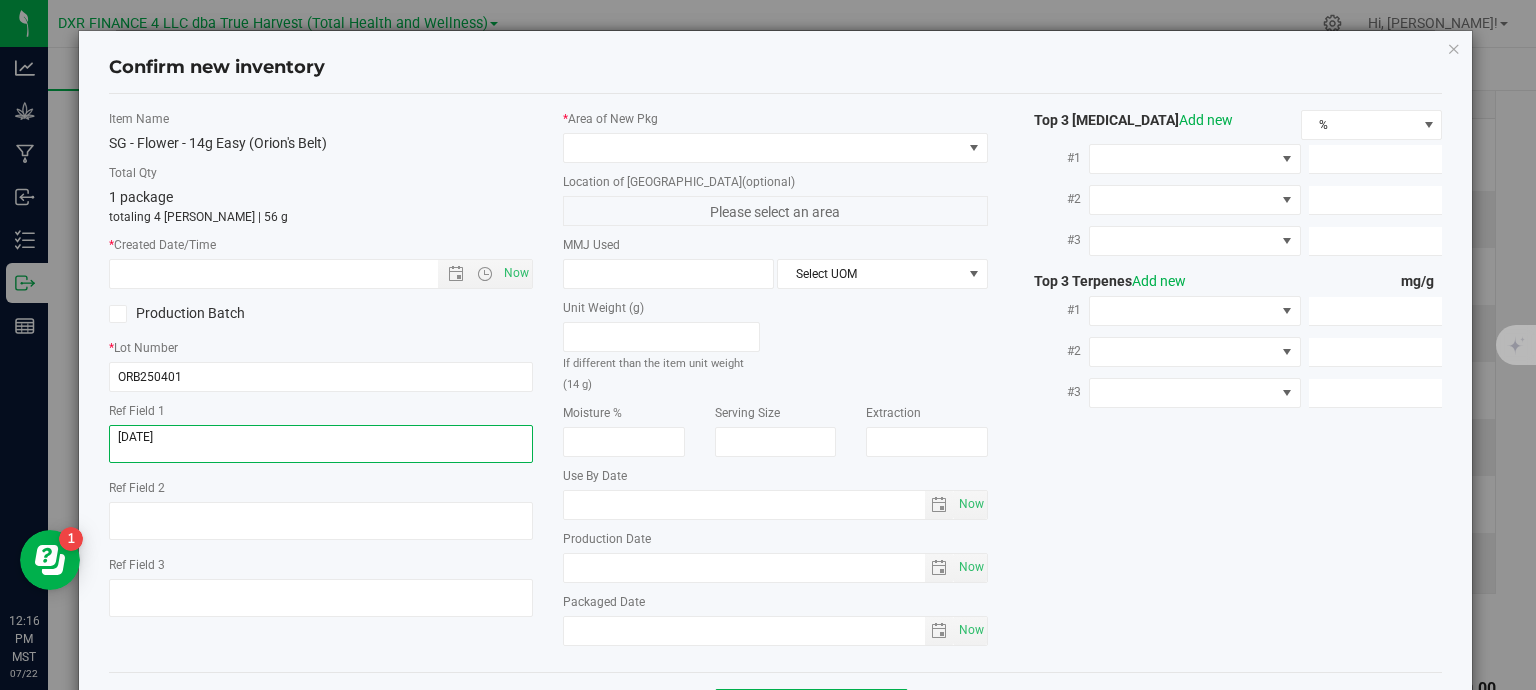 click at bounding box center [321, 444] 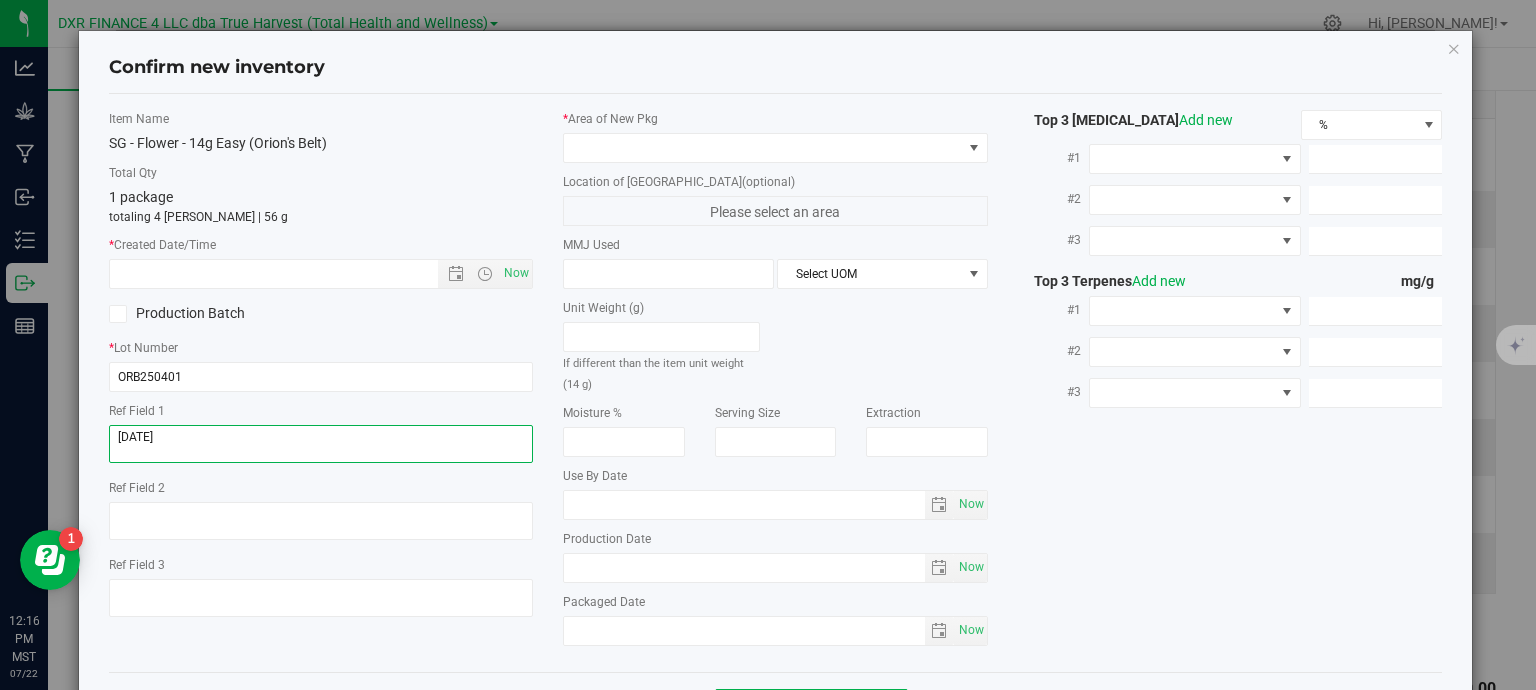 click at bounding box center [321, 444] 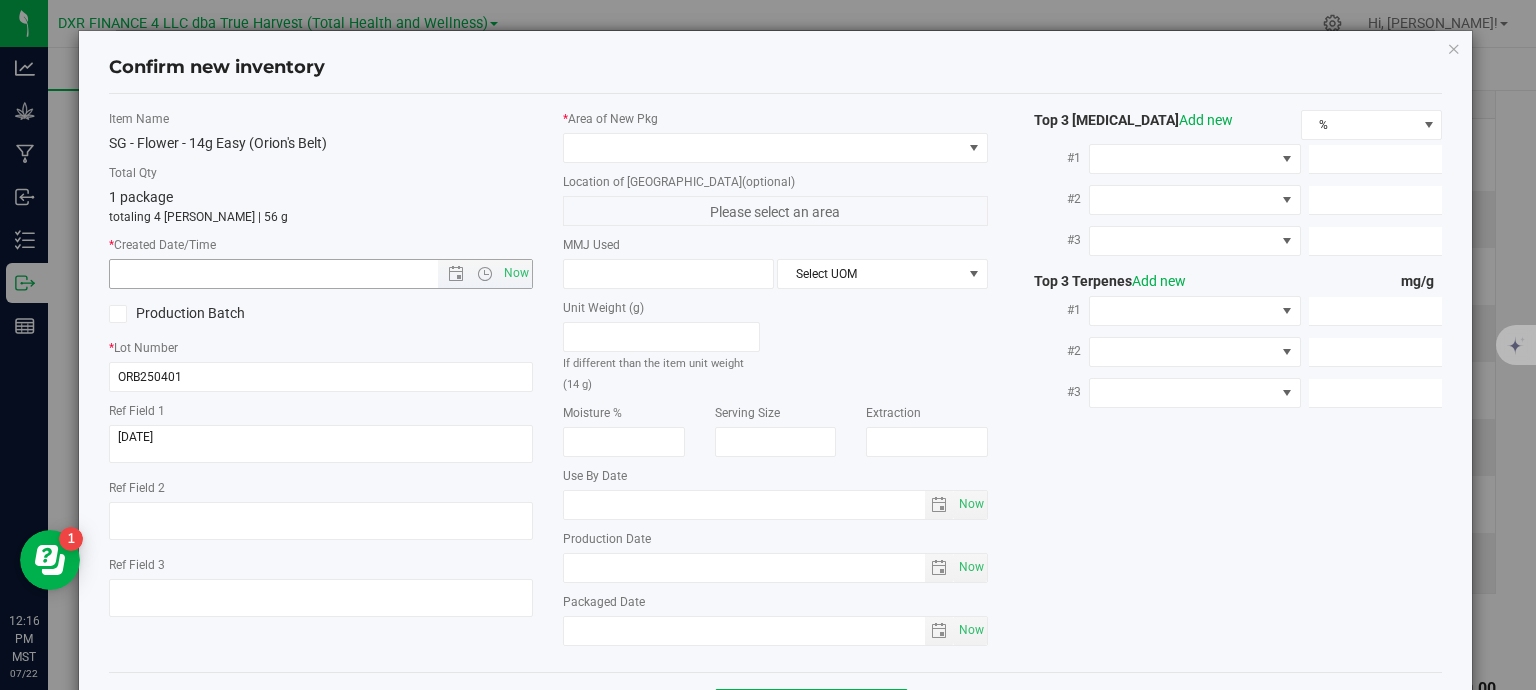 click at bounding box center (291, 274) 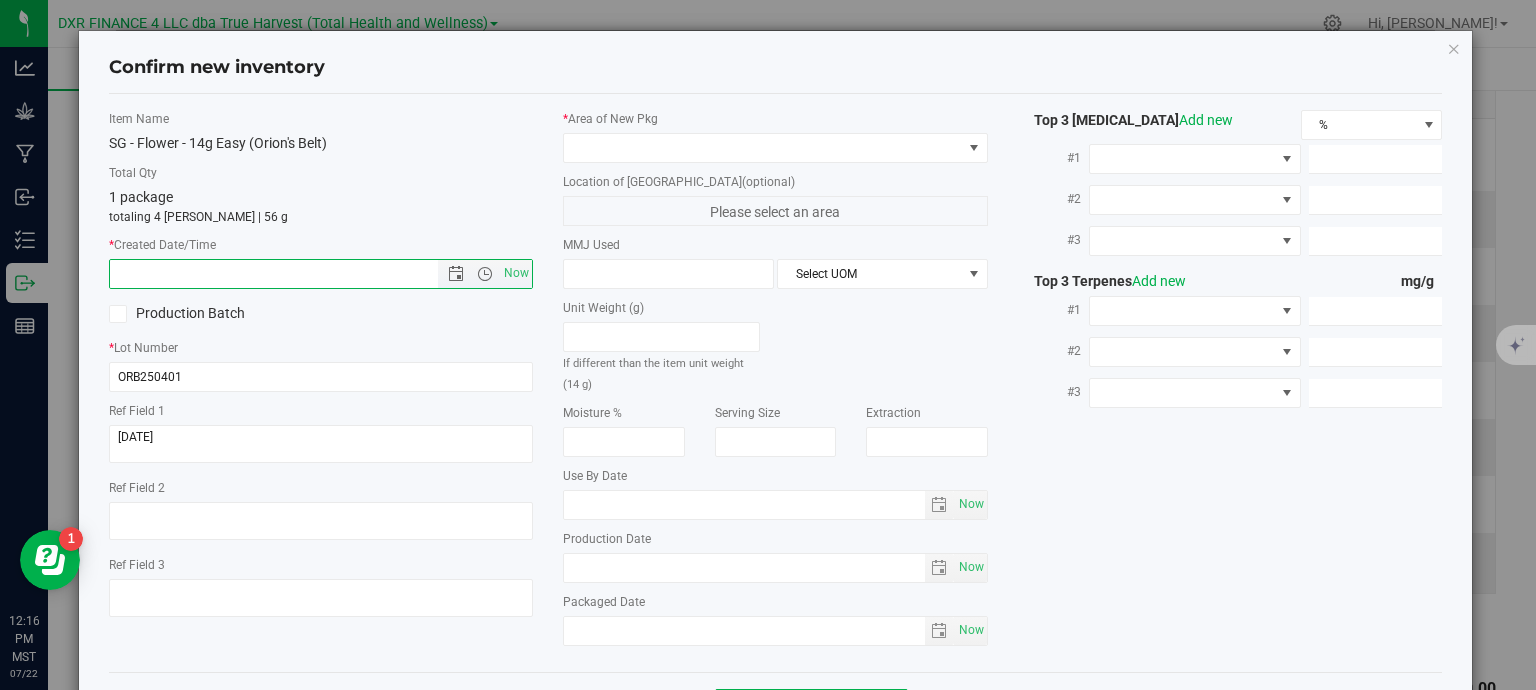paste on "[DATE]" 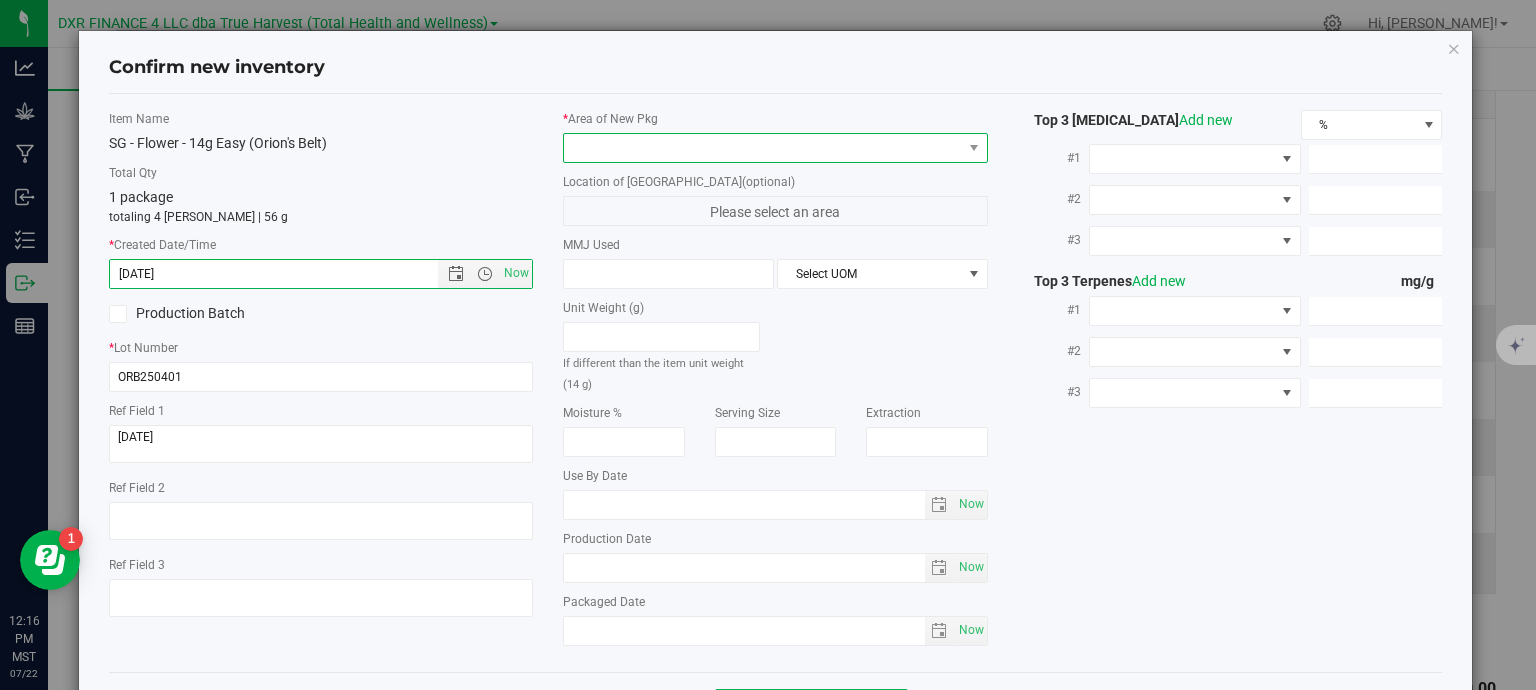 click at bounding box center (775, 148) 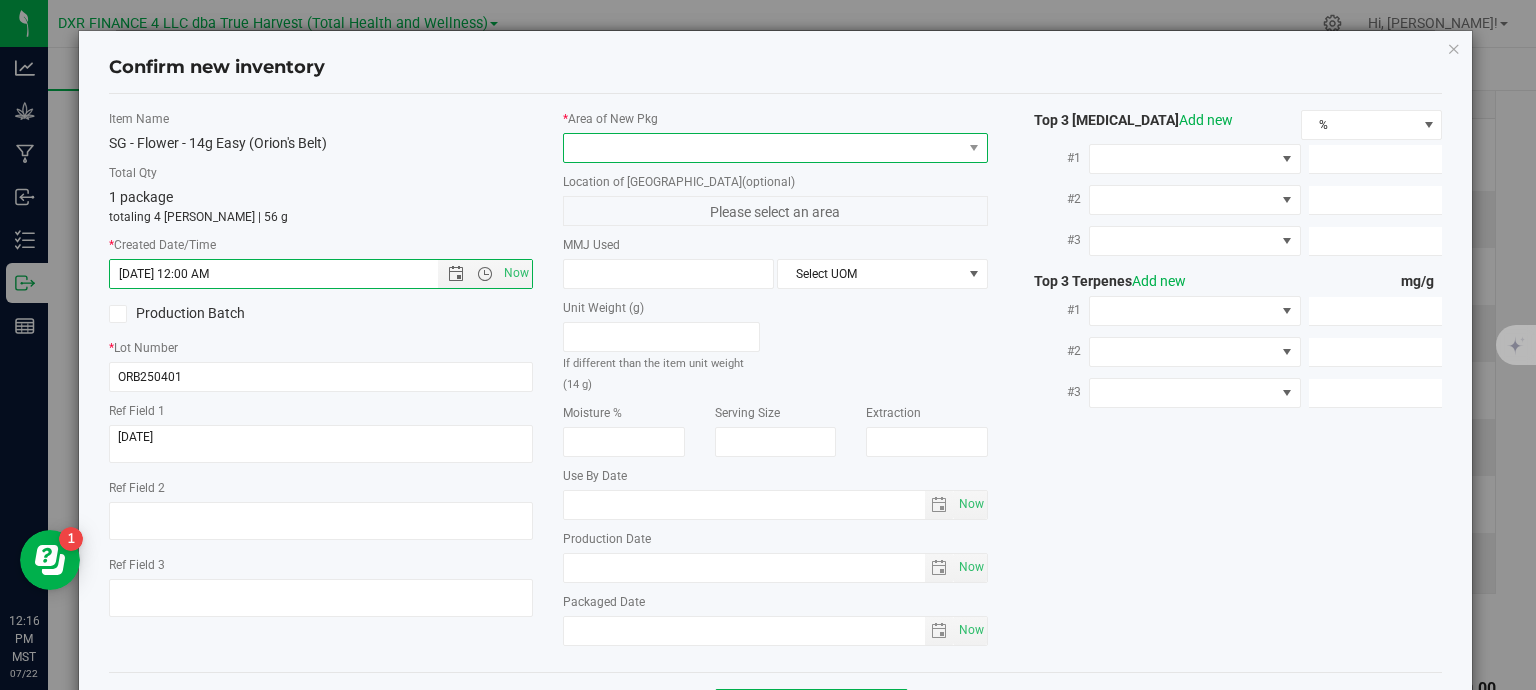 click at bounding box center (763, 148) 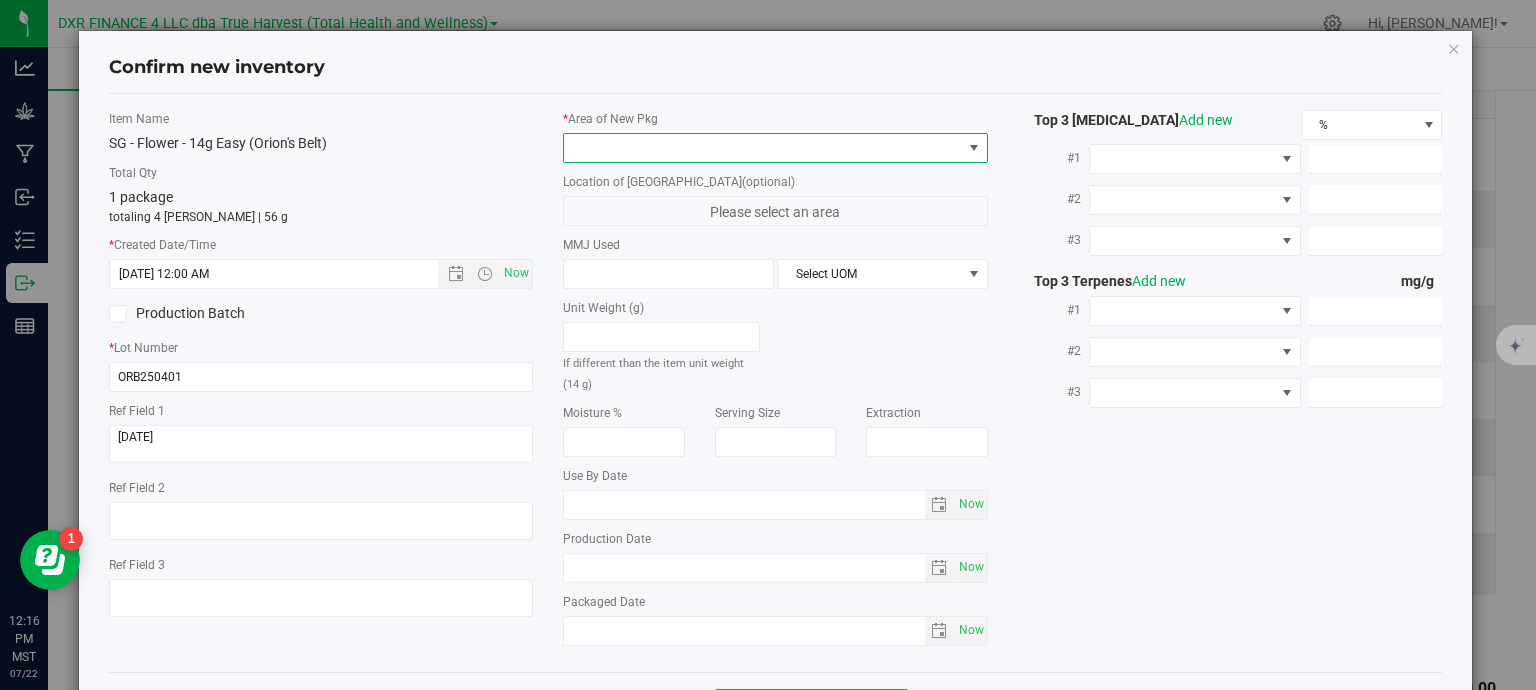 type on "[DATE] 12:16 PM" 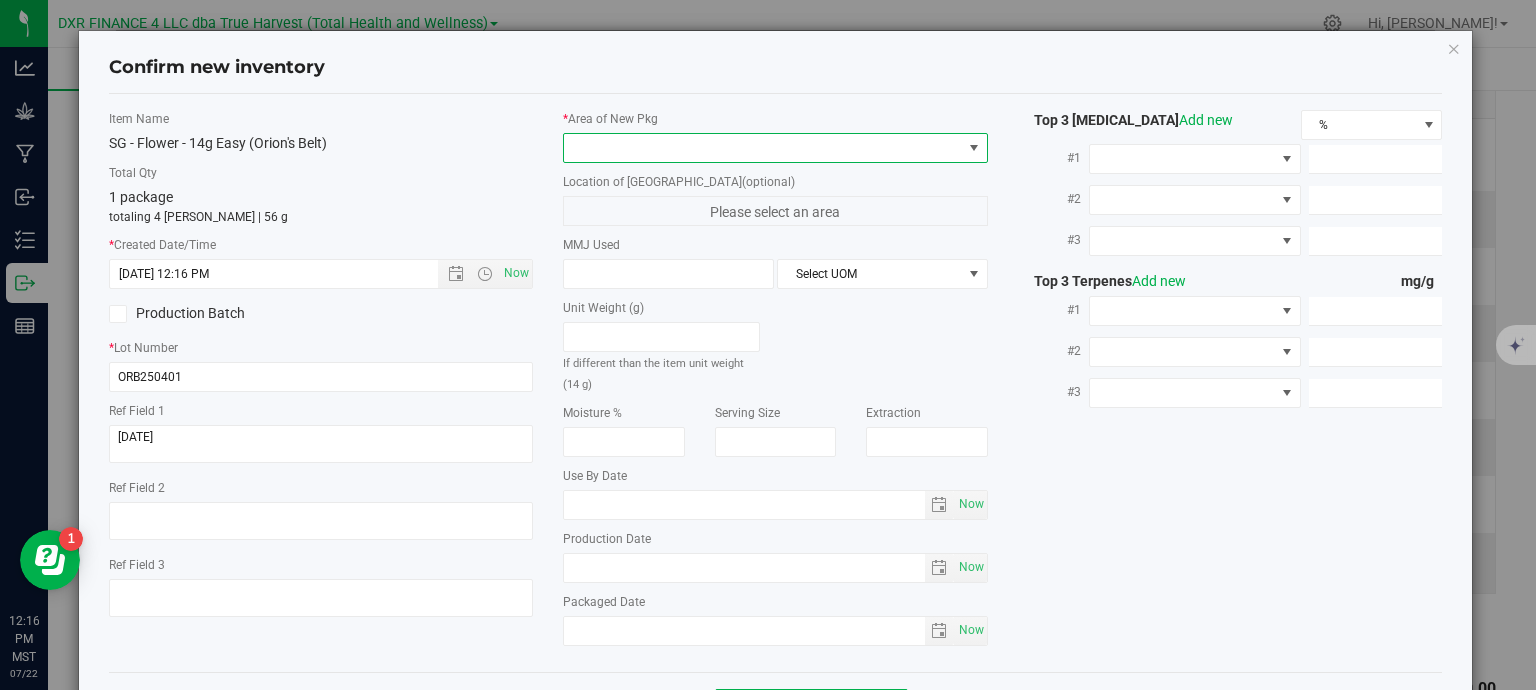 click at bounding box center [763, 148] 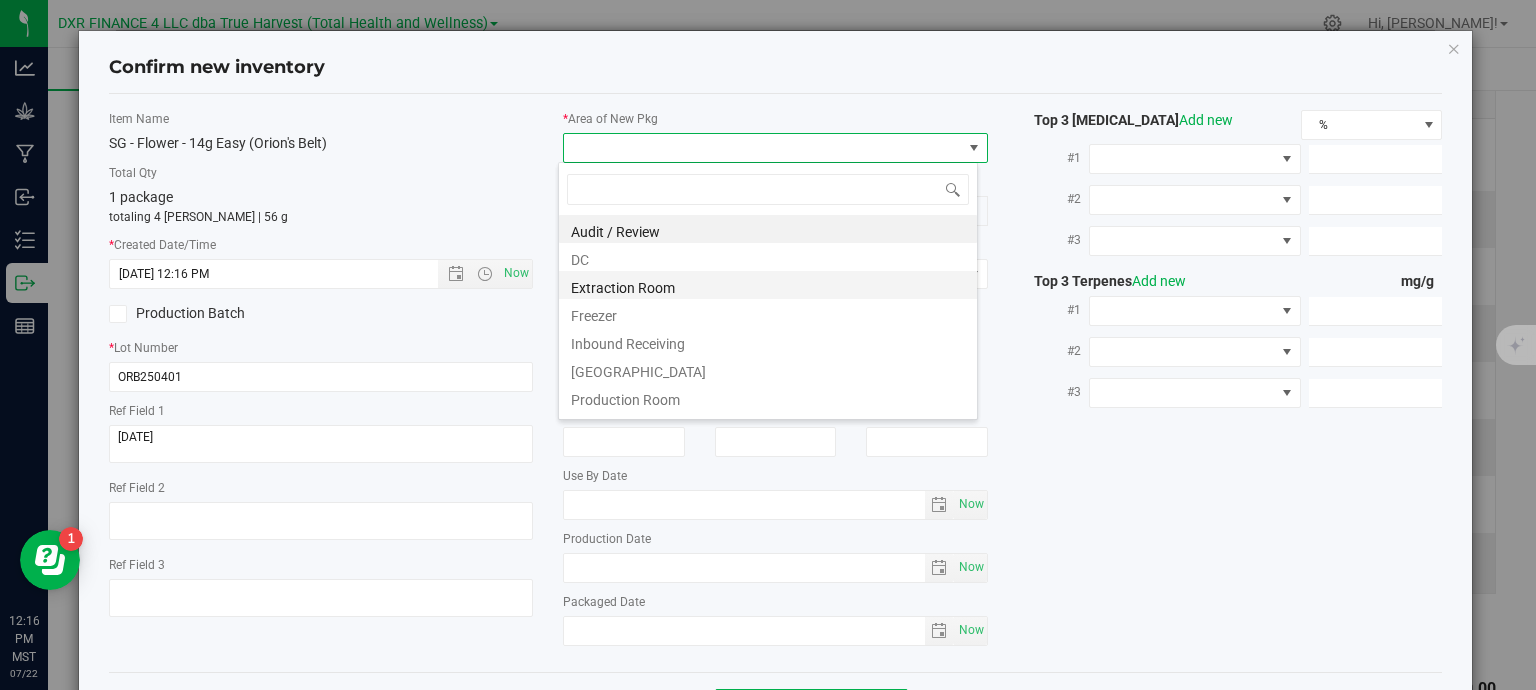 scroll, scrollTop: 99970, scrollLeft: 99580, axis: both 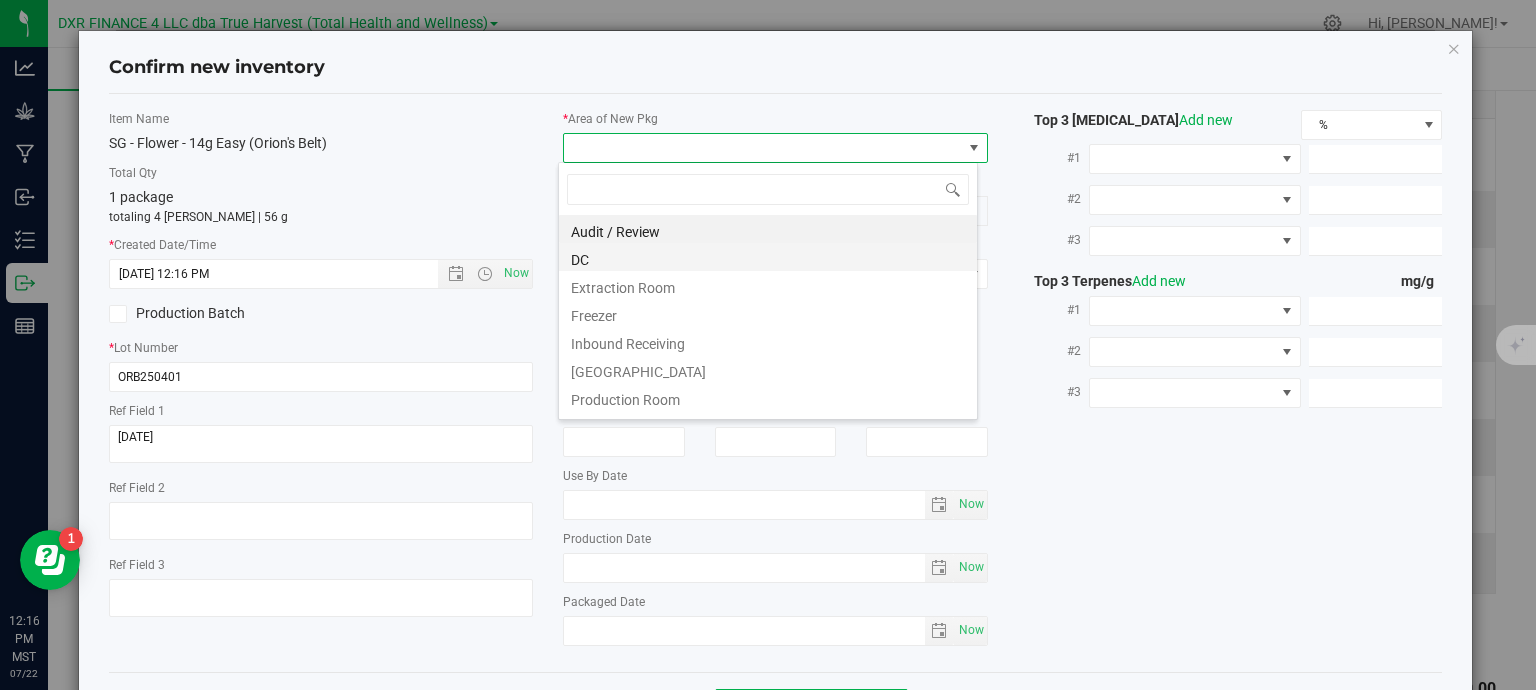 click on "DC" at bounding box center (768, 257) 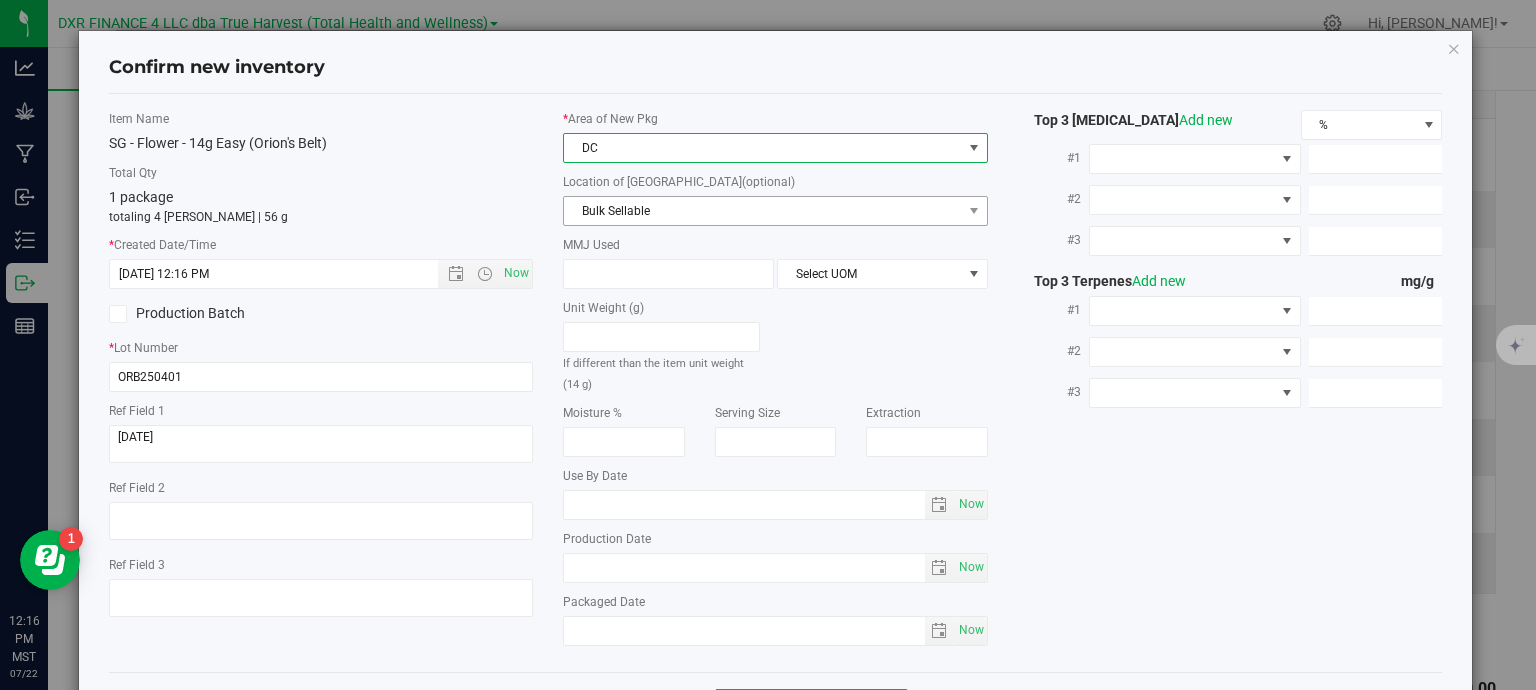 click on "Bulk Sellable" at bounding box center [763, 211] 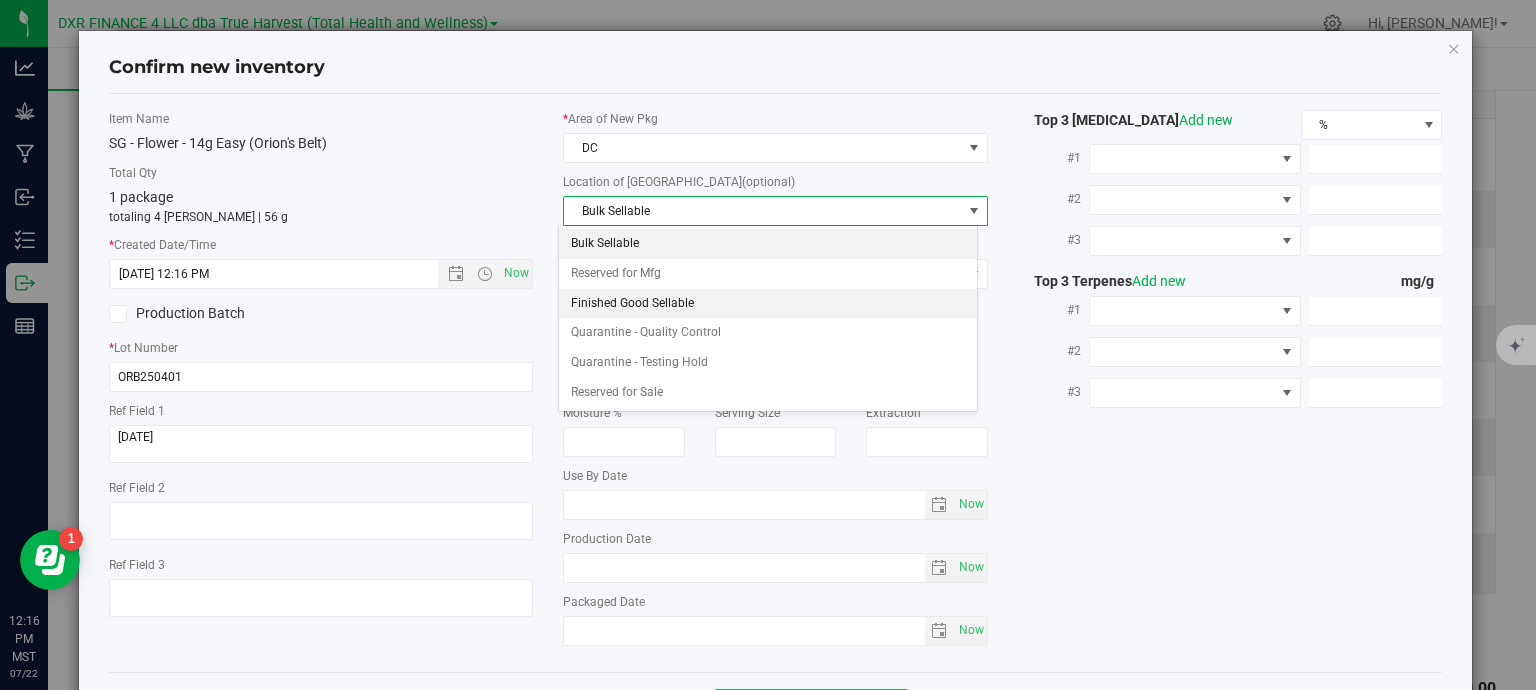click on "Finished Good Sellable" at bounding box center [768, 304] 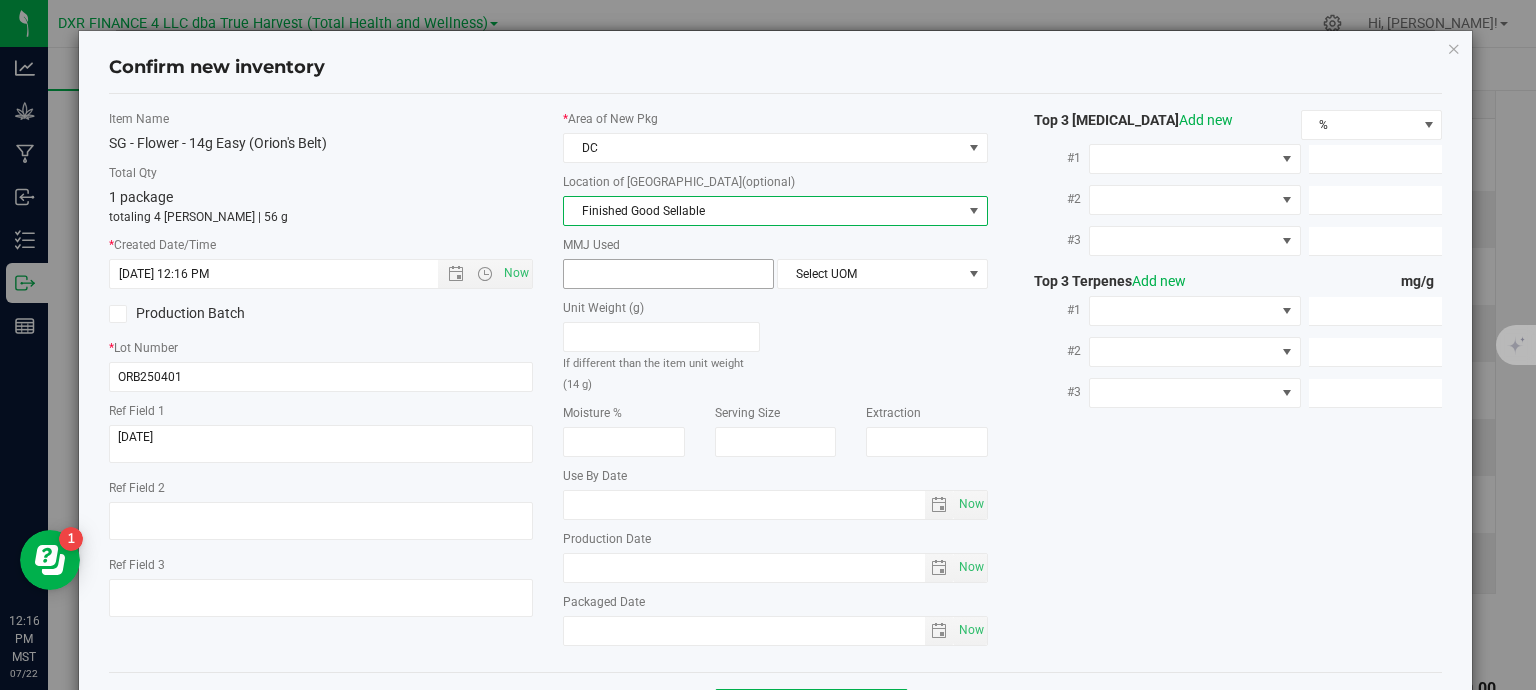 click at bounding box center [668, 274] 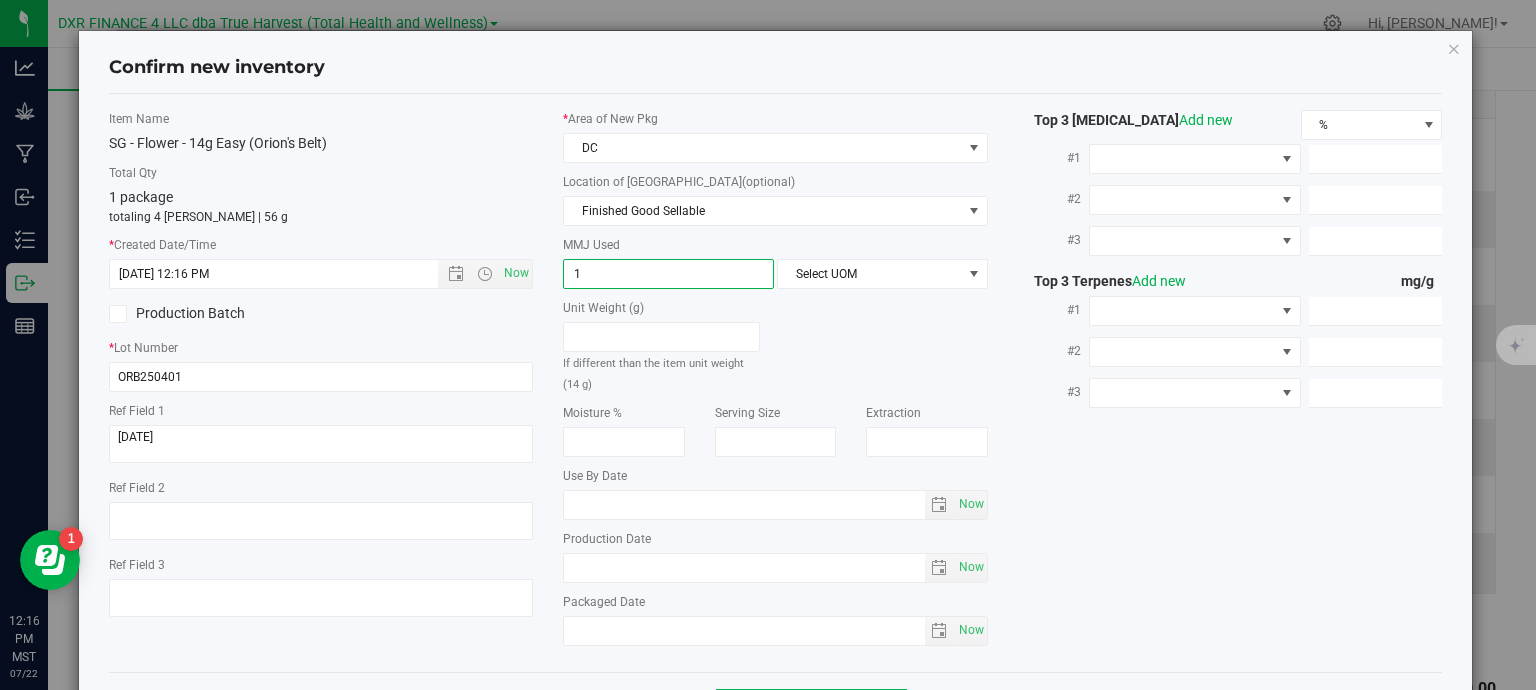 type on "14" 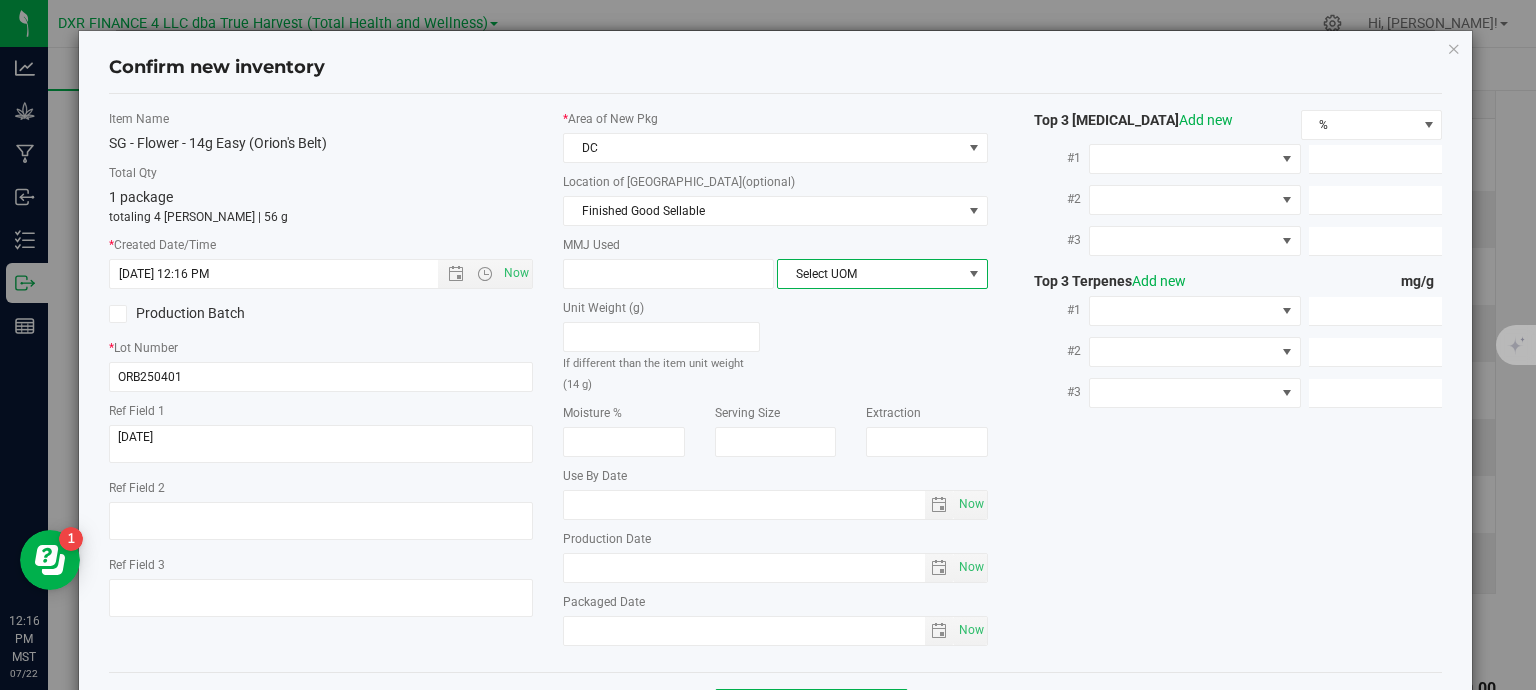 type on "14.0000" 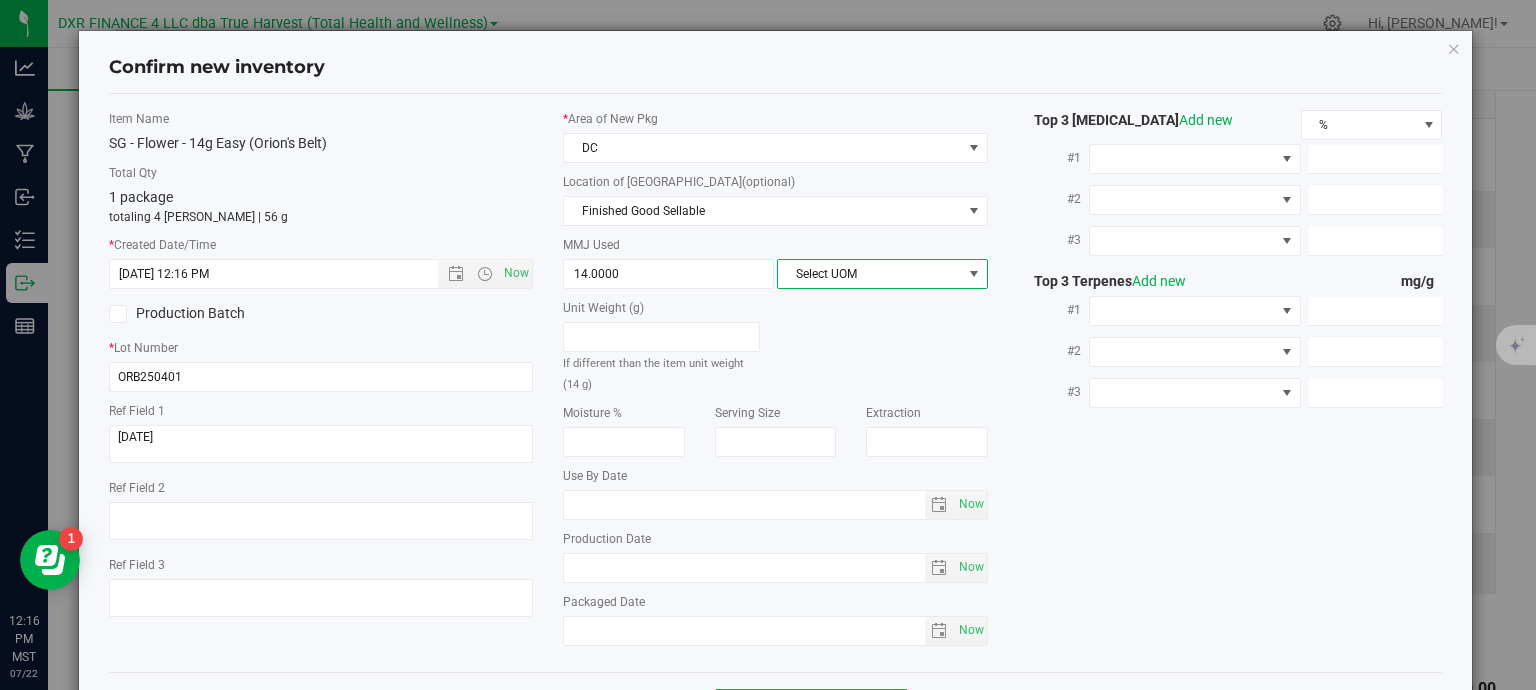 click on "Select UOM" at bounding box center [870, 274] 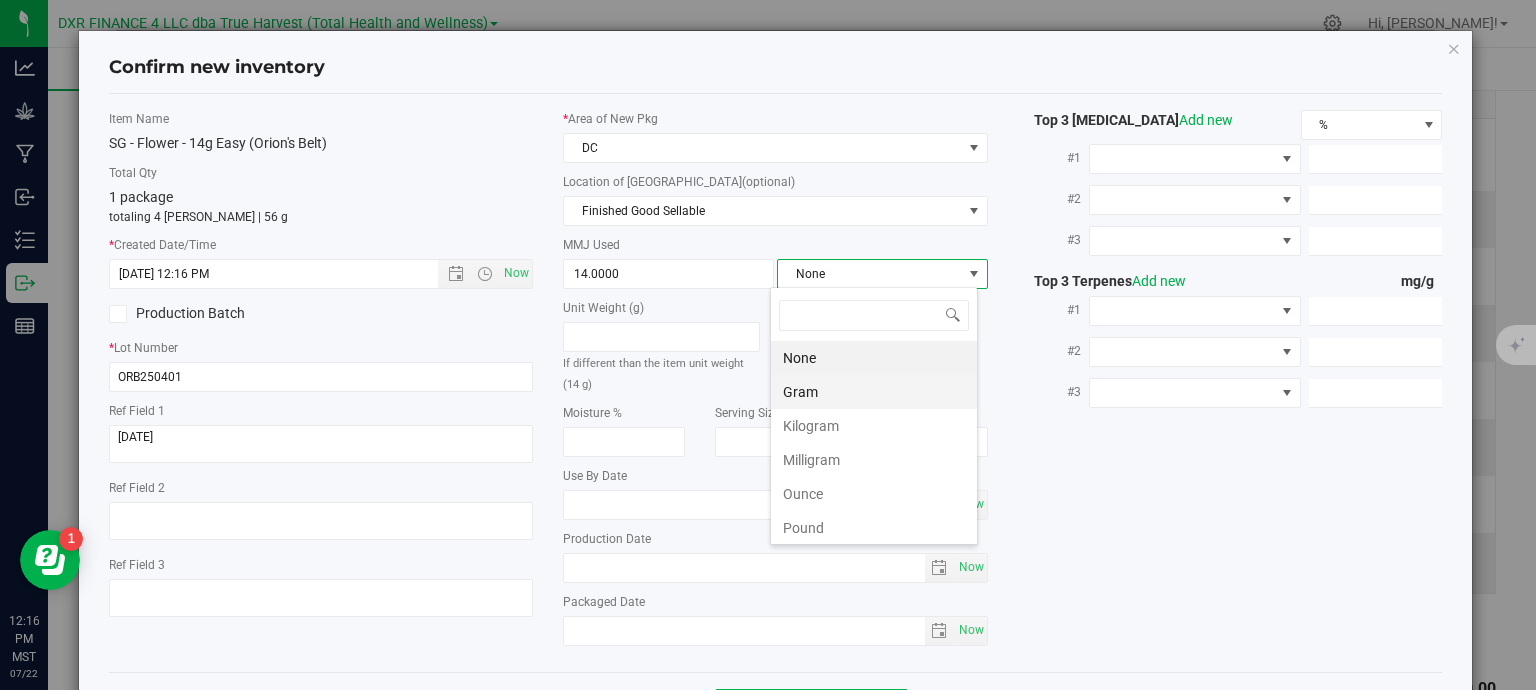 scroll, scrollTop: 99970, scrollLeft: 99792, axis: both 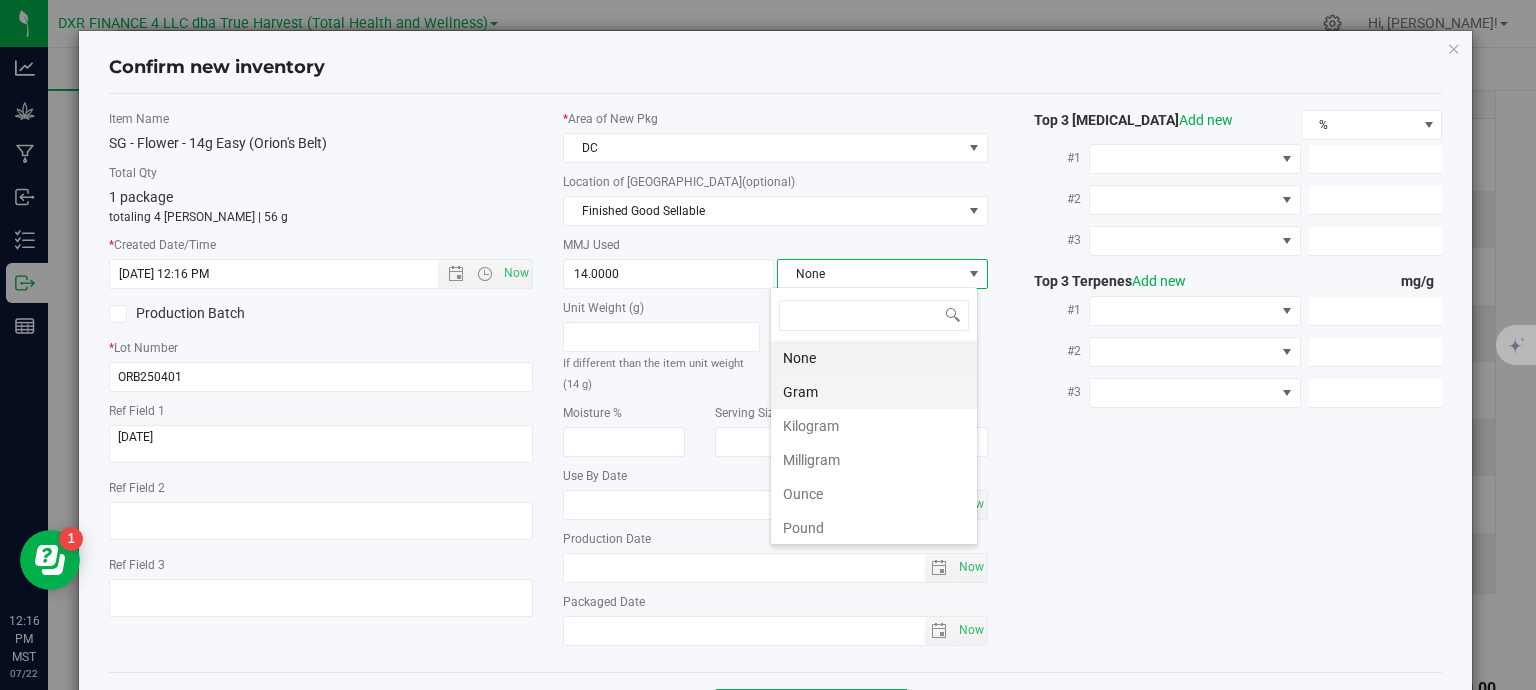 click on "Gram" at bounding box center (874, 392) 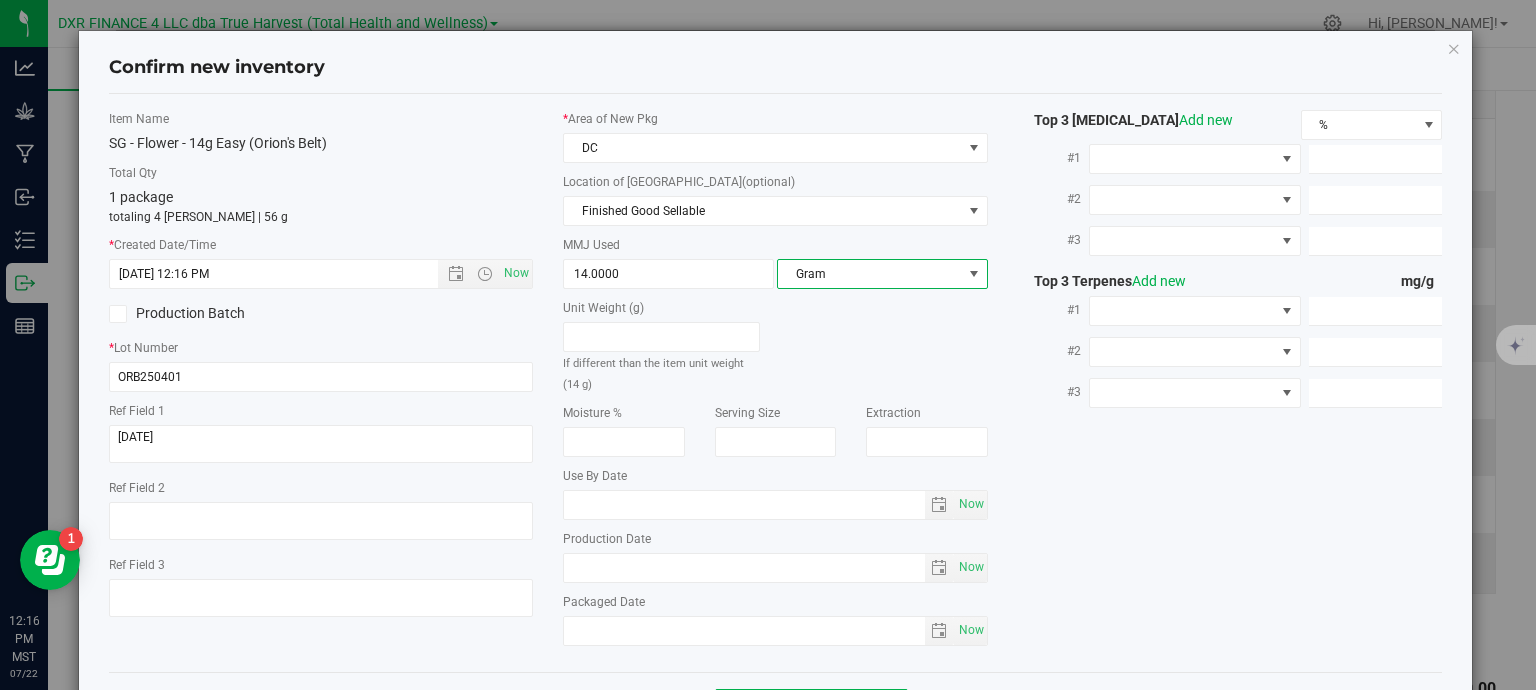 scroll, scrollTop: 75, scrollLeft: 0, axis: vertical 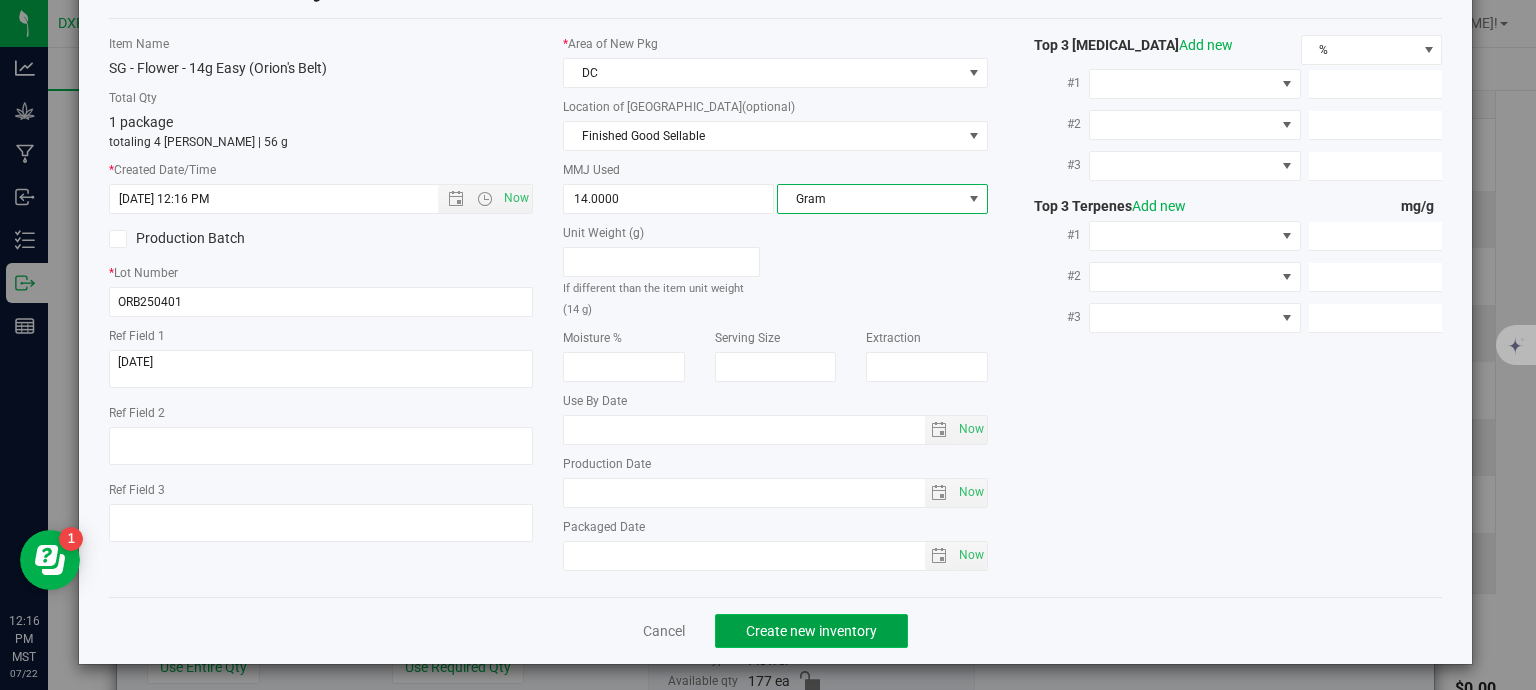 click on "Create new inventory" 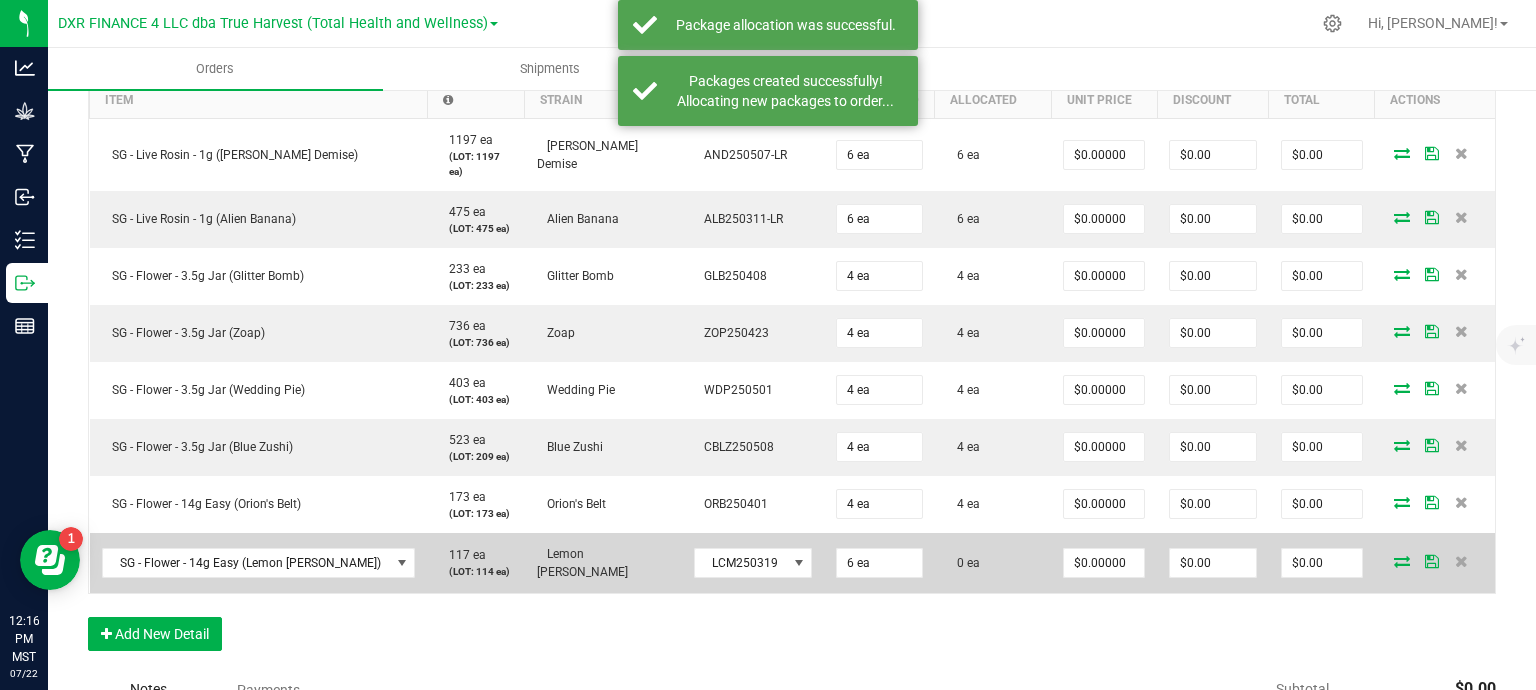 click at bounding box center (1402, 561) 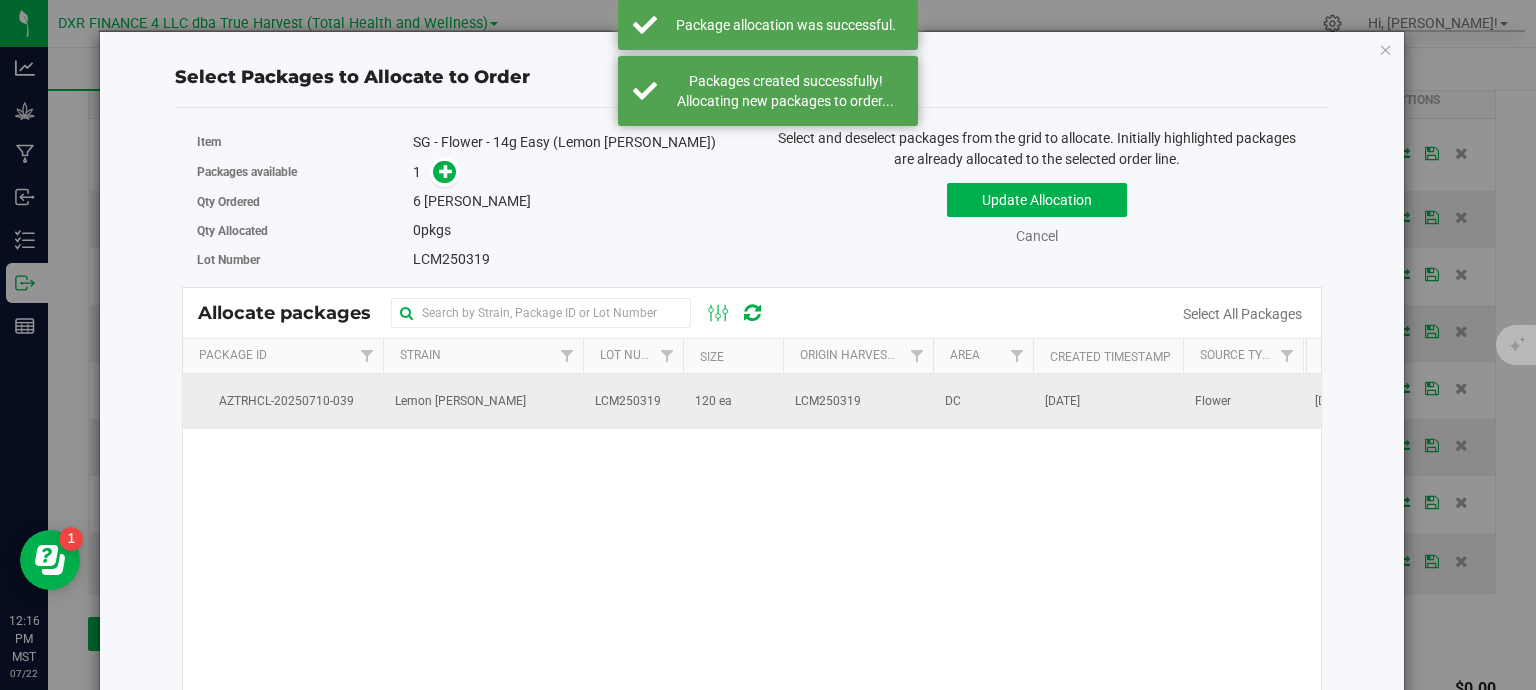 click on "LCM250319" at bounding box center (633, 401) 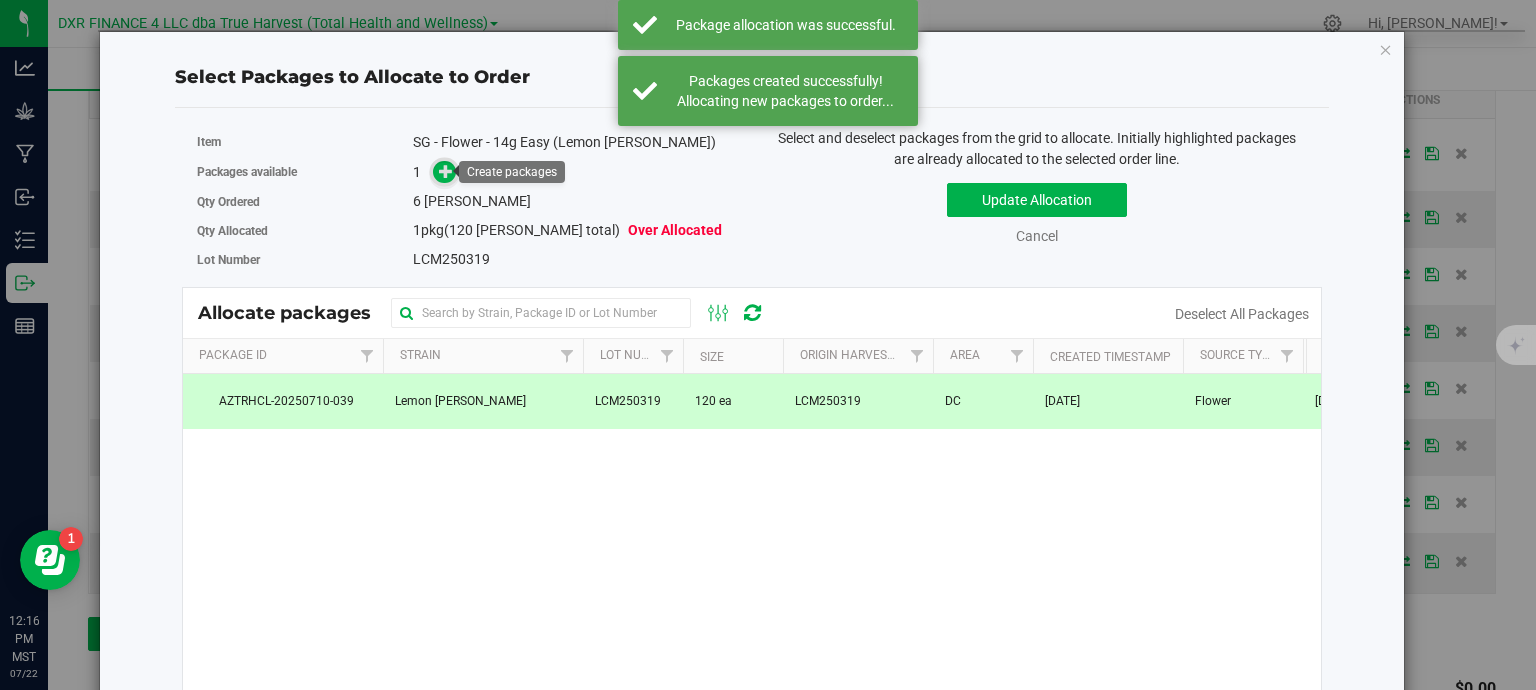 click at bounding box center (446, 171) 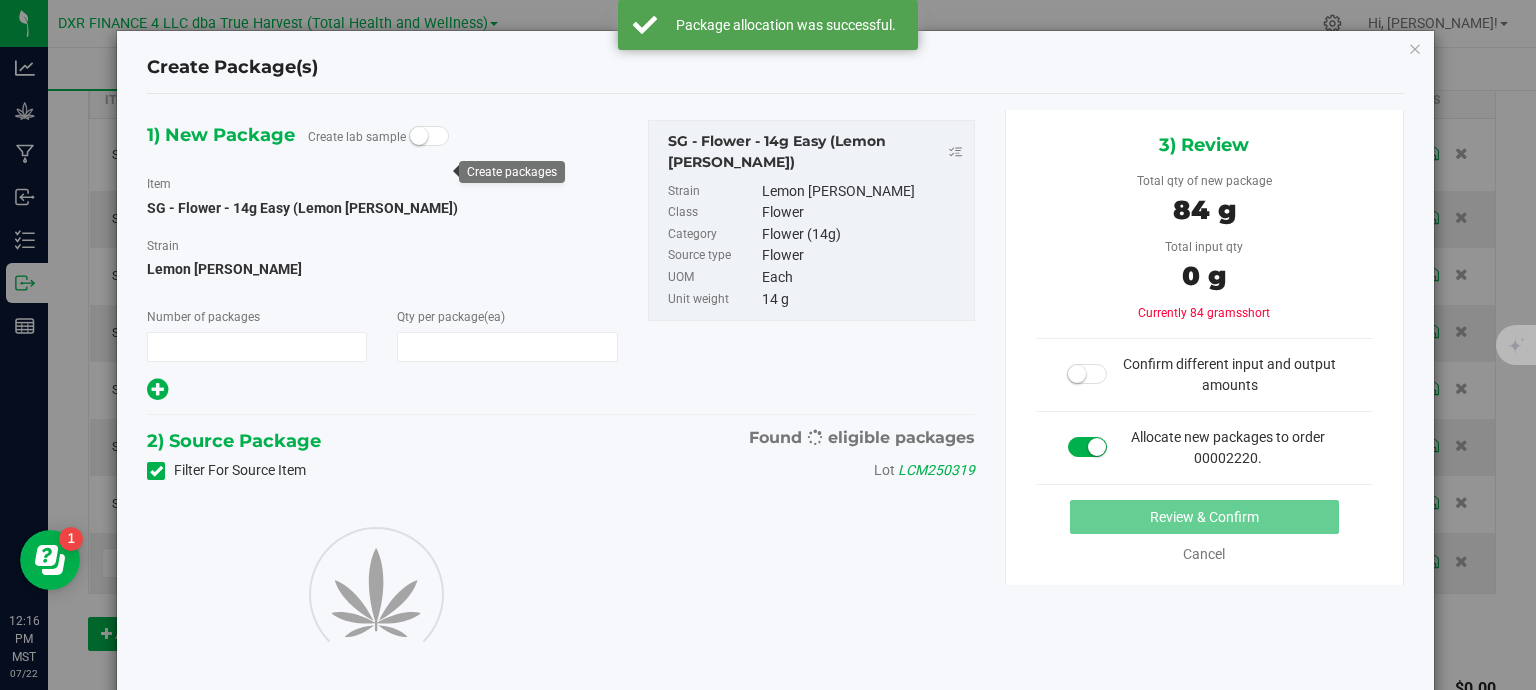 type on "1" 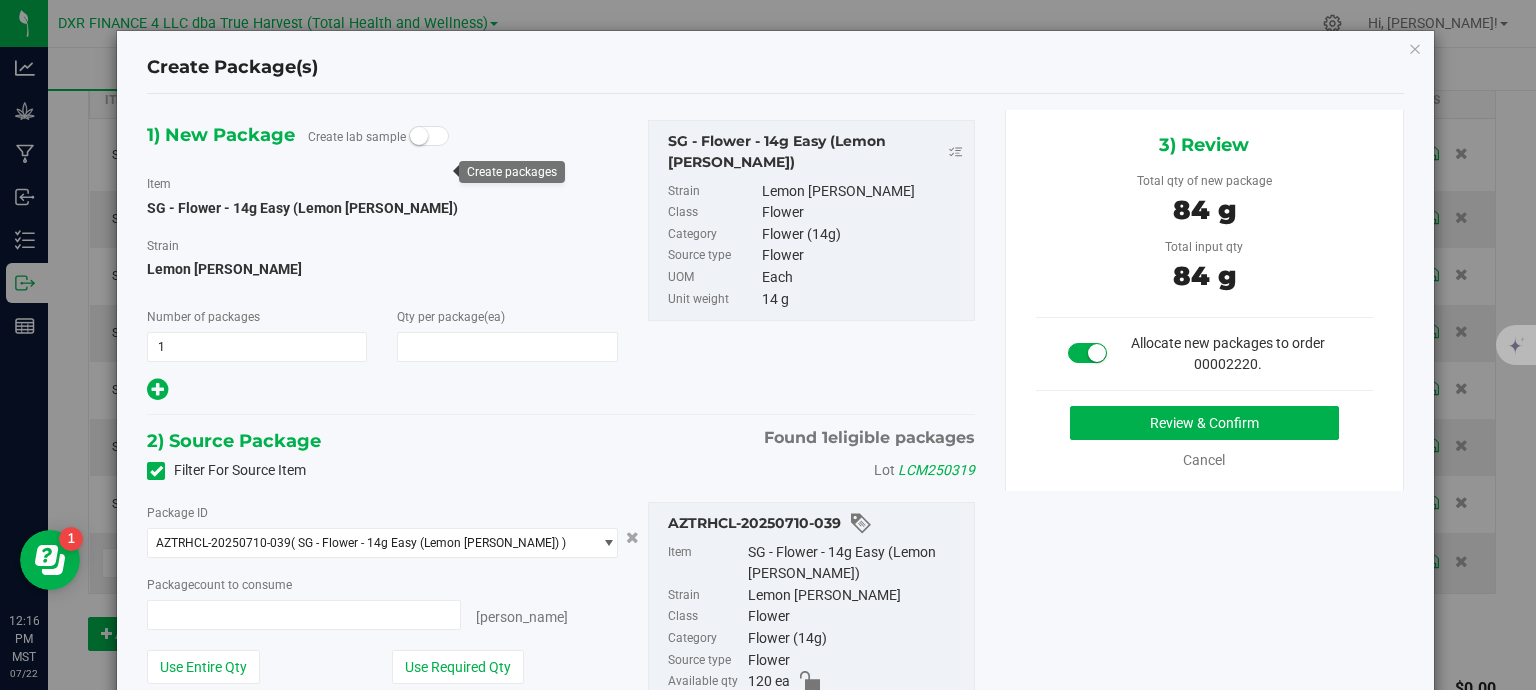 type on "6" 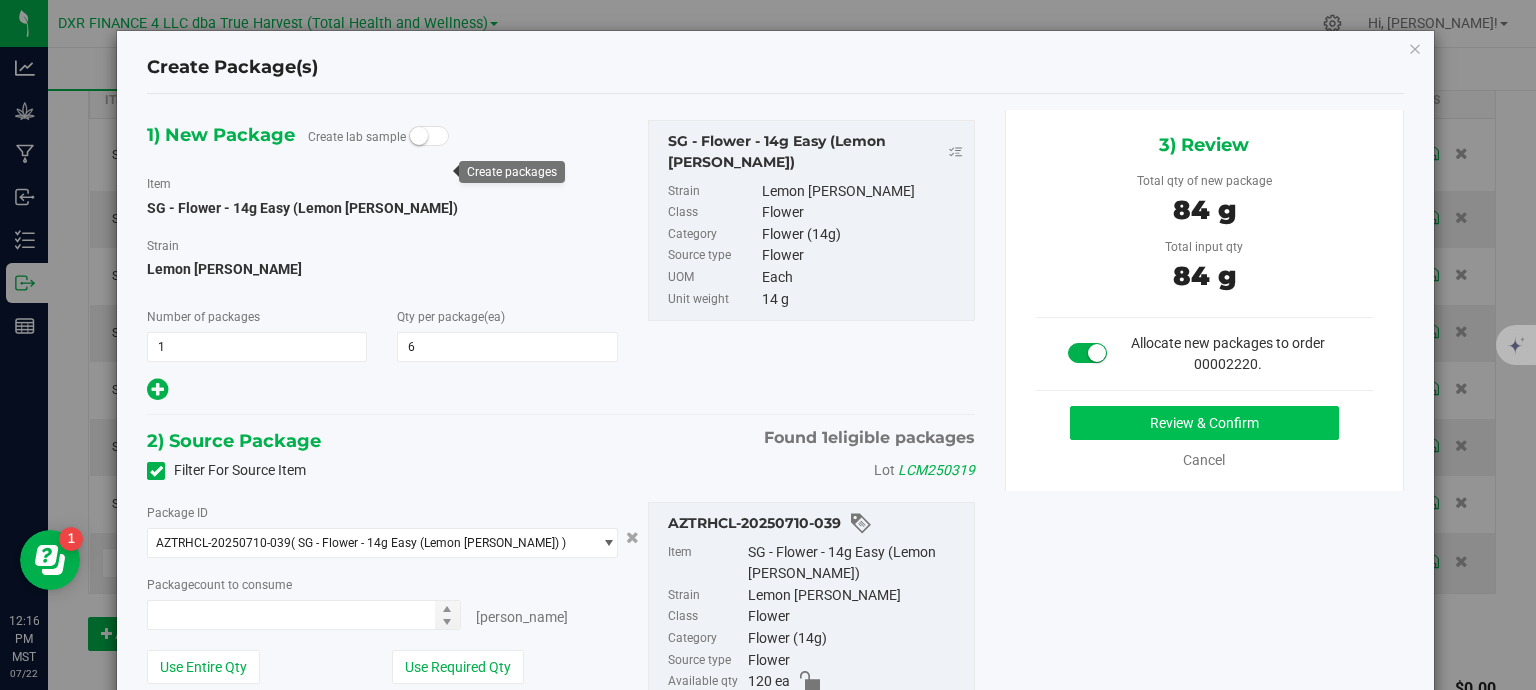 type on "6 ea" 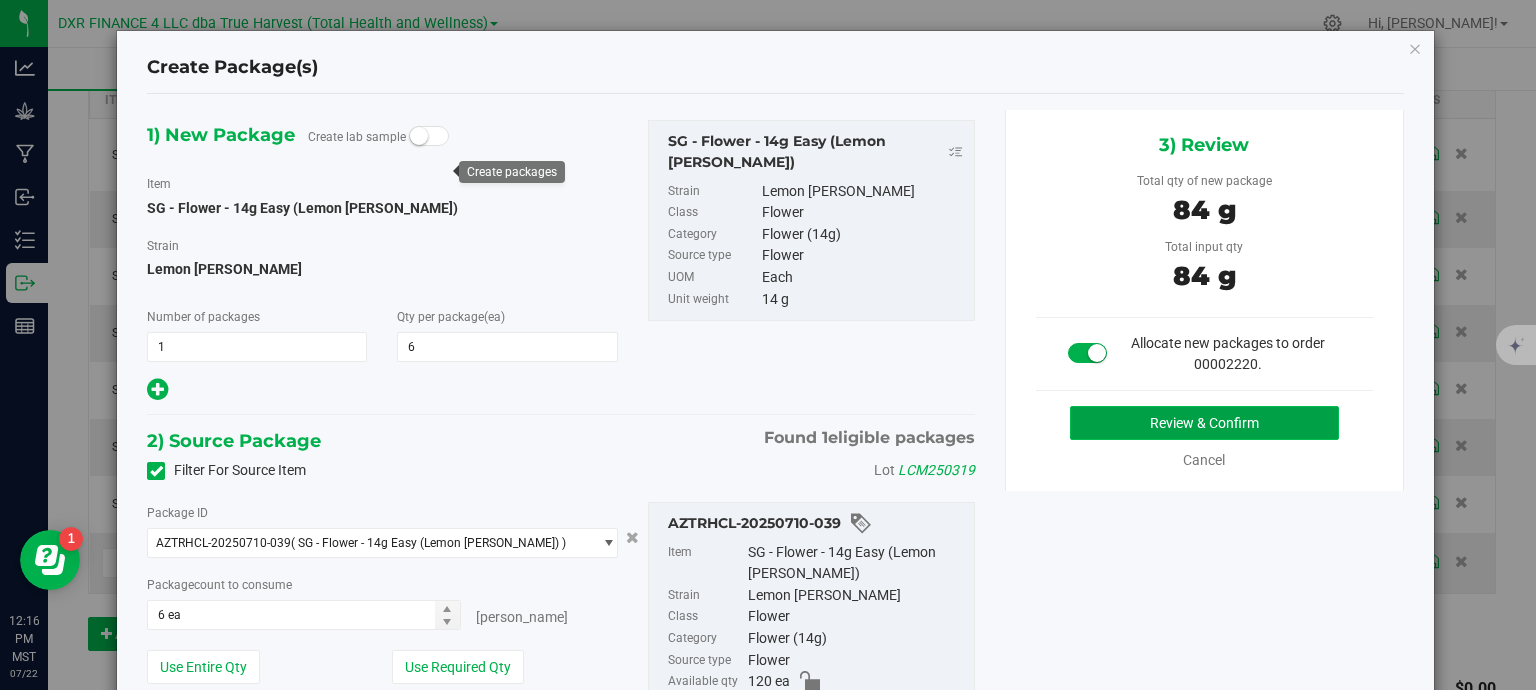 click on "Review & Confirm" at bounding box center (1204, 423) 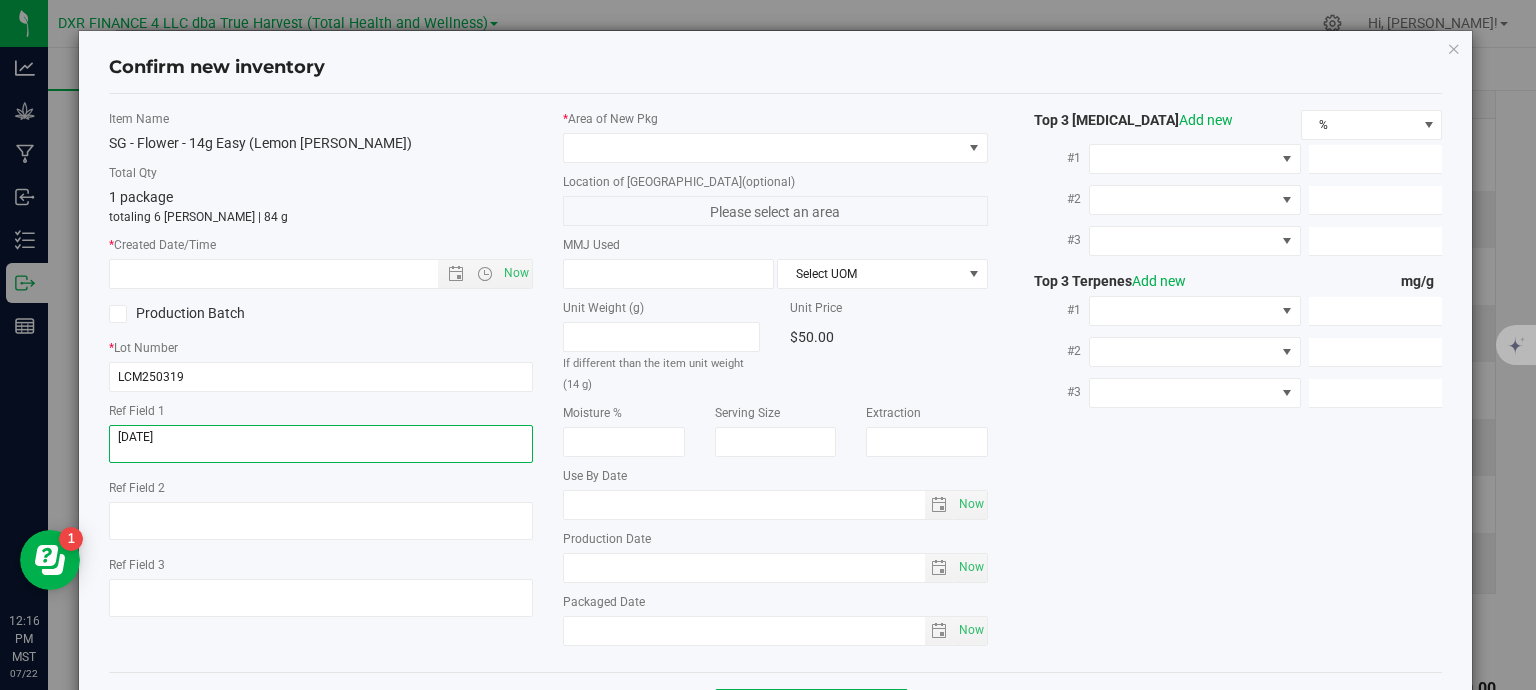 click at bounding box center [321, 444] 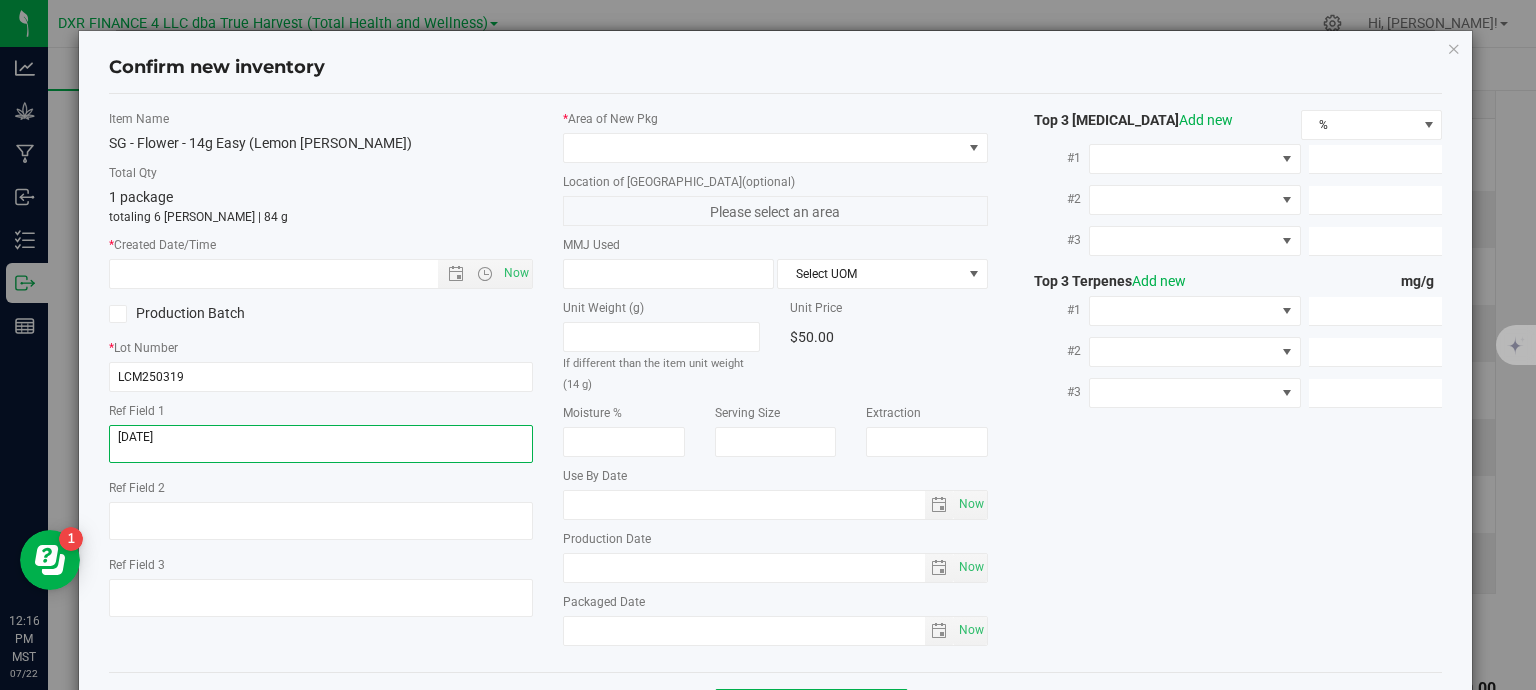 click at bounding box center (321, 444) 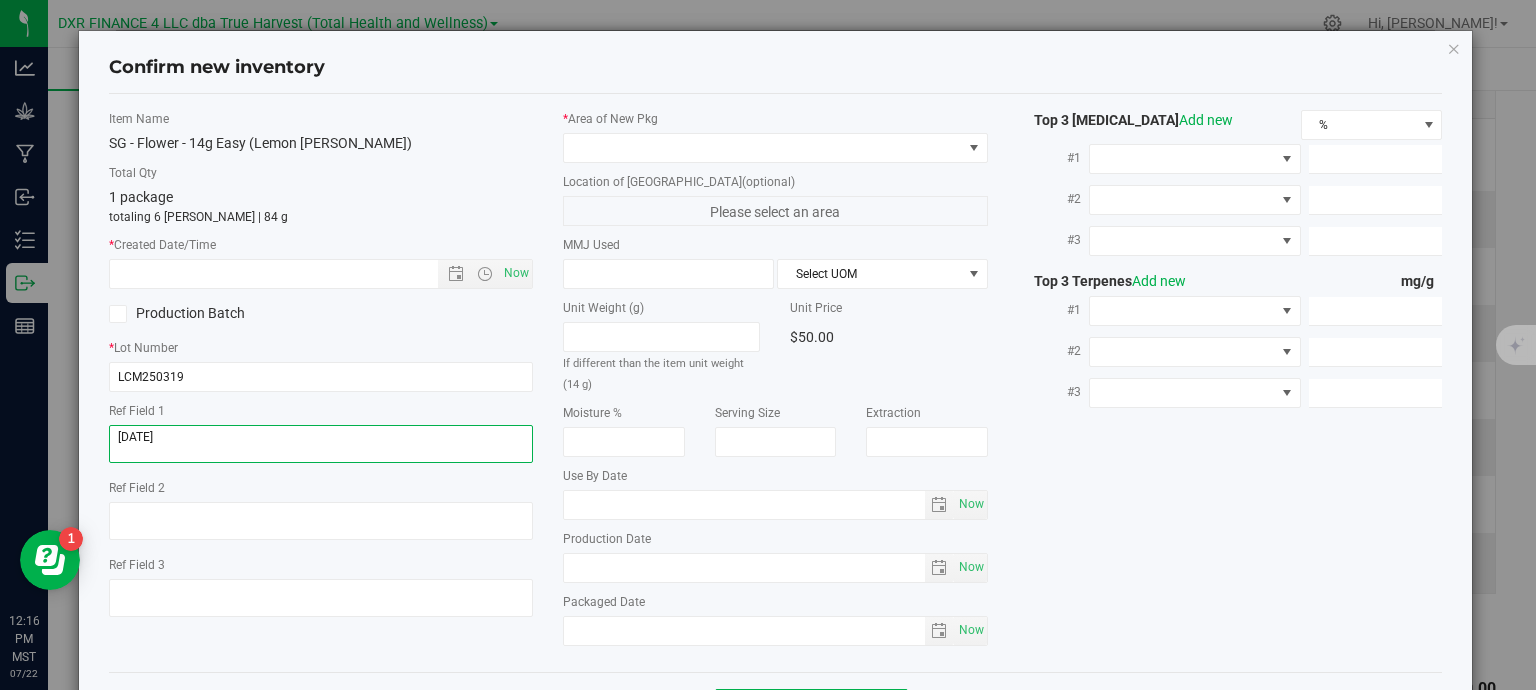 click at bounding box center [321, 444] 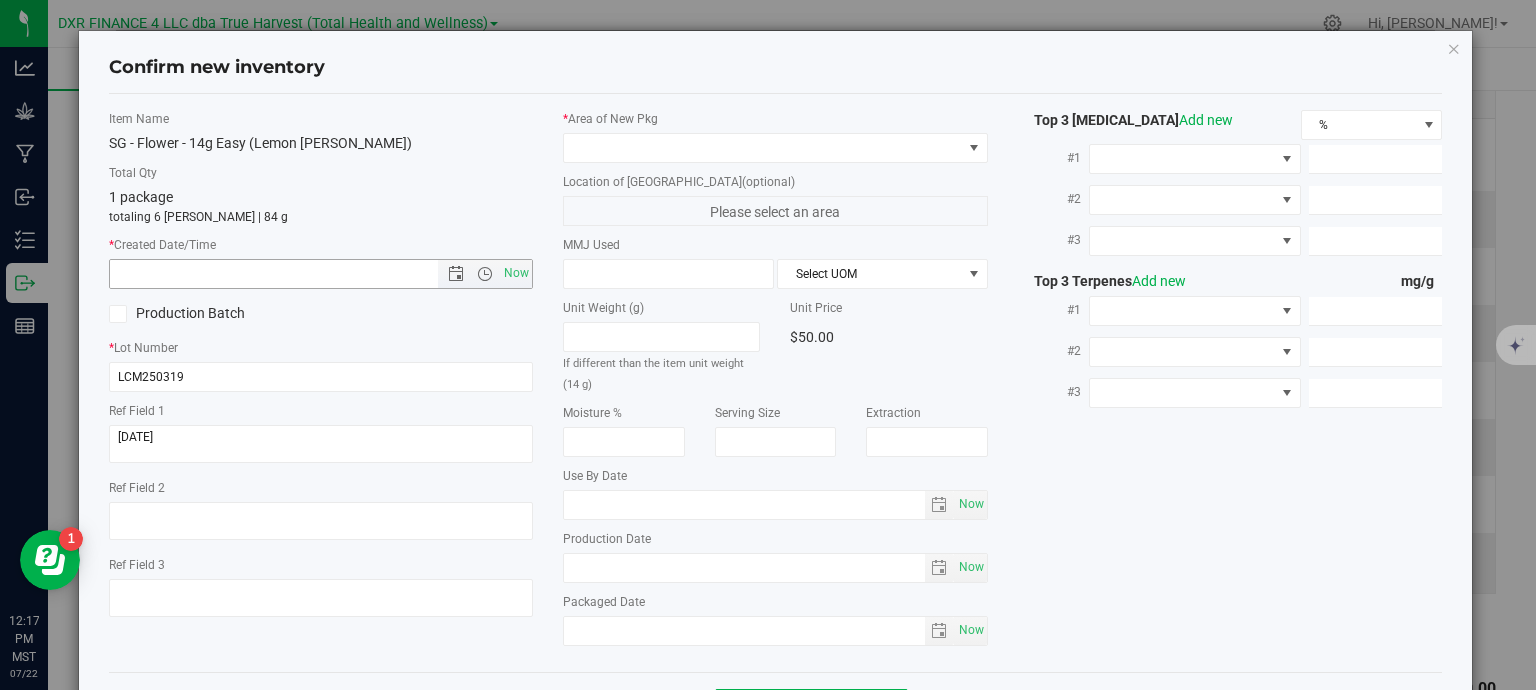 click at bounding box center [291, 274] 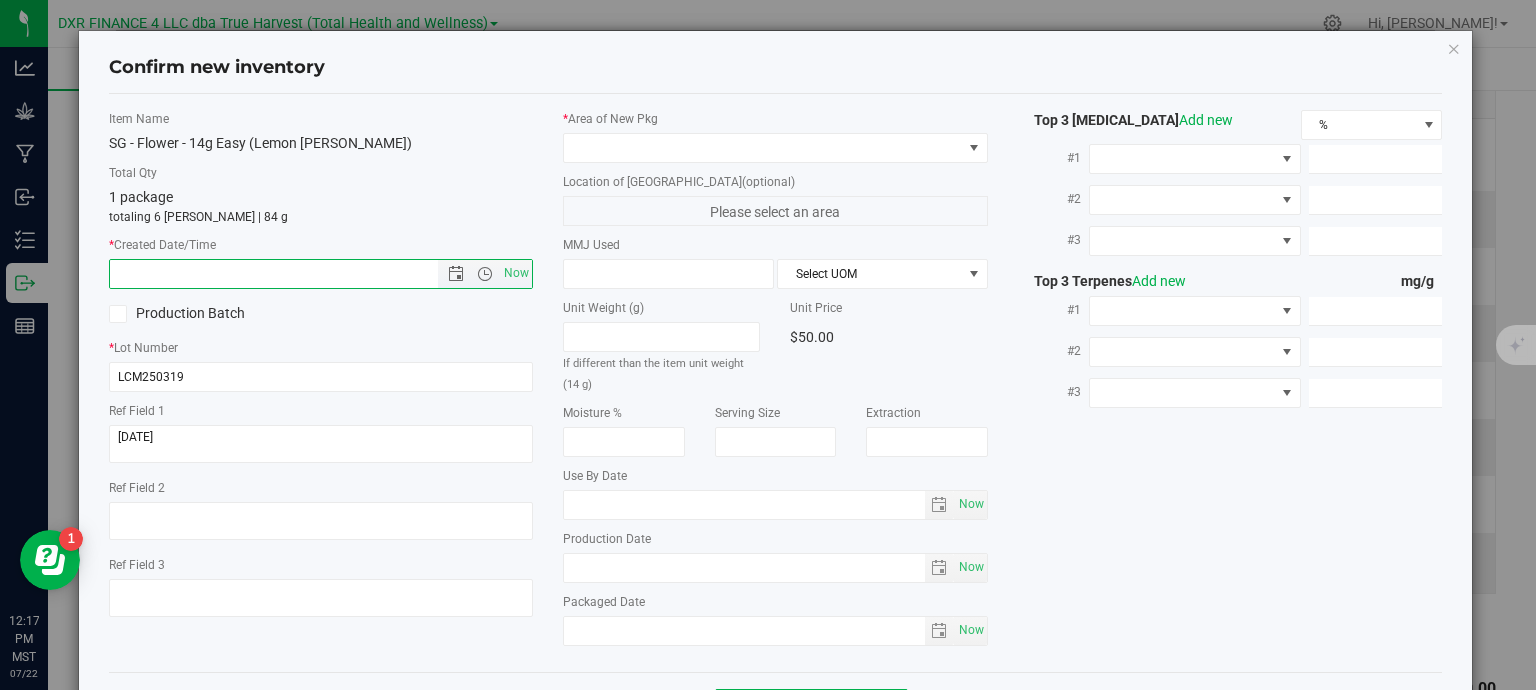 paste on "[DATE]" 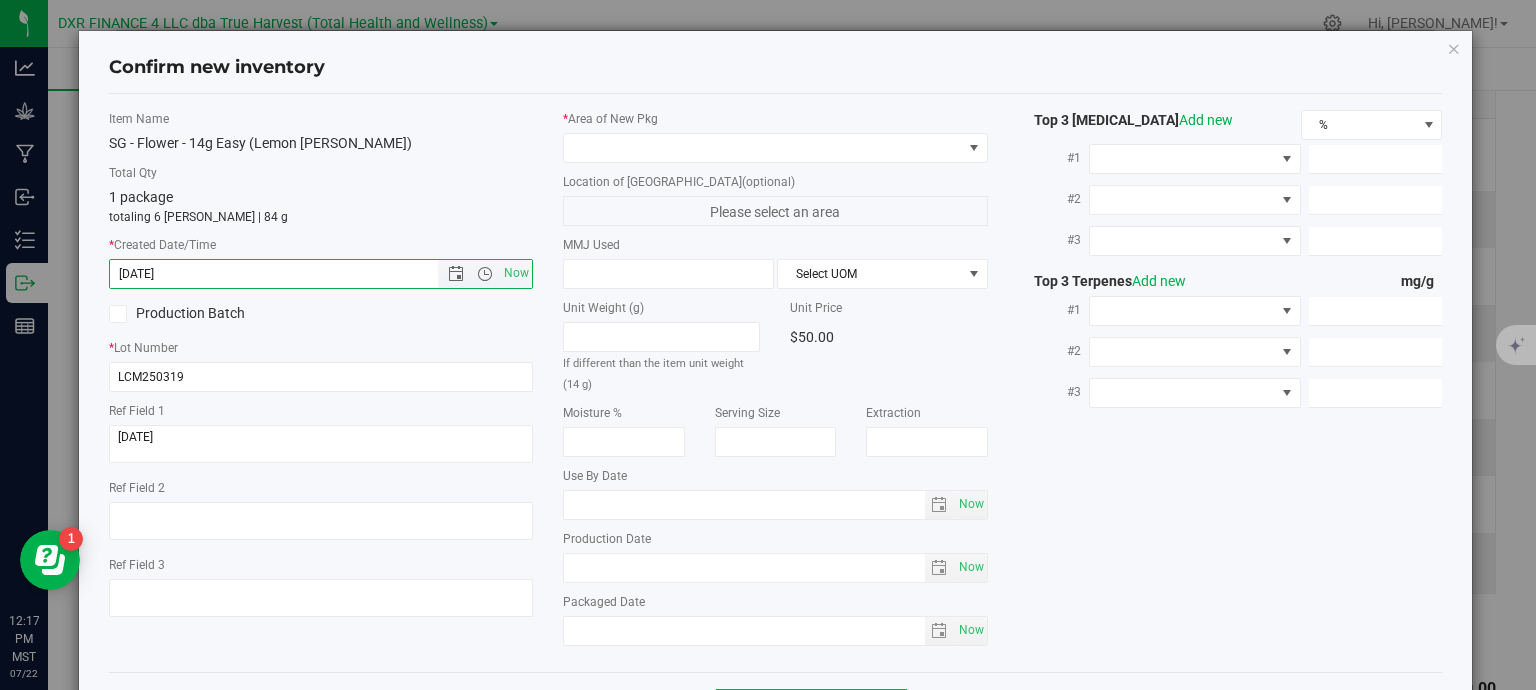 drag, startPoint x: 327, startPoint y: 279, endPoint x: 538, endPoint y: 191, distance: 228.6154 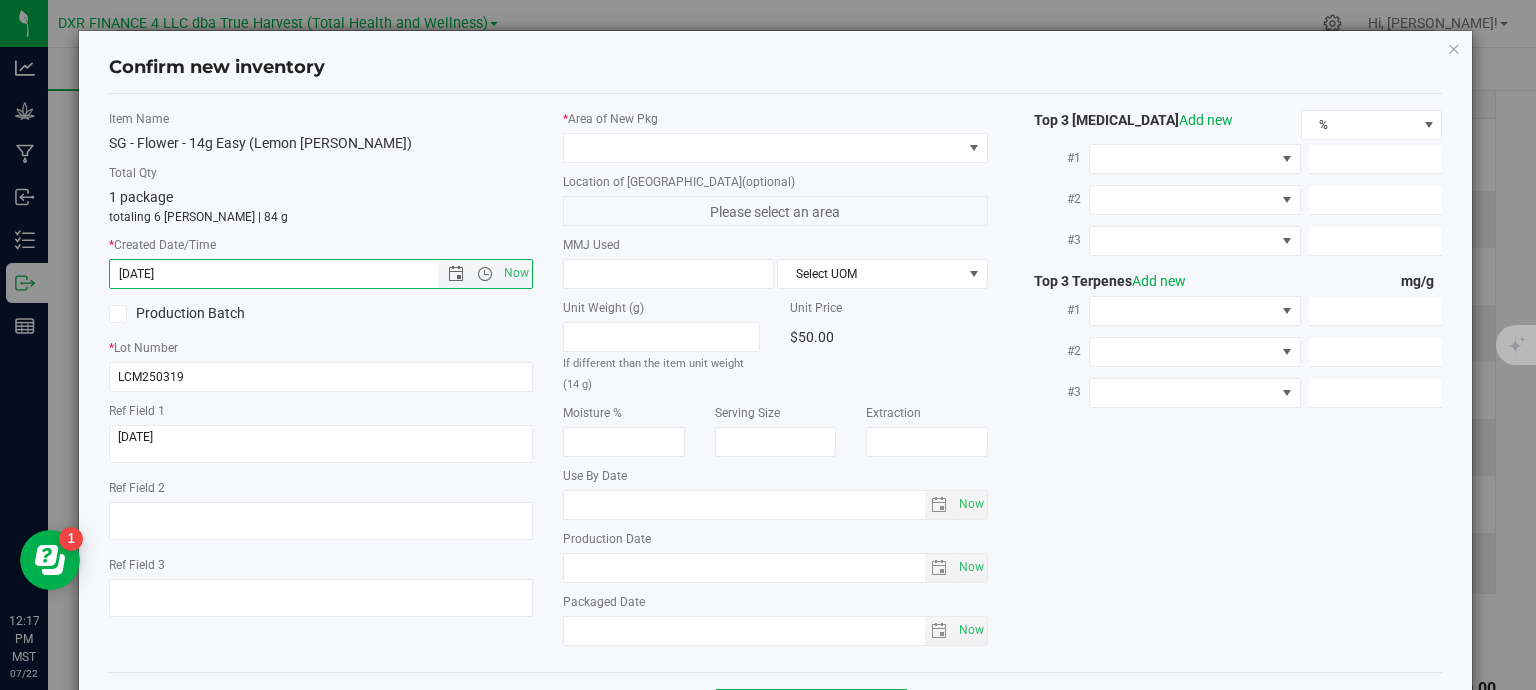 click on "*
Created Date/Time
[DATE]
Now" at bounding box center (321, 262) 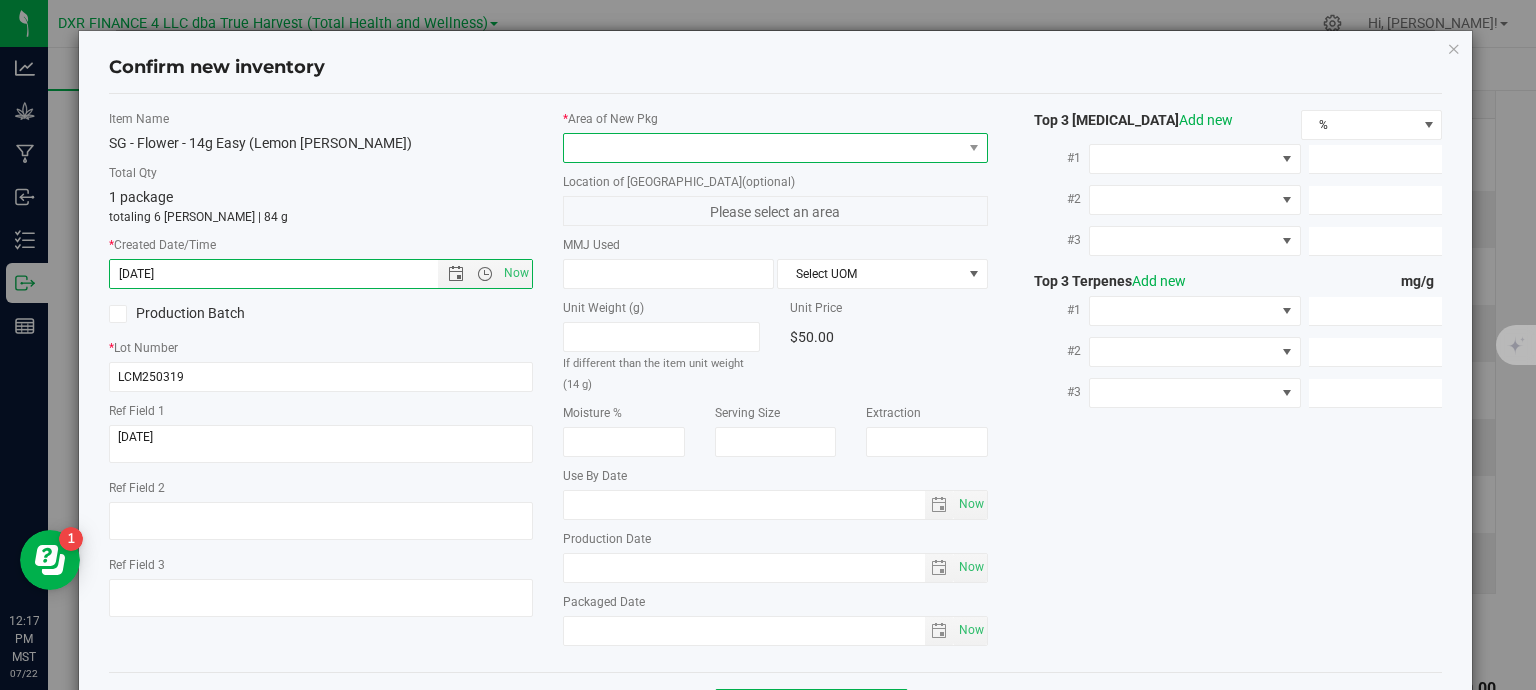 click at bounding box center [763, 148] 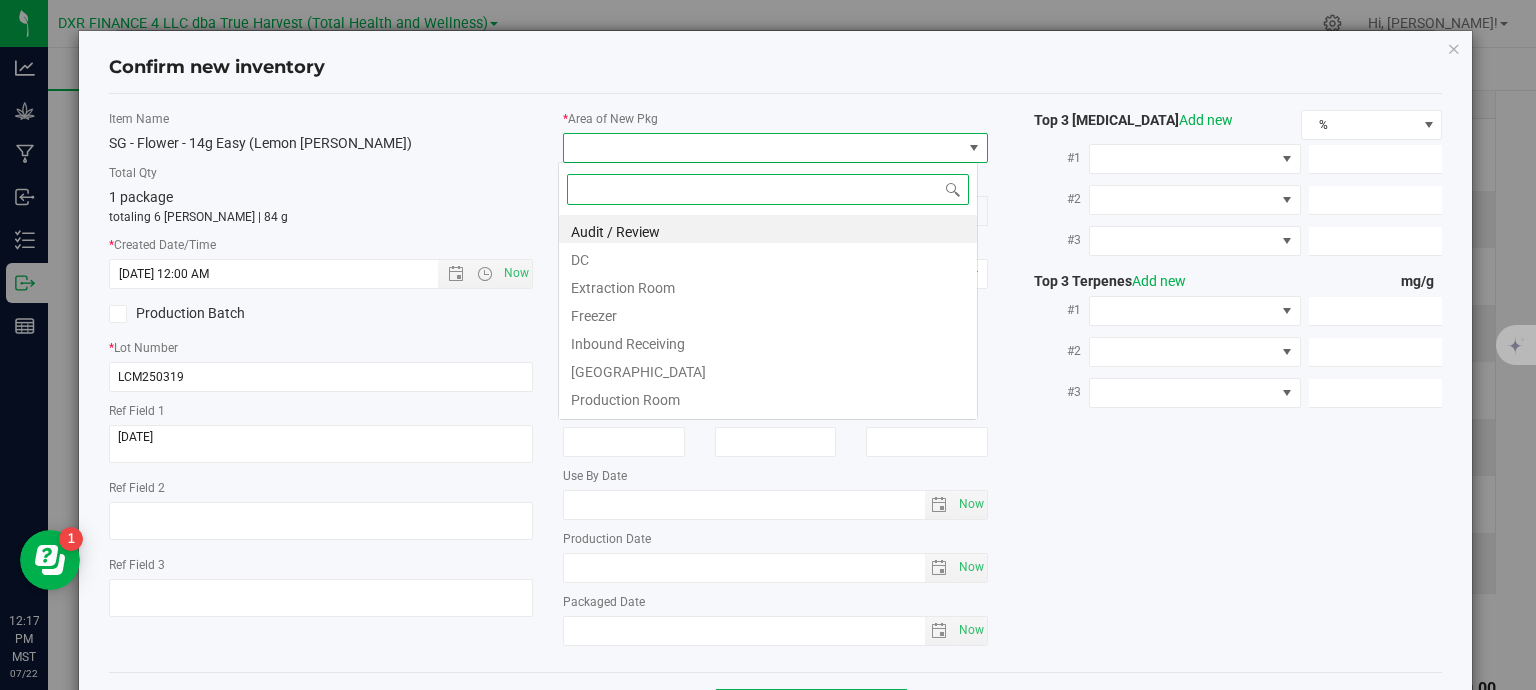 type on "[DATE] 12:17 PM" 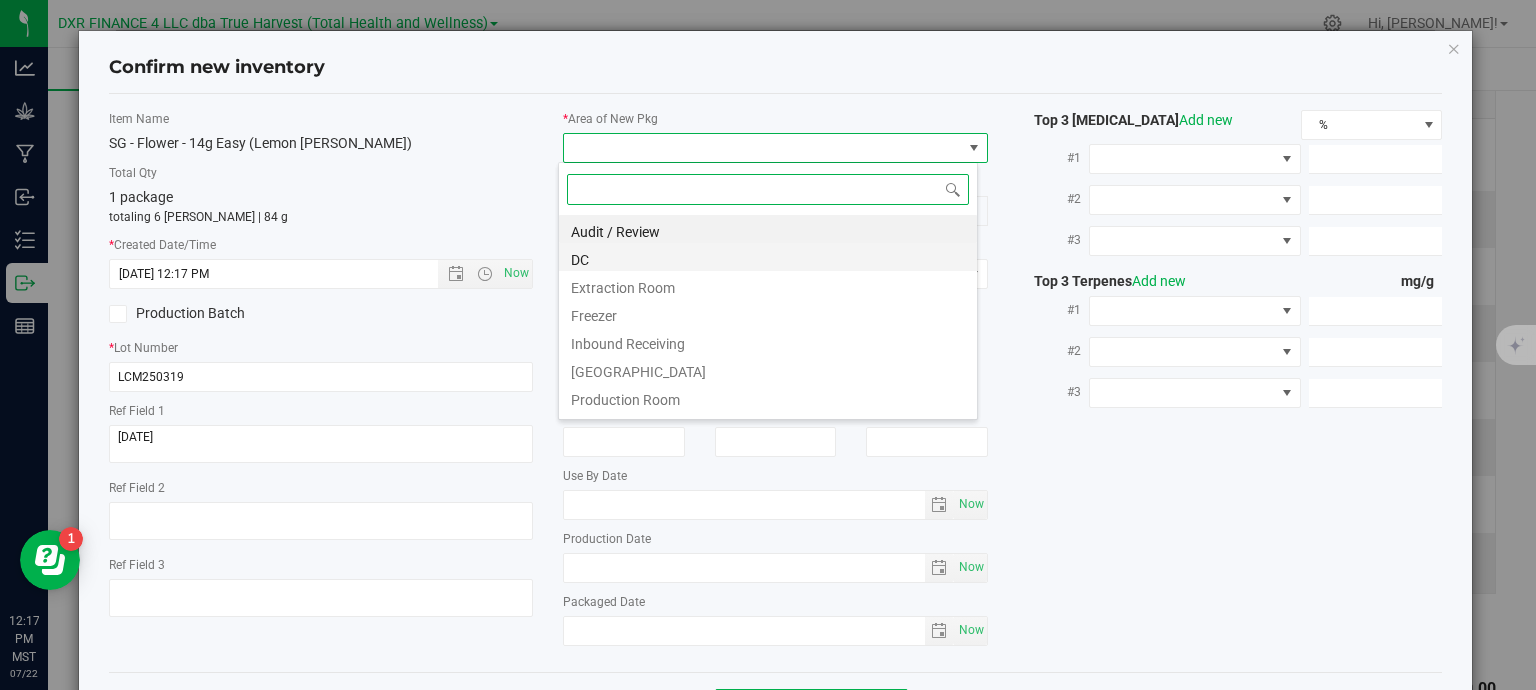scroll, scrollTop: 99970, scrollLeft: 99580, axis: both 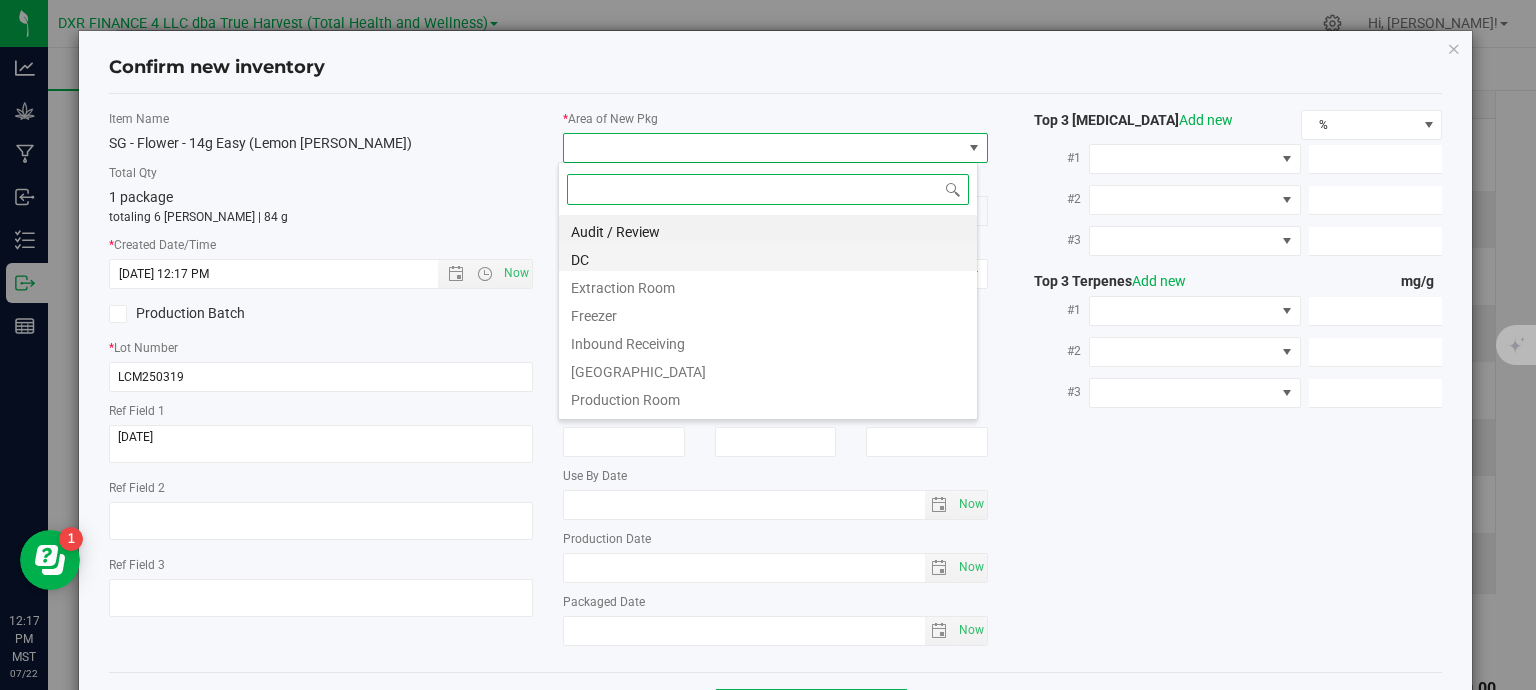 click on "DC" at bounding box center (768, 257) 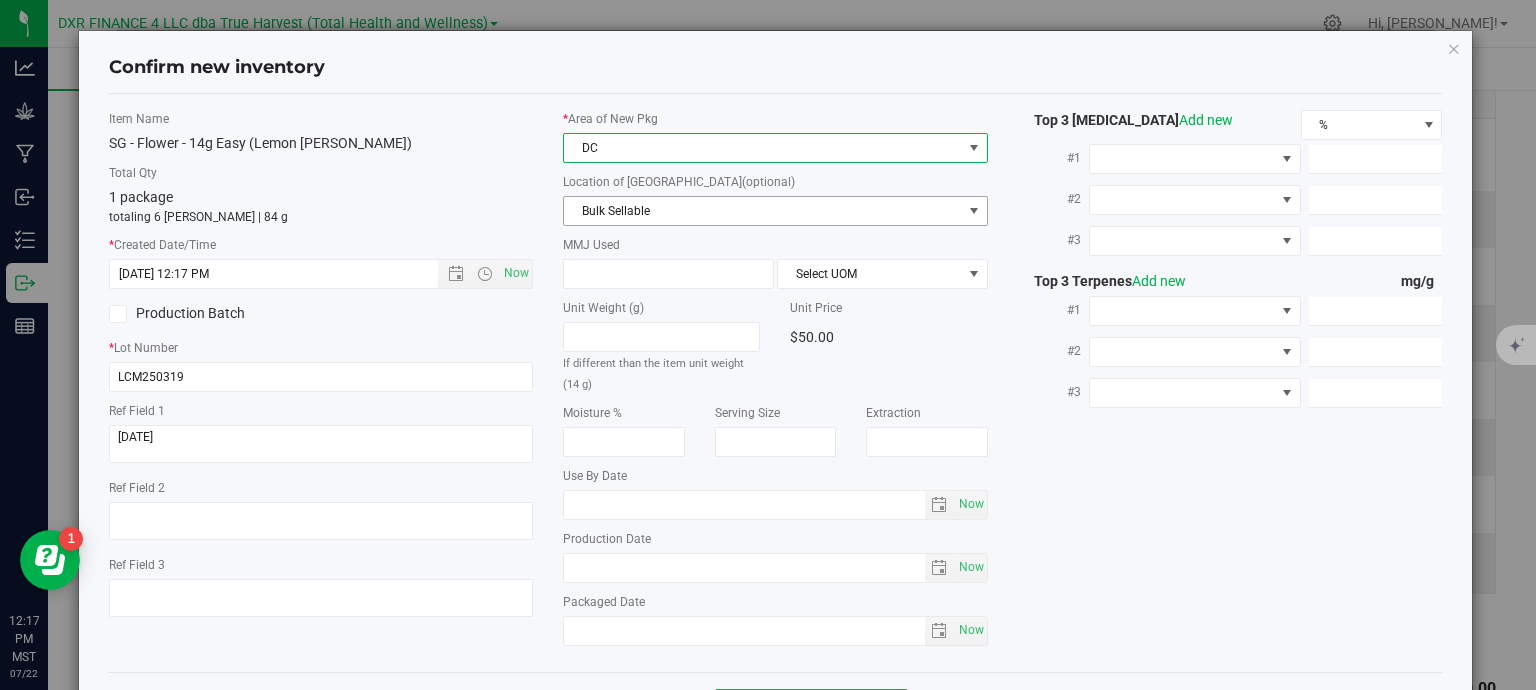 click on "Bulk Sellable" at bounding box center [763, 211] 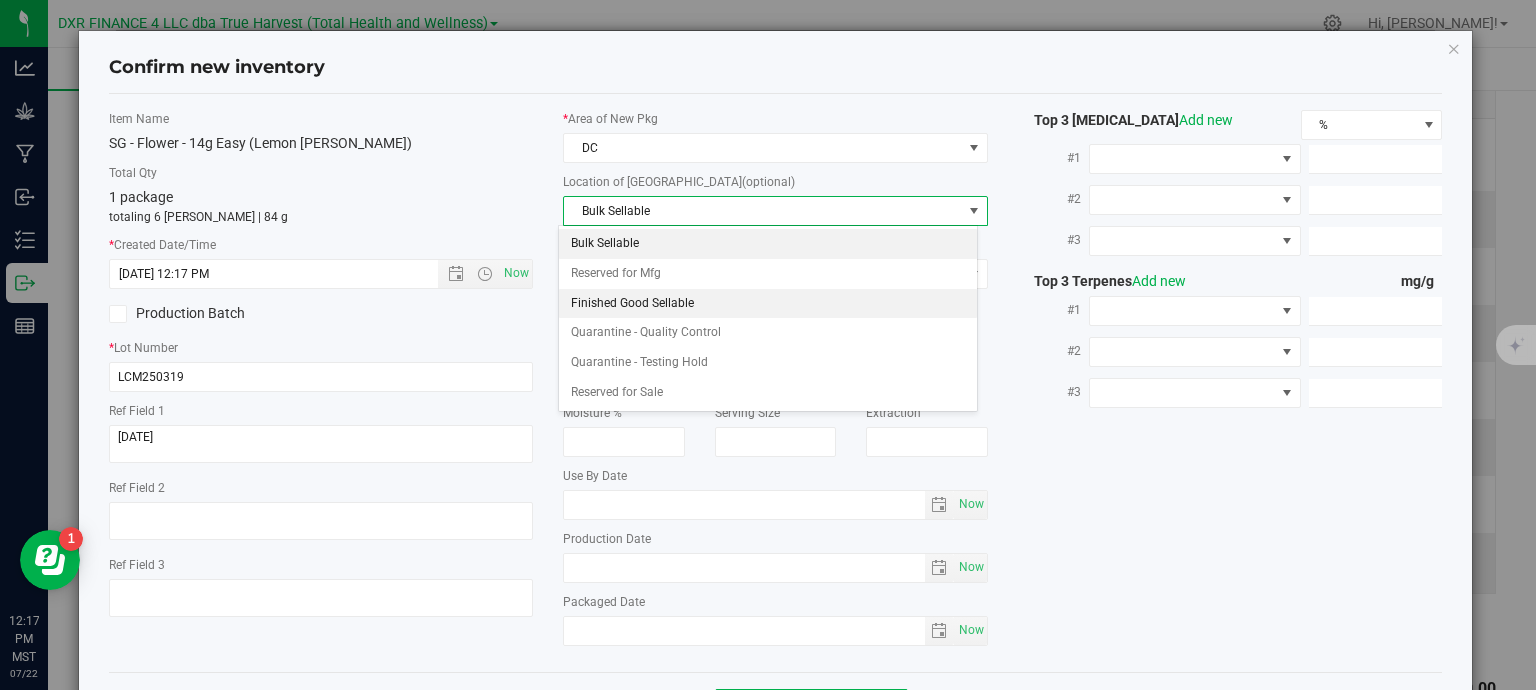 click on "Finished Good Sellable" at bounding box center [768, 304] 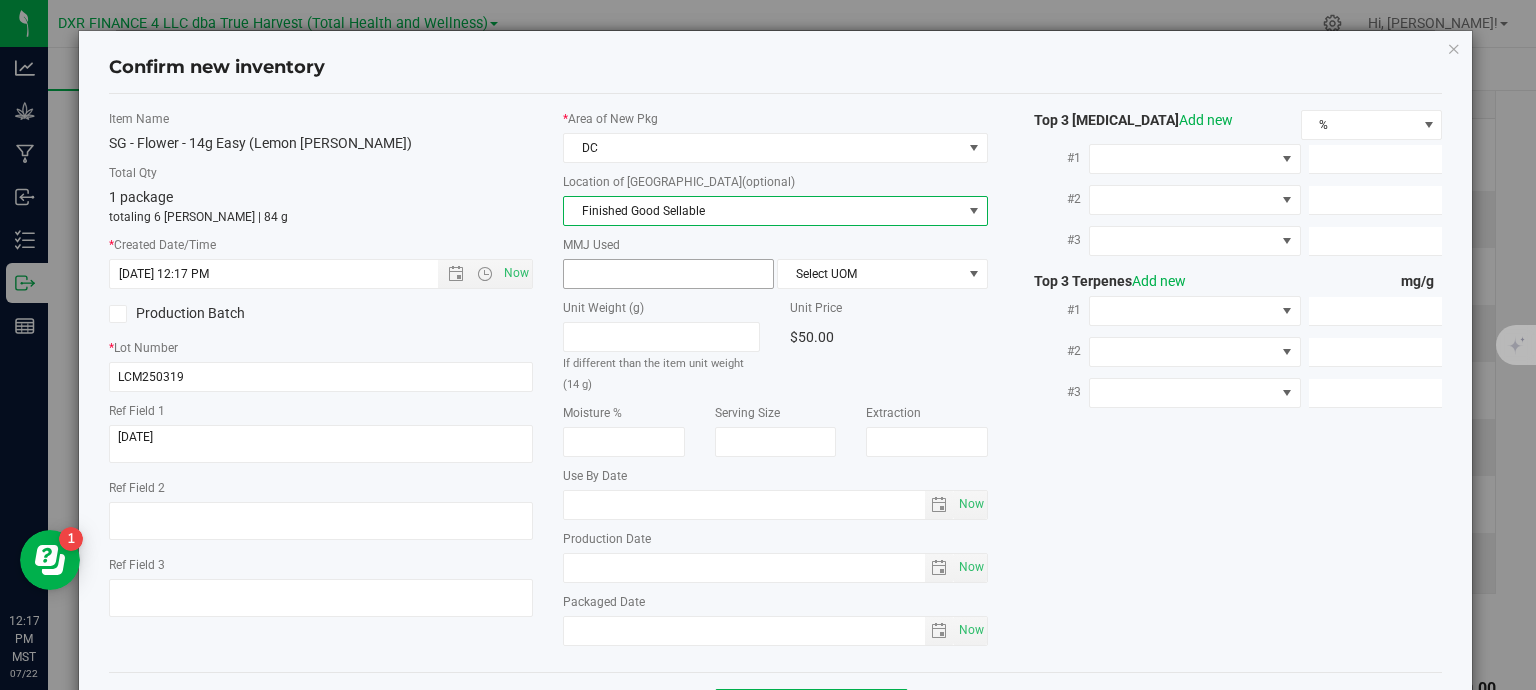 click at bounding box center [668, 274] 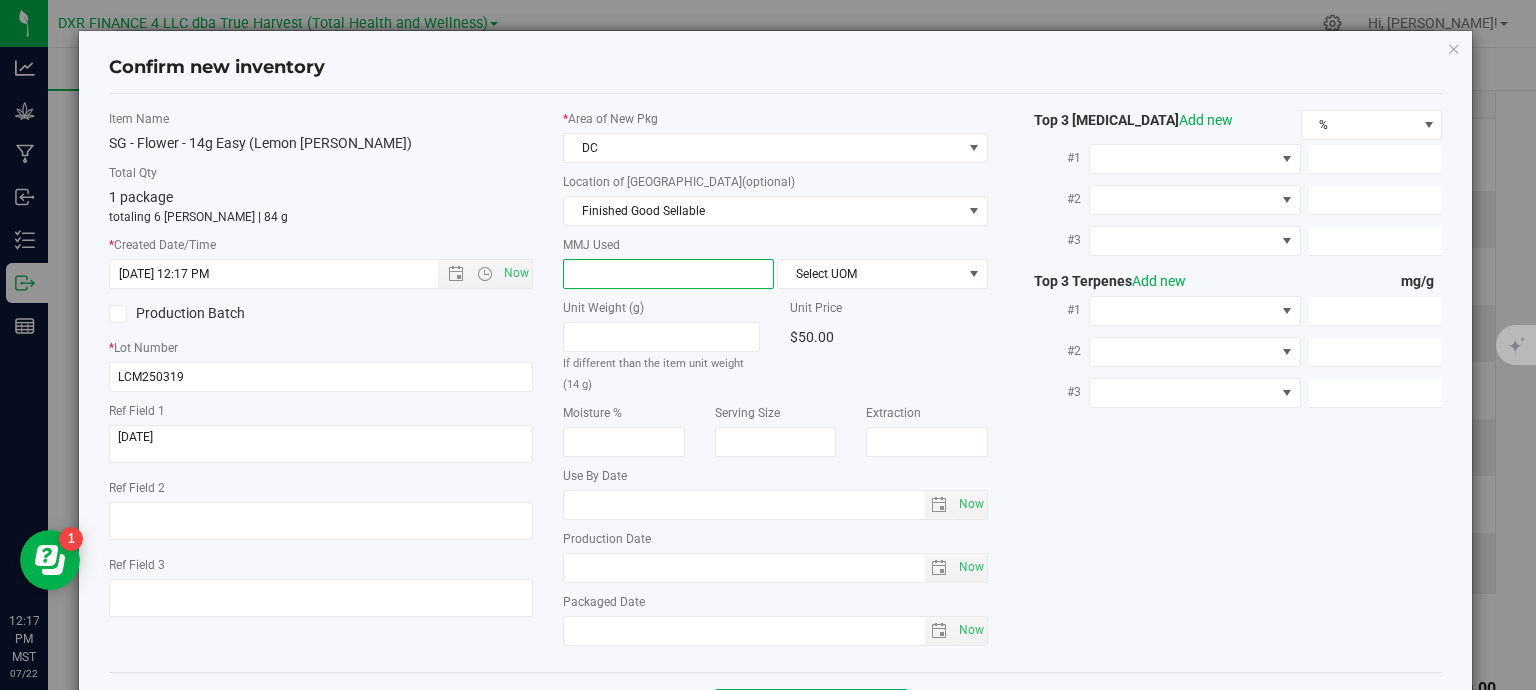 click at bounding box center [668, 274] 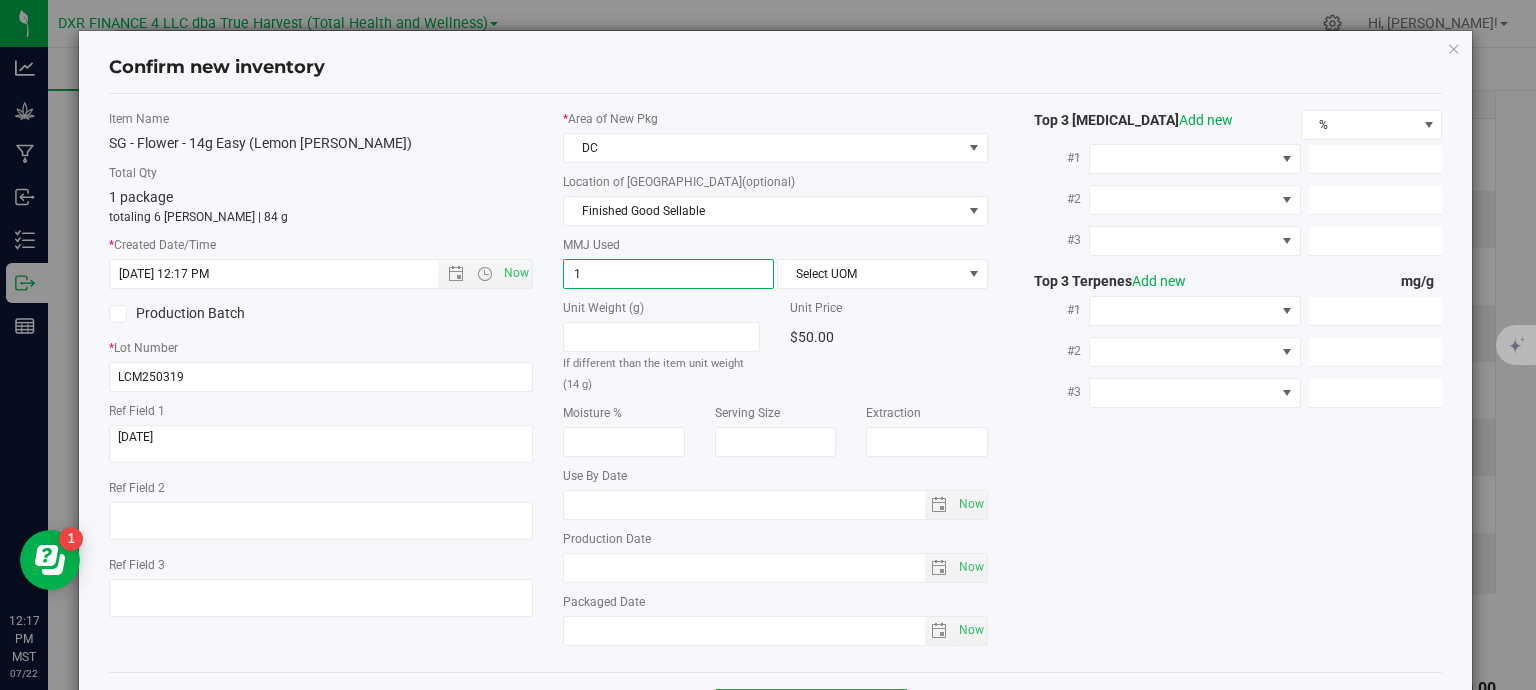 type on "14" 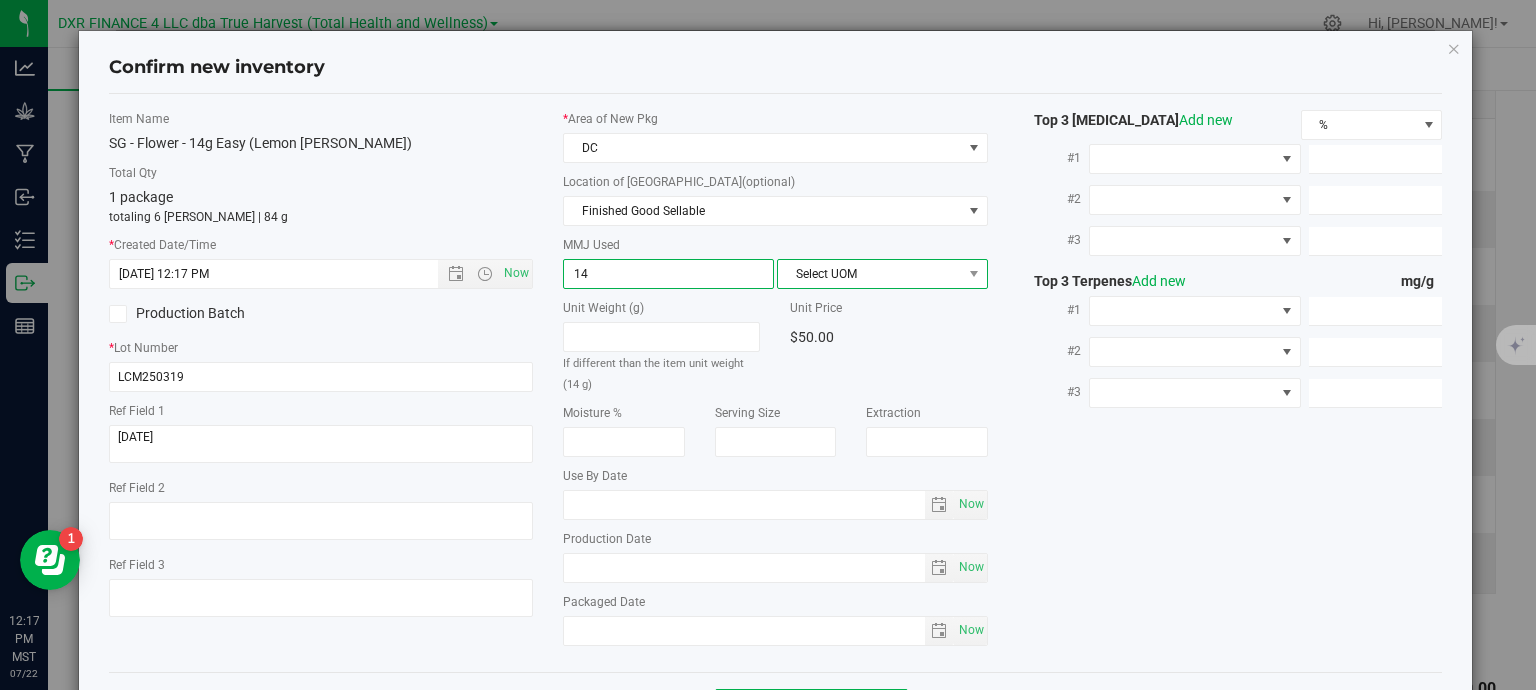 click on "Select UOM" at bounding box center [870, 274] 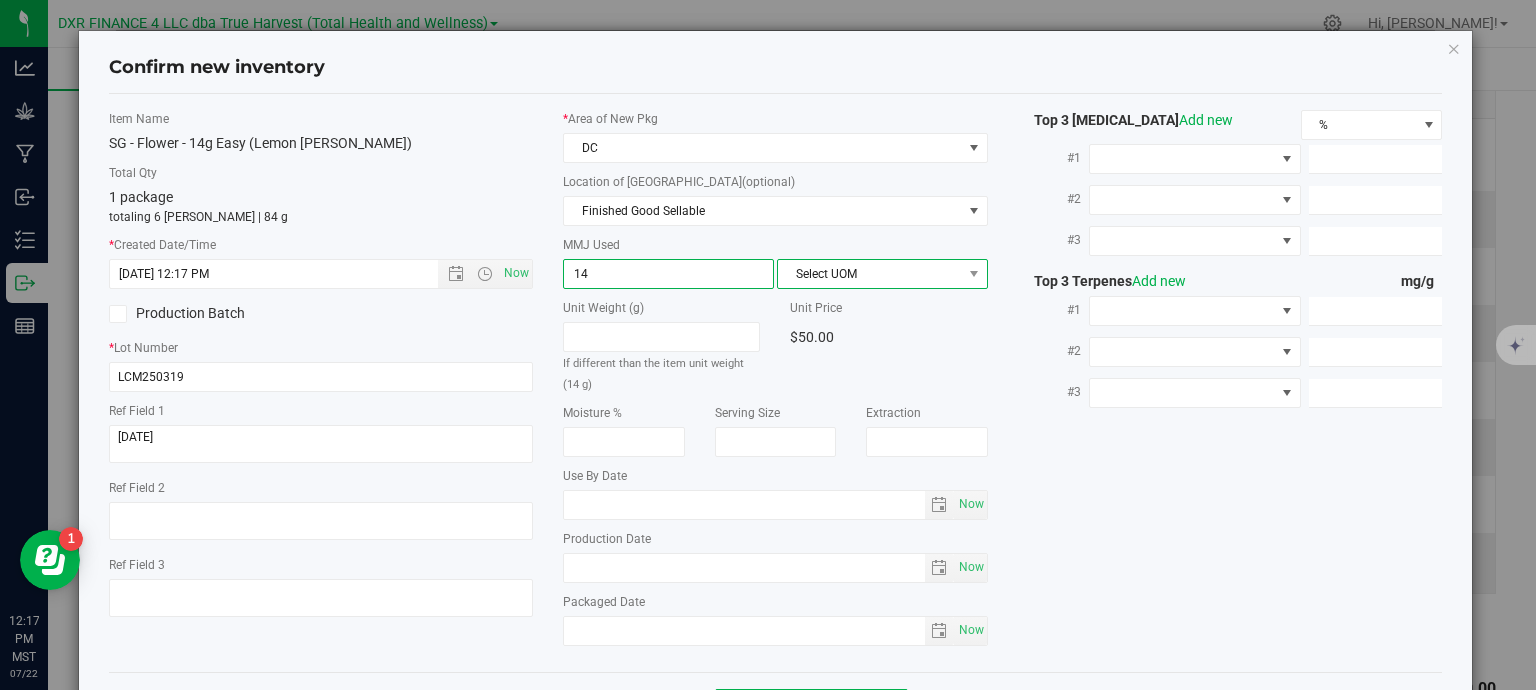 type on "14.0000" 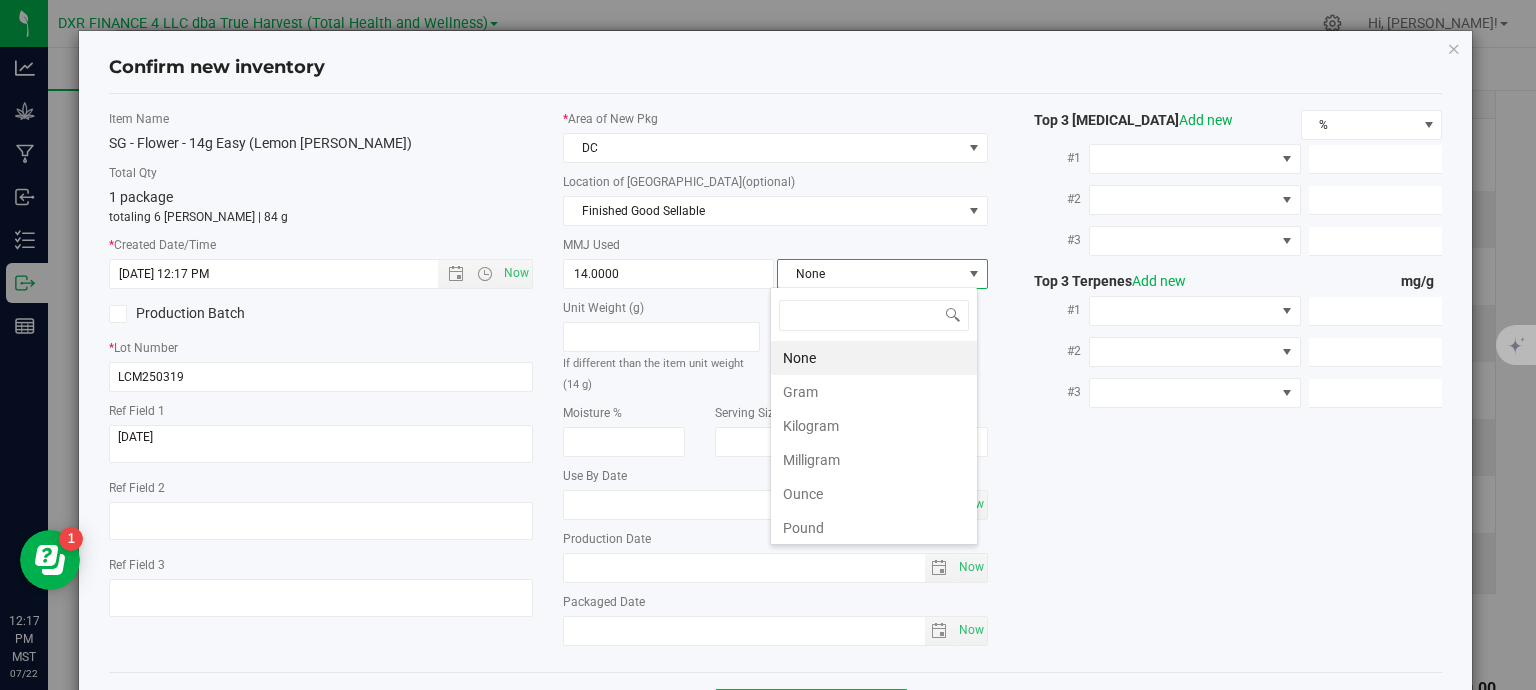 scroll, scrollTop: 99970, scrollLeft: 99792, axis: both 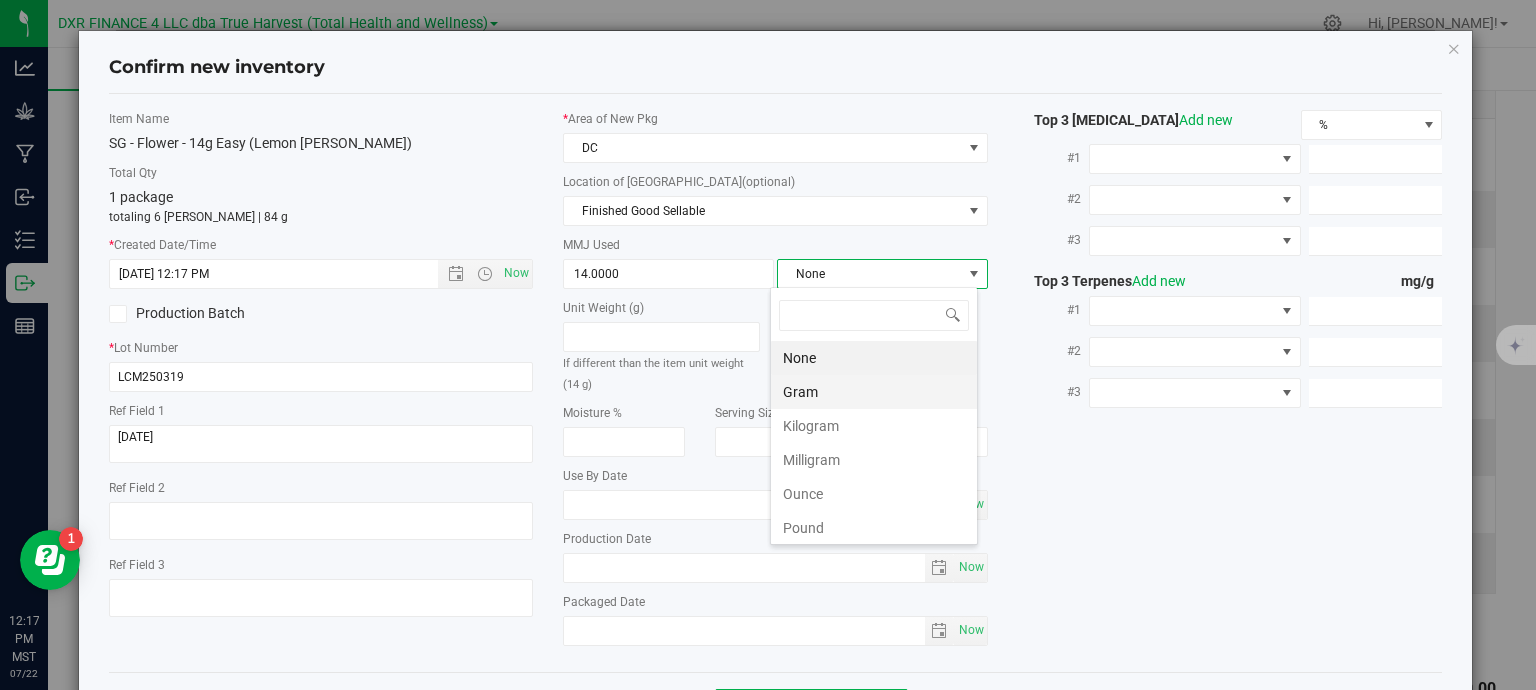 click on "Gram" at bounding box center [874, 392] 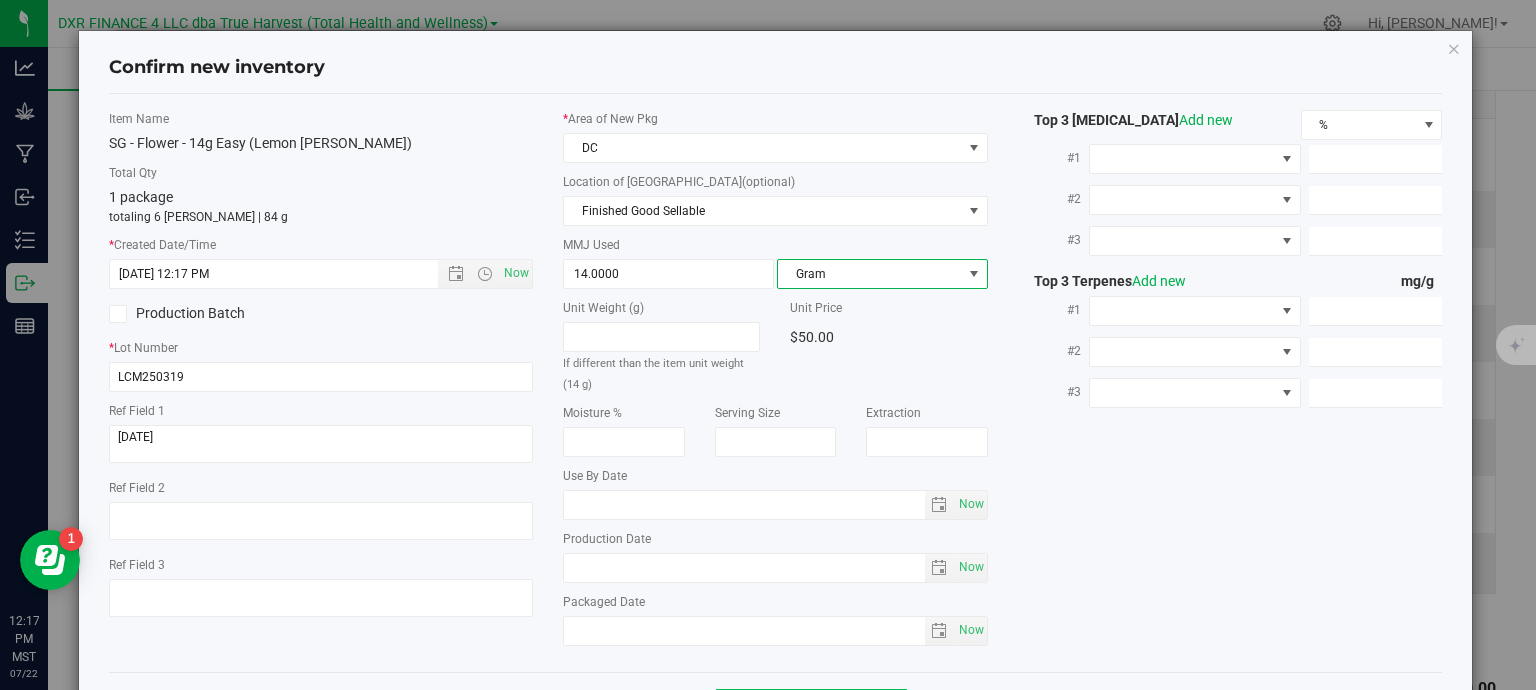 scroll, scrollTop: 75, scrollLeft: 0, axis: vertical 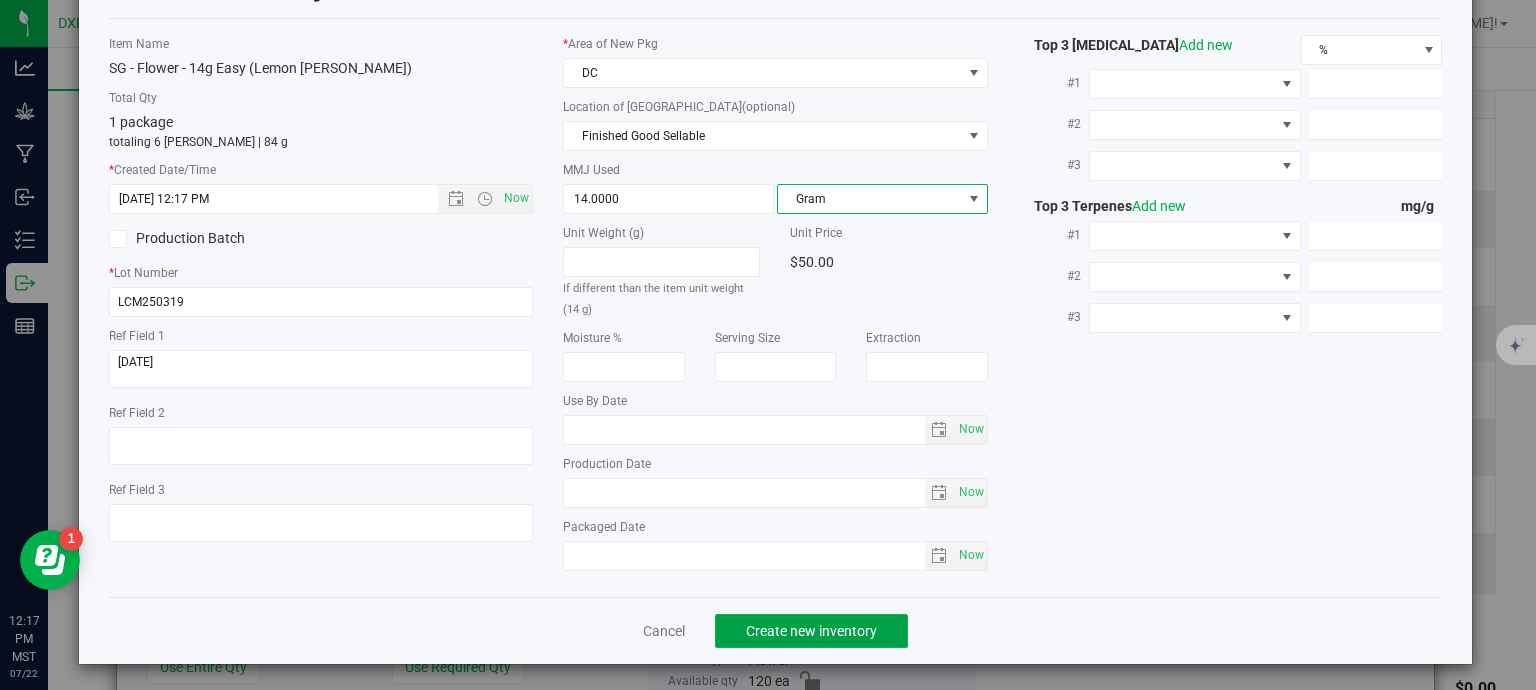 click on "Create new inventory" 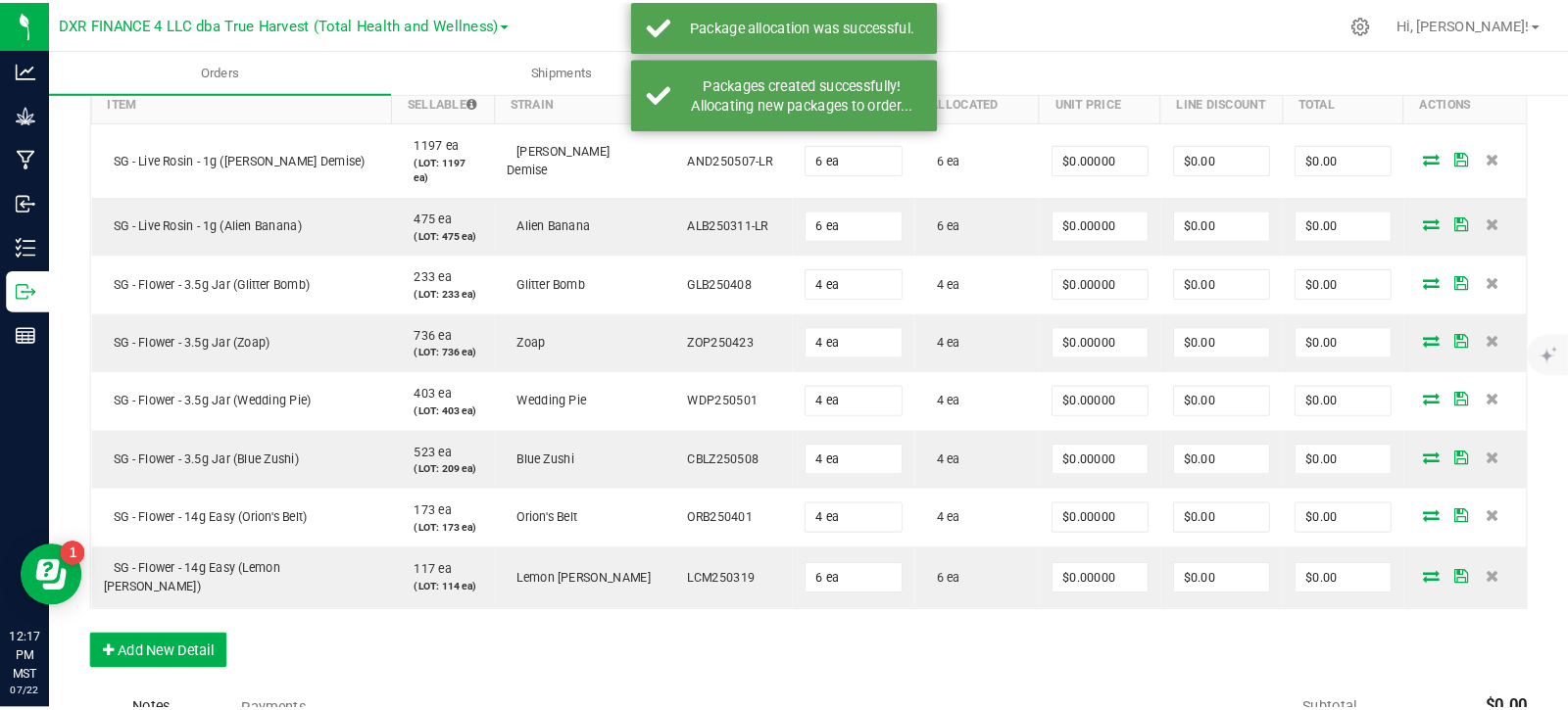 scroll, scrollTop: 0, scrollLeft: 0, axis: both 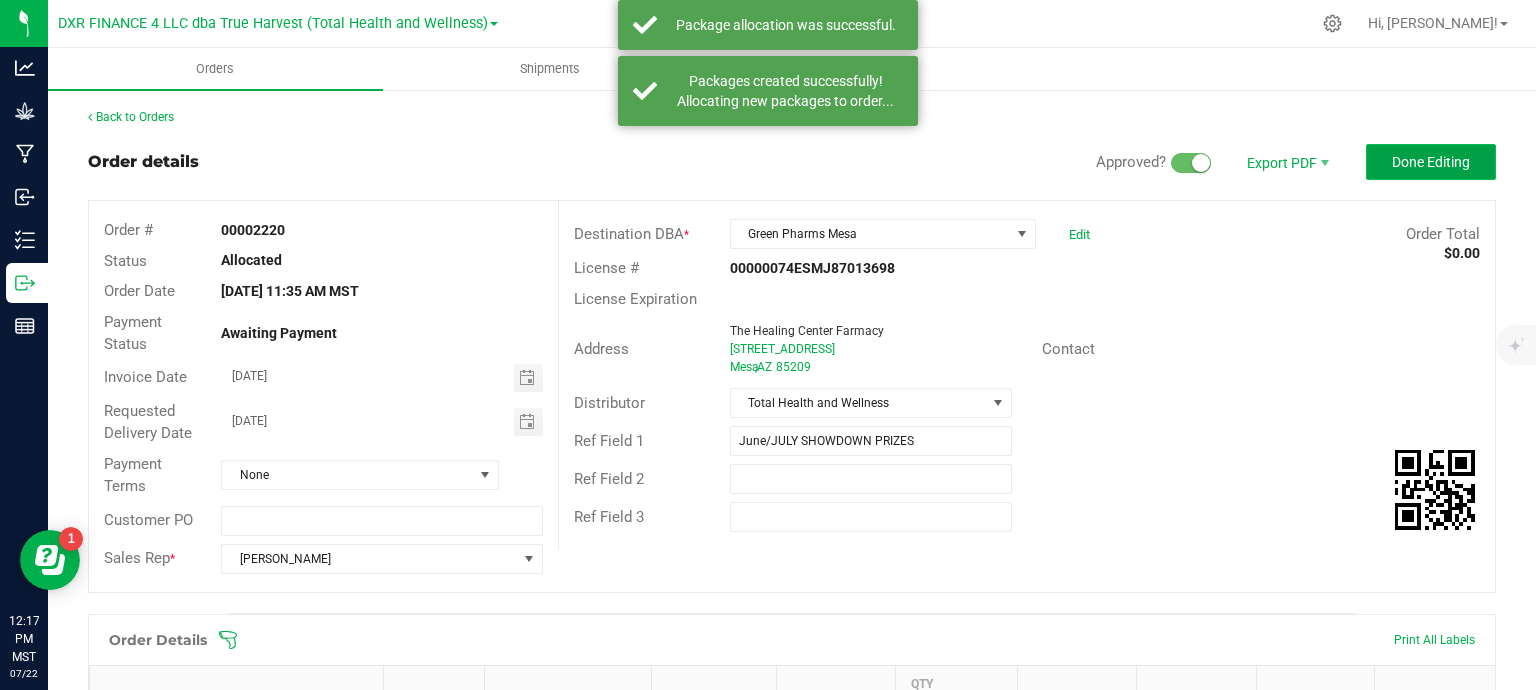 click on "Done Editing" at bounding box center [1431, 162] 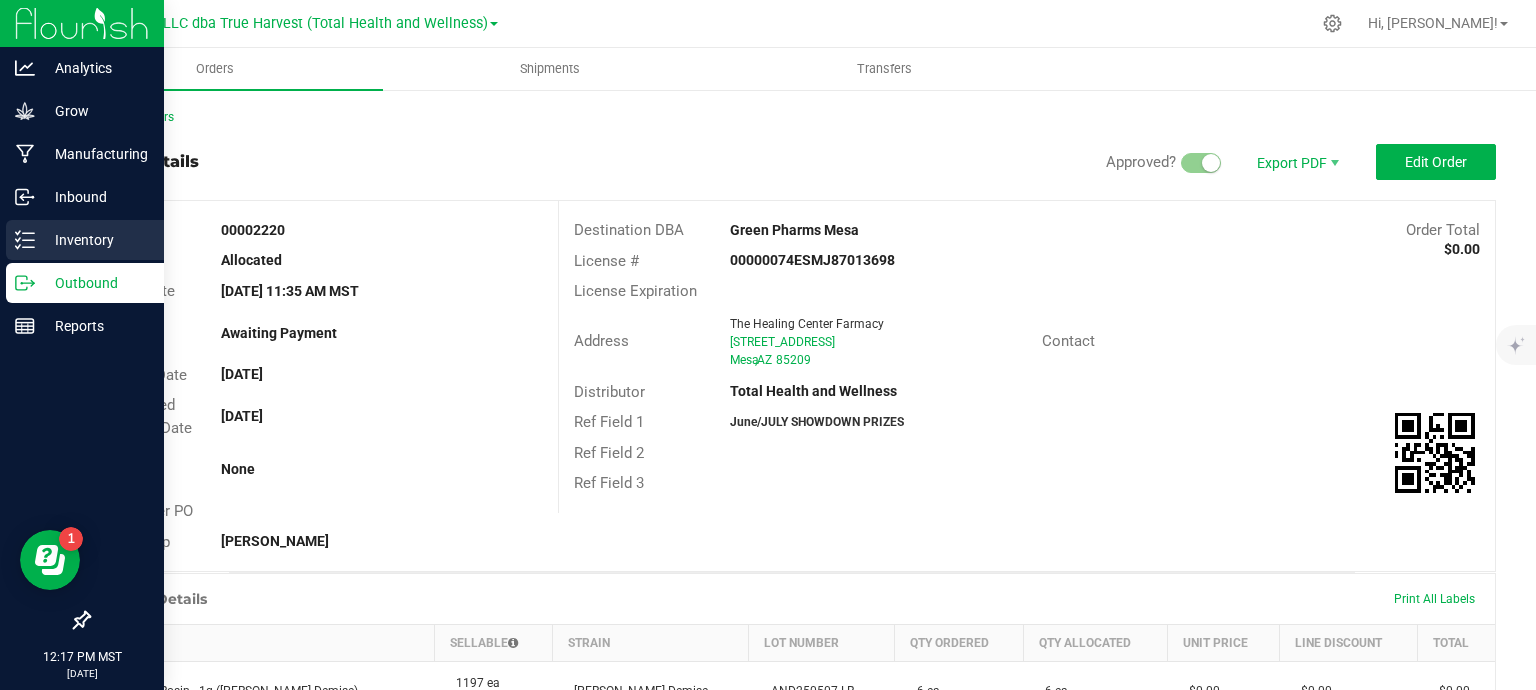 click on "Inventory" at bounding box center (95, 240) 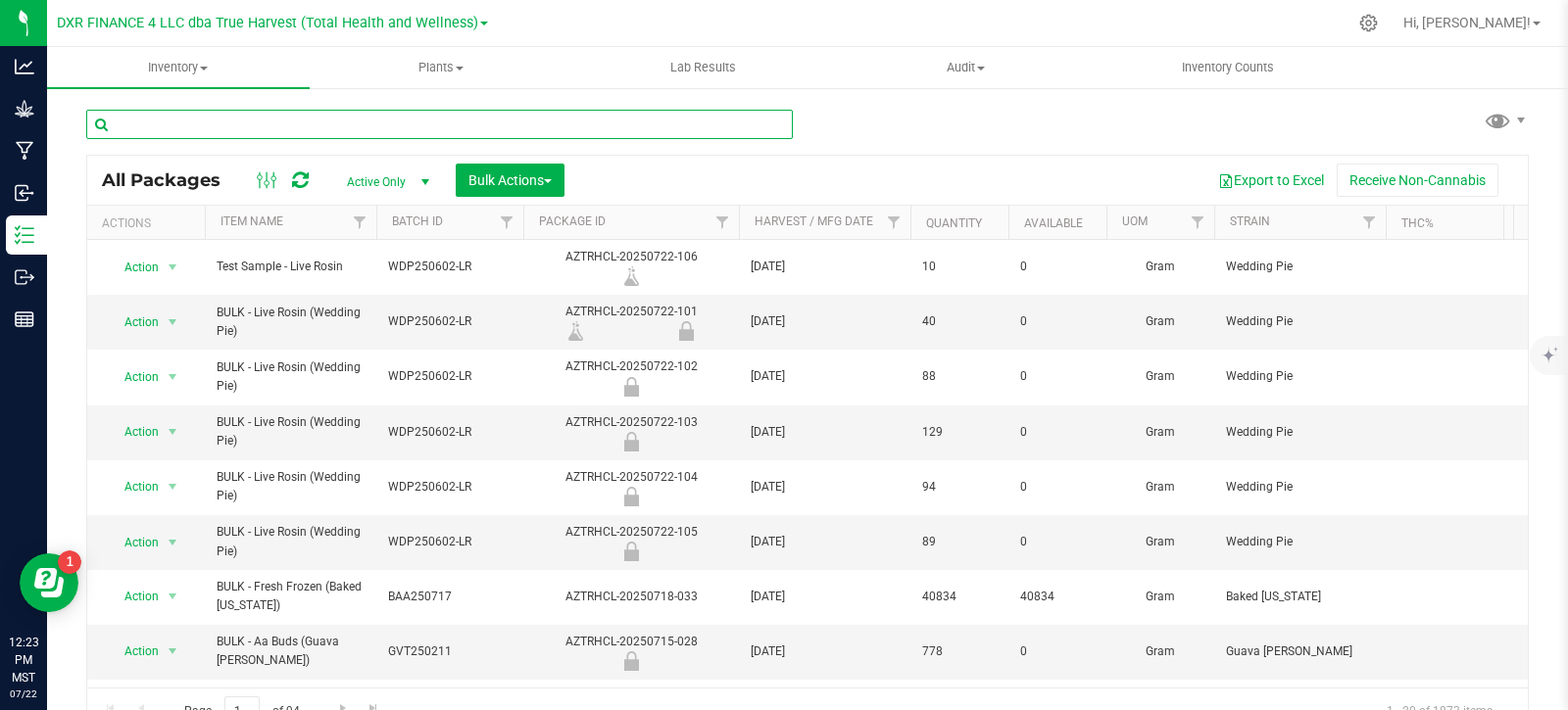 click at bounding box center (439, 124) 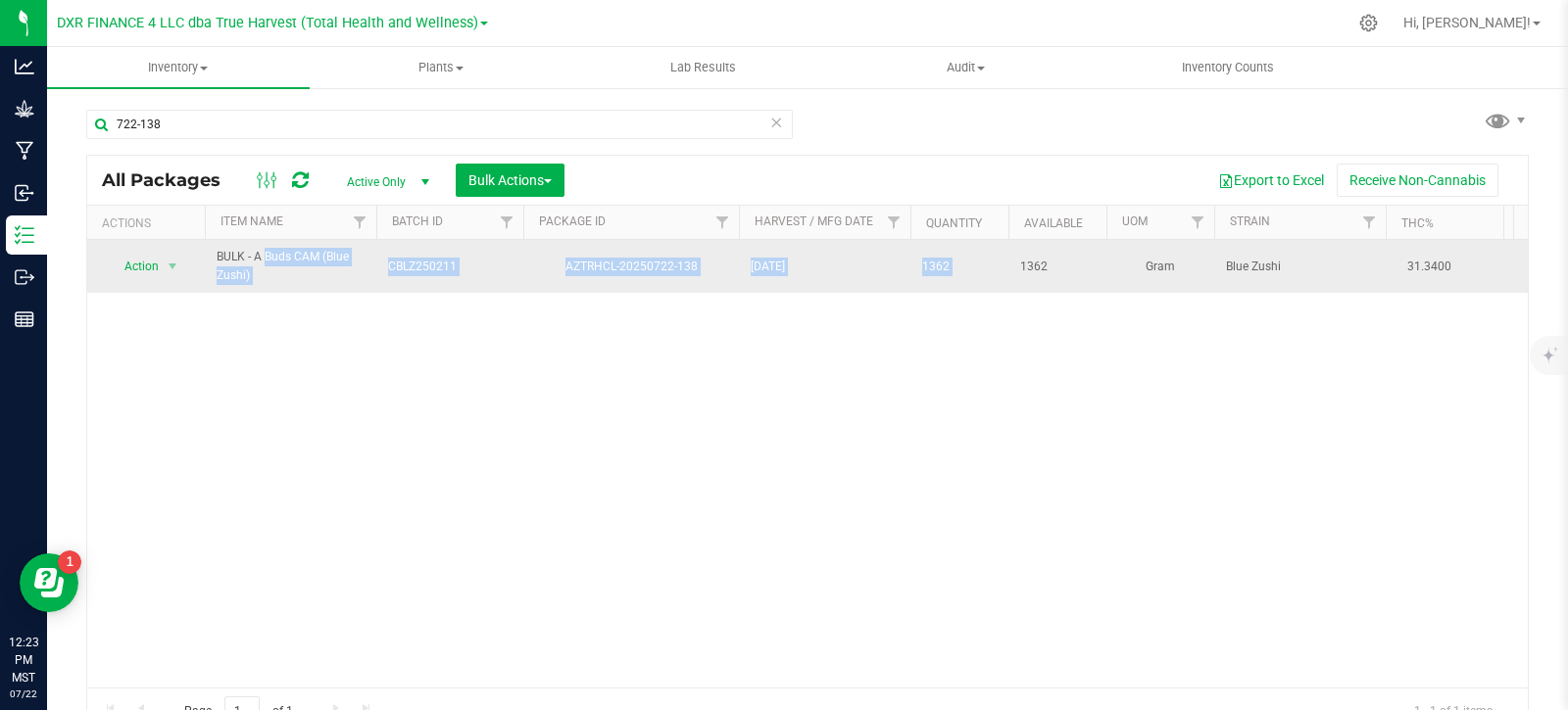 drag, startPoint x: 217, startPoint y: 254, endPoint x: 1016, endPoint y: 274, distance: 799.2503 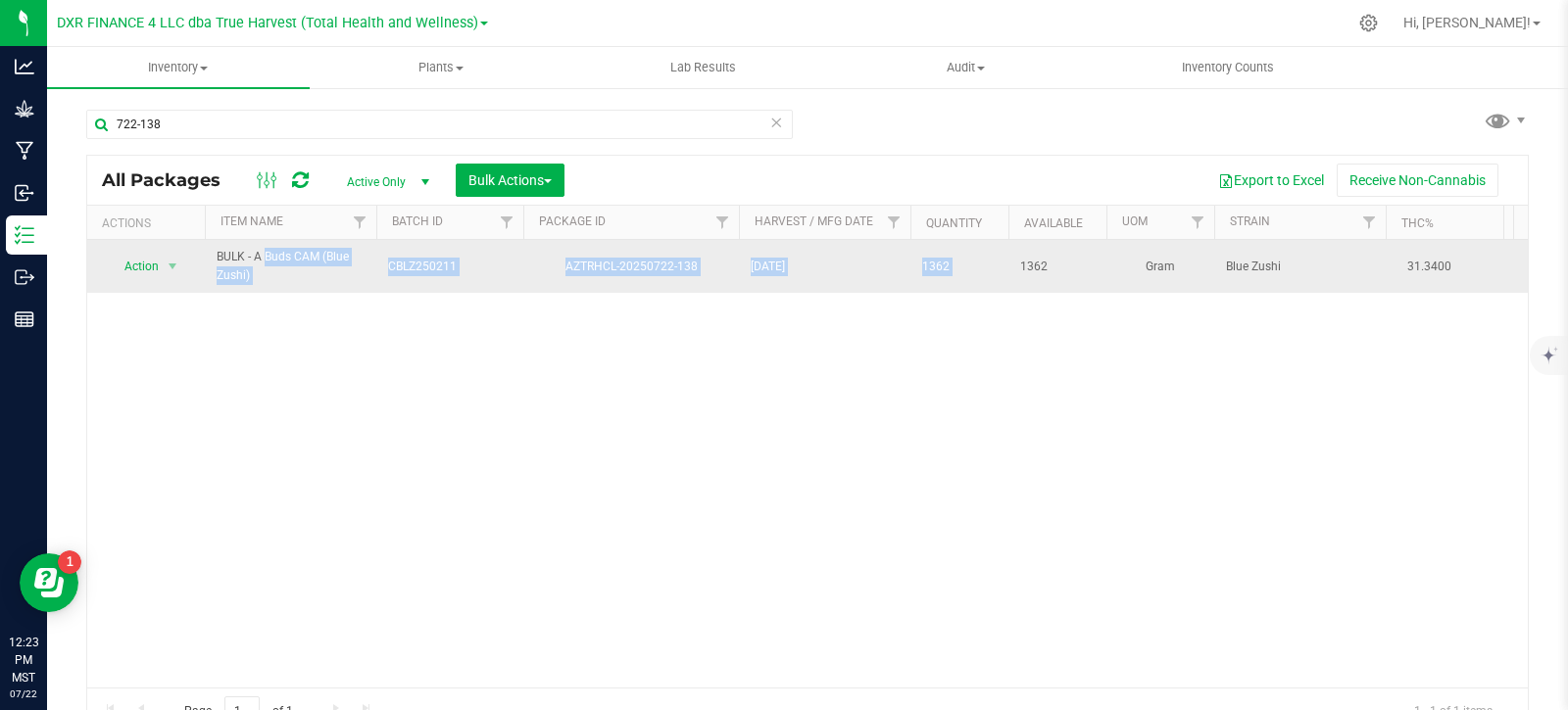 click on "Action Action Adjust qty Create package Edit attributes Global inventory Locate package Lock package Mark as sample Package audit log Print package label Print product labels Record a lab result See history Take lab sample Update MMJ used
BULK - A Buds CAM (Blue Zushi)
CBLZ250211
AZTRHCL-20250722-138
[DATE]
1362
1362
Gram
Blue Zushi
31.3400 H
DC
Bulk Sellable
Bulk
A Buds
CAM
0
[EMAIL_ADDRESS][DOMAIN_NAME]" at bounding box center [3161, 266] 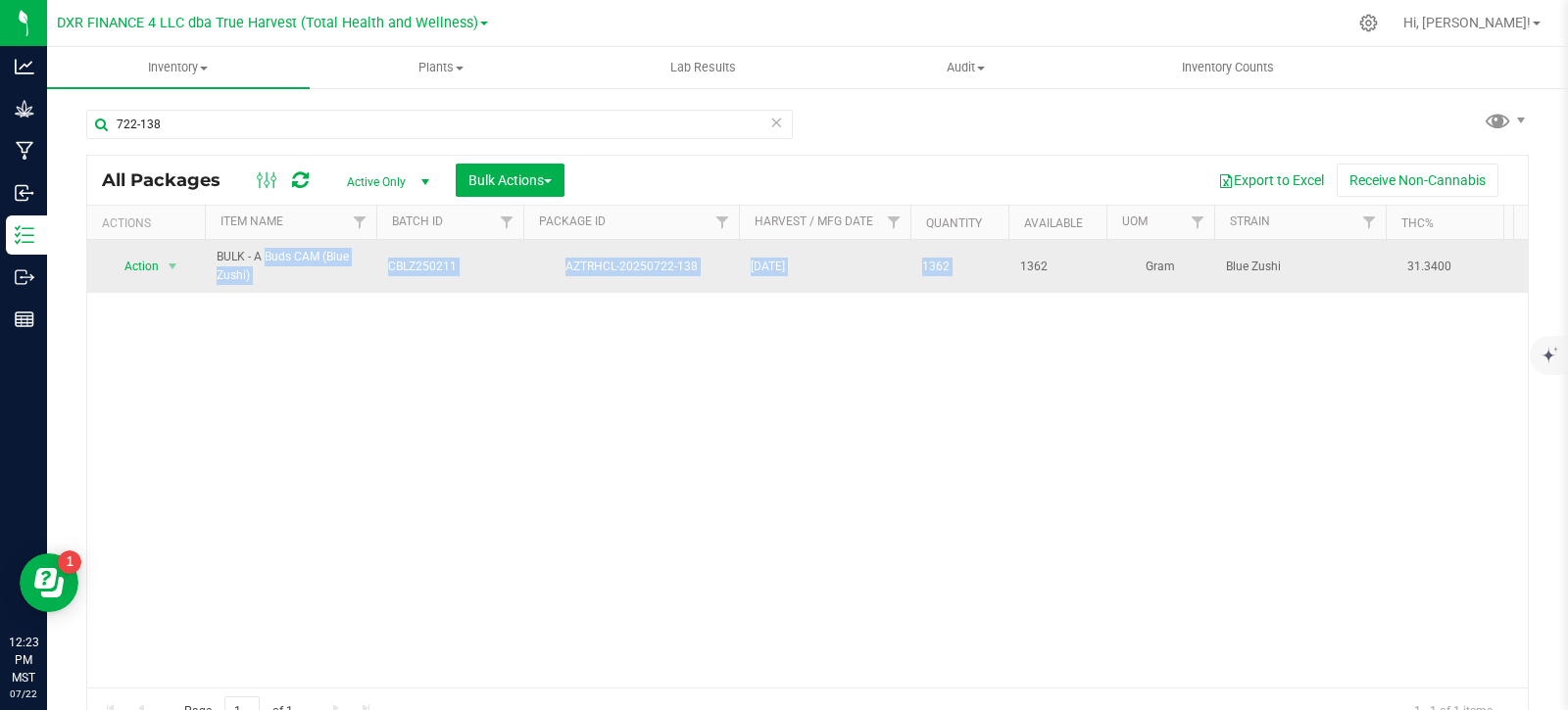 copy on "BULK - A Buds CAM (Blue Zushi)
CBLZ250211
AZTRHCL-20250722-138
[DATE]
1362" 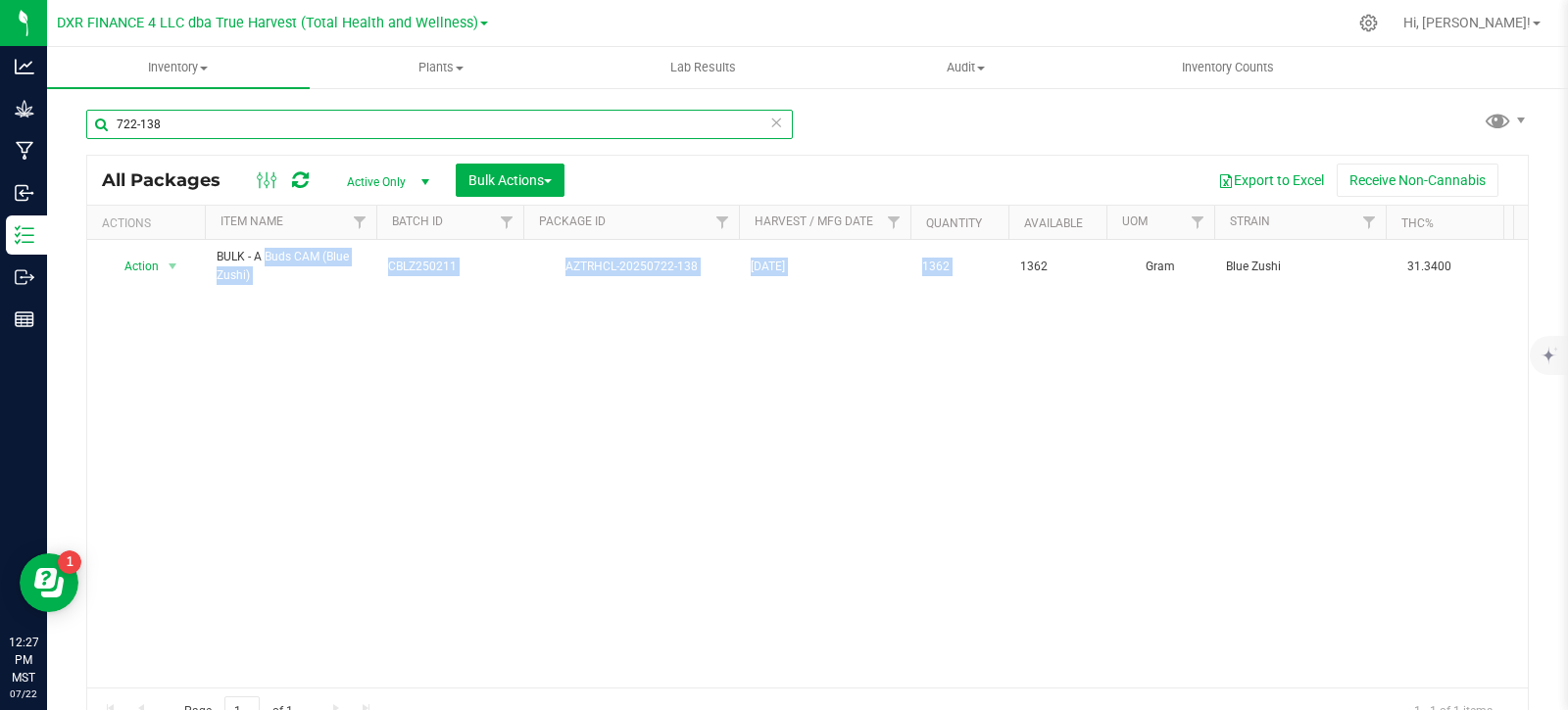 click on "722-138" at bounding box center (439, 124) 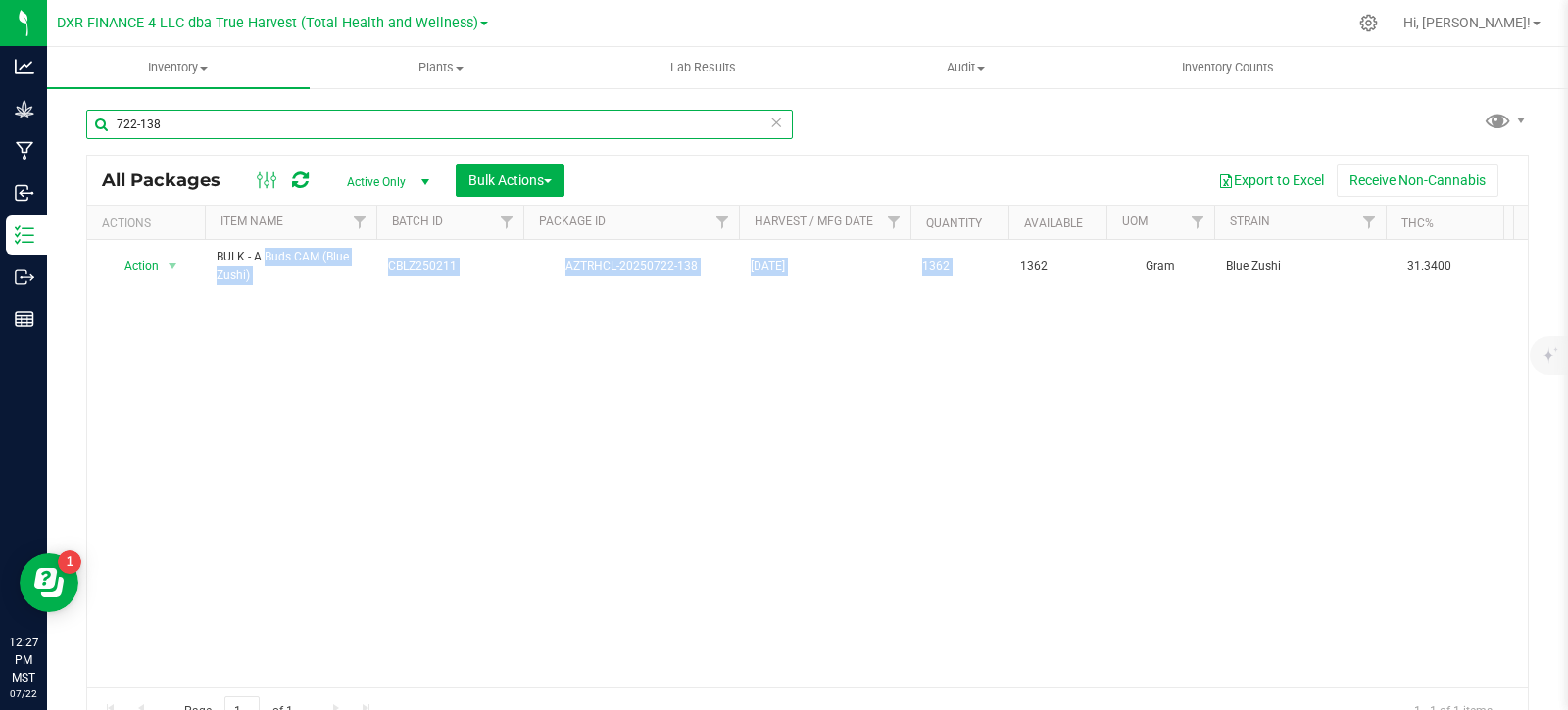 click on "722-138" at bounding box center (439, 124) 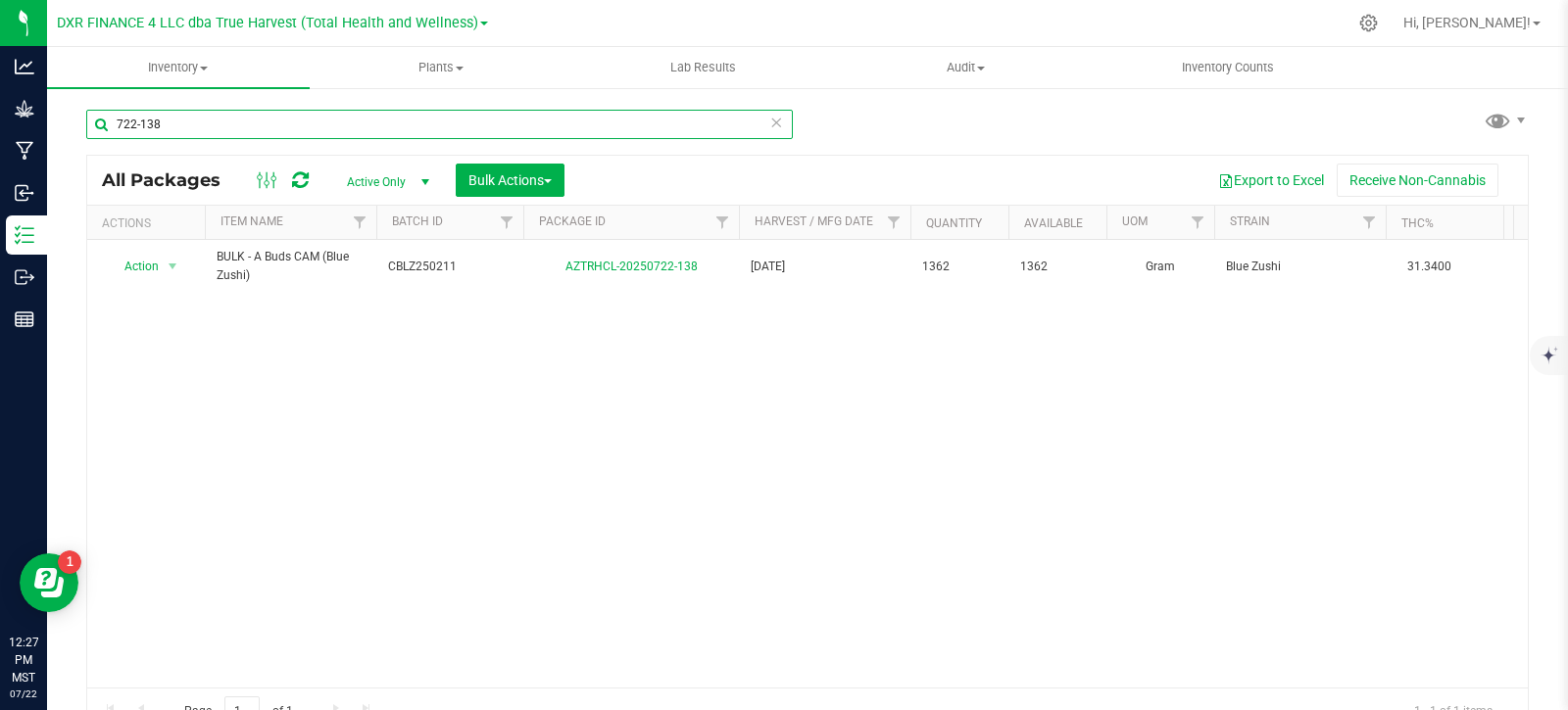click on "722-138" at bounding box center [439, 124] 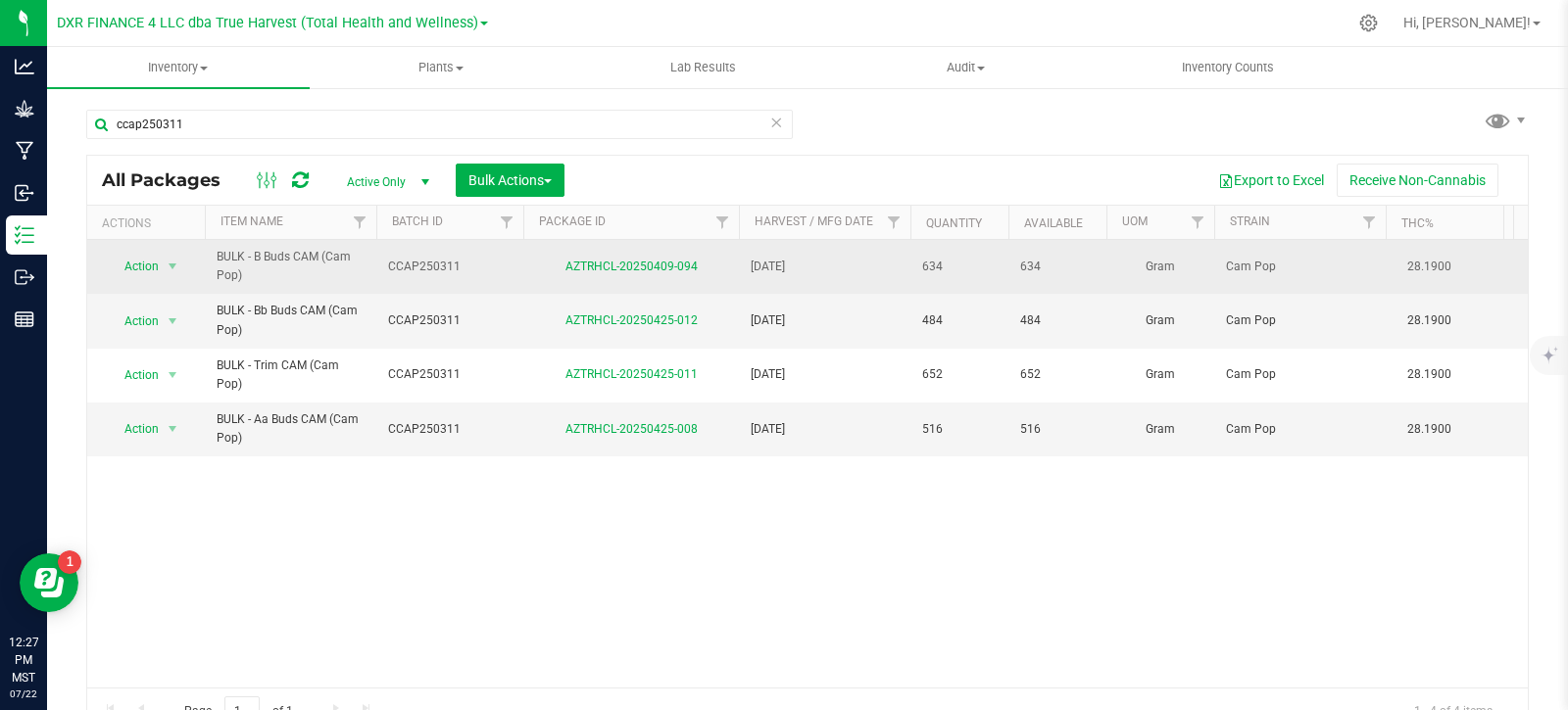 drag, startPoint x: 946, startPoint y: 266, endPoint x: 224, endPoint y: 267, distance: 722.0007 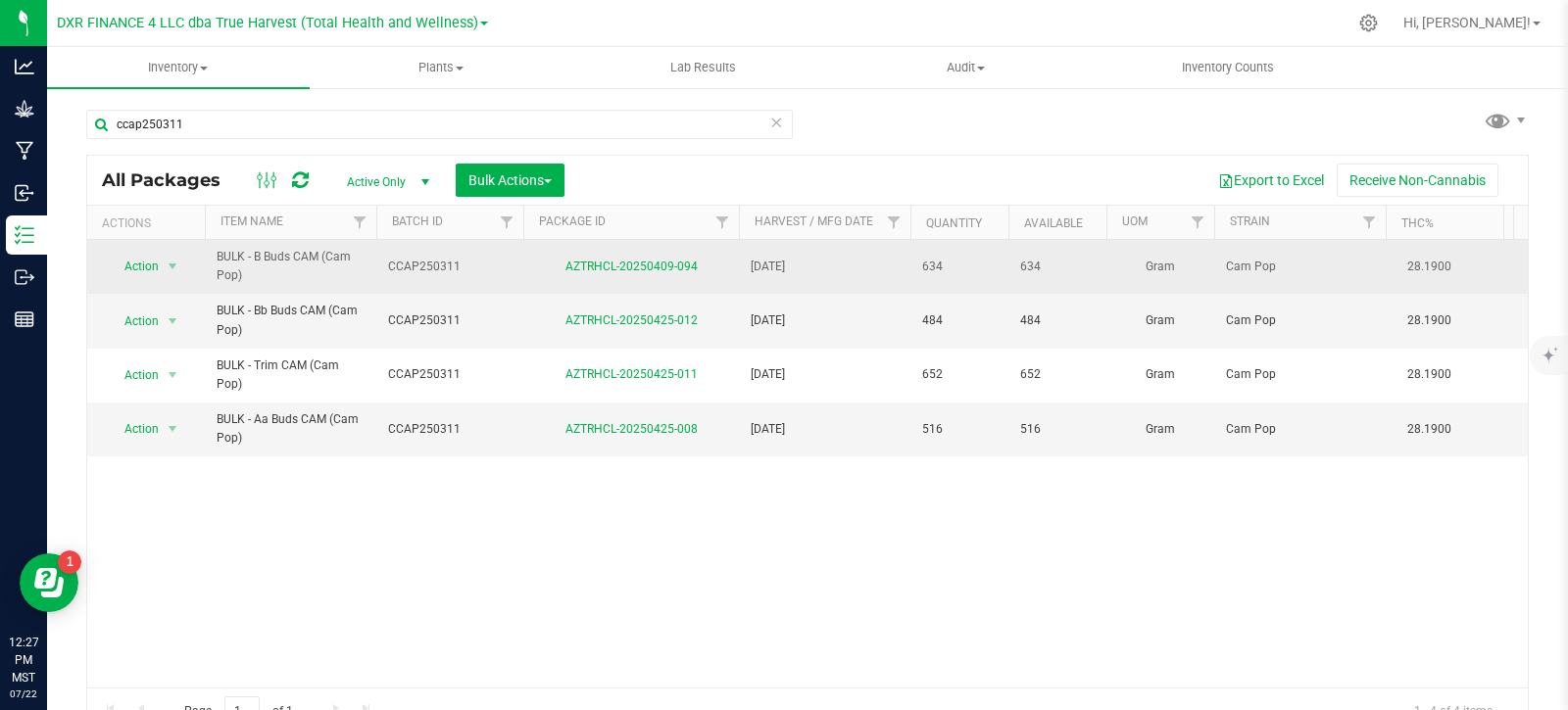 click on "Action Action Adjust qty Create package Edit attributes Global inventory Locate package Lock package Mark as sample Package audit log Print package label Print product labels Record a lab result See history Take lab sample Update MMJ used
BULK - B Buds CAM (Cam Pop)
CCAP250311
AZTRHCL-20250409-094
[DATE]
634
634
Gram
Cam Pop
28.1900 H
DC
Bulk Sellable
Bulk
B Buds
CAM
0
[EMAIL_ADDRESS][DOMAIN_NAME]" at bounding box center [3161, 266] 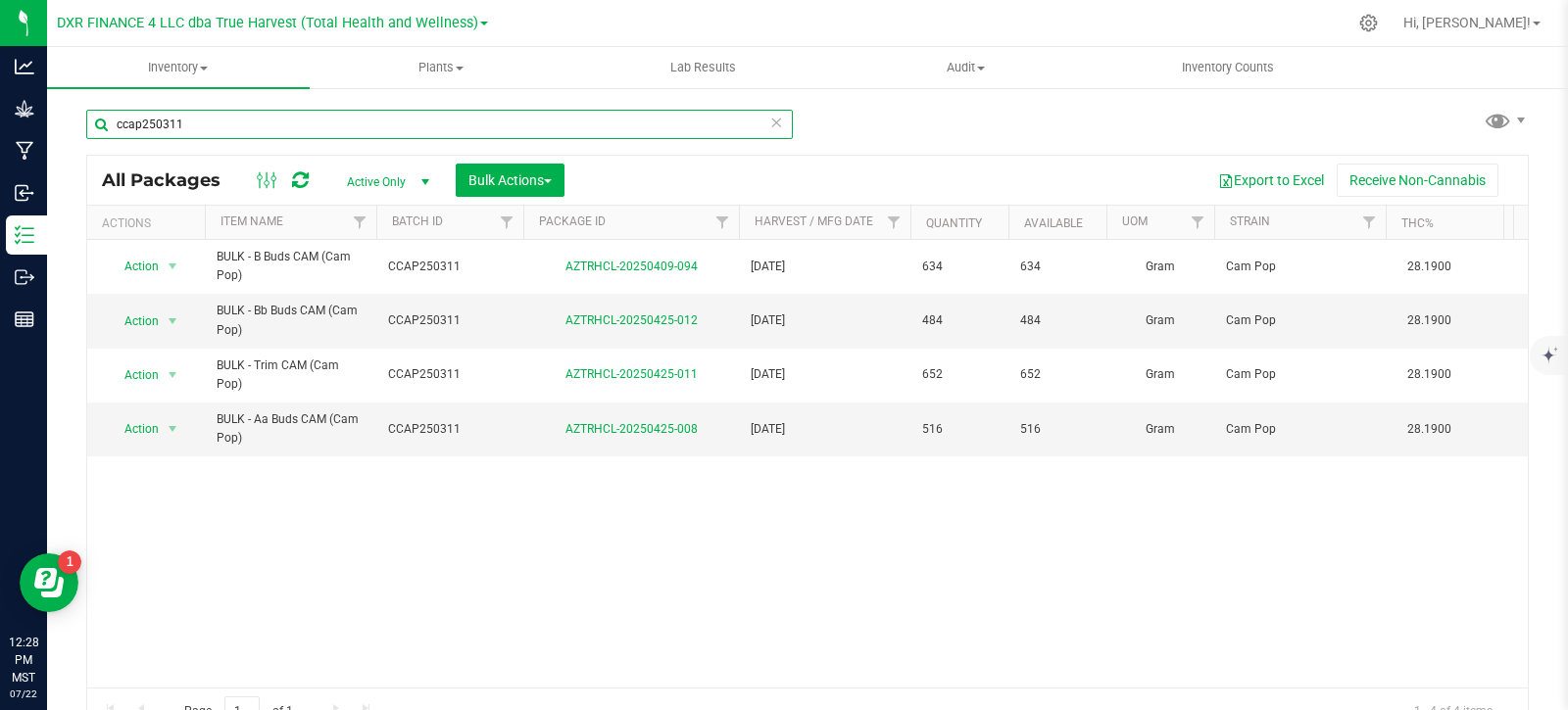 click on "ccap250311" at bounding box center [439, 124] 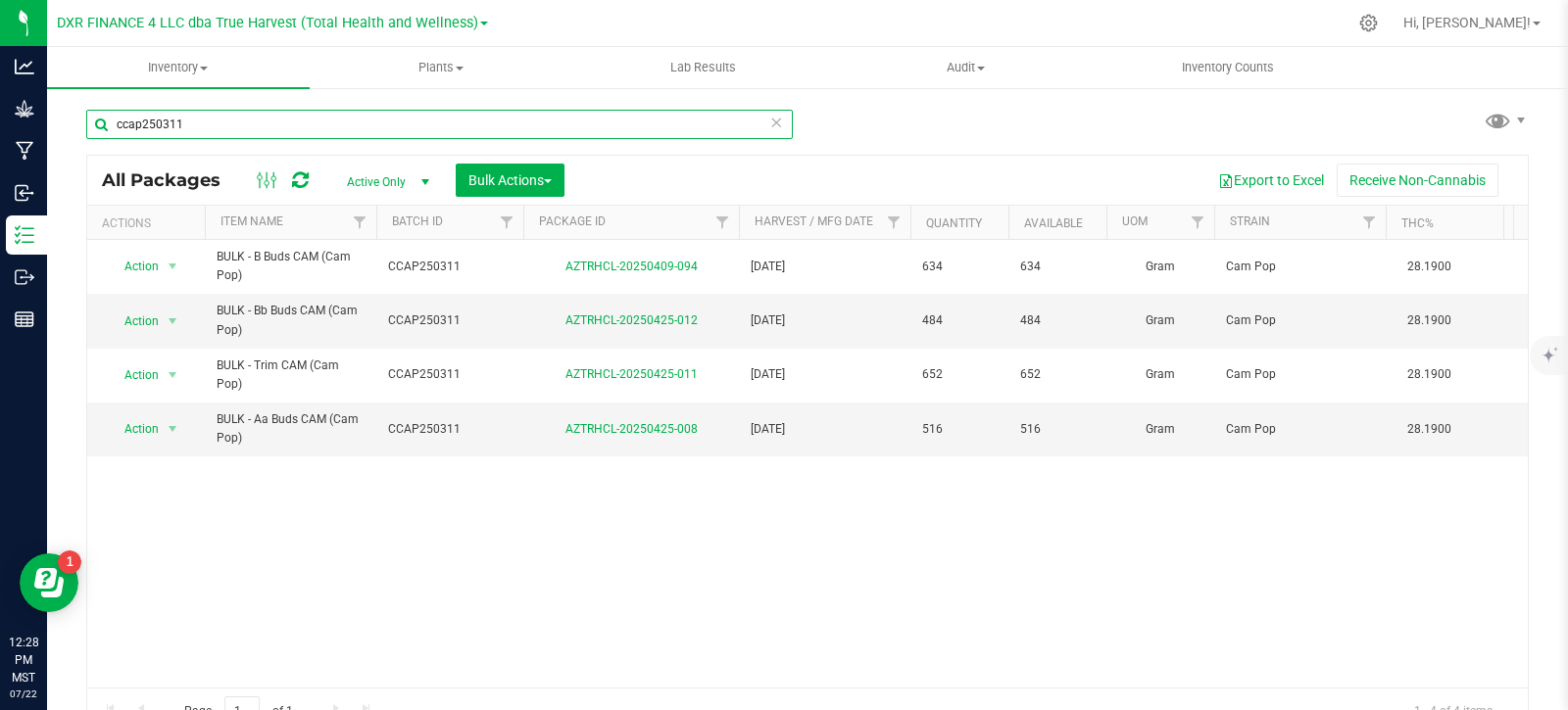 click on "ccap250311" at bounding box center (439, 124) 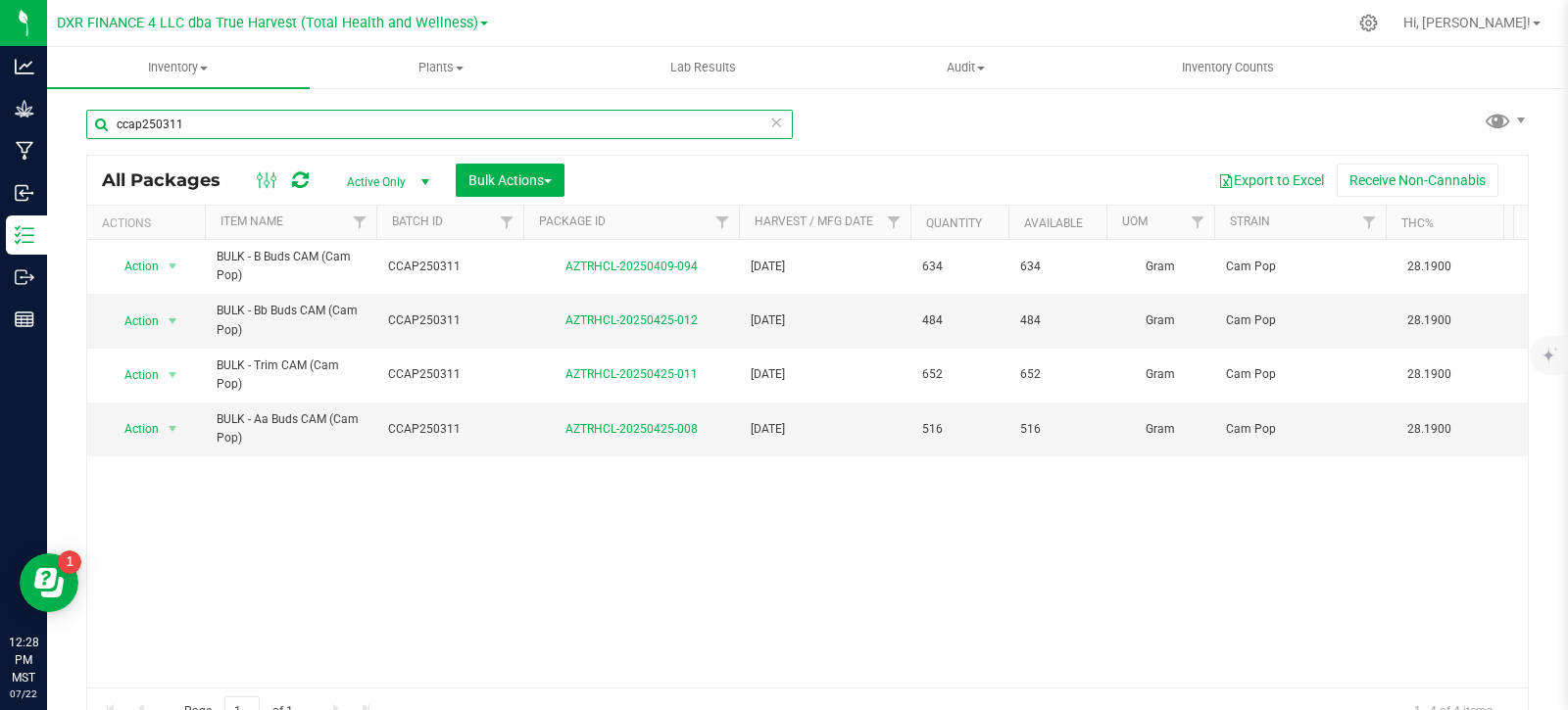 click on "ccap250311" at bounding box center [439, 124] 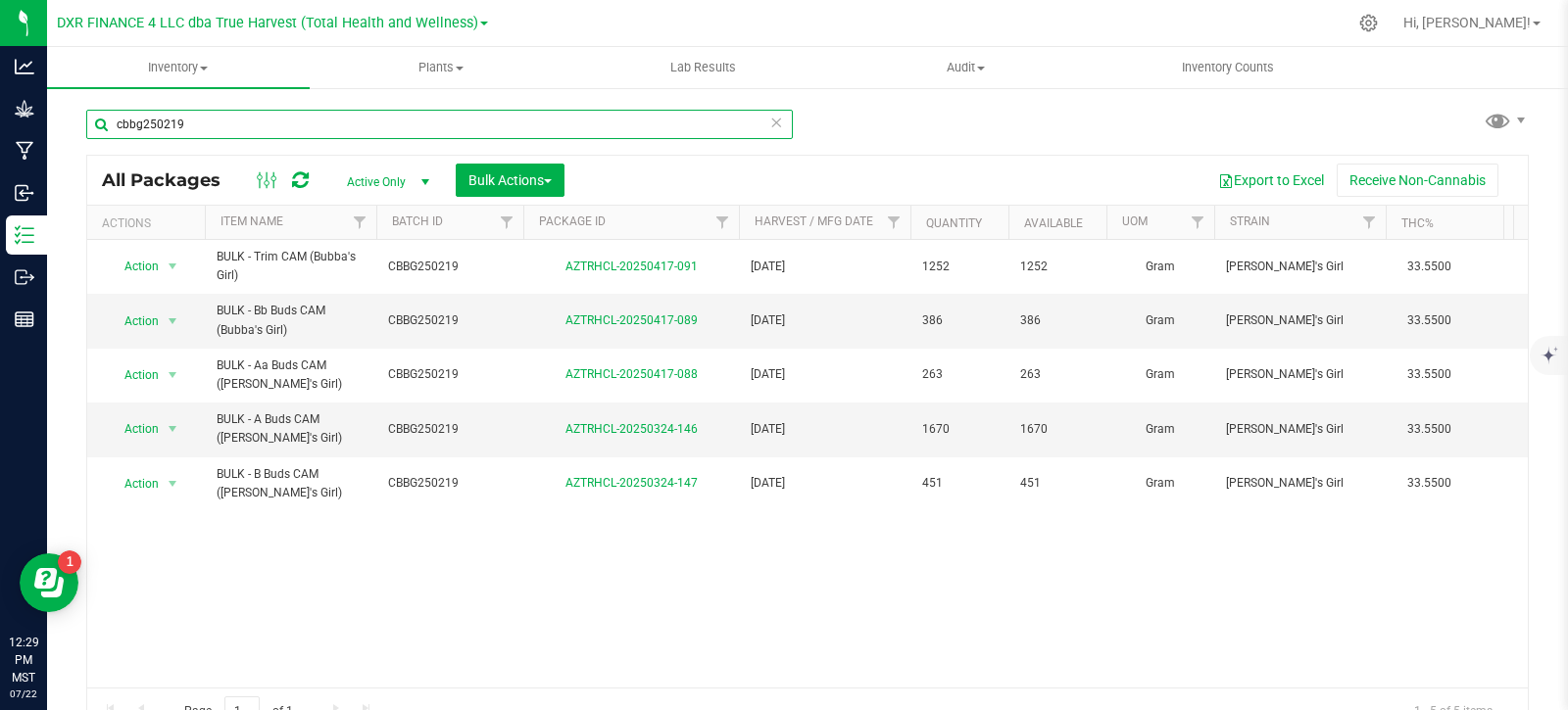click on "cbbg250219" at bounding box center [439, 124] 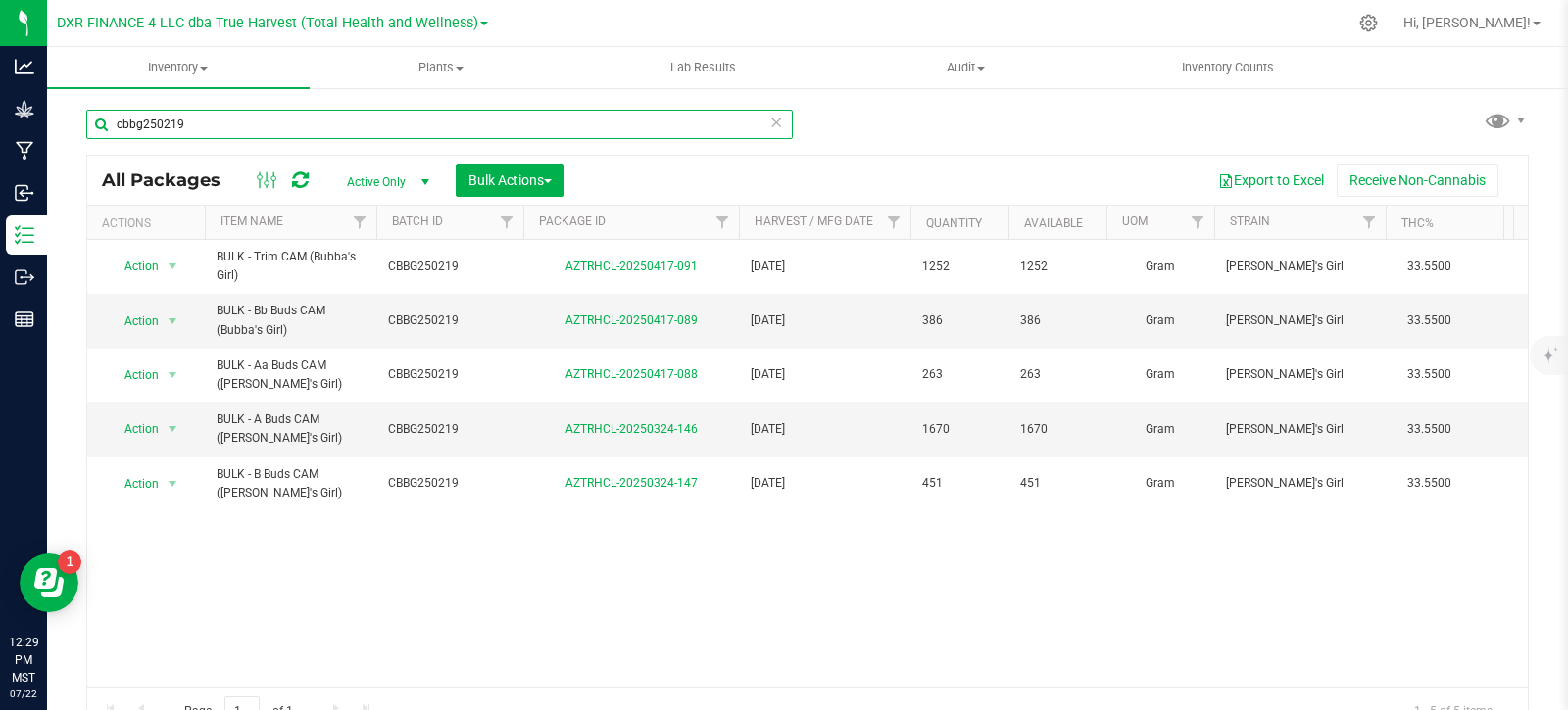 click on "cbbg250219" at bounding box center (439, 124) 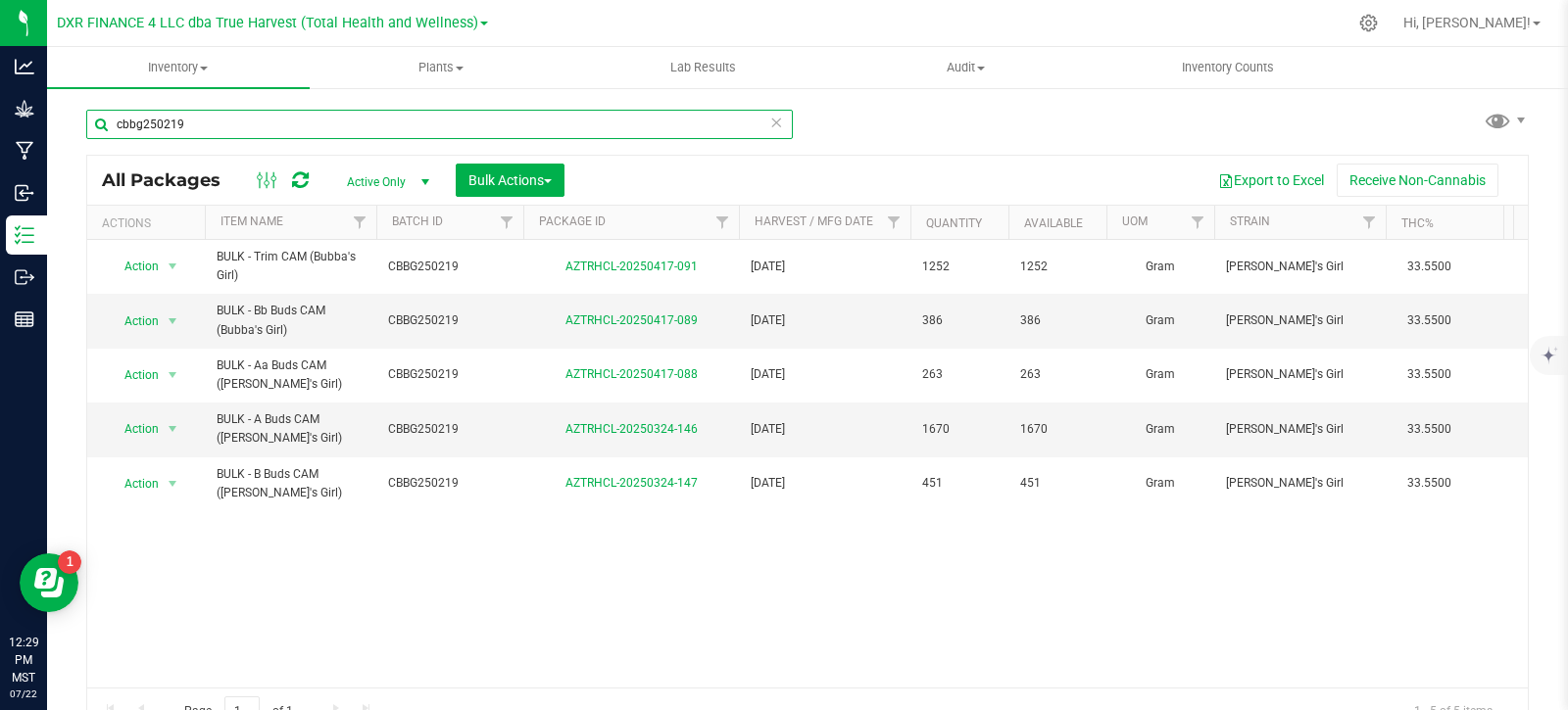 click on "cbbg250219" at bounding box center [439, 124] 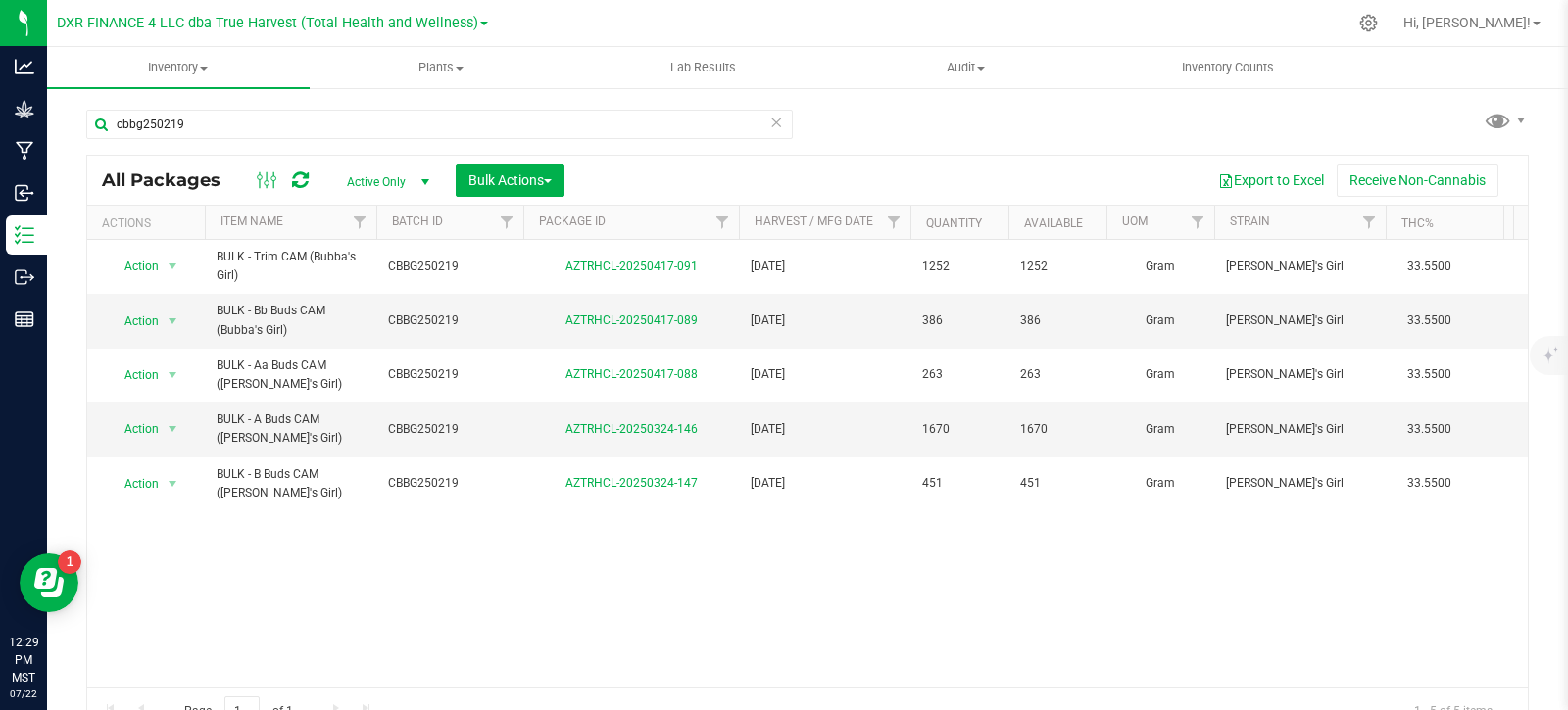 click on "Action Action Adjust qty Create package Edit attributes Global inventory Locate package Lock package Mark as sample Package audit log Print package label Print product labels Record a lab result See history Take lab sample Update MMJ used
BULK - Trim CAM ([PERSON_NAME]'s Girl)
CBBG250219
AZTRHCL-20250417-091
[DATE]
1252
1252
Gram
Bubba's Girl
[DEMOGRAPHIC_DATA].5500 I
DC
Reserved for Mfg
Bulk
Trim
CAM
0
[EMAIL_ADDRESS][DOMAIN_NAME]" at bounding box center [808, 463] 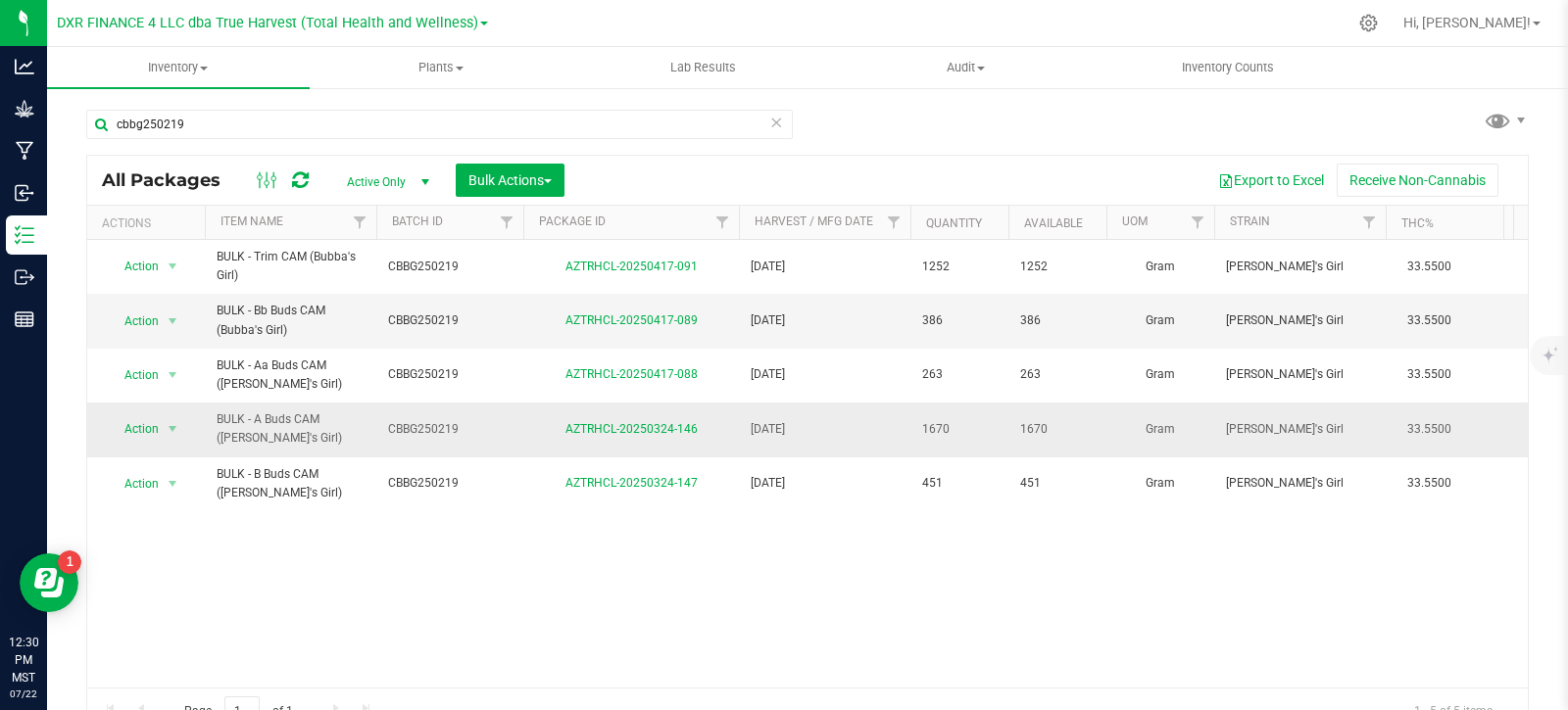 drag, startPoint x: 213, startPoint y: 419, endPoint x: 1067, endPoint y: 426, distance: 854.0287 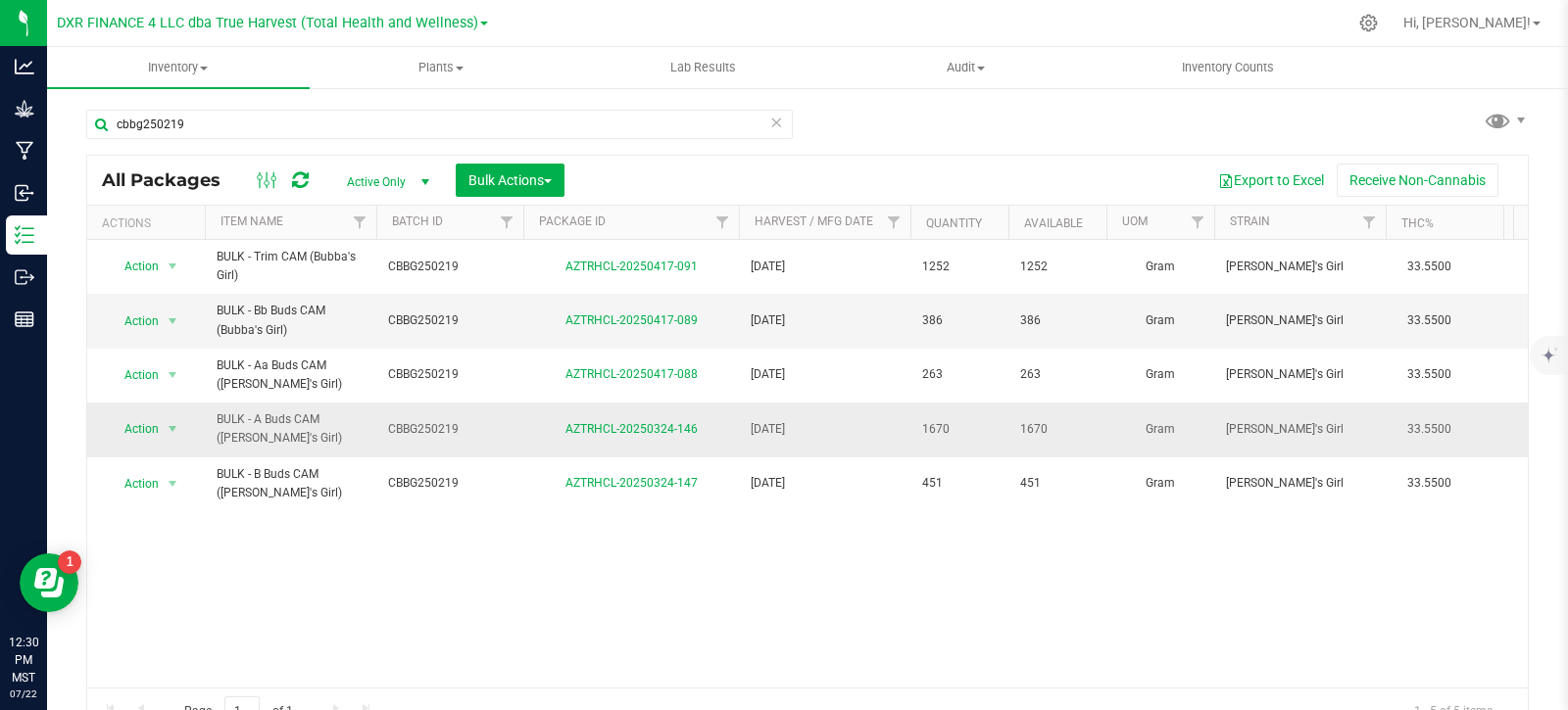 click on "Action Action Adjust qty Create package Edit attributes Global inventory Locate package Lock package Mark as sample Package audit log Print package label Print product labels Record a lab result See history Take lab sample Update MMJ used
BULK - A Buds CAM (Bubba's Girl)
CBBG250219
AZTRHCL-20250324-146
[DATE]
1670
1670
Gram
Bubba's Girl
[DEMOGRAPHIC_DATA].5500 I
DC
Bulk Sellable
Bulk
A Buds
CAM
0
[EMAIL_ADDRESS][DOMAIN_NAME]" at bounding box center [3161, 429] 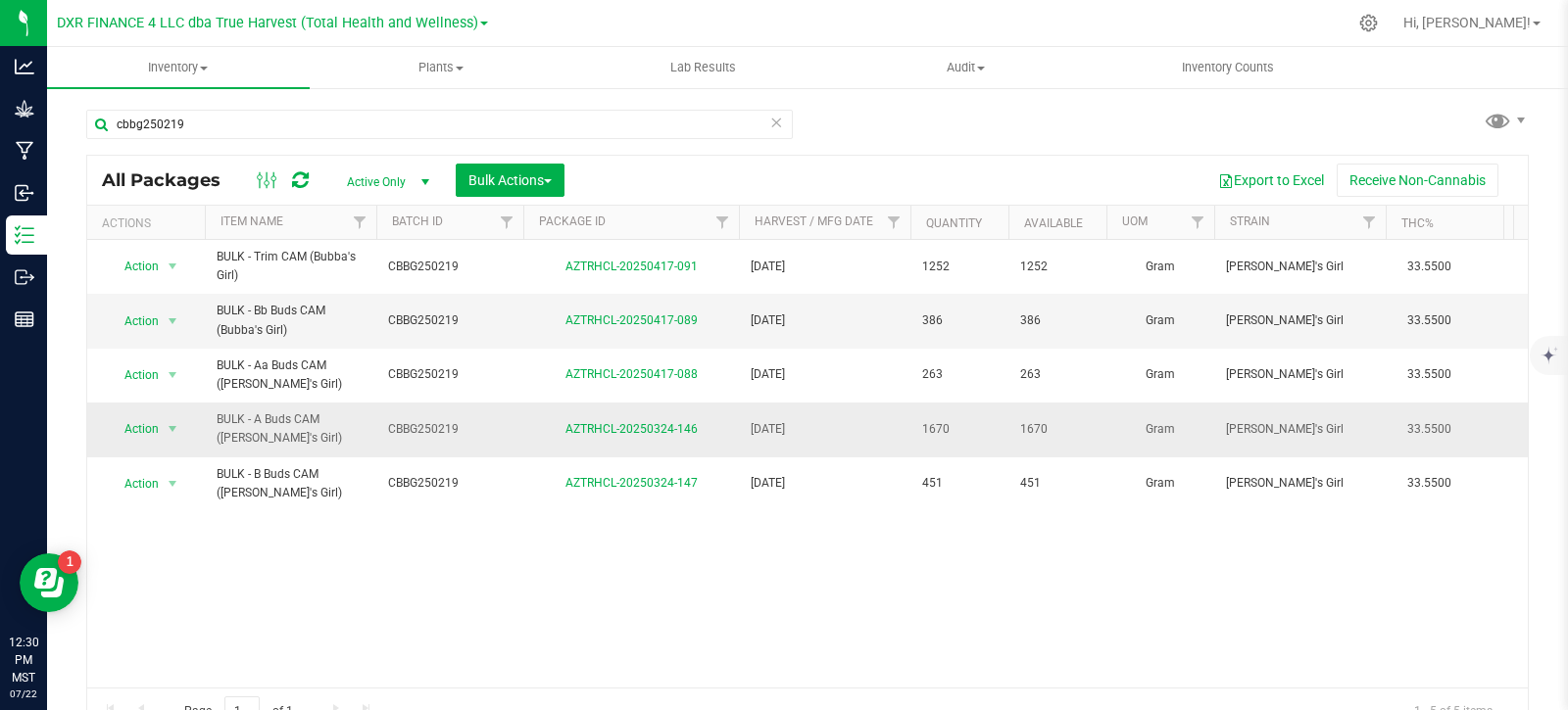 copy on "BULK - A Buds CAM (Bubba's Girl)
CBBG250219
AZTRHCL-20250324-146
[DATE]
1670
1670" 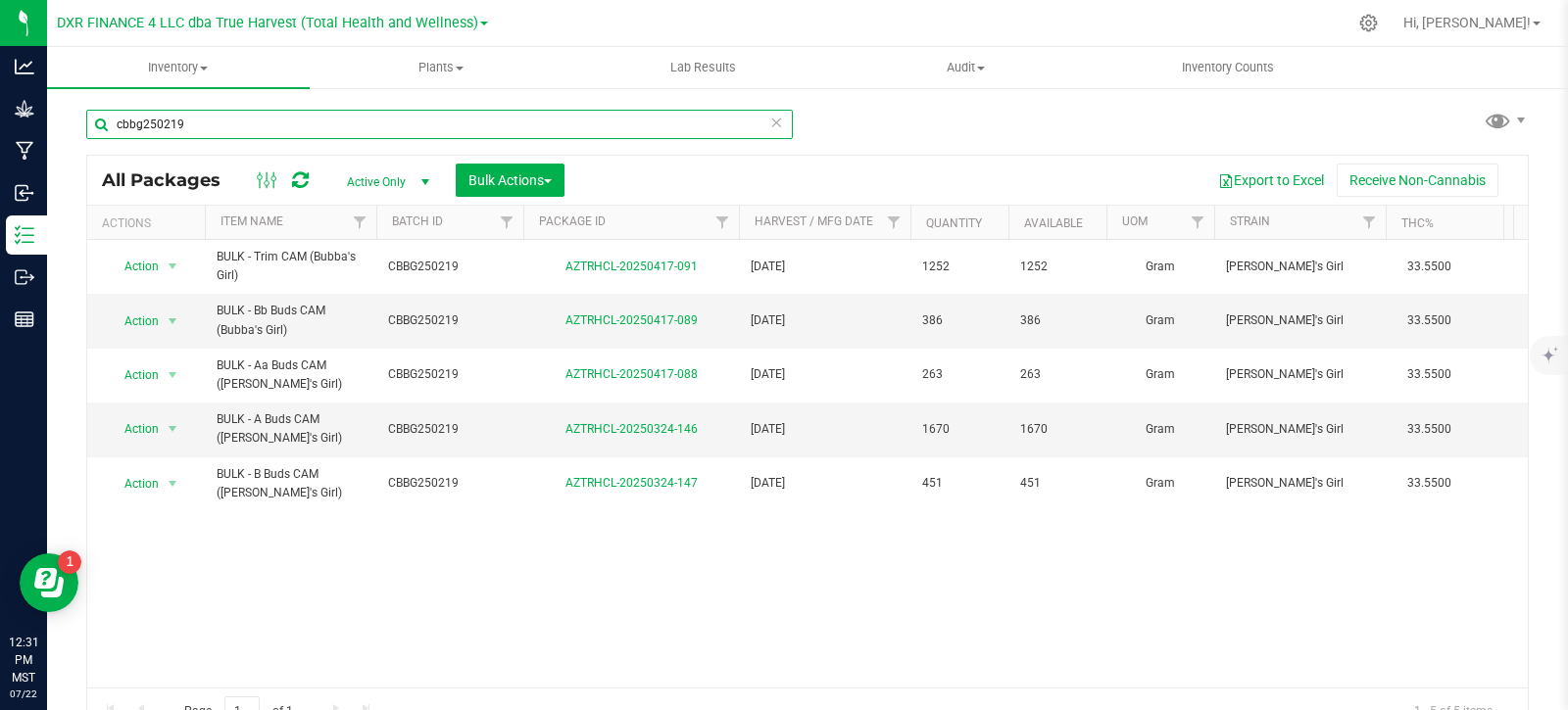 click on "cbbg250219" at bounding box center [439, 124] 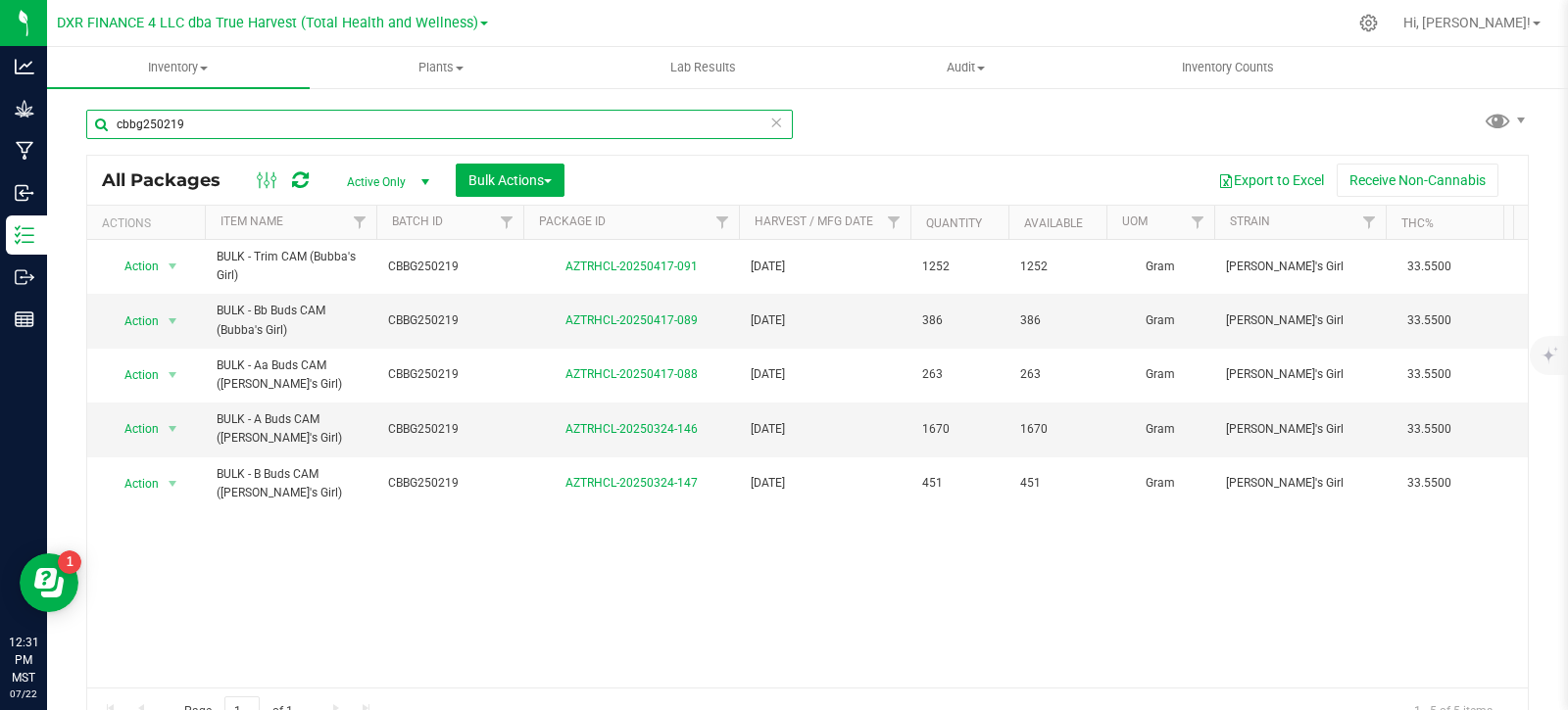 click on "cbbg250219" at bounding box center [439, 124] 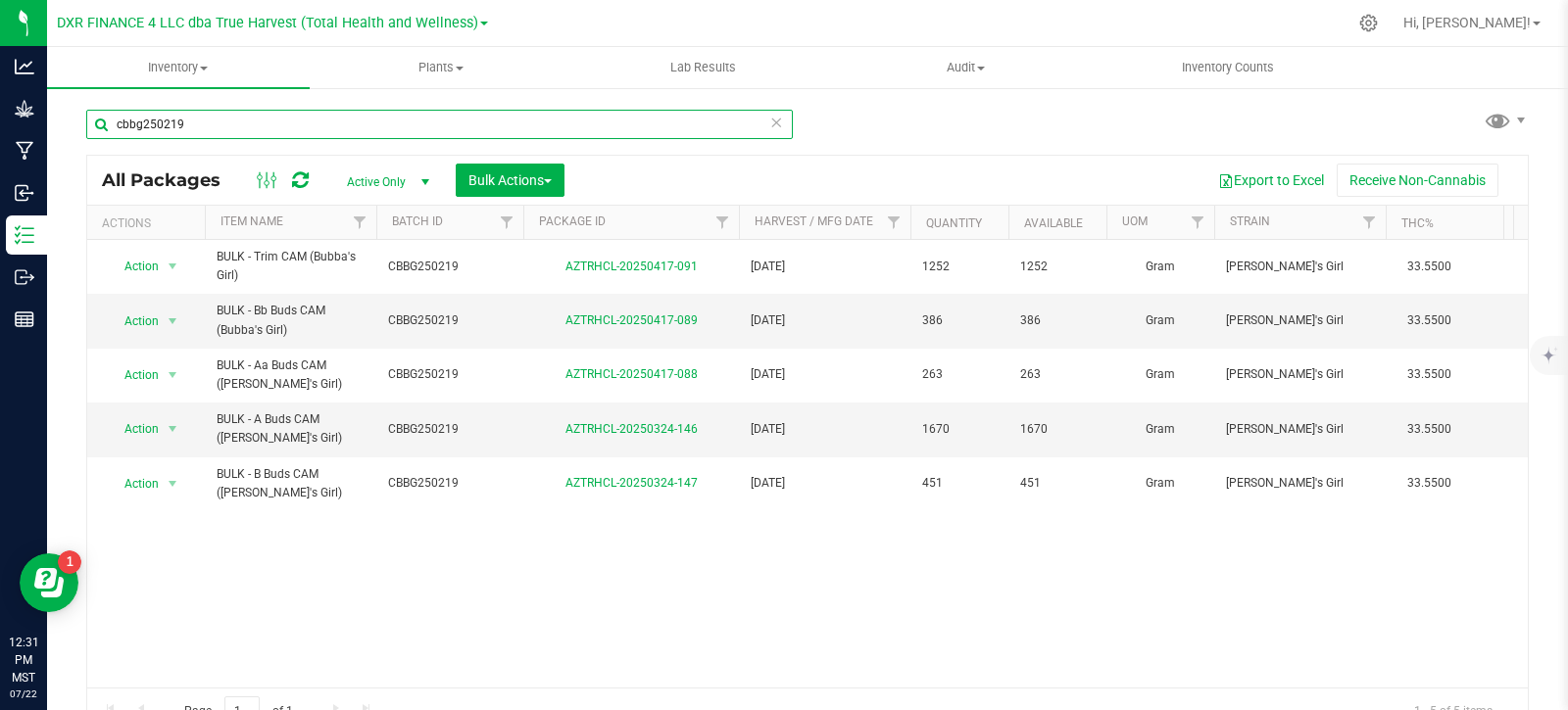 click on "cbbg250219" at bounding box center (439, 124) 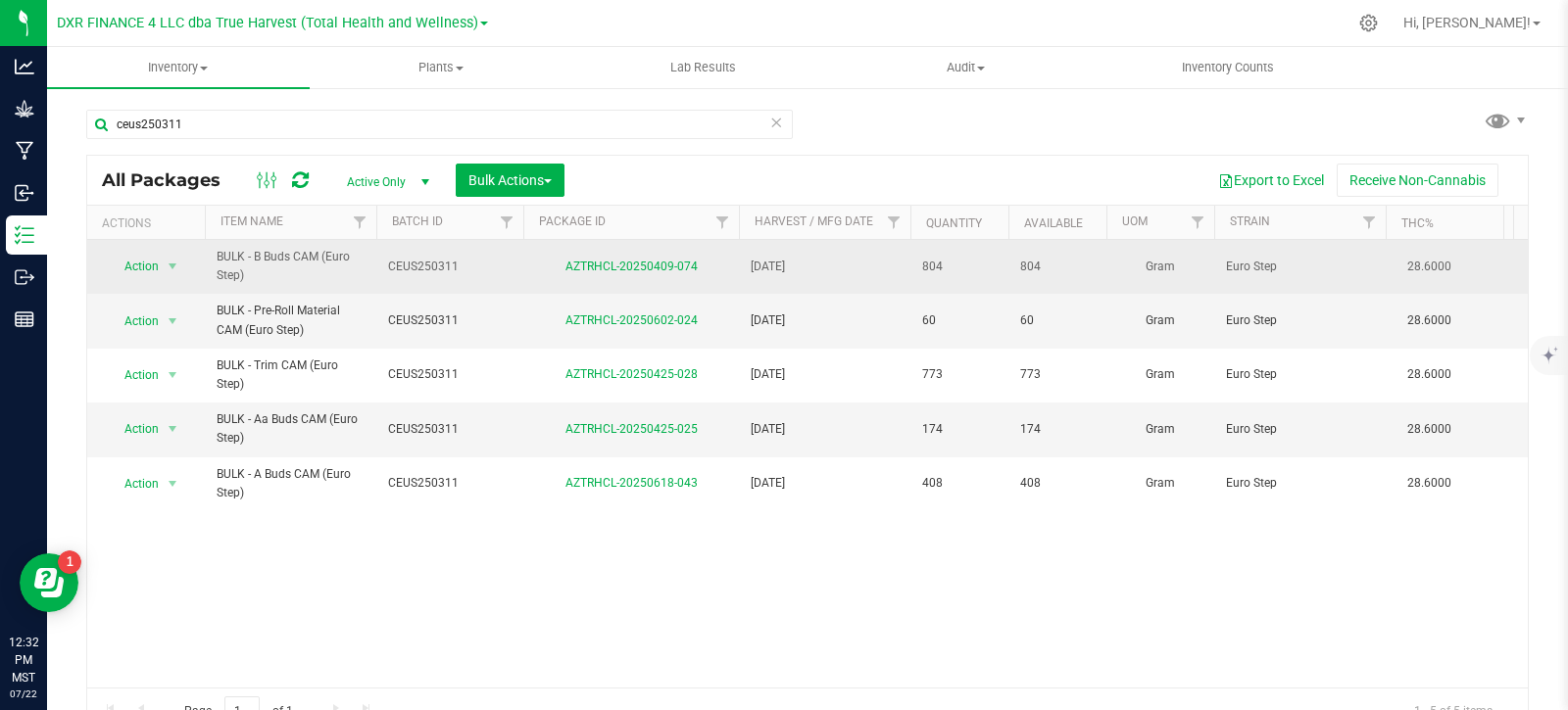 drag, startPoint x: 230, startPoint y: 254, endPoint x: 949, endPoint y: 266, distance: 719.1001 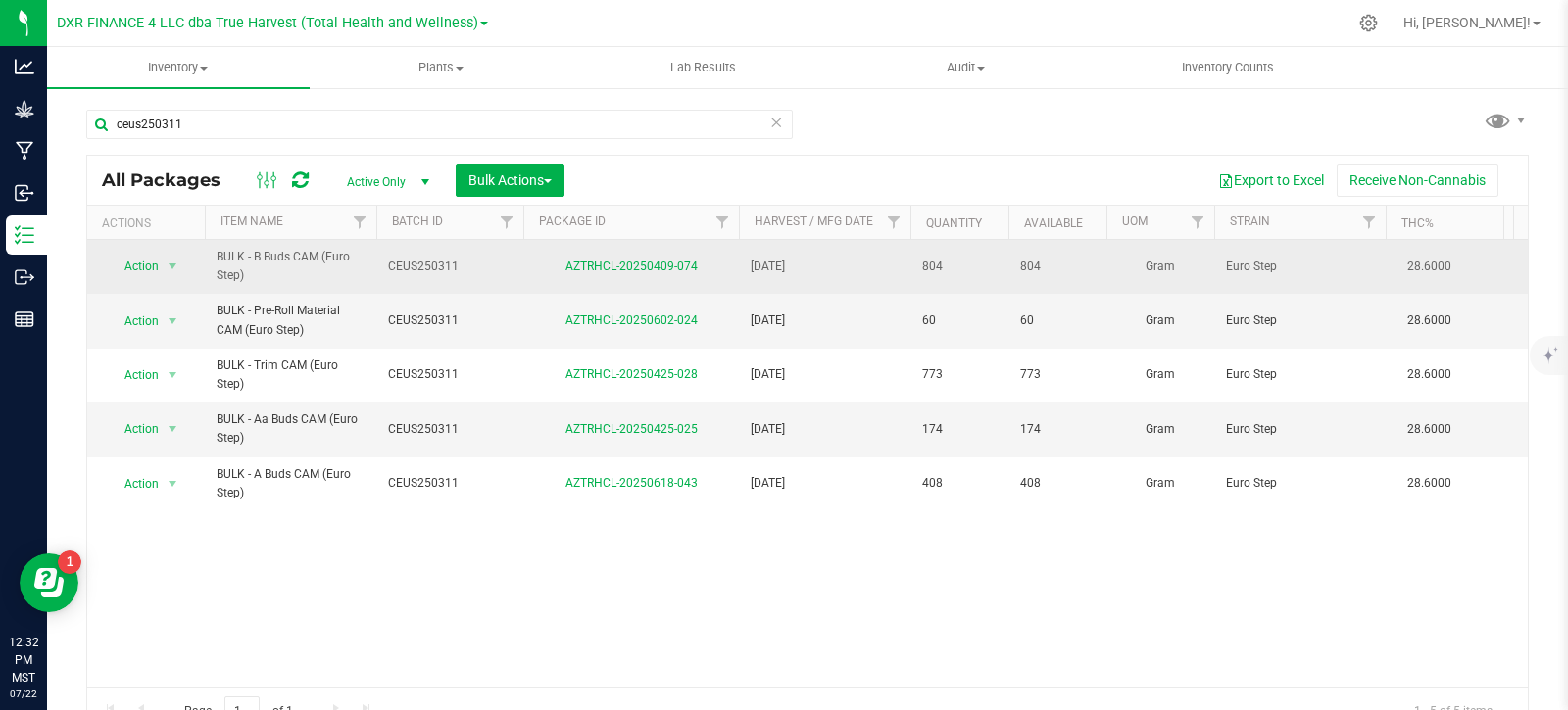 click on "Action Action Adjust qty Create package Edit attributes Global inventory Locate package Lock package Mark as sample Package audit log Print package label Print product labels Record a lab result See history Take lab sample Update MMJ used
BULK - B Buds CAM (Euro Step)
CEUS250311
AZTRHCL-20250409-074
[DATE]
804
804
Gram
Euro Step
28.6000 H
DC
Bulk Sellable
Bulk
B Buds
CAM
0
[EMAIL_ADDRESS][DOMAIN_NAME]" at bounding box center (3161, 266) 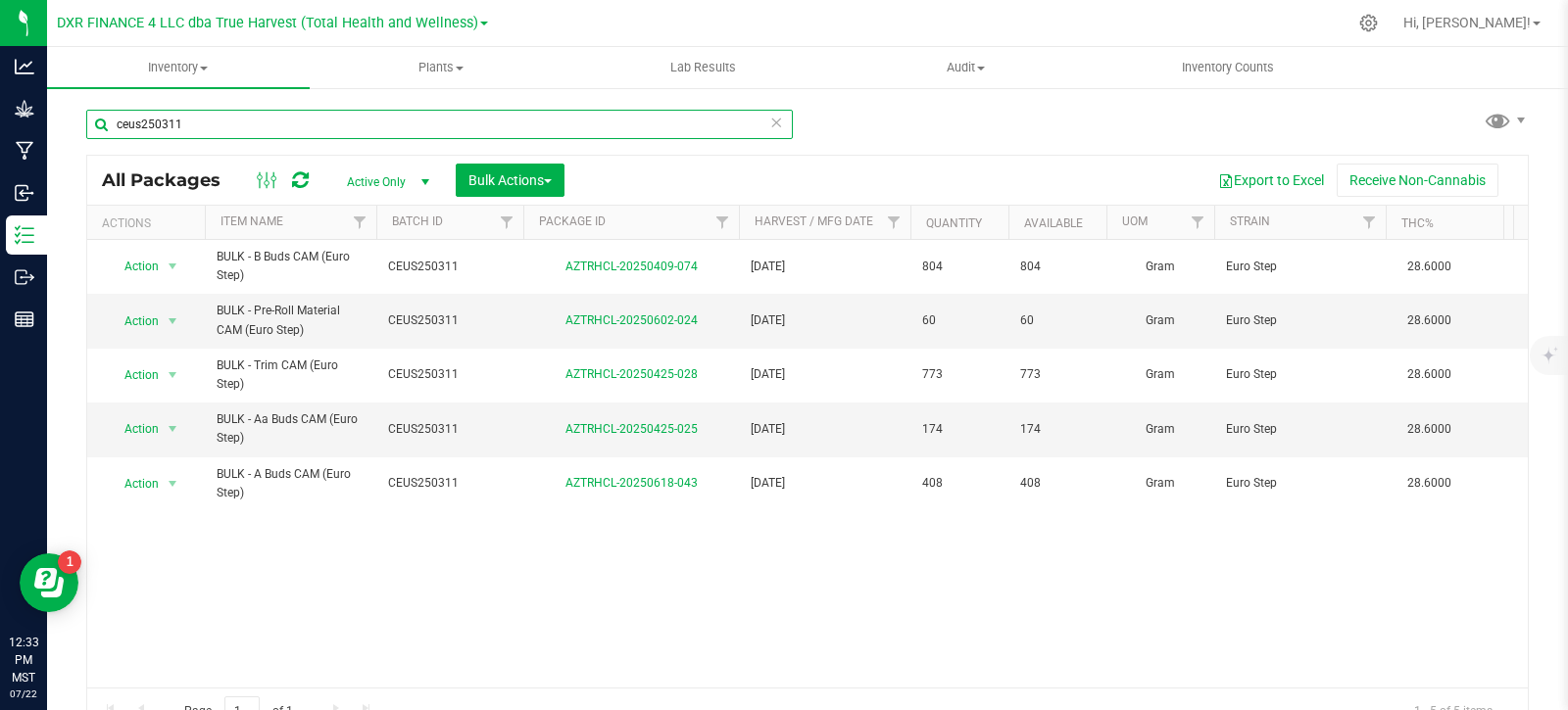 click on "ceus250311" at bounding box center [439, 124] 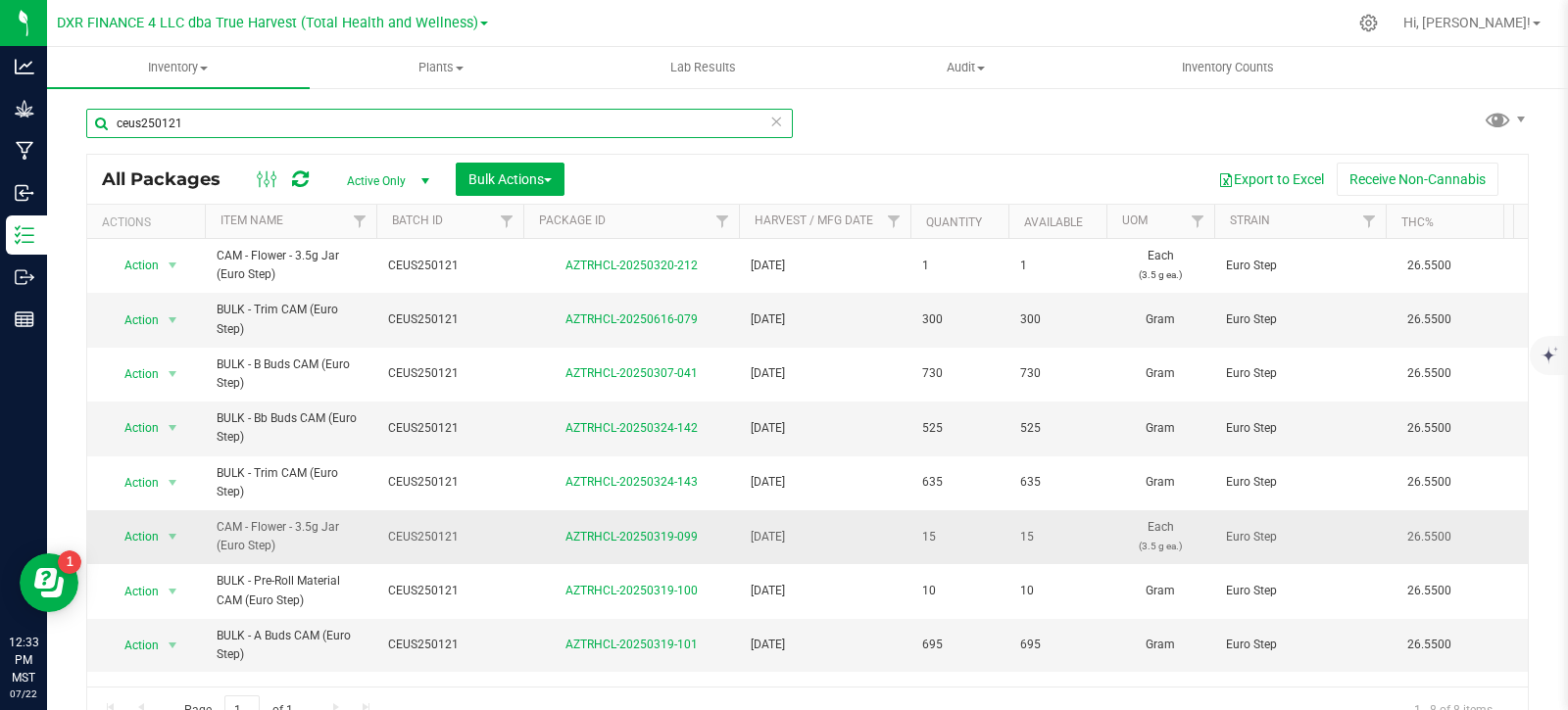 scroll, scrollTop: 0, scrollLeft: 0, axis: both 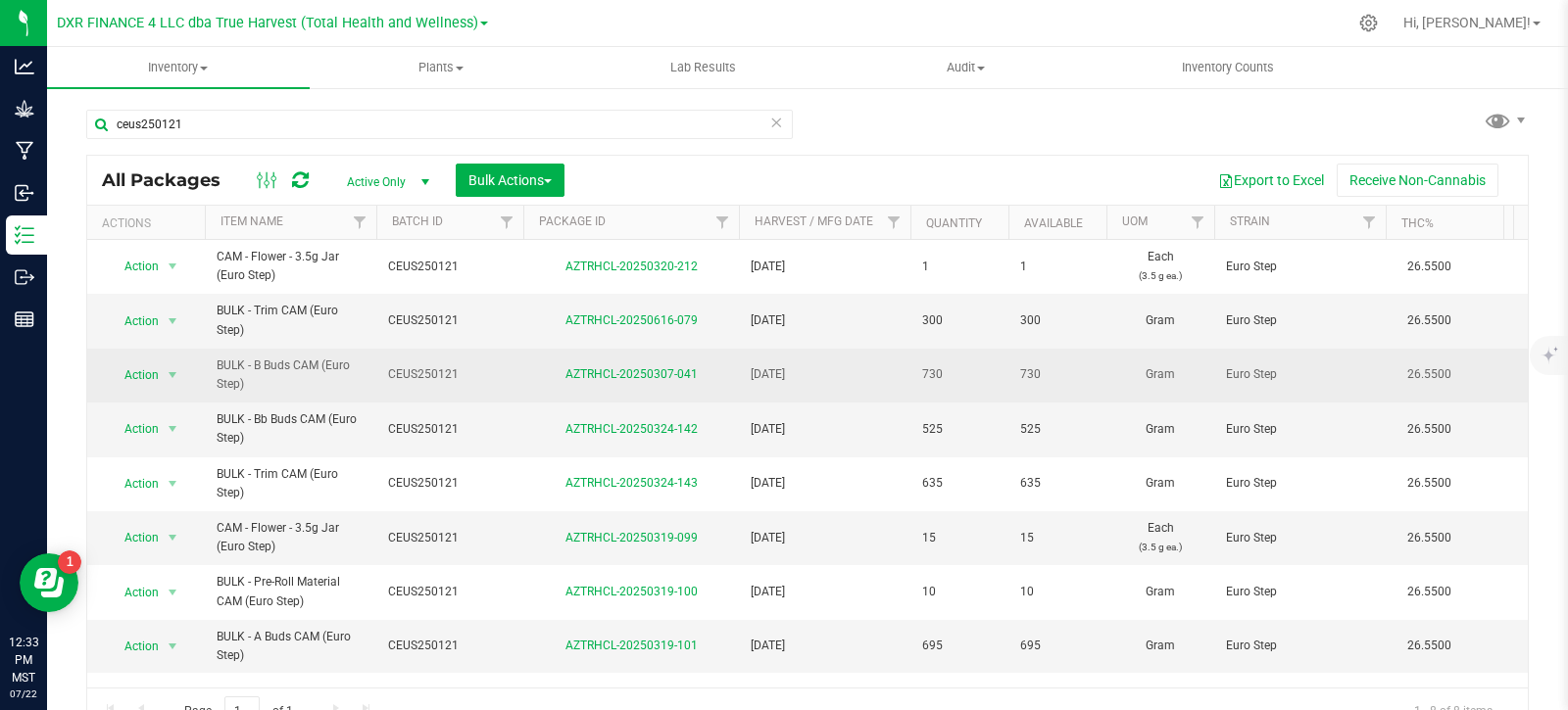 drag, startPoint x: 214, startPoint y: 364, endPoint x: 956, endPoint y: 370, distance: 742.0243 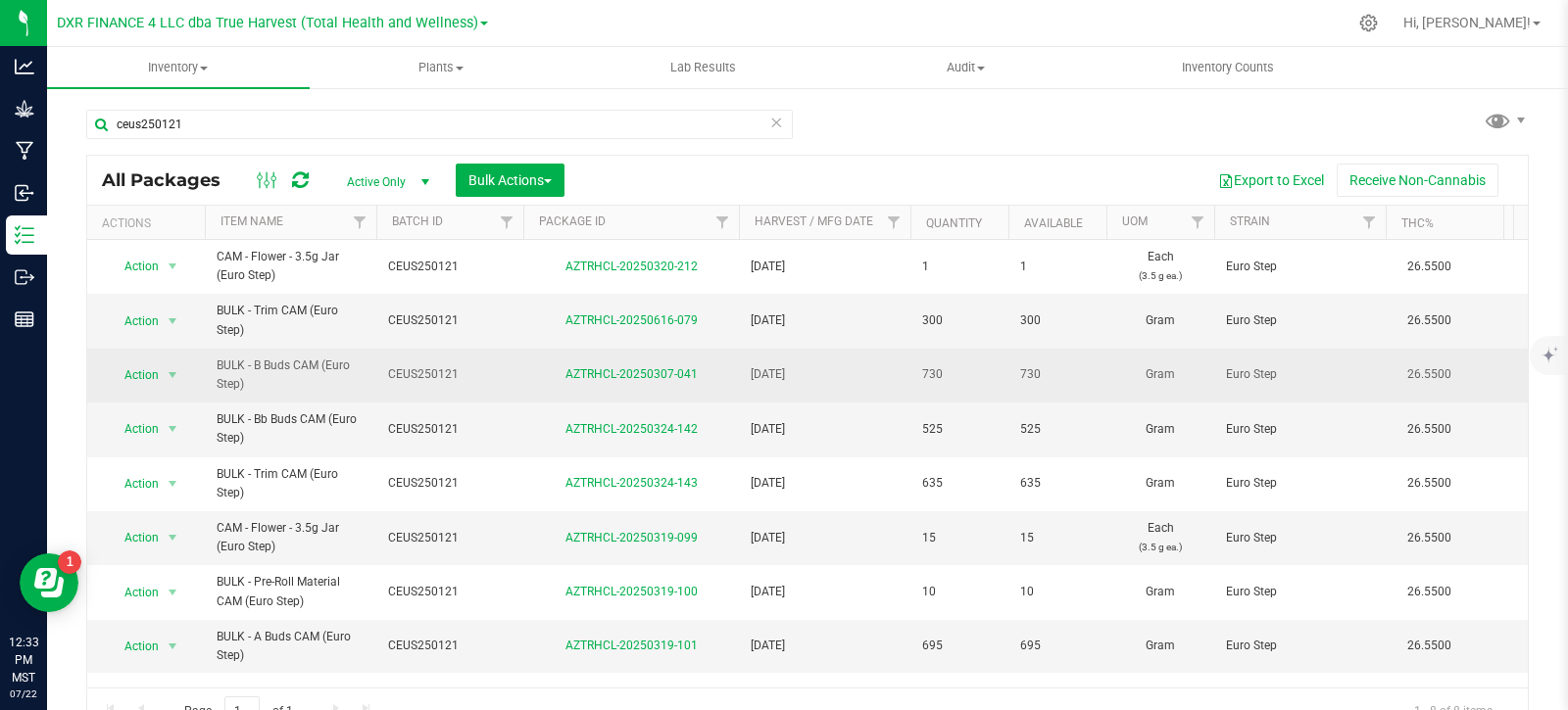 click on "Action Action Adjust qty Create package Edit attributes Global inventory Locate package Lock package Mark as sample Package audit log Print package label Print product labels Record a lab result See history Take lab sample Update MMJ used
BULK - B Buds CAM (Euro Step)
CEUS250121
AZTRHCL-20250307-041
[DATE]
730
730
Gram
Euro Step
26.5500 H
DC
Bulk Sellable
Bulk
B Buds
CAM
0
[EMAIL_ADDRESS][DOMAIN_NAME]" at bounding box center (3161, 375) 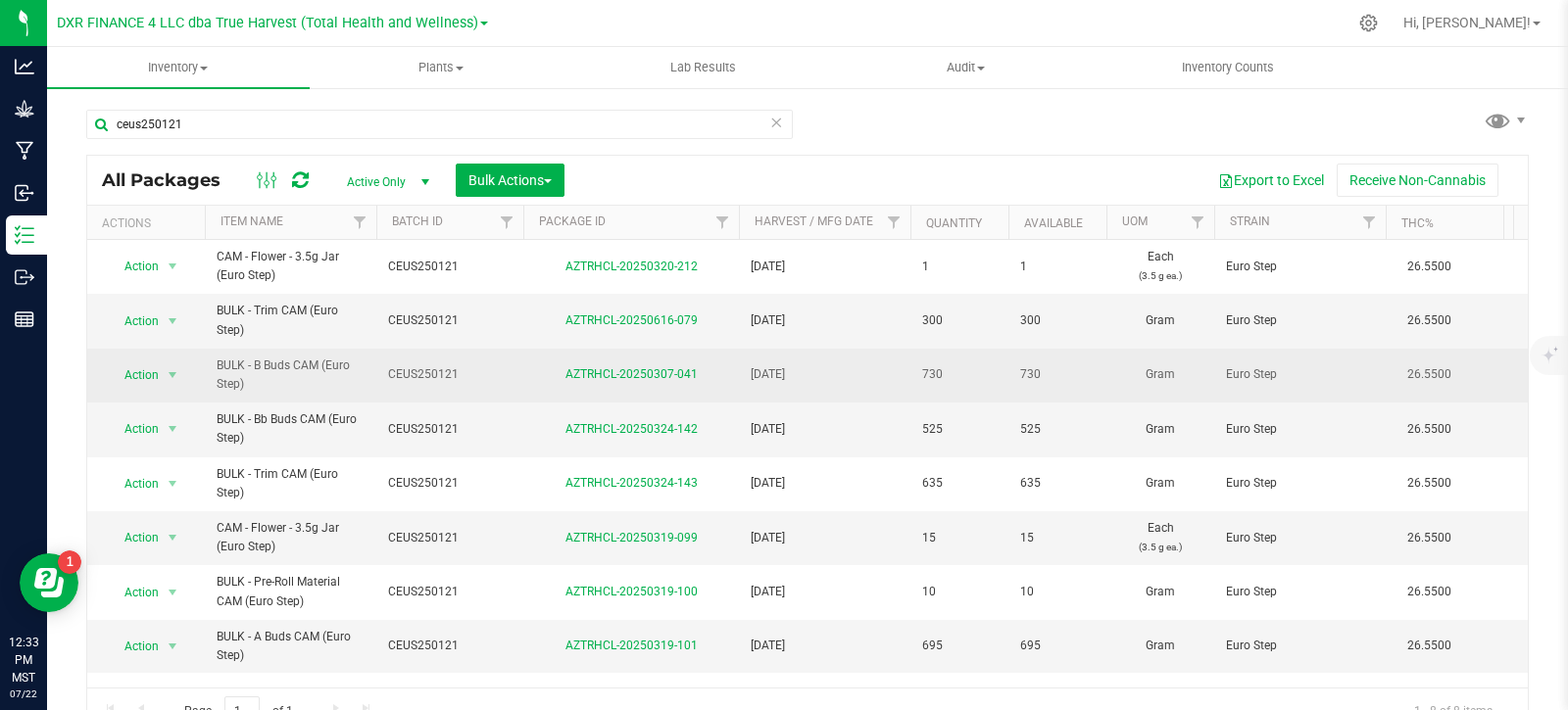 copy on "BULK - B Buds CAM (Euro Step)
CEUS250121
AZTRHCL-20250307-041
[DATE]
730" 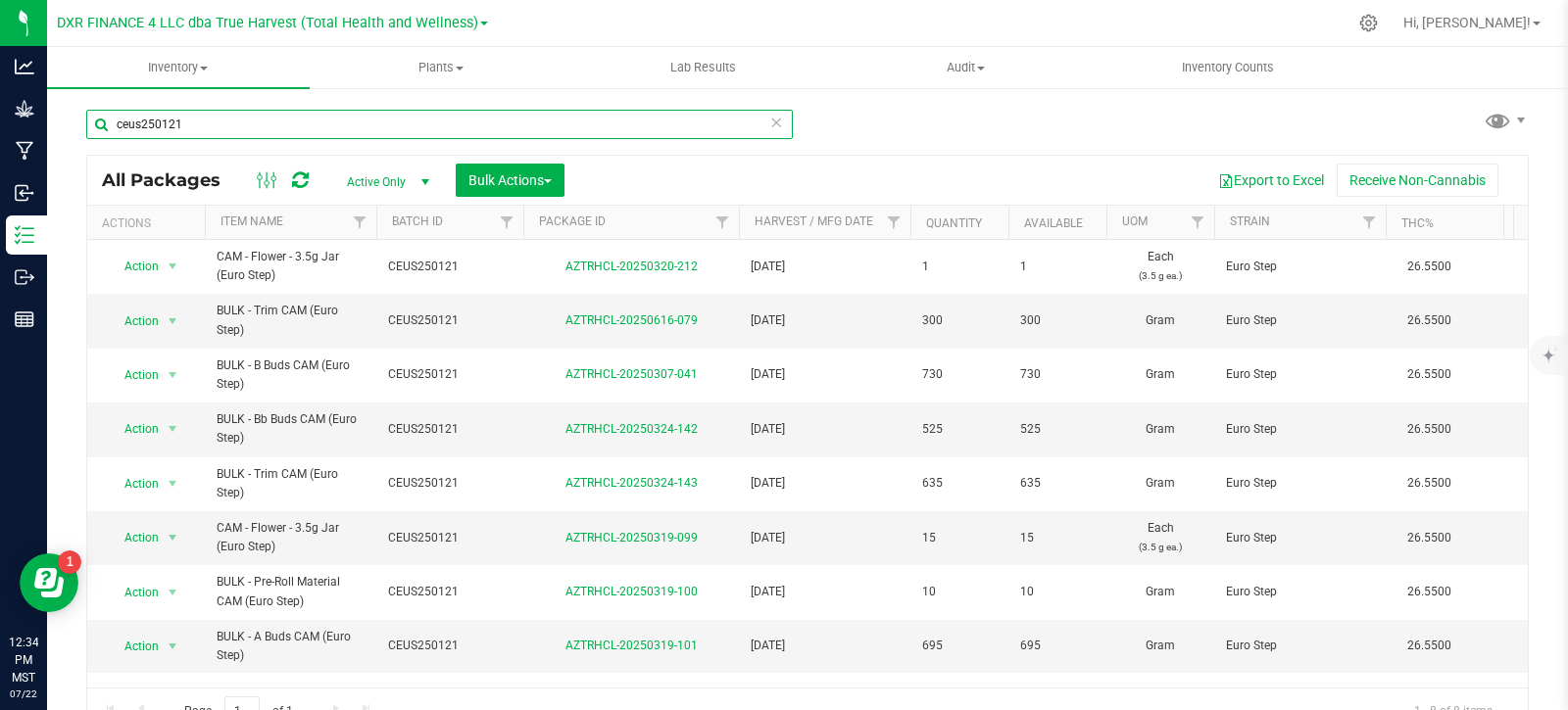 click on "ceus250121" at bounding box center [439, 124] 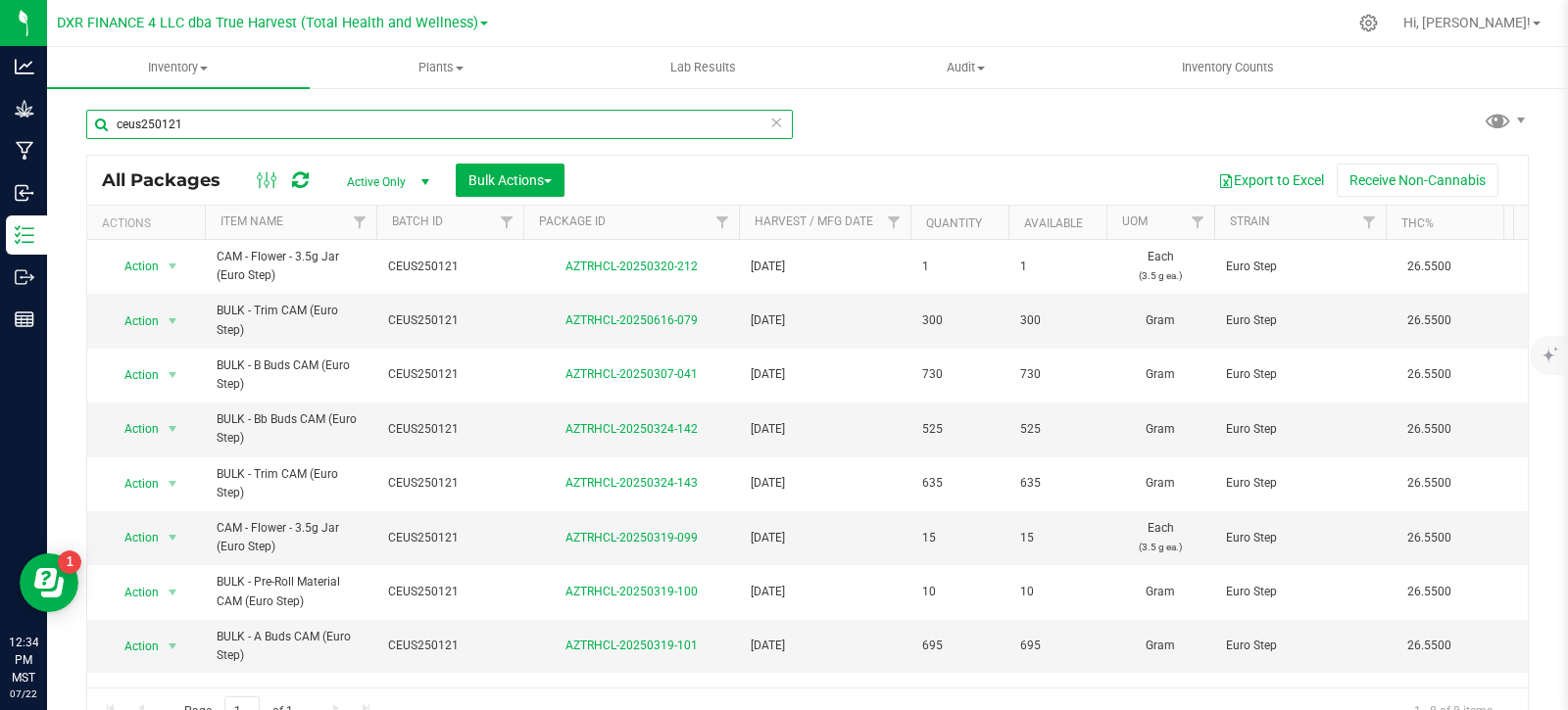 click on "ceus250121" at bounding box center (439, 124) 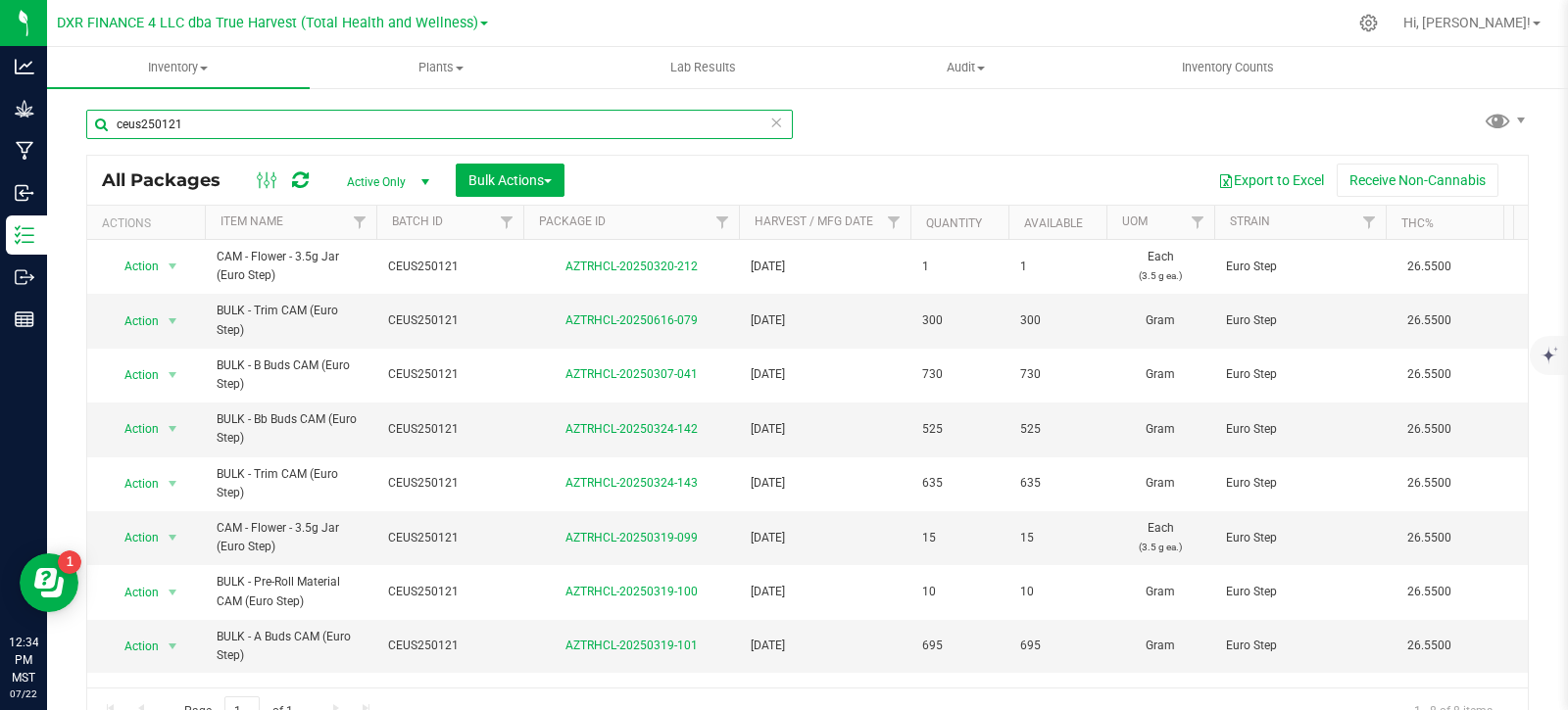 click on "ceus250121" at bounding box center [439, 124] 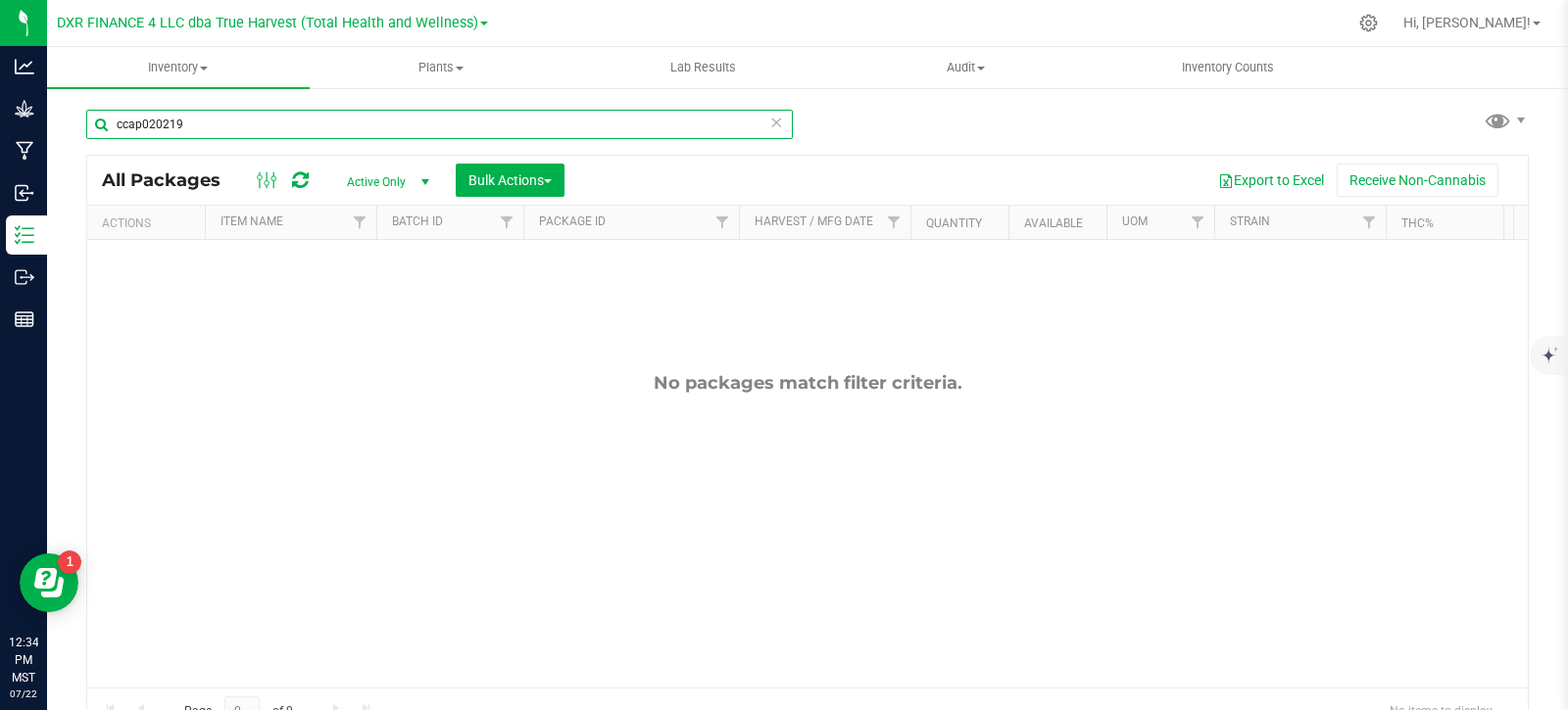 click on "ccap020219" at bounding box center [439, 124] 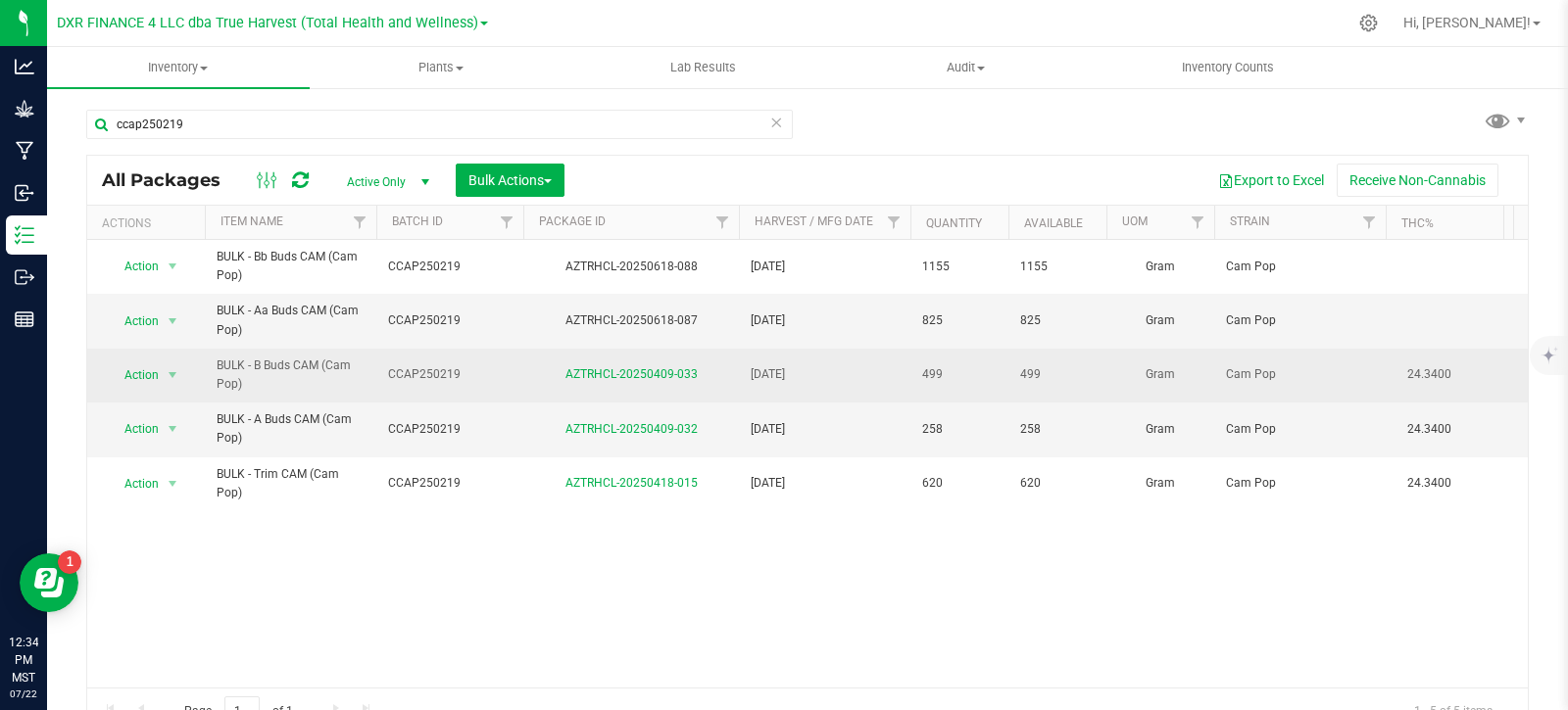drag, startPoint x: 214, startPoint y: 358, endPoint x: 952, endPoint y: 367, distance: 738.0549 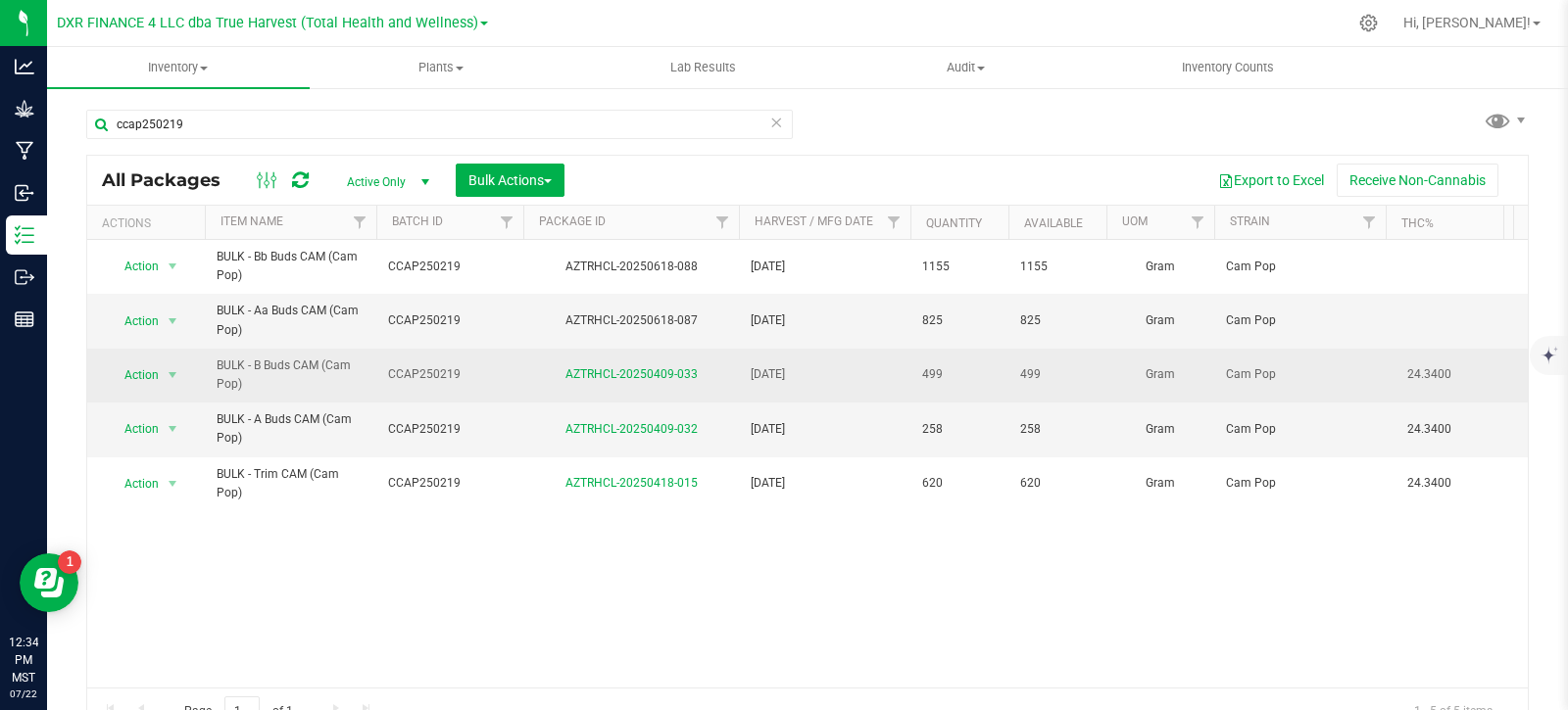 click on "Action Action Adjust qty Create package Edit attributes Global inventory Locate package Lock package Mark as sample Package audit log Print package label Print product labels Record a lab result See history Take lab sample Update MMJ used
BULK - B Buds CAM (Cam Pop)
CCAP250219
AZTRHCL-20250409-033
[DATE]
499
499
Gram
Cam Pop
24.3400 H
DC
Bulk Sellable
Bulk
B Buds
CAM
0
[EMAIL_ADDRESS][DOMAIN_NAME]" at bounding box center [3161, 375] 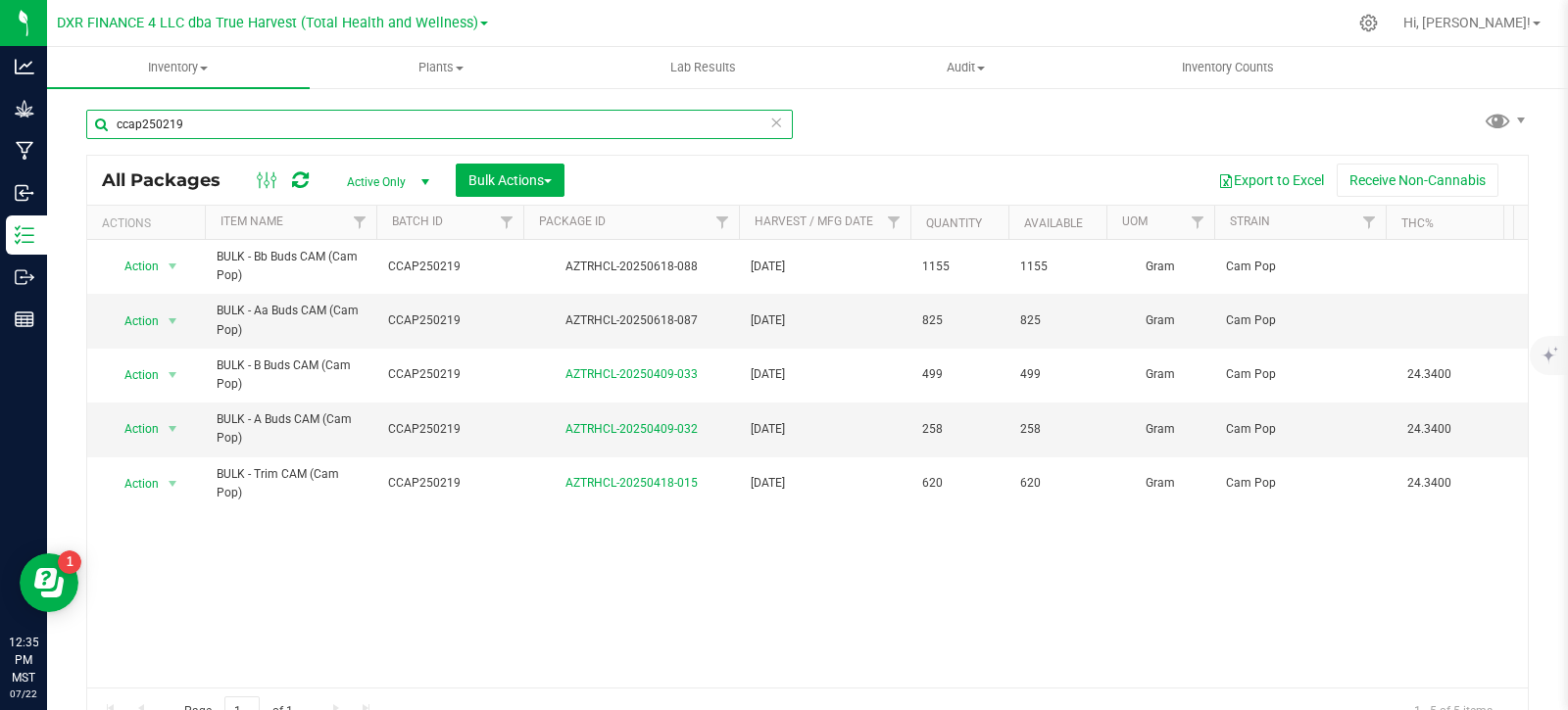 click on "ccap250219" at bounding box center [439, 124] 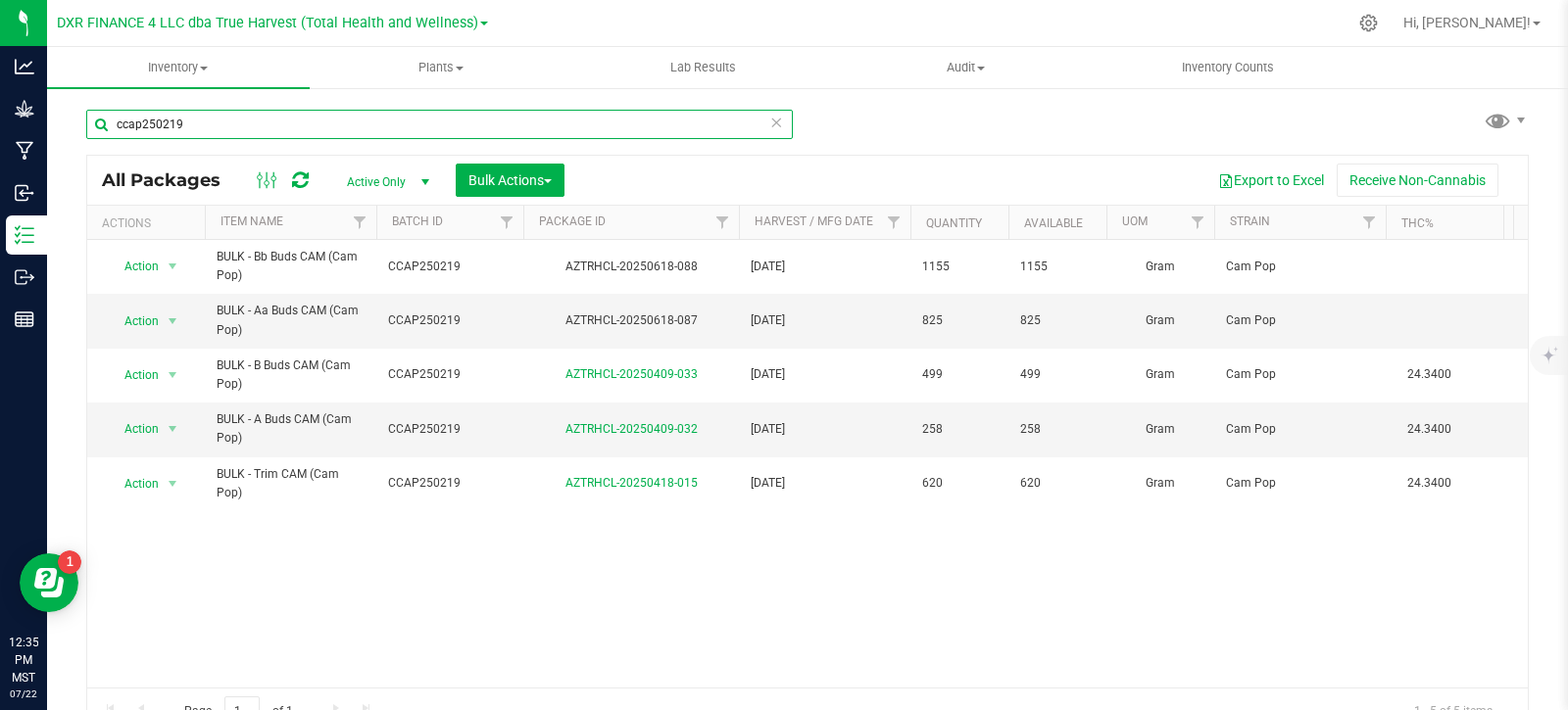 click on "ccap250219" at bounding box center [439, 124] 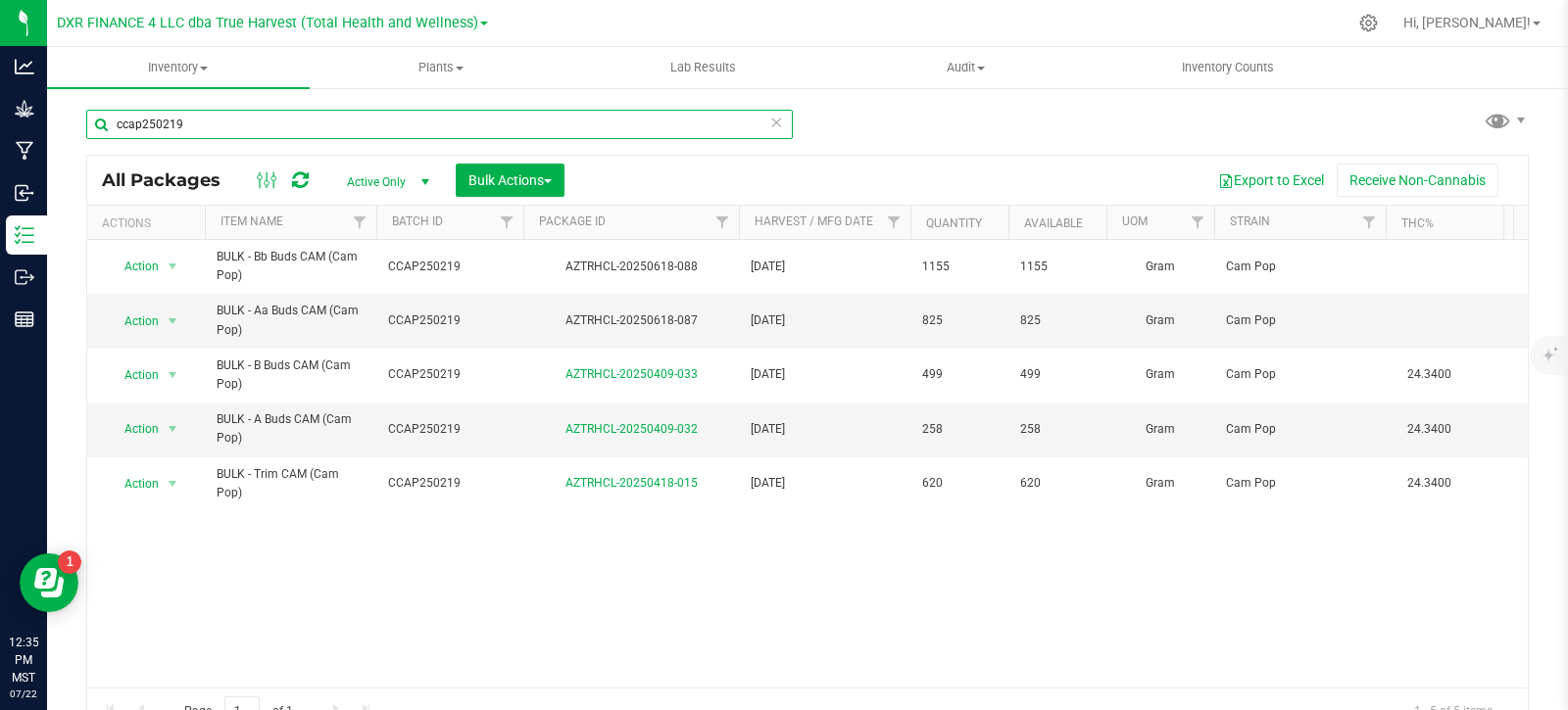 click on "ccap250219" at bounding box center [439, 124] 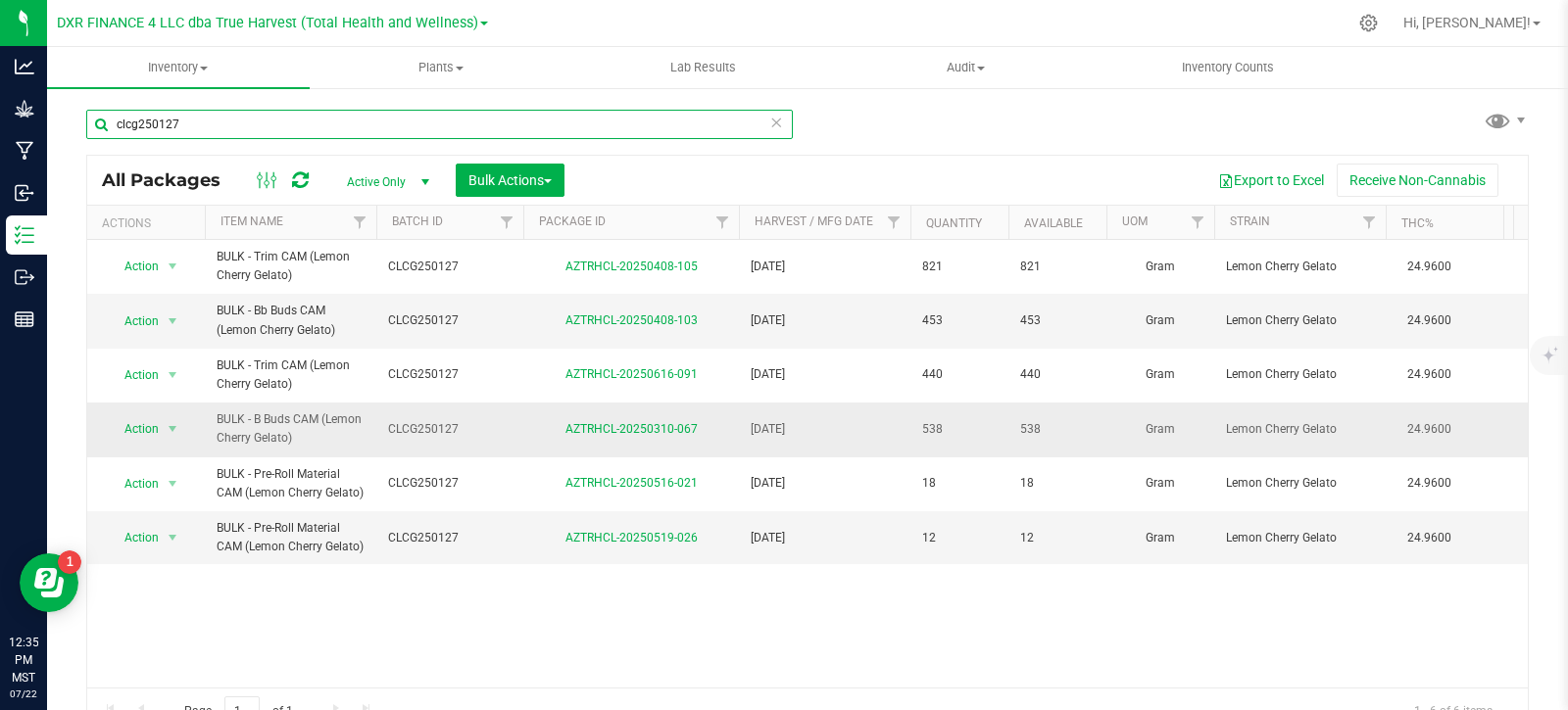 type on "clcg250127" 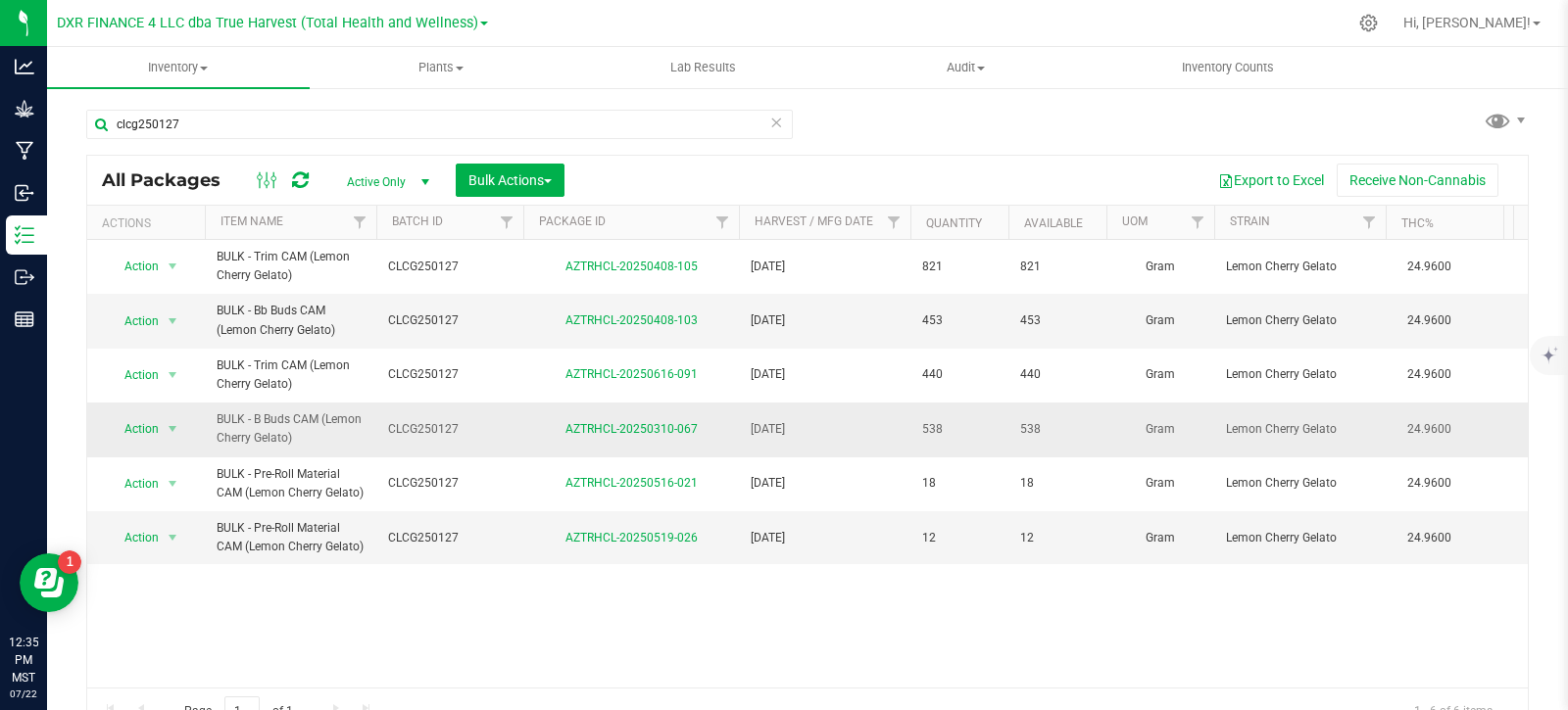 drag, startPoint x: 216, startPoint y: 414, endPoint x: 960, endPoint y: 422, distance: 744.043 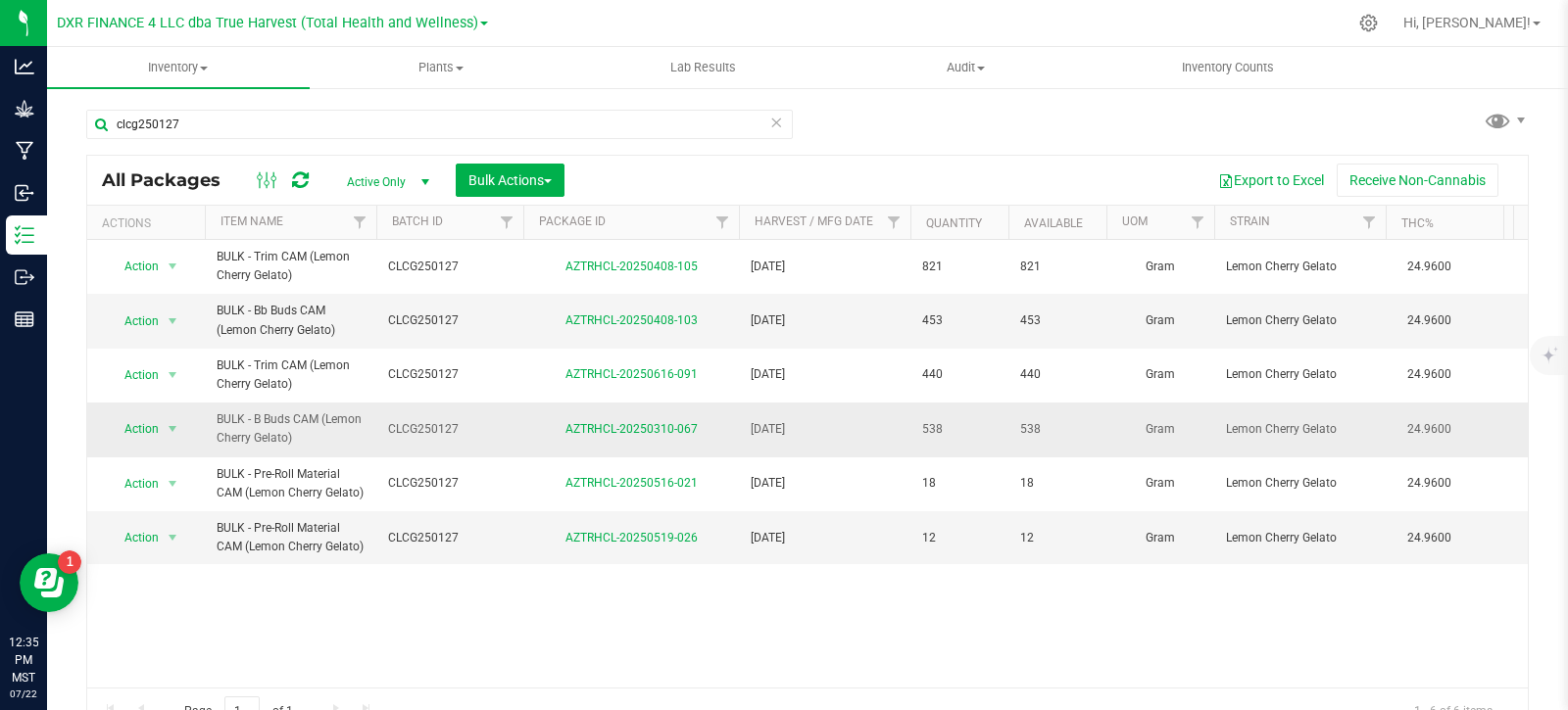 click on "Action Action Adjust qty Create package Edit attributes Global inventory Locate package Lock package Mark as sample Package audit log Print package label Print product labels Record a lab result See history Take lab sample Update MMJ used
BULK - B Buds CAM (Lemon Cherry Gelato)
CLCG250127
AZTRHCL-20250310-067
[DATE]
538
538
Gram
Lemon Cherry Gelato
24.9600 H
DC
Bulk Sellable
Bulk
B Buds
CAM
0
[EMAIL_ADDRESS][DOMAIN_NAME]" at bounding box center (3161, 429) 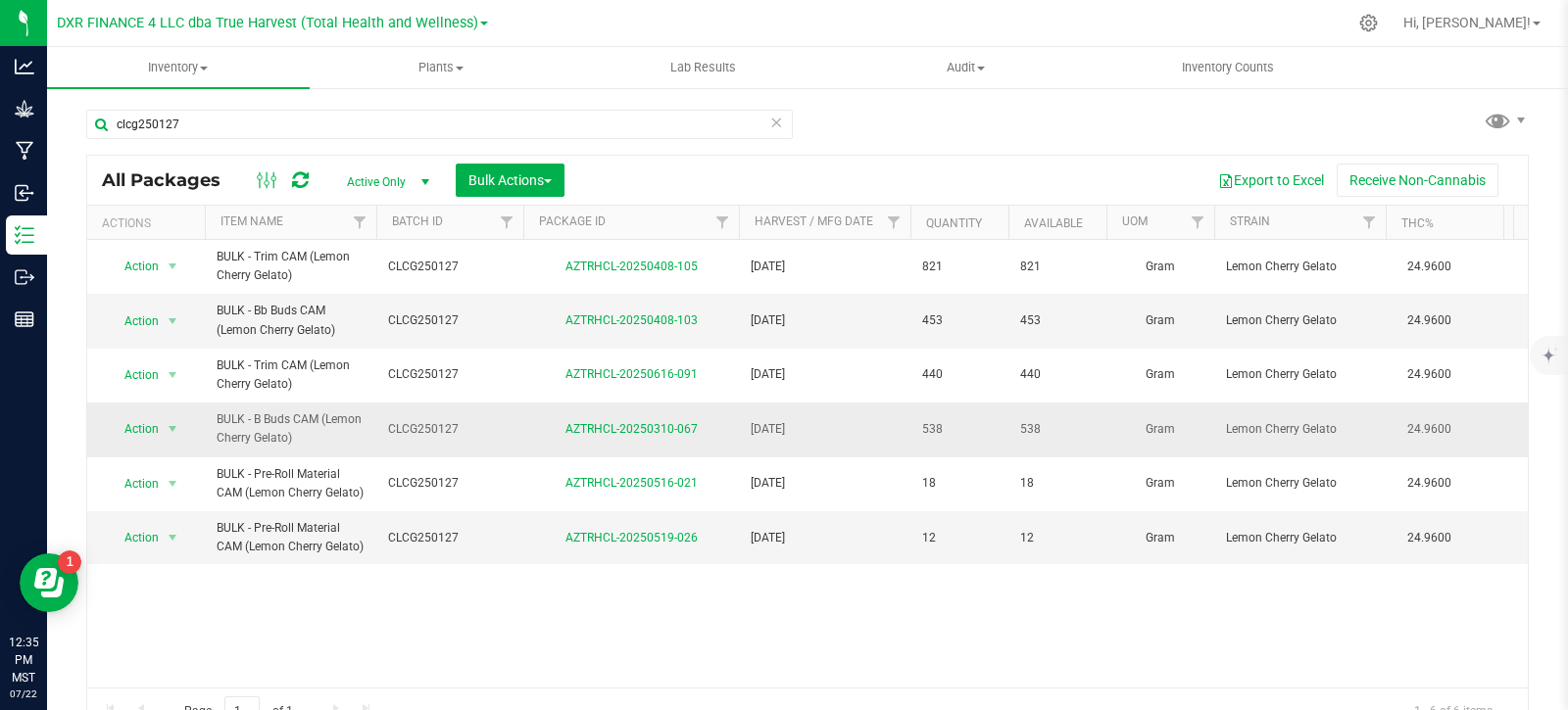 copy on "BULK - B Buds CAM (Lemon Cherry Gelato)
CLCG250127
AZTRHCL-20250310-067
[DATE]
538" 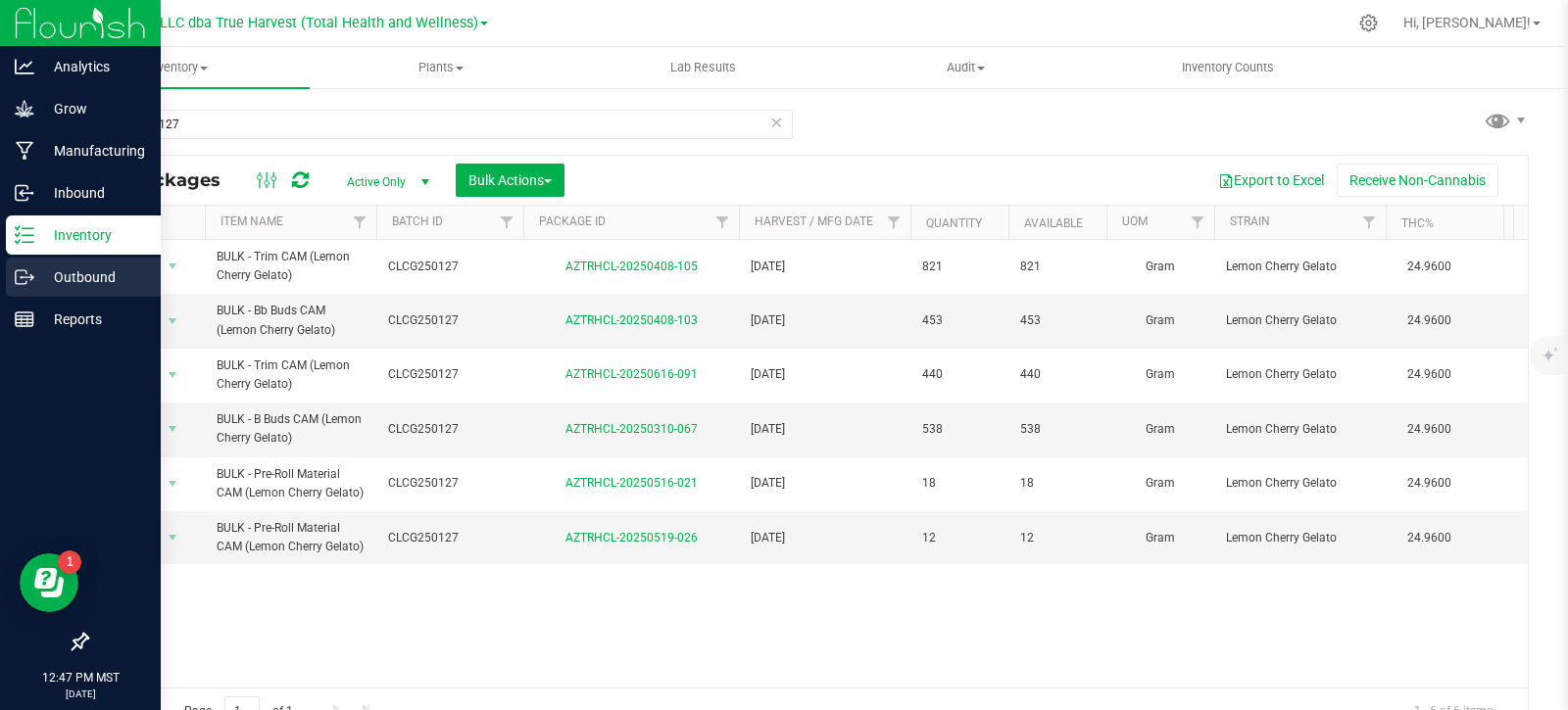 click 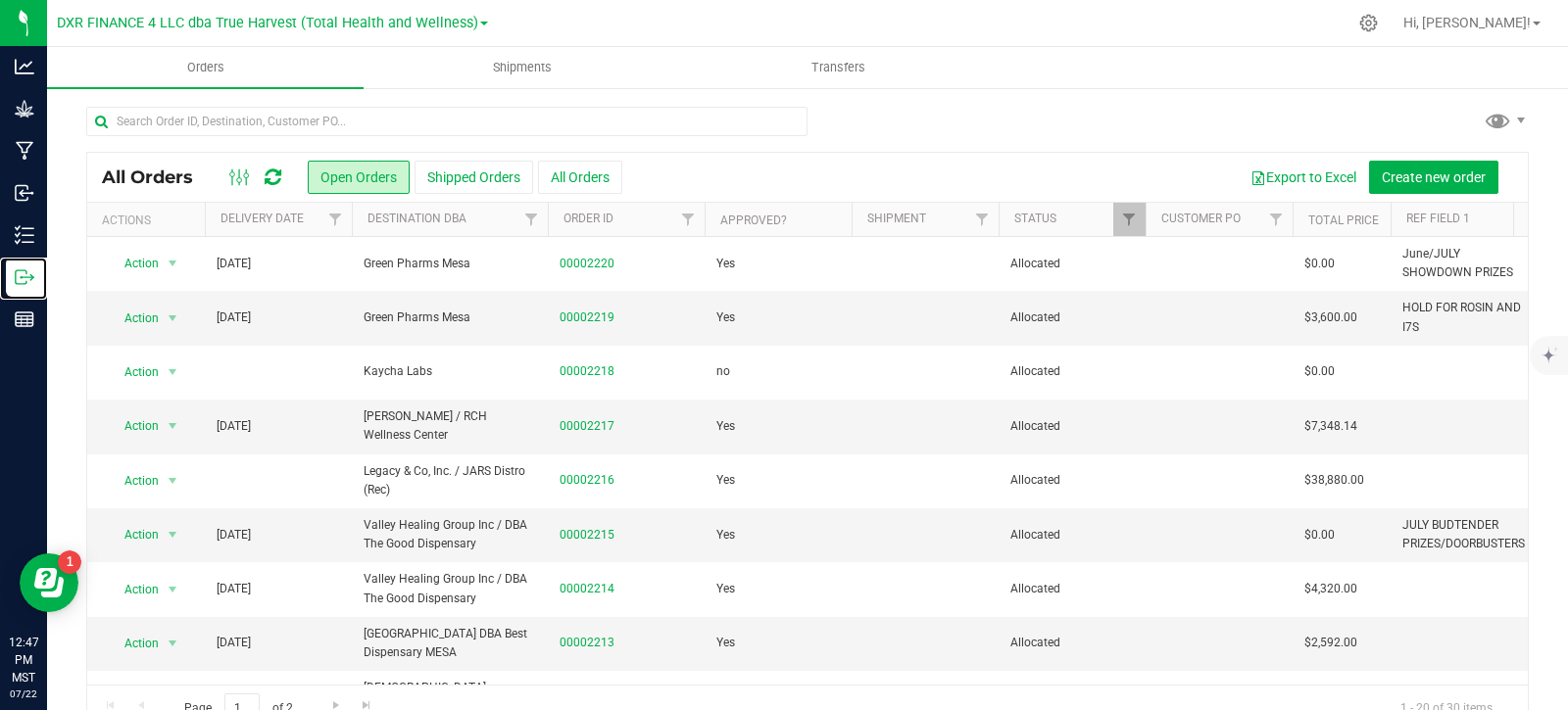 scroll, scrollTop: 651, scrollLeft: 0, axis: vertical 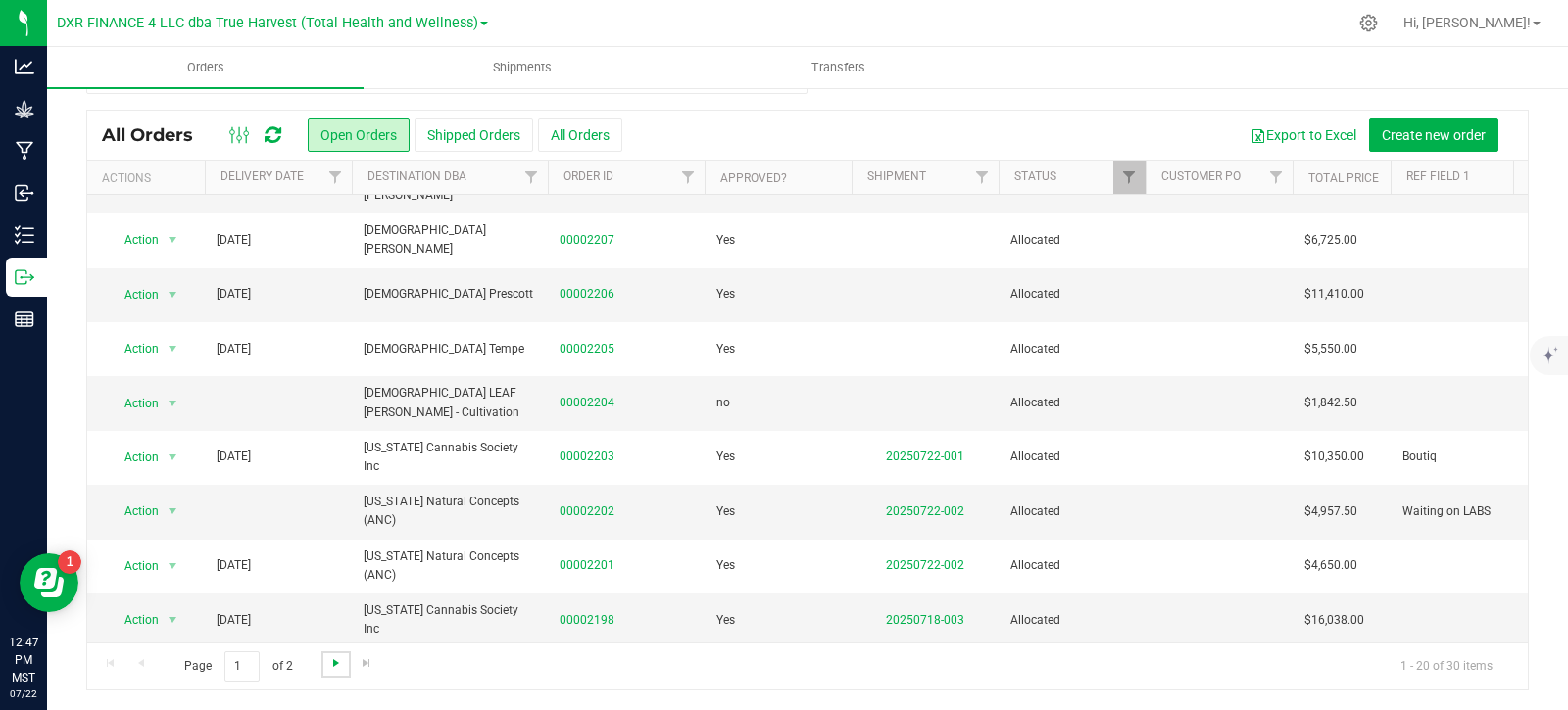 click at bounding box center [336, 663] 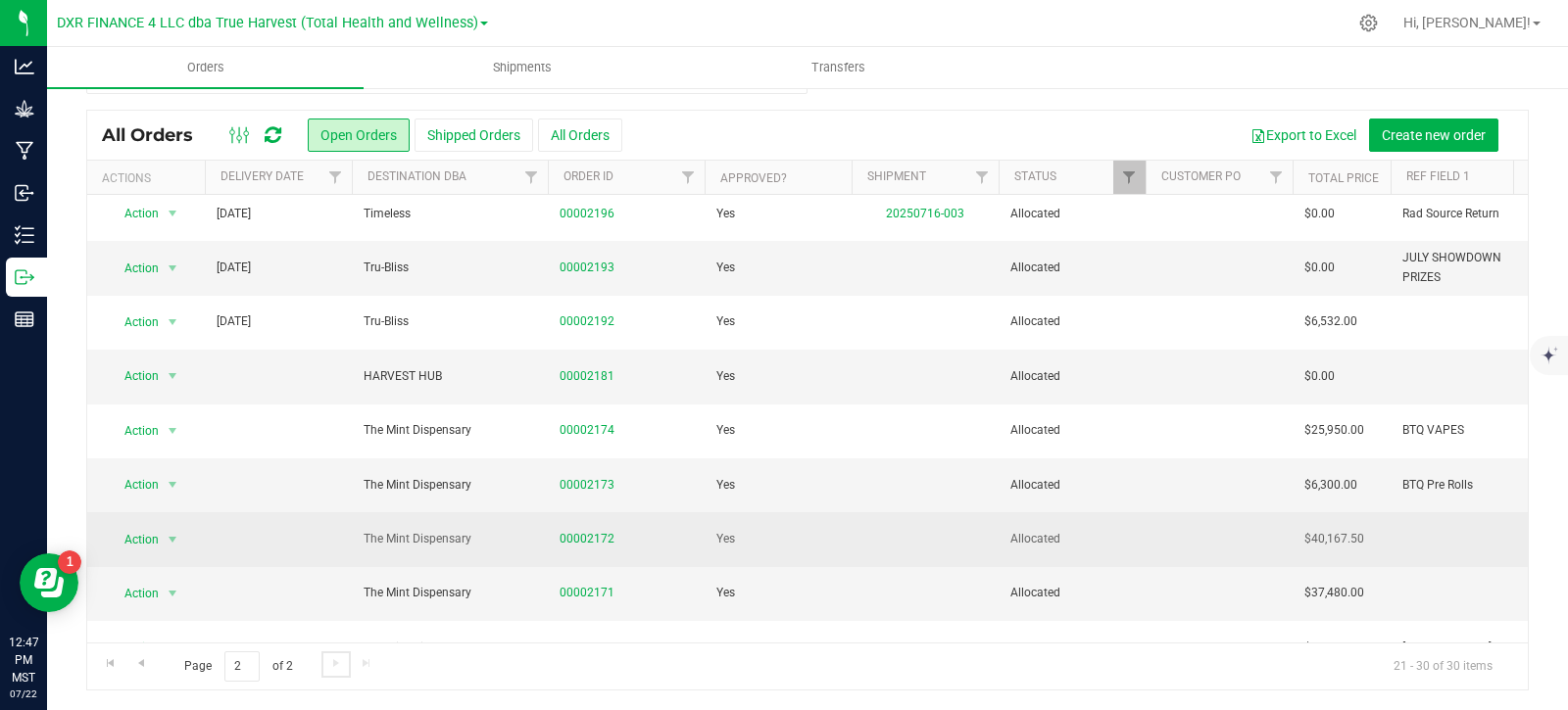 scroll, scrollTop: 0, scrollLeft: 0, axis: both 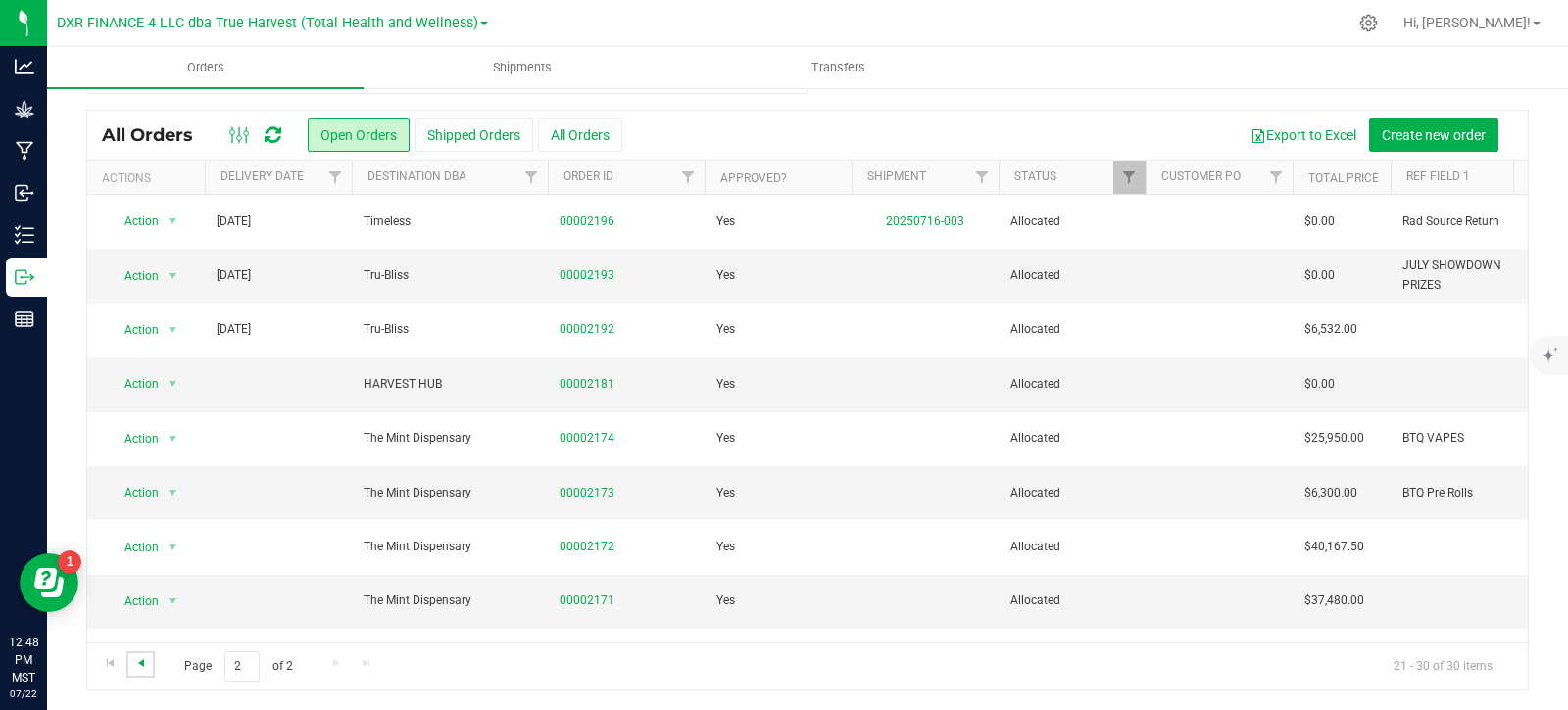 click at bounding box center (141, 663) 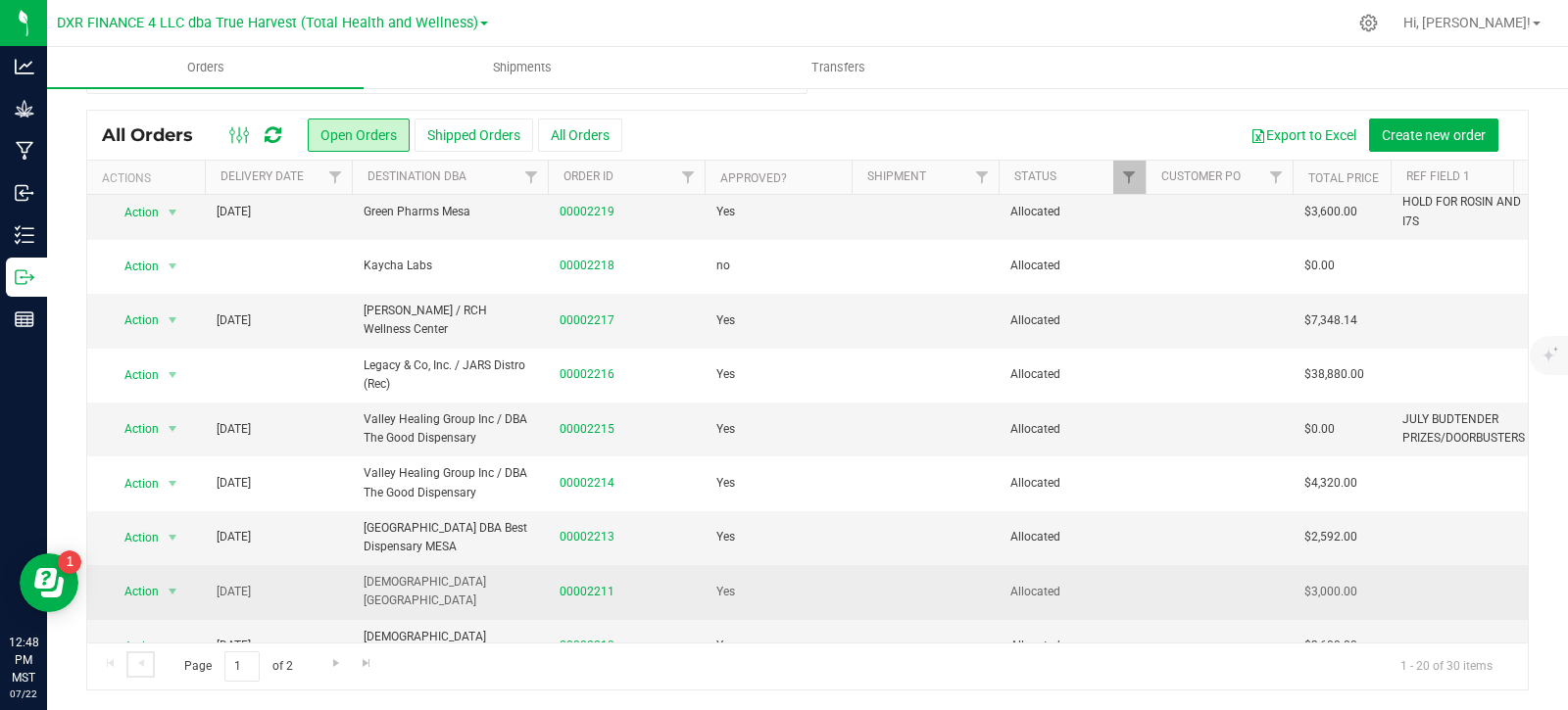 scroll, scrollTop: 0, scrollLeft: 0, axis: both 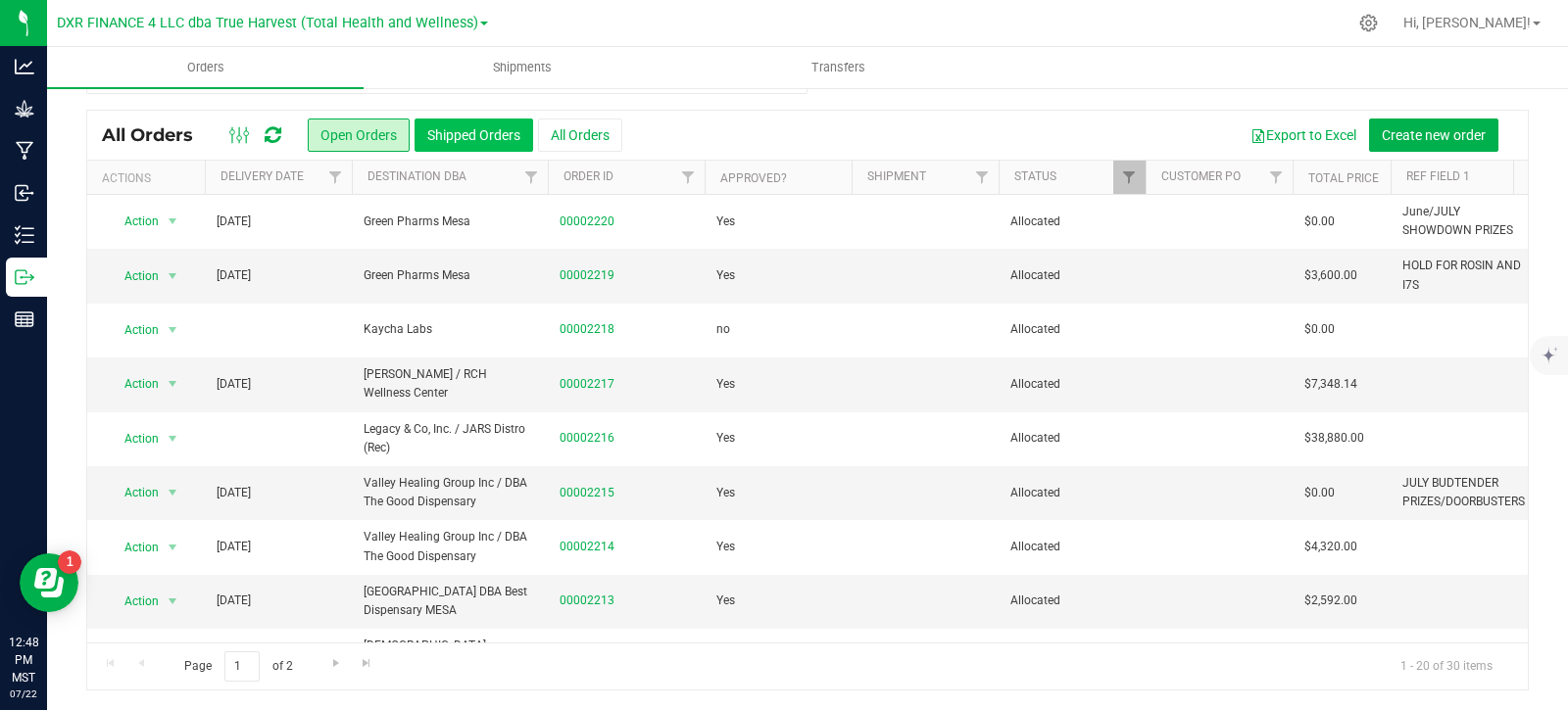 click on "Shipped Orders" at bounding box center (473, 135) 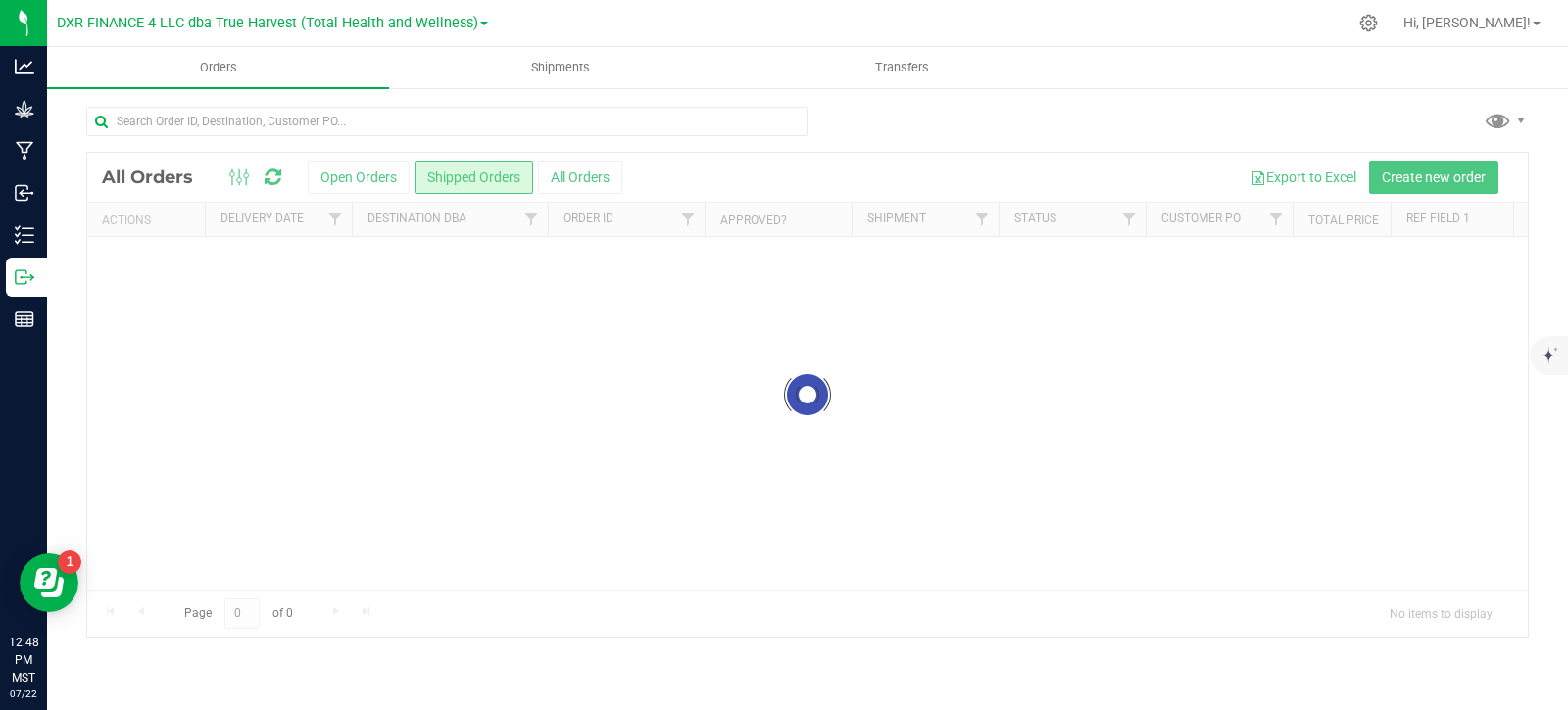 scroll, scrollTop: 0, scrollLeft: 0, axis: both 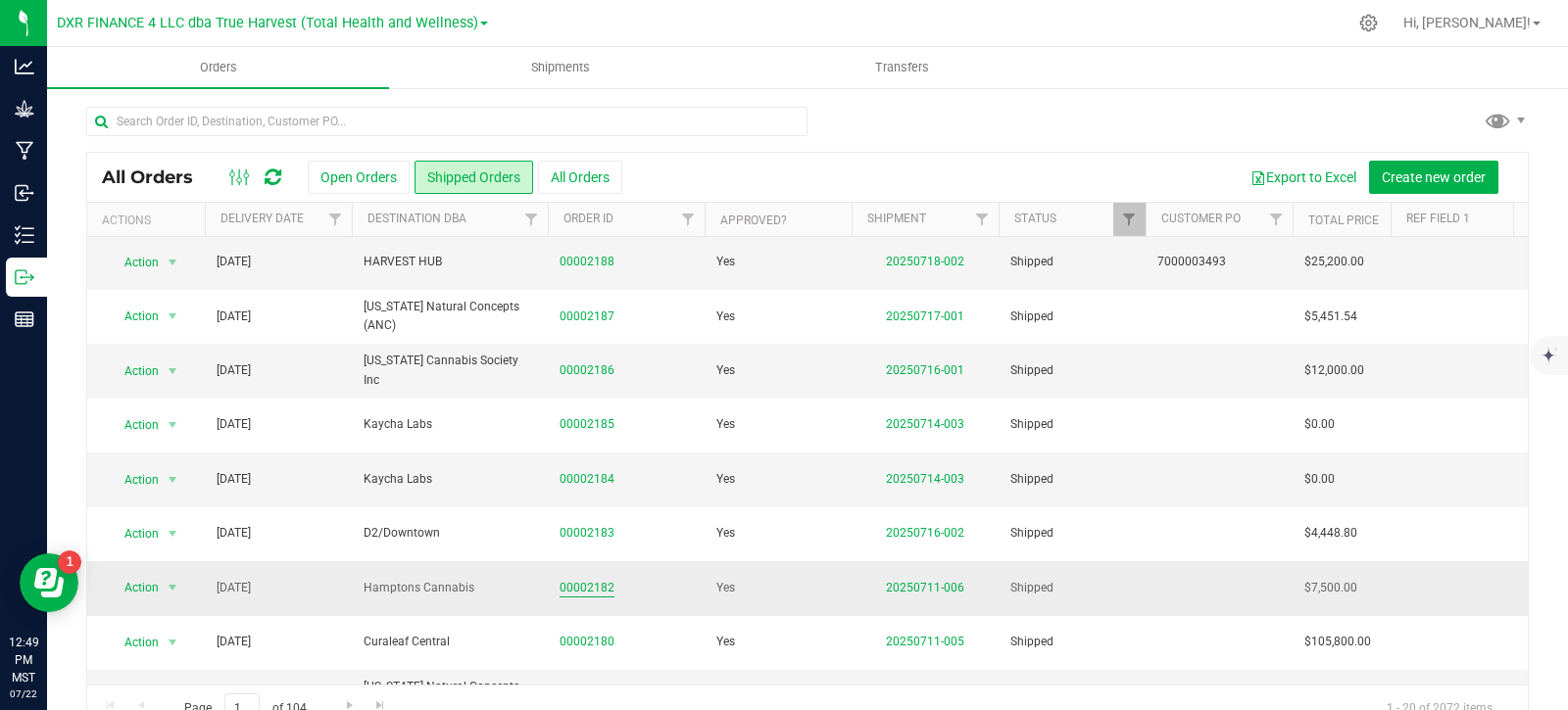 click on "00002182" at bounding box center (587, 588) 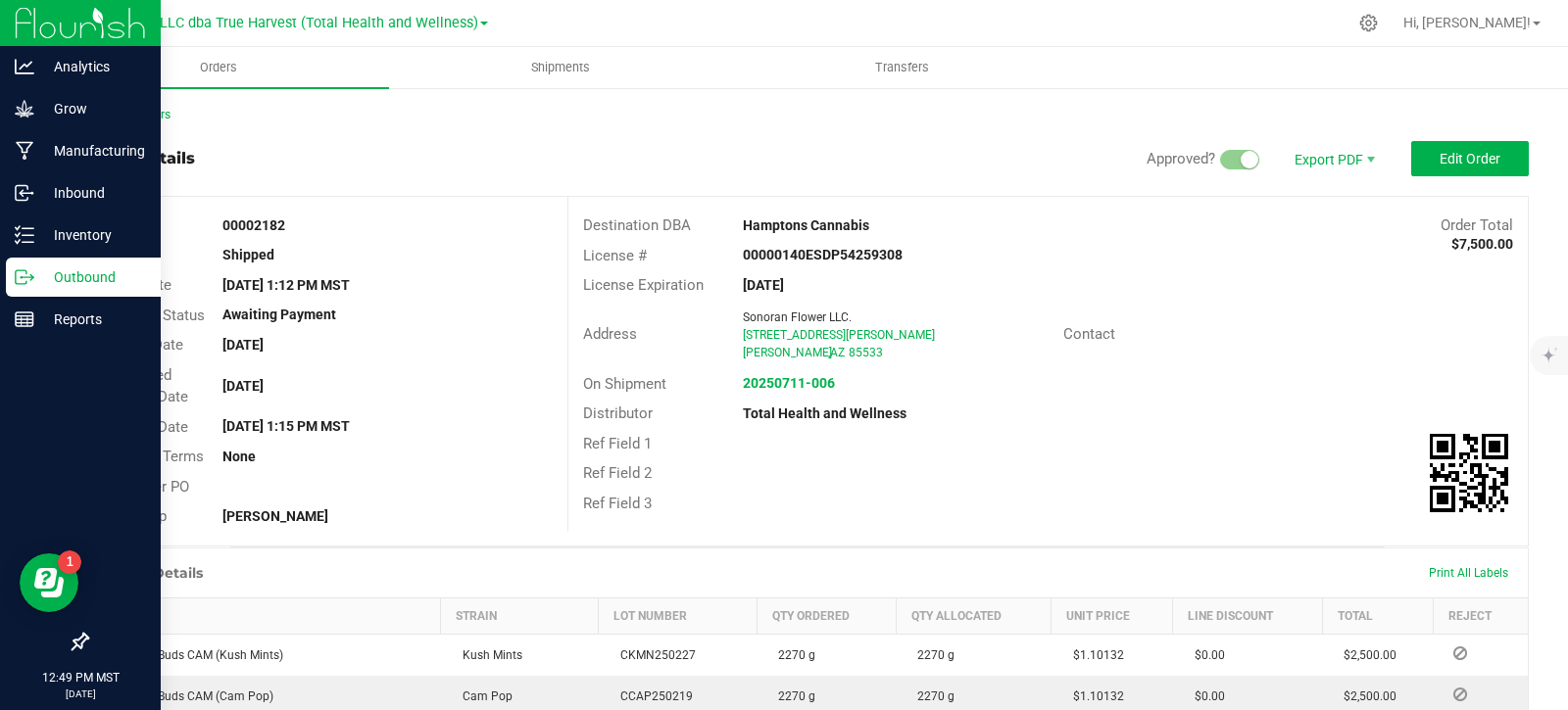 click 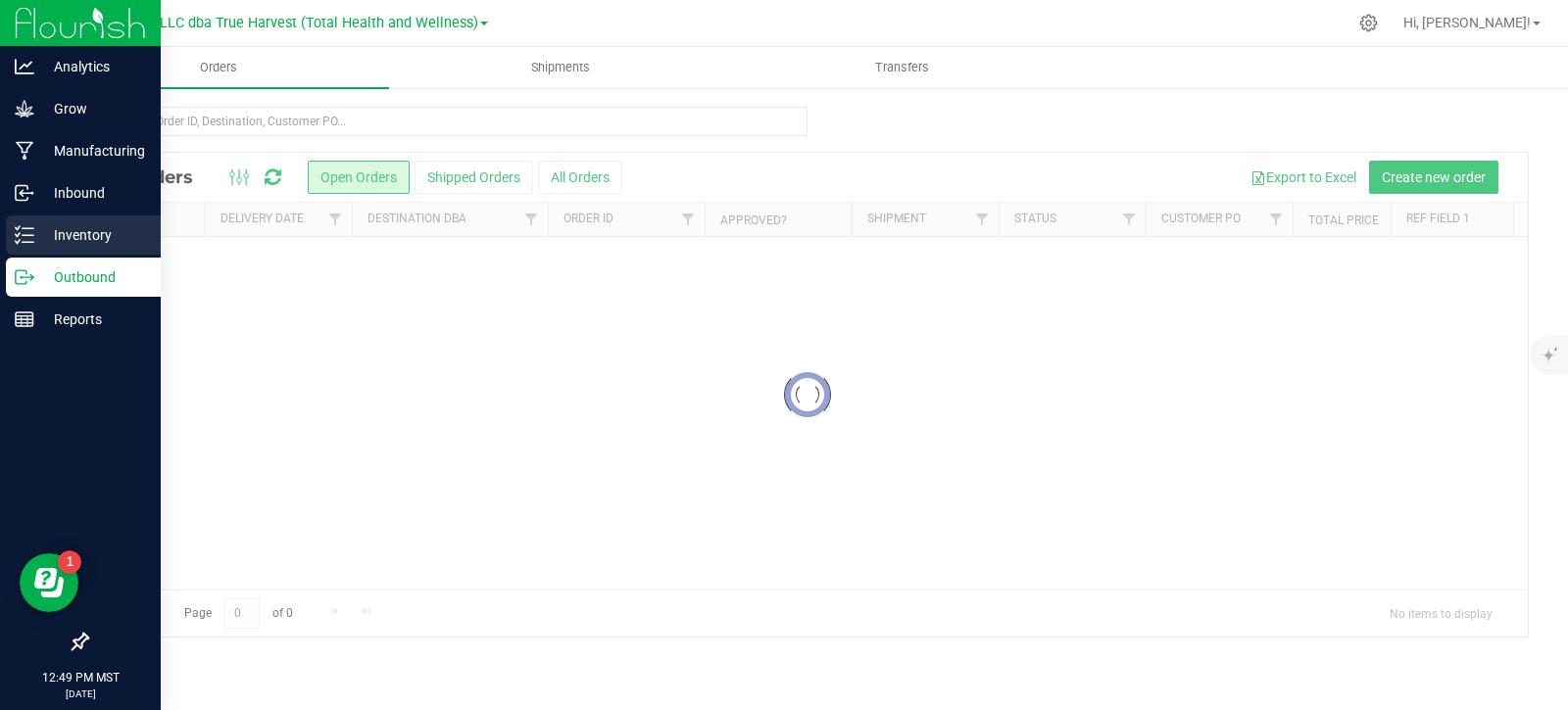click on "Inventory" at bounding box center [93, 235] 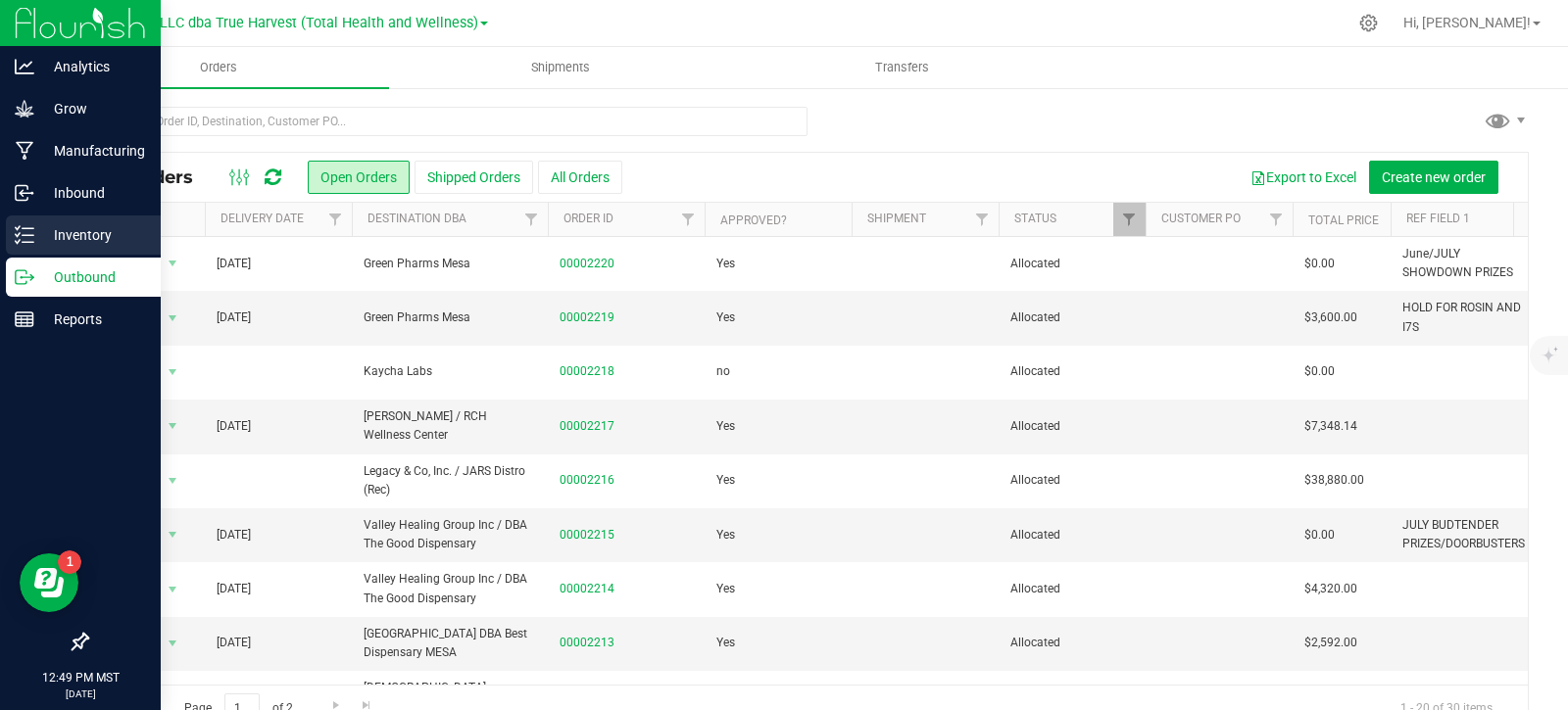 click on "Inventory" at bounding box center [93, 235] 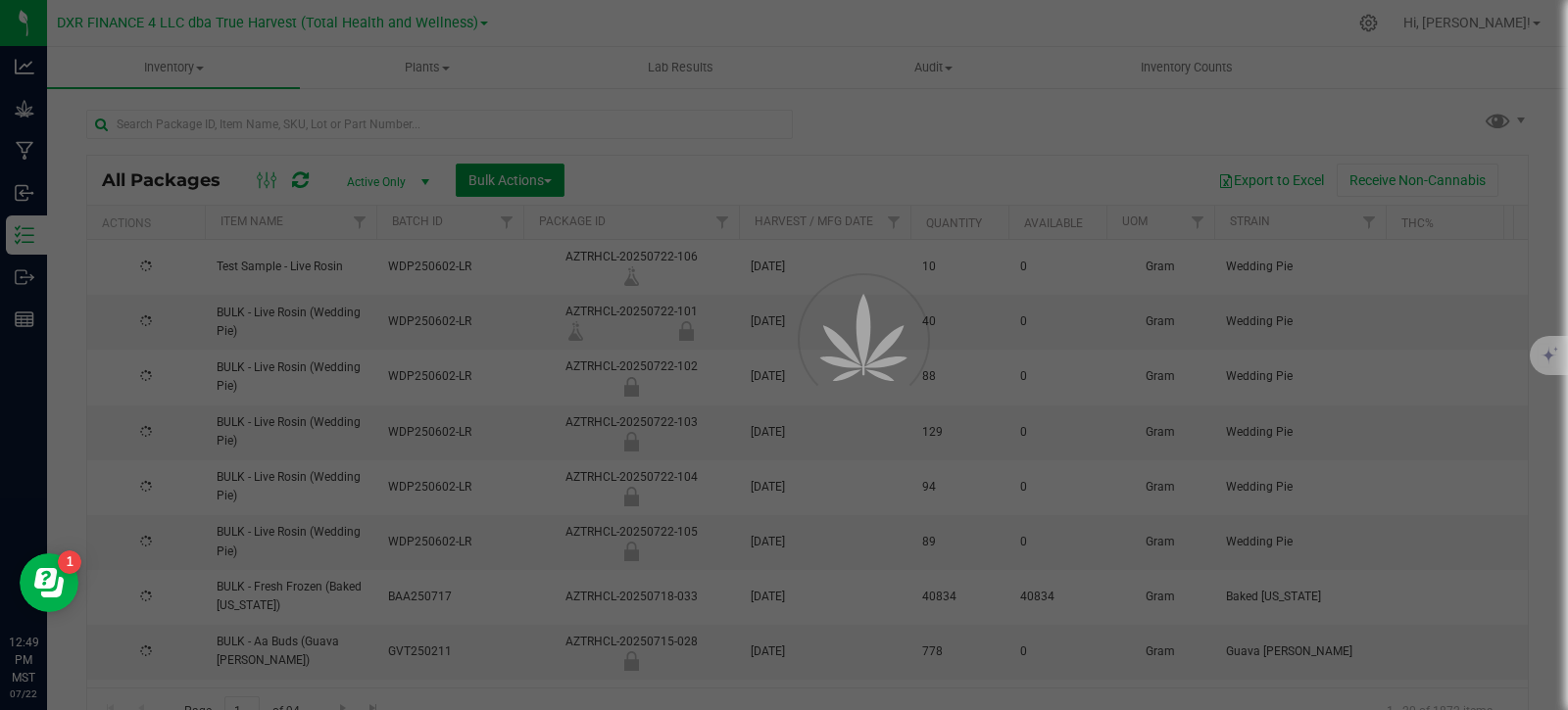 click on "Bulk Actions" at bounding box center [510, 180] 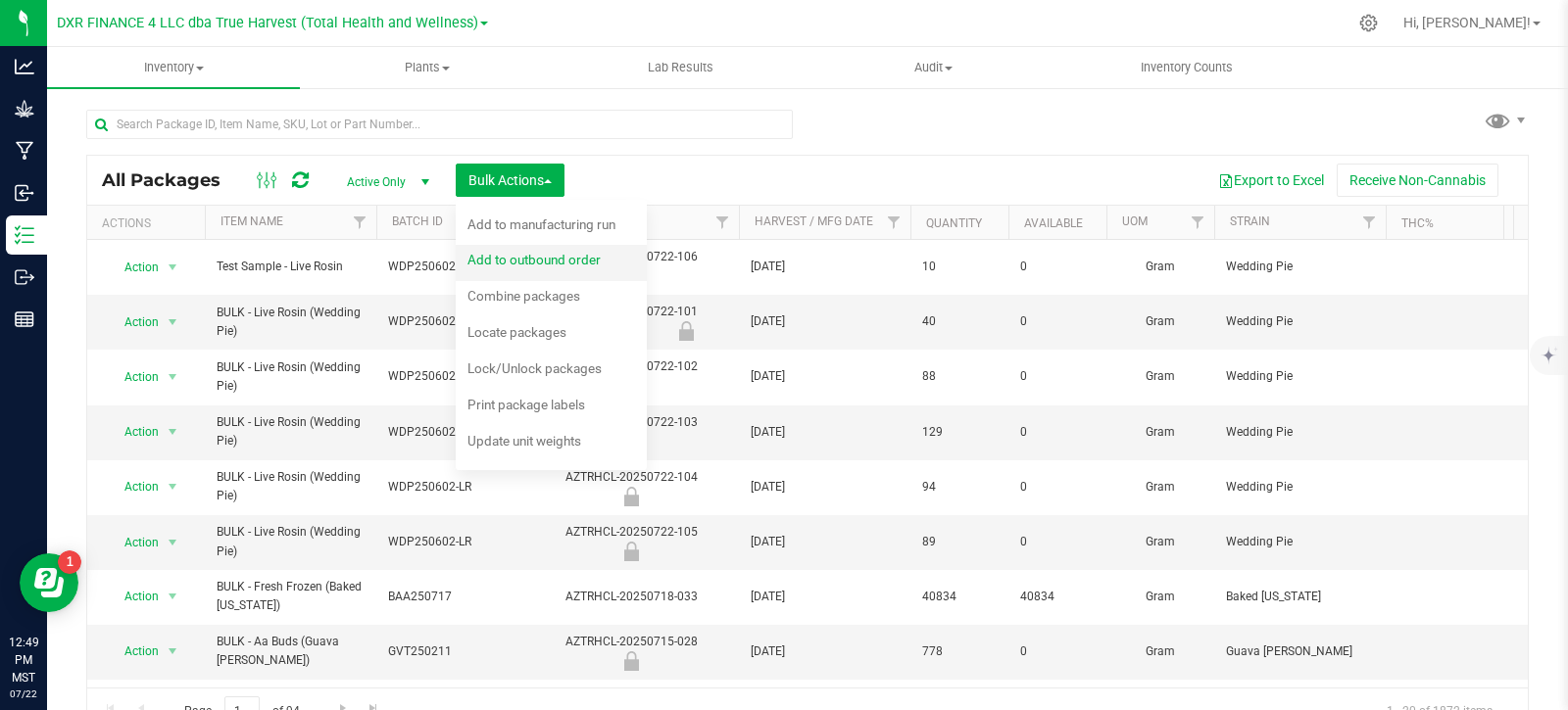 click on "Add to outbound order" at bounding box center [534, 260] 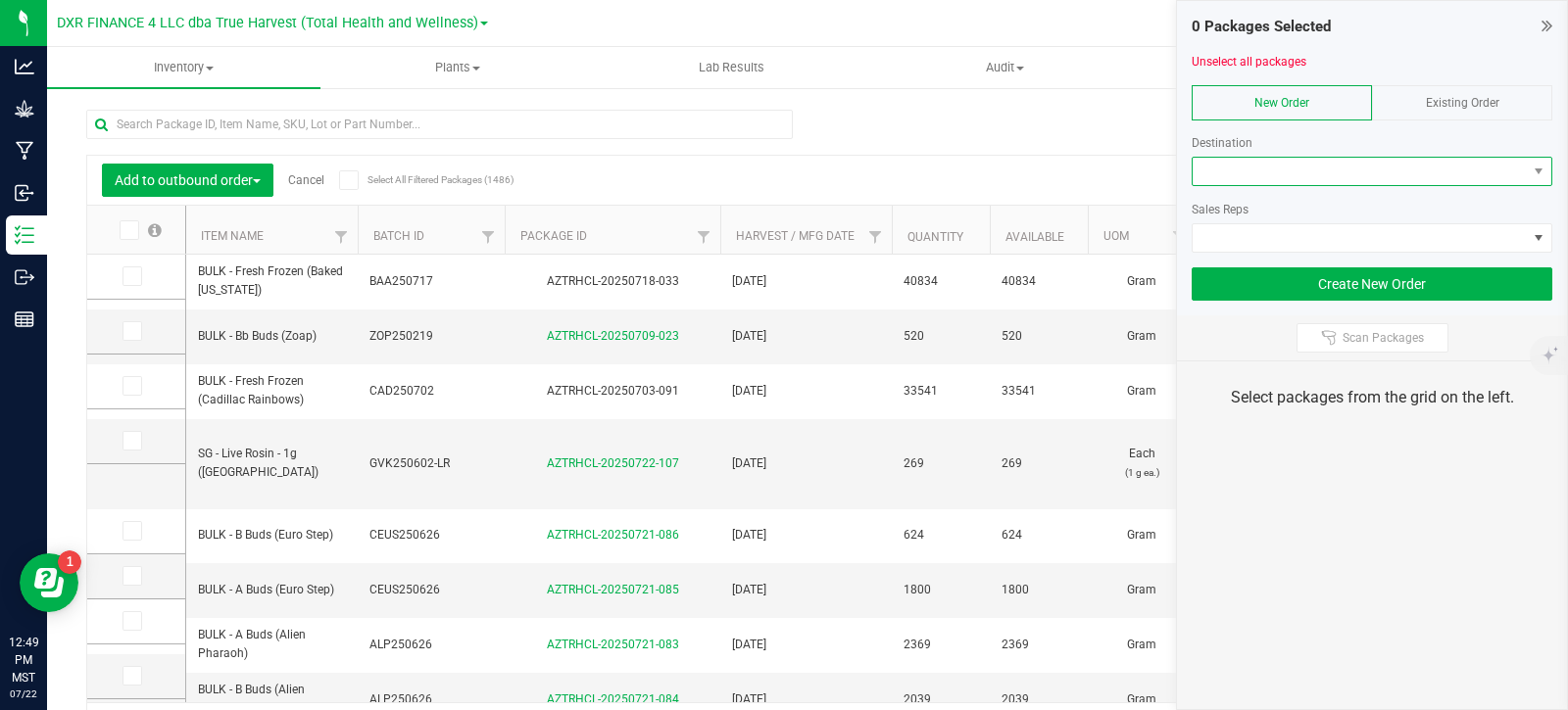 click at bounding box center [1359, 171] 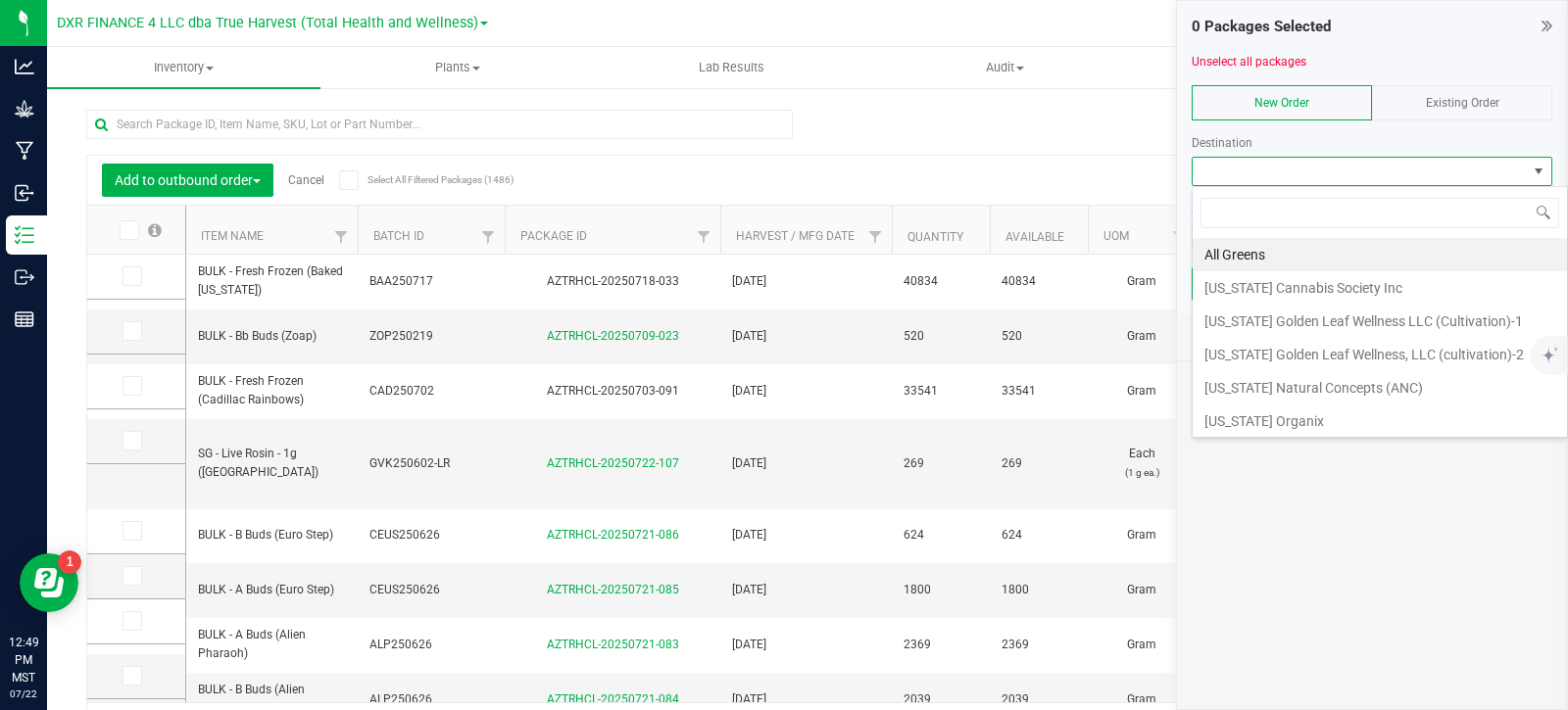 scroll, scrollTop: 97902, scrollLeft: 97639, axis: both 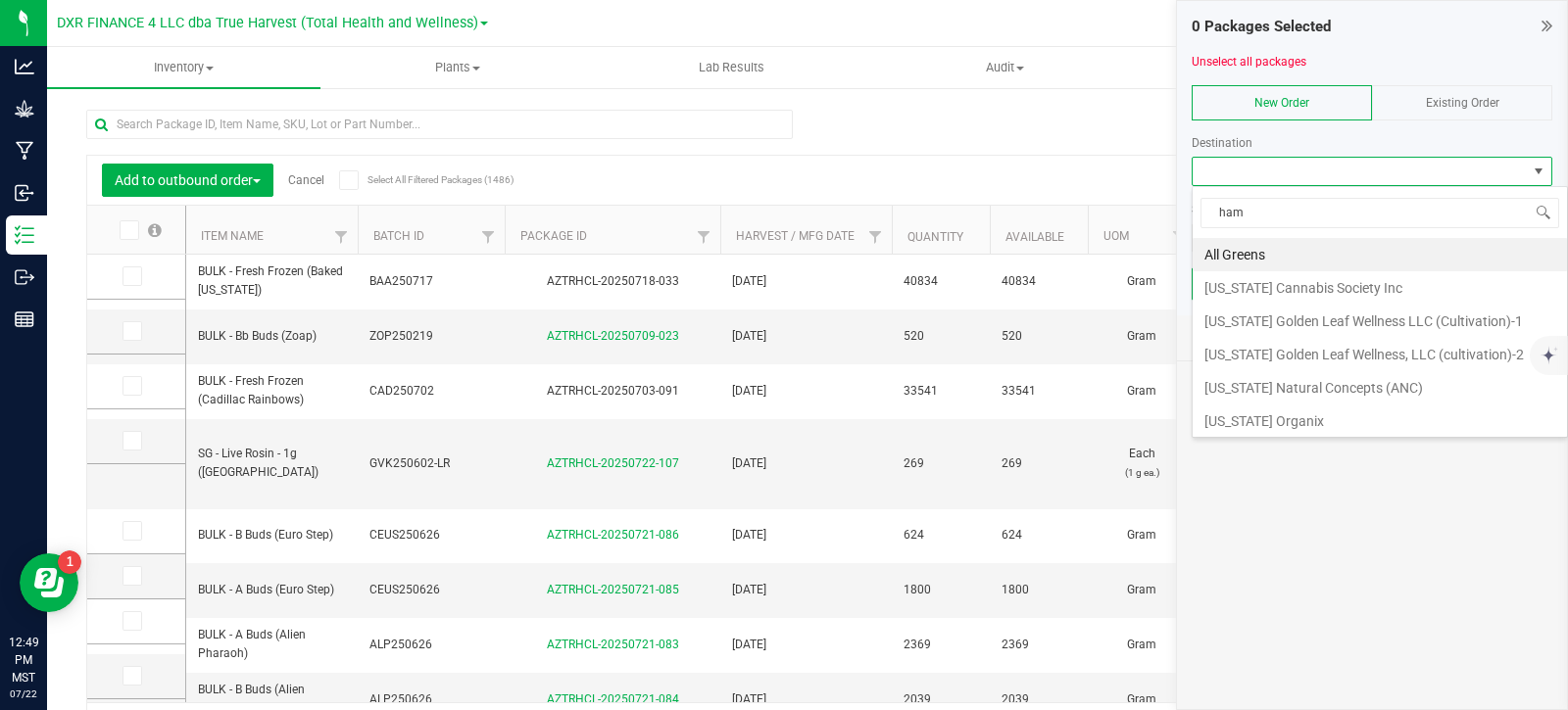 type on "hamp" 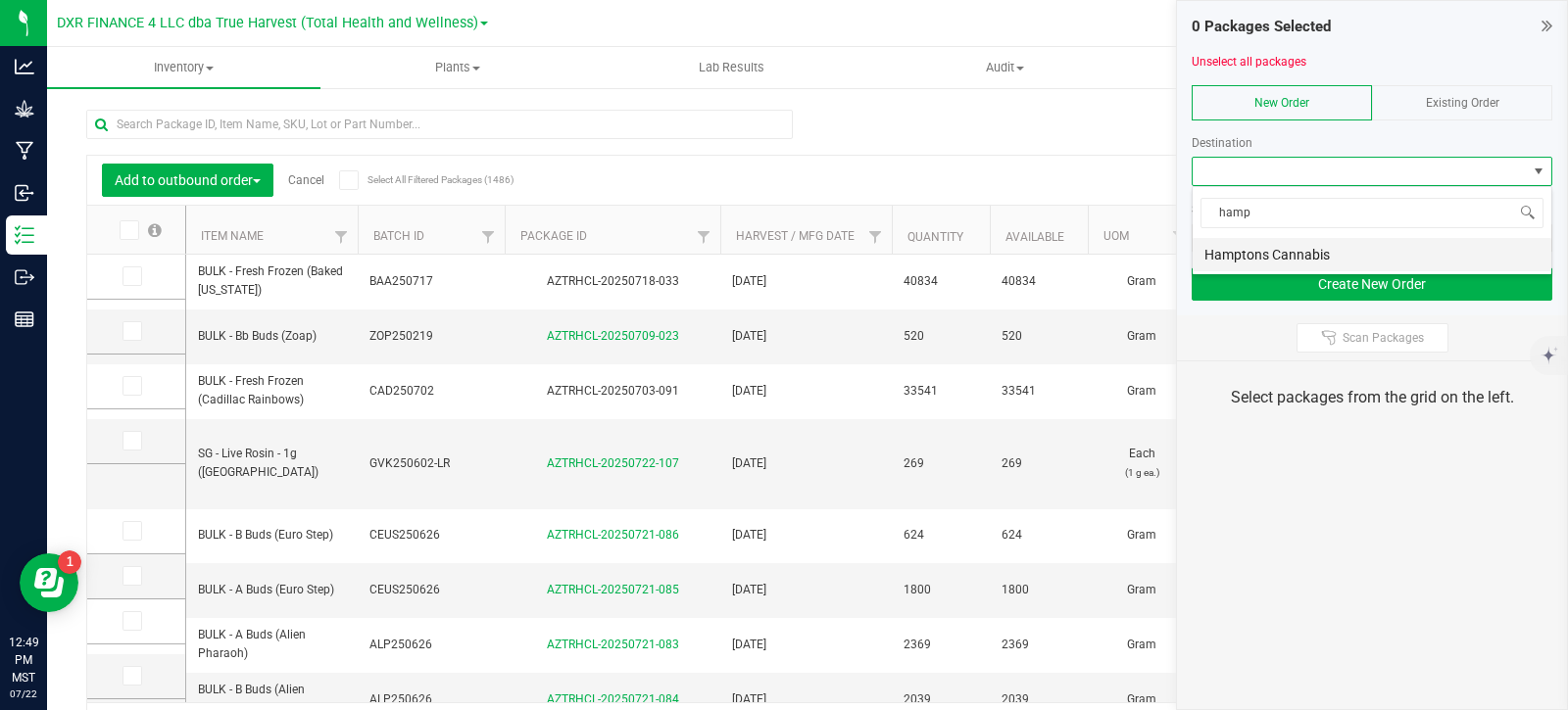 click on "Hamptons Cannabis" at bounding box center (1372, 255) 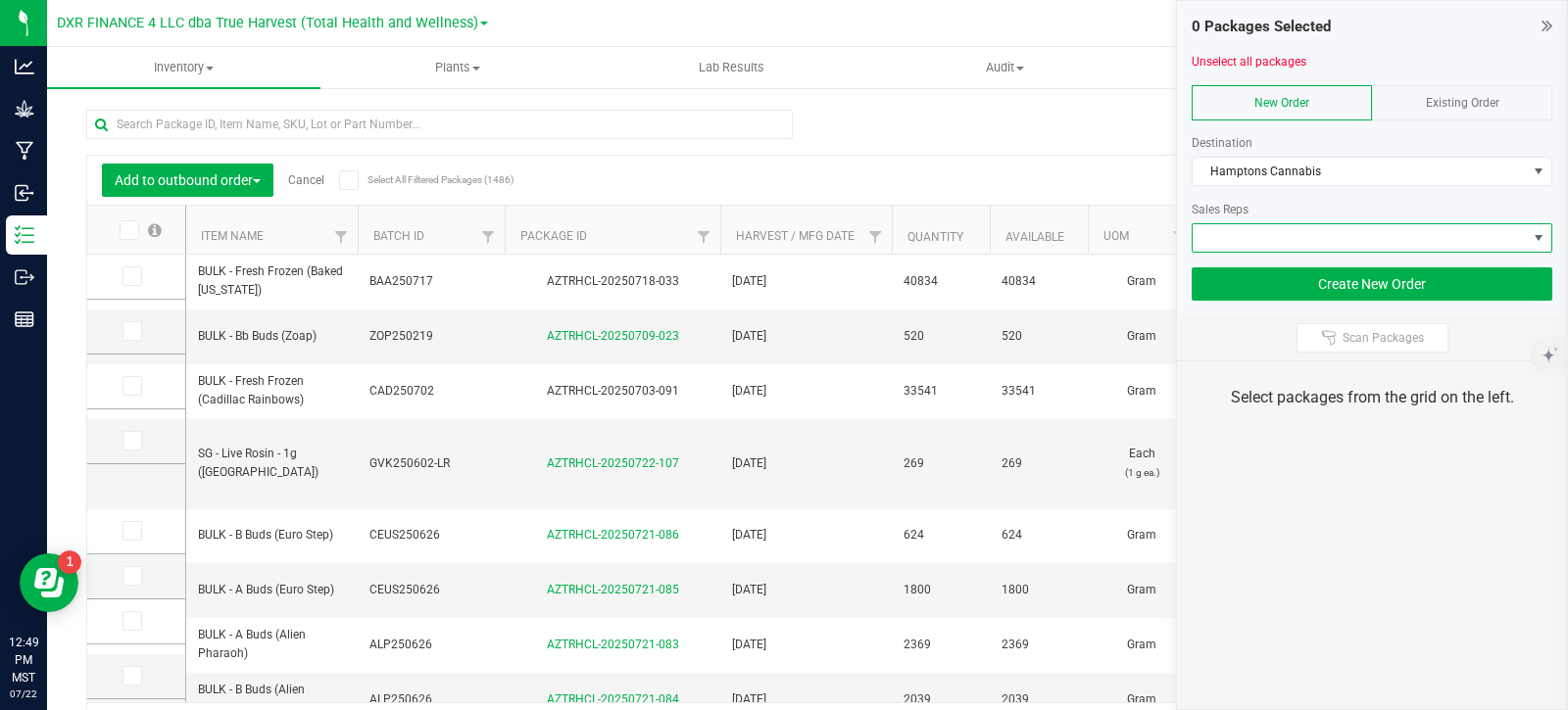 click at bounding box center [1359, 238] 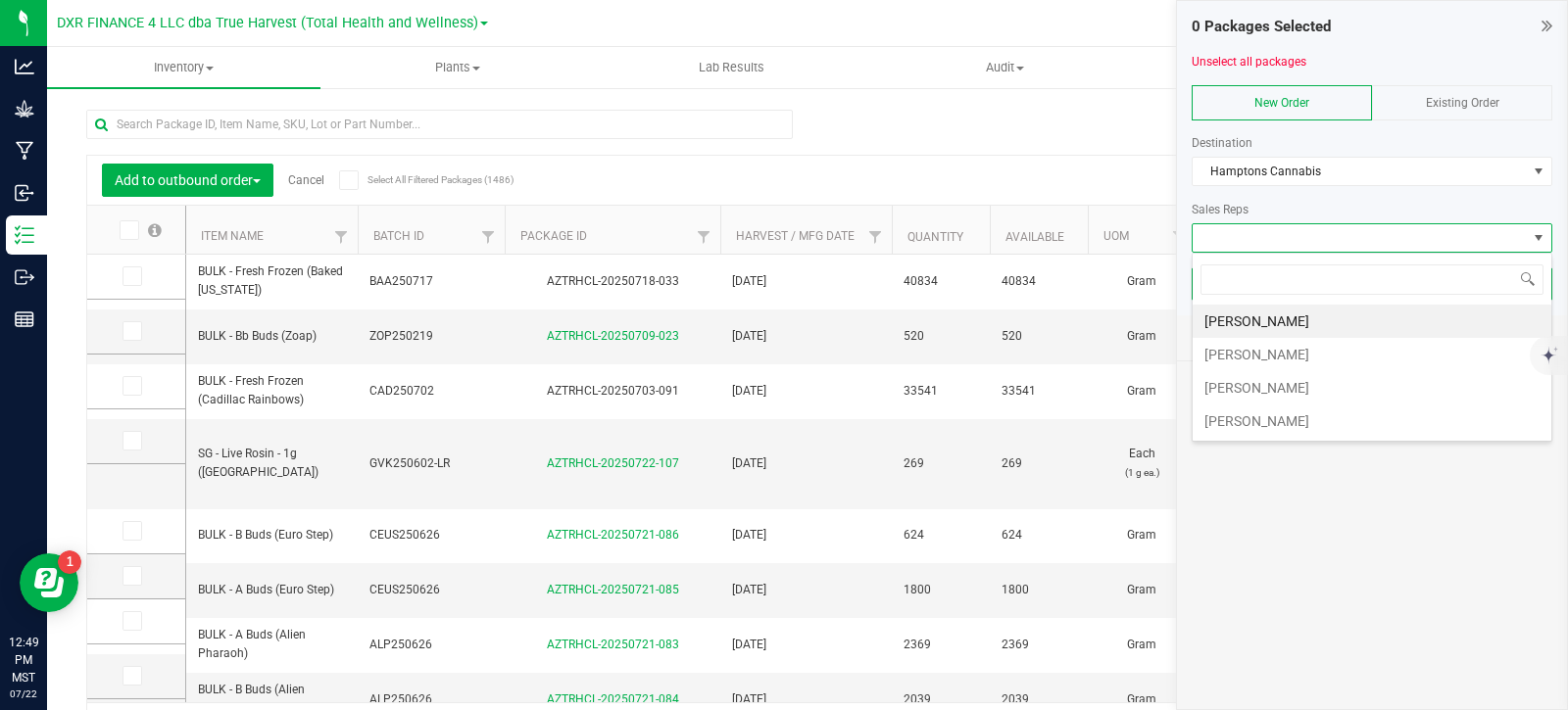 scroll, scrollTop: 97902, scrollLeft: 97639, axis: both 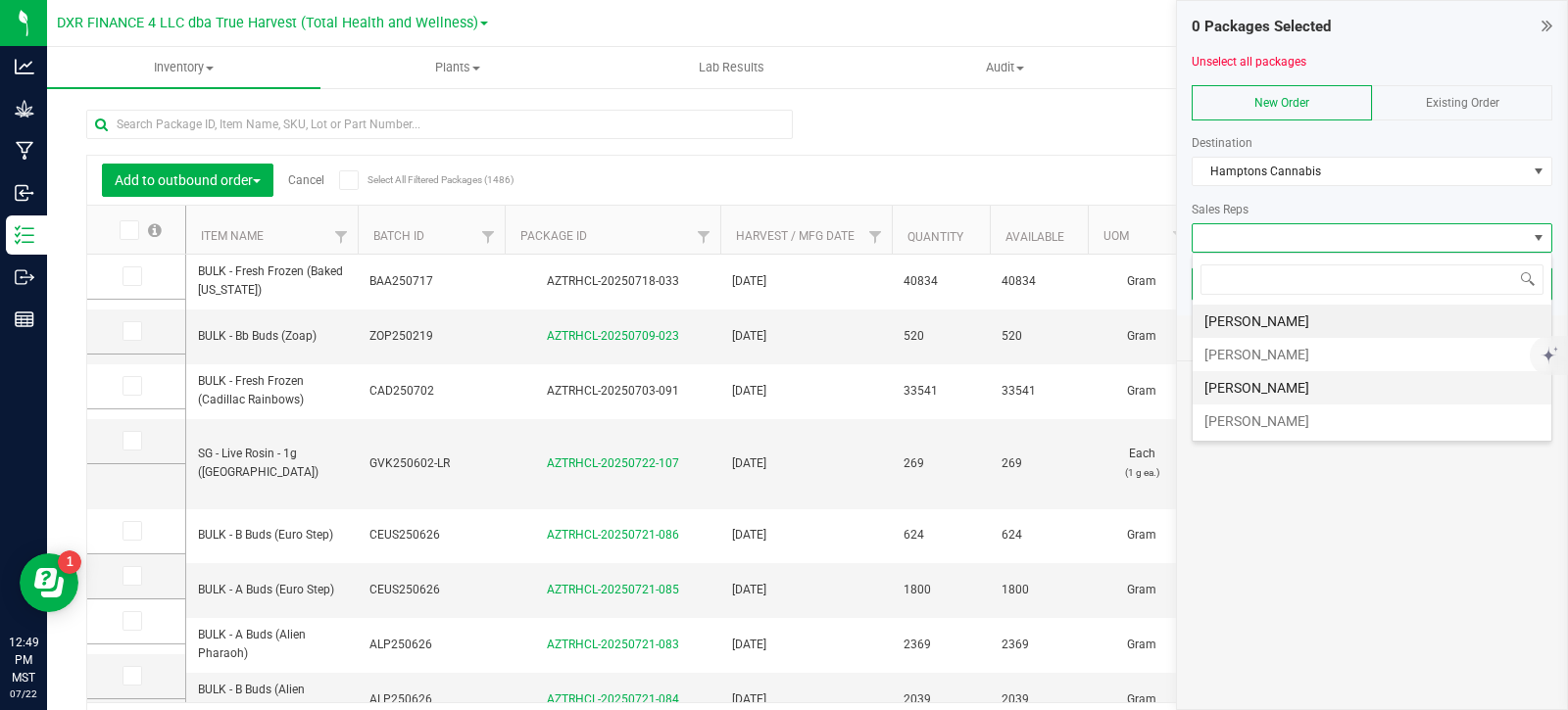 click on "[PERSON_NAME]" at bounding box center (1372, 388) 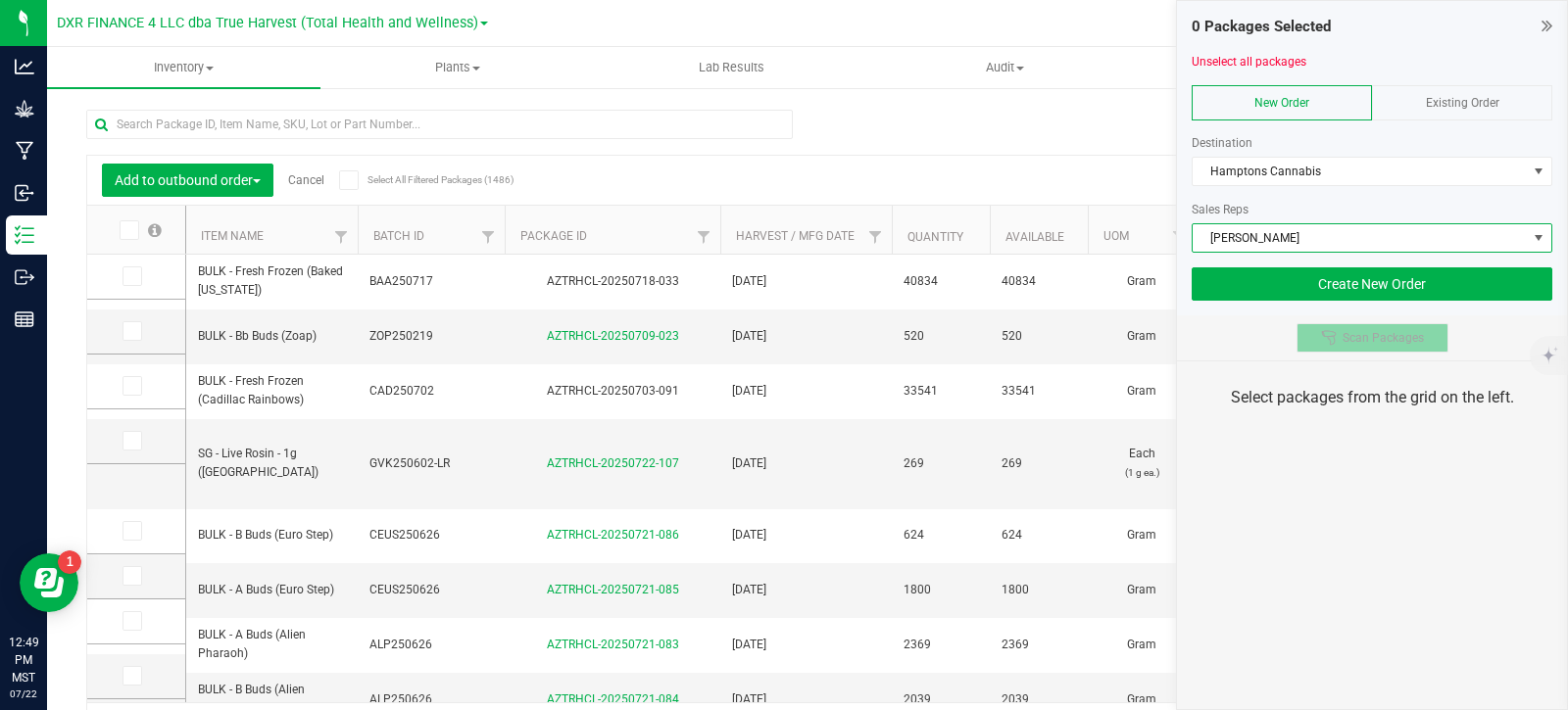 click on "Scan Packages" at bounding box center [1383, 338] 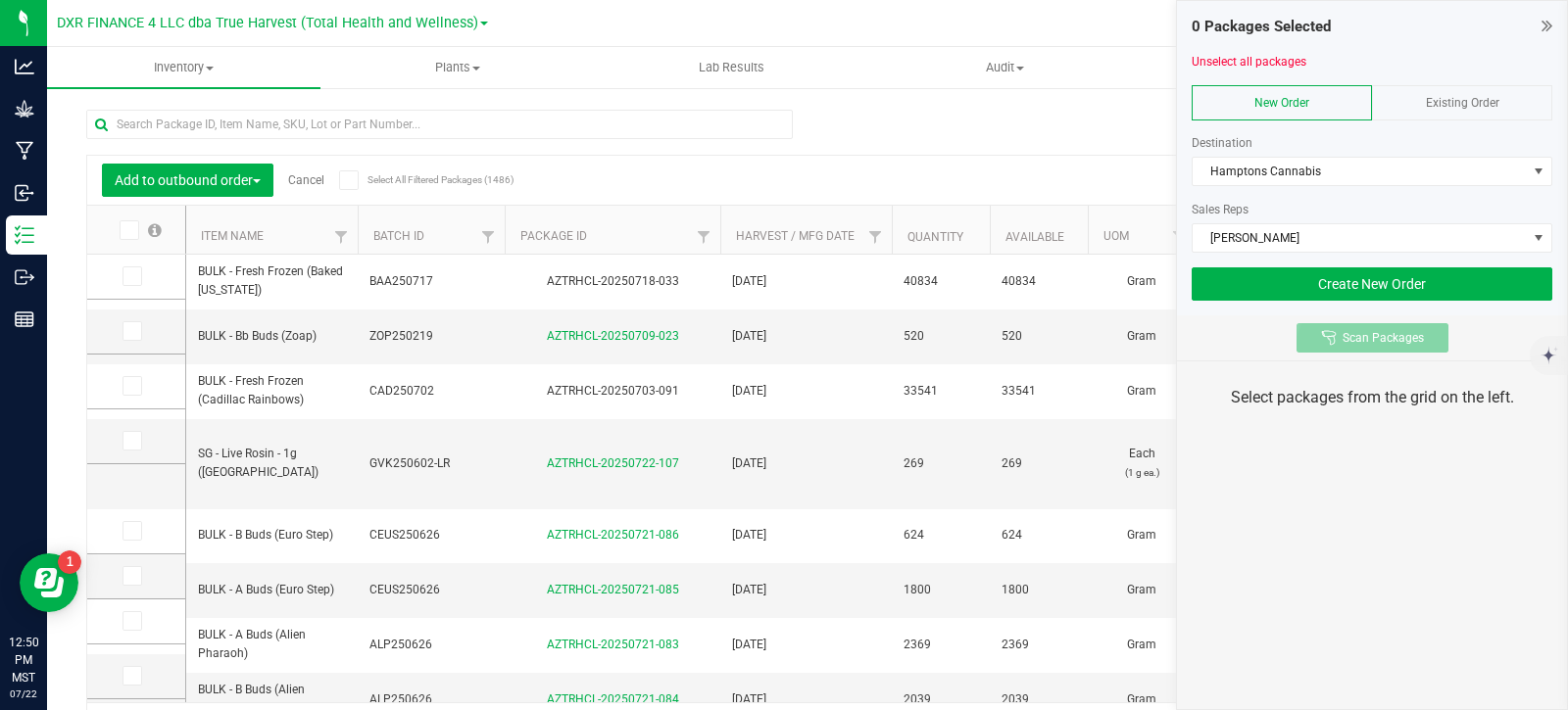 type 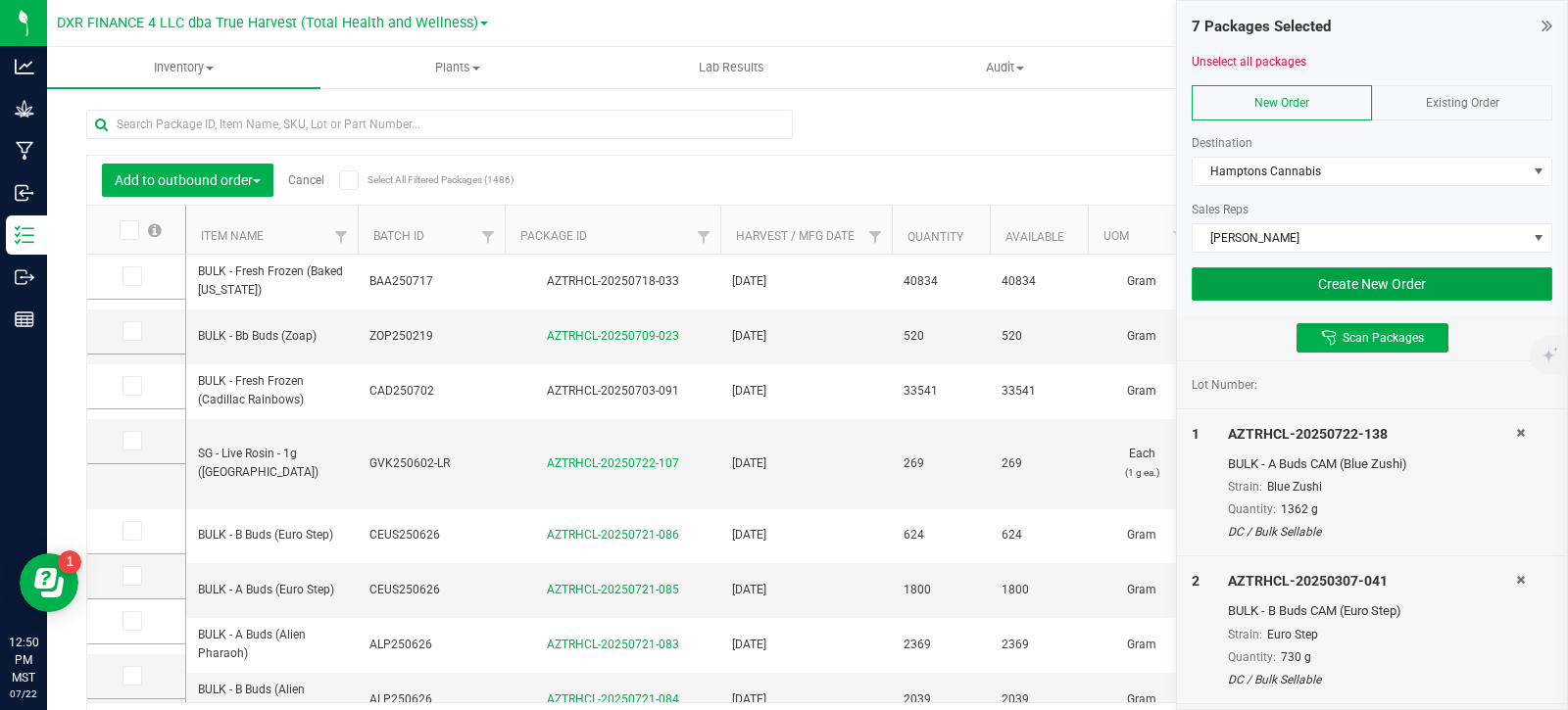 click on "Create New Order" at bounding box center (1372, 284) 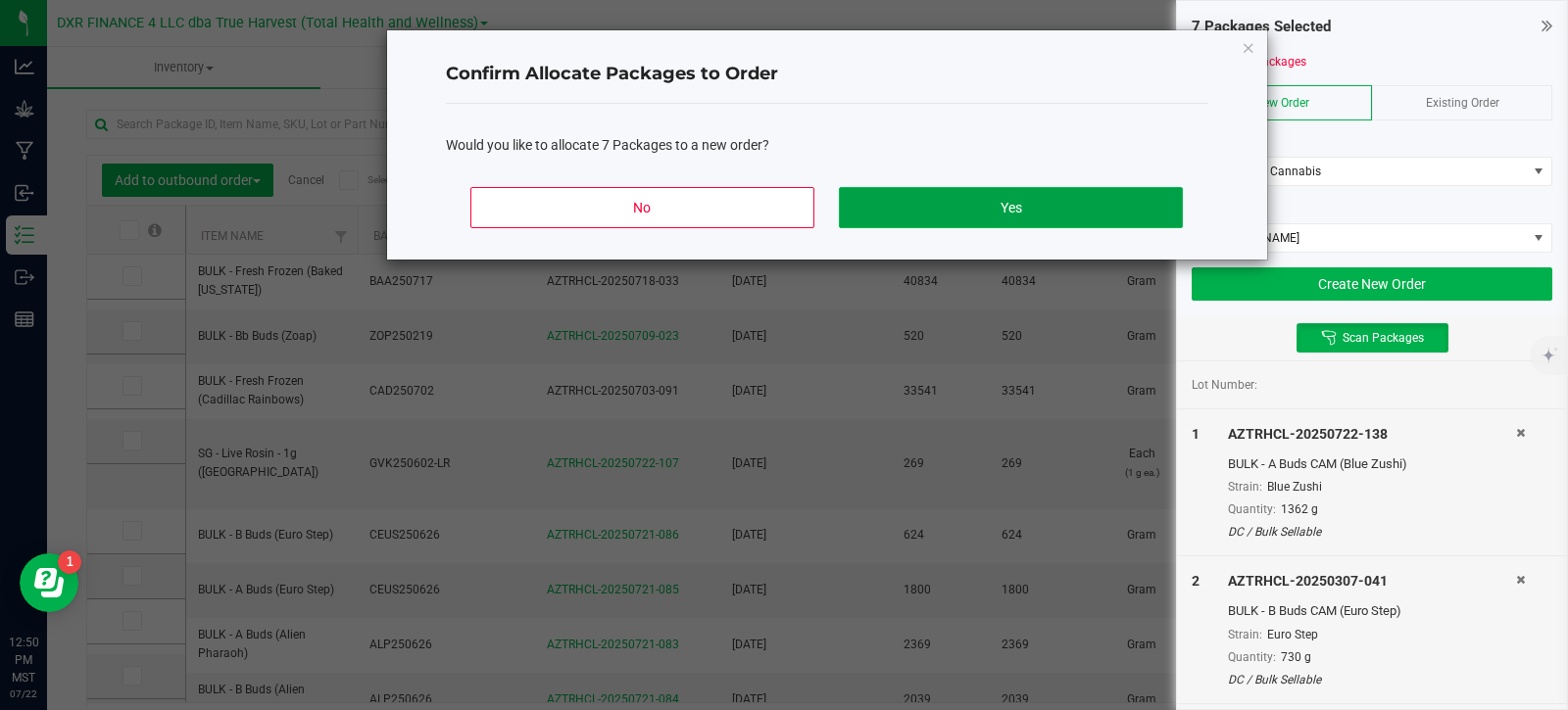 click on "Yes" 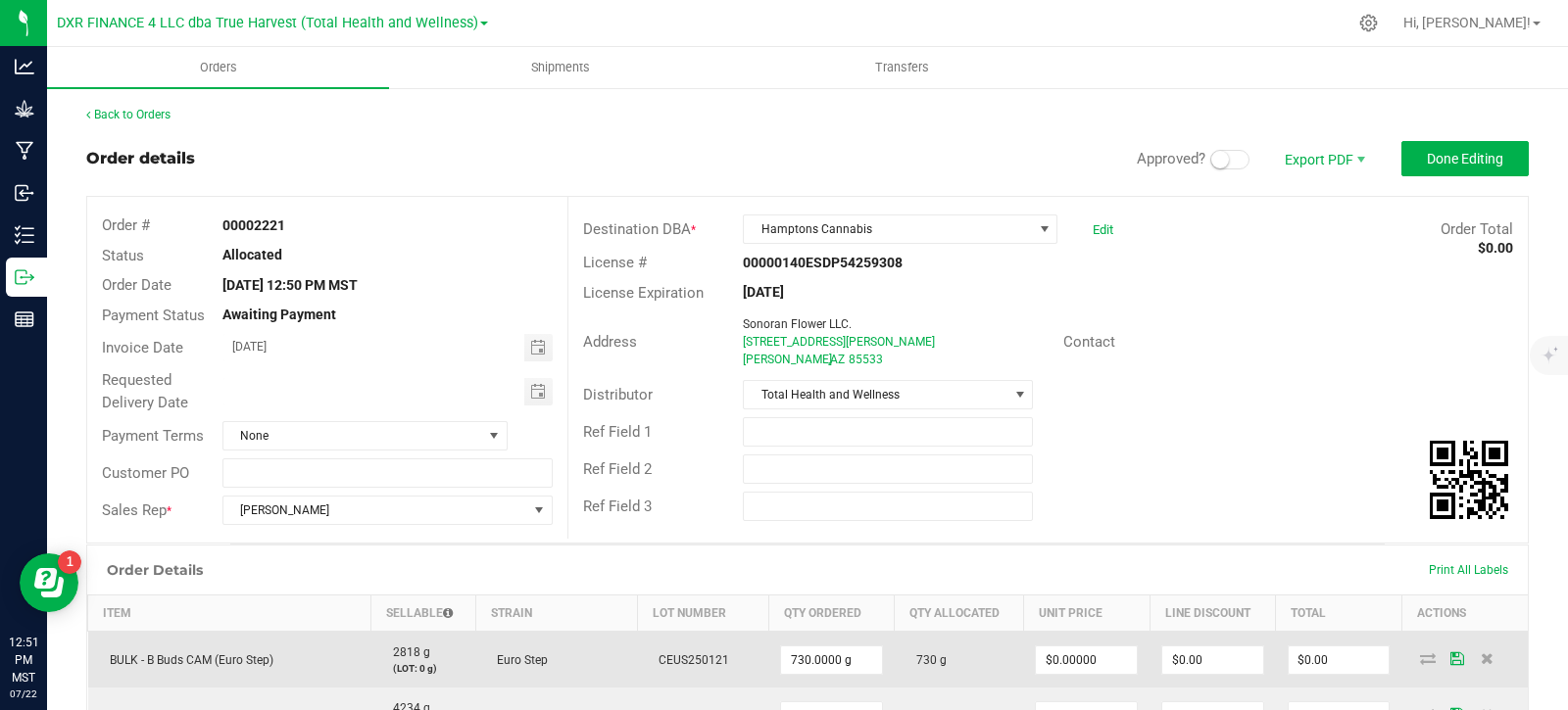 scroll, scrollTop: 294, scrollLeft: 0, axis: vertical 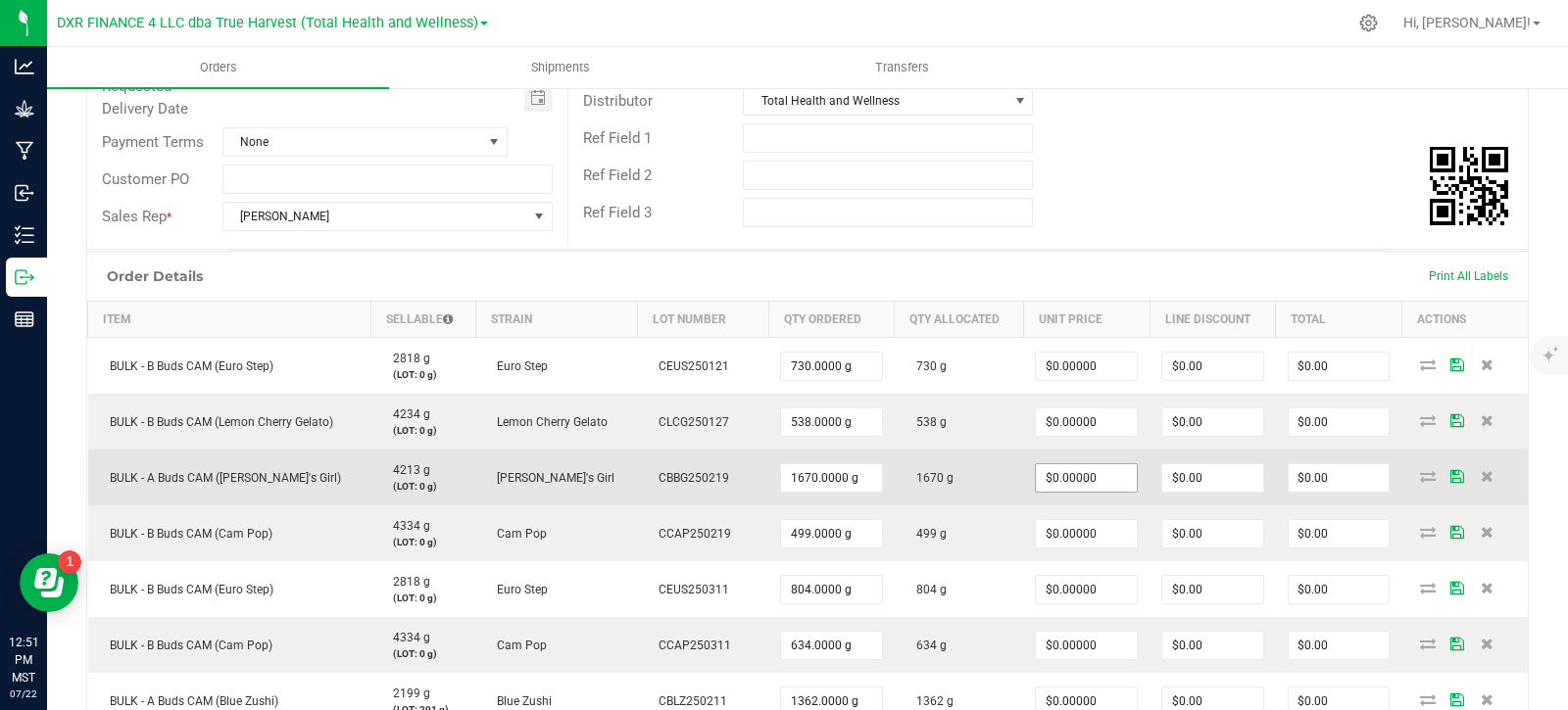 click on "$0.00000" at bounding box center [1086, 478] 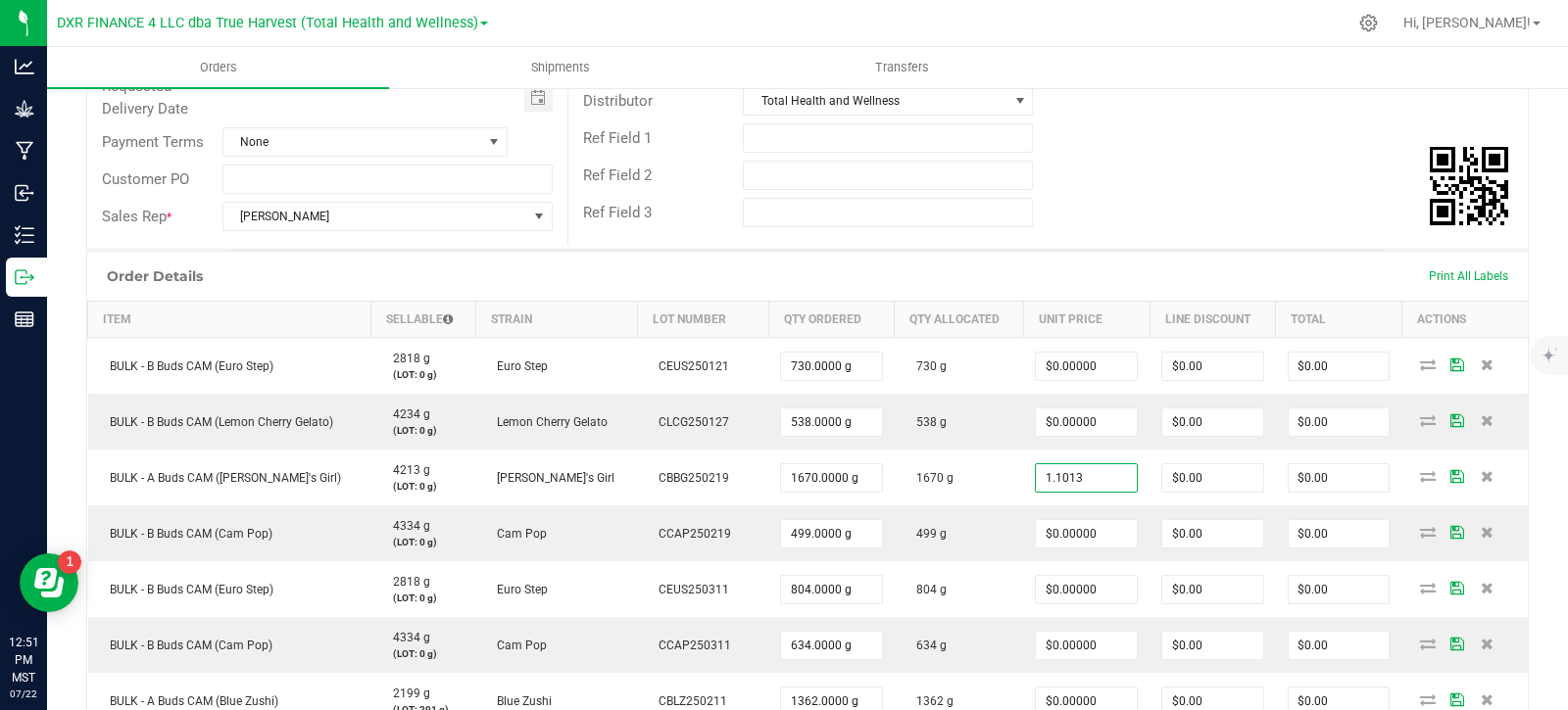 type on "$1.10130" 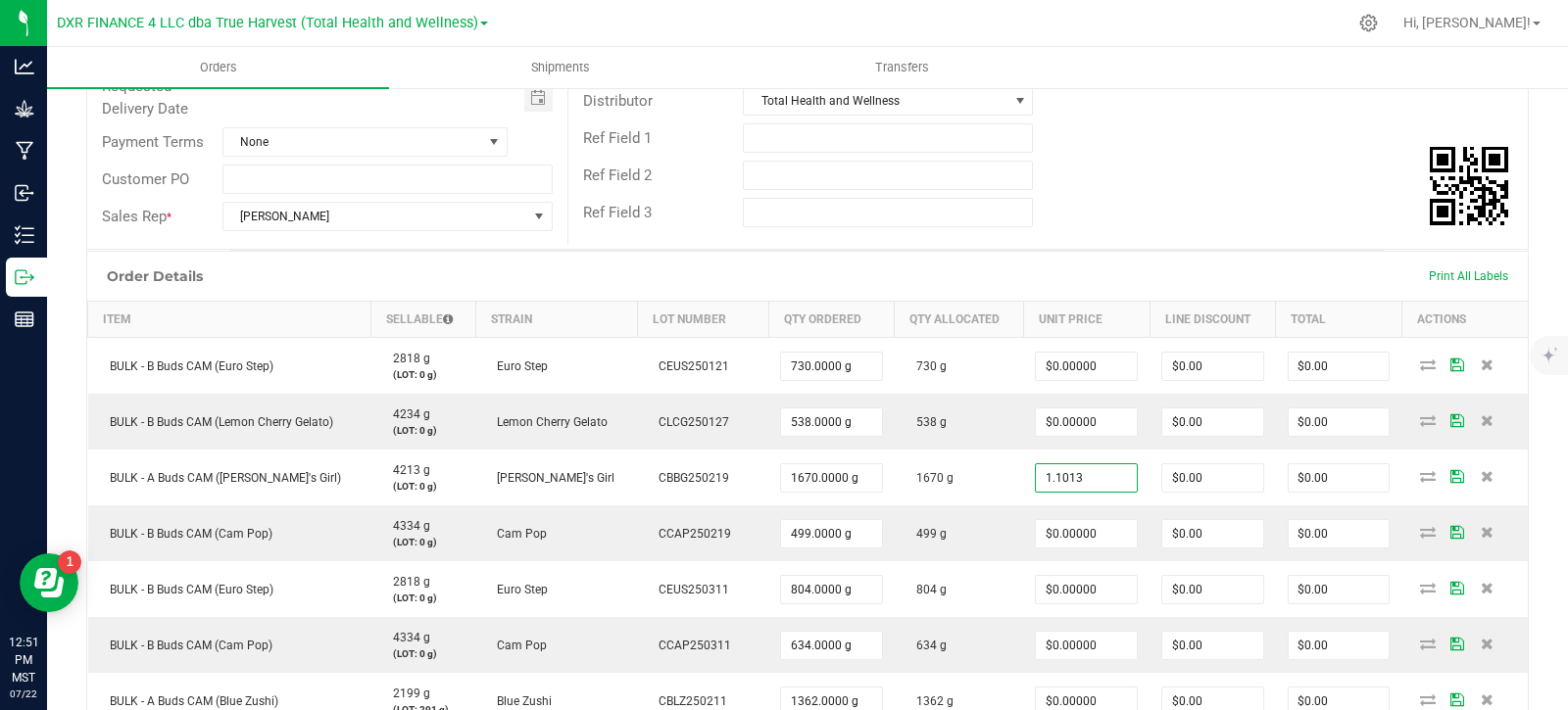 type on "$1,839.17" 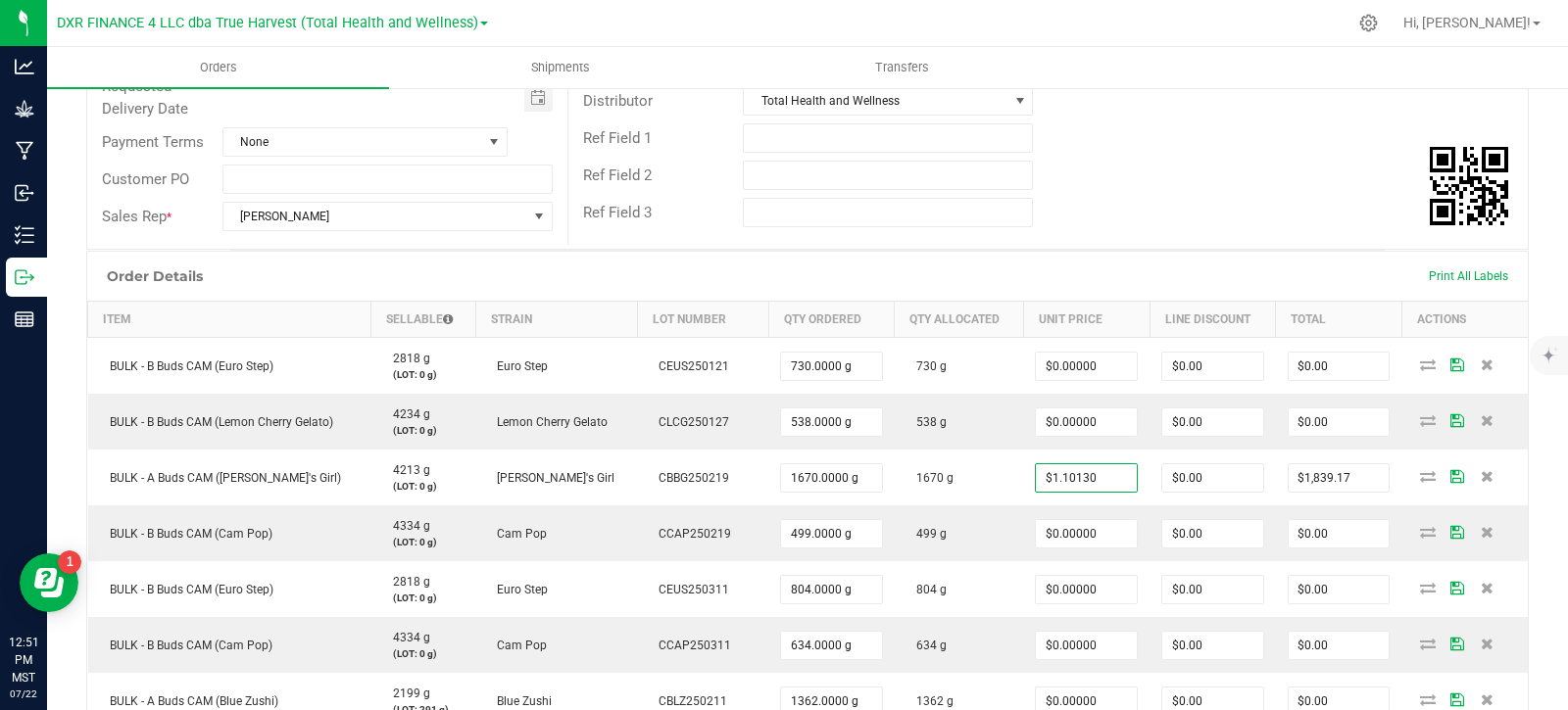 click on "Ref Field 3" at bounding box center (1048, 213) 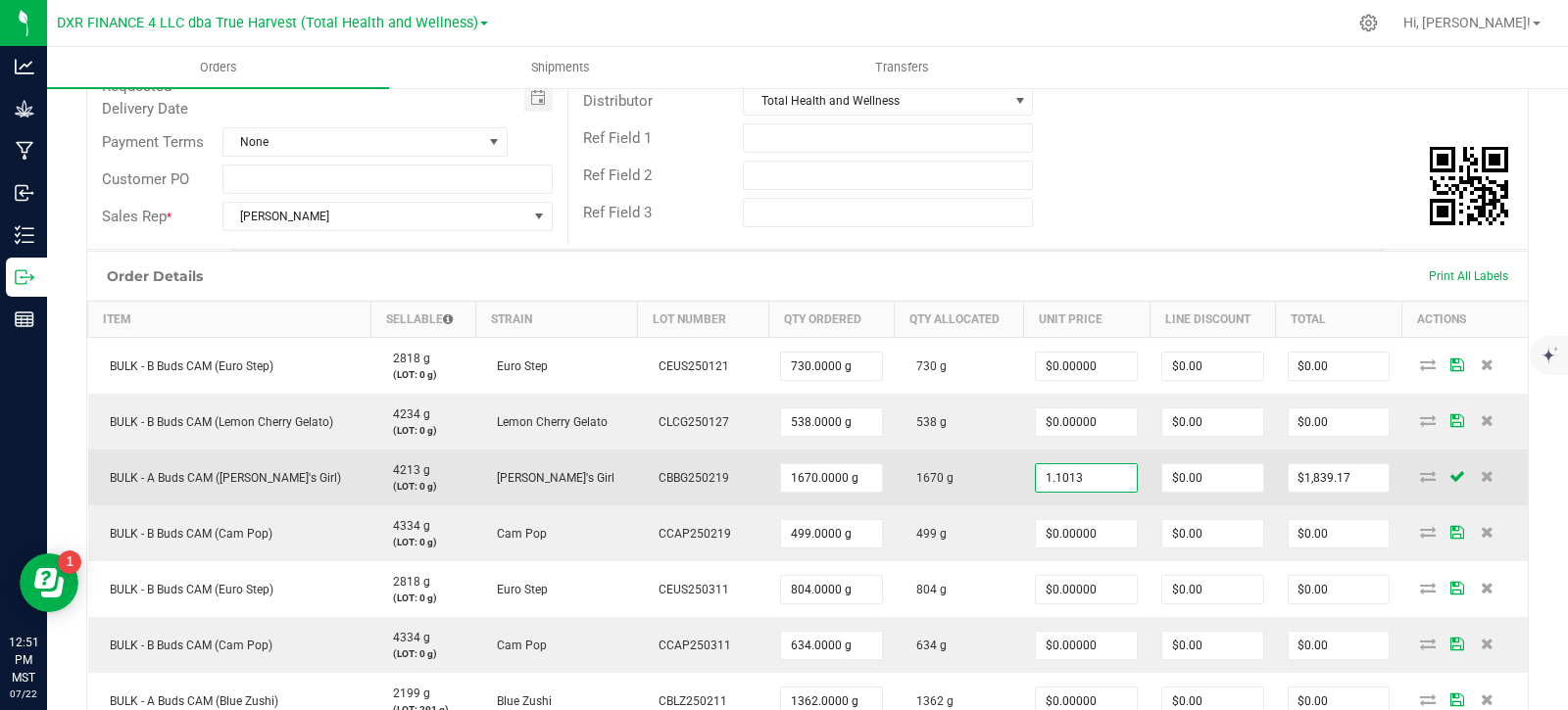 click on "1.1013" at bounding box center [1086, 478] 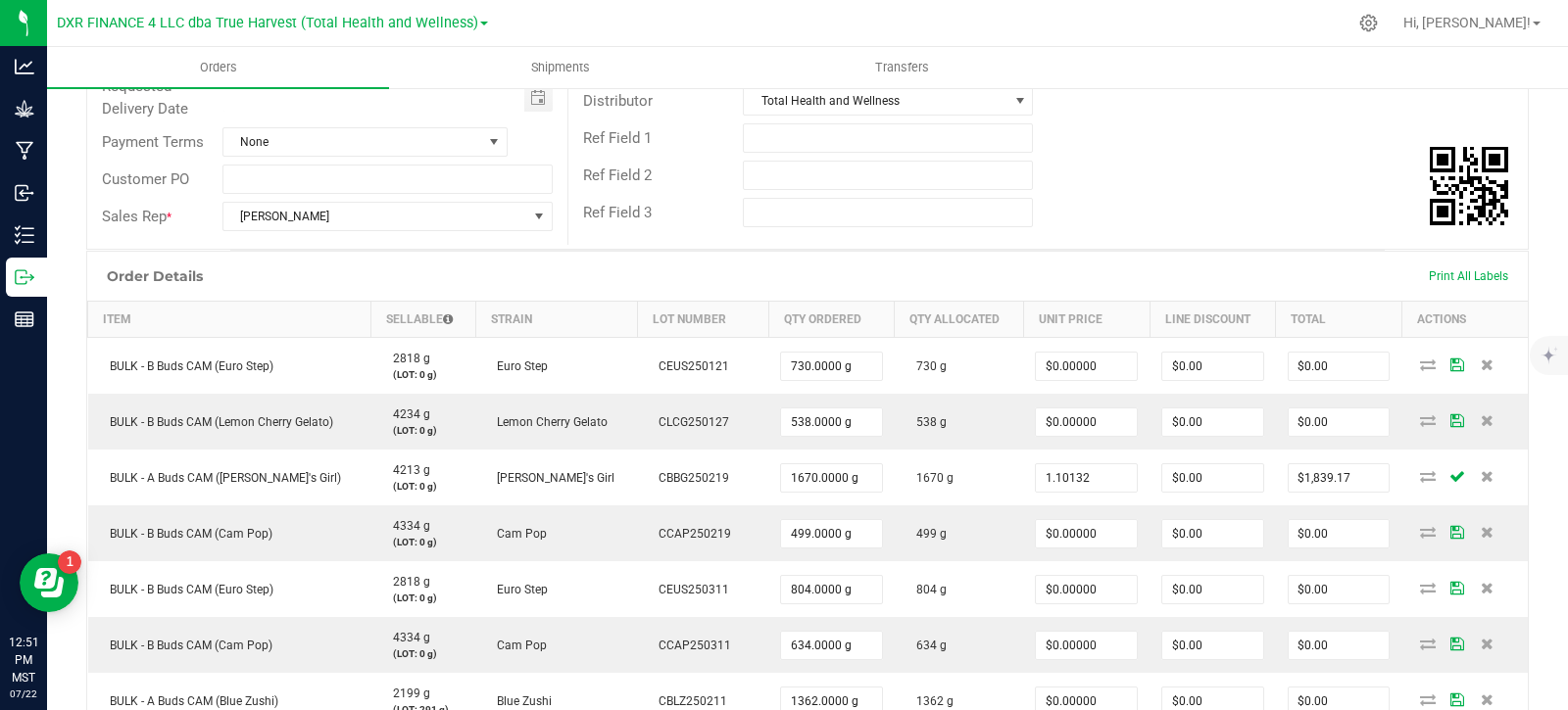 type on "$1.10132" 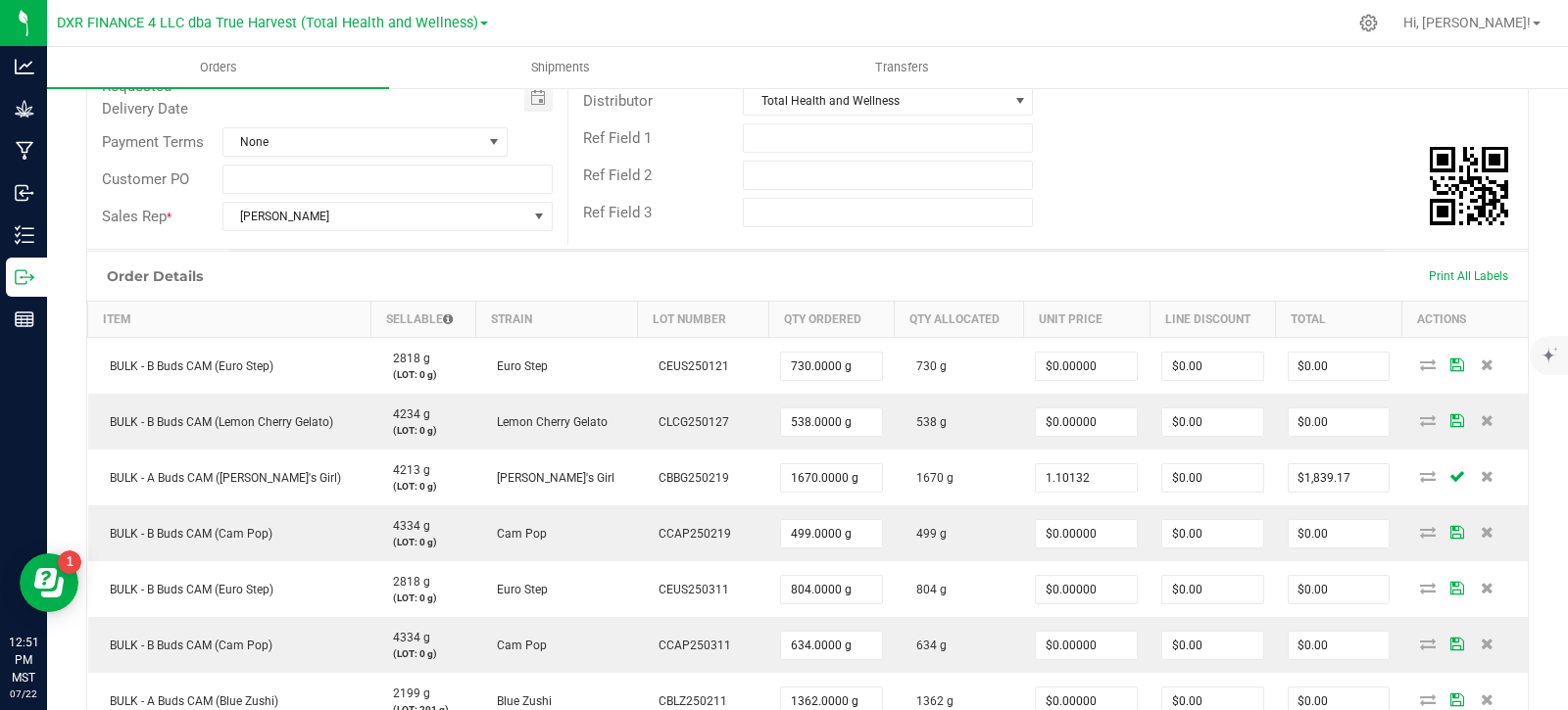 type on "$1,839.20" 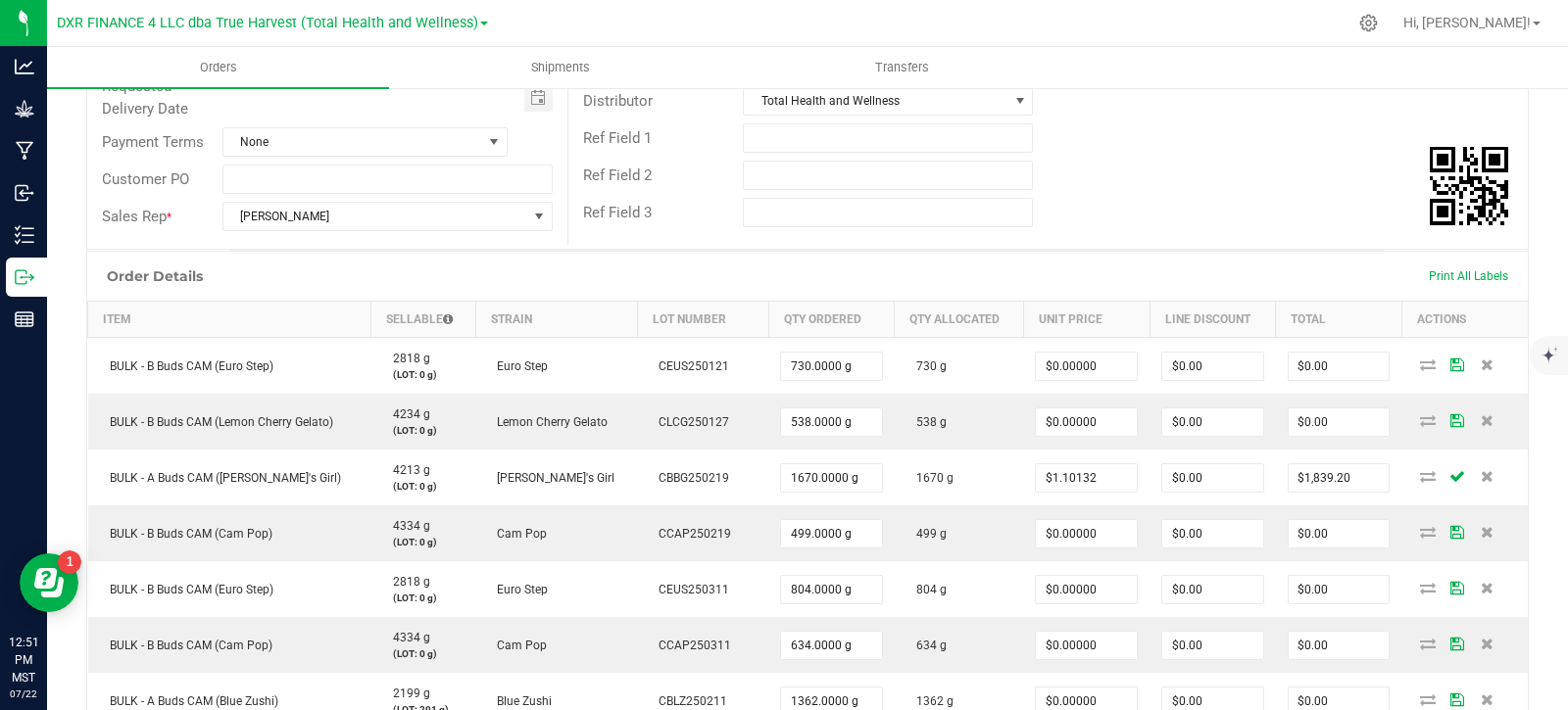 click on "Ref Field 2" at bounding box center (1048, 175) 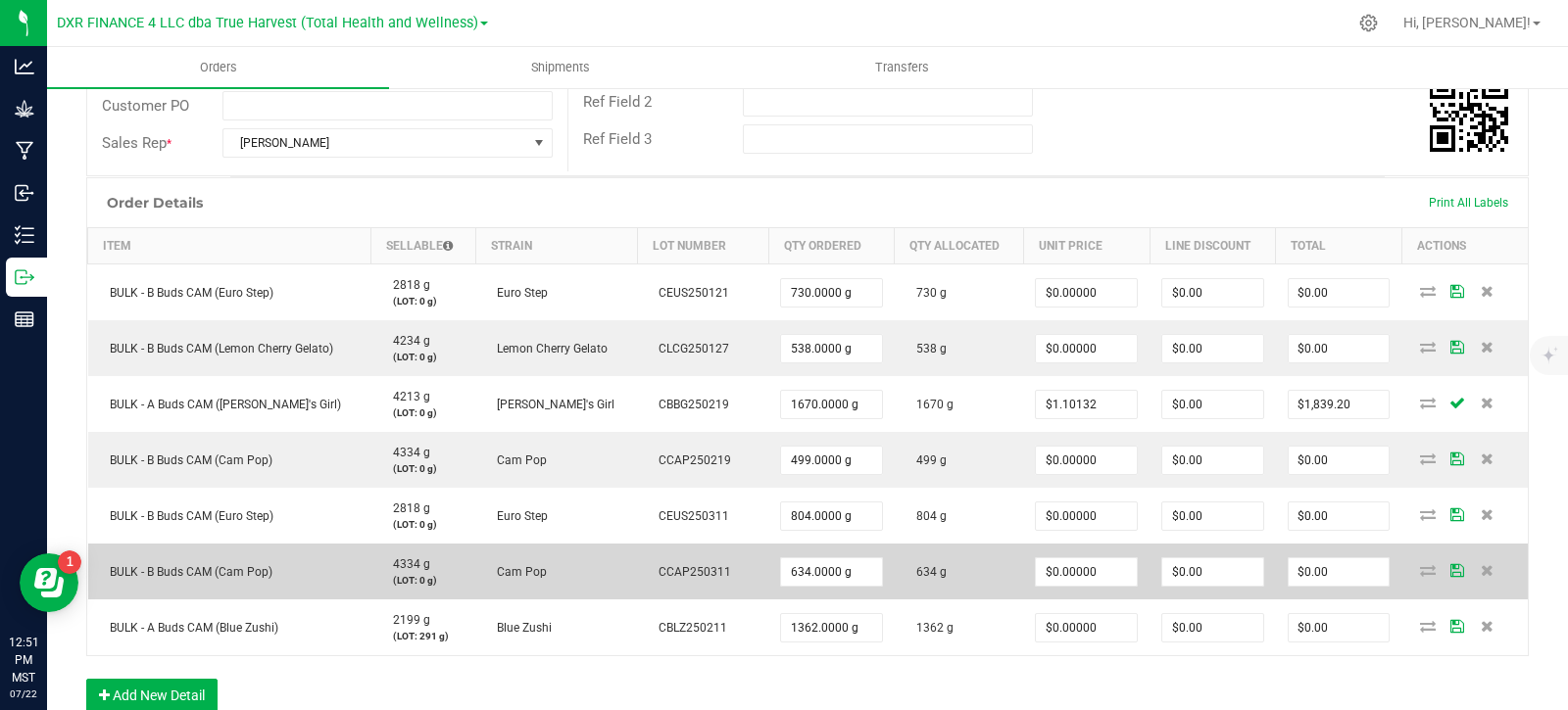 scroll, scrollTop: 392, scrollLeft: 0, axis: vertical 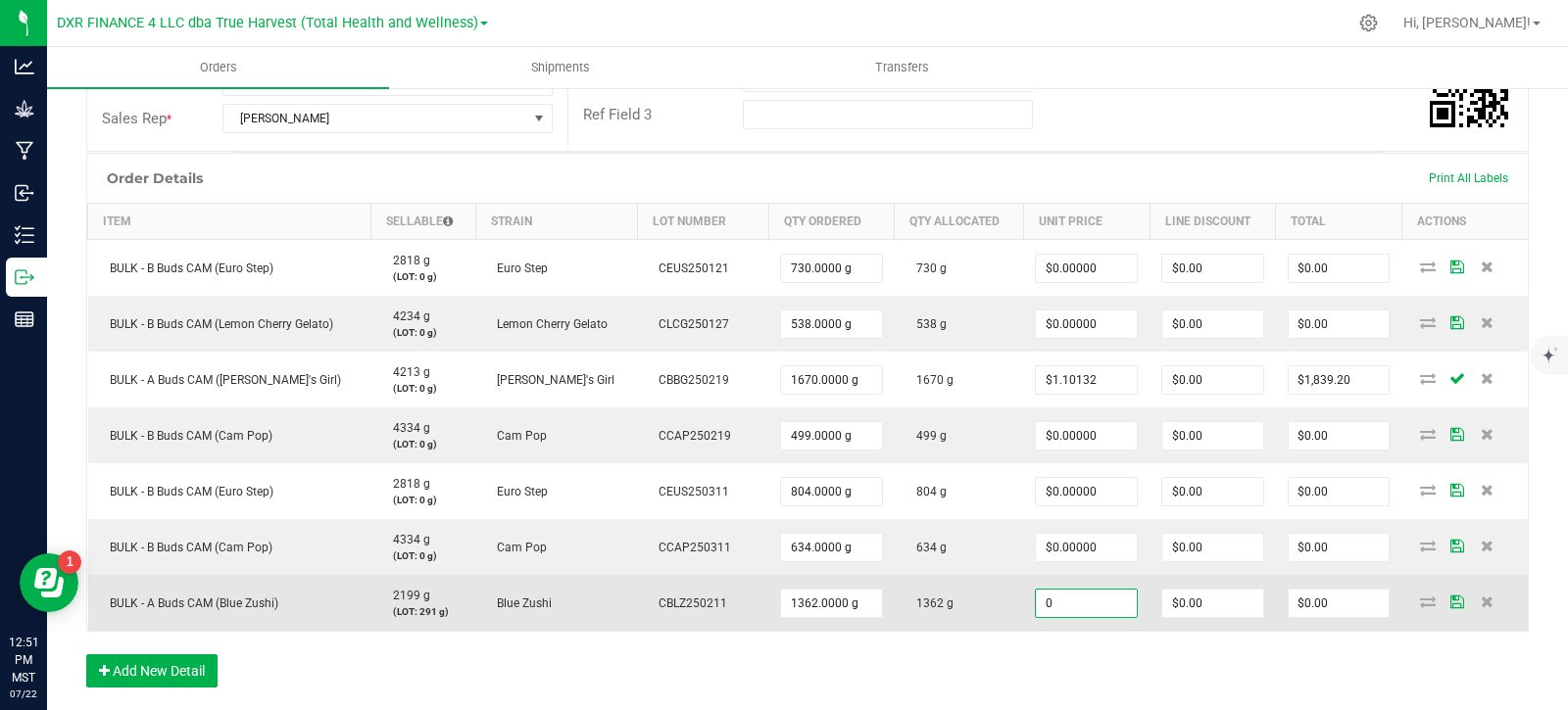 click on "0" at bounding box center [1086, 603] 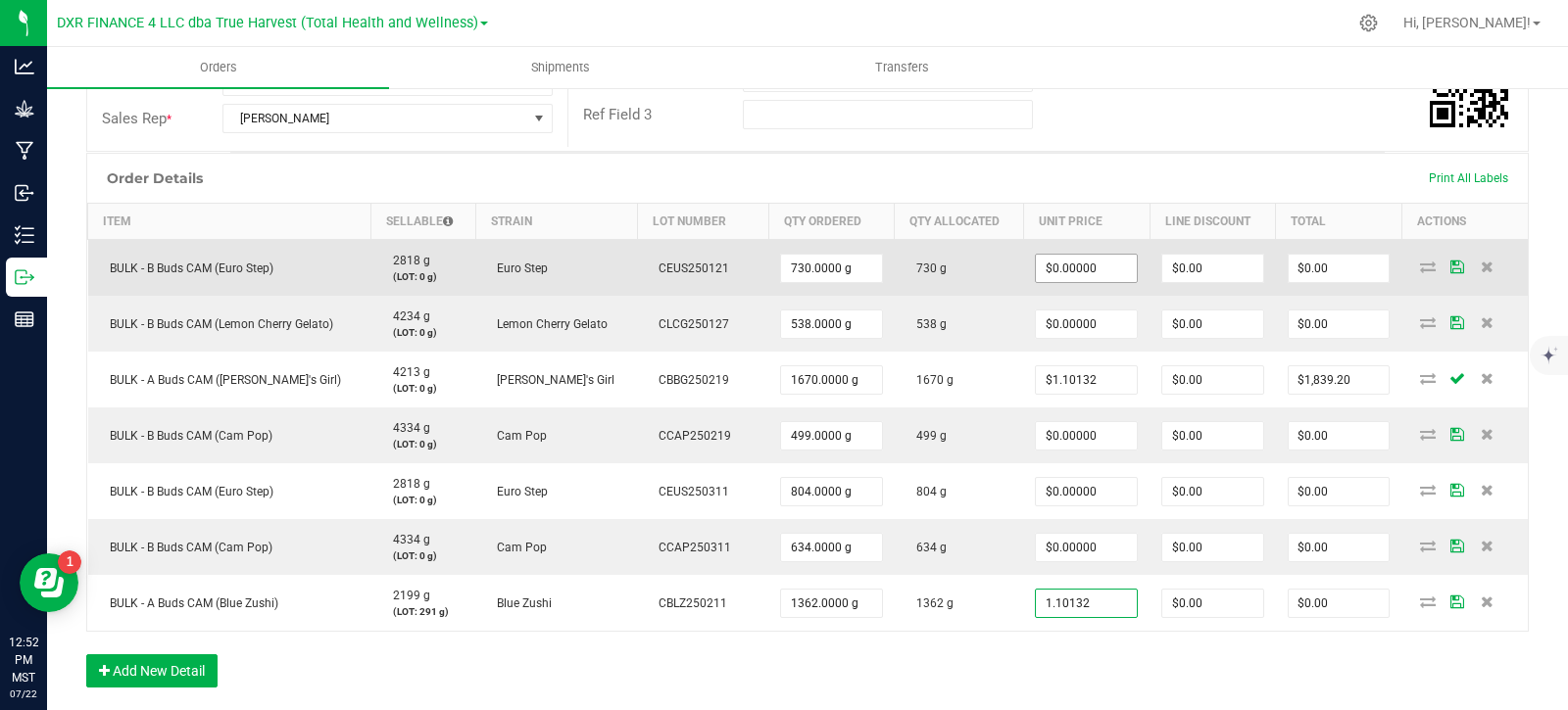 type on "1.10132" 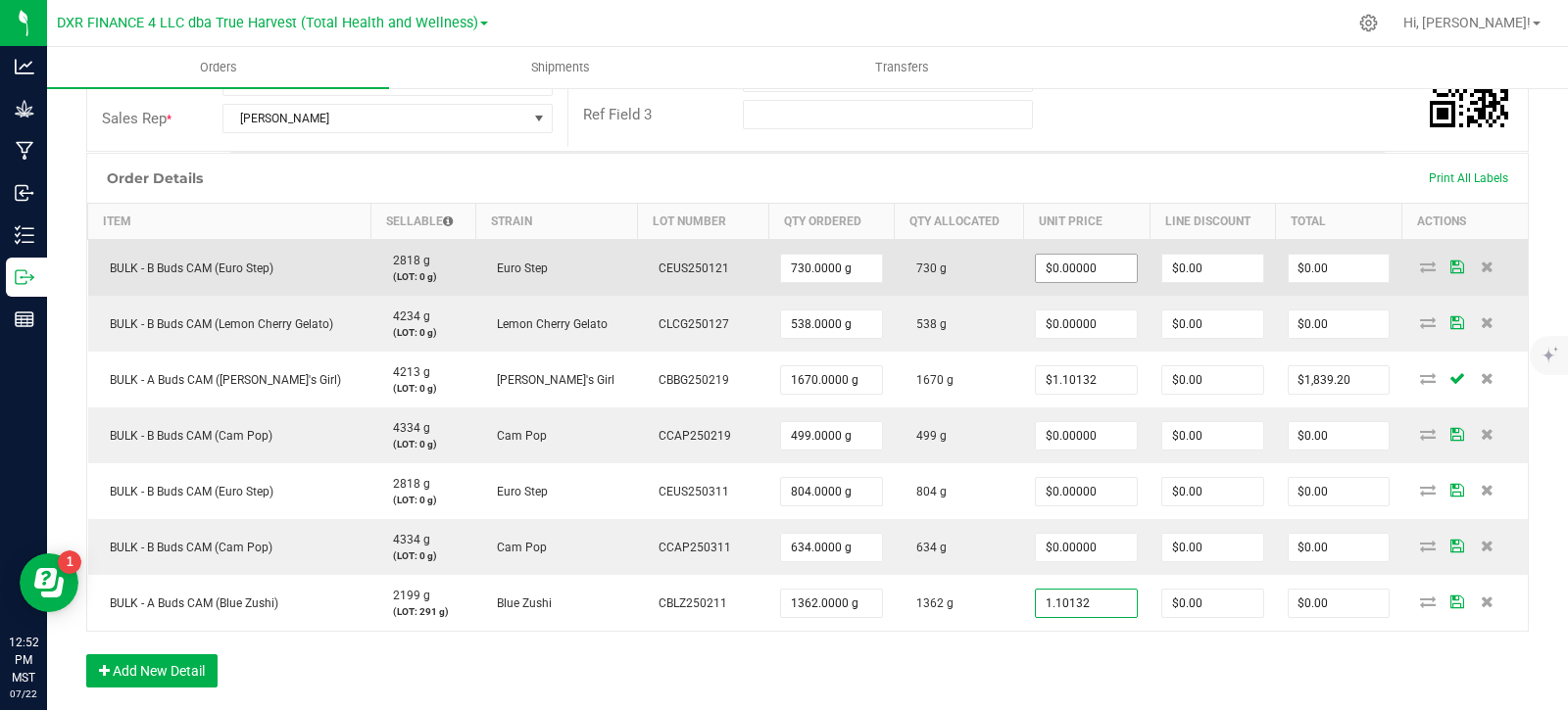 type on "0" 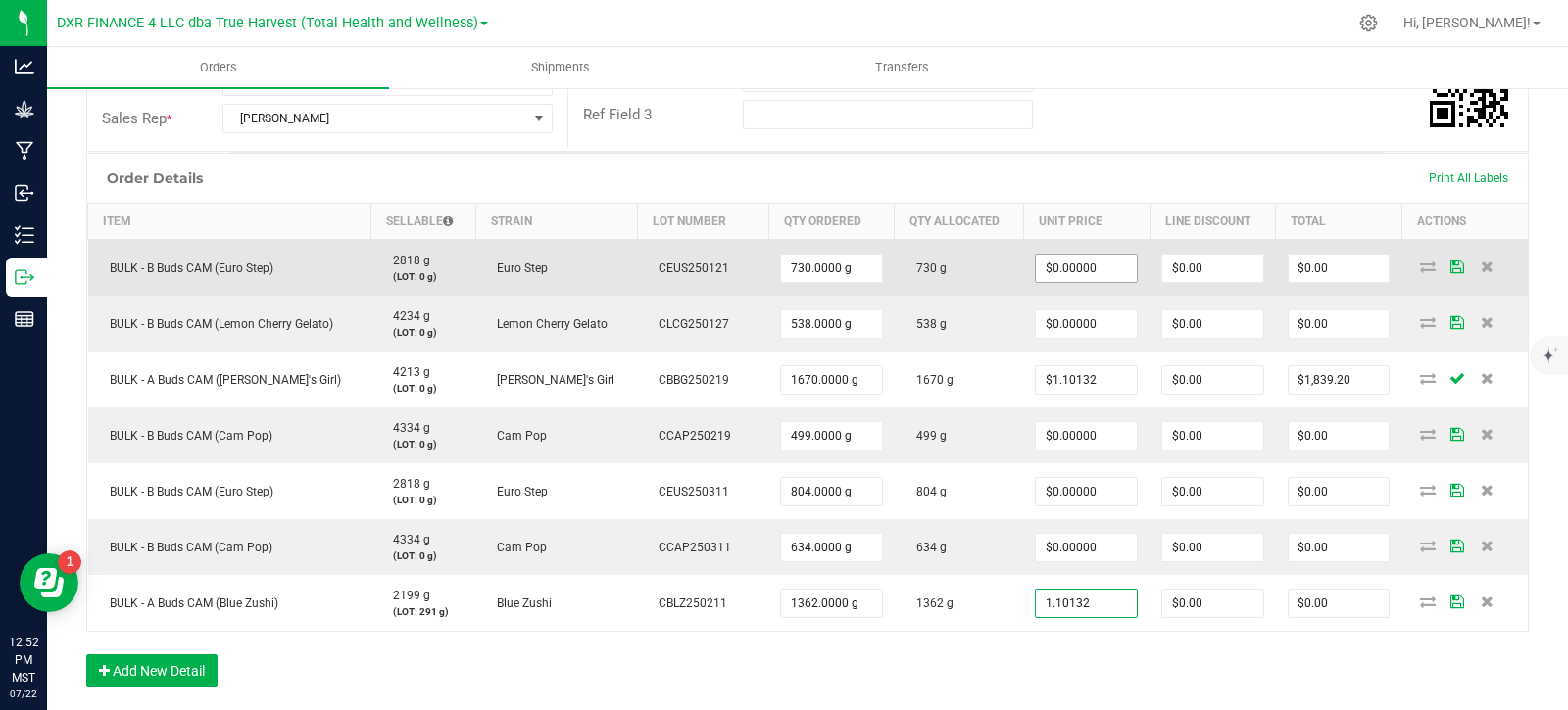 type on "$1.10132" 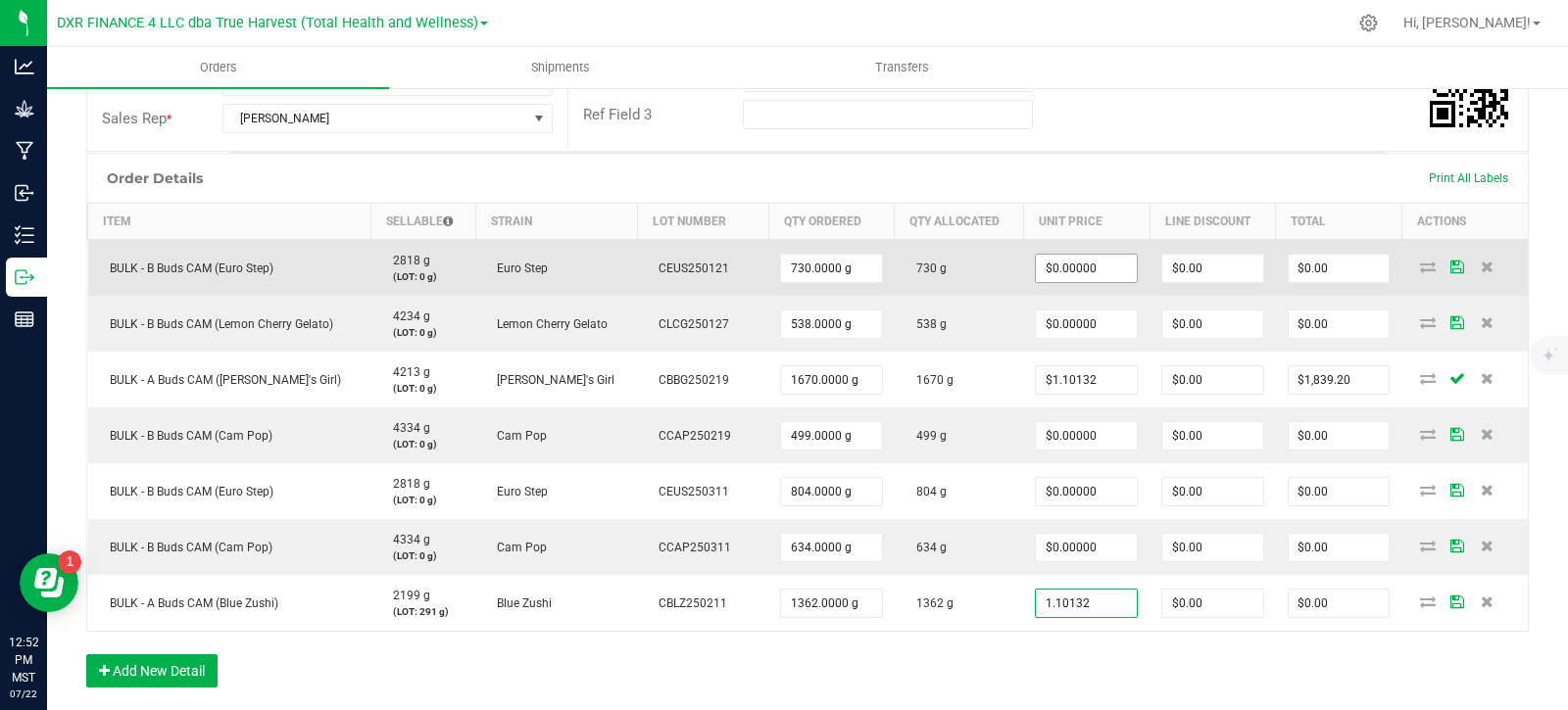 type on "$1,500.00" 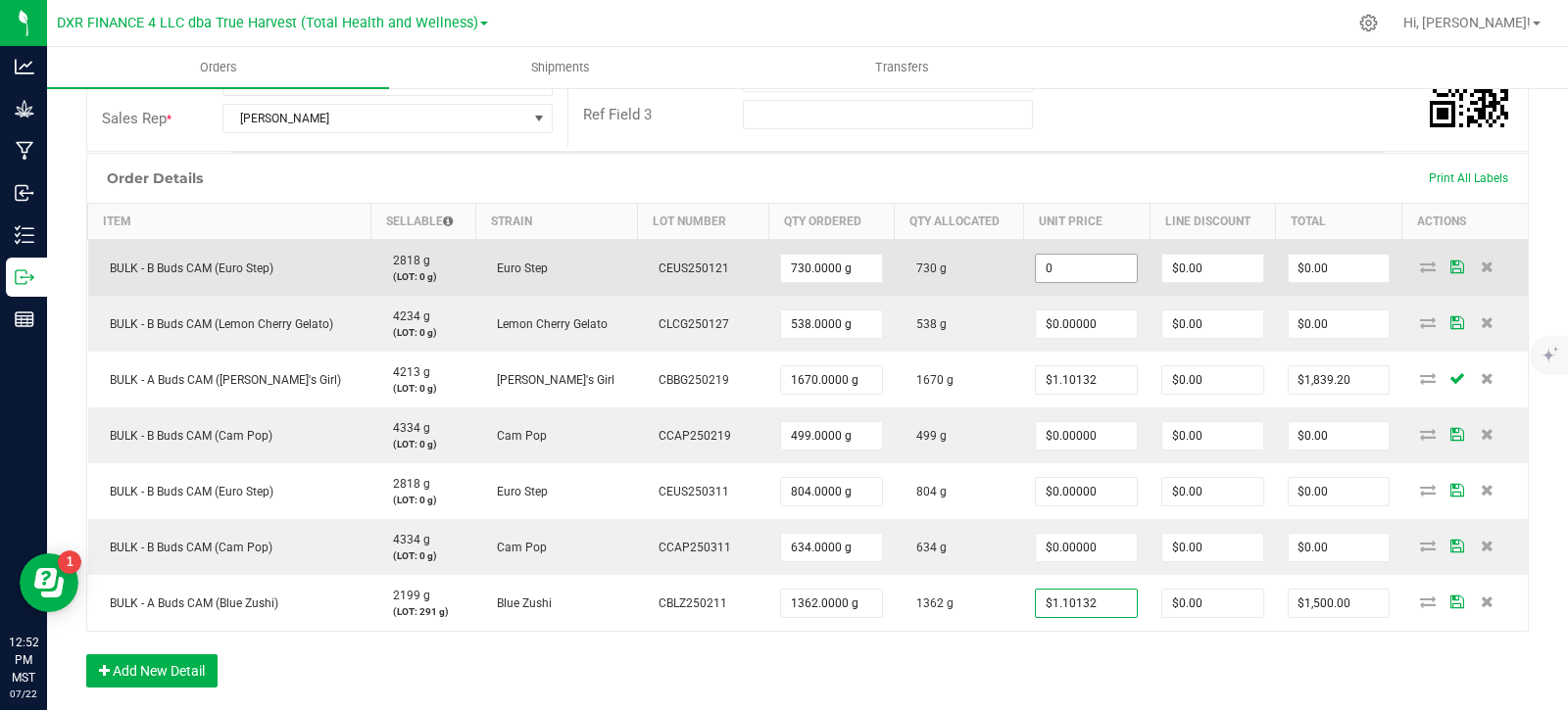 click on "0" at bounding box center (1086, 268) 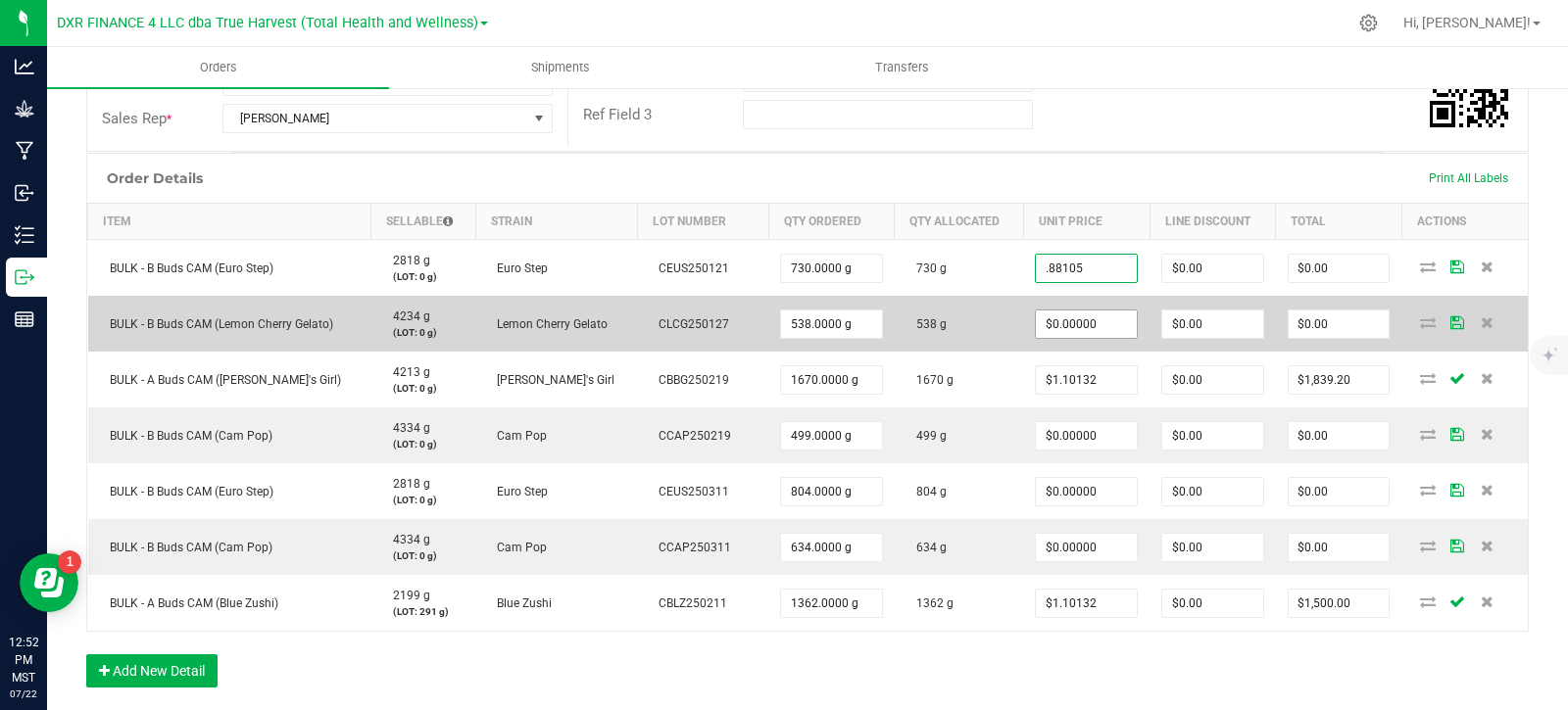 type on "$0.88105" 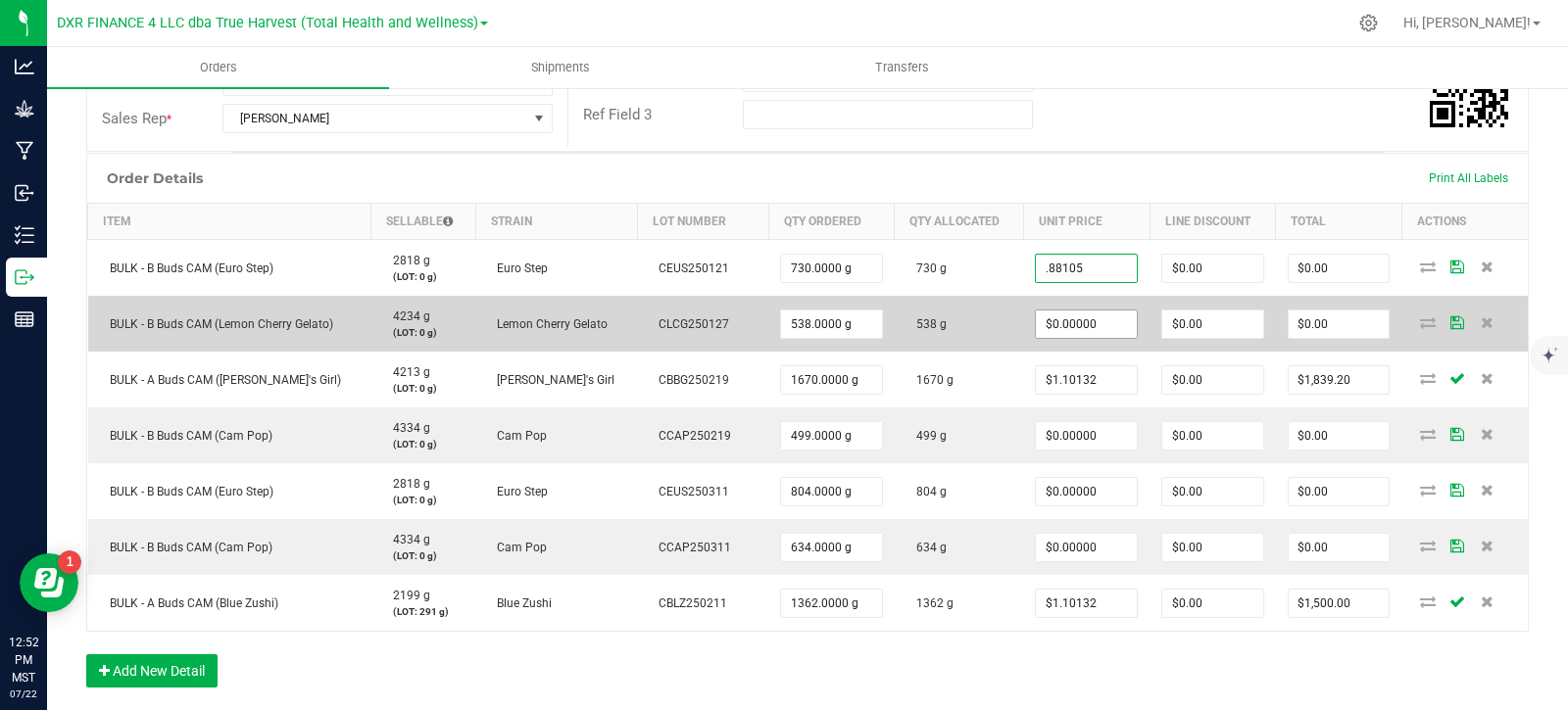 type on "$643.17" 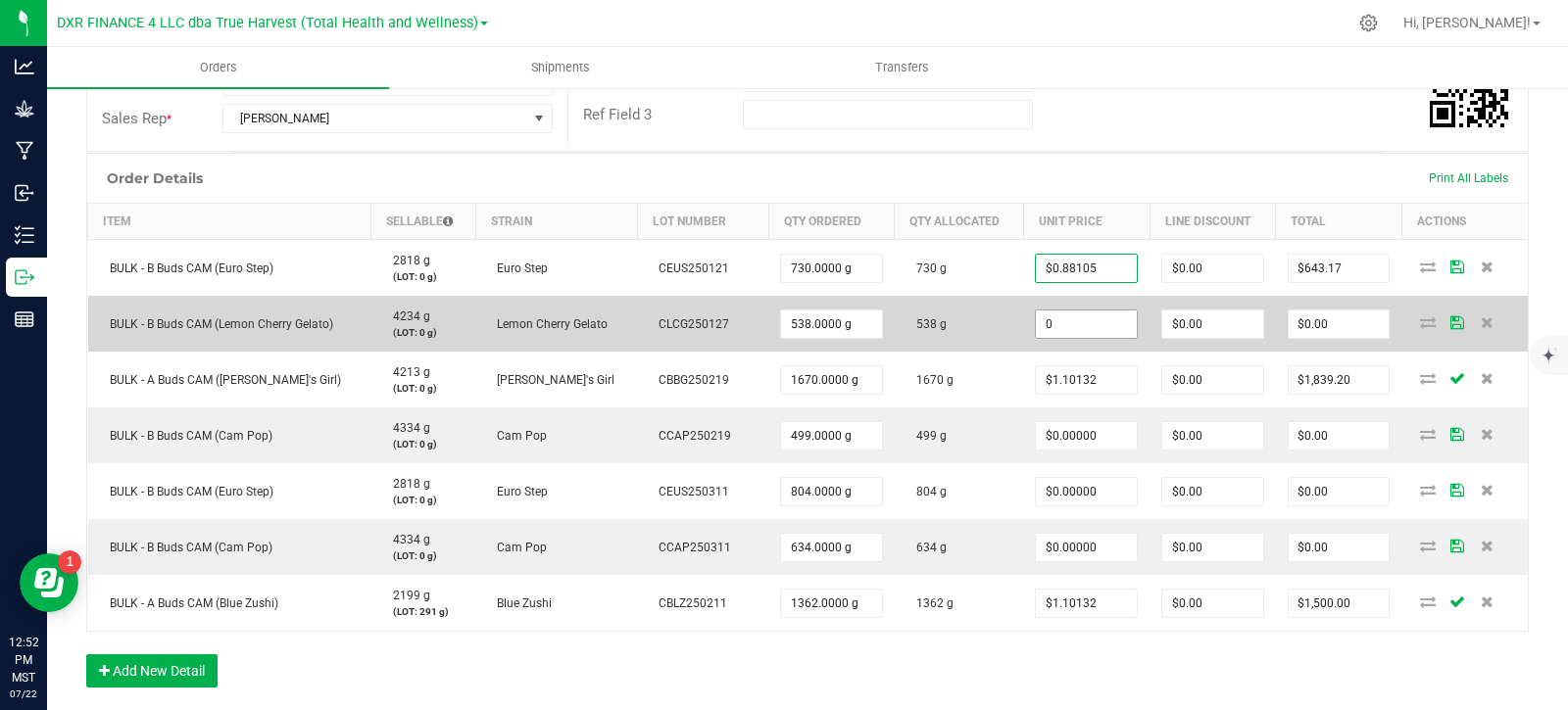 click on "0" at bounding box center (1086, 324) 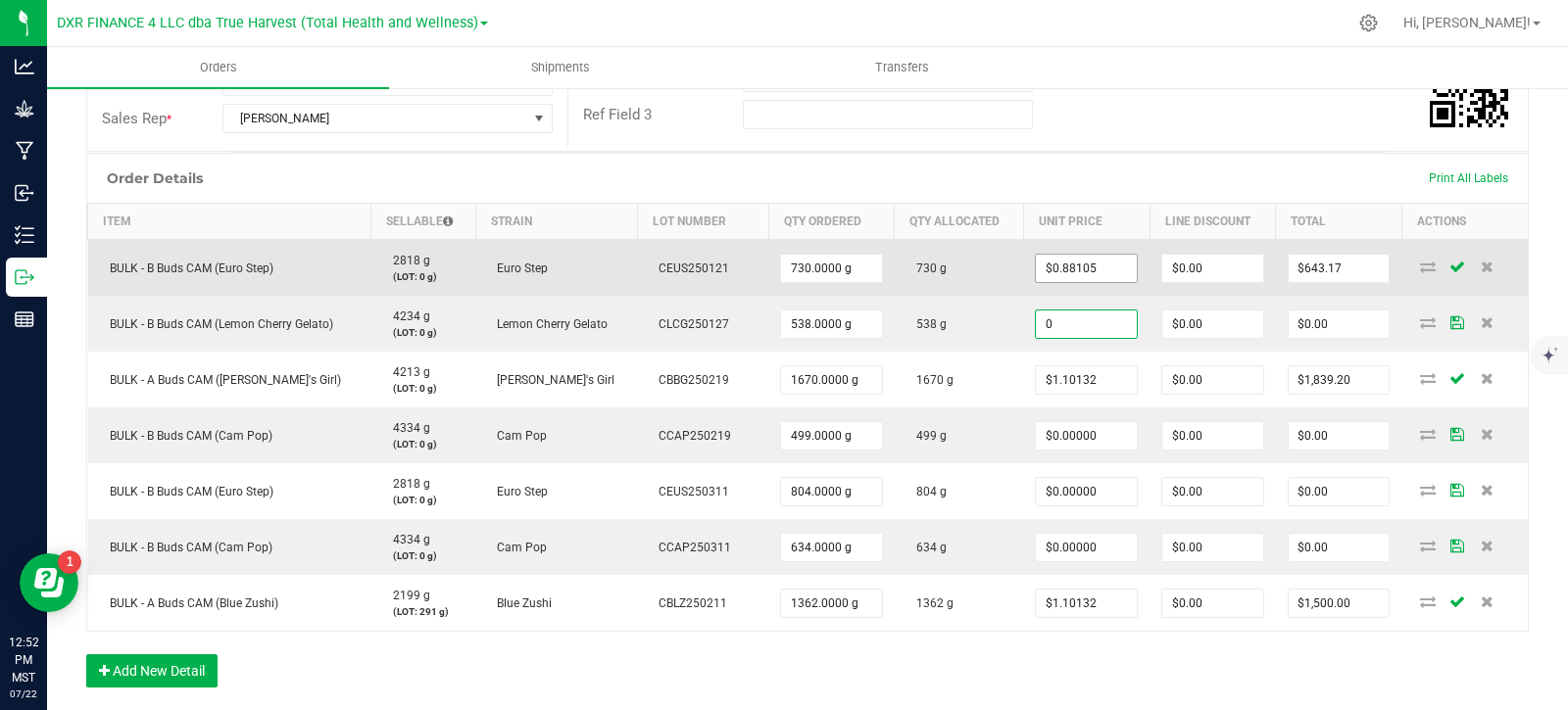 type on "$0.00000" 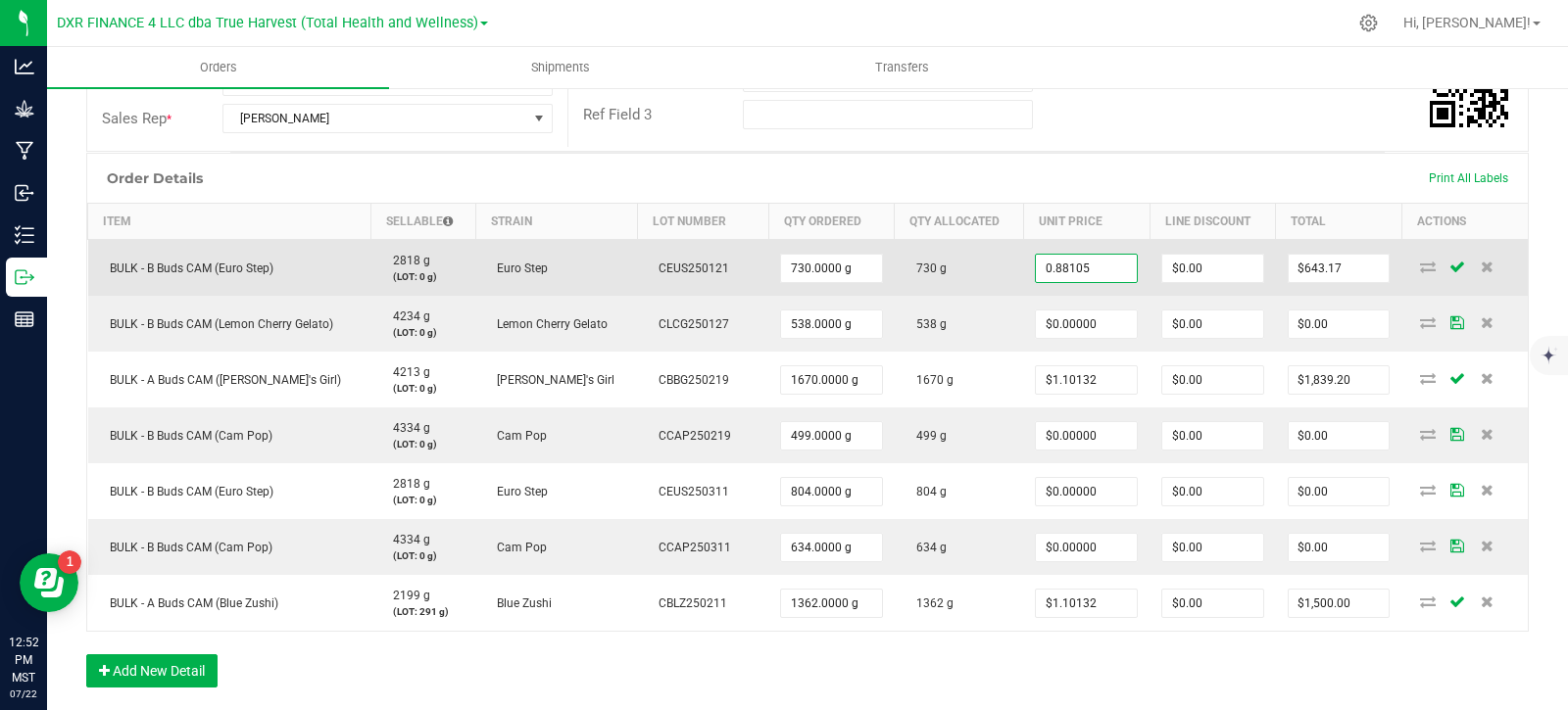 click on "0.88105" at bounding box center (1086, 268) 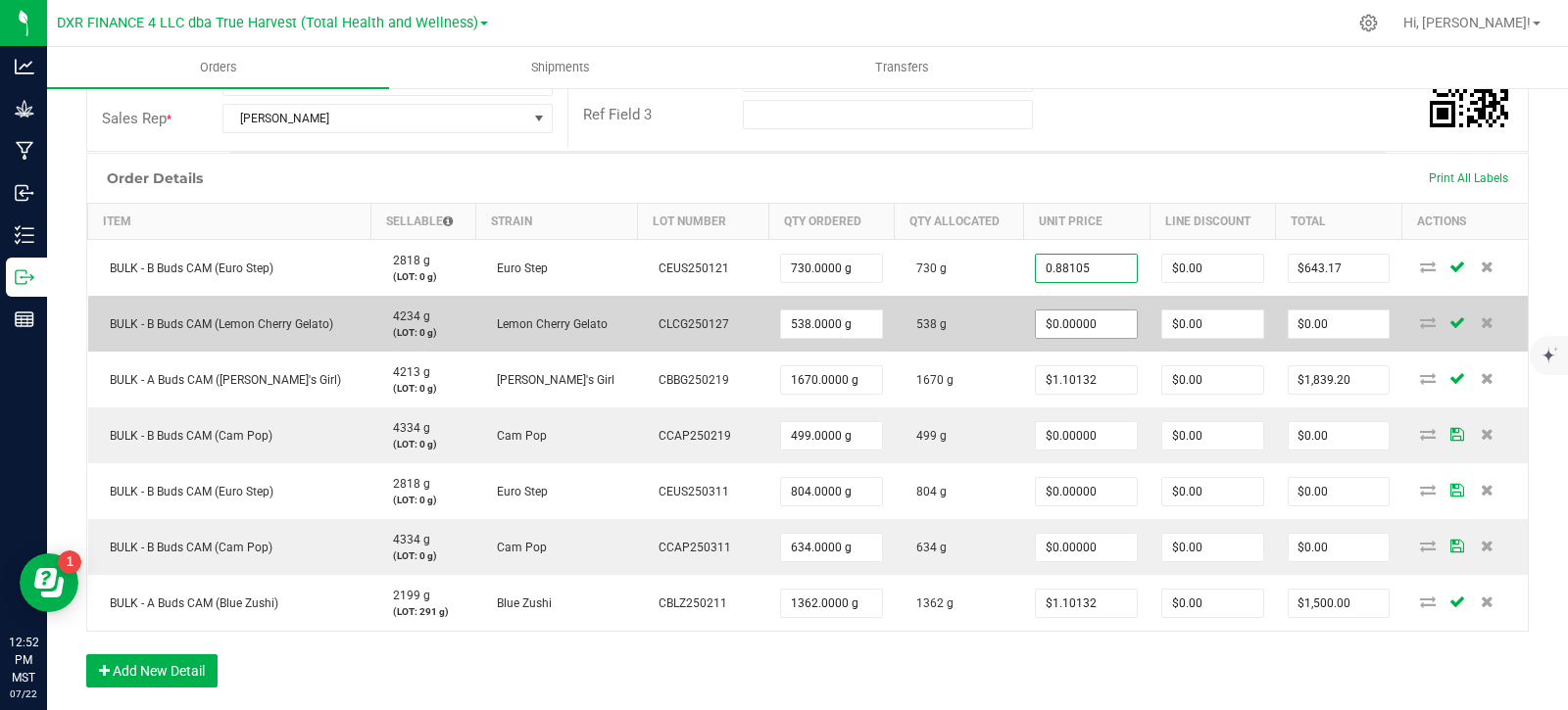type on "$0.88105" 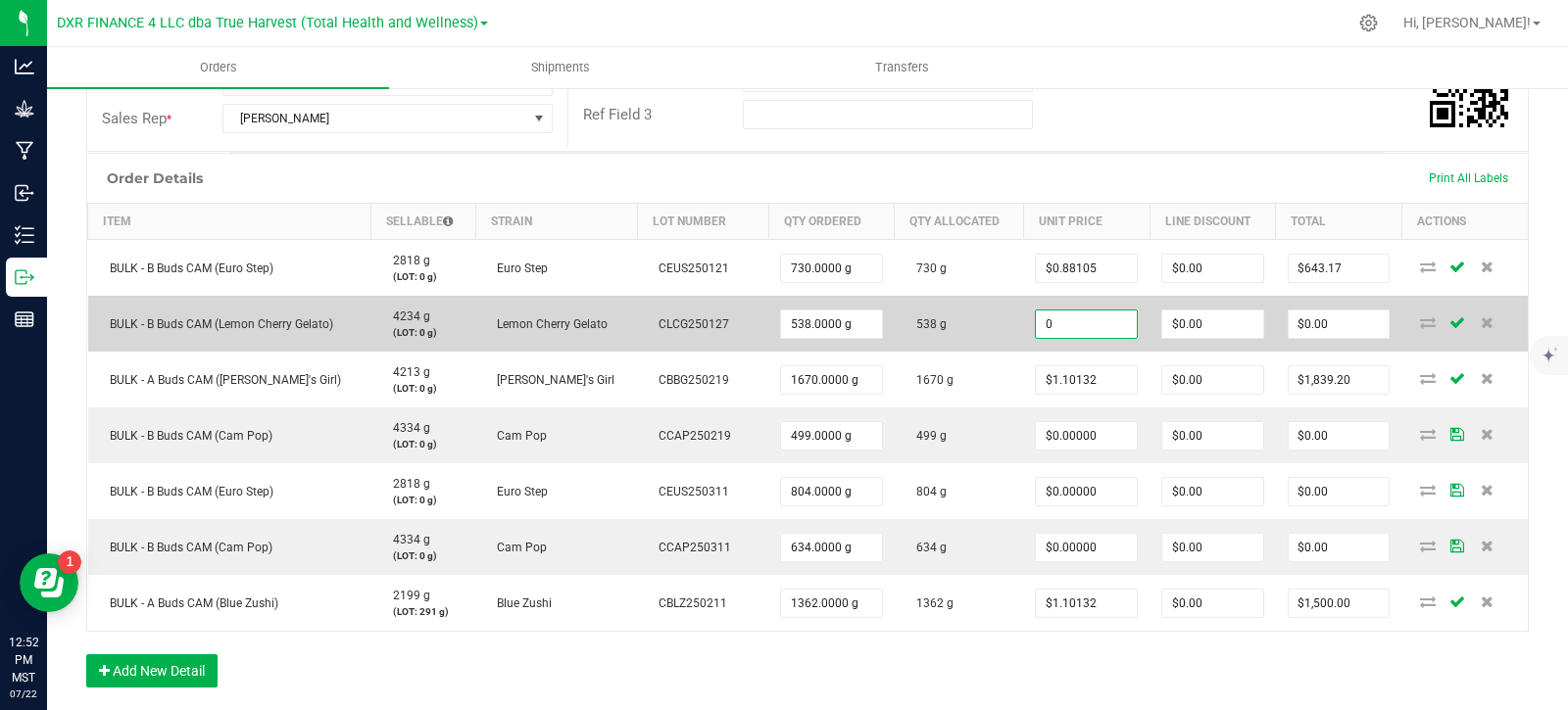 click on "0" at bounding box center [1086, 324] 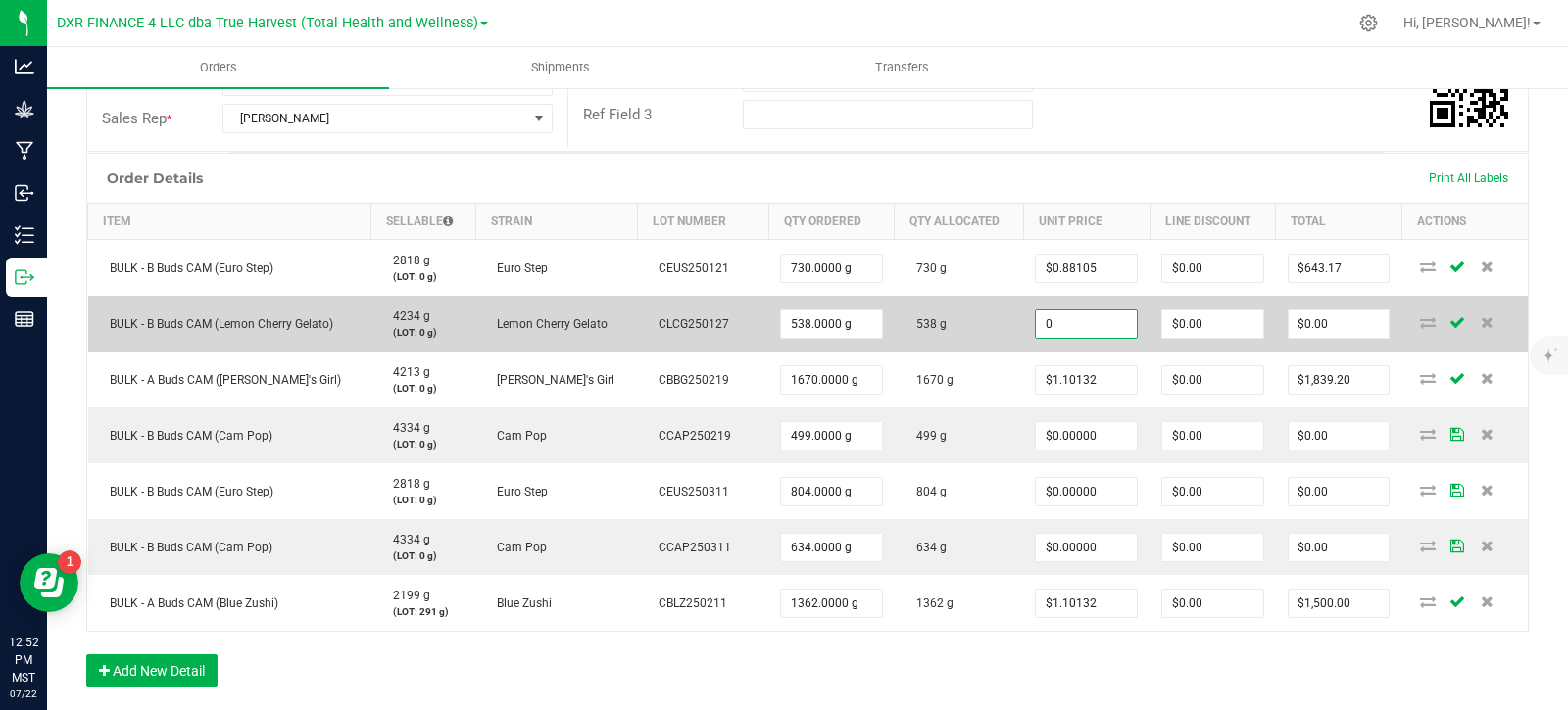 paste on ".88105" 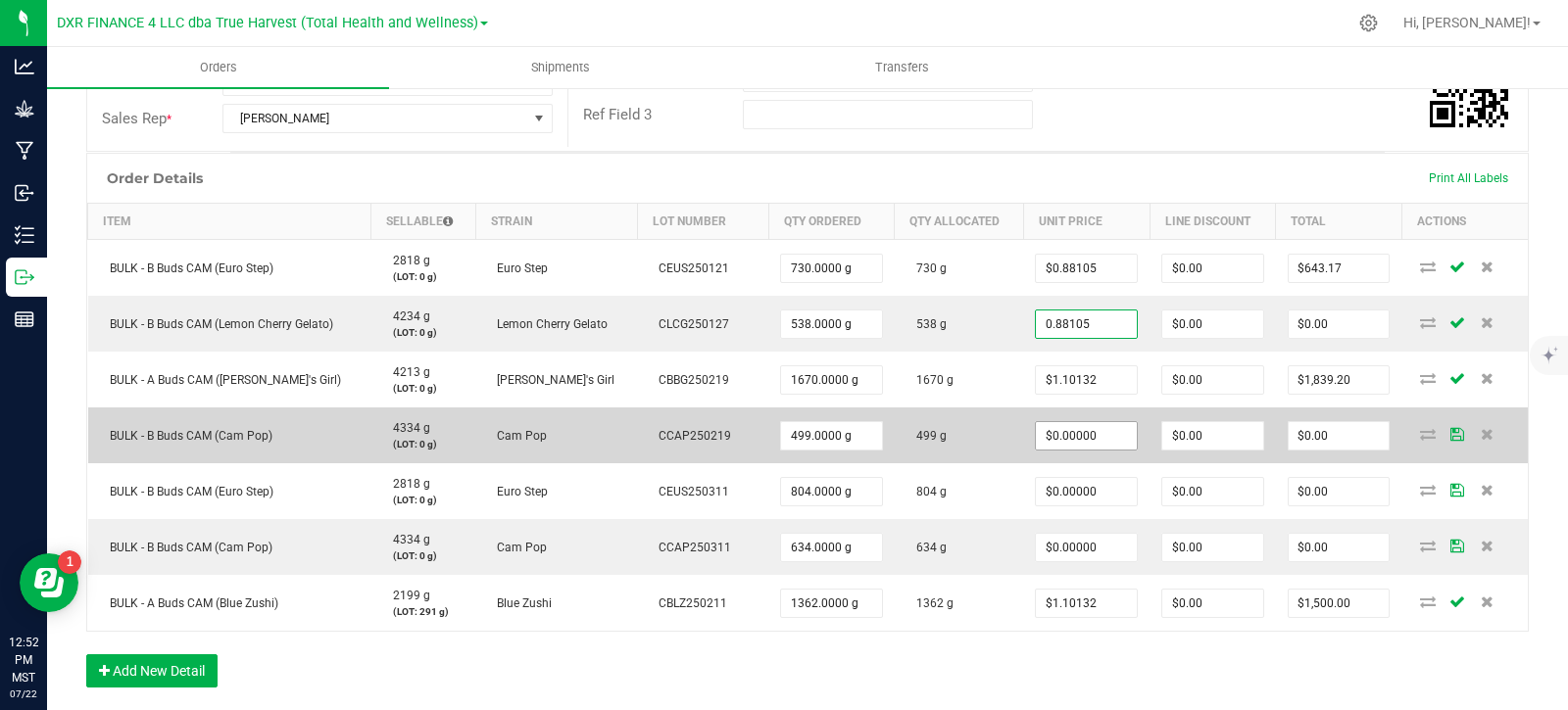 type on "0.88105" 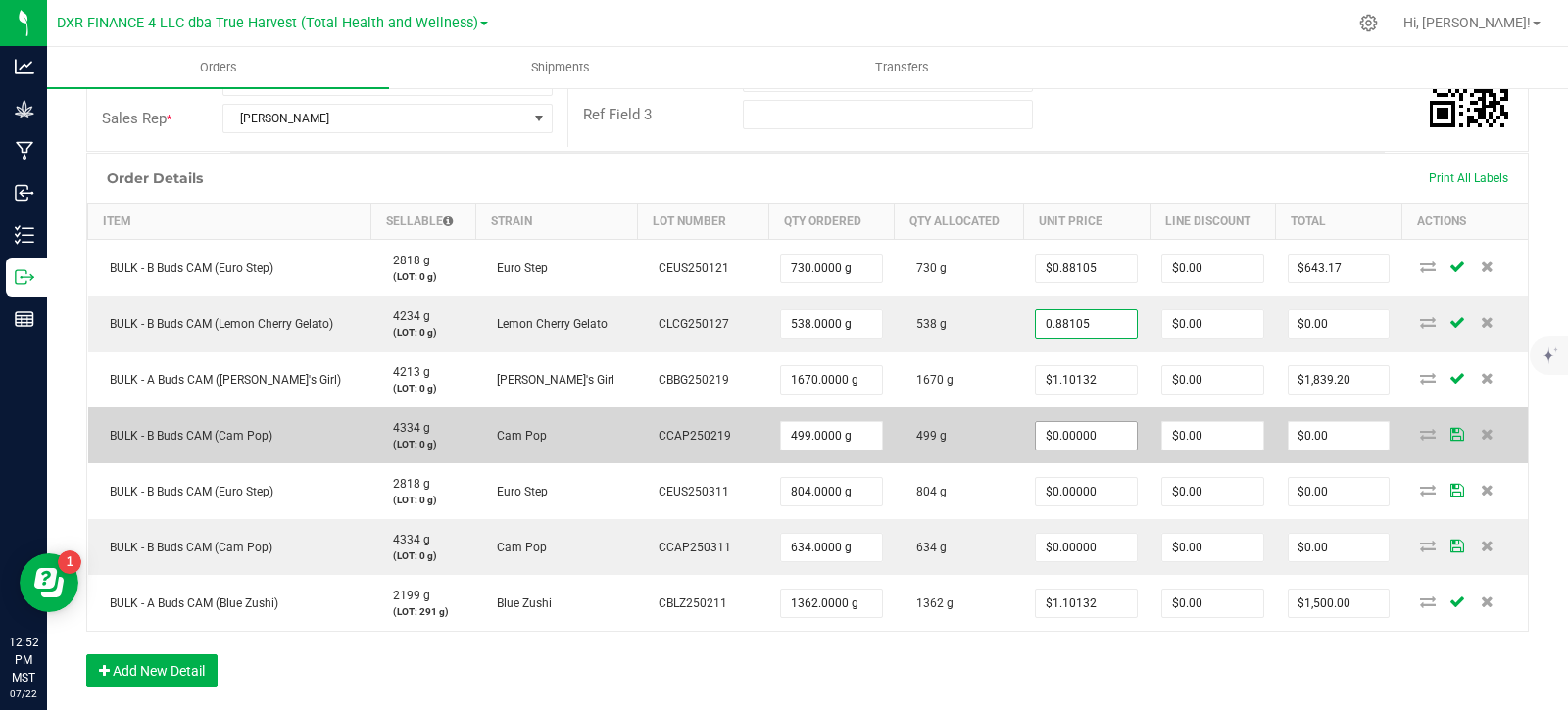 type on "0" 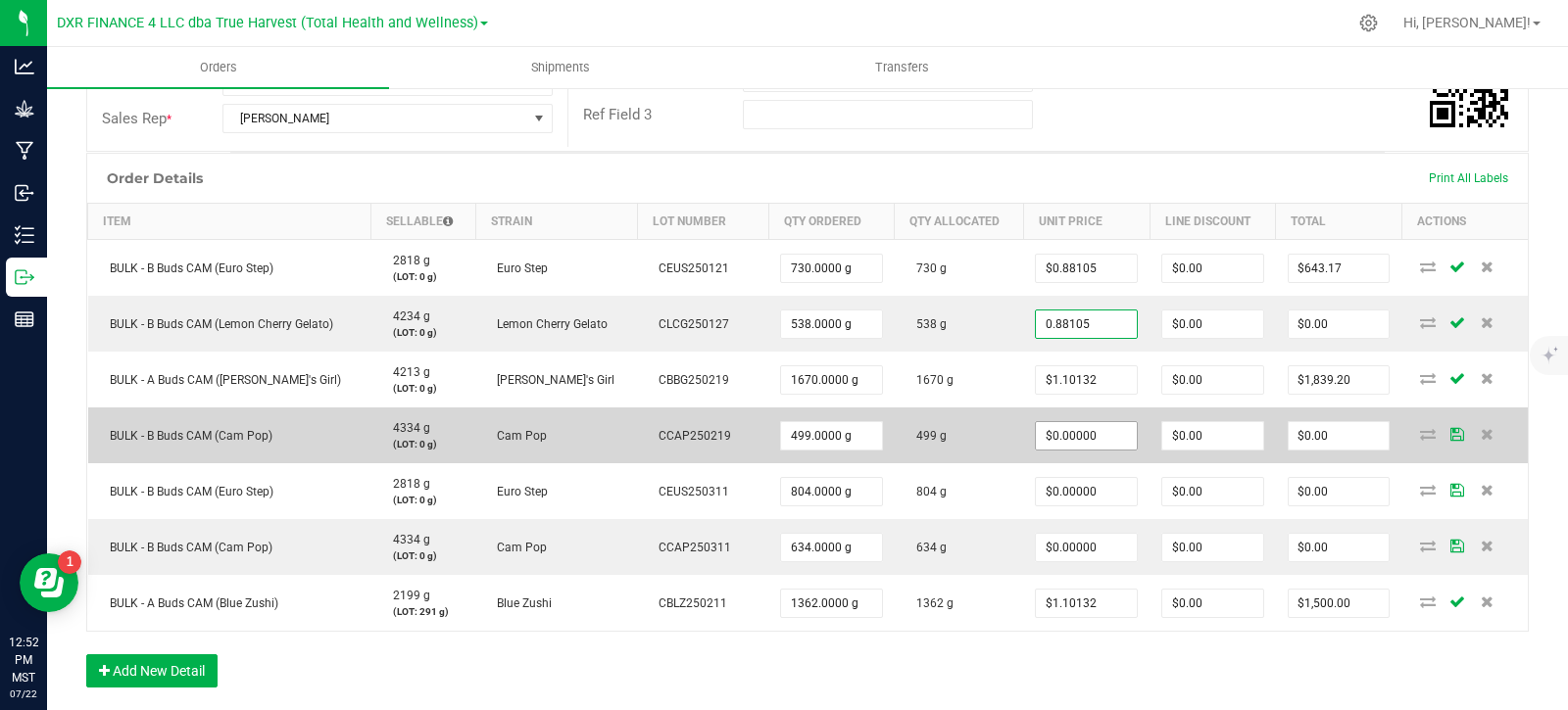 type on "$0.88105" 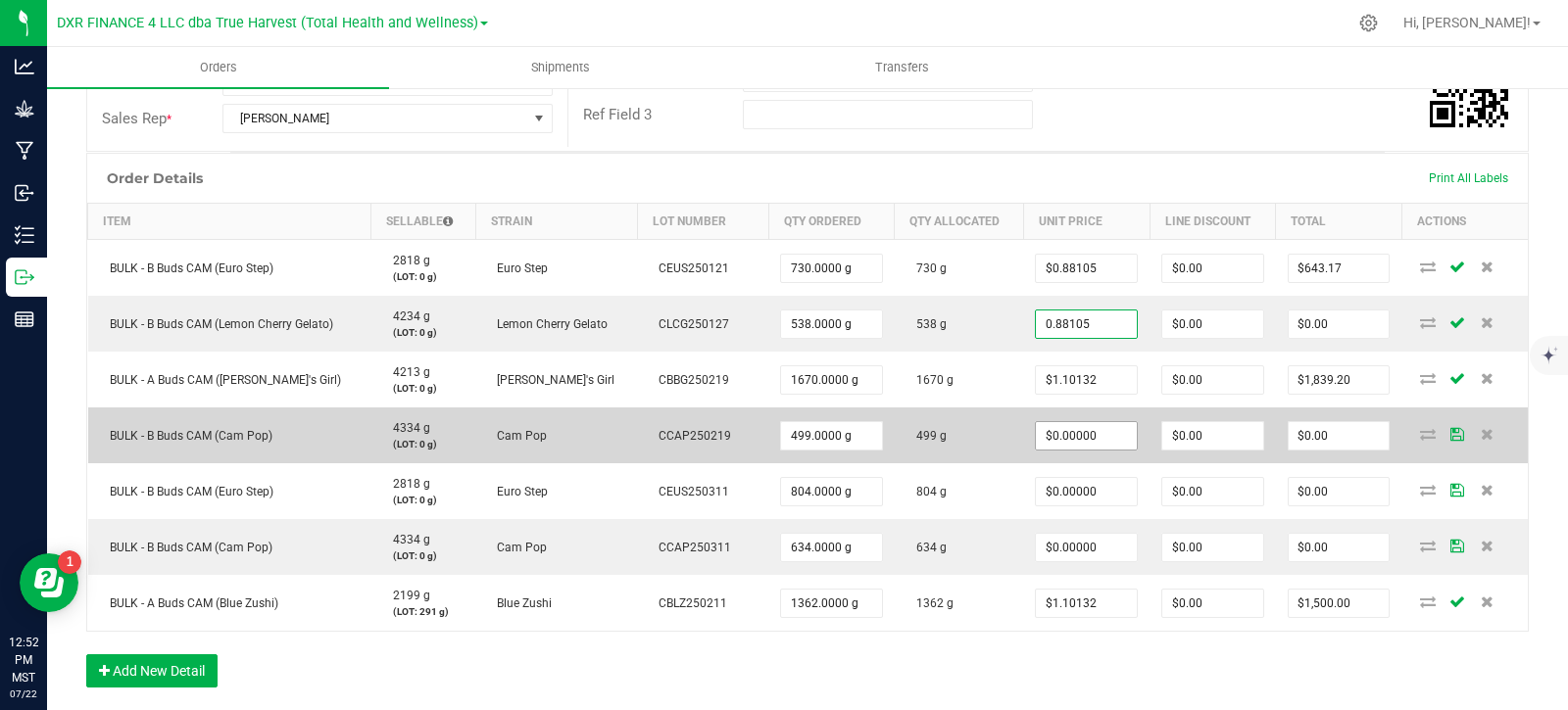 type on "$474.00" 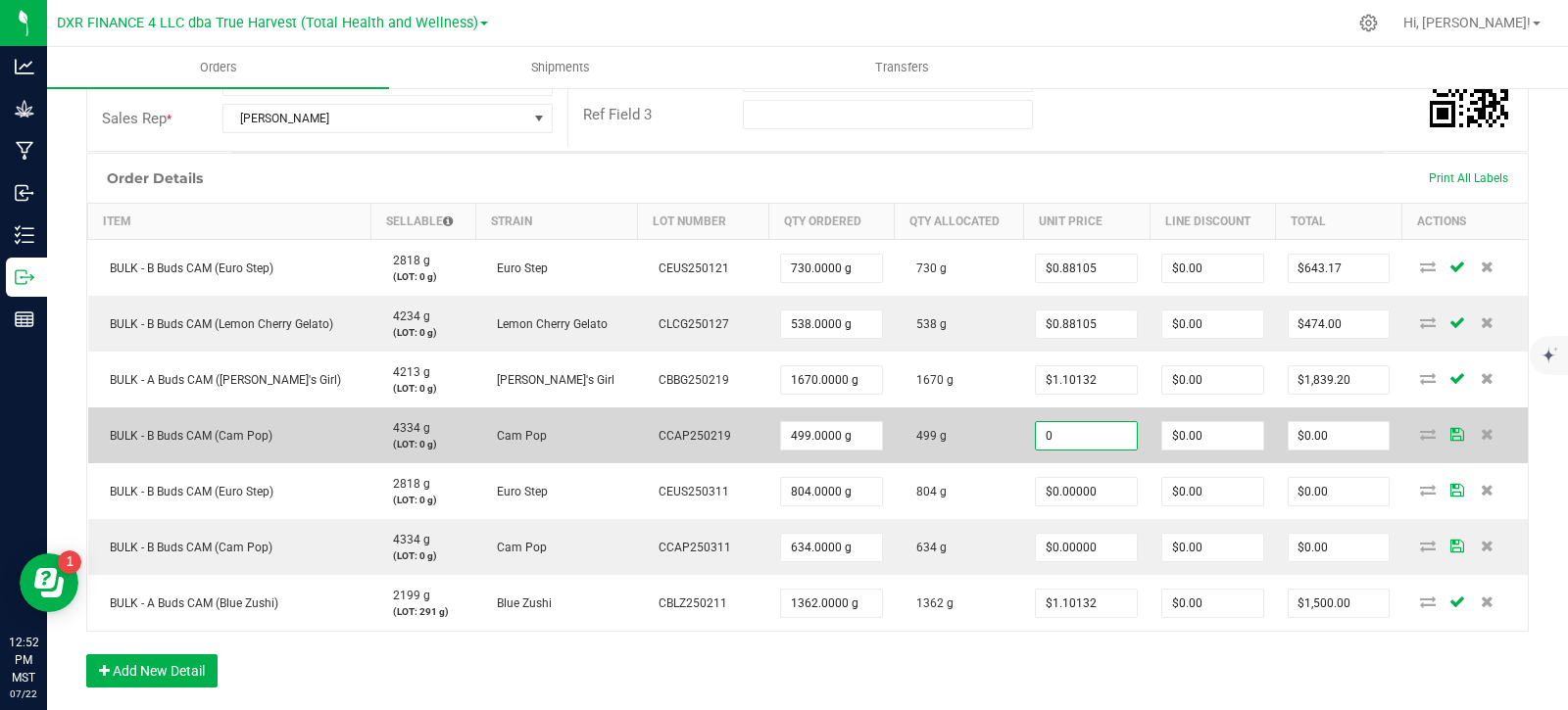 click on "0" at bounding box center [1086, 436] 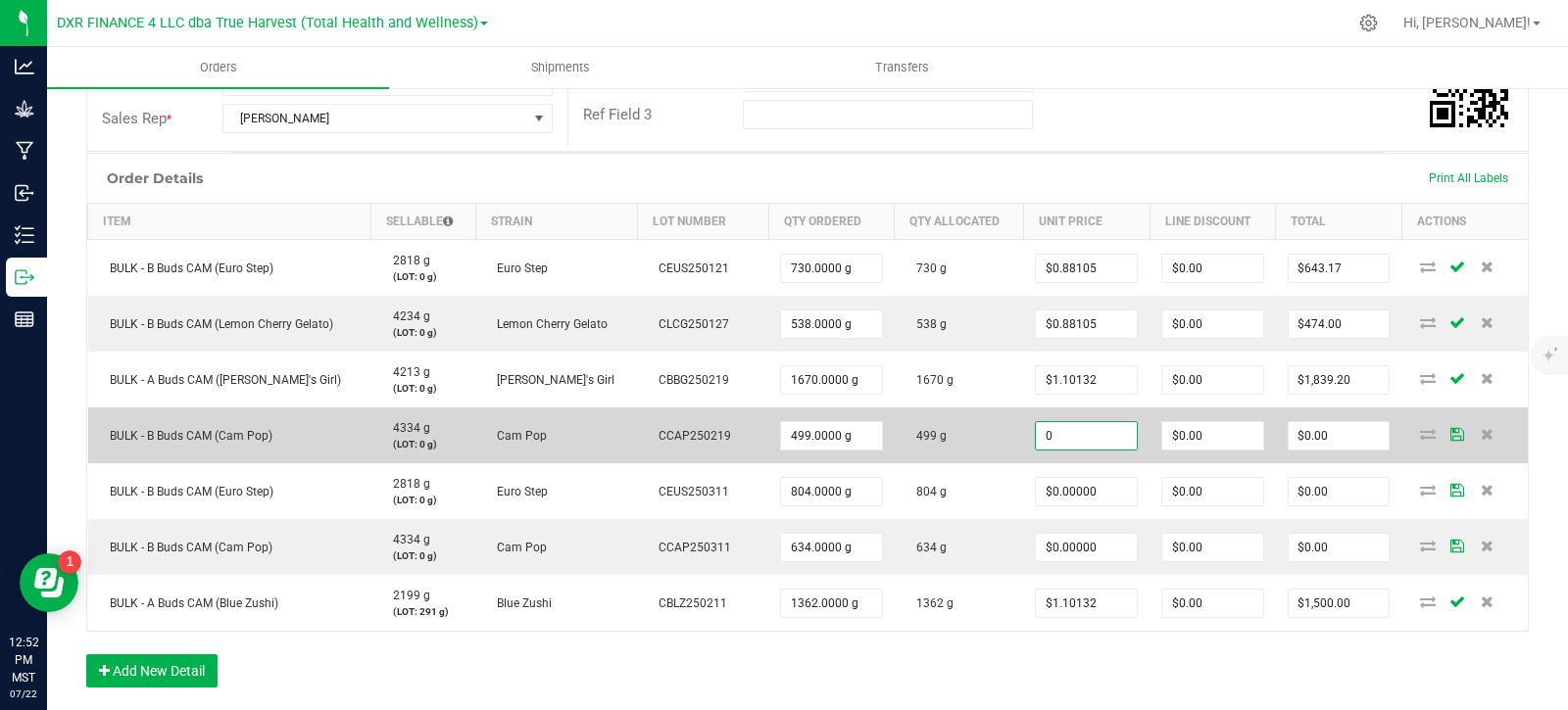 paste on ".88105" 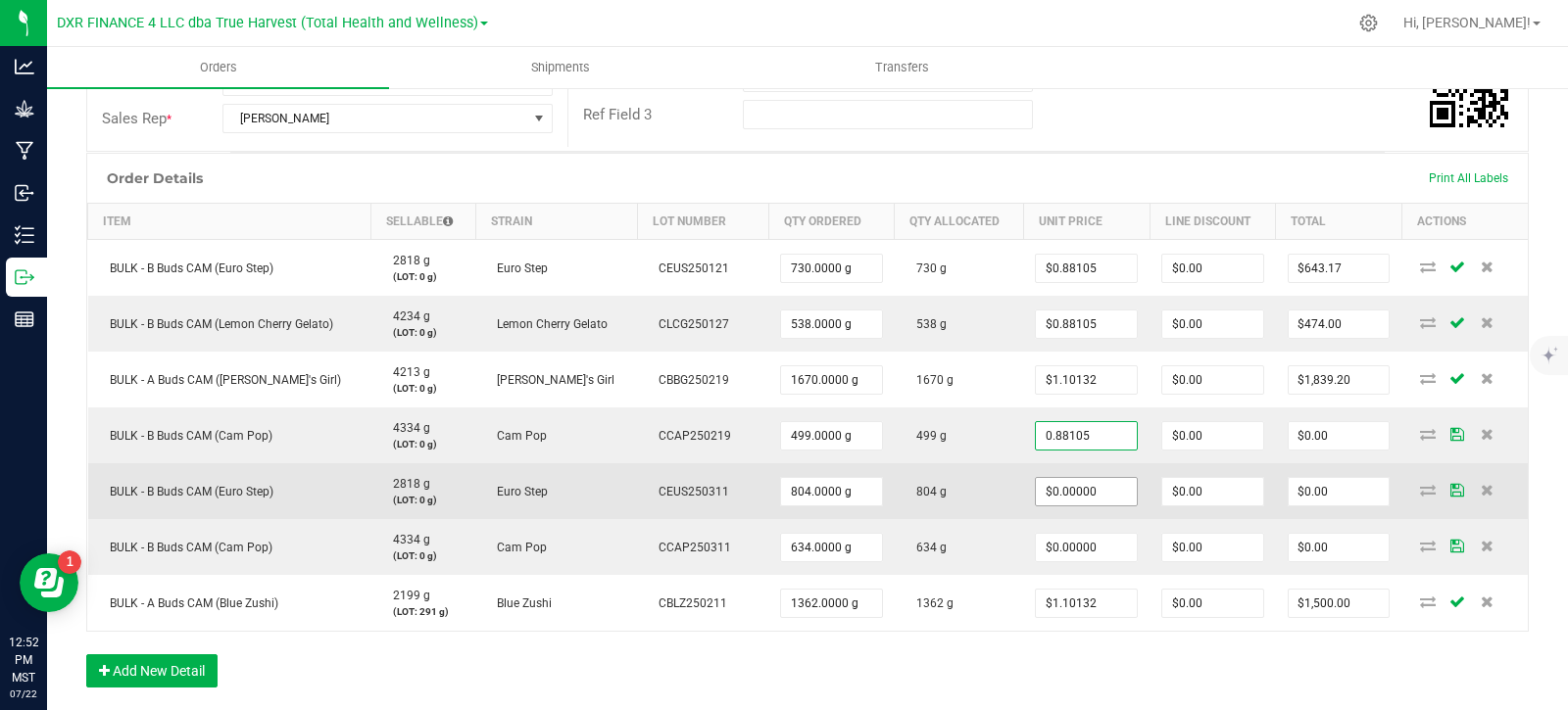type on "$0.88105" 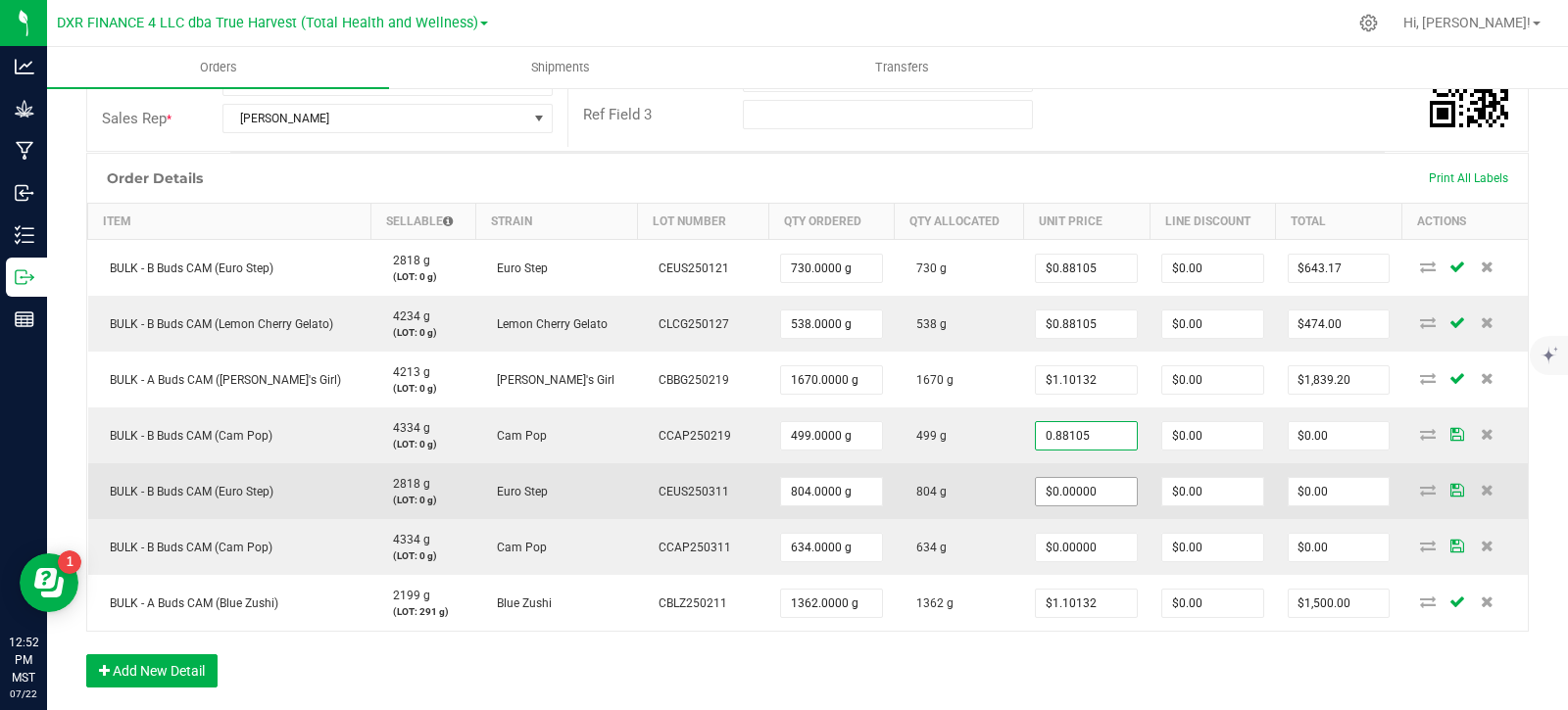 type on "$439.64" 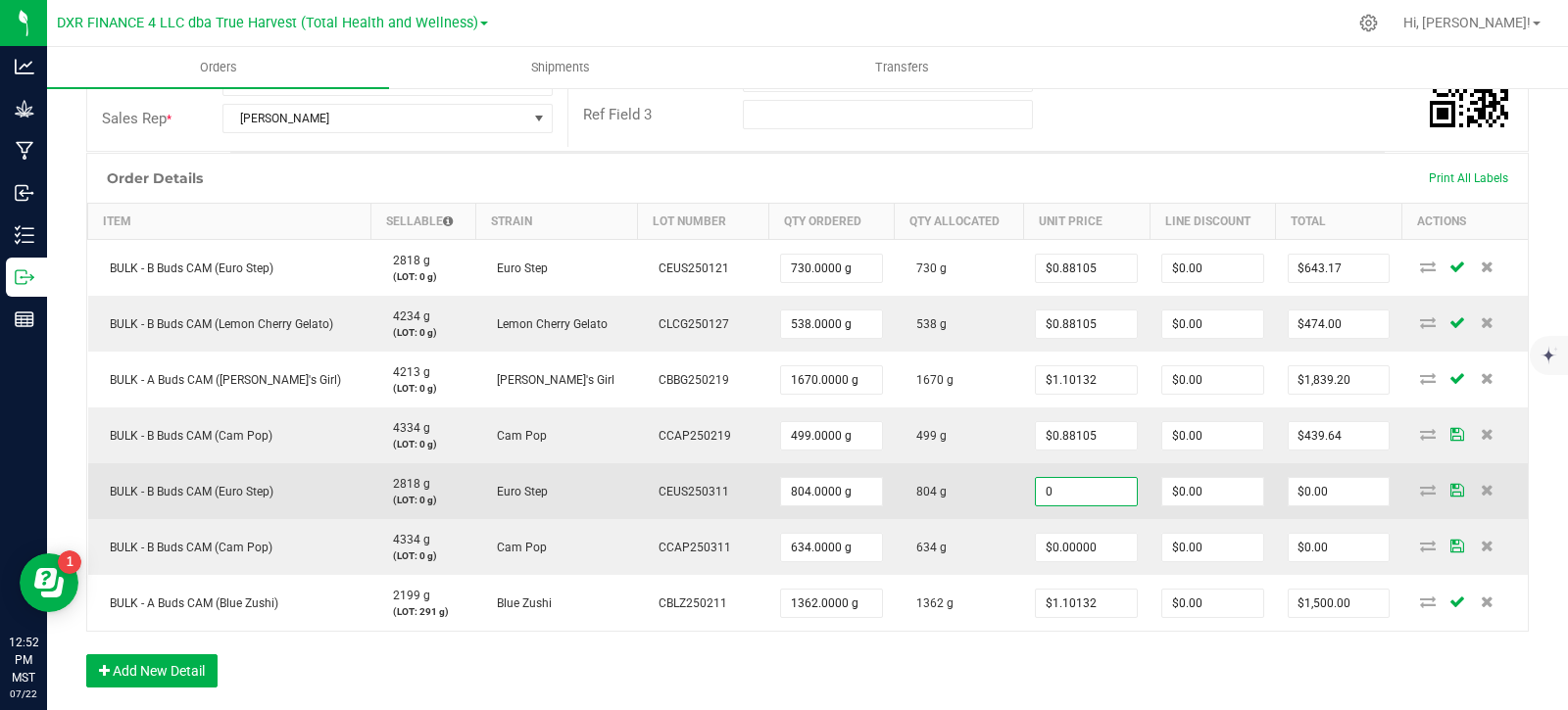click on "0" at bounding box center [1086, 492] 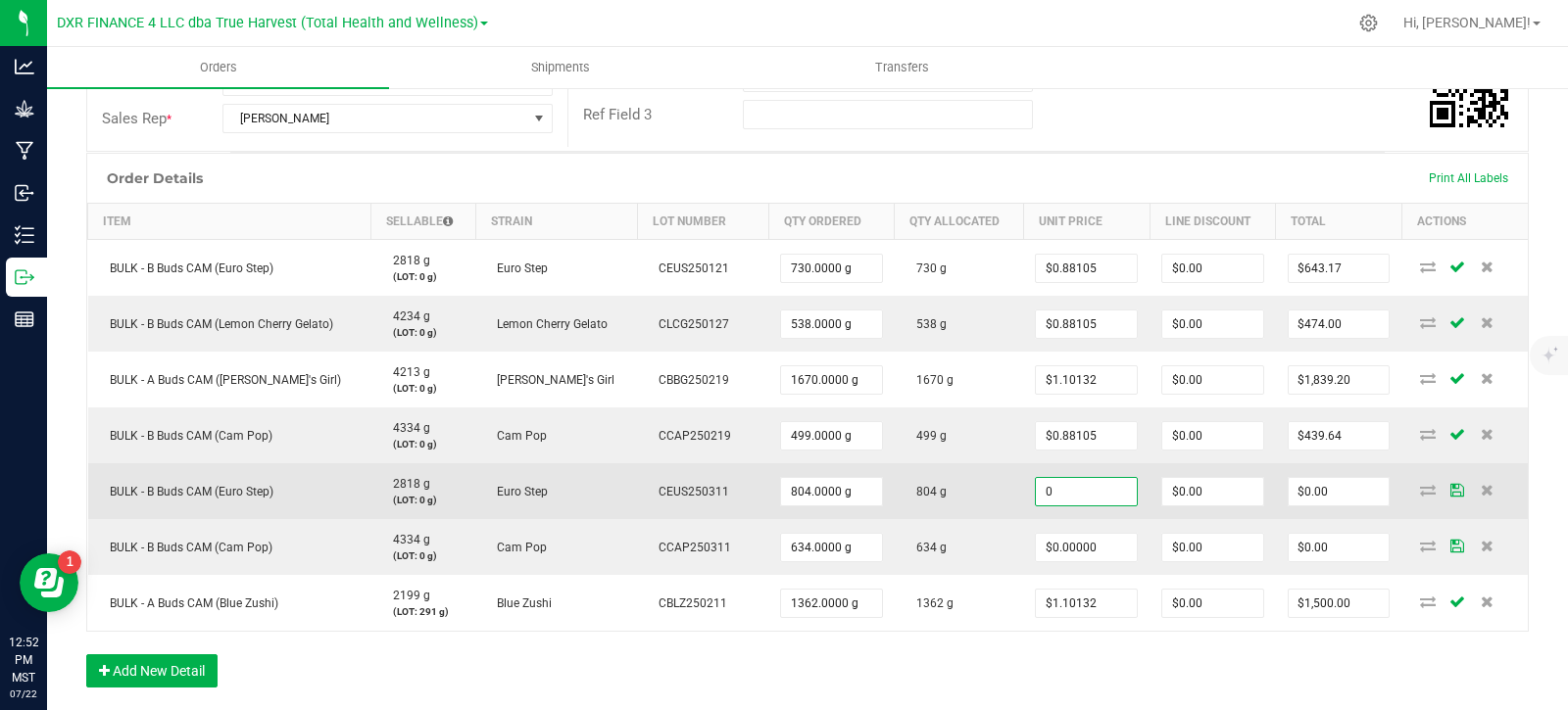 paste on ".88105" 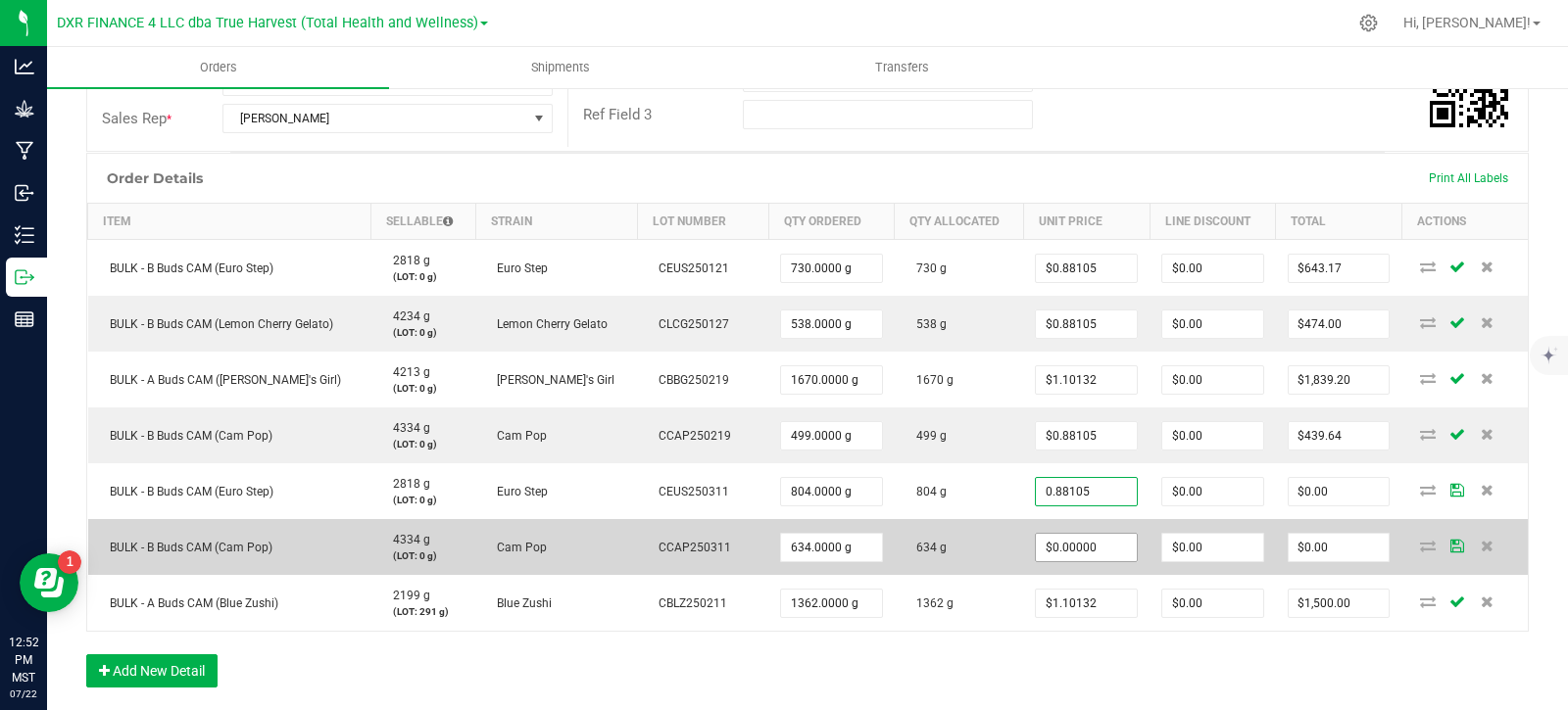 type on "$0.88105" 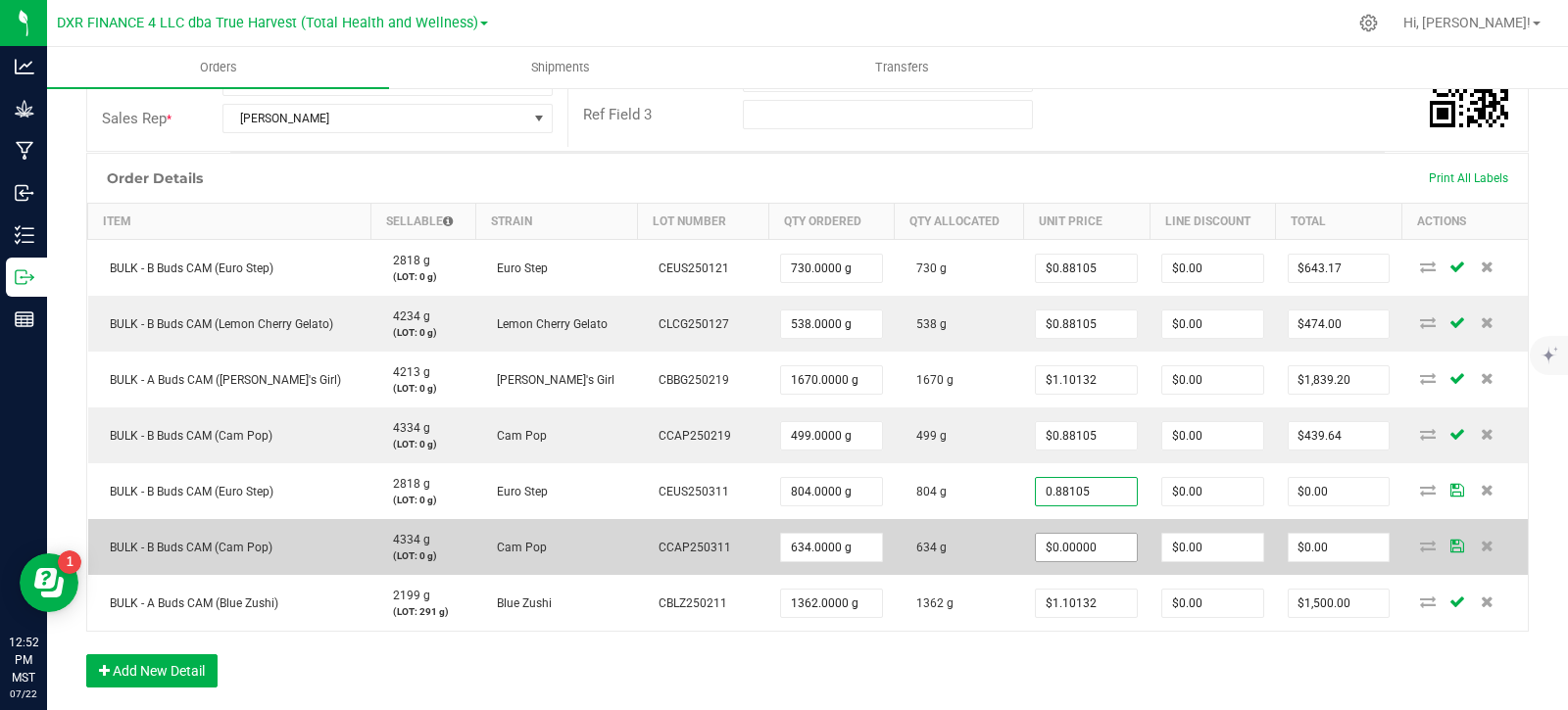 type on "$708.36" 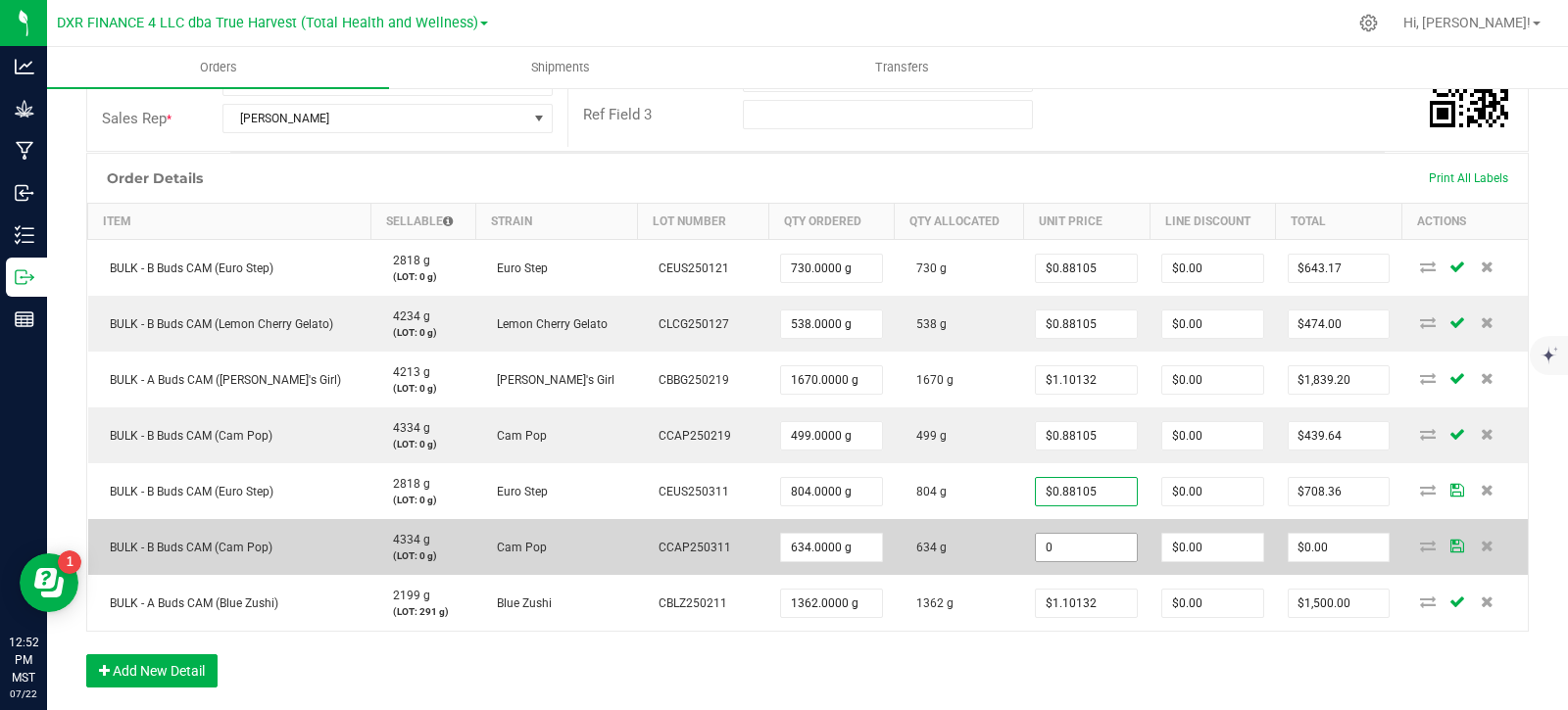 click on "0" at bounding box center (1086, 547) 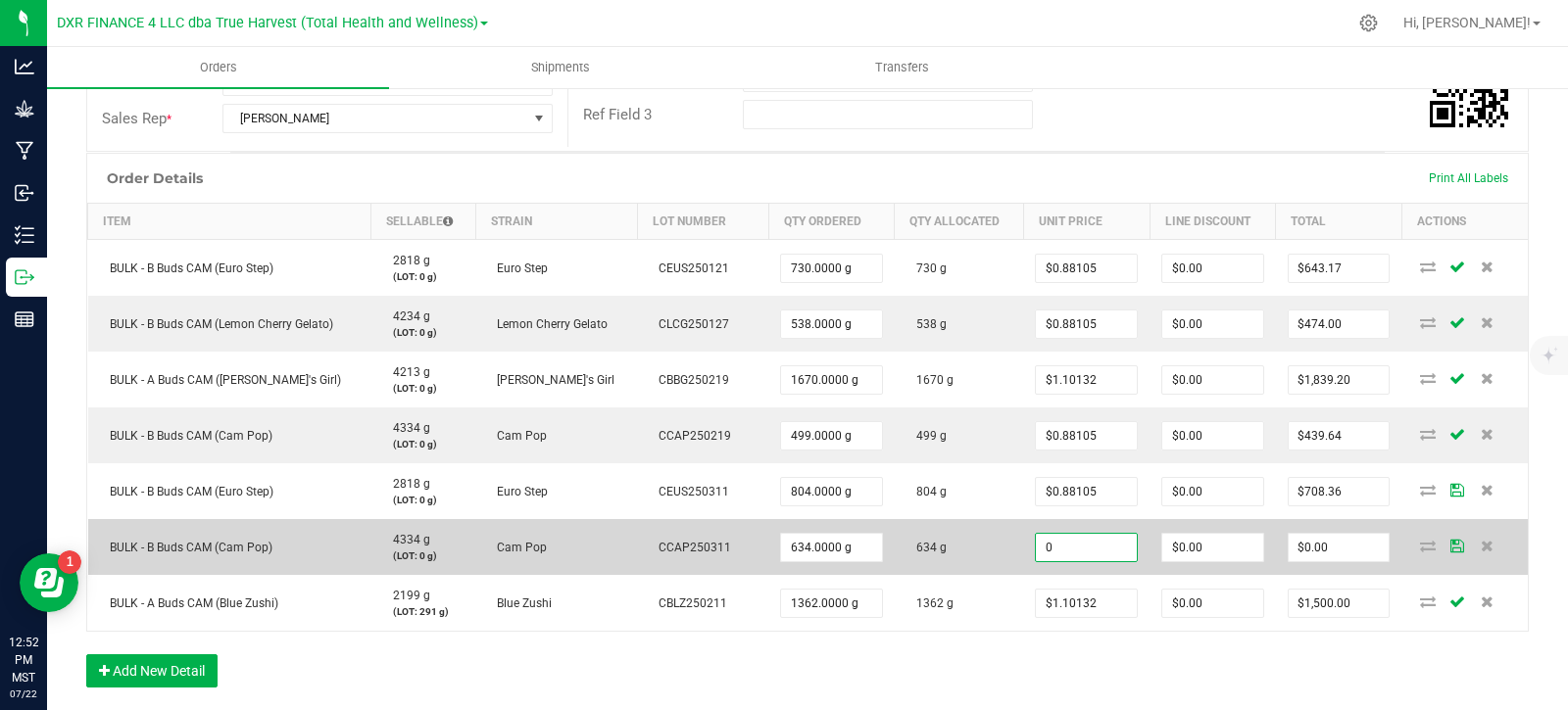 paste on ".88105" 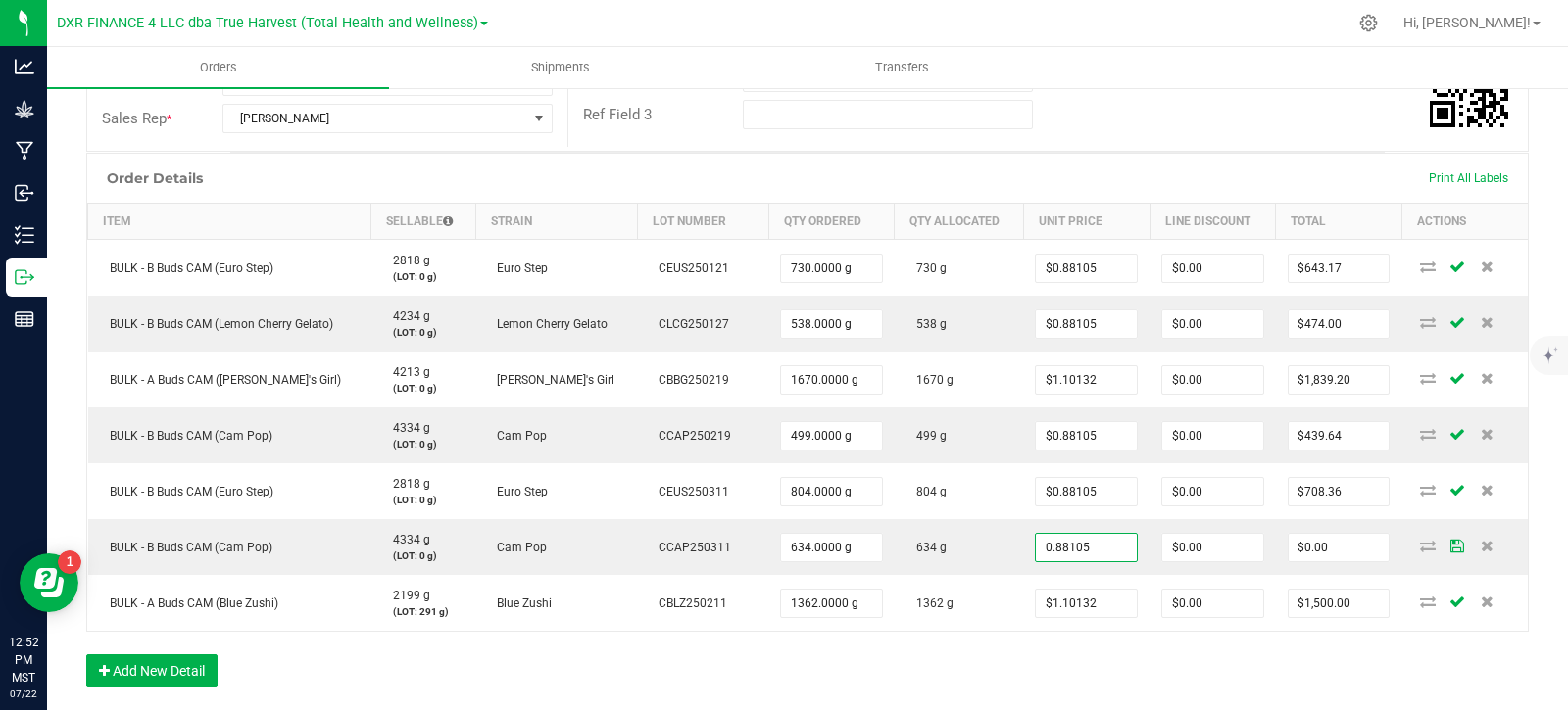 type on "$0.88105" 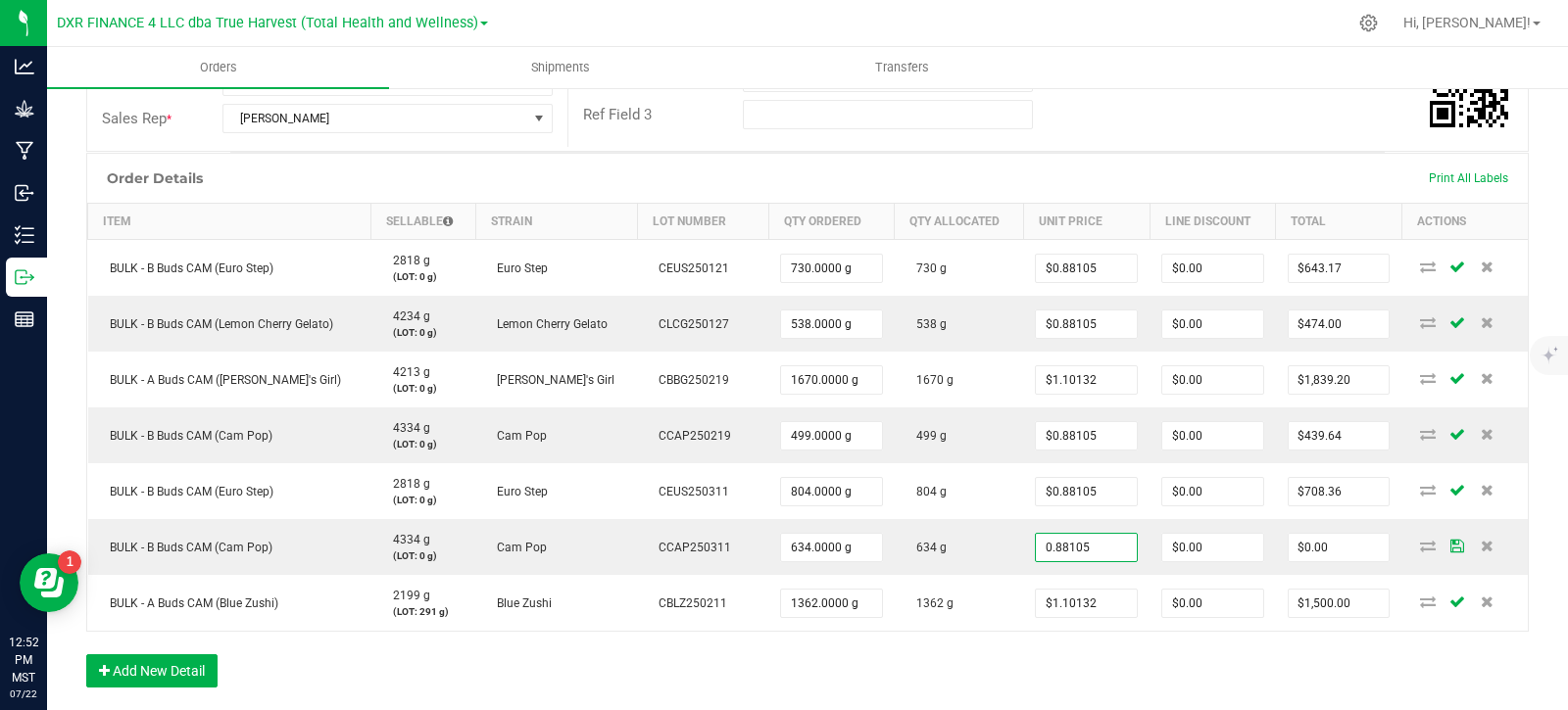 type on "$558.59" 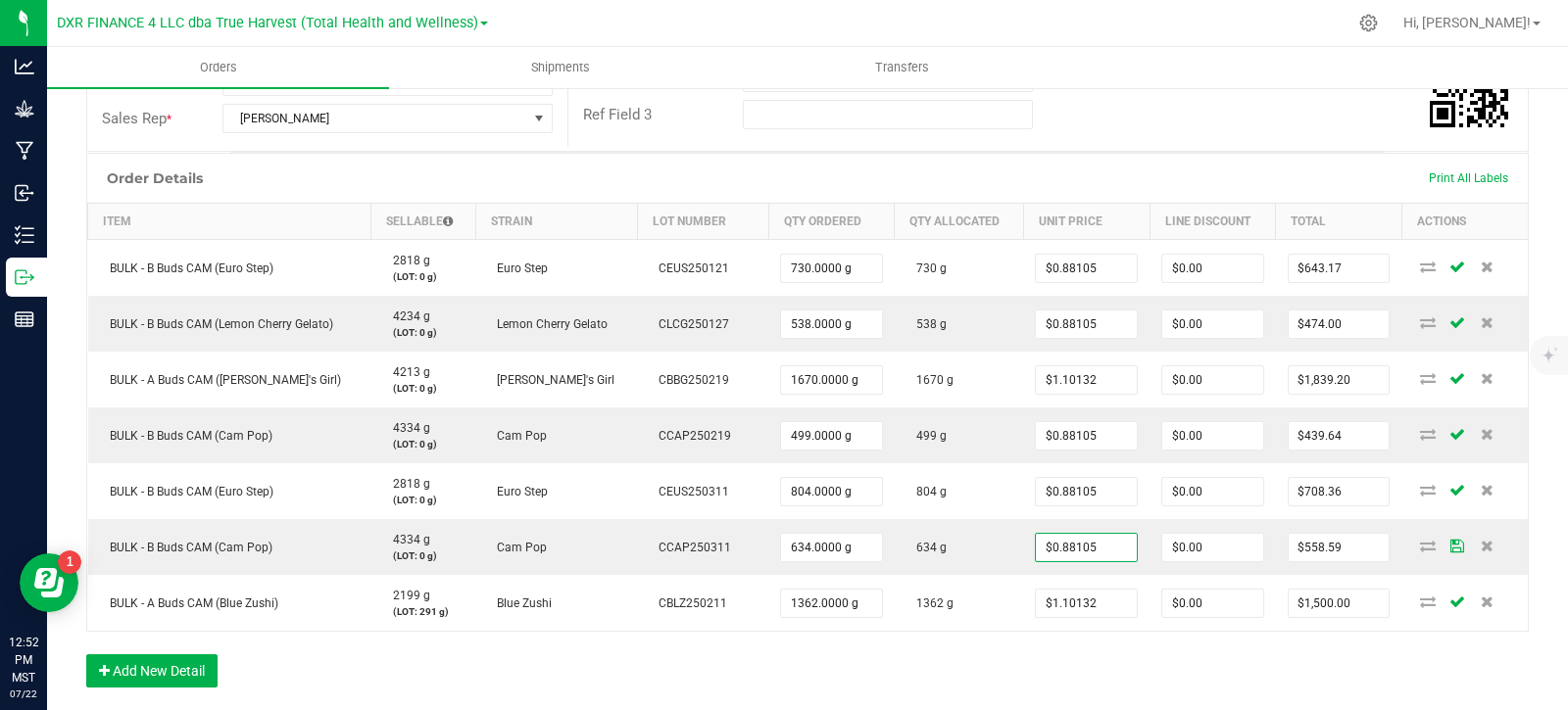 click on "Order Details Print All Labels Item  Sellable  Strain  Lot Number  Qty Ordered Qty Allocated Unit Price Line Discount Total Actions  BULK - B Buds CAM (Euro Step)   2818 g   (LOT: 0 g)   Euro Step   CEUS250121  730.0000 g  730 g  $0.88105 $0.00 $643.17  BULK - B Buds CAM (Lemon Cherry Gelato)   4234 g   (LOT: 0 g)   Lemon Cherry Gelato   CLCG250127  538.0000 g  538 g  $0.88105 $0.00 $474.00  BULK - A Buds CAM (Bubba's Girl)   4213 g   (LOT: 0 g)   [PERSON_NAME]'s Girl   CBBG250219  1670.0000 g  1670 g  $1.10132 $0.00 $1,839.20  BULK - B Buds CAM (Cam Pop)   4334 g   (LOT: 0 g)   Cam Pop   CCAP250219  499.0000 g  499 g  $0.88105 $0.00 $439.64  BULK - B Buds CAM (Euro Step)   2818 g   (LOT: 0 g)   Euro Step   CEUS250311  804.0000 g  804 g  $0.88105 $0.00 $708.36  BULK - B Buds CAM (Cam Pop)   4334 g   (LOT: 0 g)   Cam Pop   CCAP250311  634.0000 g  634 g  $0.88105 $0.00 $558.59  BULK - A Buds CAM (Blue Zushi)   2199 g   (LOT: 291 g)   Blue Zushi   CBLZ250211  1362.0000 g  1362 g  $0.00" at bounding box center [808, 430] 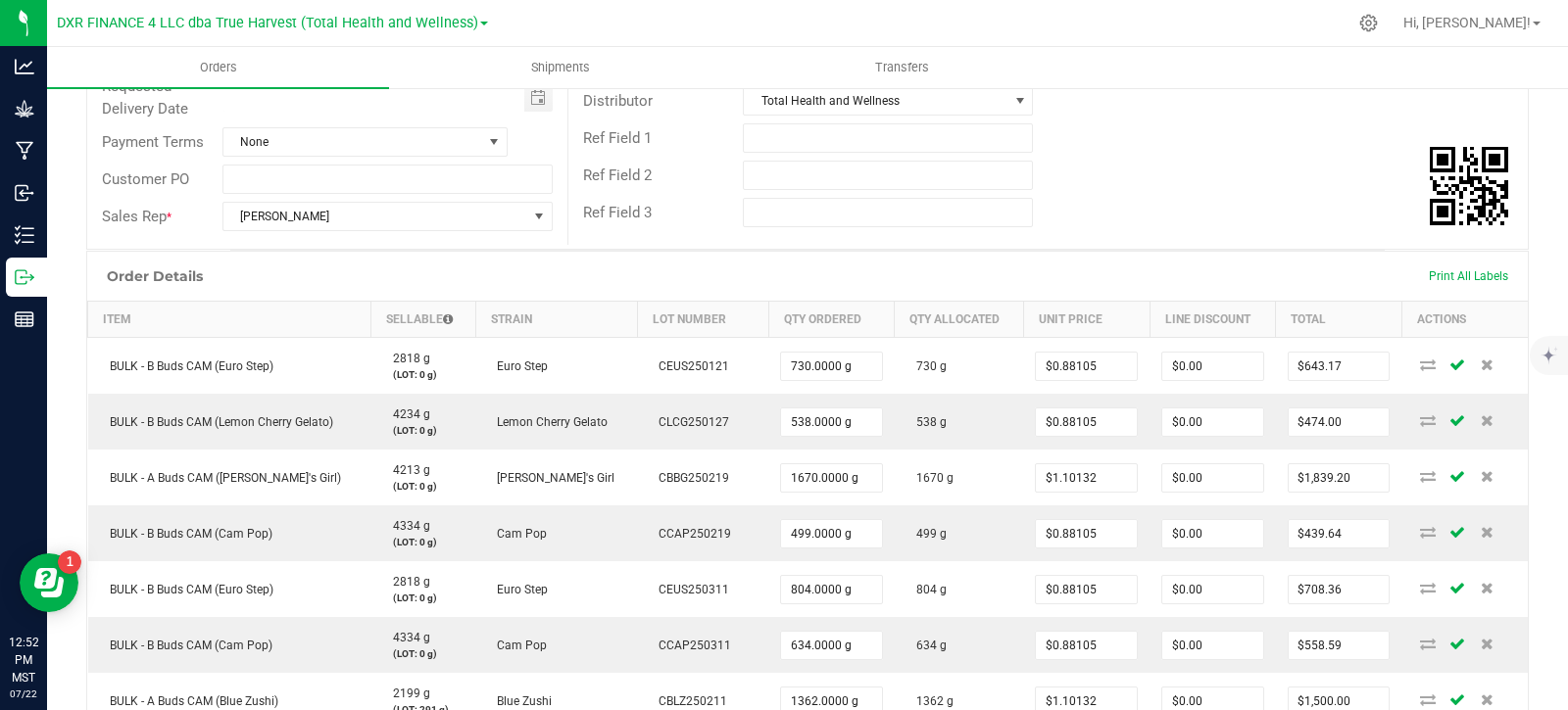 scroll, scrollTop: 0, scrollLeft: 0, axis: both 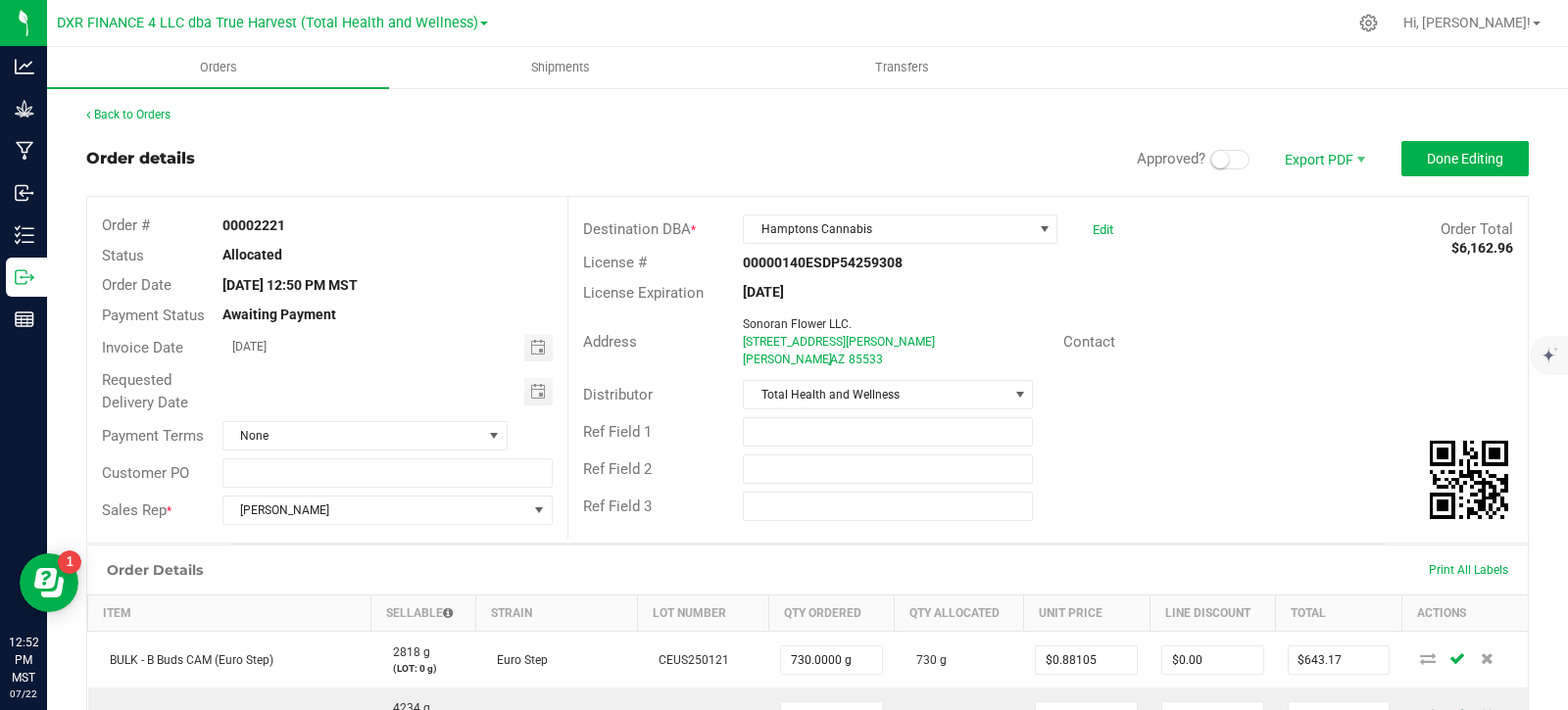 click at bounding box center [1220, 160] 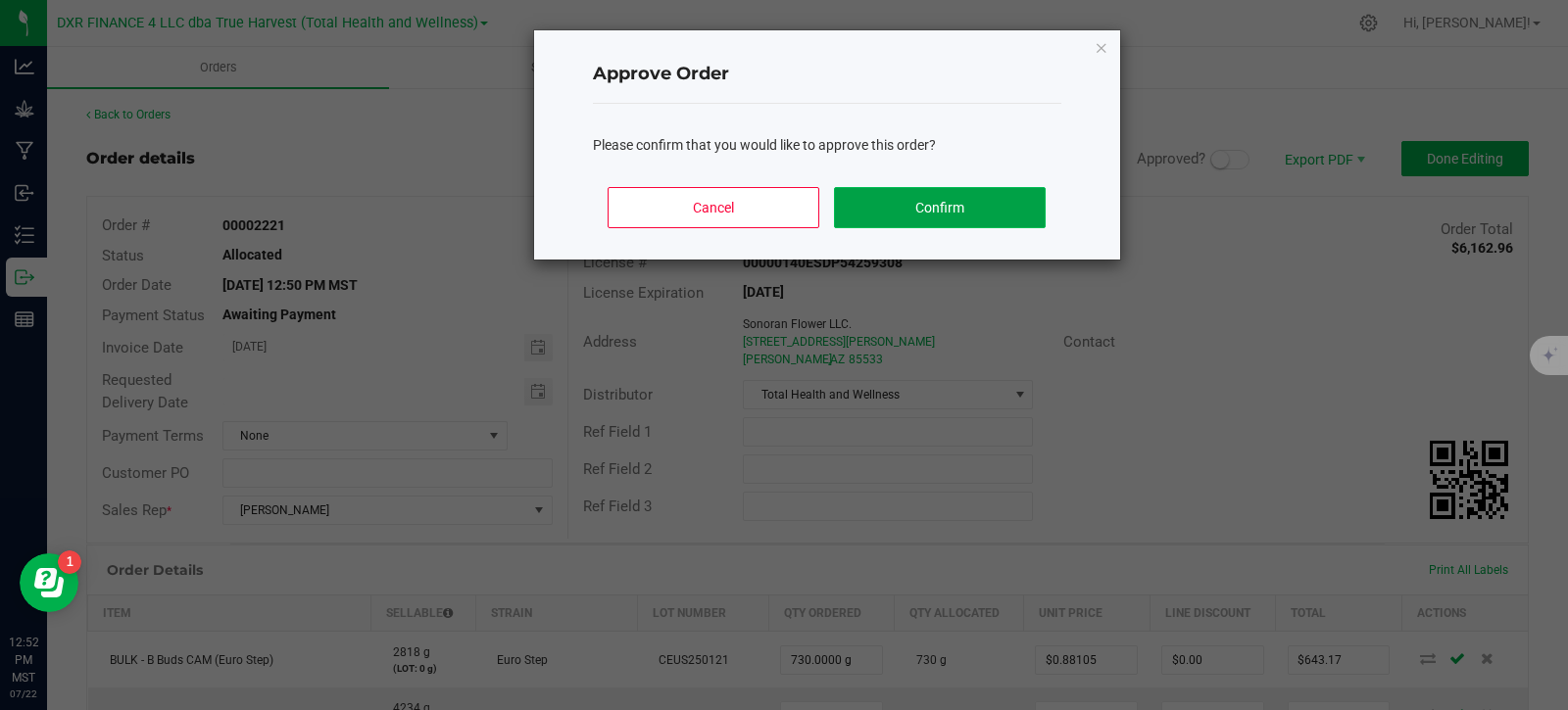 click on "Confirm" 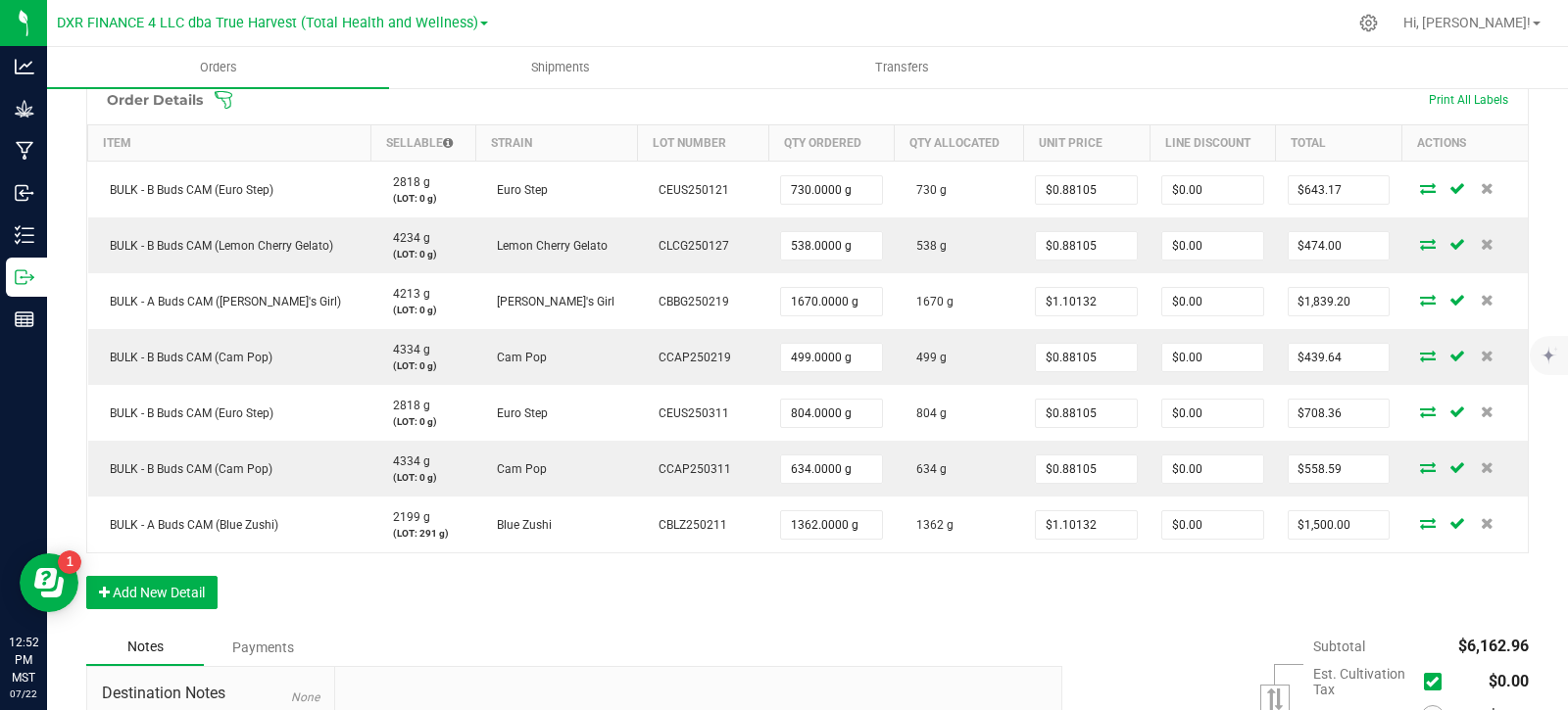 scroll, scrollTop: 0, scrollLeft: 0, axis: both 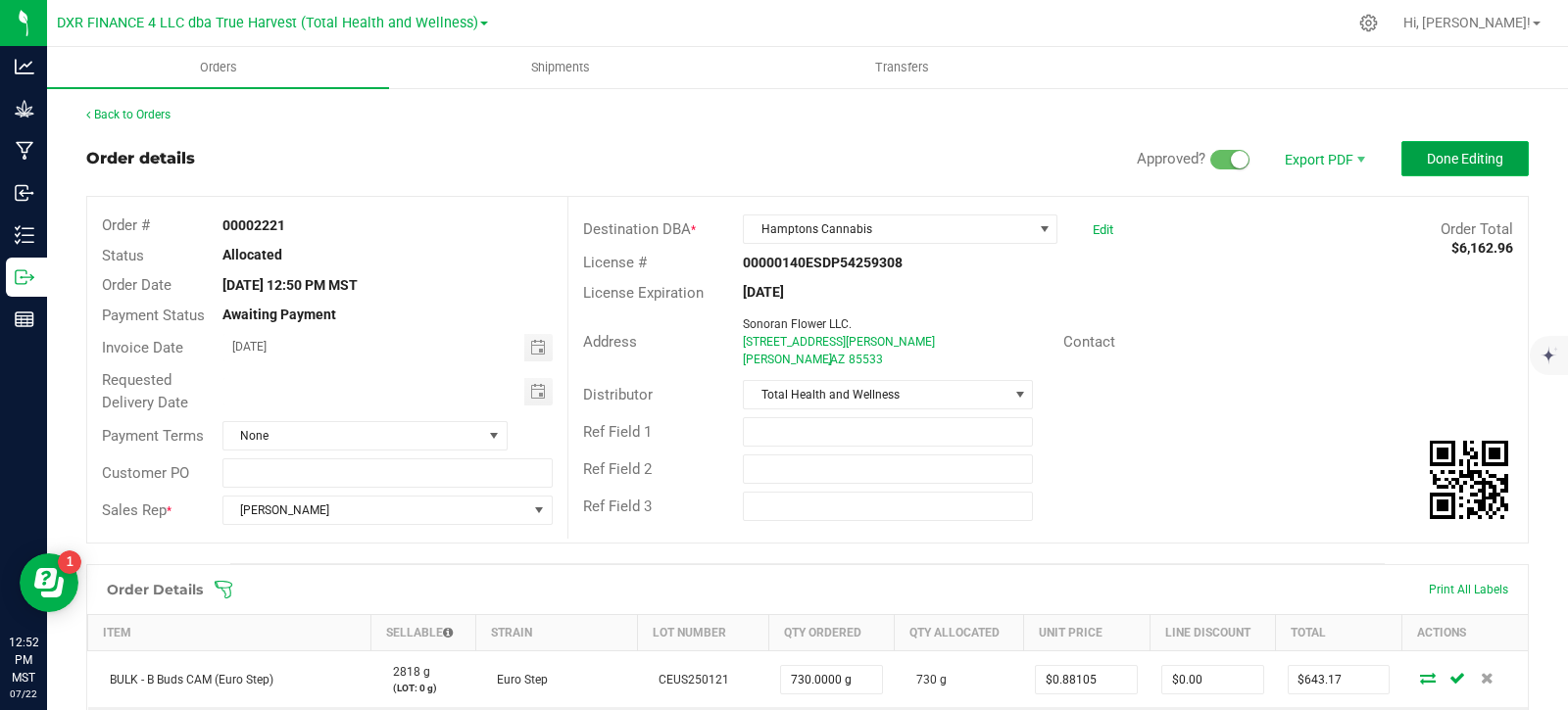 click on "Done Editing" at bounding box center [1465, 159] 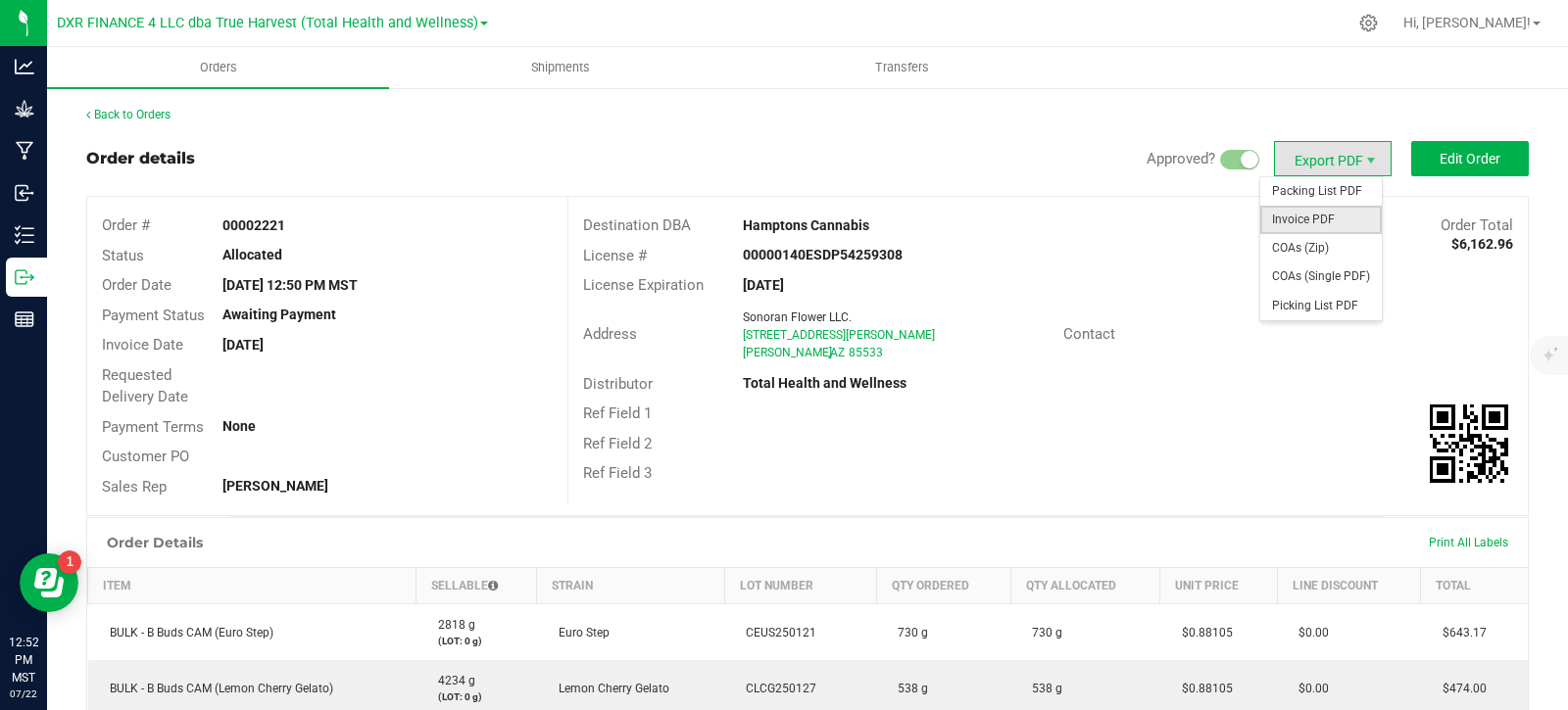 click on "Invoice PDF" at bounding box center [1321, 219] 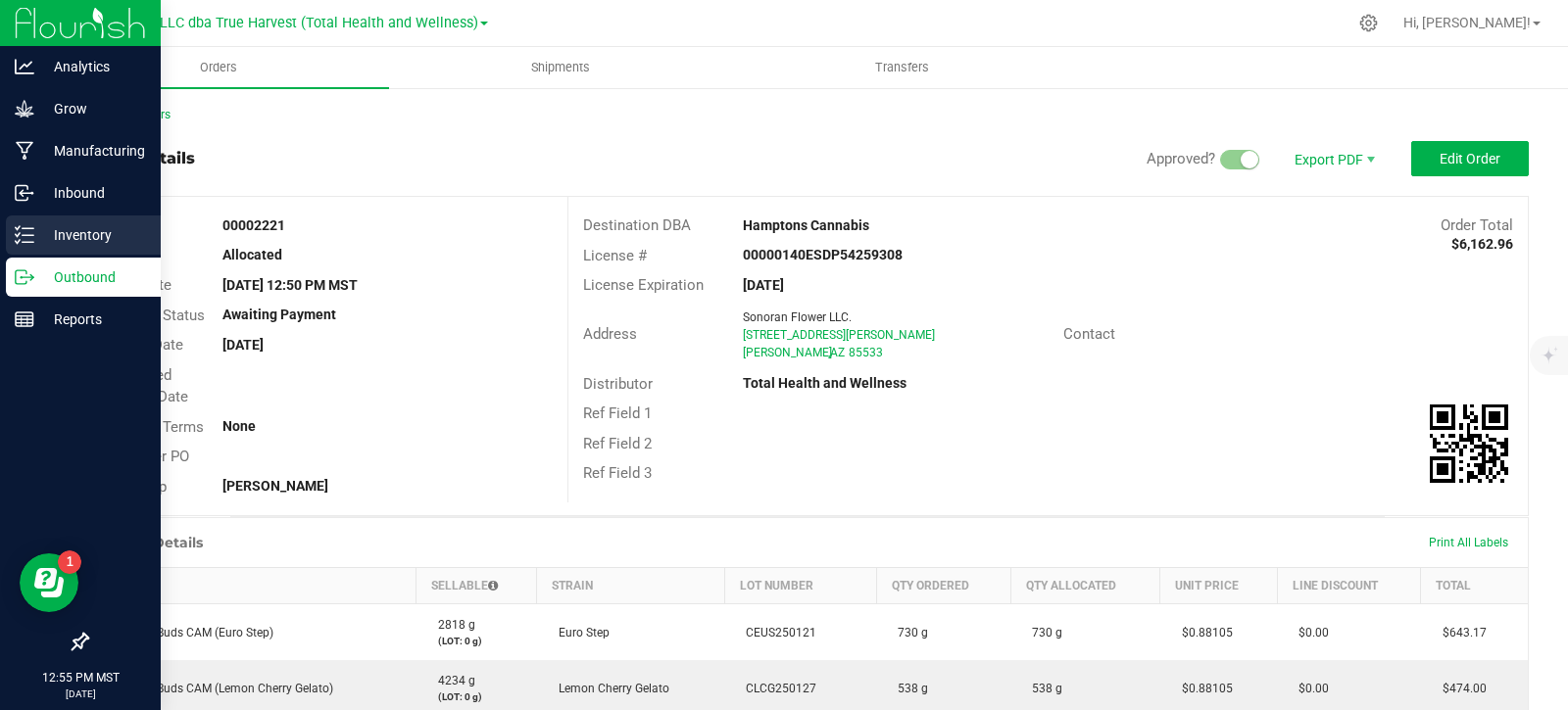 click 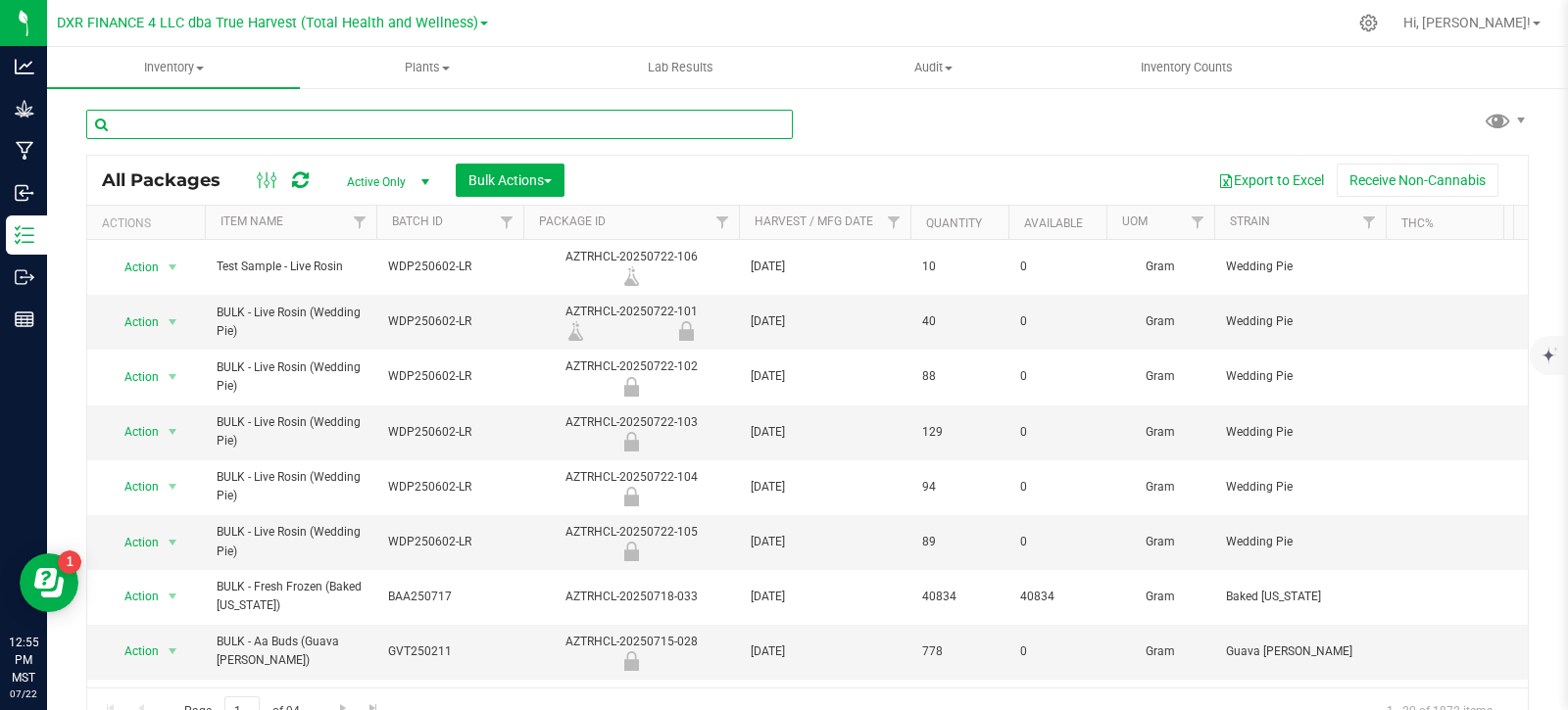 click at bounding box center (439, 124) 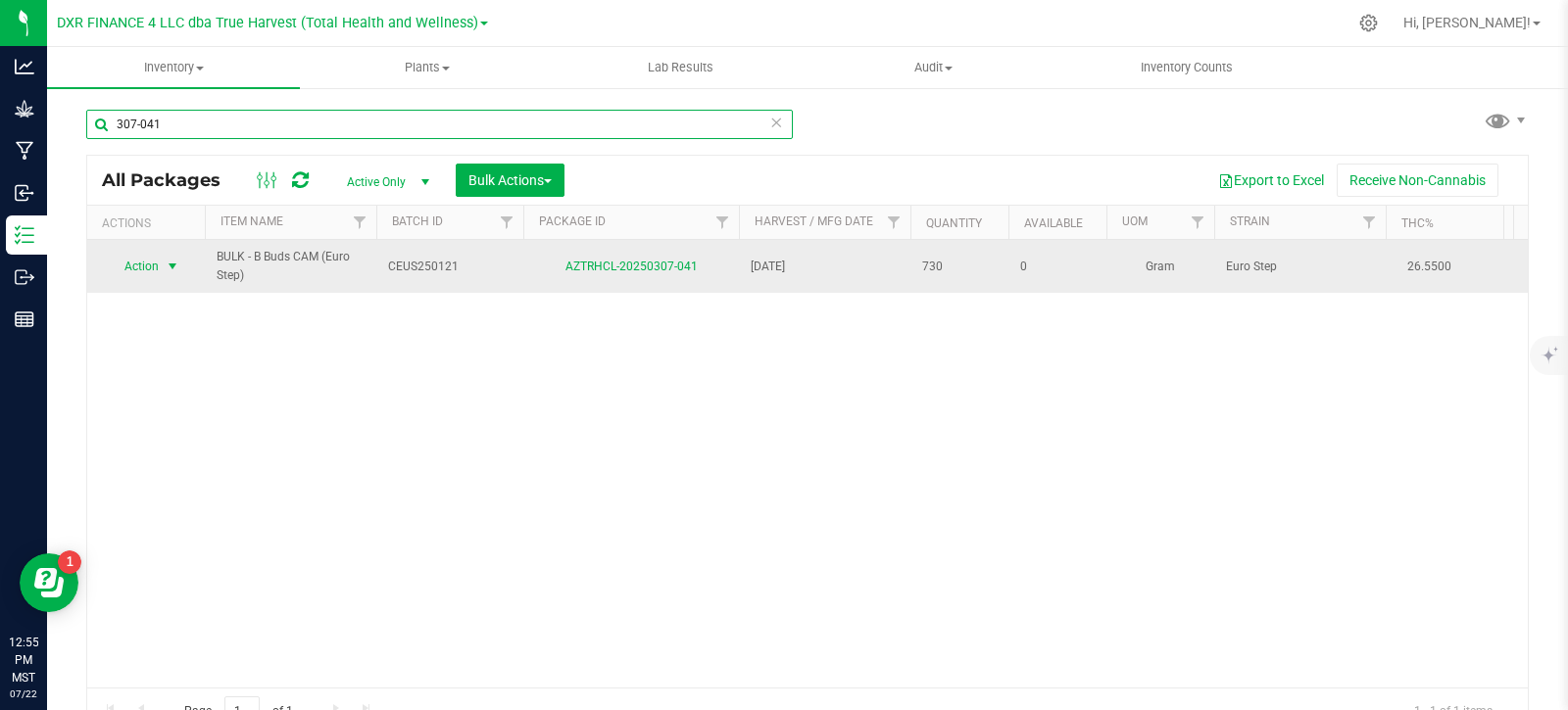 type on "307-041" 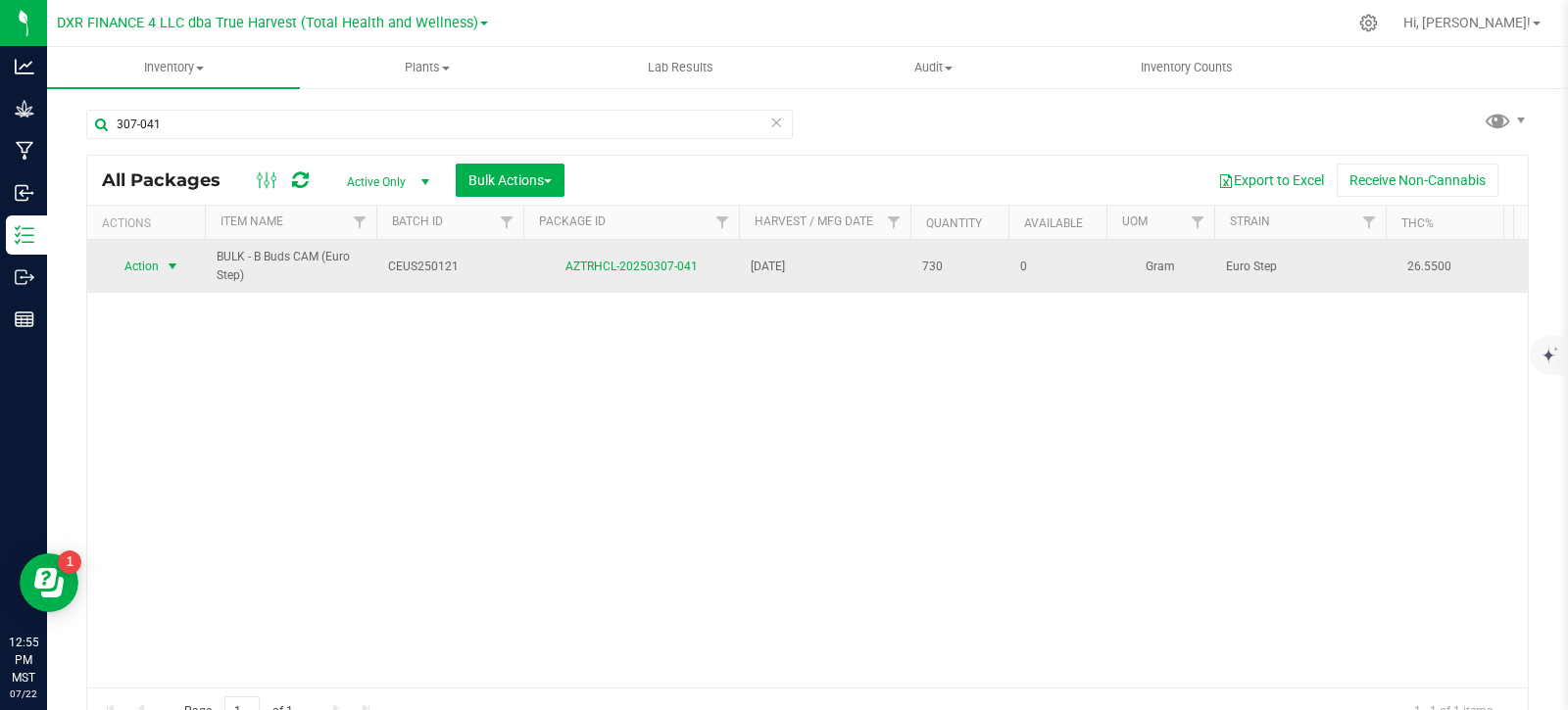 click at bounding box center (172, 266) 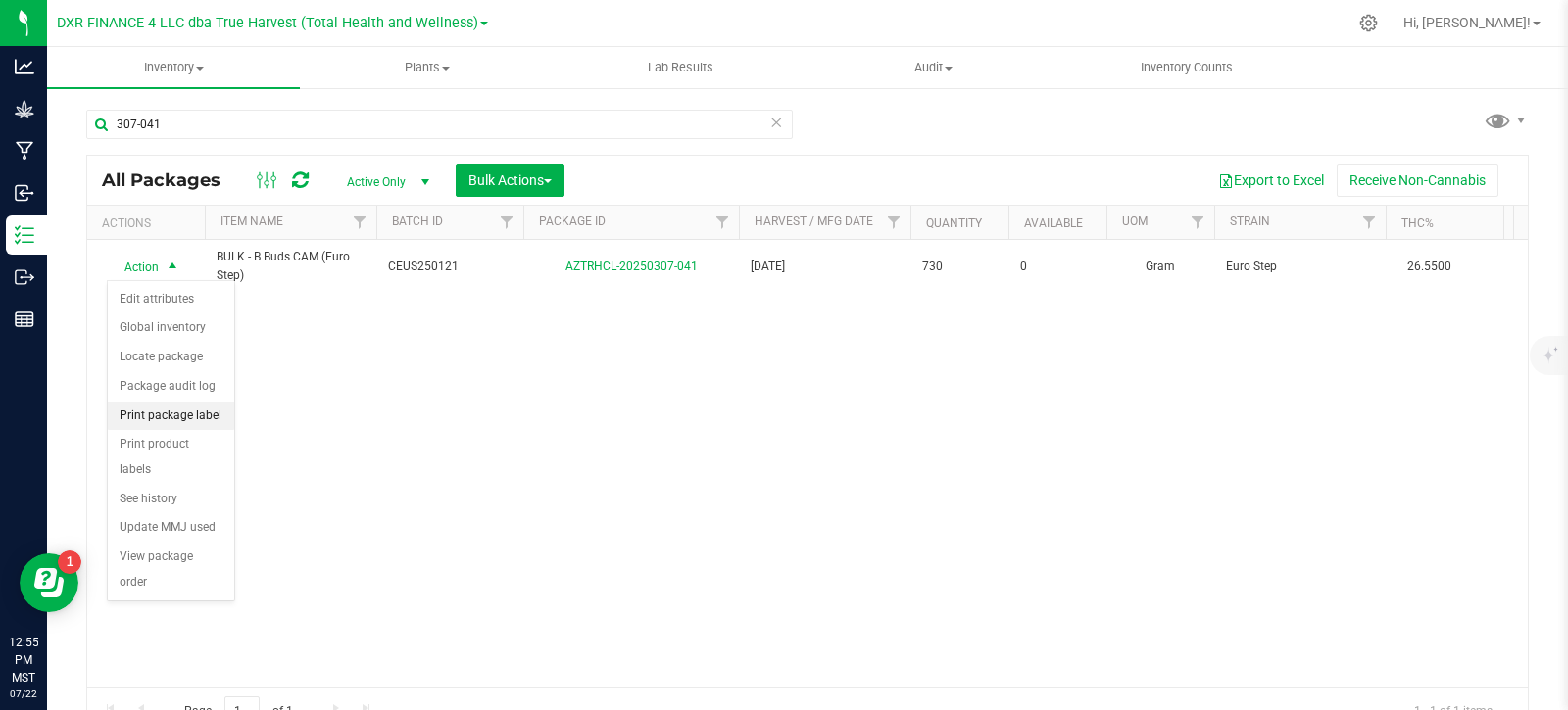 click on "Print package label" at bounding box center [171, 416] 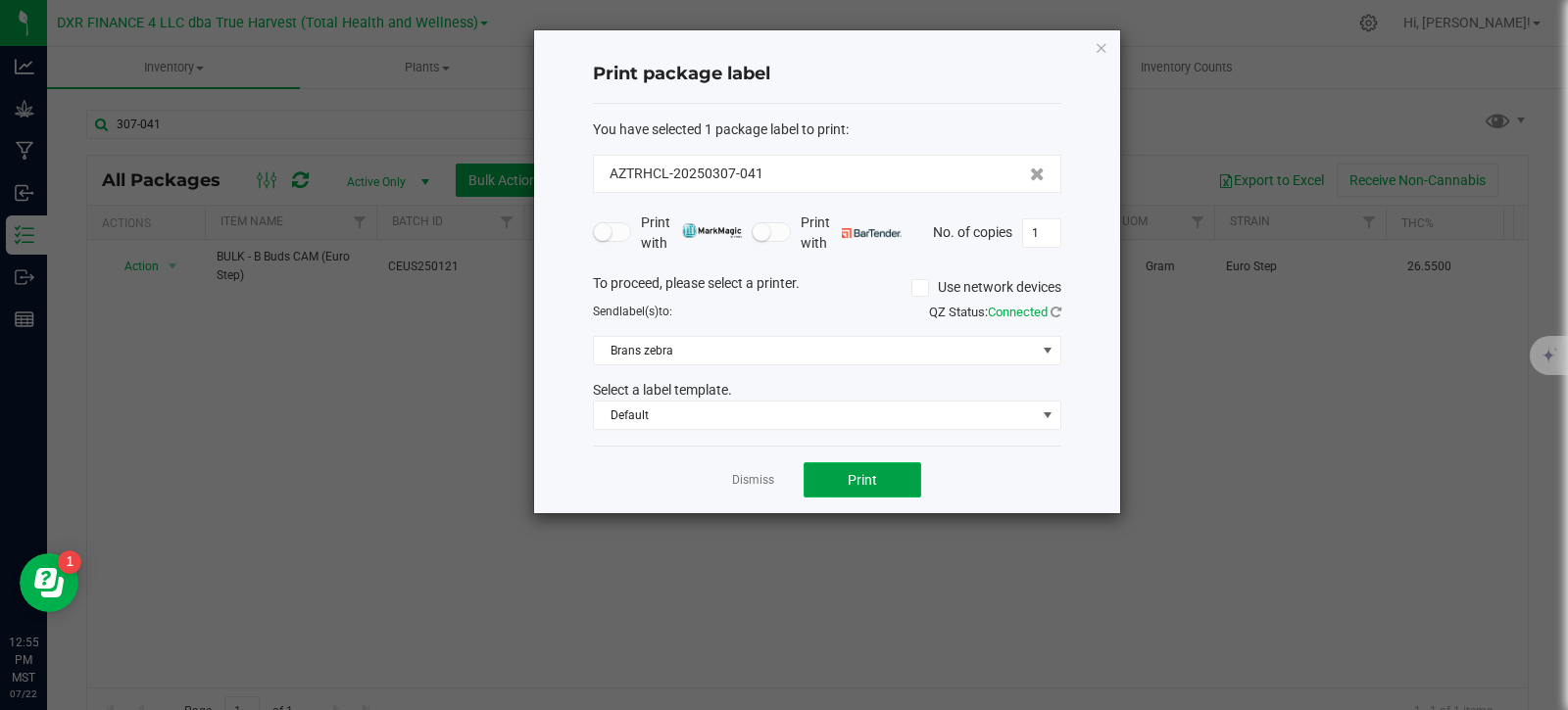 click on "Print" 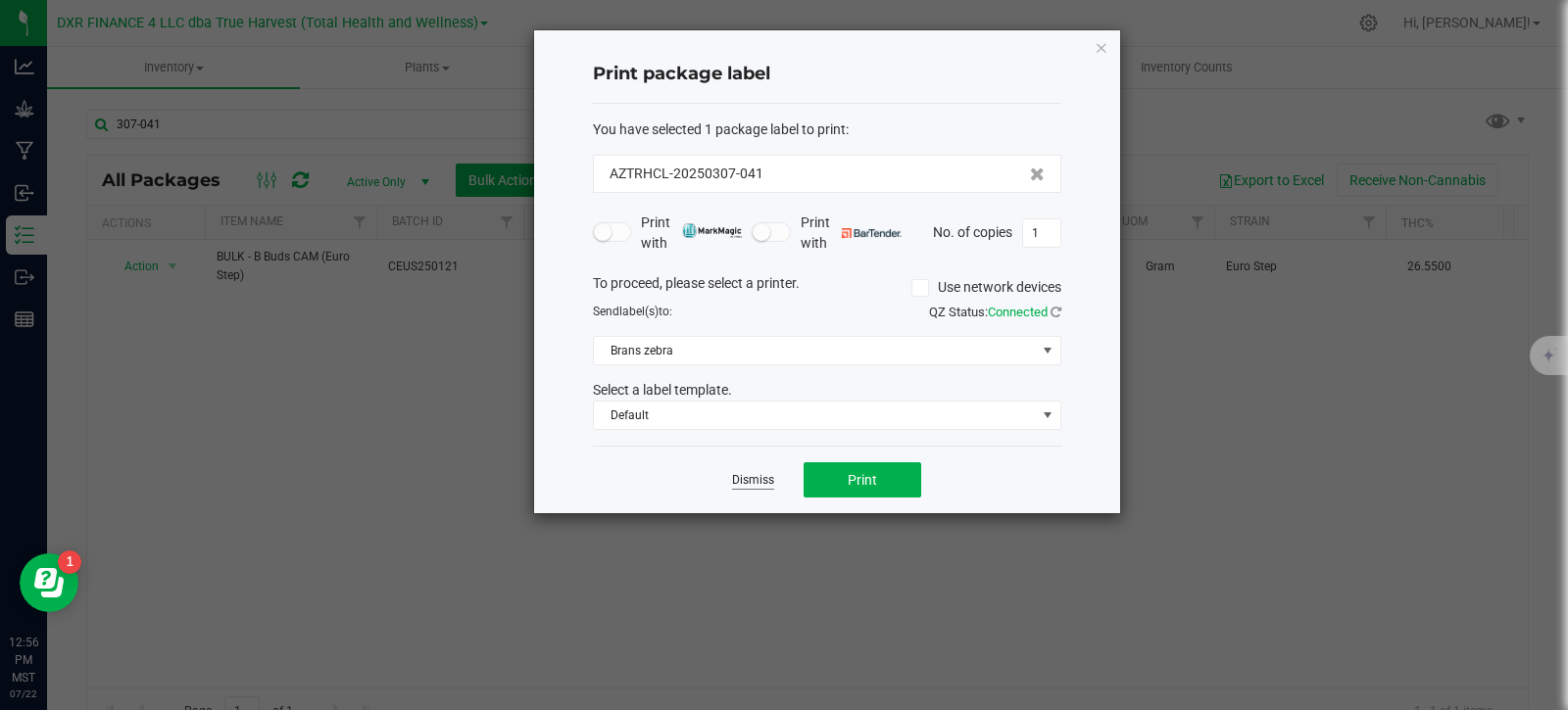 click on "Dismiss" 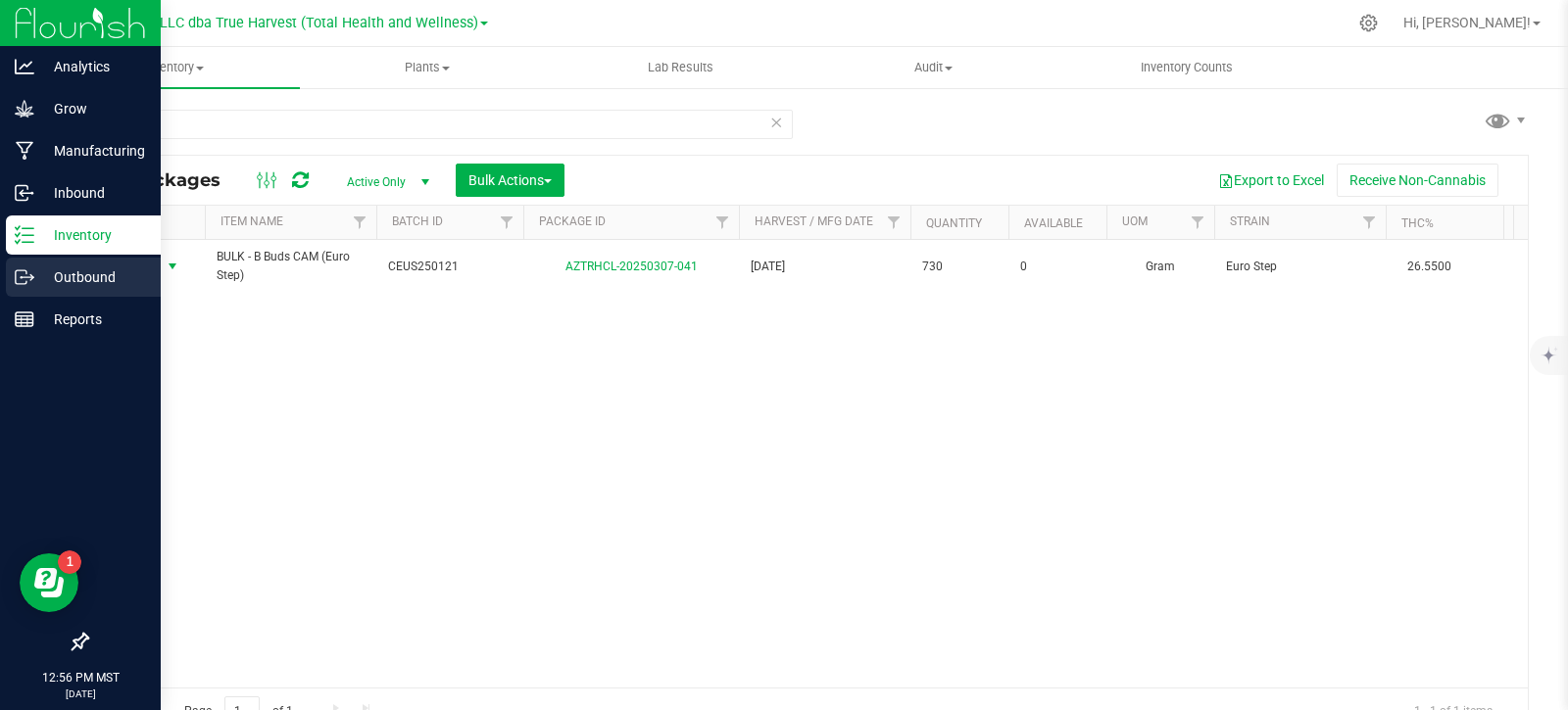 click 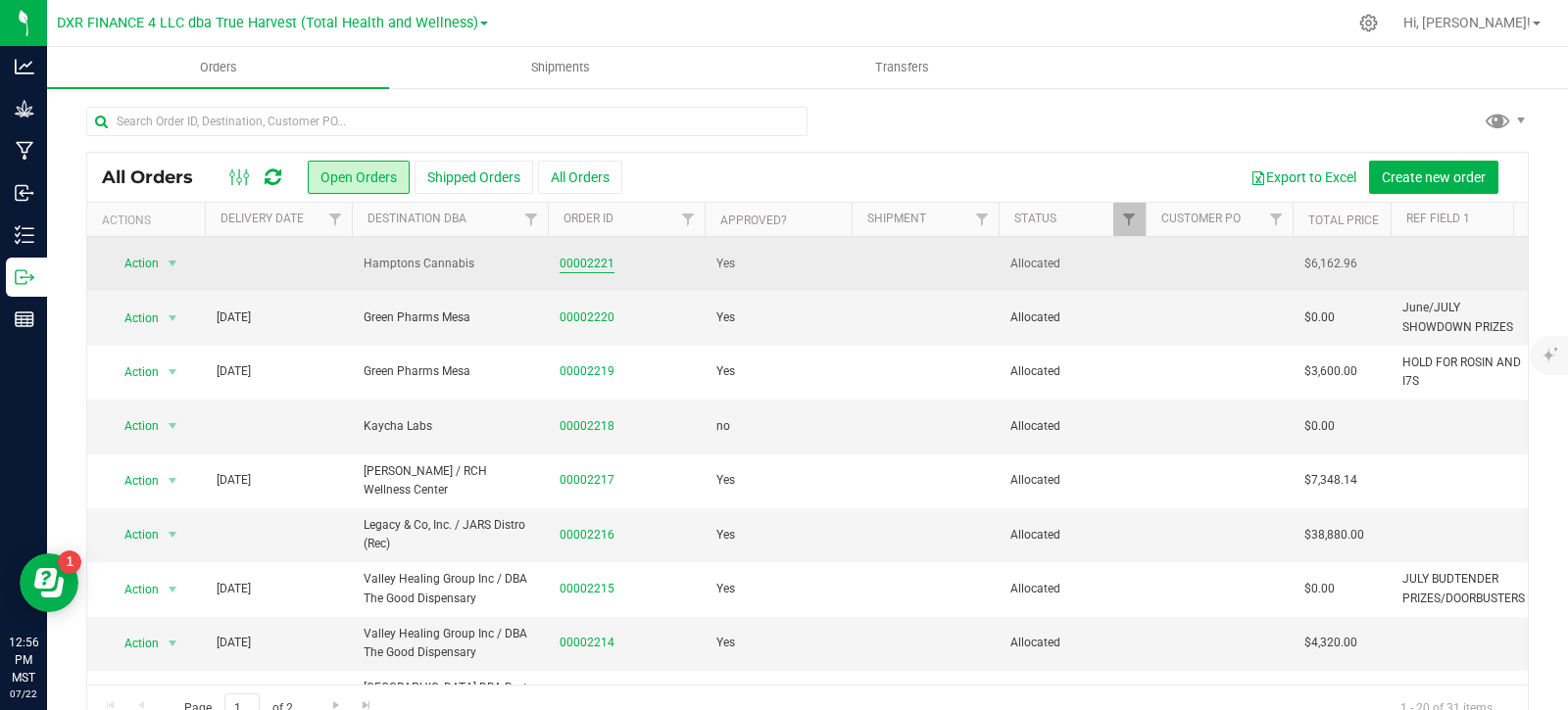 click on "00002221" at bounding box center (587, 263) 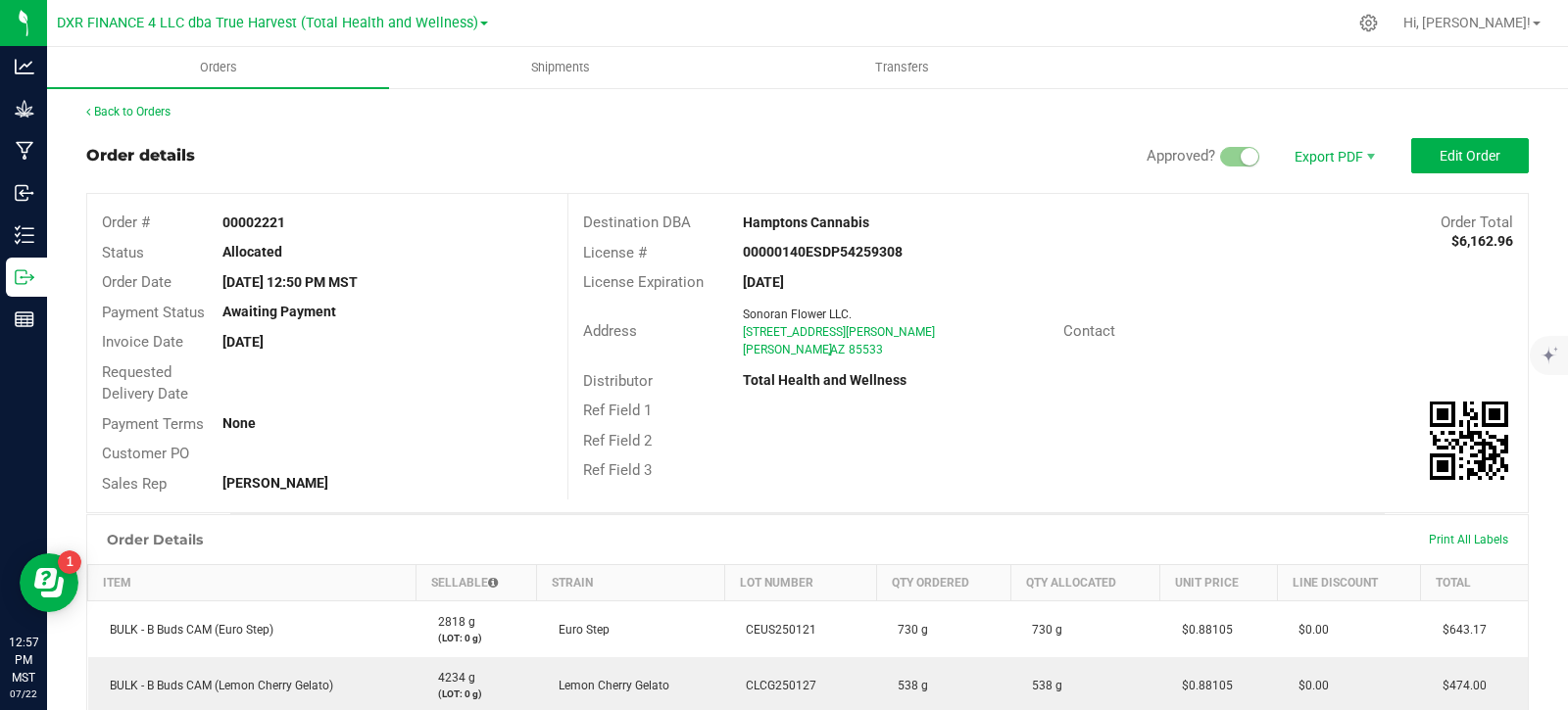 scroll, scrollTop: 0, scrollLeft: 0, axis: both 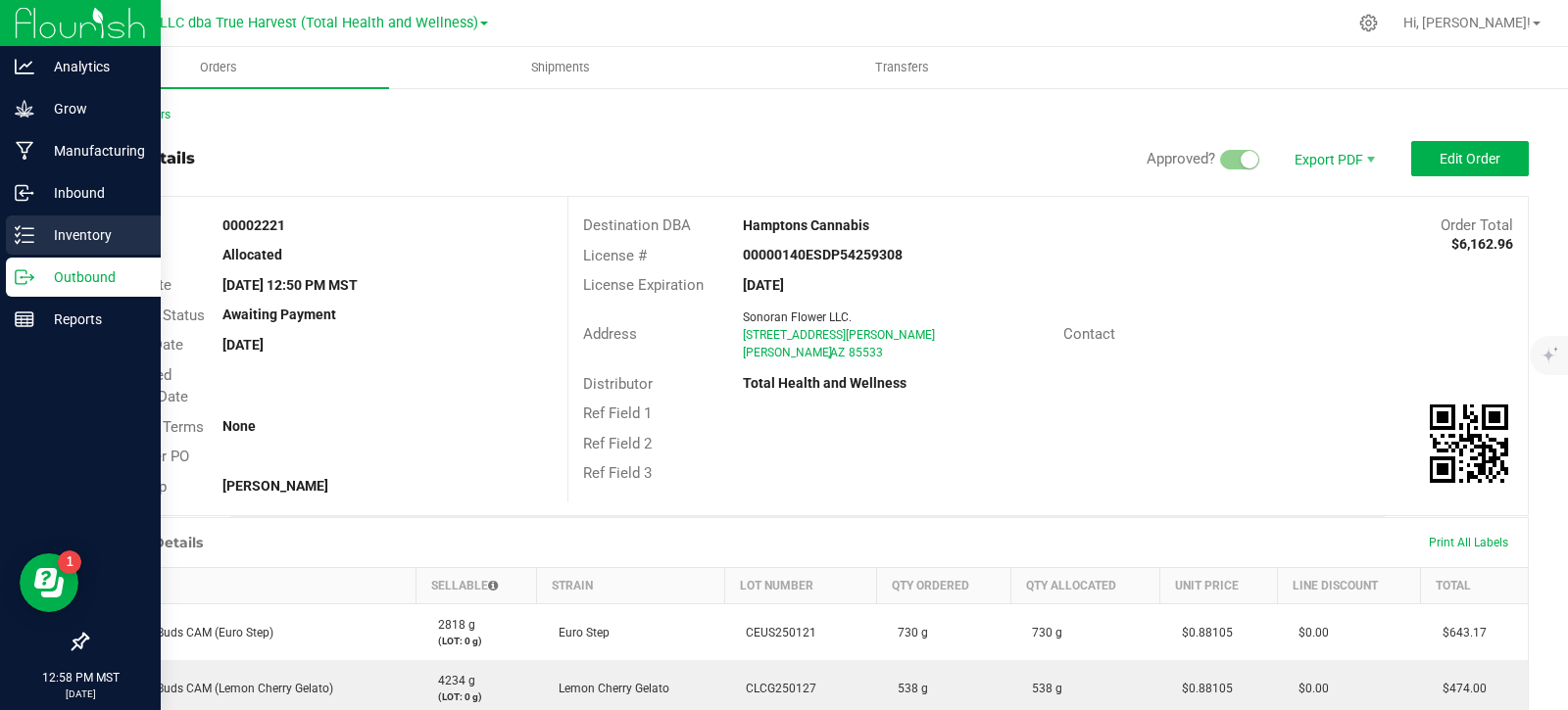 click 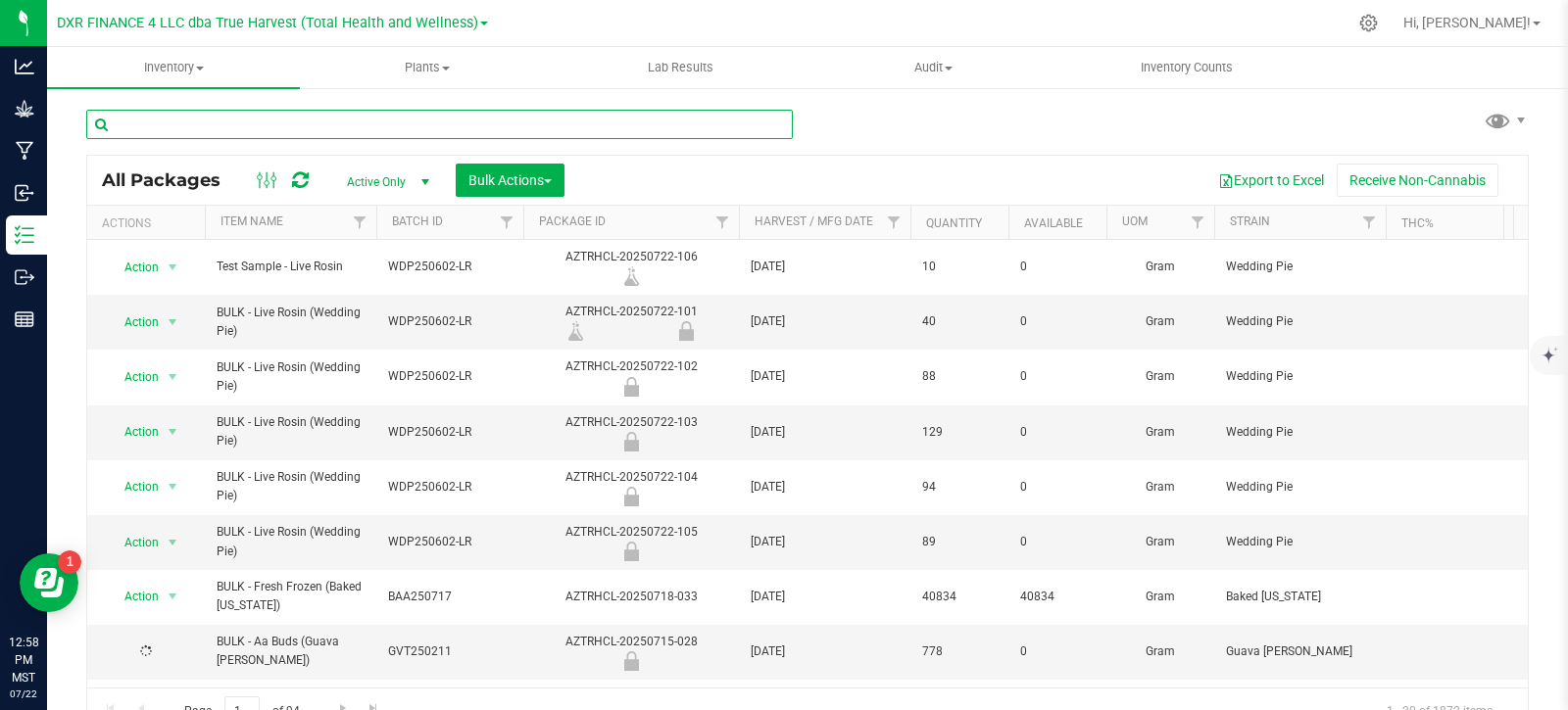 click at bounding box center (439, 124) 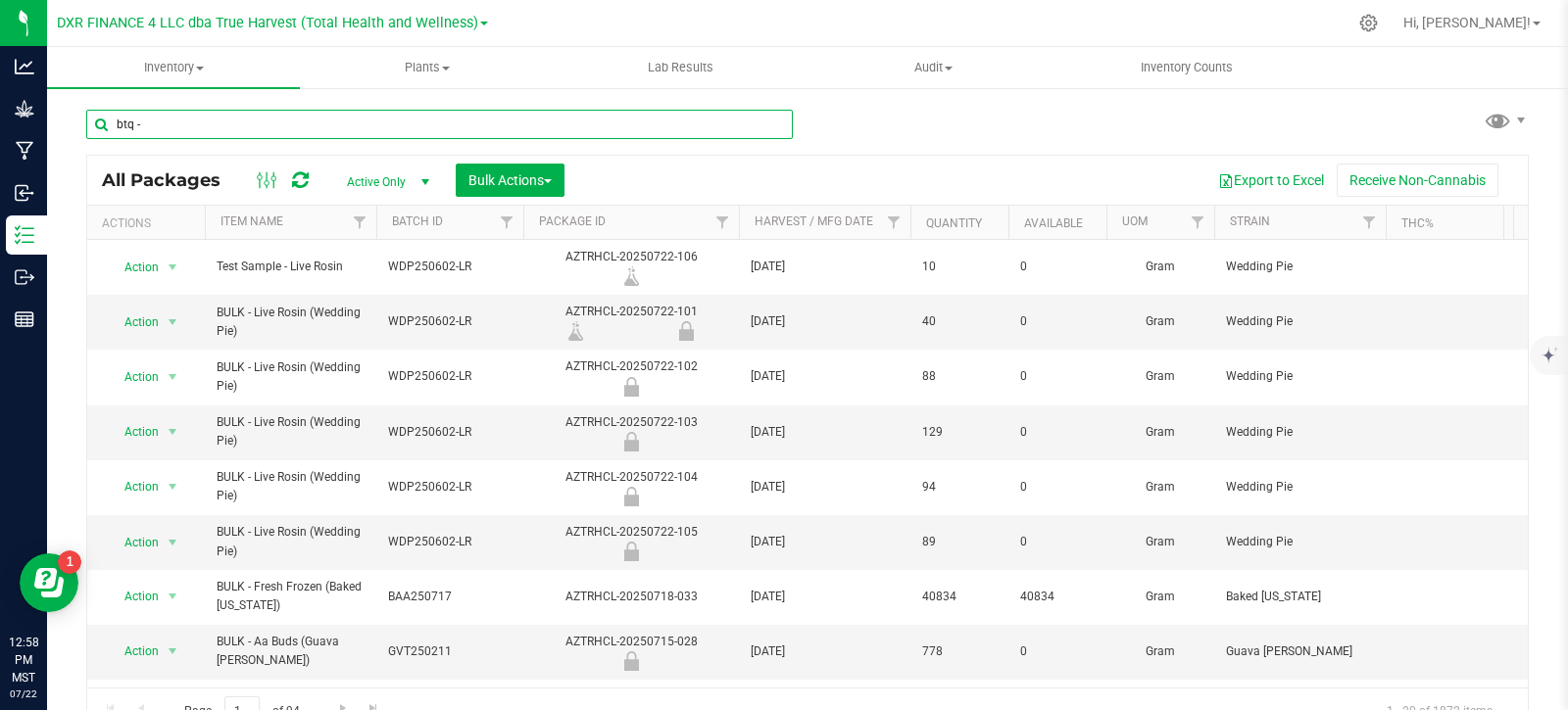 type on "btq -" 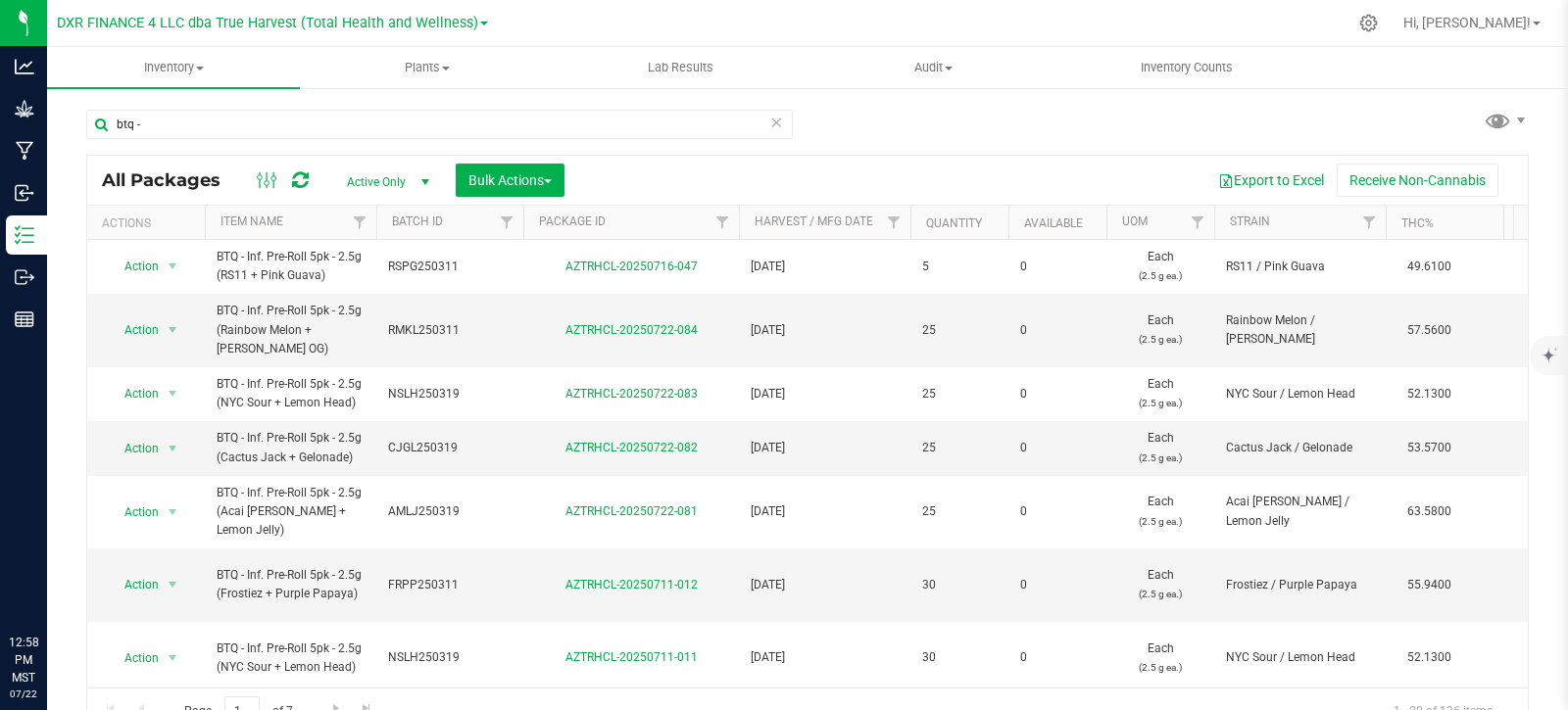 scroll, scrollTop: 0, scrollLeft: 0, axis: both 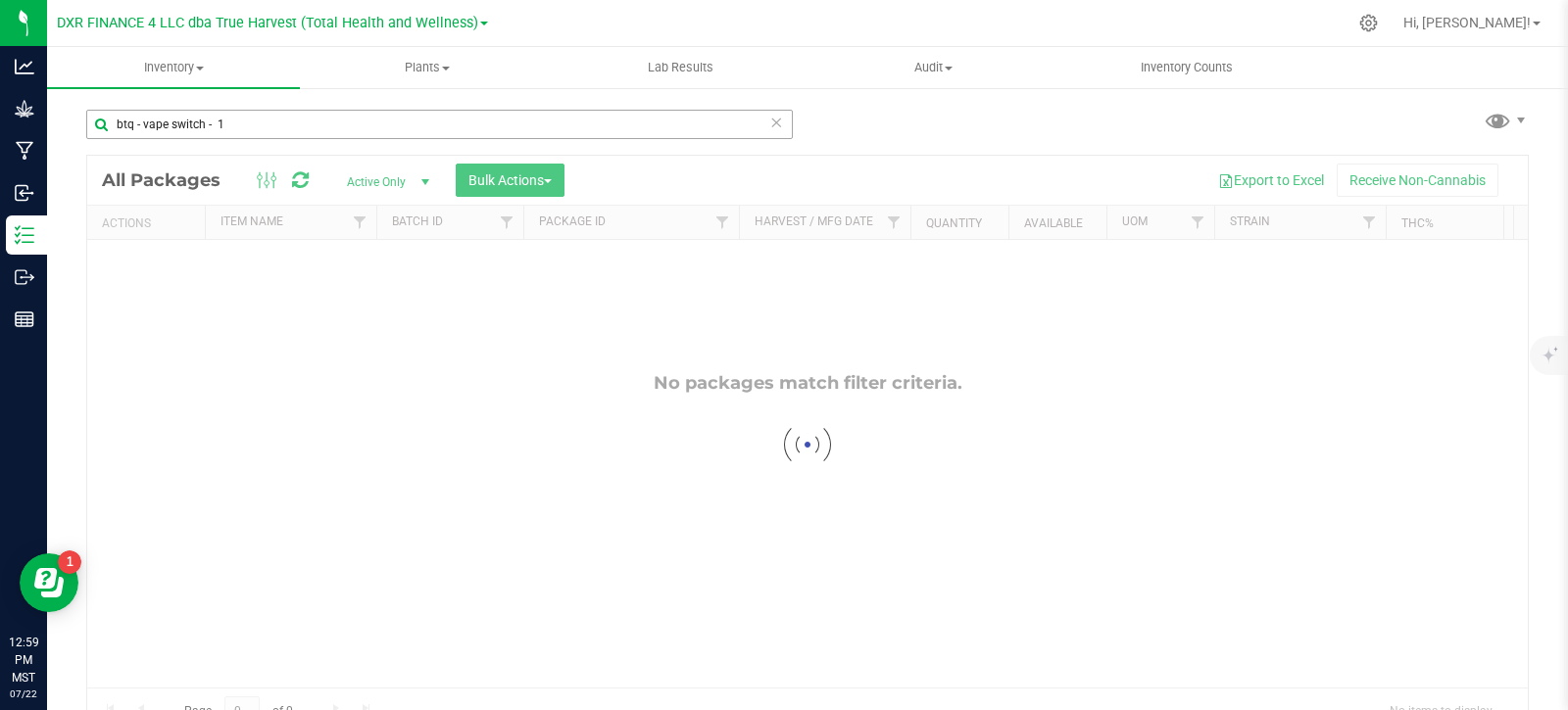 click on "btq - vape switch -  1" at bounding box center [439, 124] 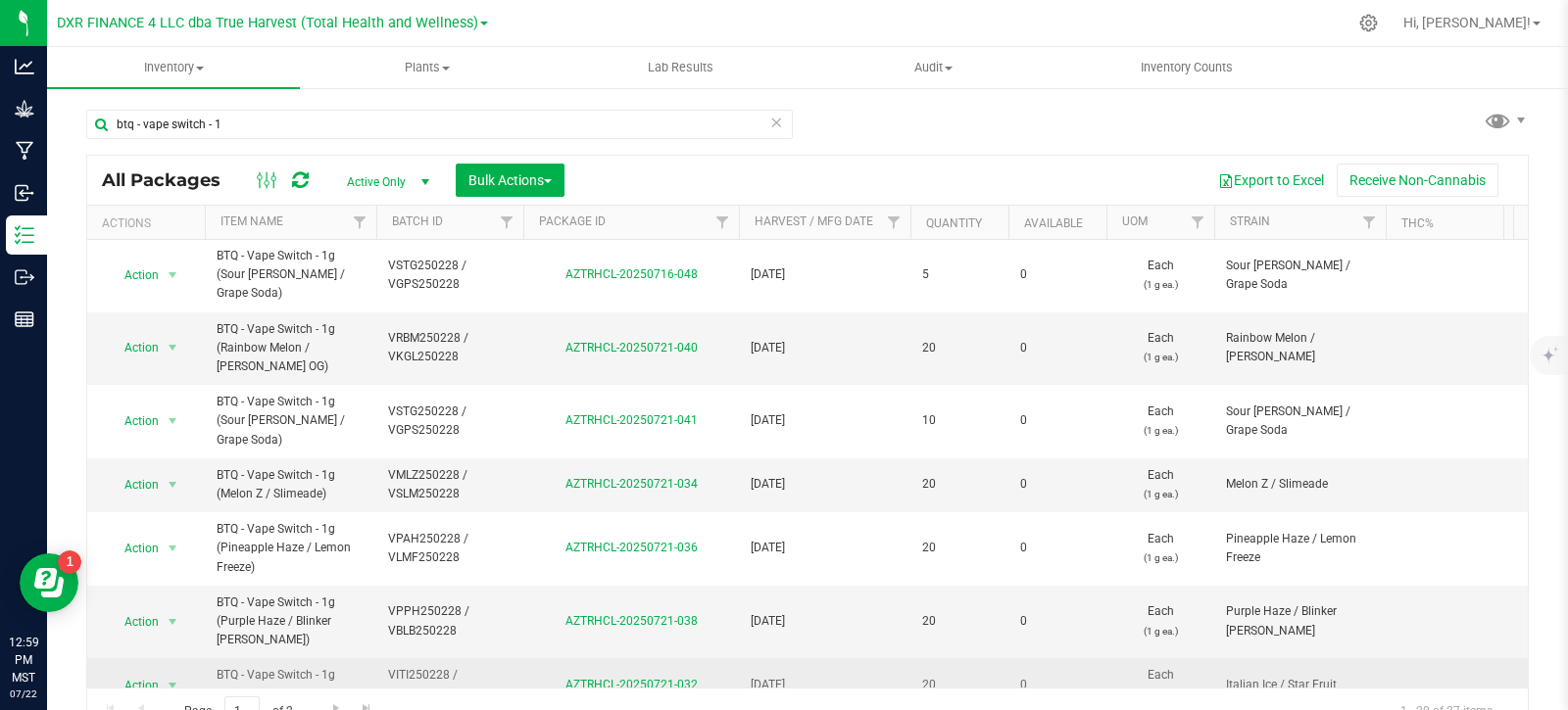 scroll, scrollTop: 0, scrollLeft: 0, axis: both 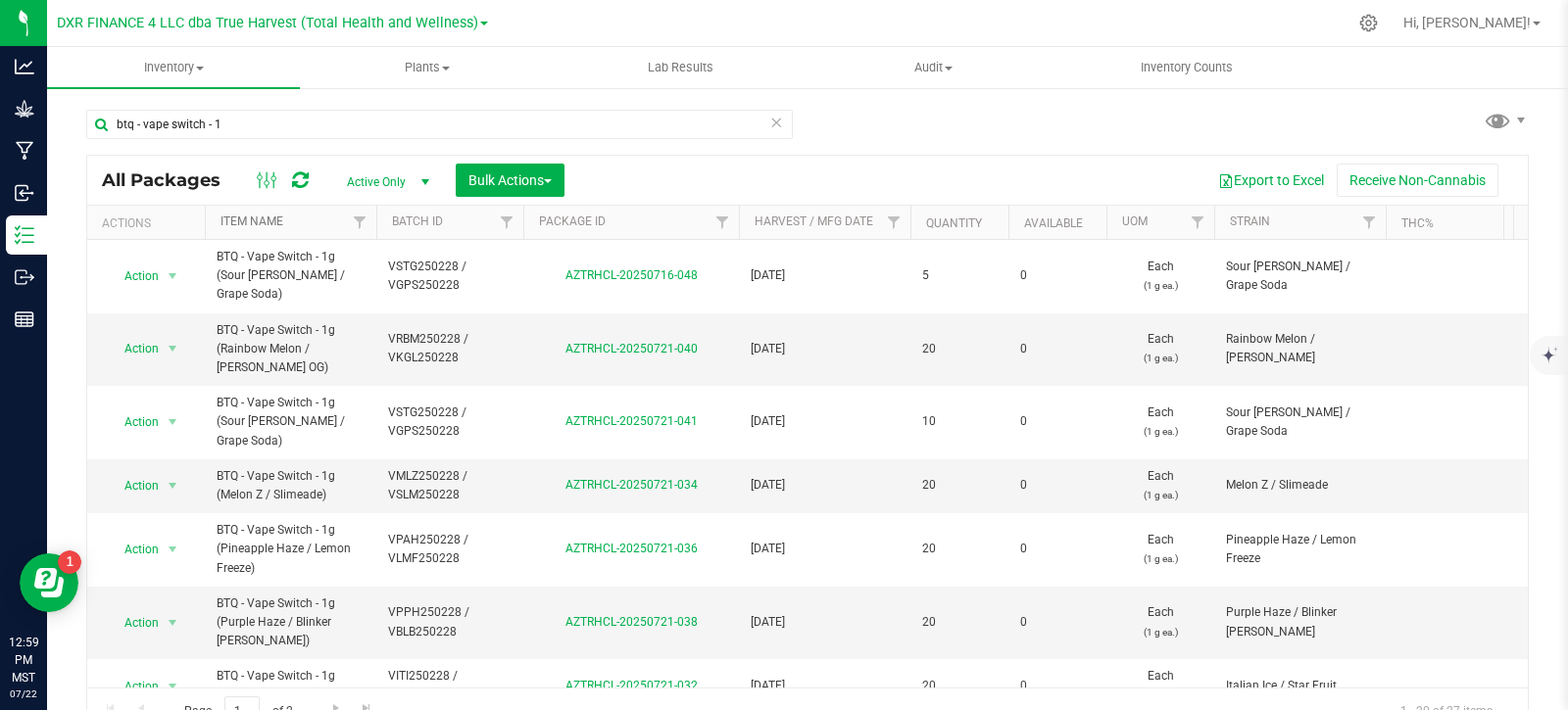 click on "Item Name" at bounding box center (252, 221) 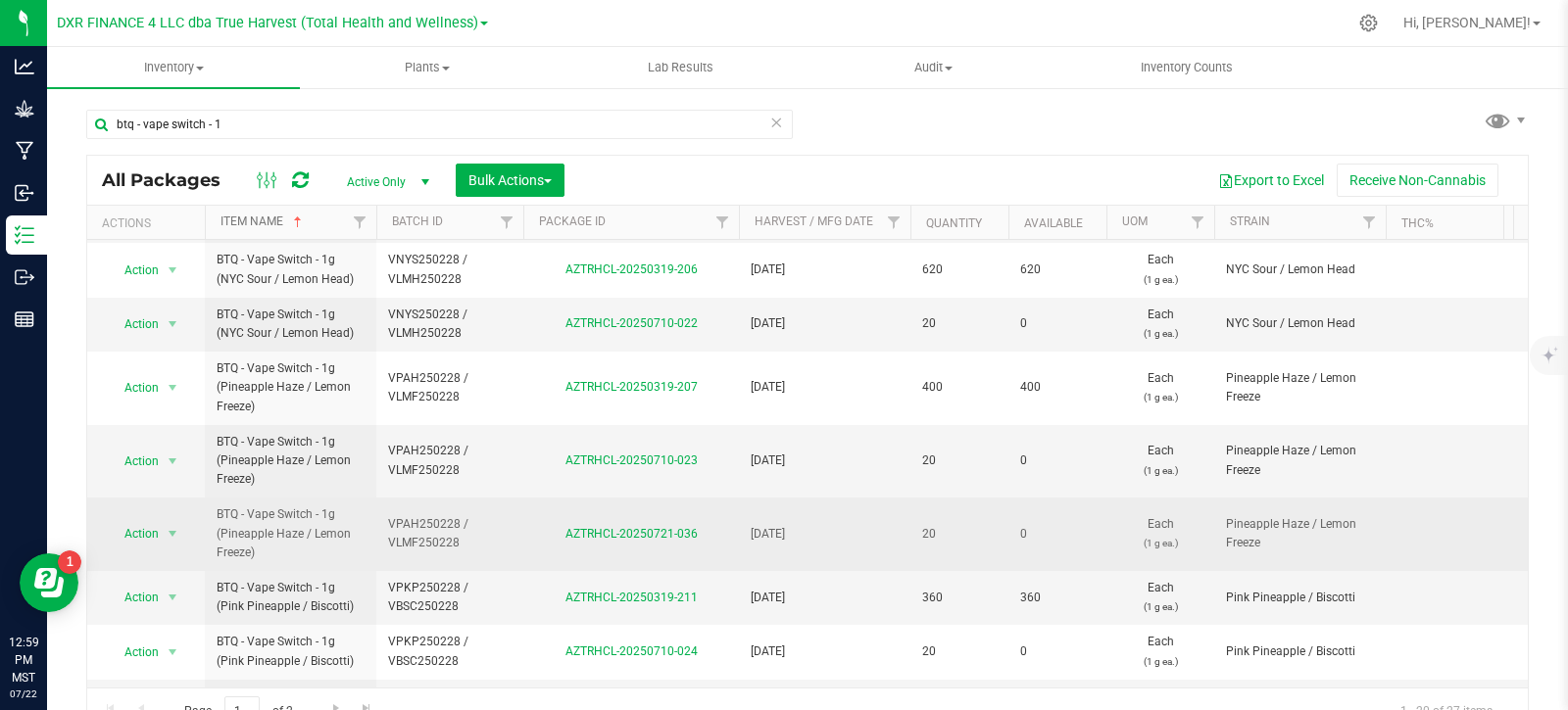 scroll, scrollTop: 708, scrollLeft: 0, axis: vertical 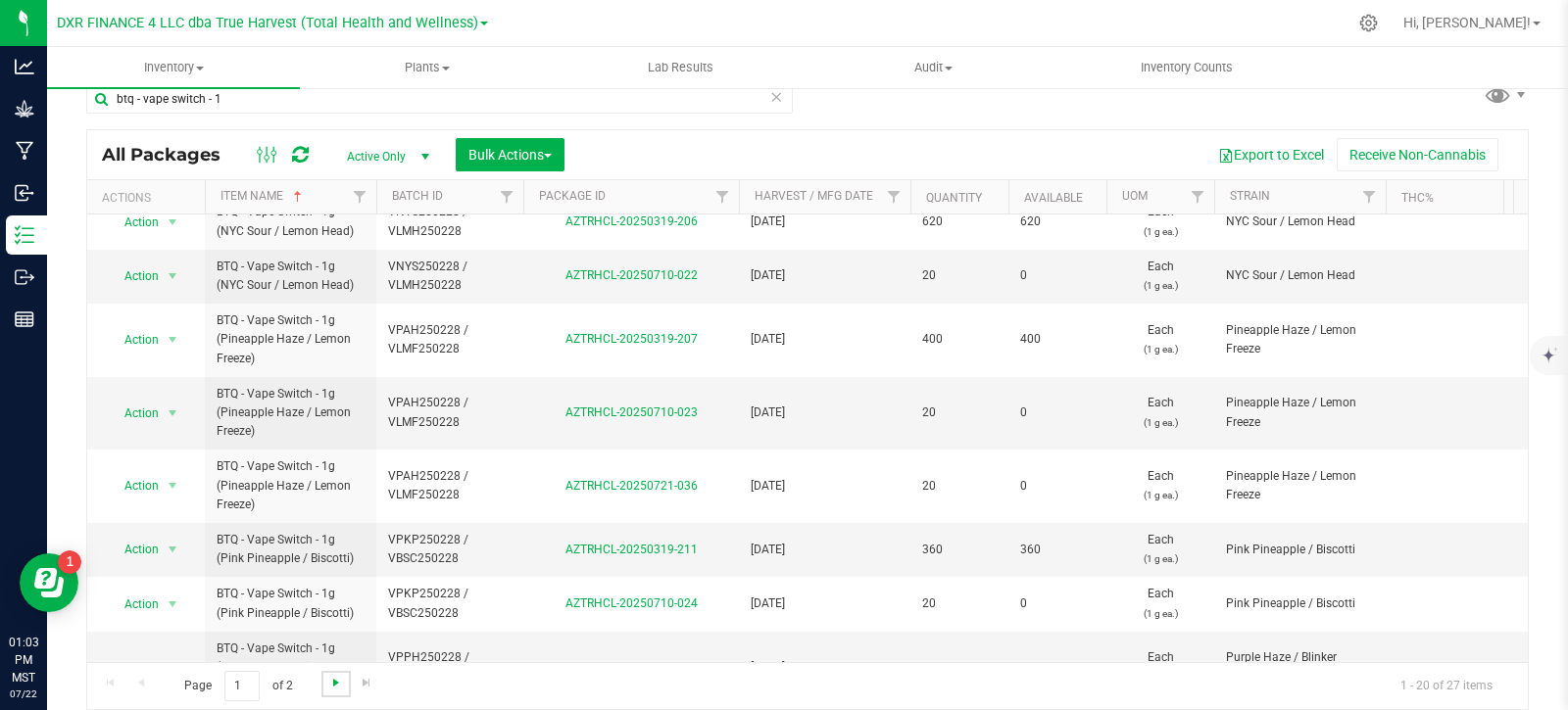 click at bounding box center [336, 683] 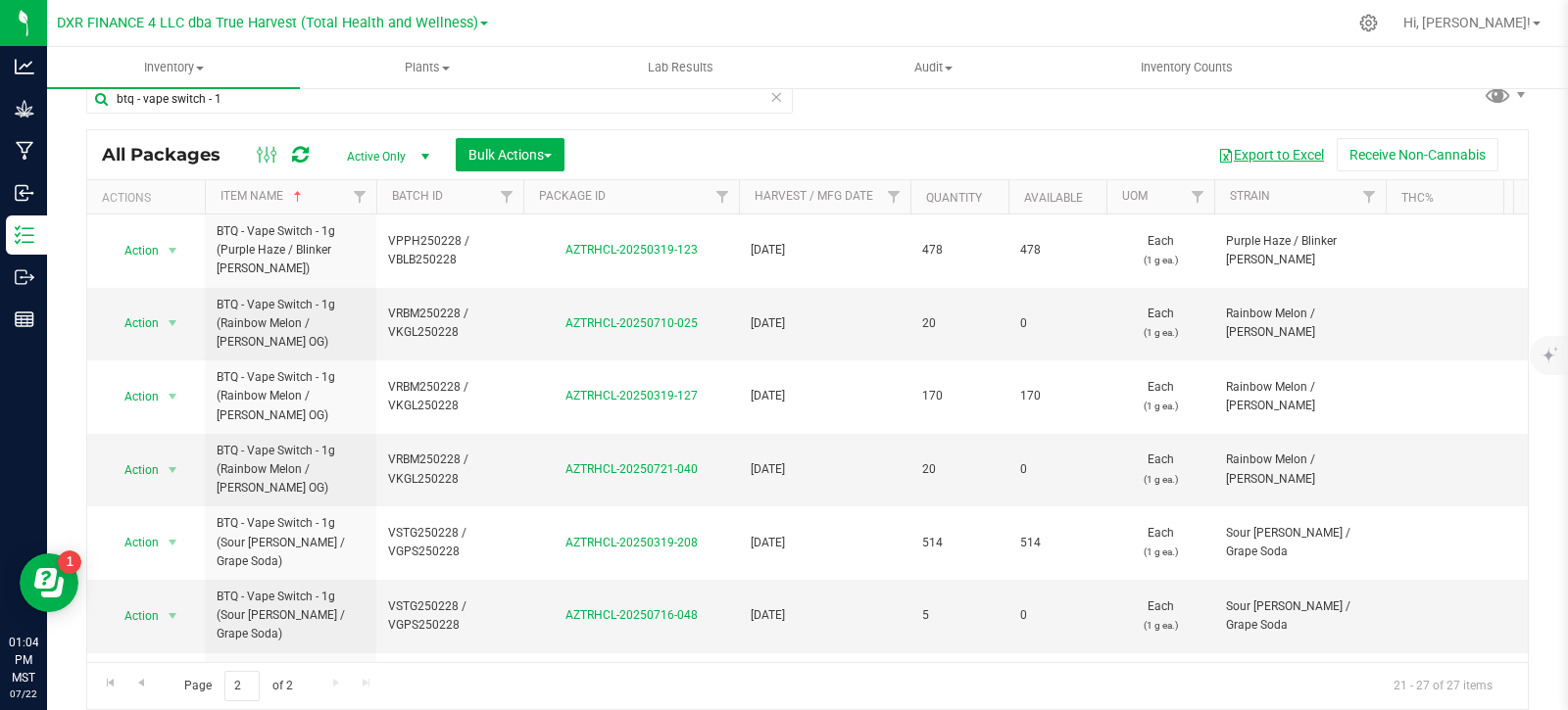 click on "Export to Excel" at bounding box center (1271, 155) 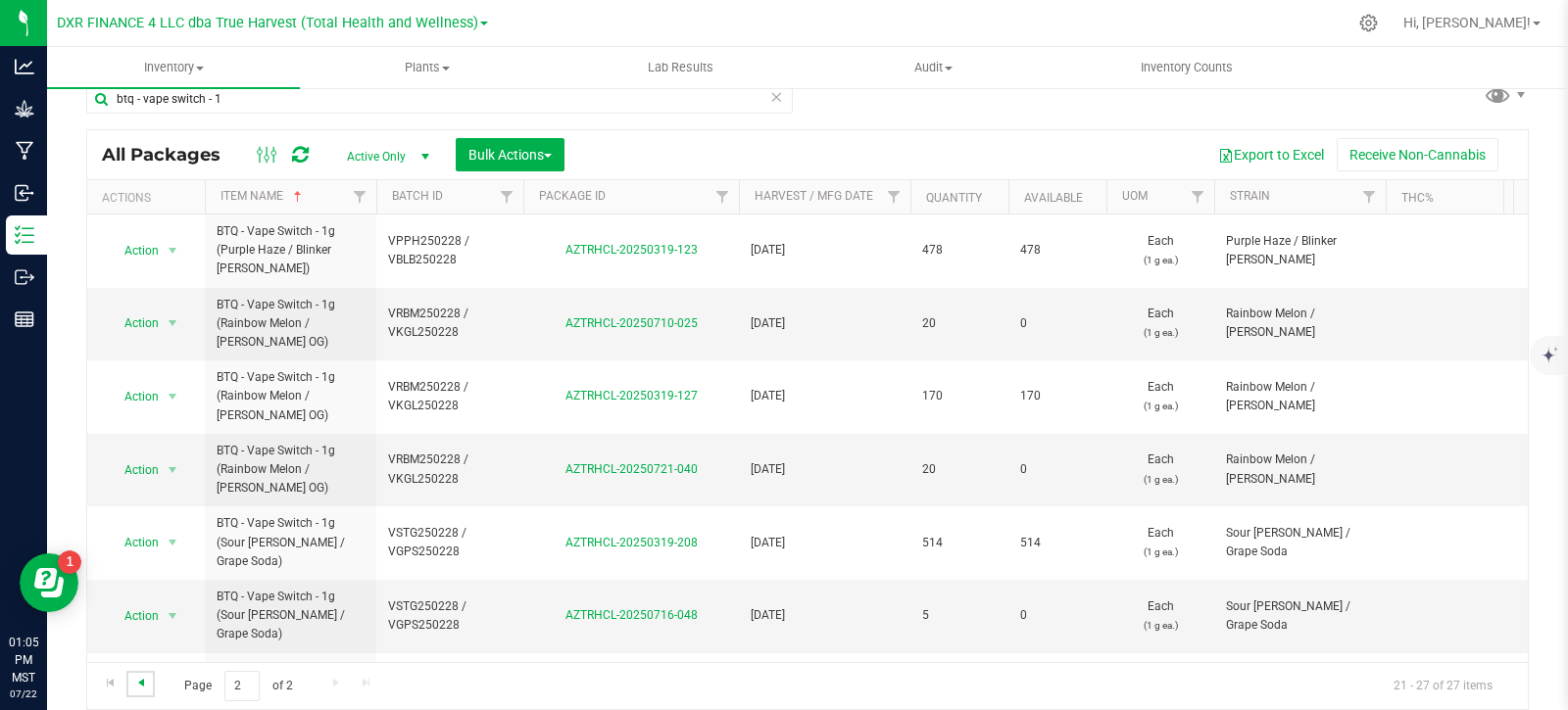 click at bounding box center [141, 683] 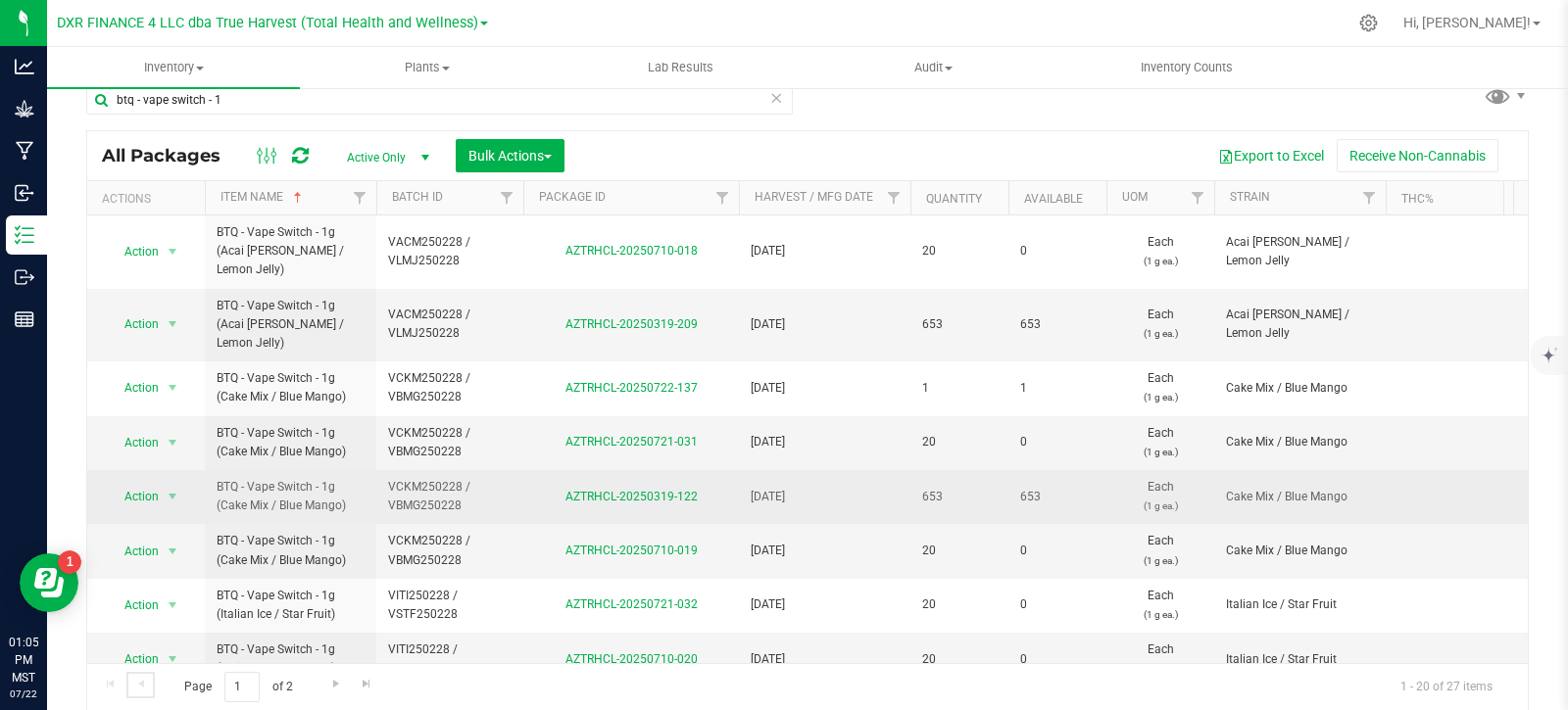 scroll, scrollTop: 25, scrollLeft: 0, axis: vertical 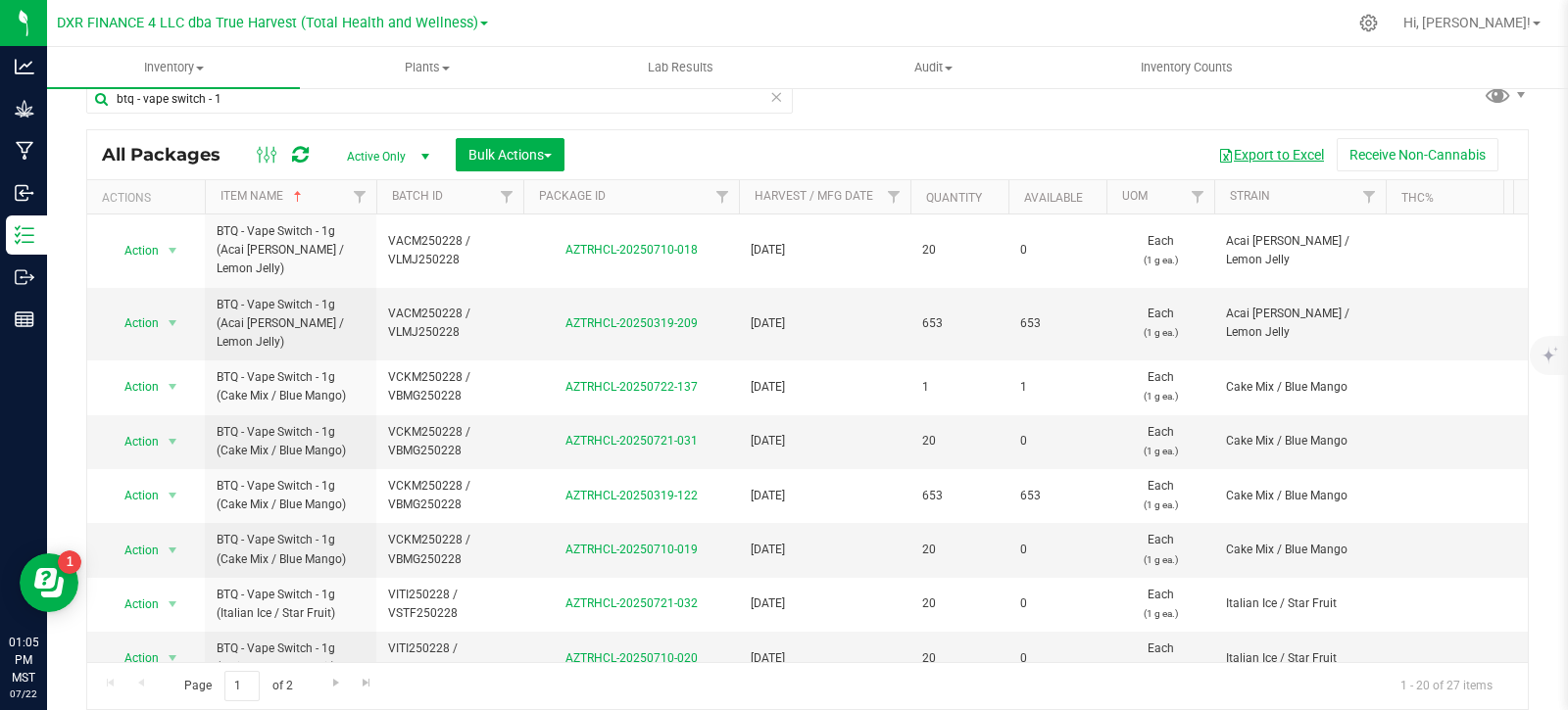 click on "Export to Excel" at bounding box center (1271, 155) 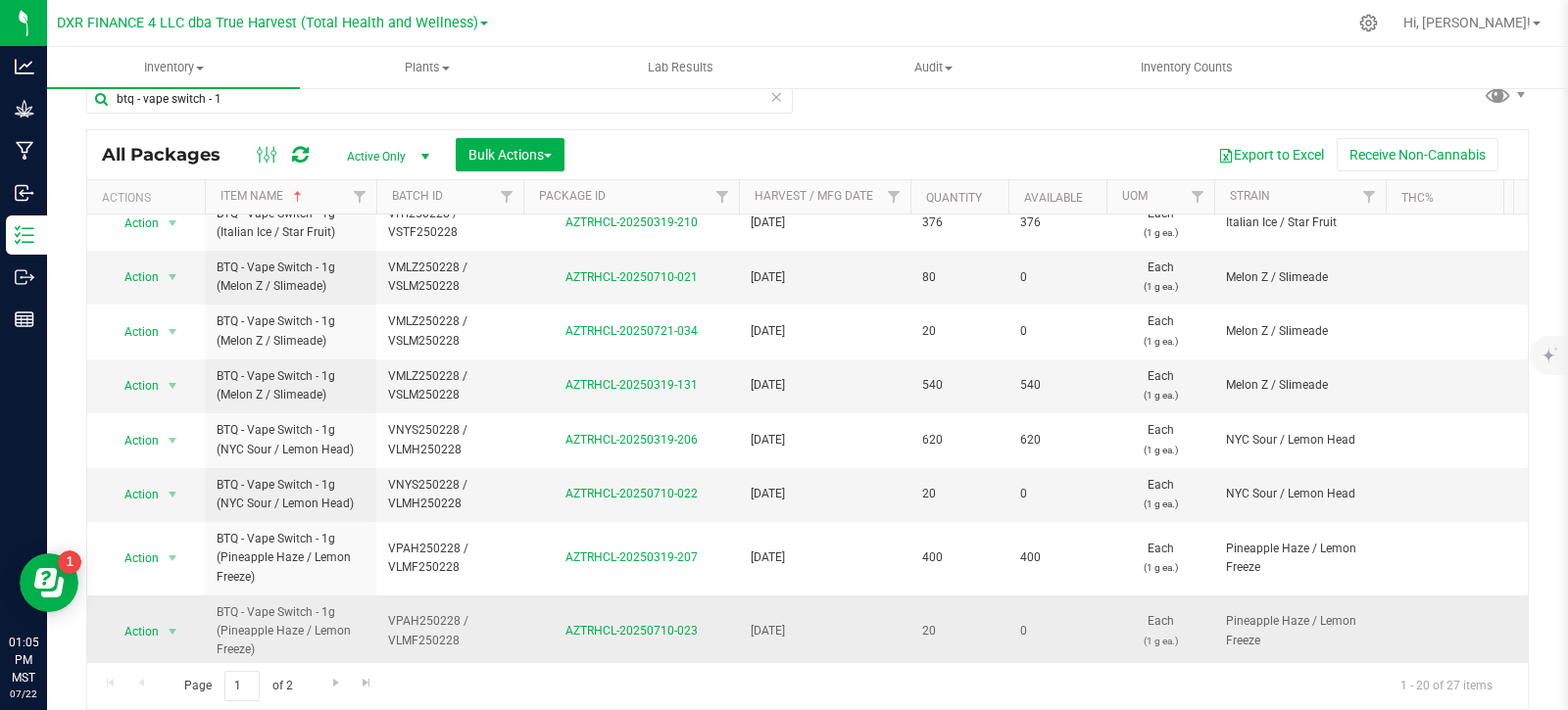 scroll, scrollTop: 708, scrollLeft: 0, axis: vertical 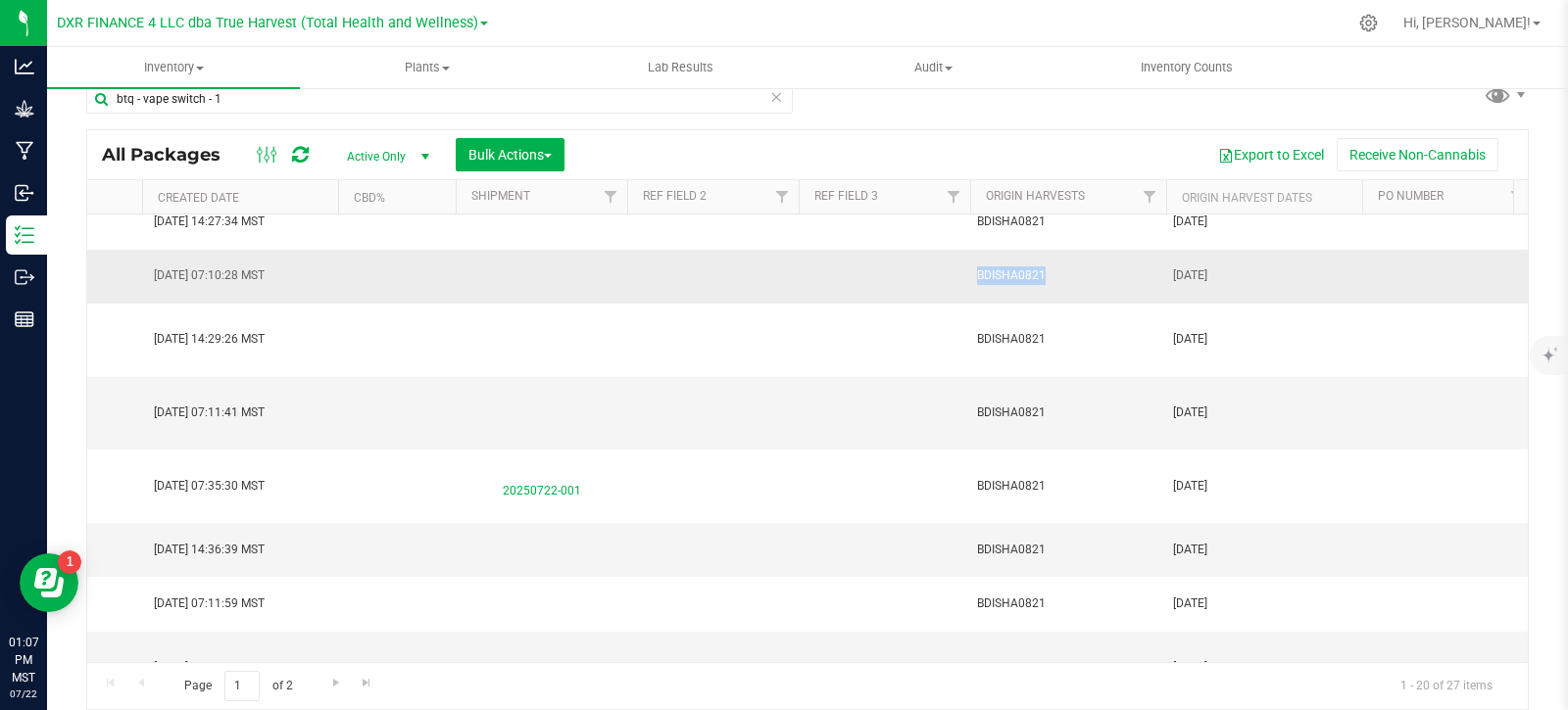 drag, startPoint x: 1049, startPoint y: 241, endPoint x: 976, endPoint y: 238, distance: 73.06162 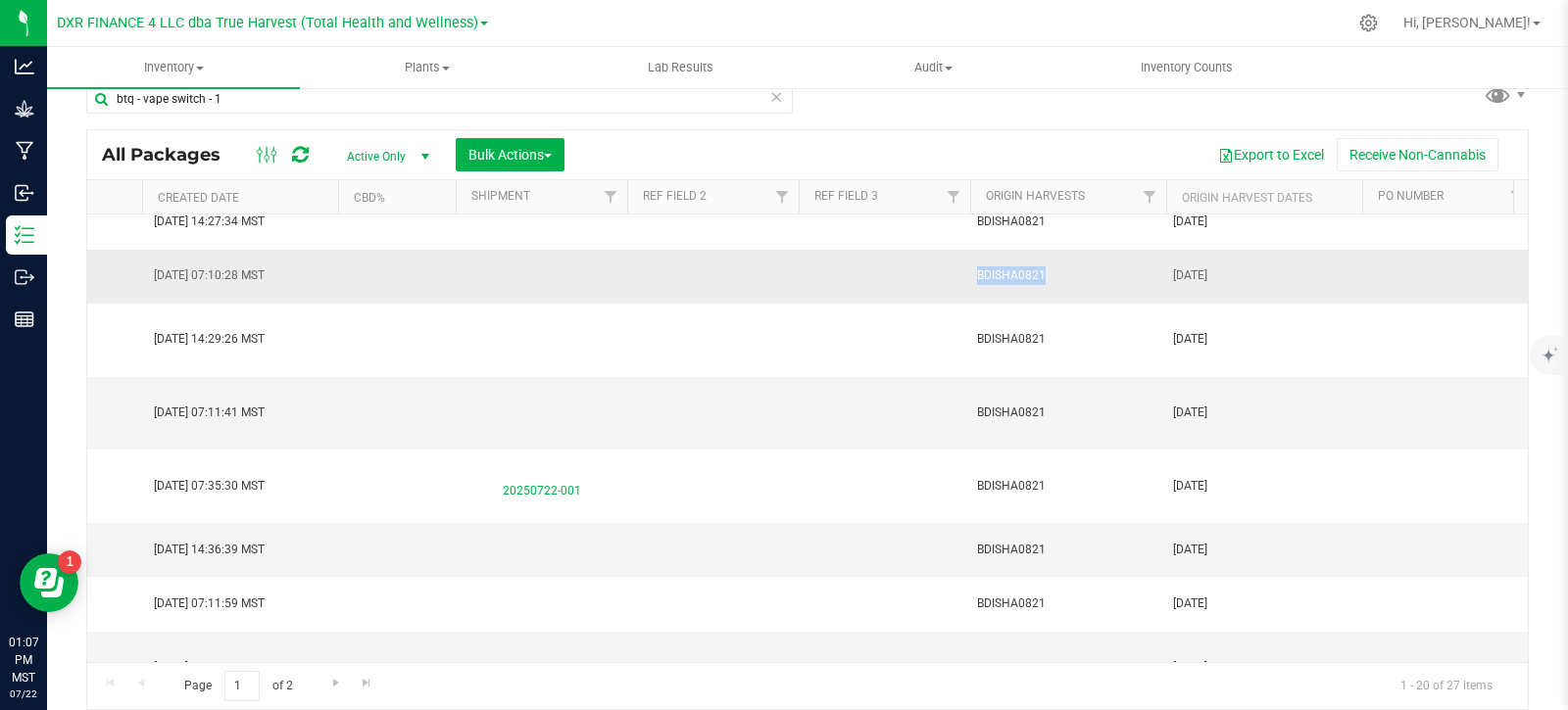 click on "BDISHA0821" at bounding box center [1068, 275] 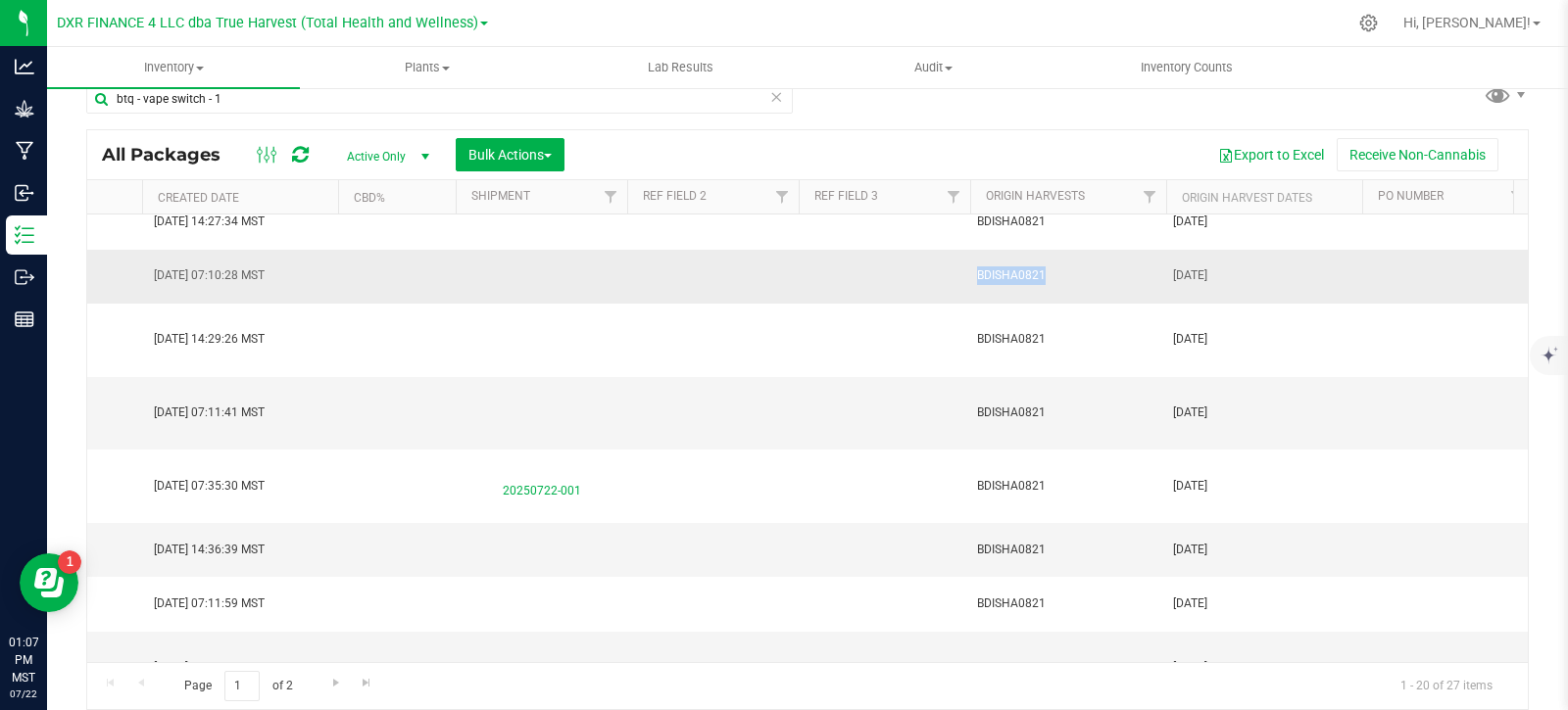 copy on "BDISHA0821" 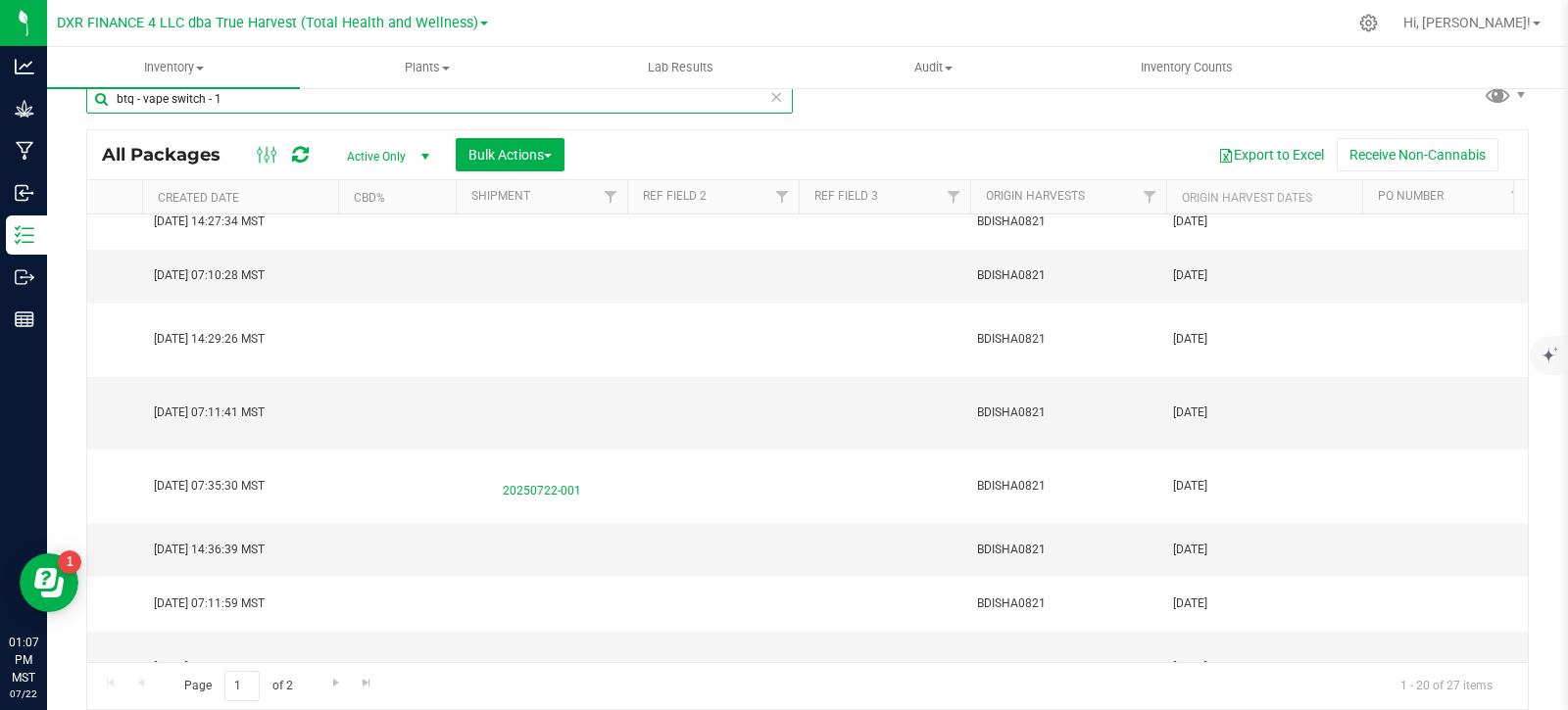 click on "btq - vape switch - 1" at bounding box center [439, 99] 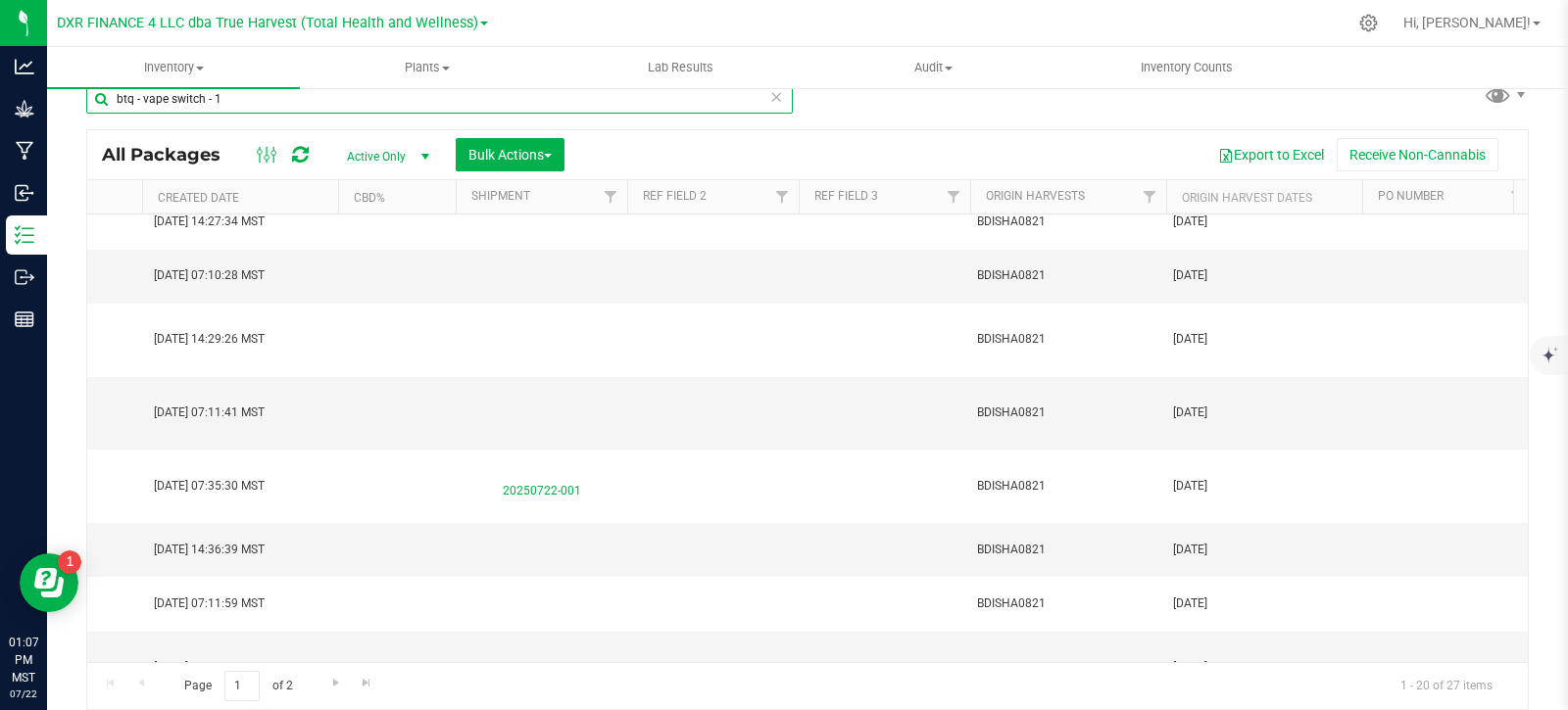 click on "btq - vape switch - 1" at bounding box center [439, 99] 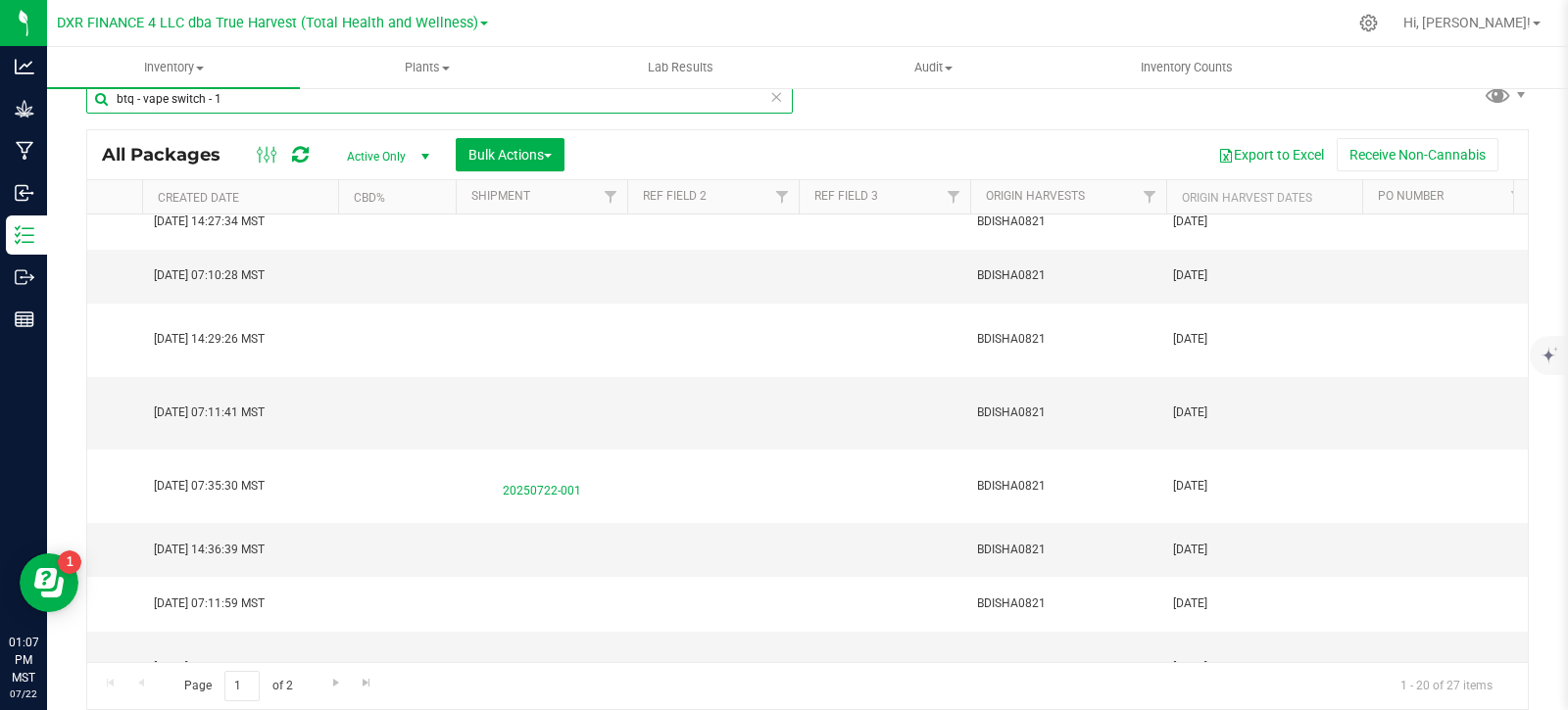 click on "btq - vape switch - 1" at bounding box center (439, 99) 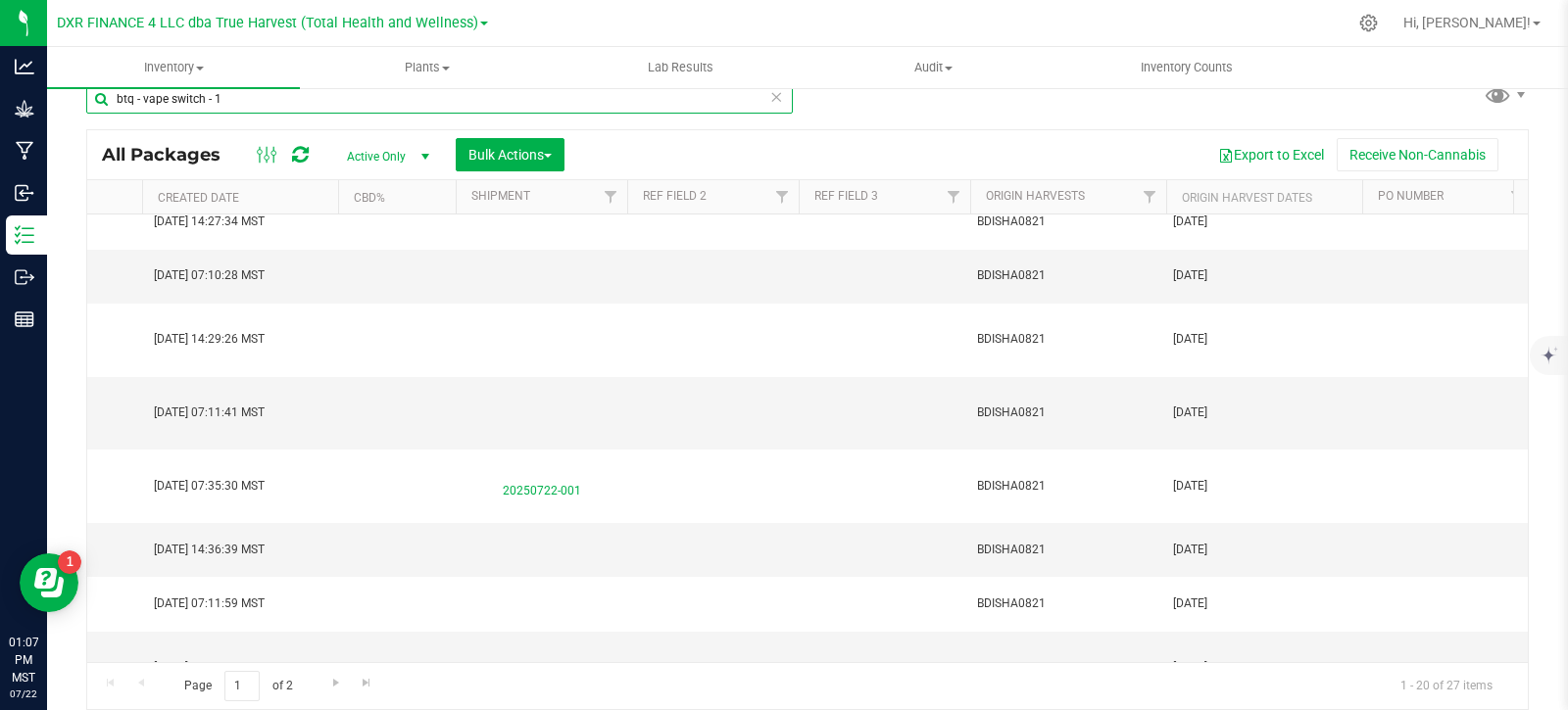 click on "btq - vape switch - 1" at bounding box center [439, 99] 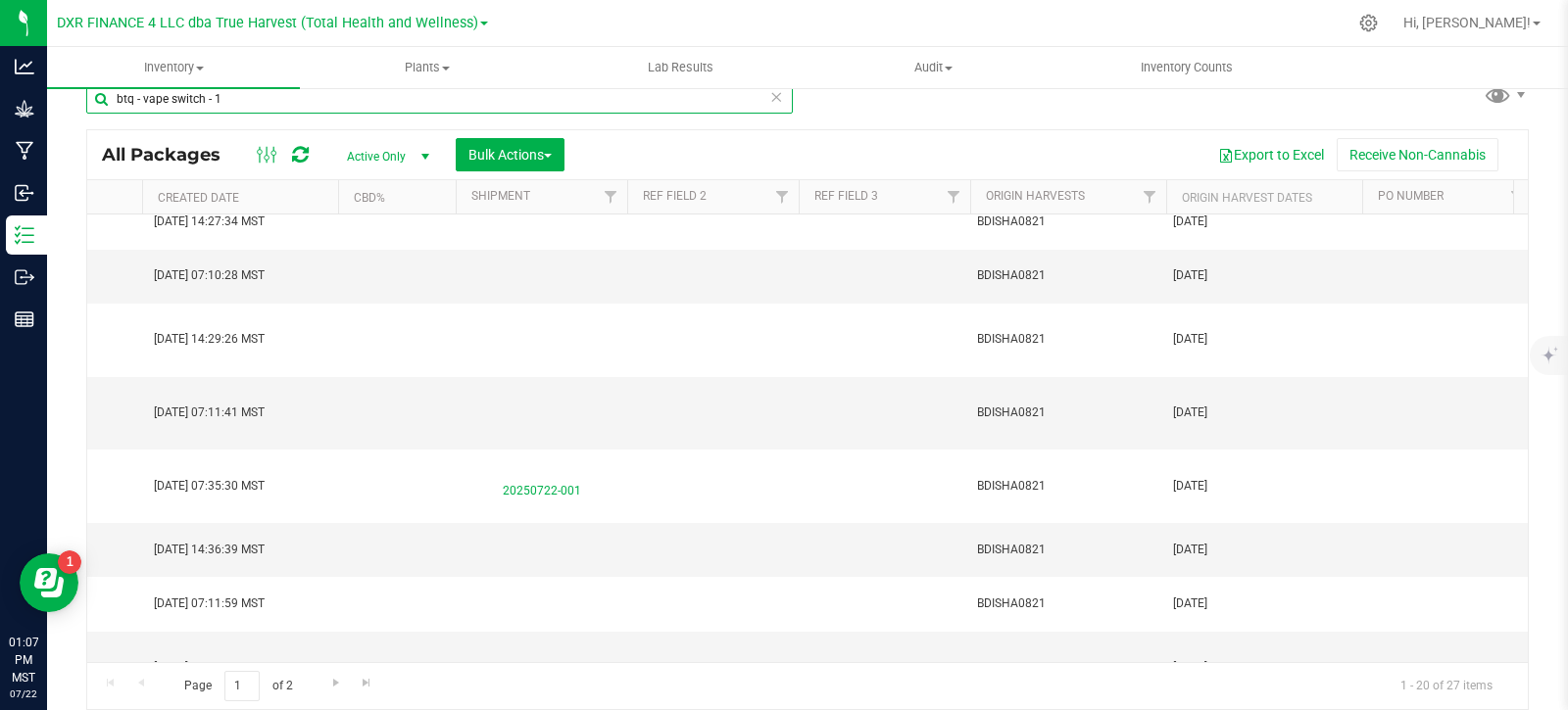 click on "btq - vape switch - 1" at bounding box center (439, 99) 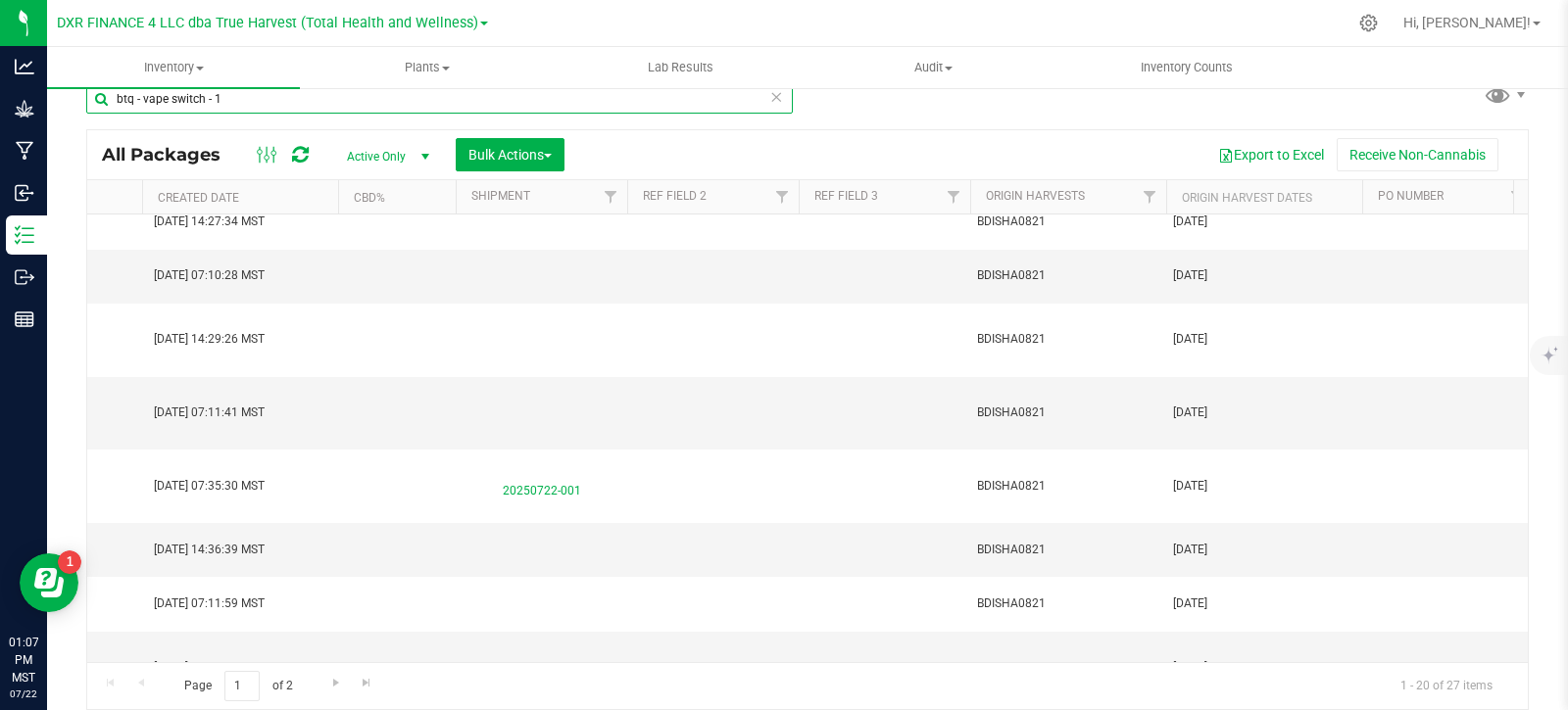 paste on "BDISHA082" 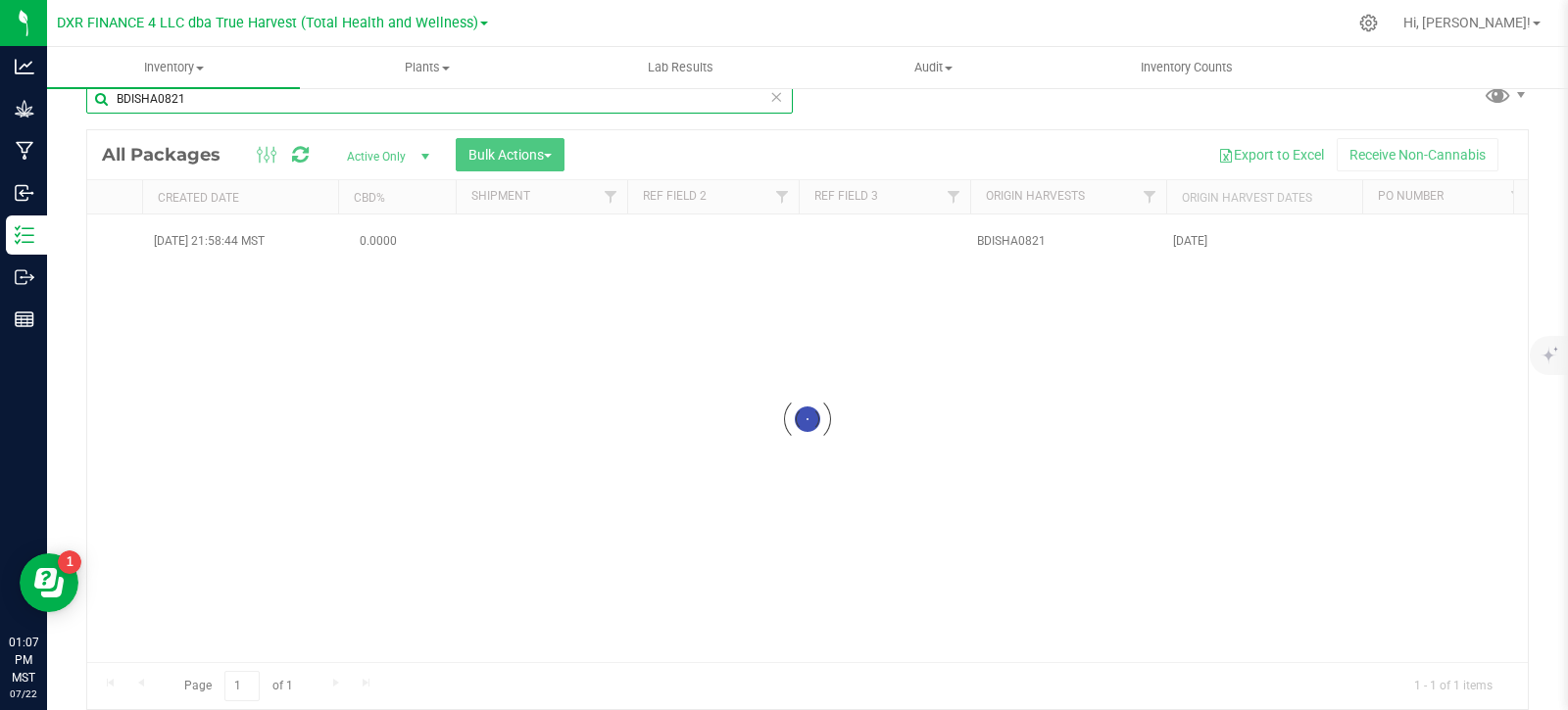 scroll, scrollTop: 0, scrollLeft: 4336, axis: horizontal 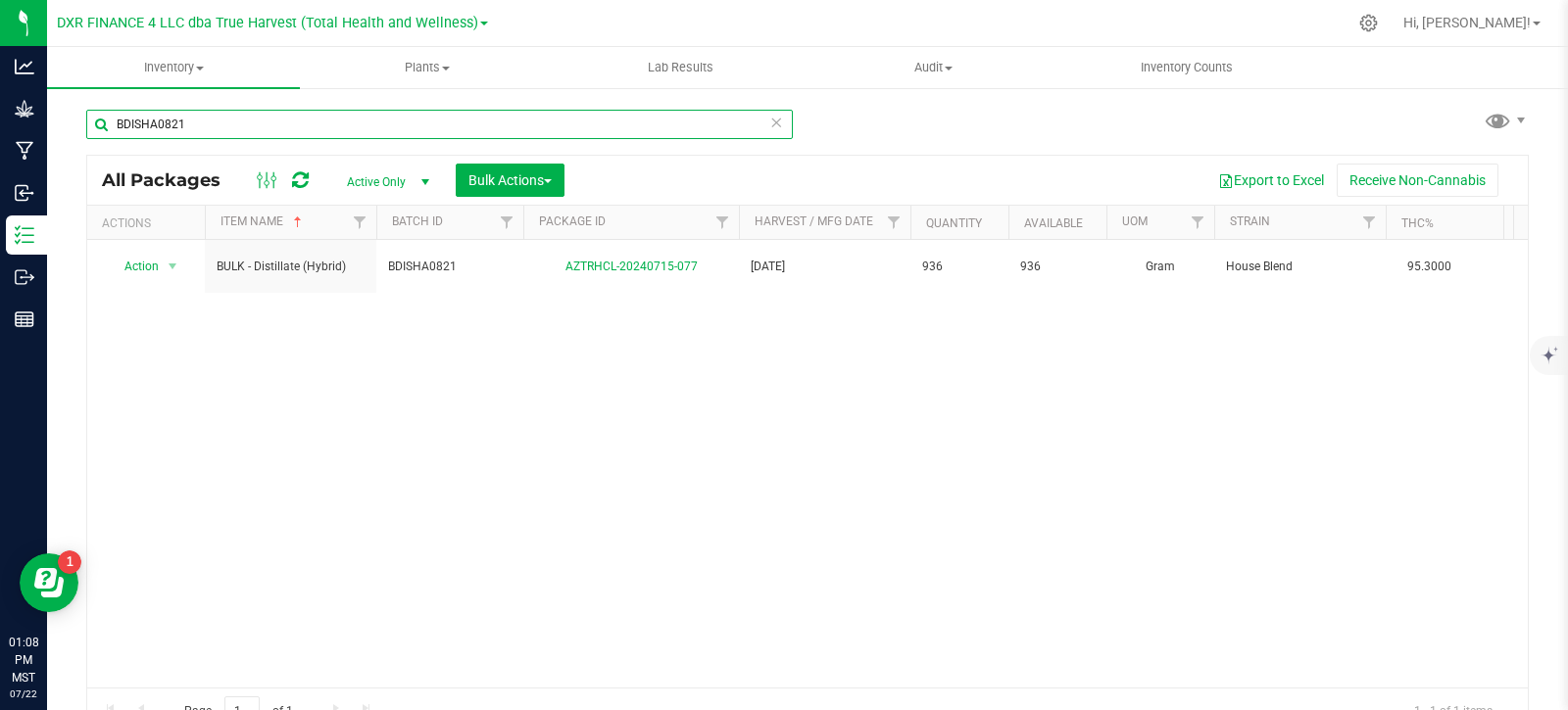 type on "BDISHA0821" 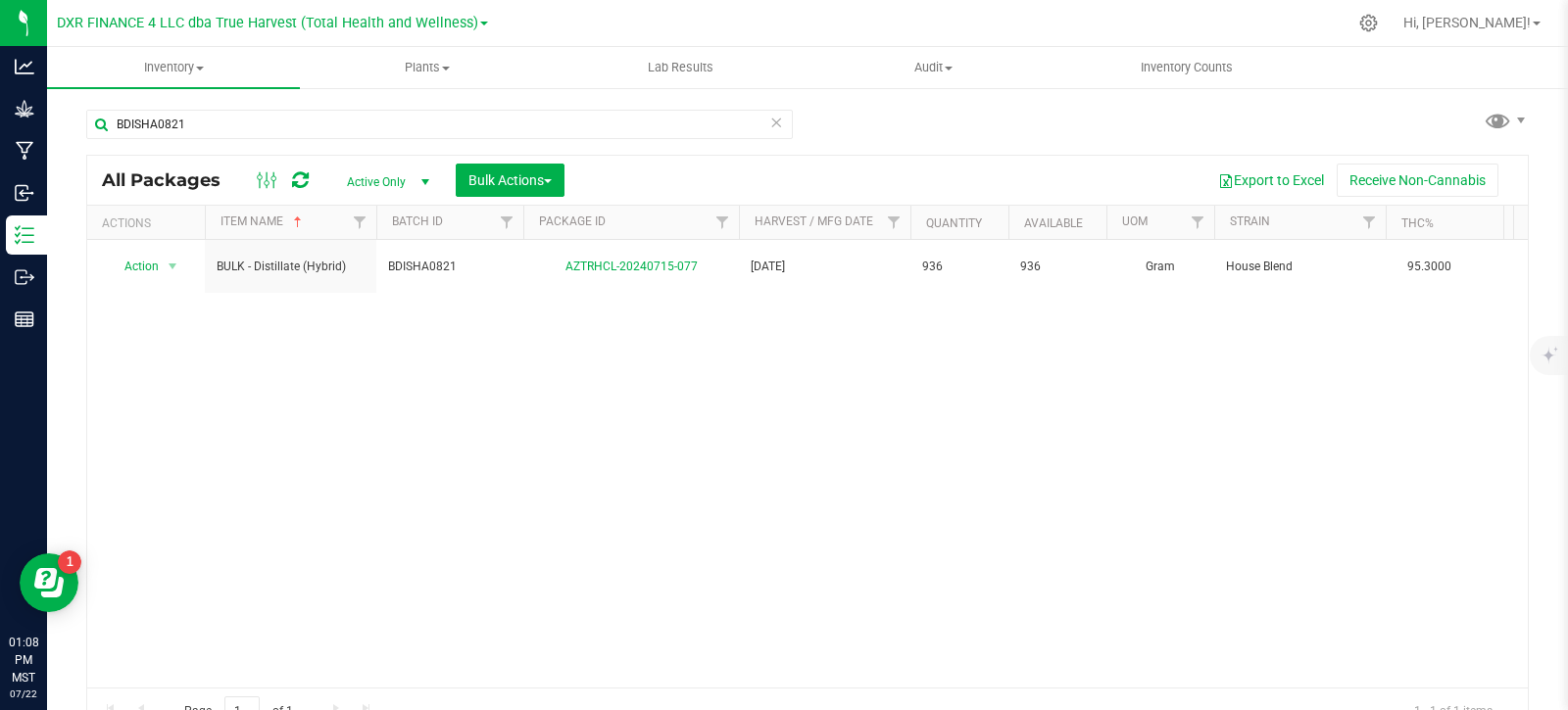 click on "Active Only" at bounding box center [384, 182] 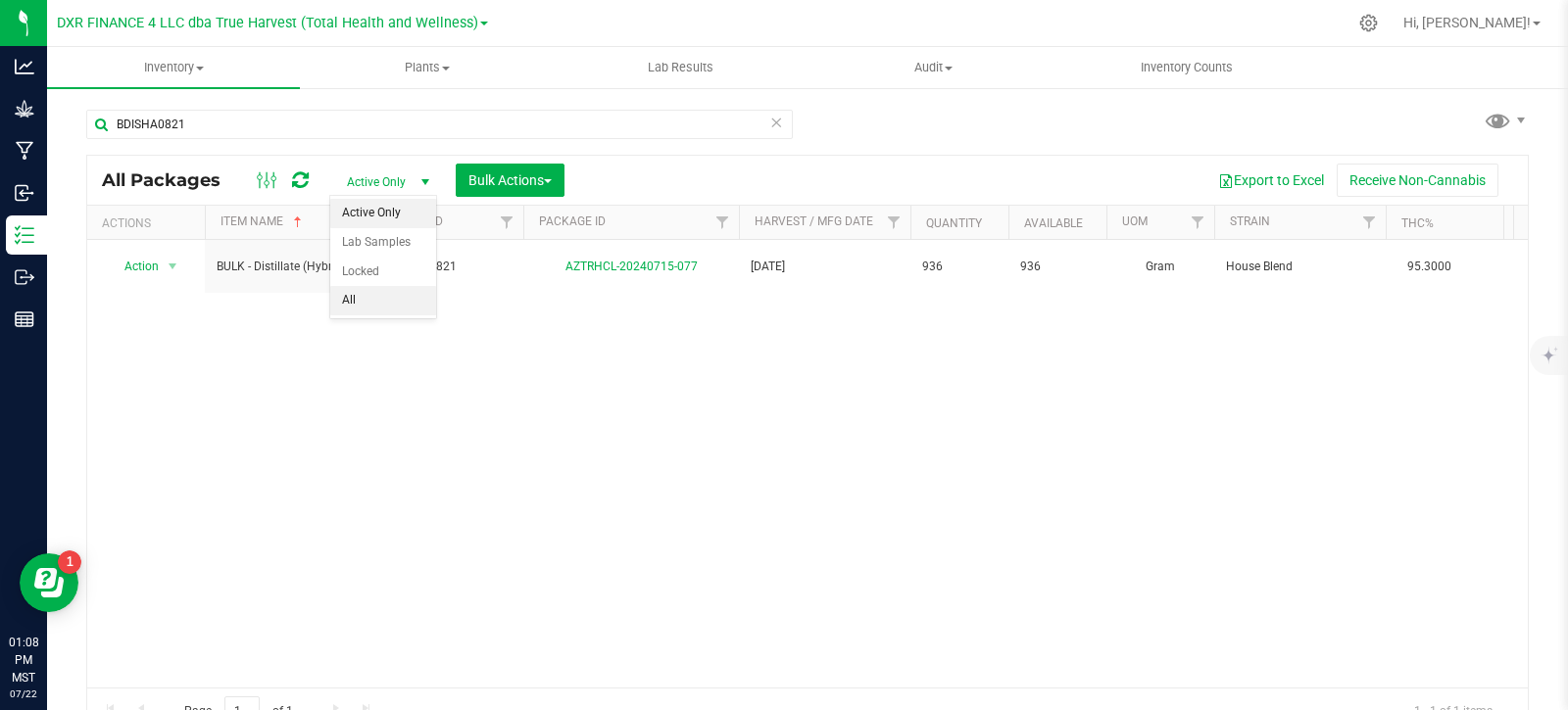 click on "All" at bounding box center [383, 301] 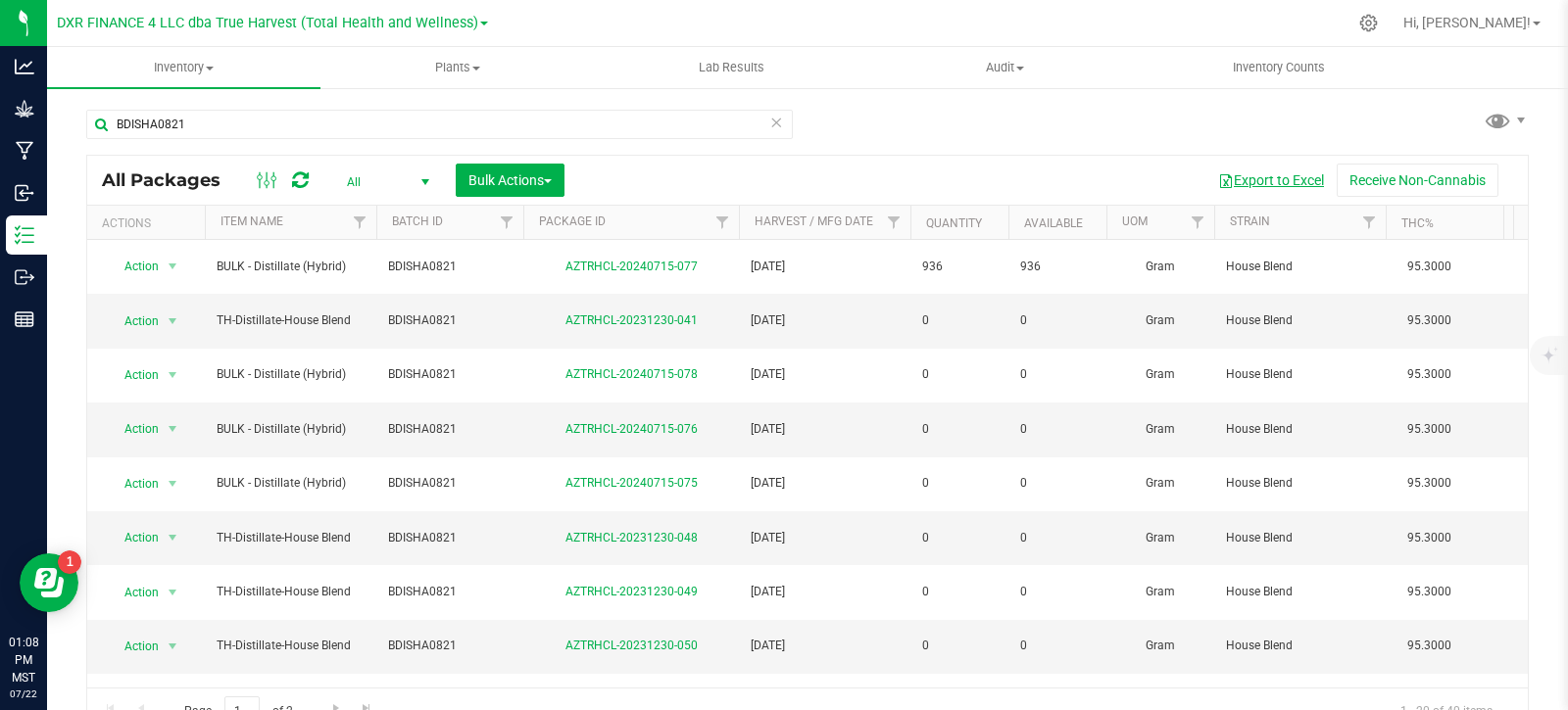 click on "Export to Excel" at bounding box center [1271, 180] 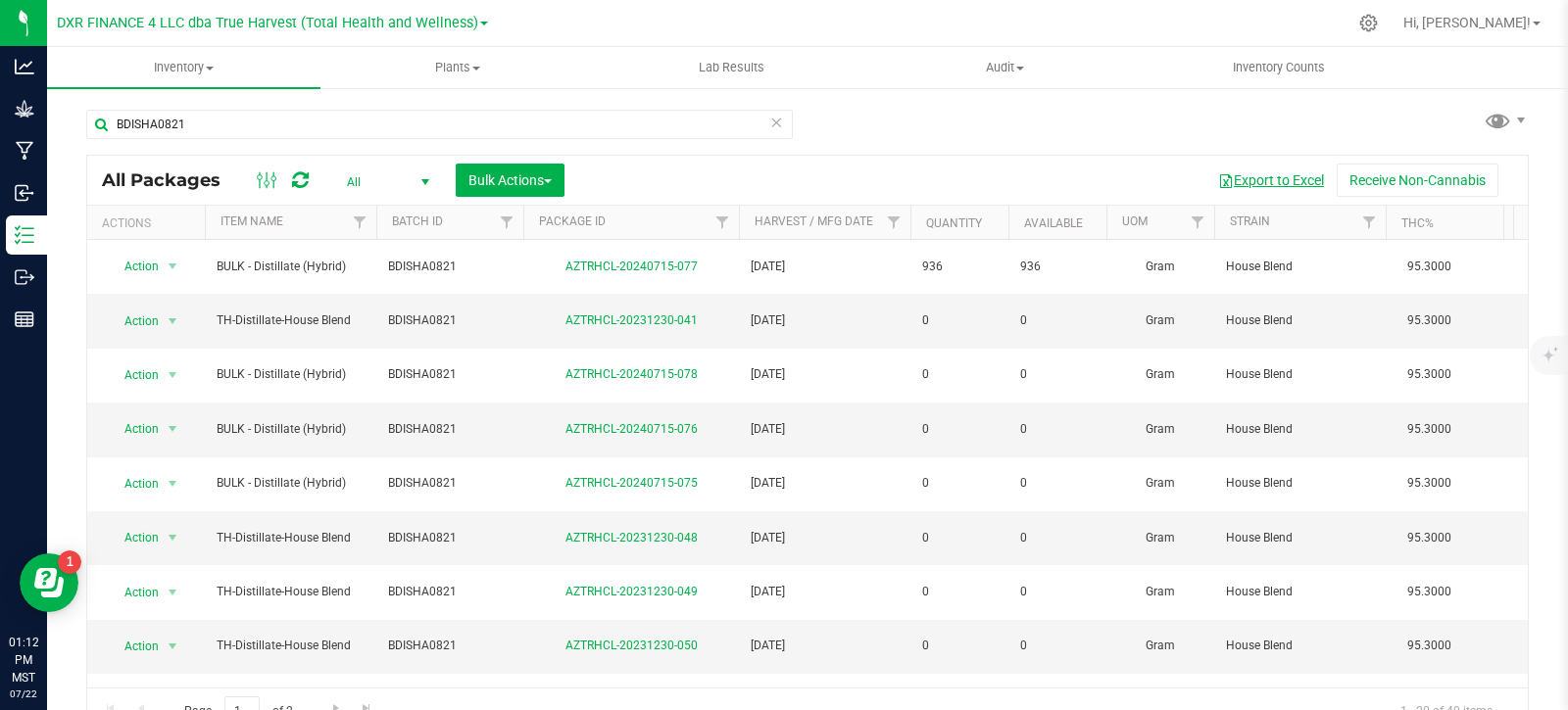 scroll, scrollTop: 0, scrollLeft: 319, axis: horizontal 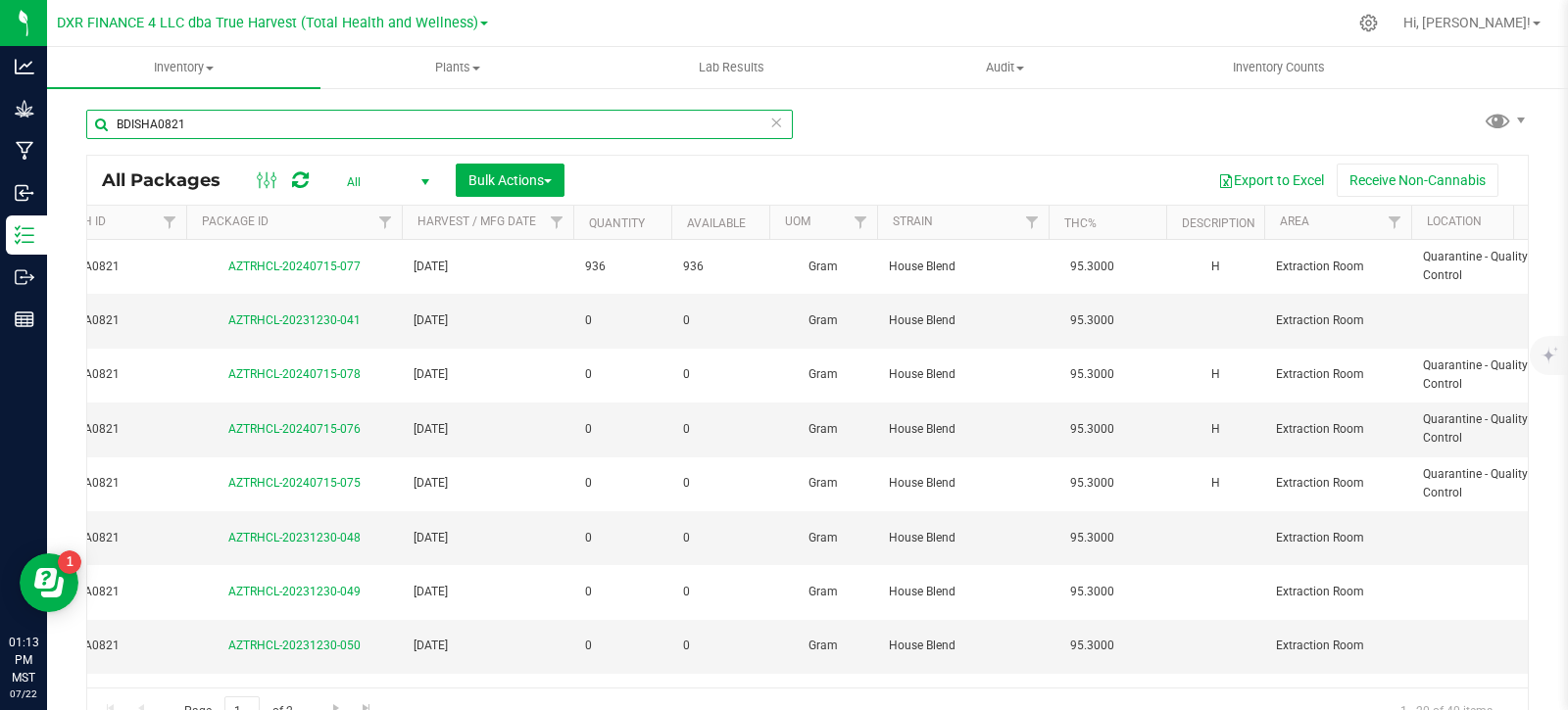 click on "BDISHA0821" at bounding box center (439, 124) 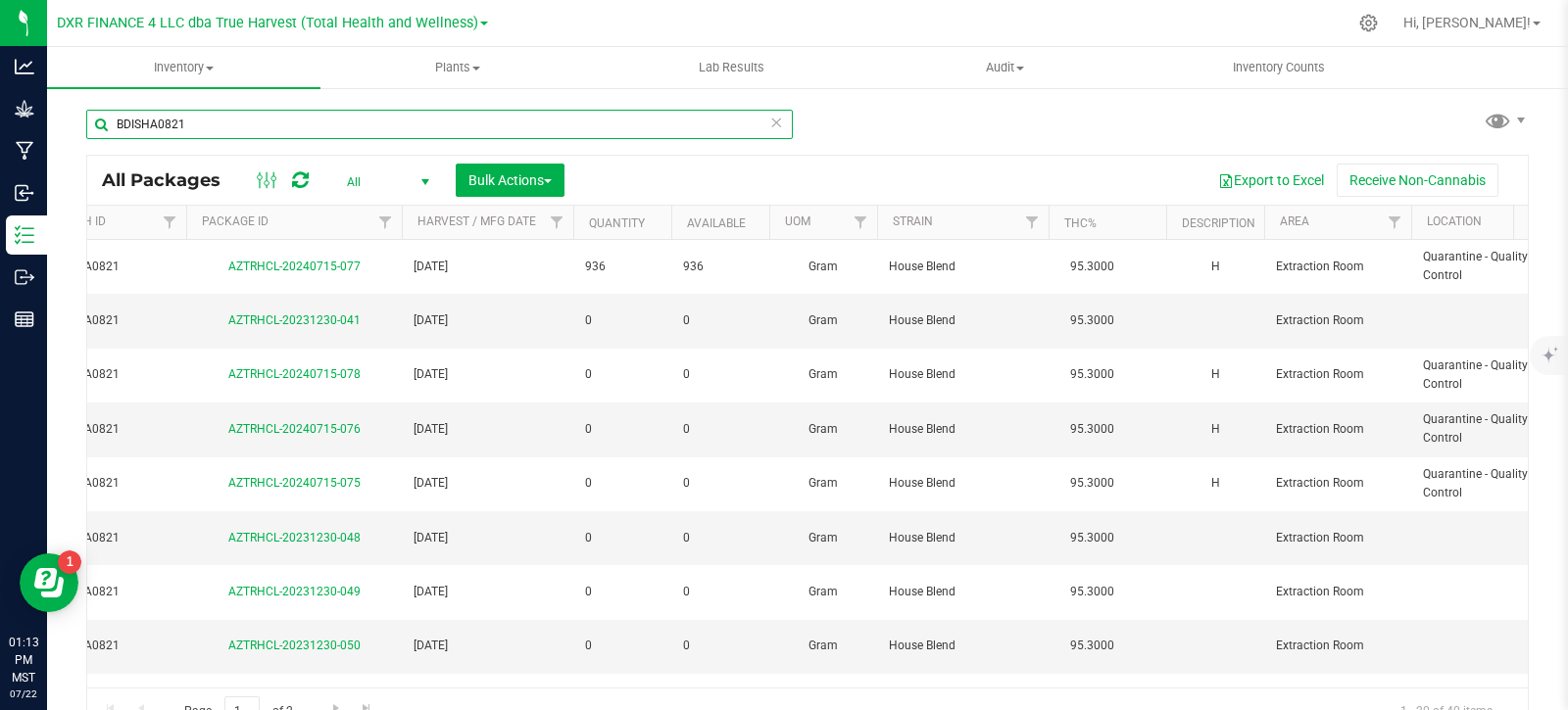 click on "BDISHA0821" at bounding box center [439, 124] 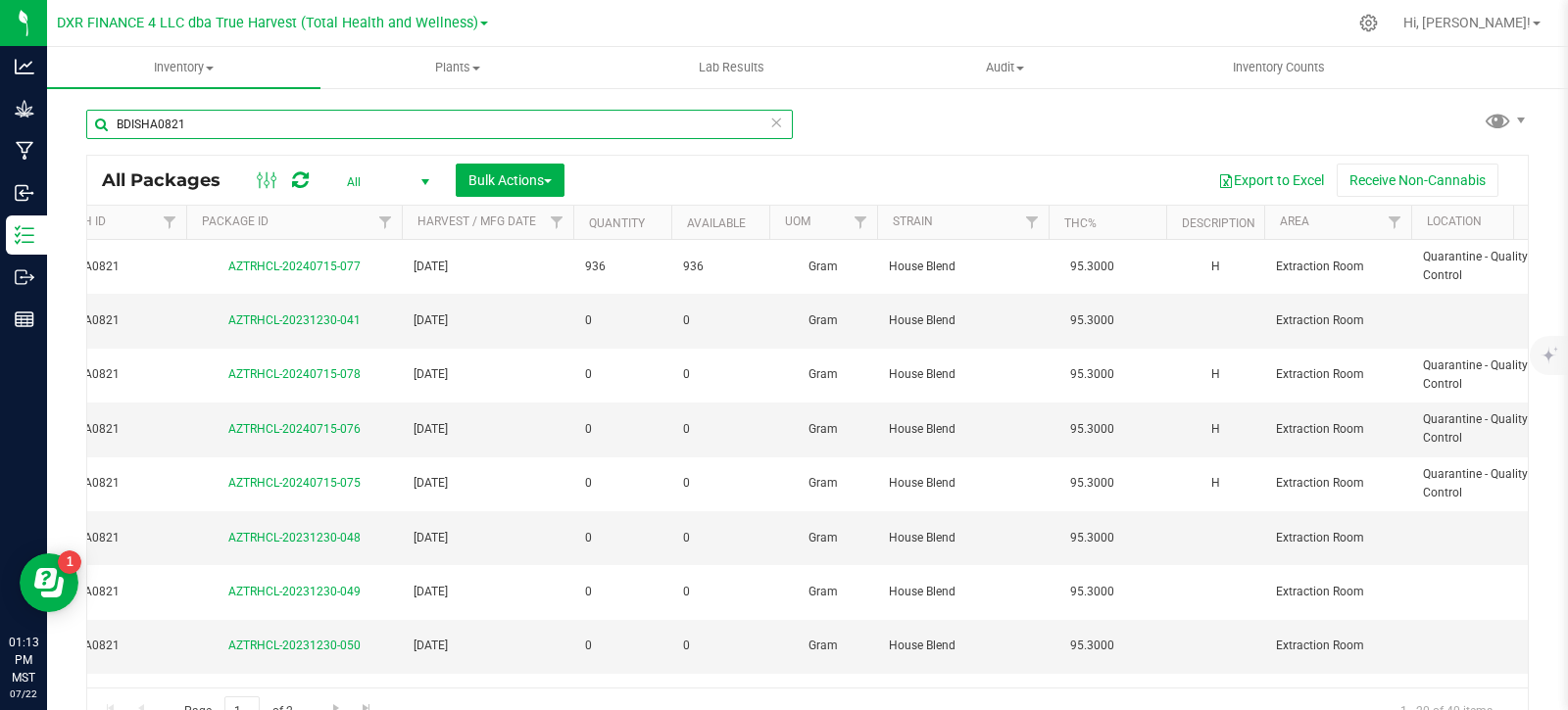 click on "BDISHA0821" at bounding box center (439, 124) 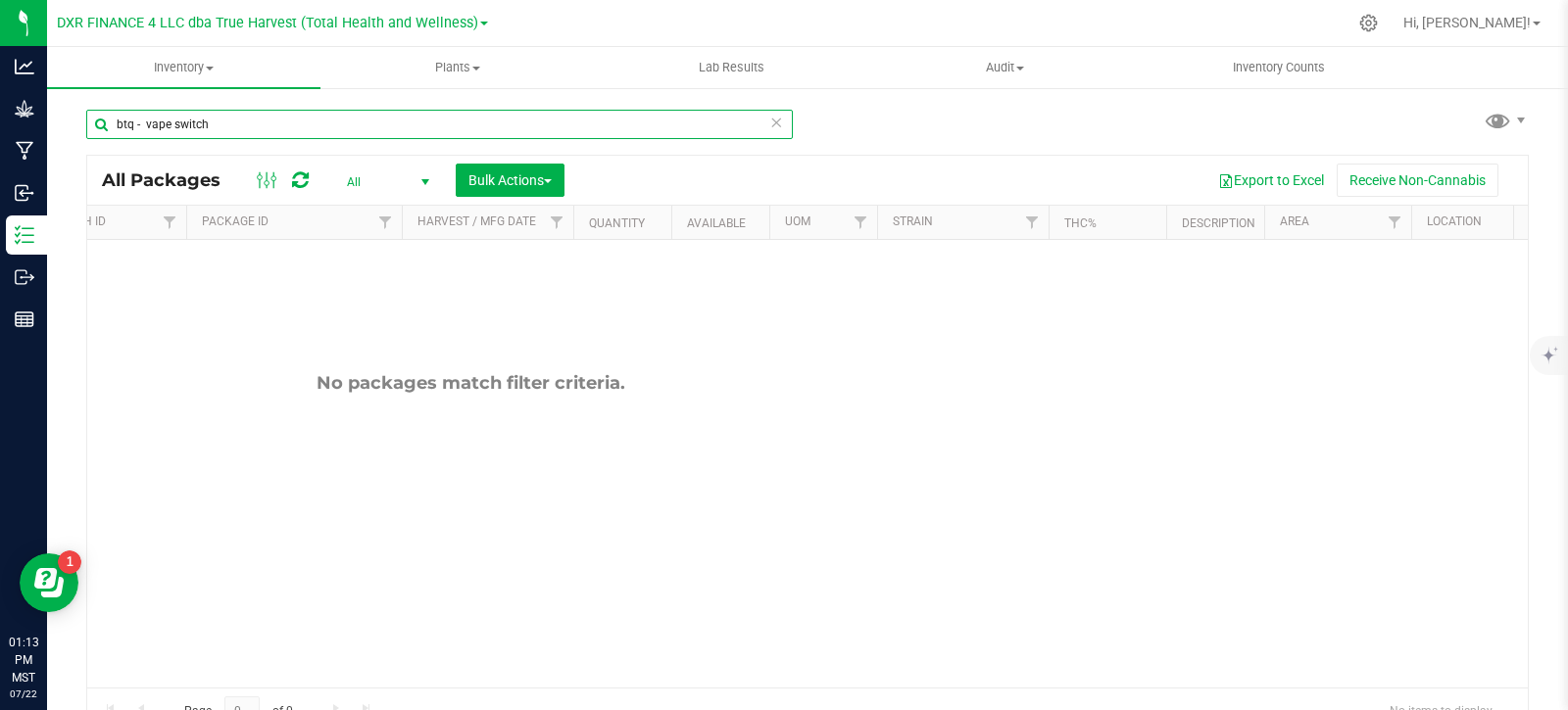click on "btq -  vape switch" at bounding box center (439, 124) 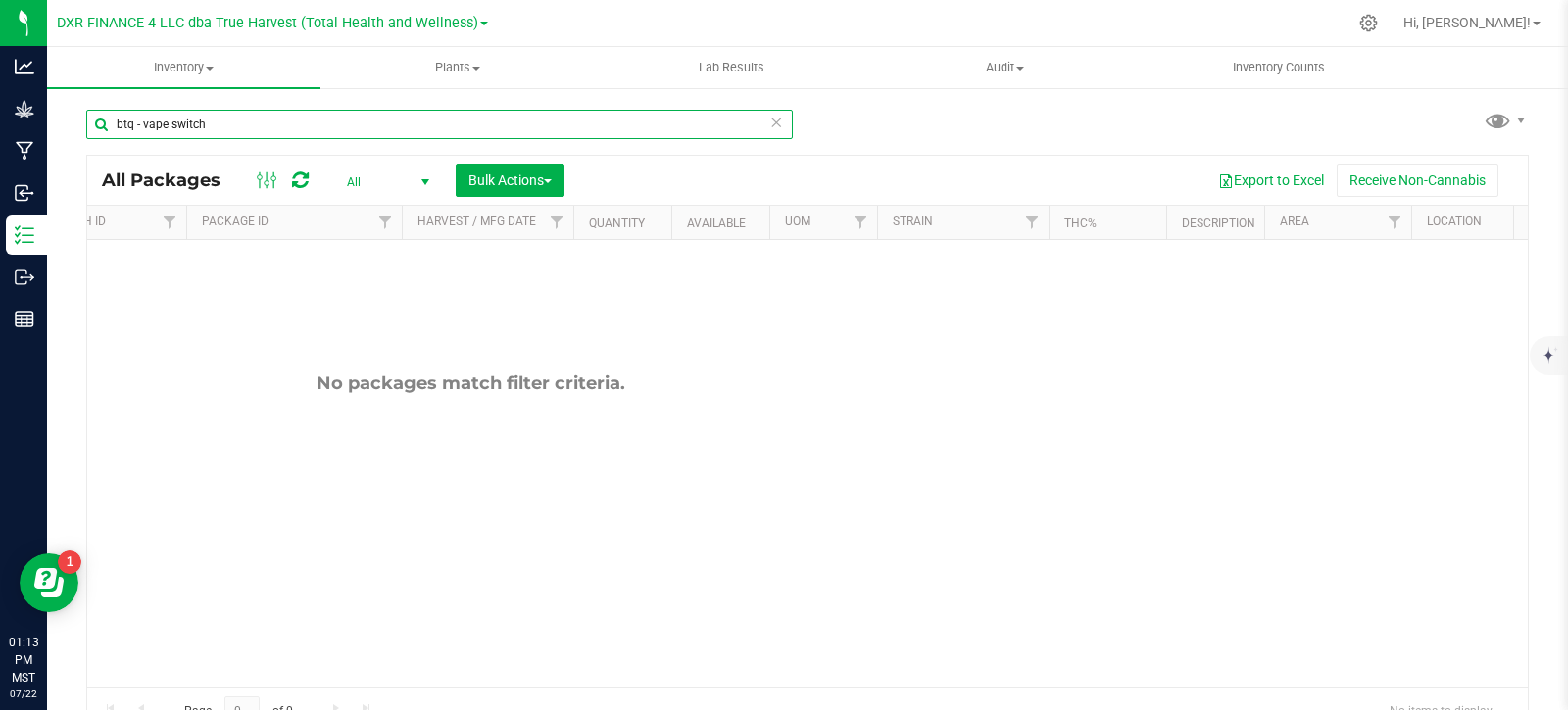 click on "btq - vape switch" at bounding box center [439, 124] 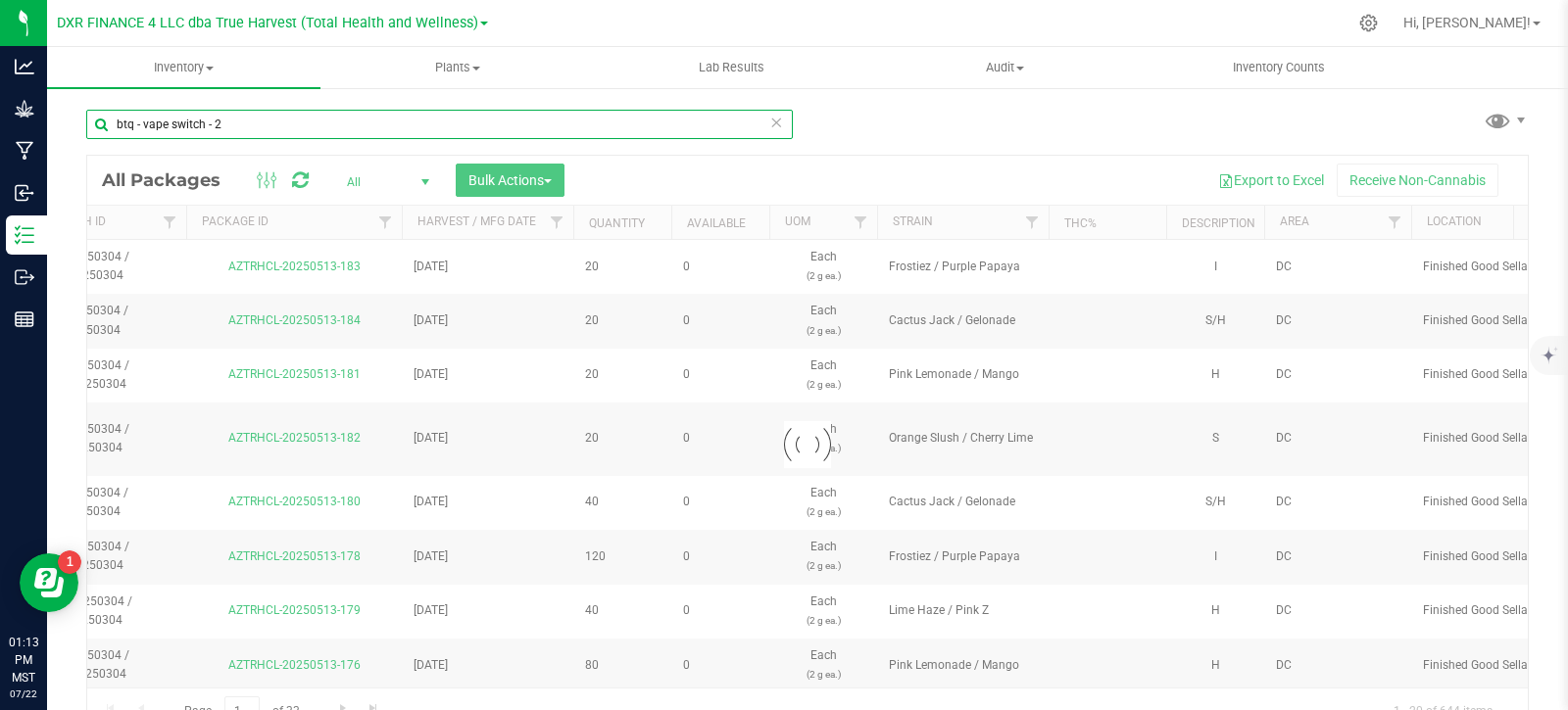 type on "btq - vape switch - 2" 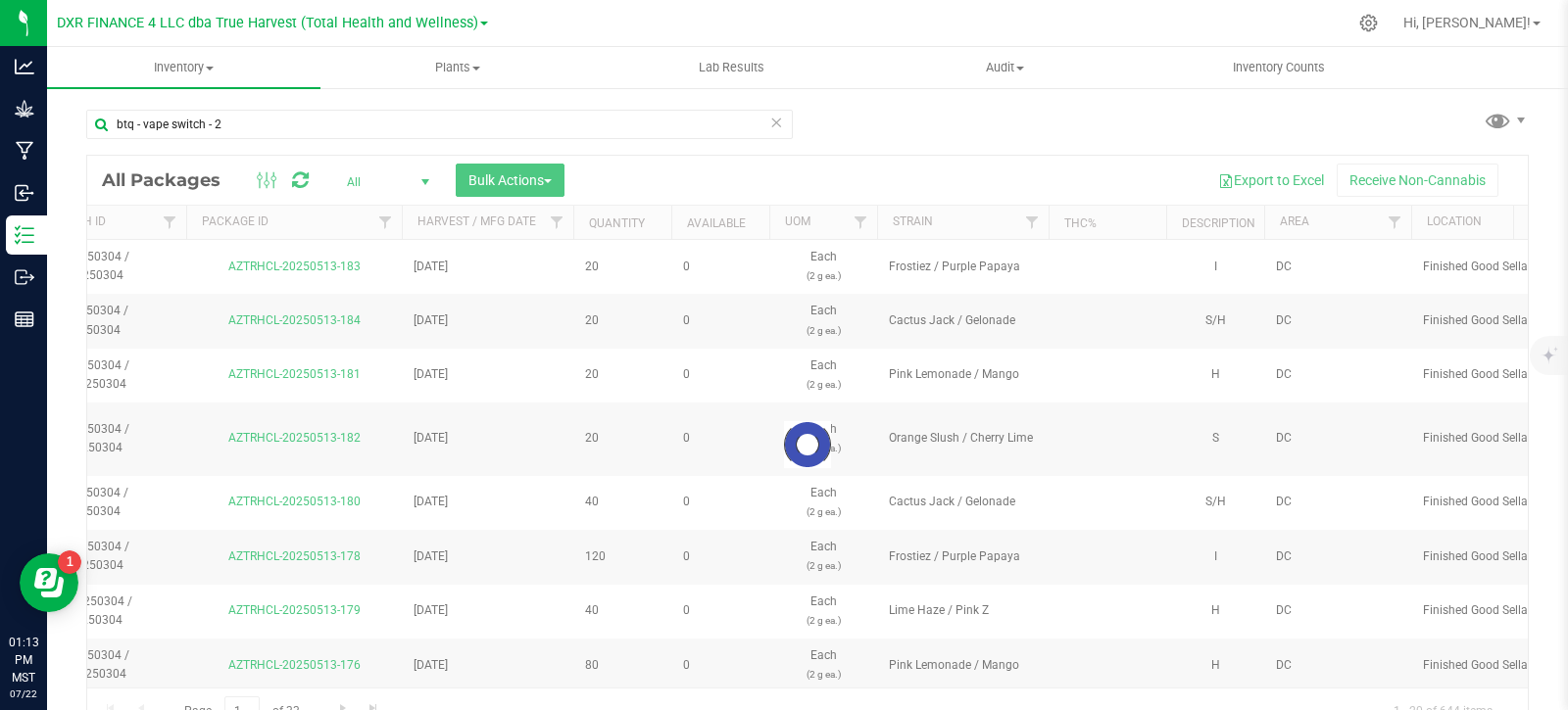 drag, startPoint x: -19, startPoint y: 677, endPoint x: 251, endPoint y: 679, distance: 270.00741 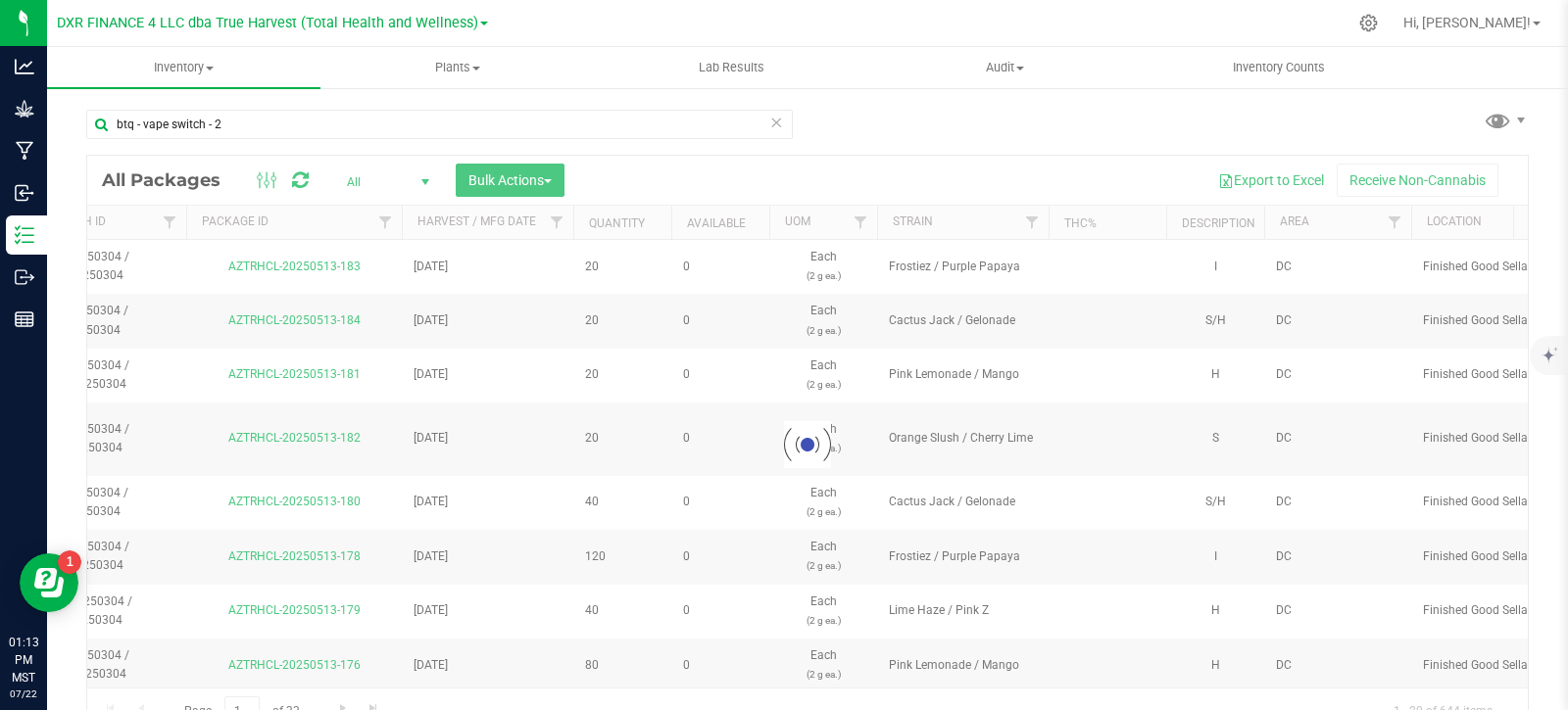 click on "Analytics Grow Manufacturing Inbound Inventory Outbound Reports 01:13 PM MST 07/22/2025  07/22   DXR FINANCE 4 LLC dba True Harvest (Total Health and Wellness)   Hi, Branden!
Inventory
All packages
All inventory
Waste log
Create inventory
Plants" at bounding box center [784, 355] 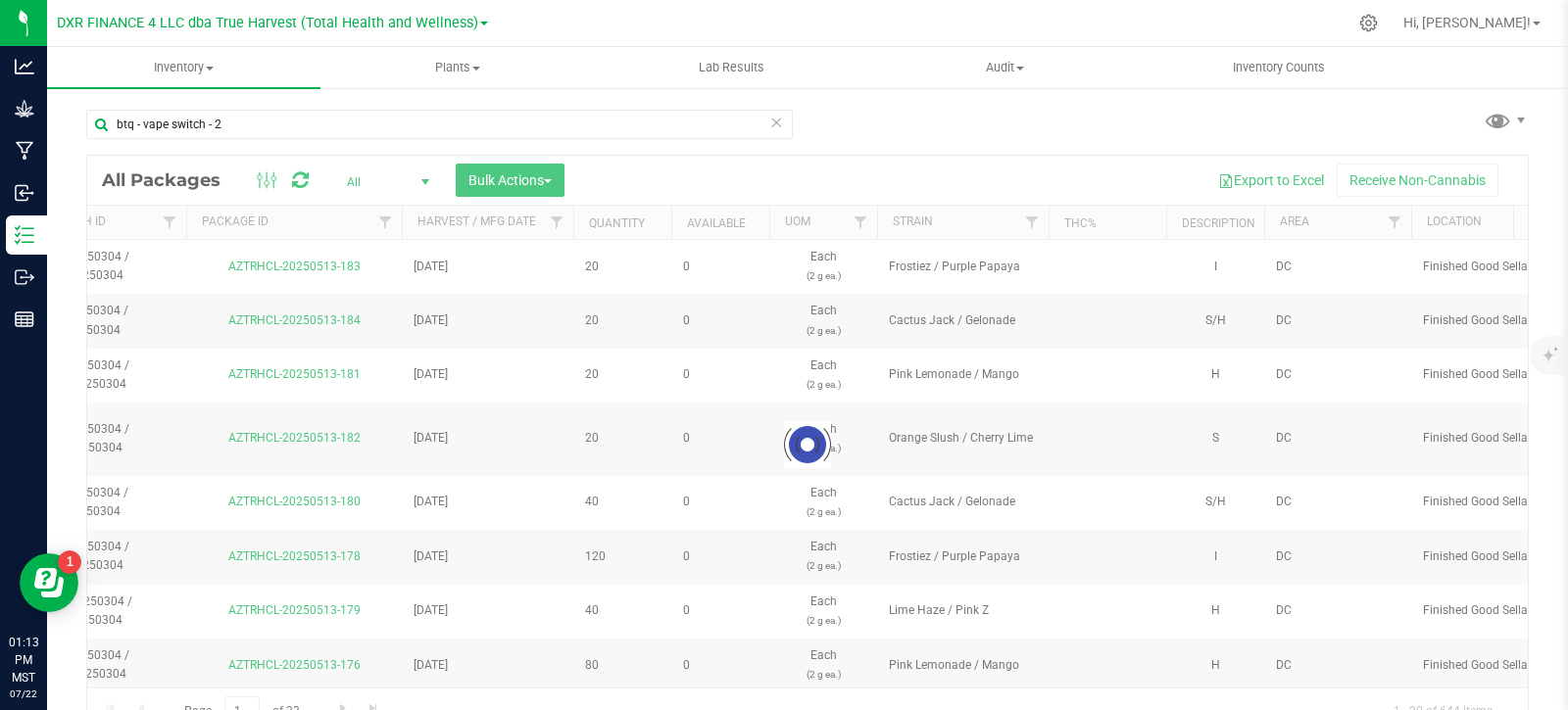 click on "btq - vape switch - 2
Loading...
All Packages
All Active Only Lab Samples Locked All
Bulk Actions
Add to manufacturing run
Add to outbound order" at bounding box center (808, 413) 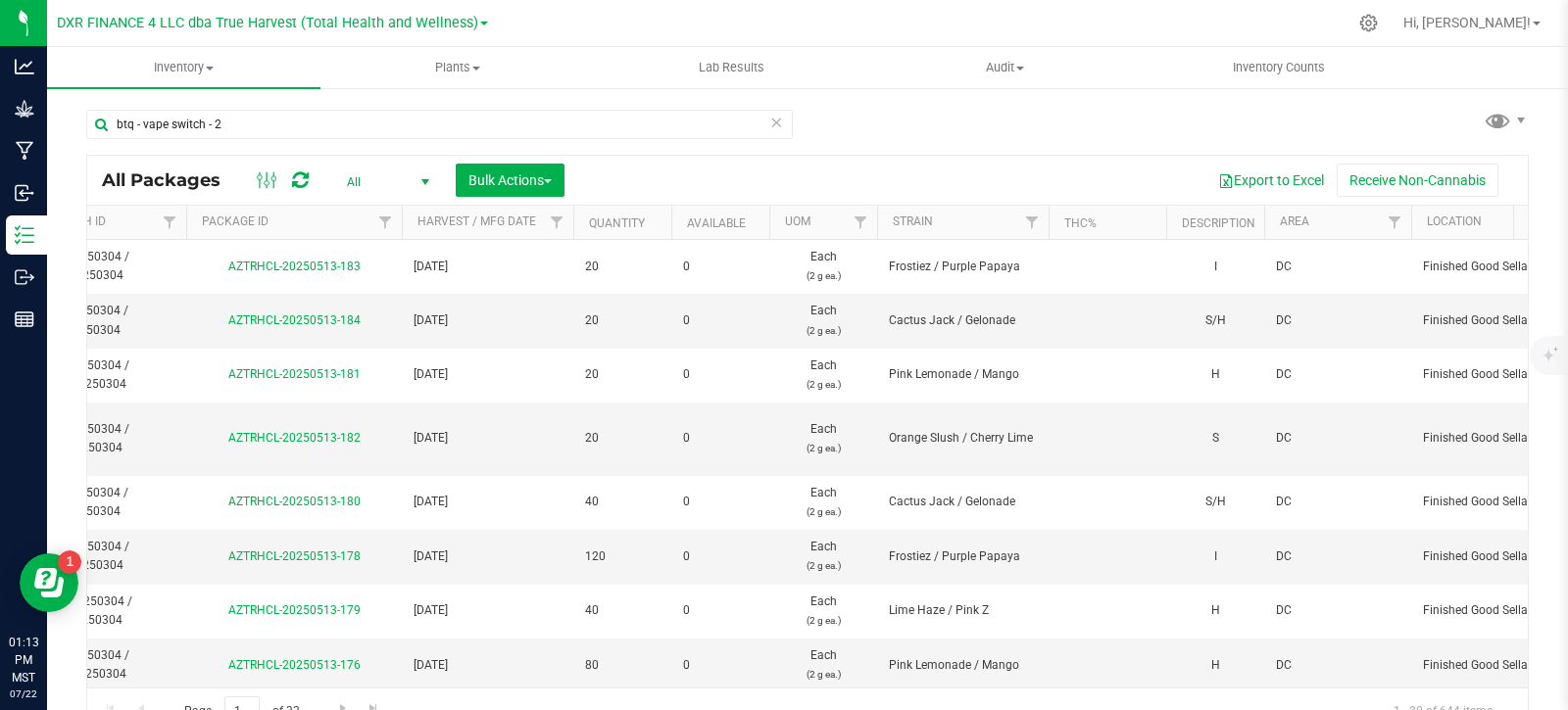 click on "btq - vape switch - 2
All Packages
All Active Only Lab Samples Locked All
Bulk Actions
Add to manufacturing run
Add to outbound order" at bounding box center (808, 413) 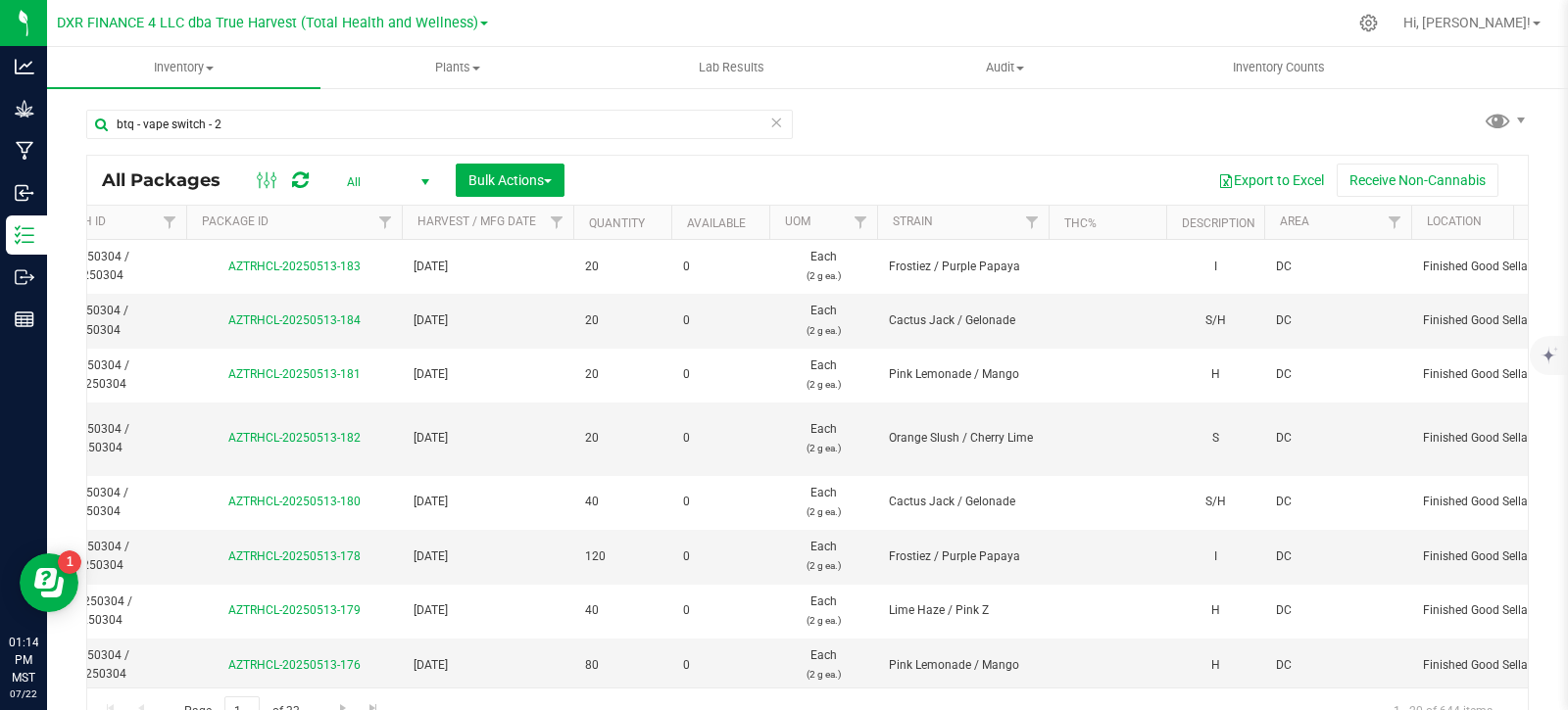 scroll, scrollTop: 0, scrollLeft: 0, axis: both 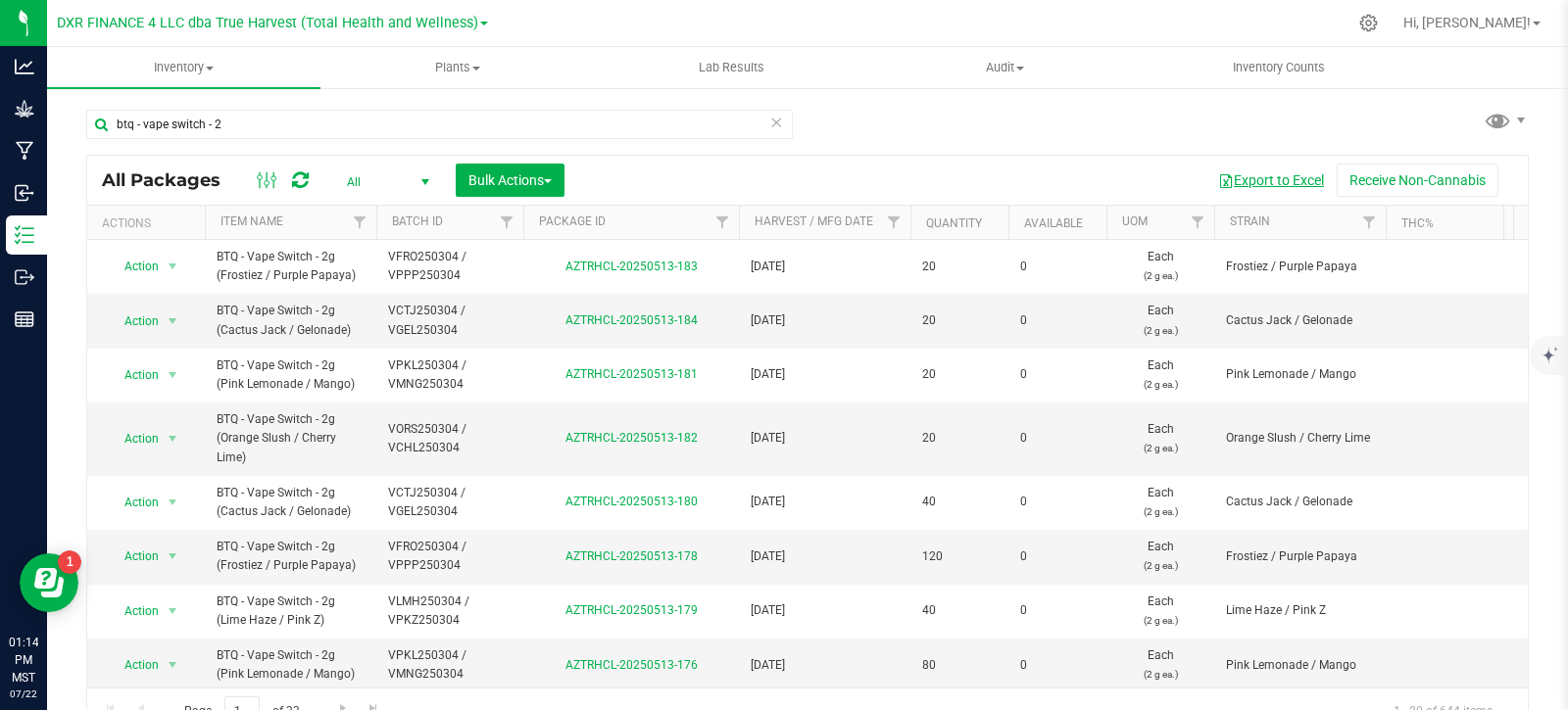 click on "Export to Excel" at bounding box center (1271, 180) 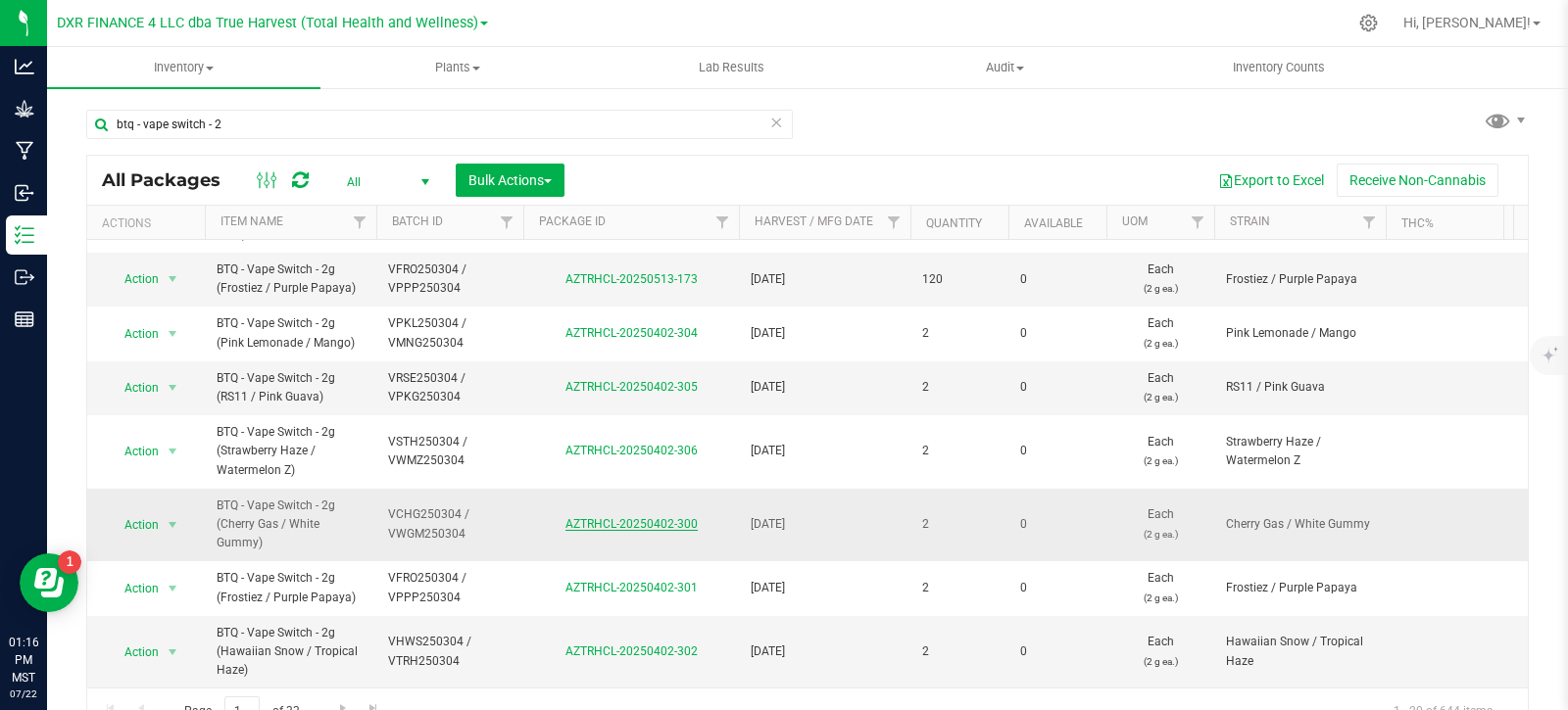 scroll, scrollTop: 764, scrollLeft: 0, axis: vertical 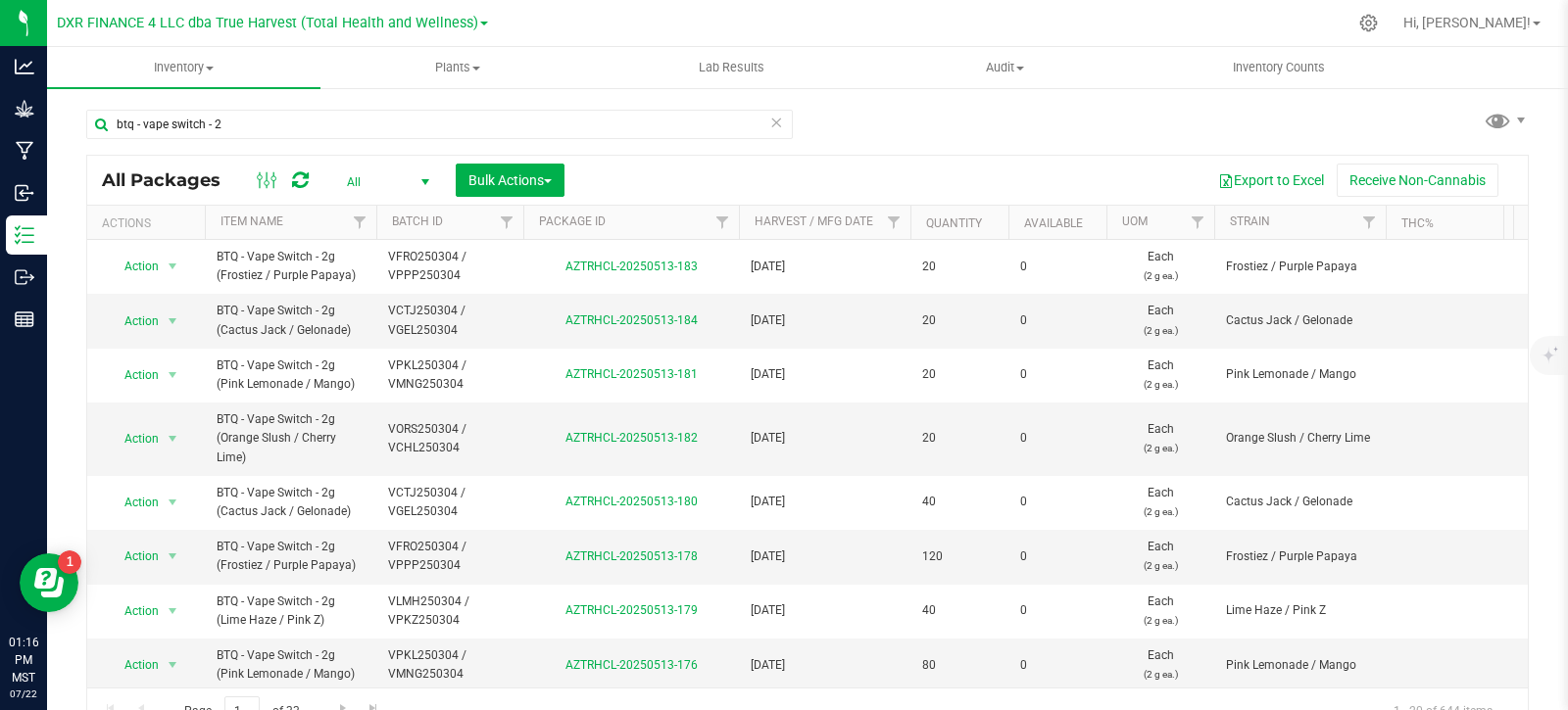 click at bounding box center [425, 182] 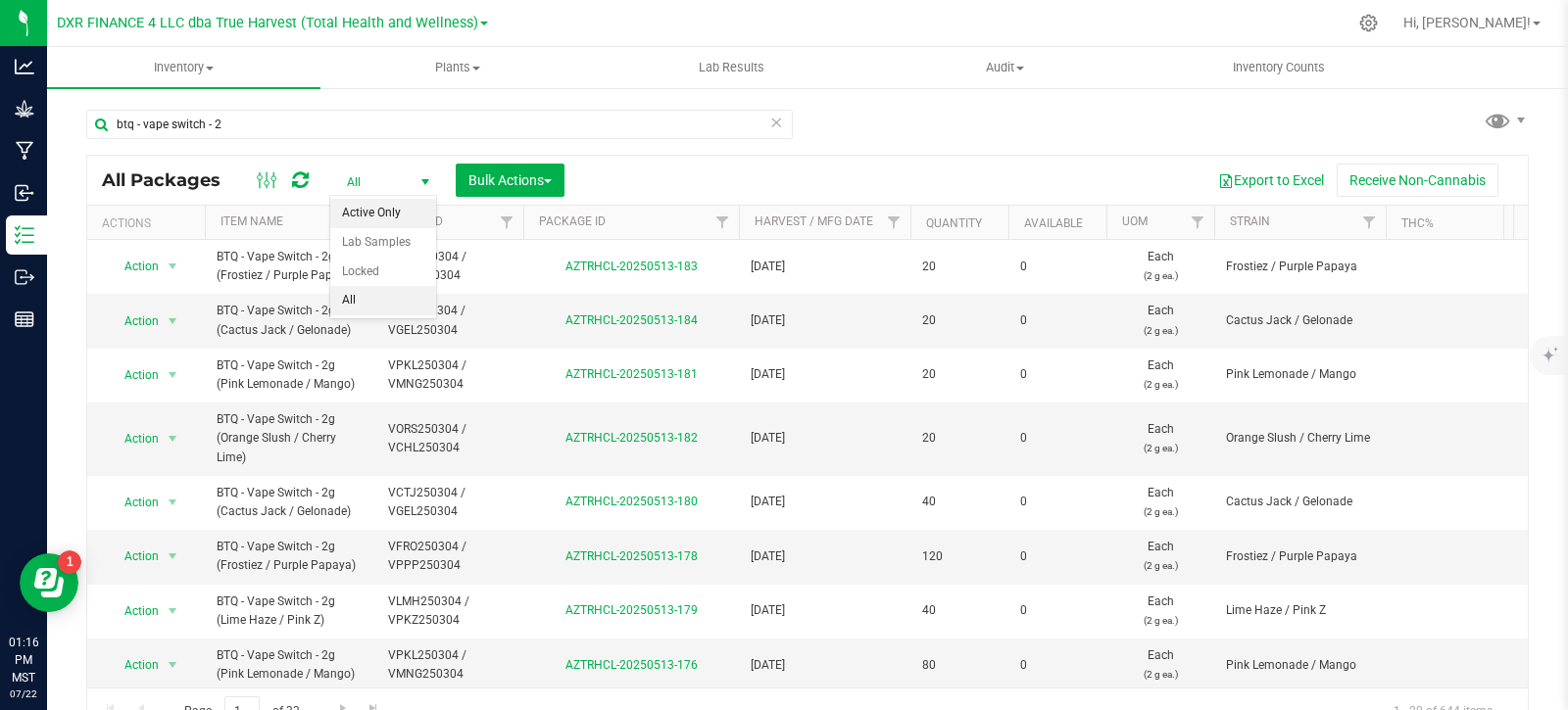 click on "Active Only" at bounding box center (383, 213) 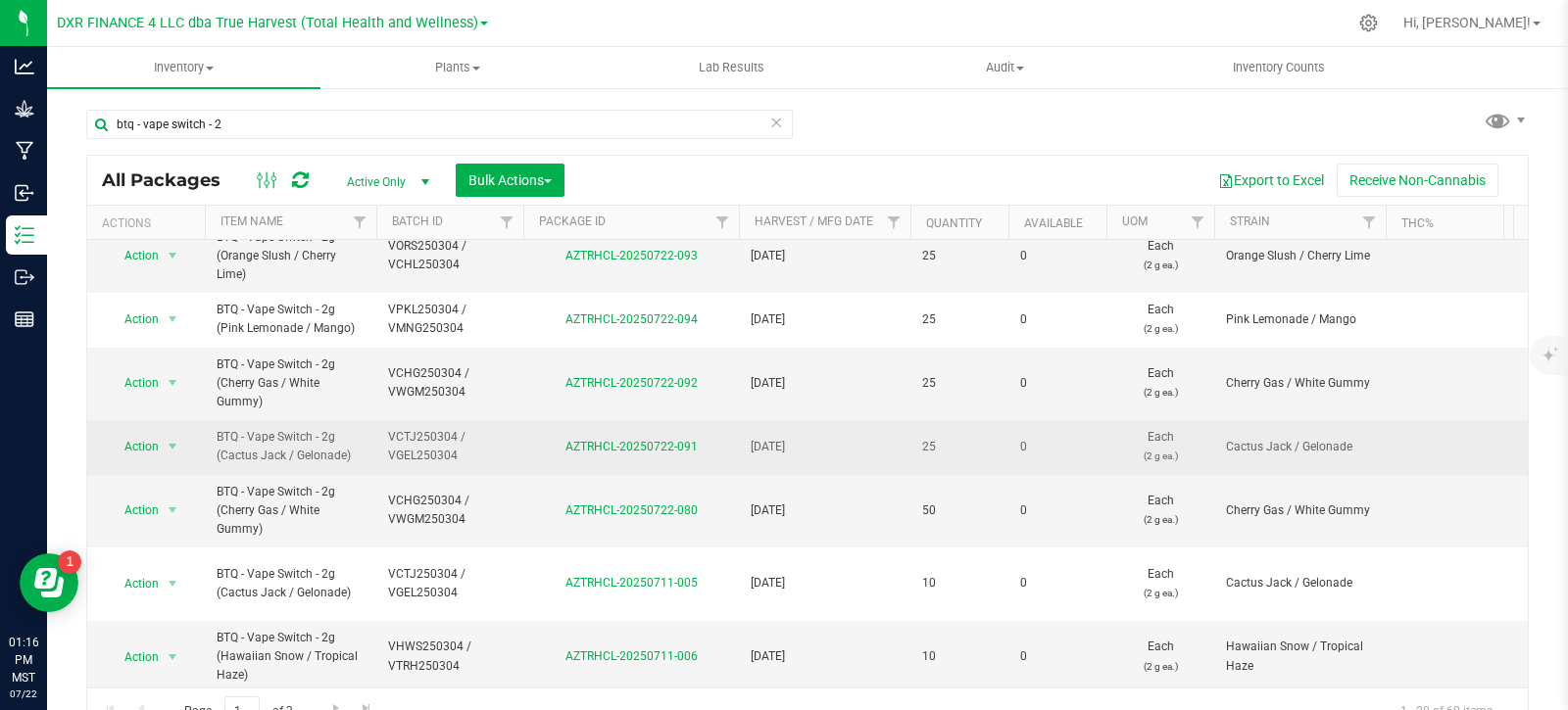 scroll, scrollTop: 858, scrollLeft: 0, axis: vertical 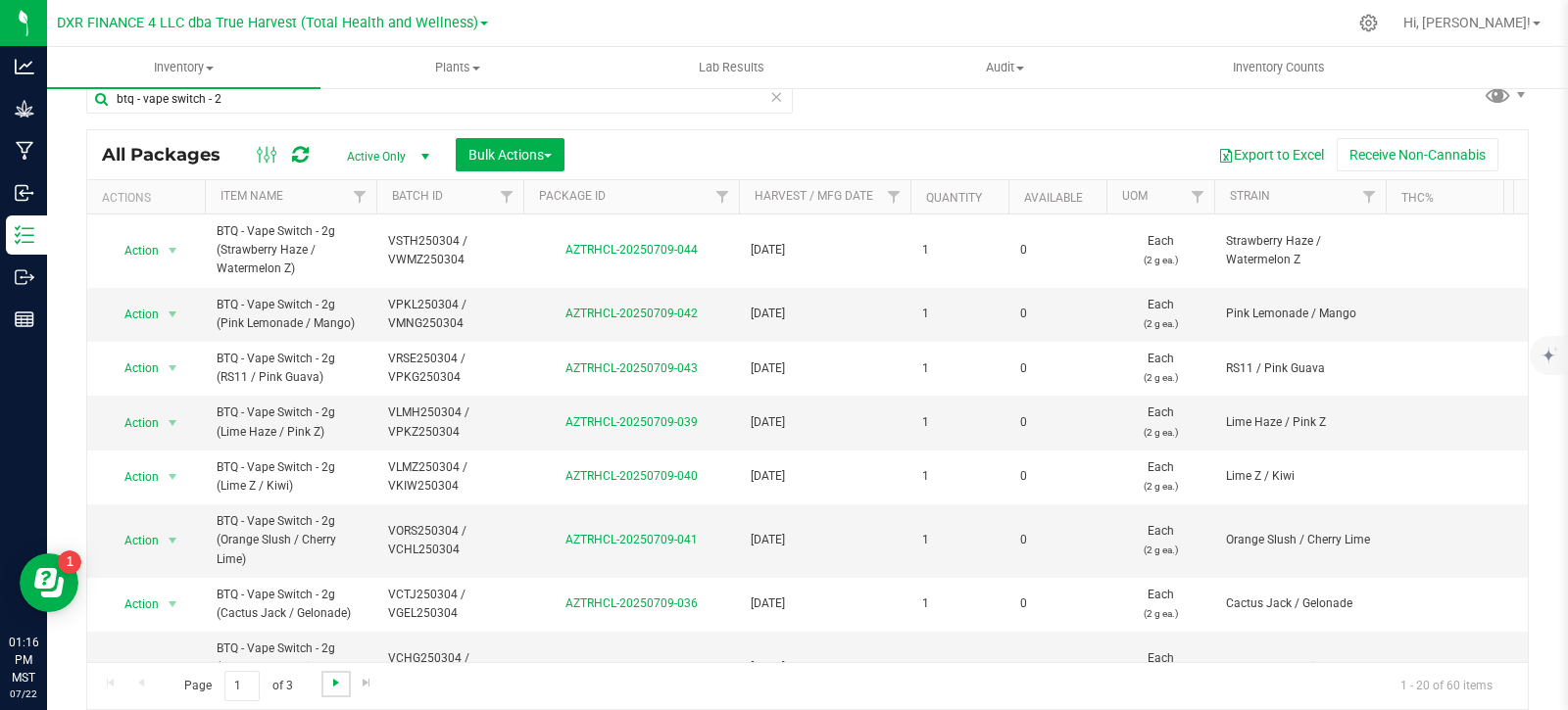 click at bounding box center [336, 683] 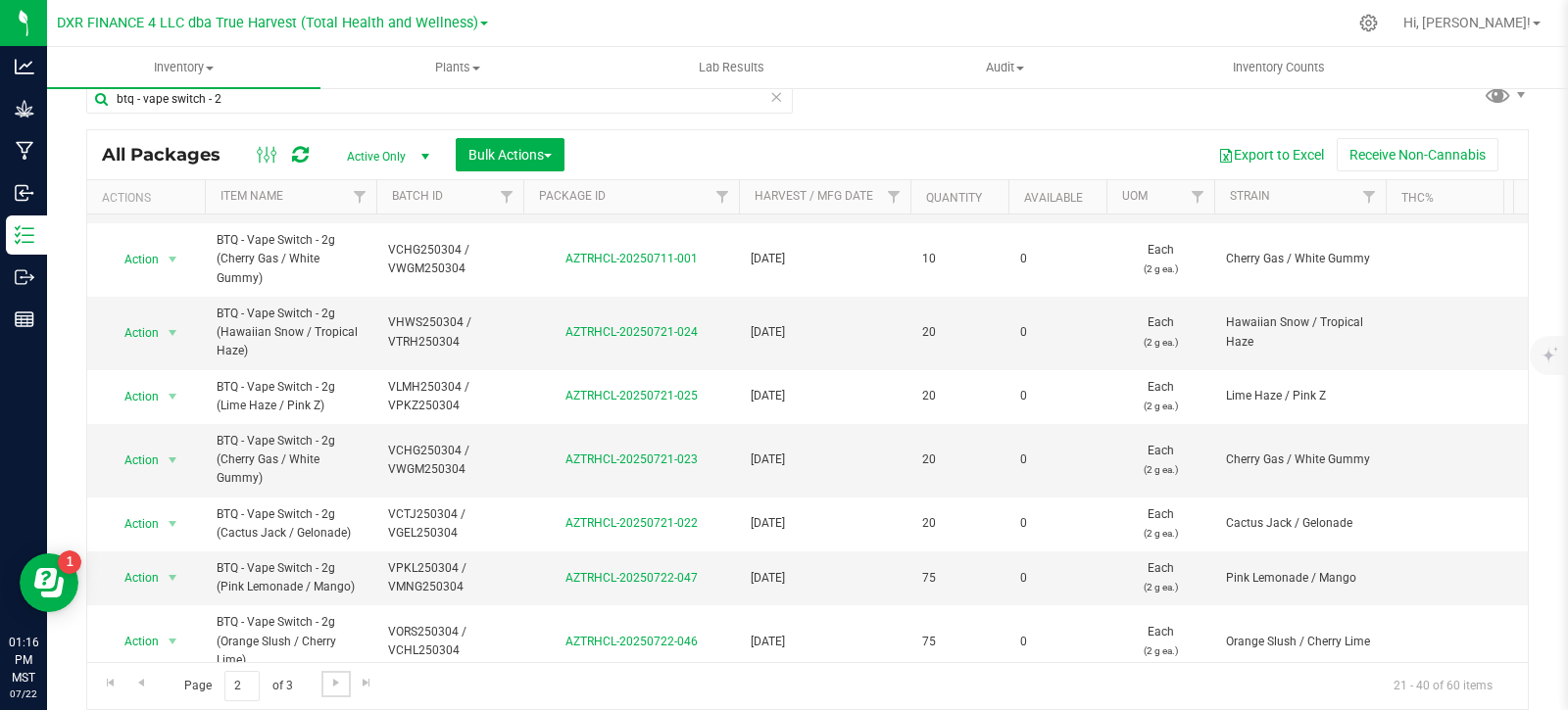 scroll, scrollTop: 839, scrollLeft: 0, axis: vertical 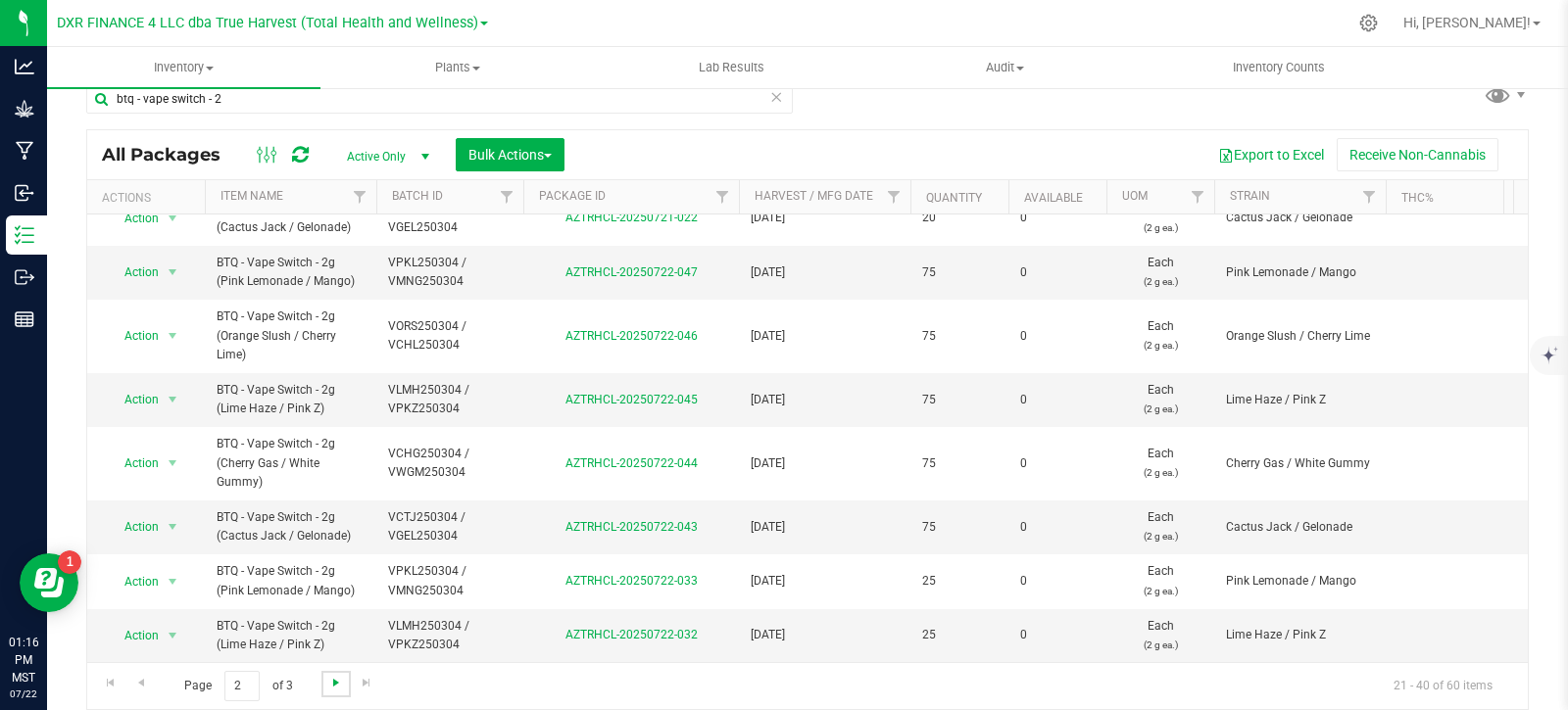 click at bounding box center (336, 683) 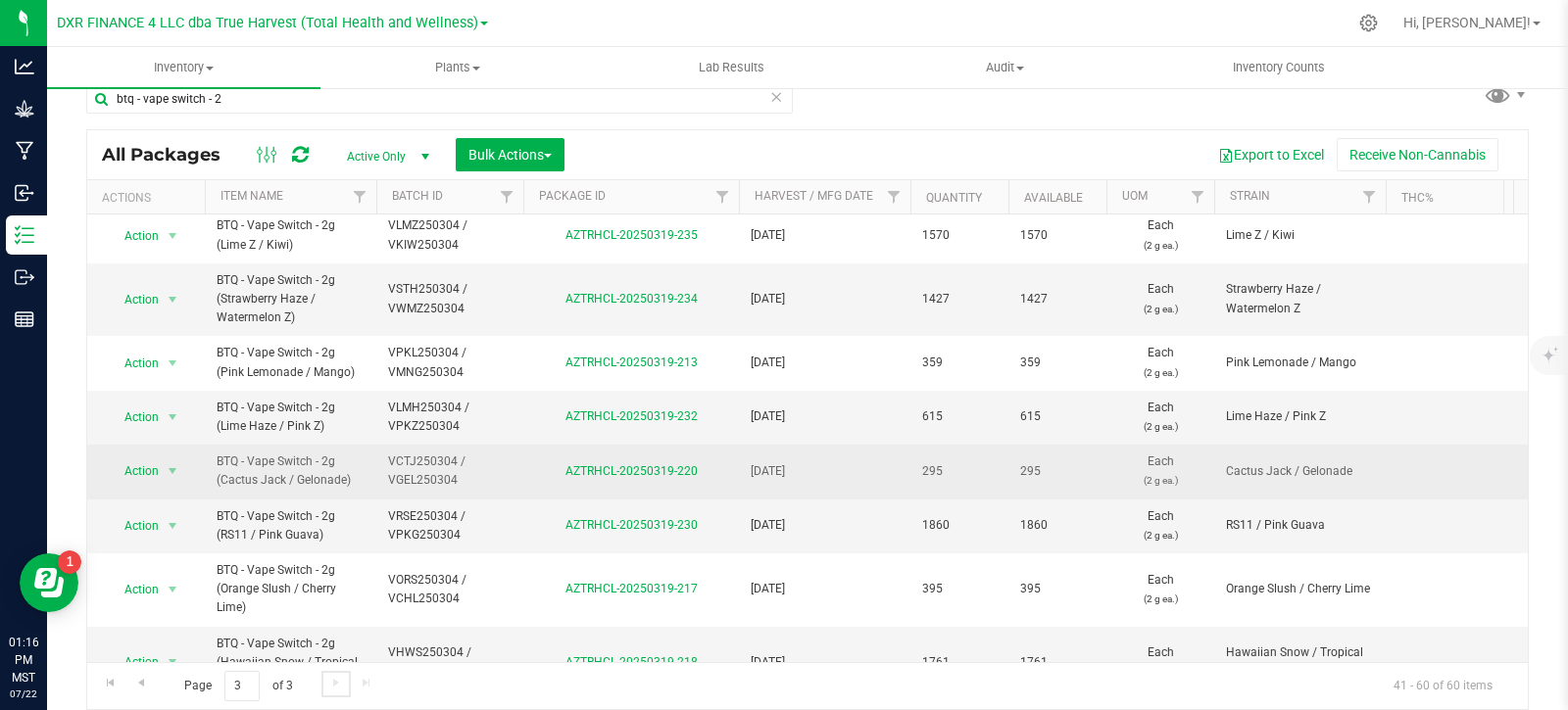 scroll, scrollTop: 839, scrollLeft: 0, axis: vertical 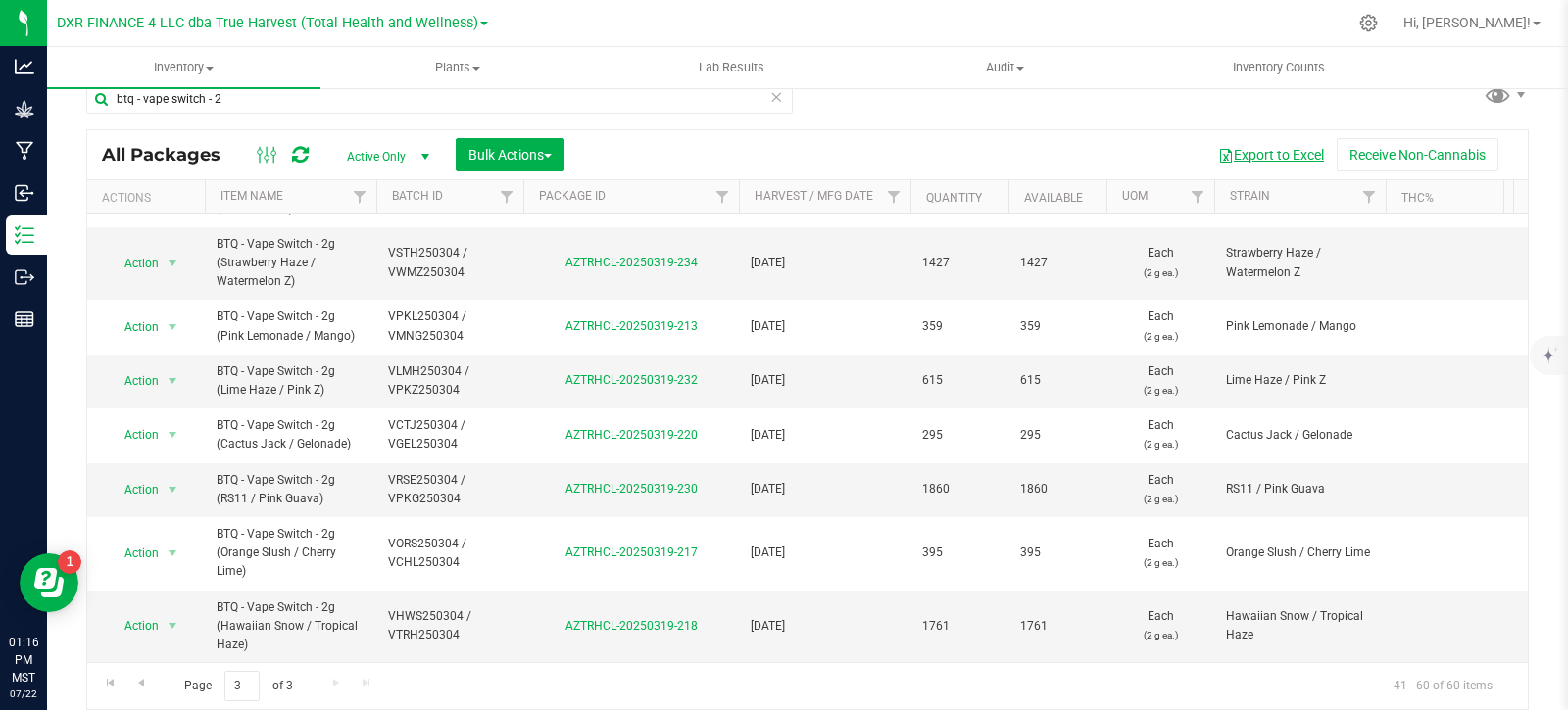 click on "Export to Excel" at bounding box center [1271, 155] 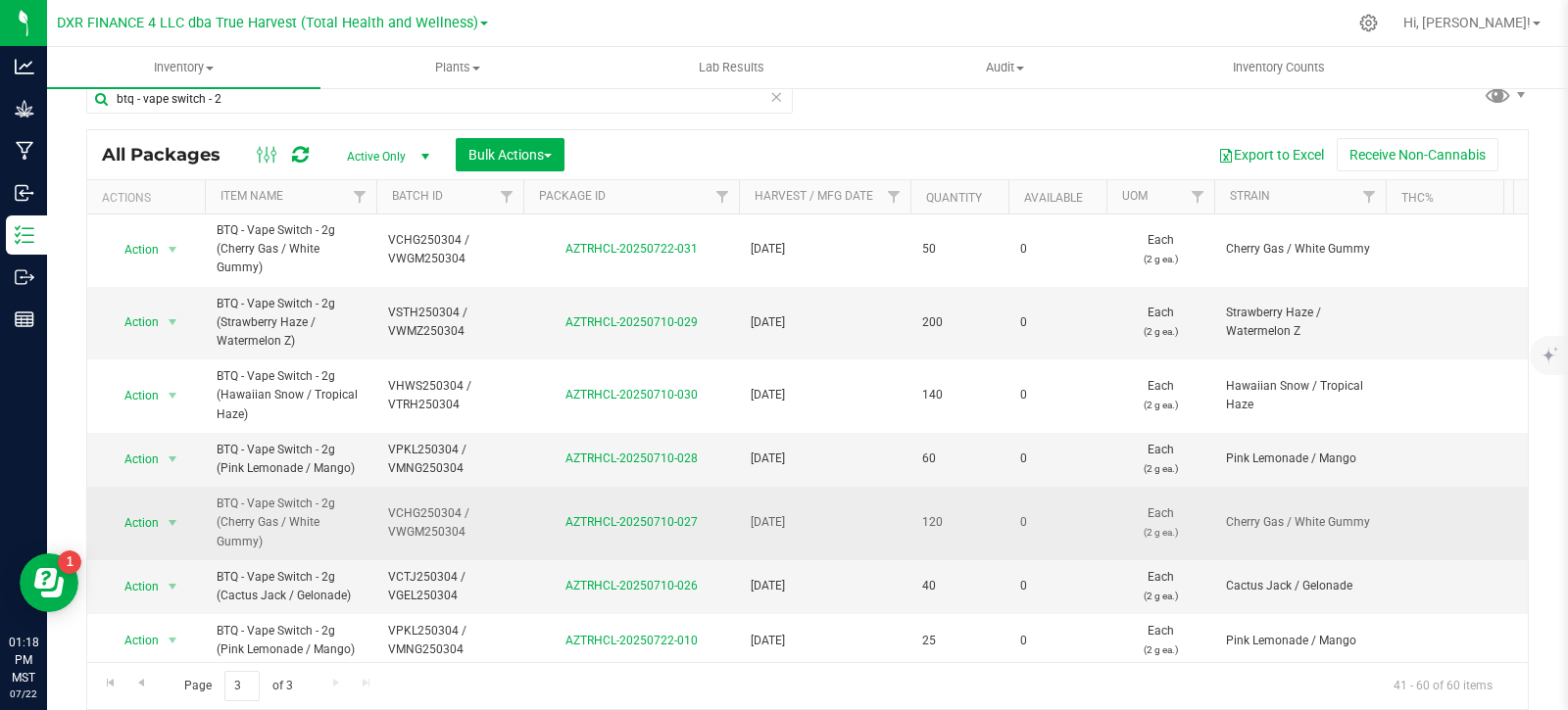 scroll, scrollTop: 0, scrollLeft: 0, axis: both 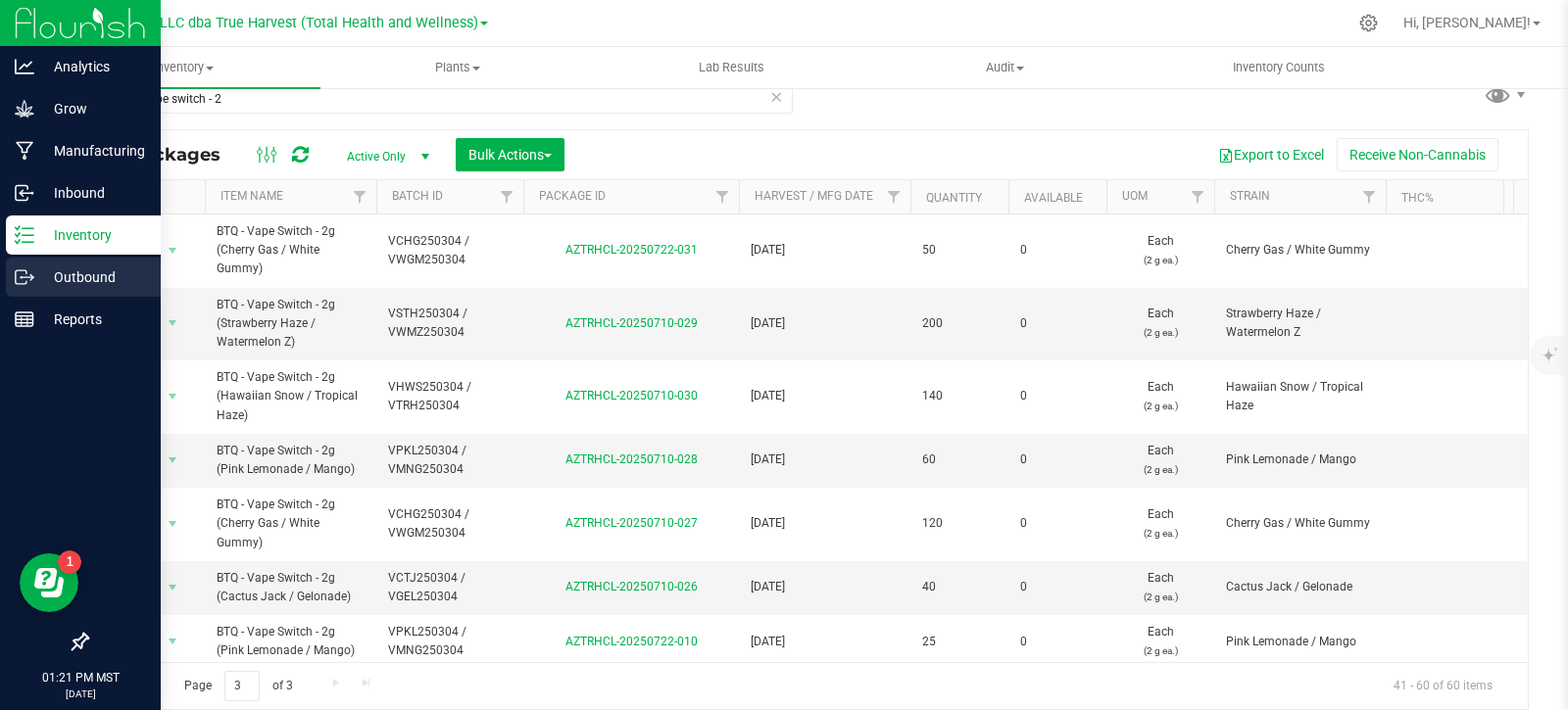 click 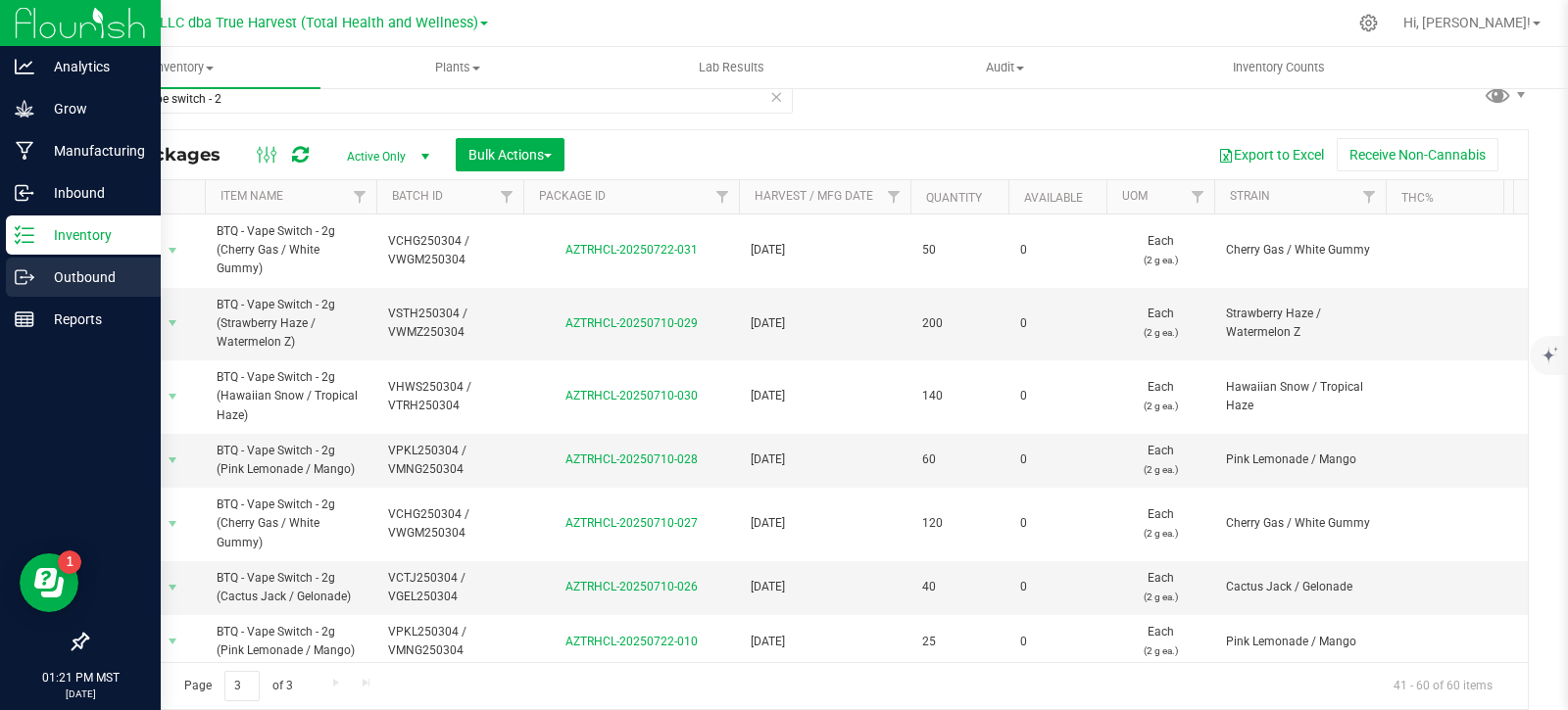 click 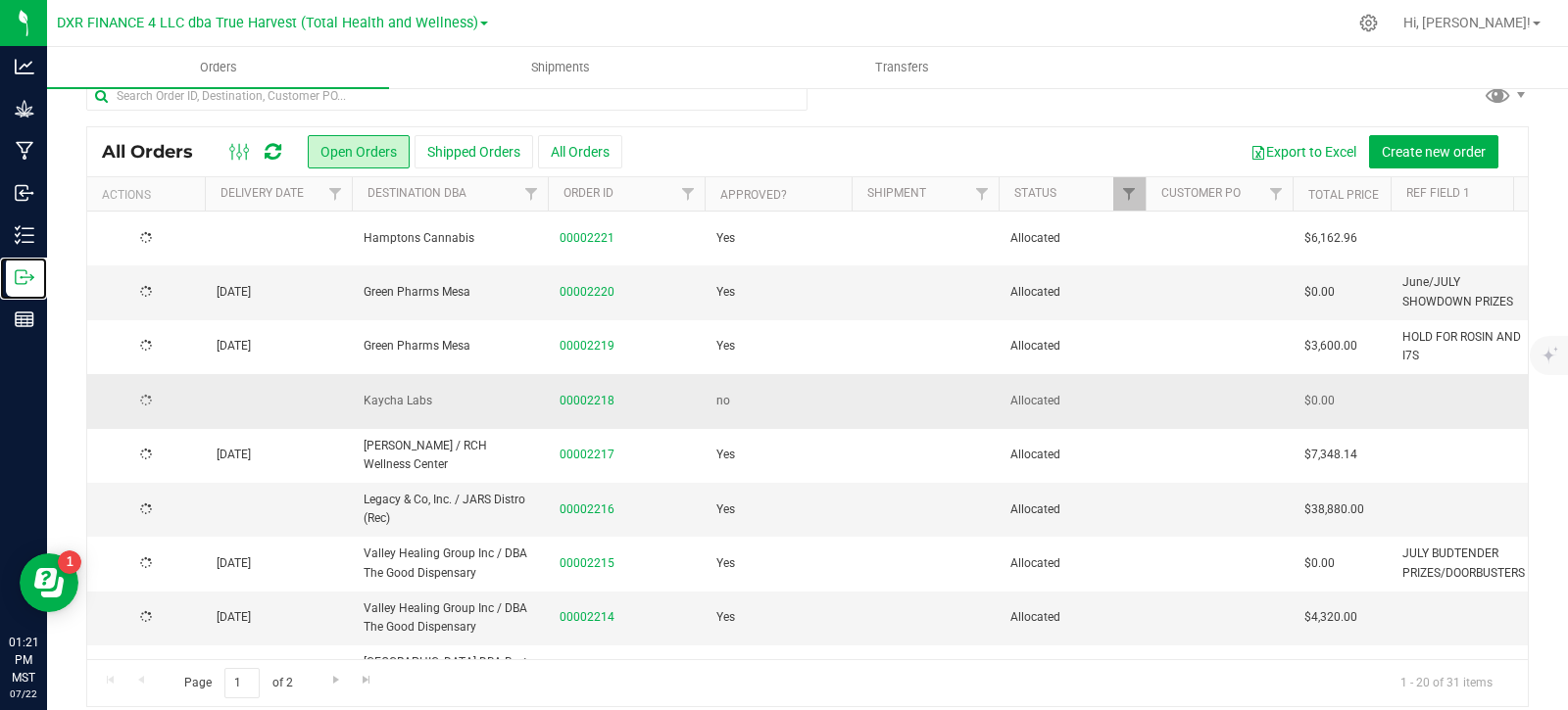 scroll, scrollTop: 0, scrollLeft: 0, axis: both 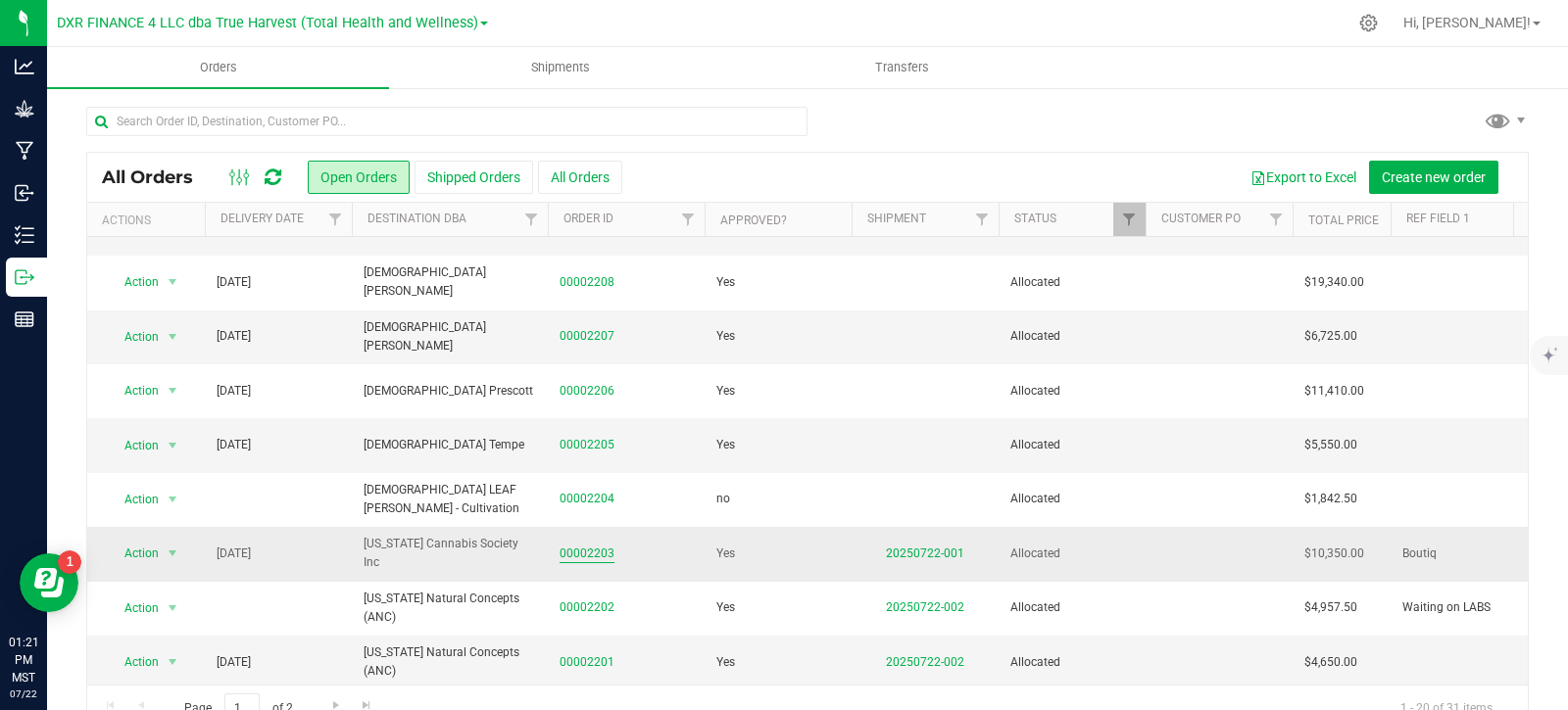 click on "00002203" at bounding box center [587, 553] 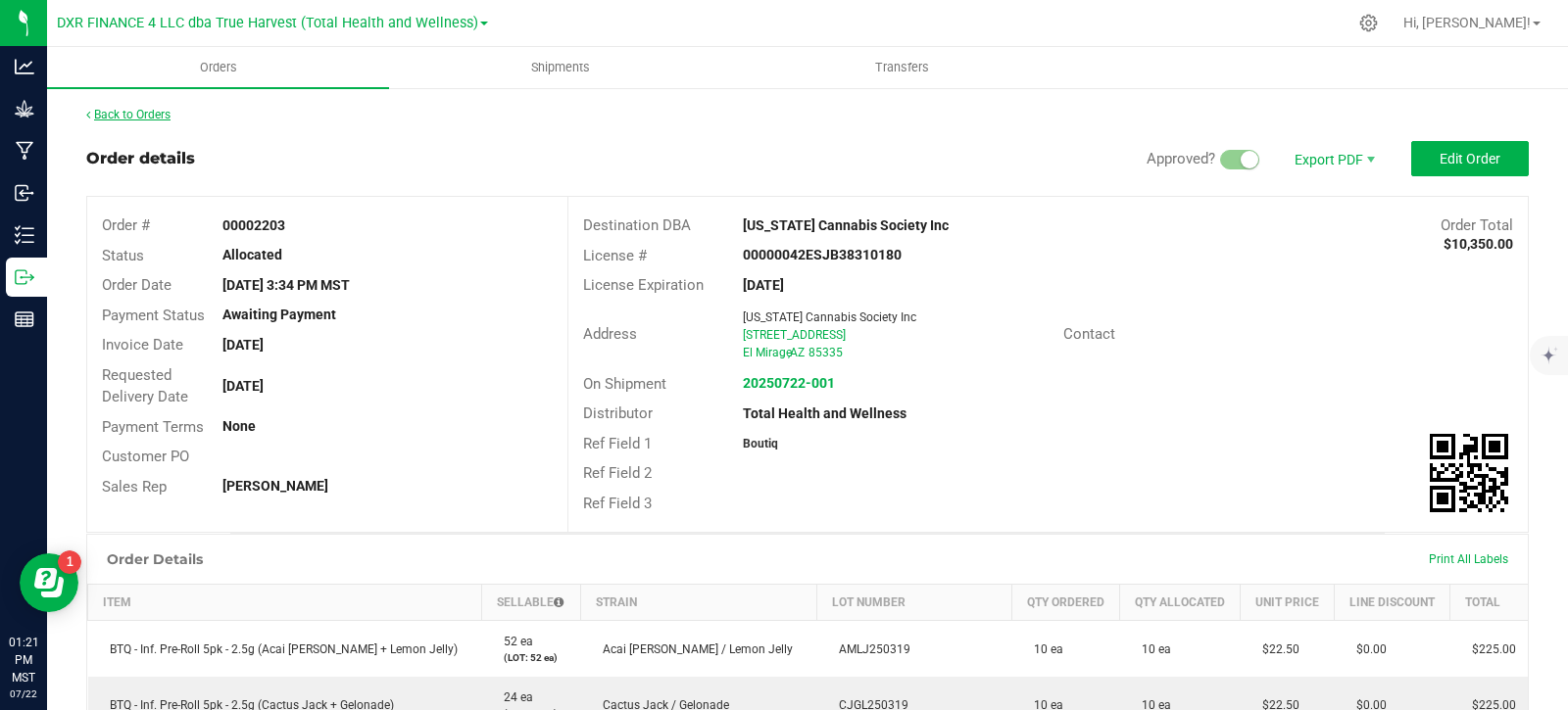click on "Back to Orders" at bounding box center (128, 115) 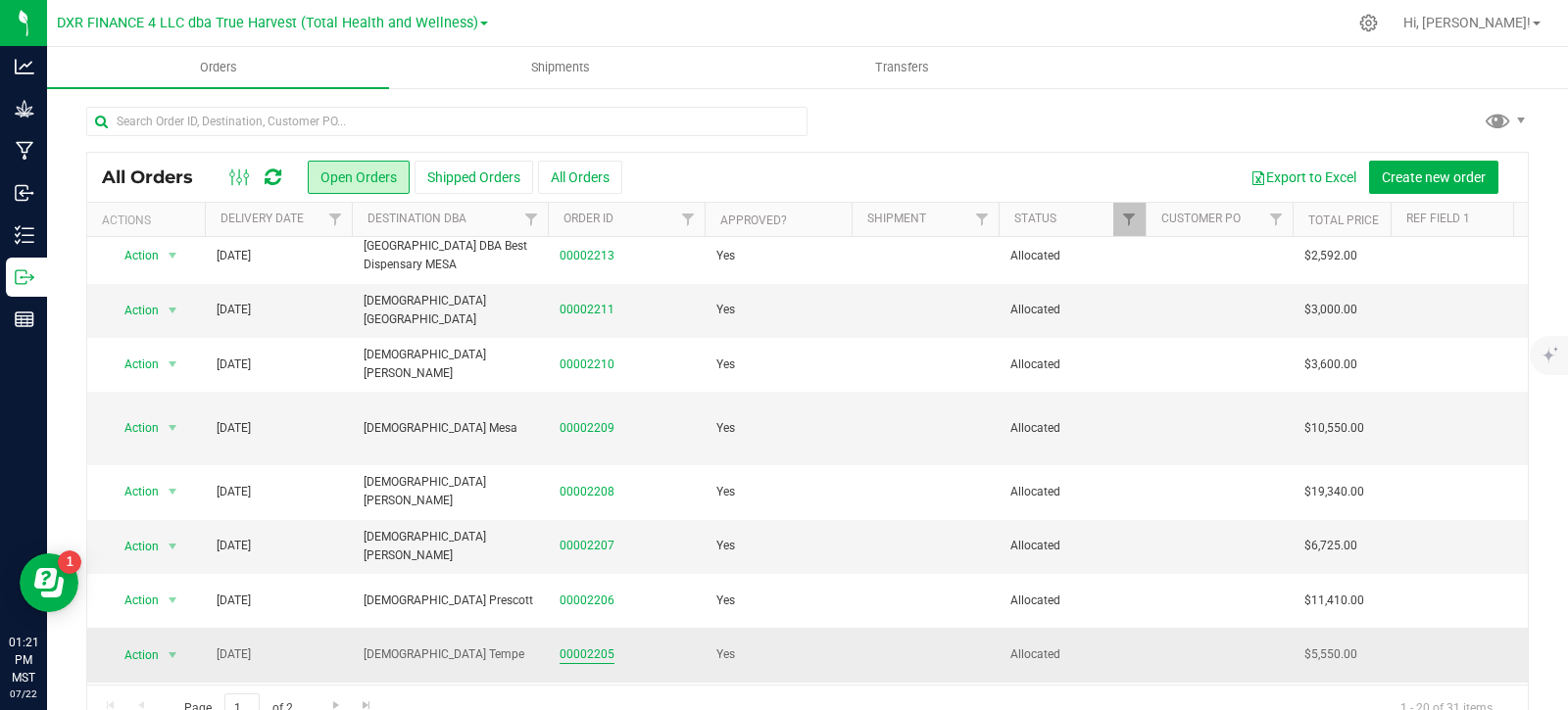 scroll, scrollTop: 651, scrollLeft: 0, axis: vertical 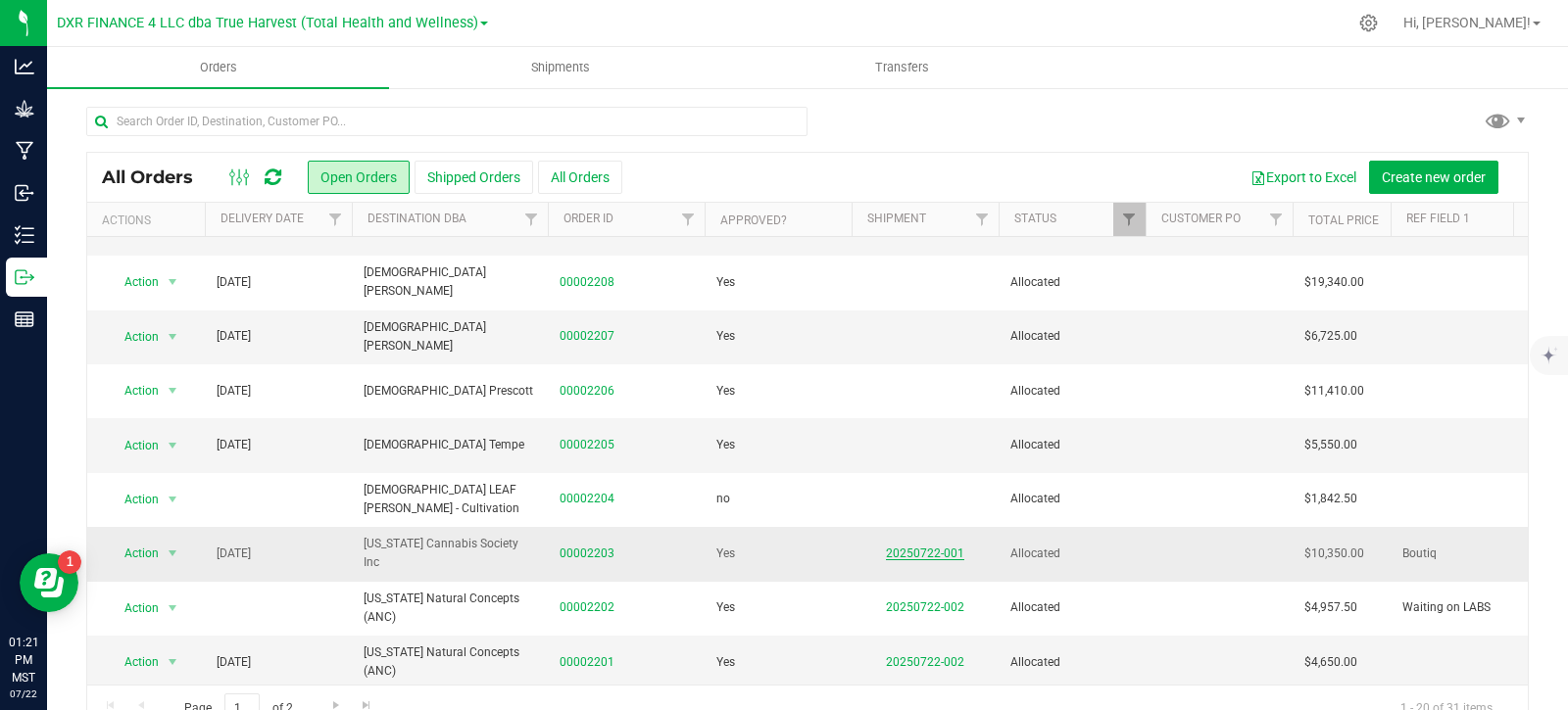 click on "20250722-001" at bounding box center (925, 553) 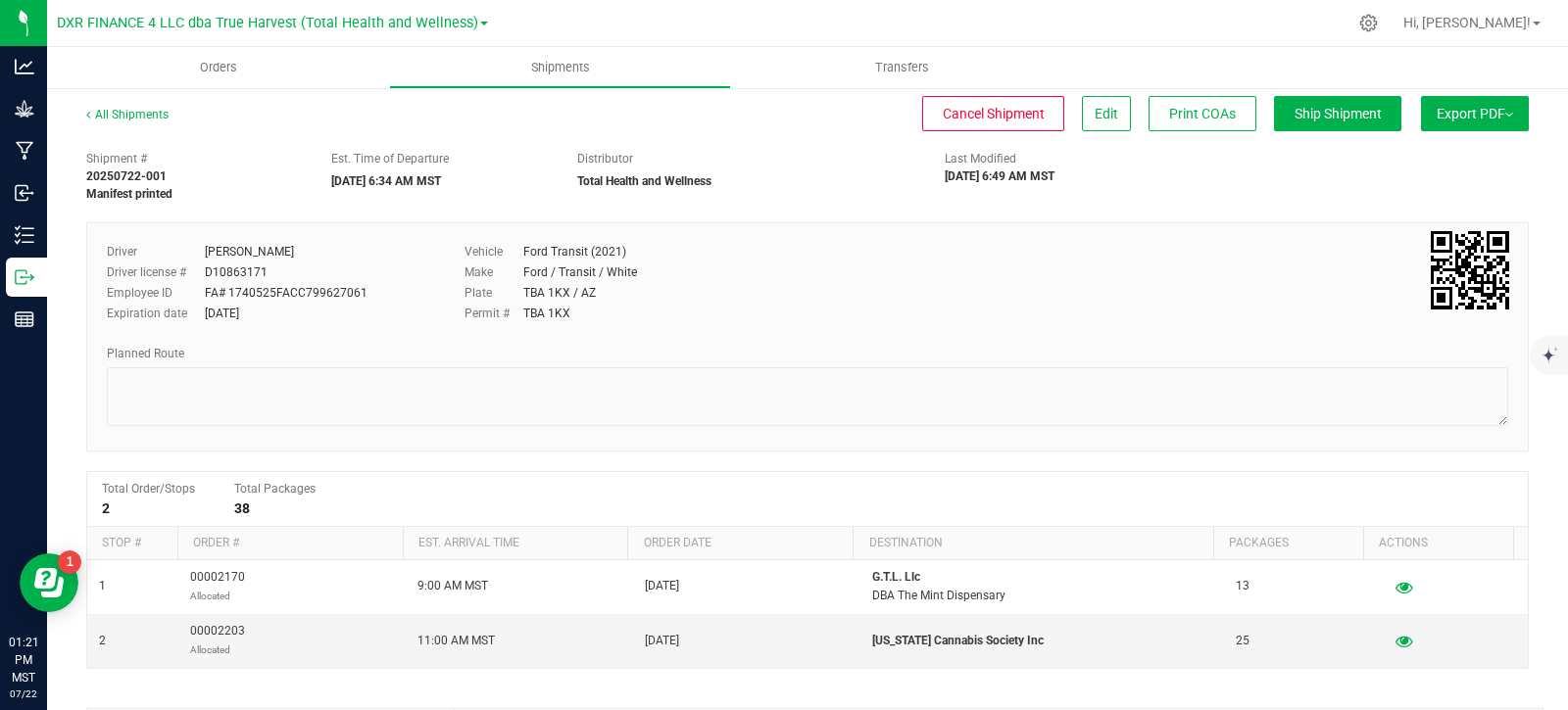click on "Export PDF" at bounding box center (1475, 114) 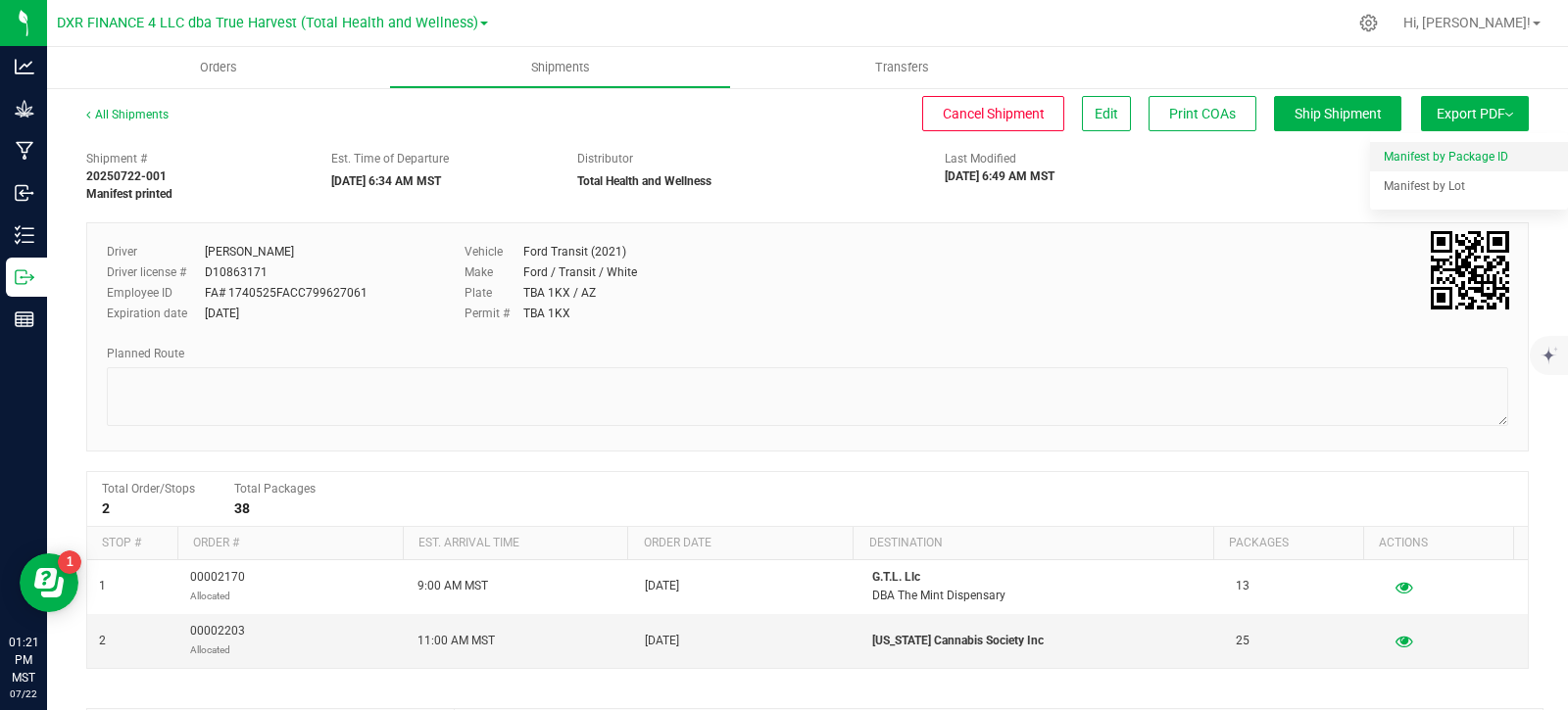 click on "Manifest by Package ID" at bounding box center (1446, 157) 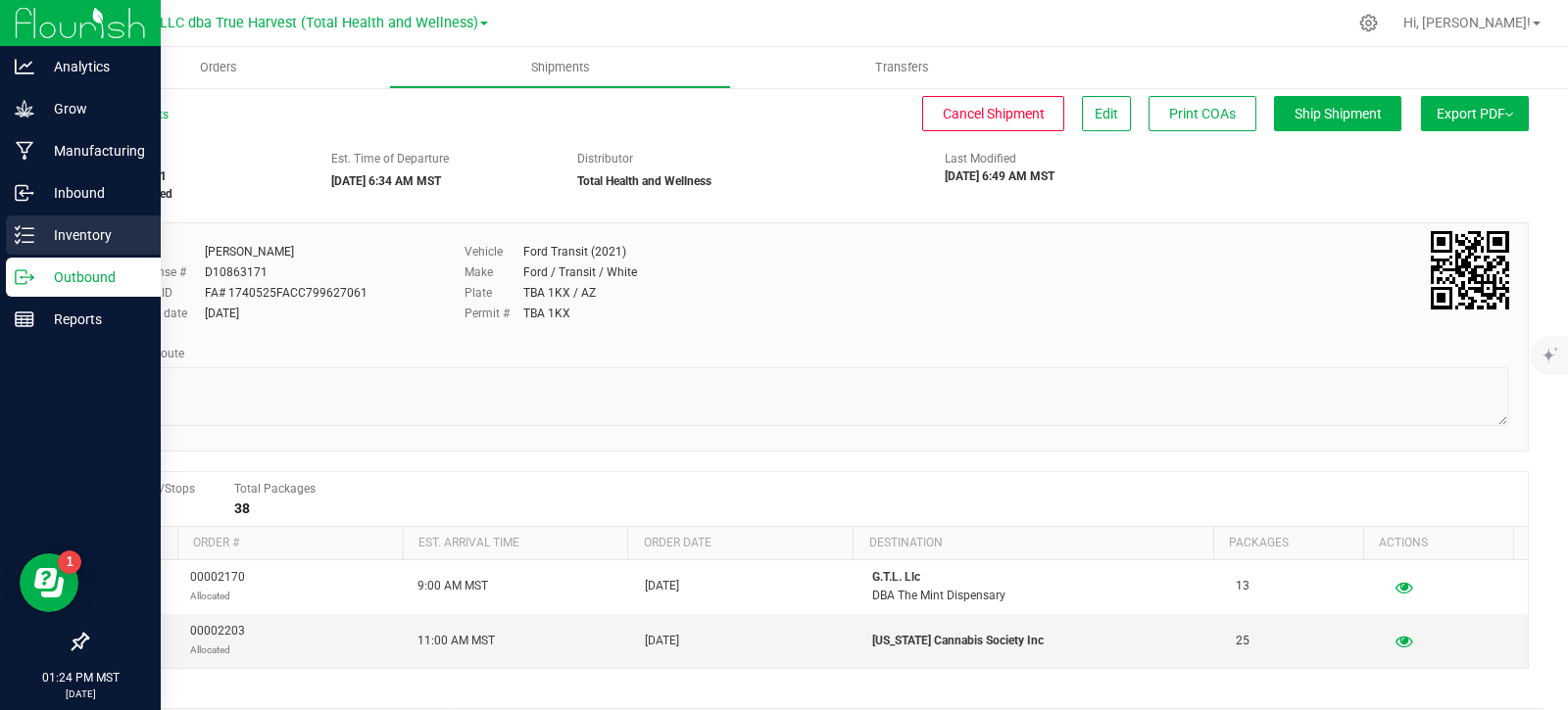 click on "Inventory" at bounding box center (83, 235) 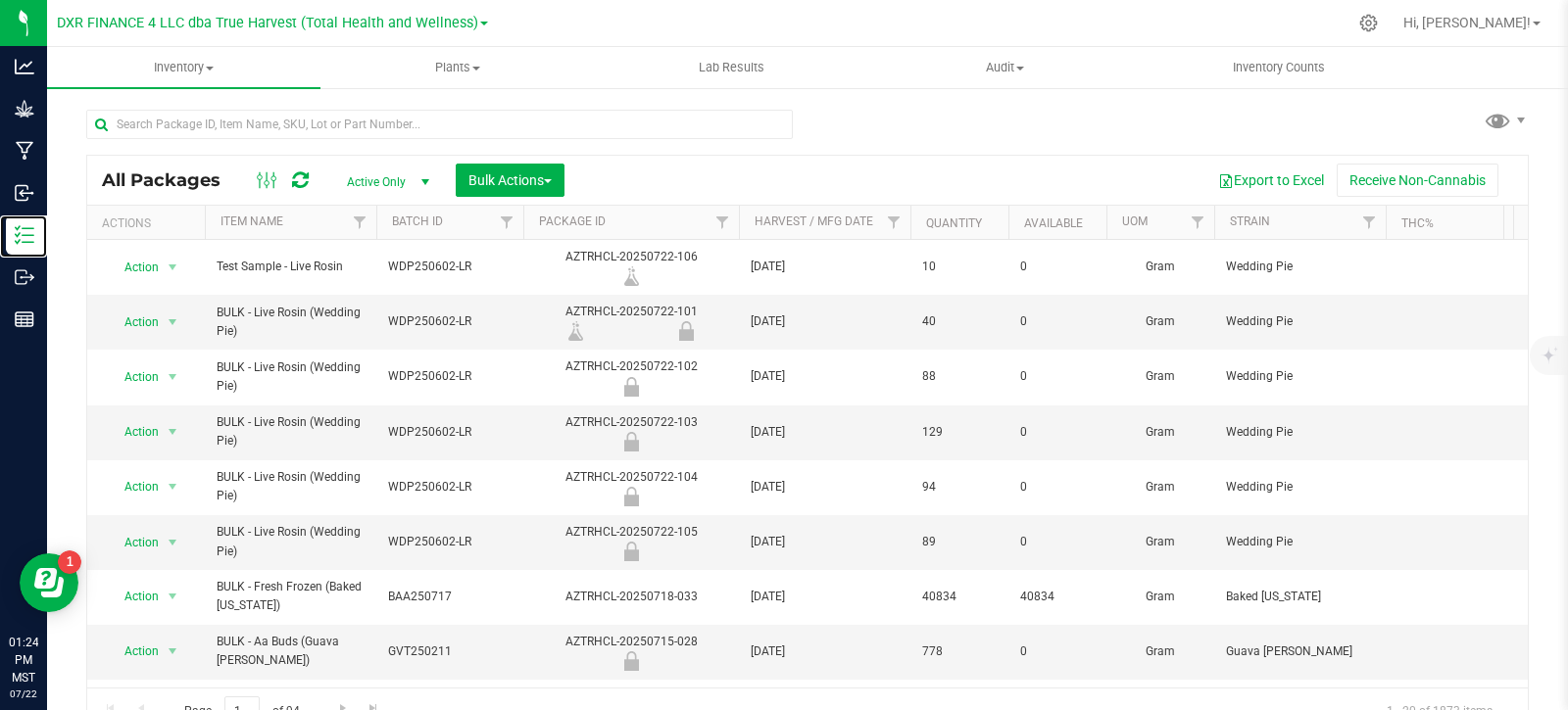 scroll, scrollTop: 0, scrollLeft: 4738, axis: horizontal 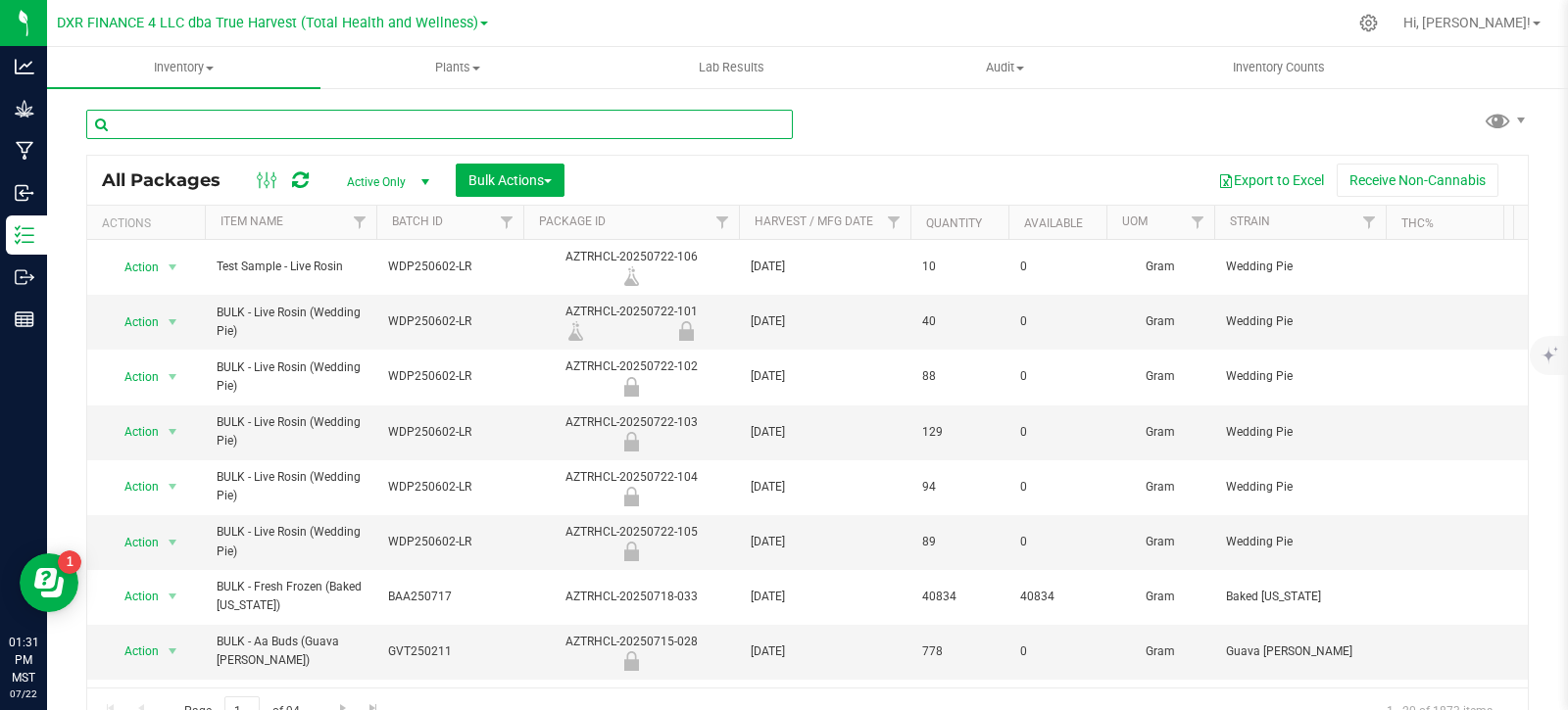 click at bounding box center [439, 124] 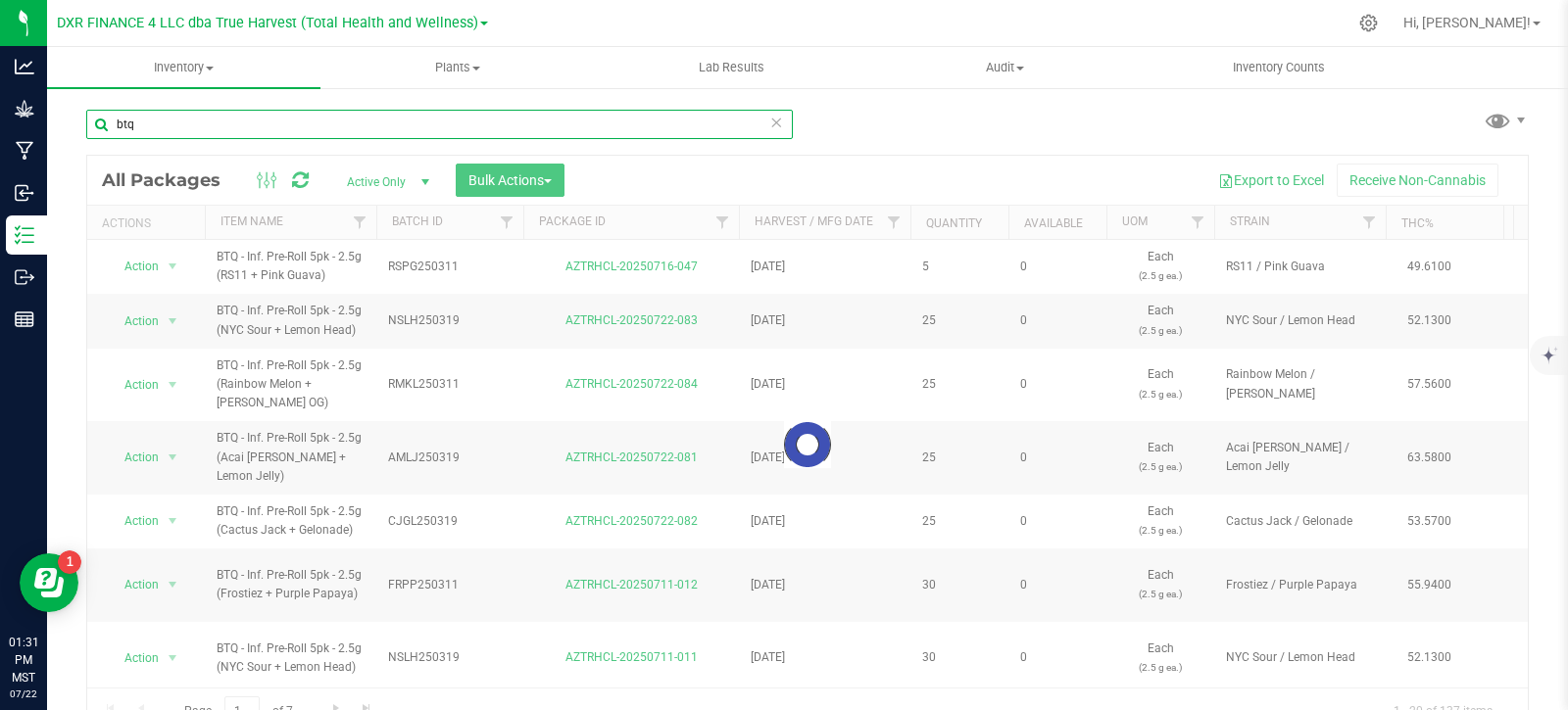 scroll, scrollTop: 25, scrollLeft: 0, axis: vertical 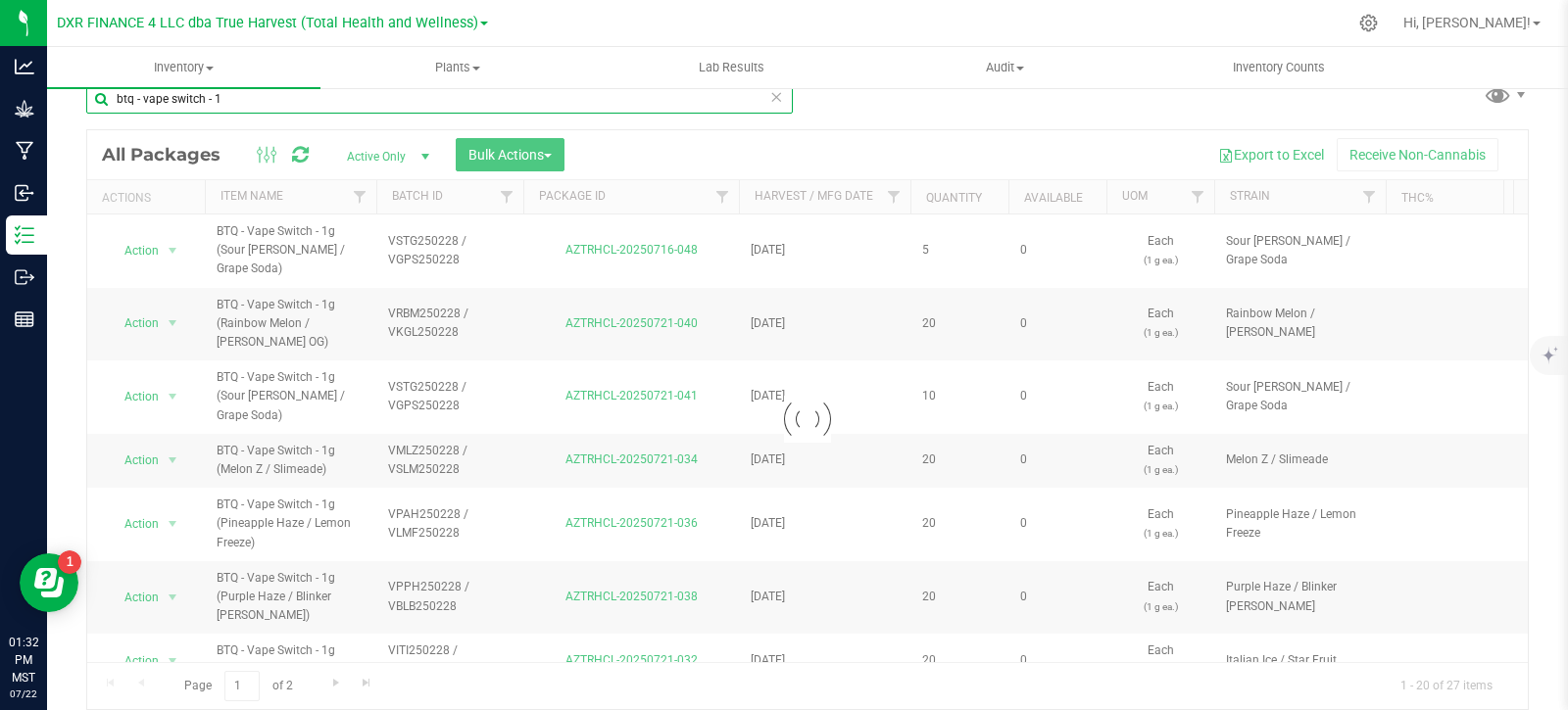 type on "btq - vape switch - 1" 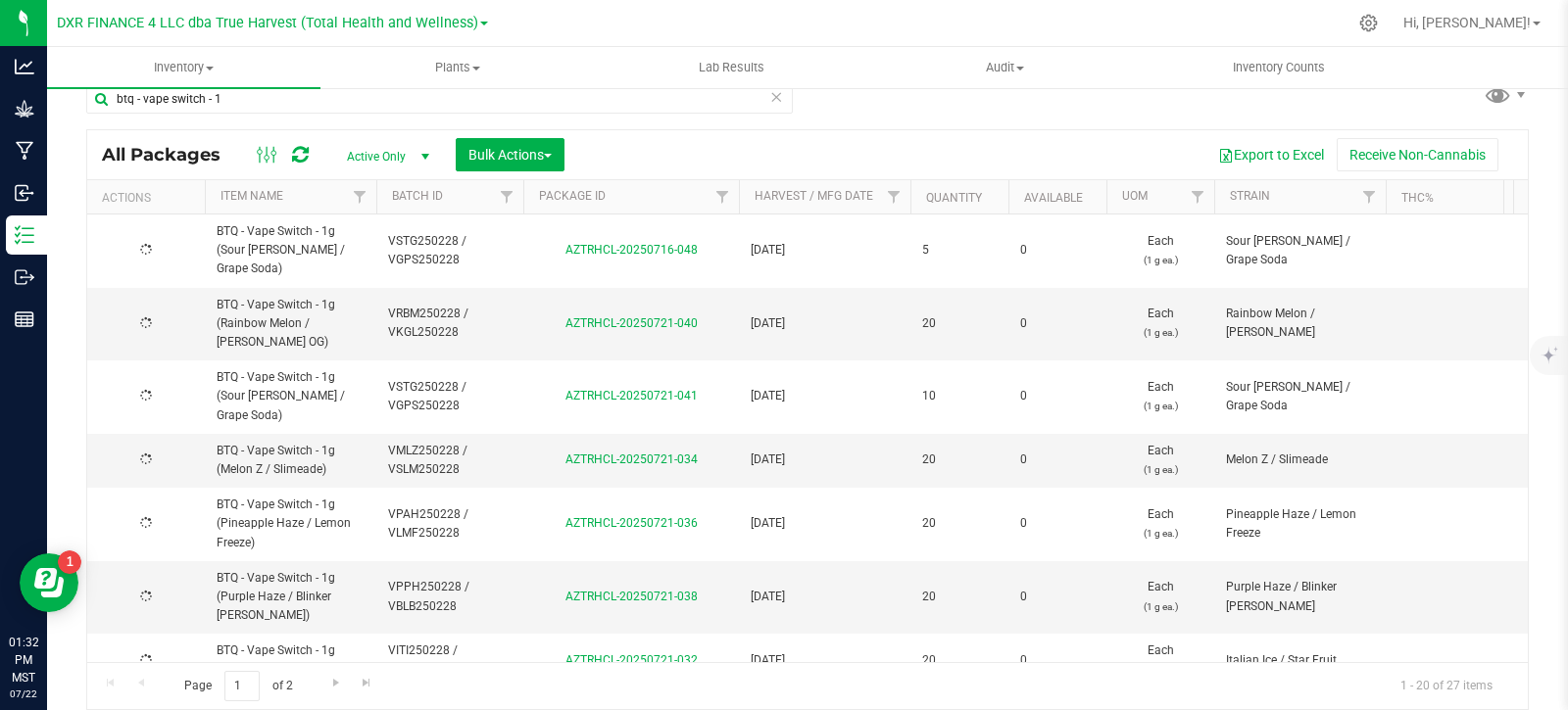 drag, startPoint x: 350, startPoint y: 656, endPoint x: 529, endPoint y: 649, distance: 179.13682 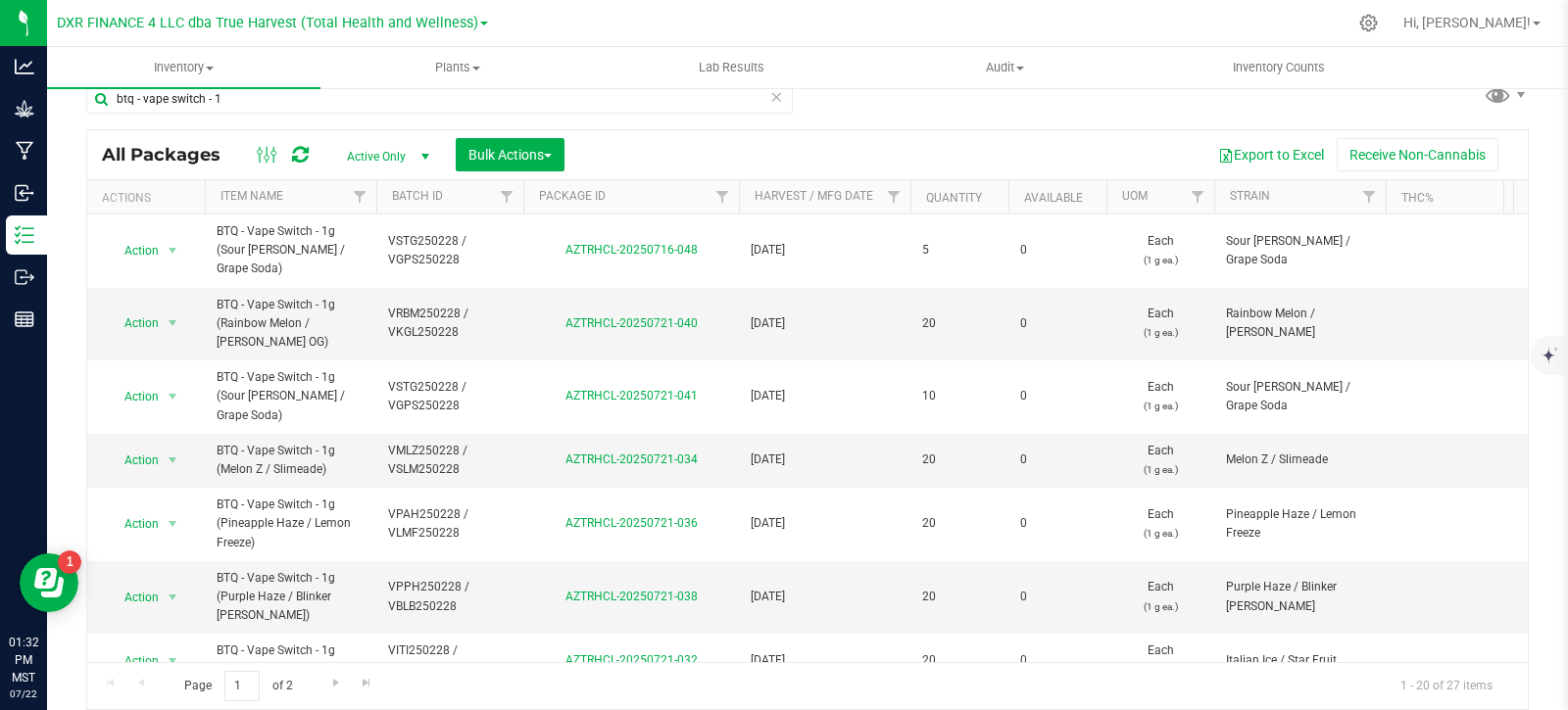 scroll, scrollTop: 0, scrollLeft: 1651, axis: horizontal 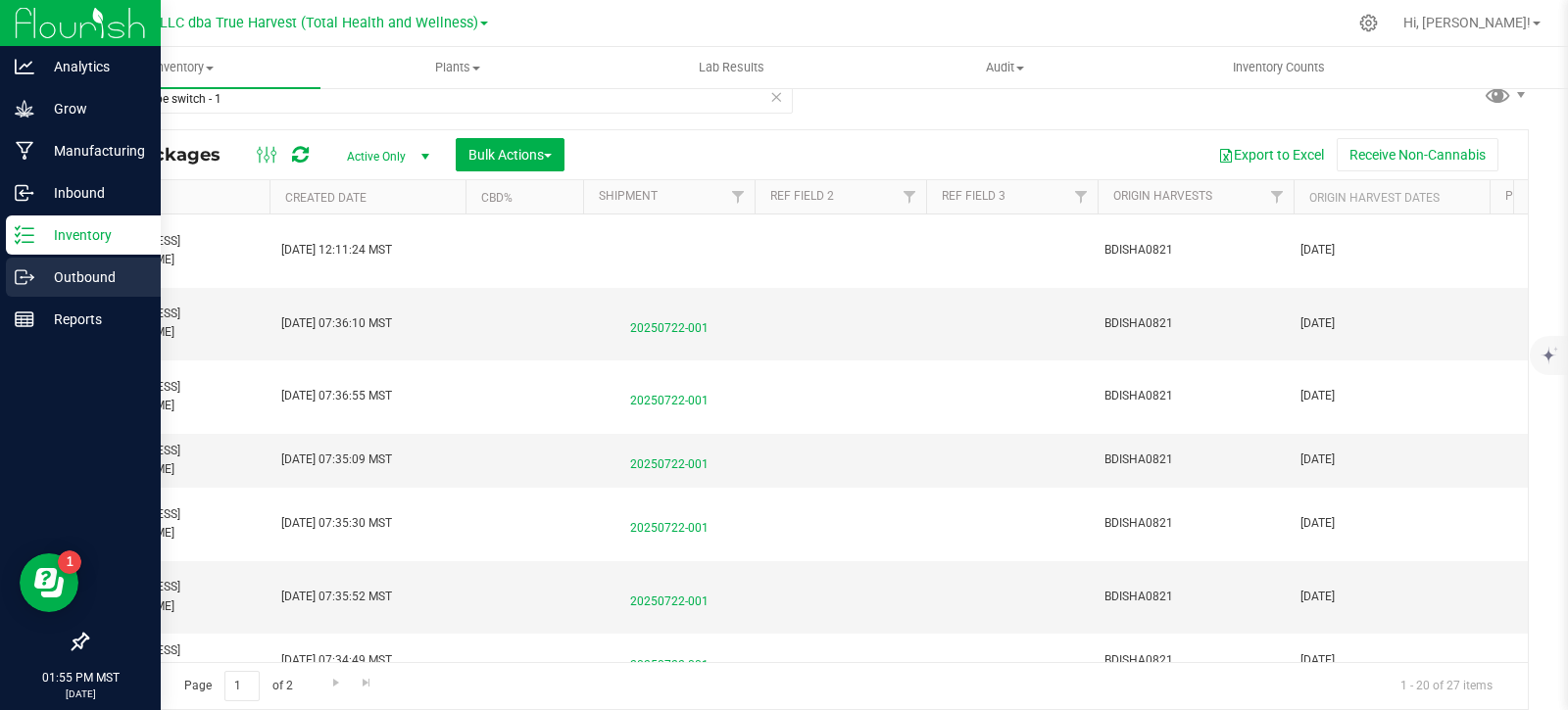 click 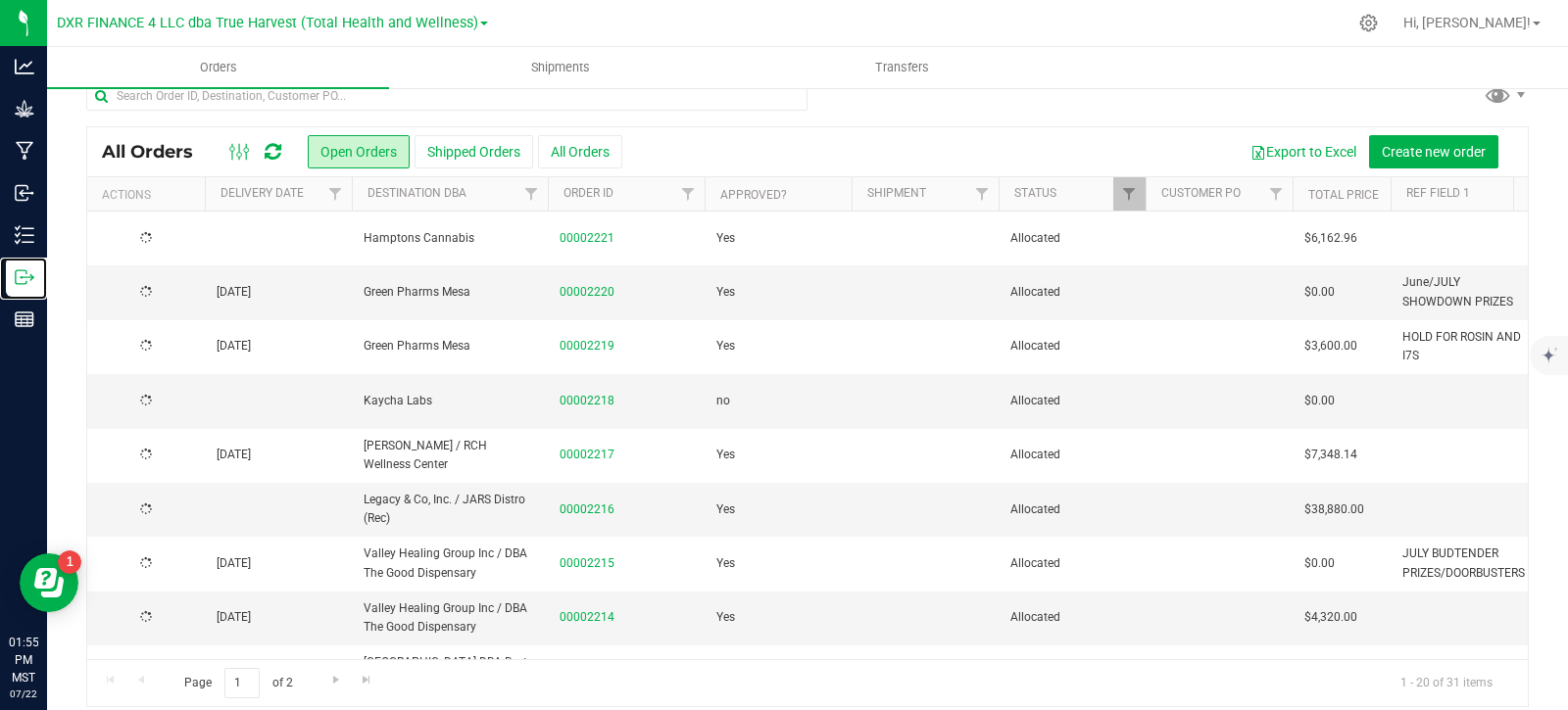 scroll, scrollTop: 0, scrollLeft: 0, axis: both 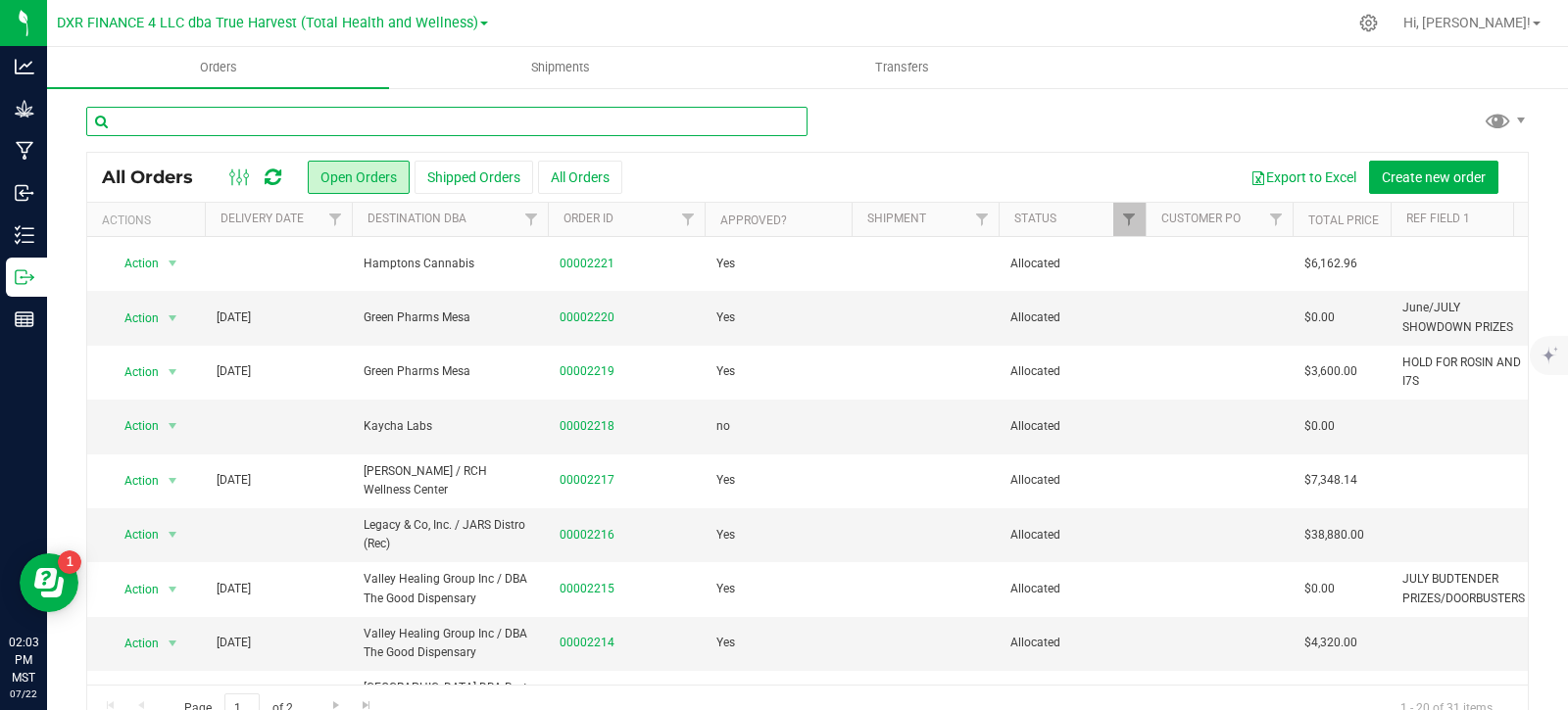 click at bounding box center [447, 121] 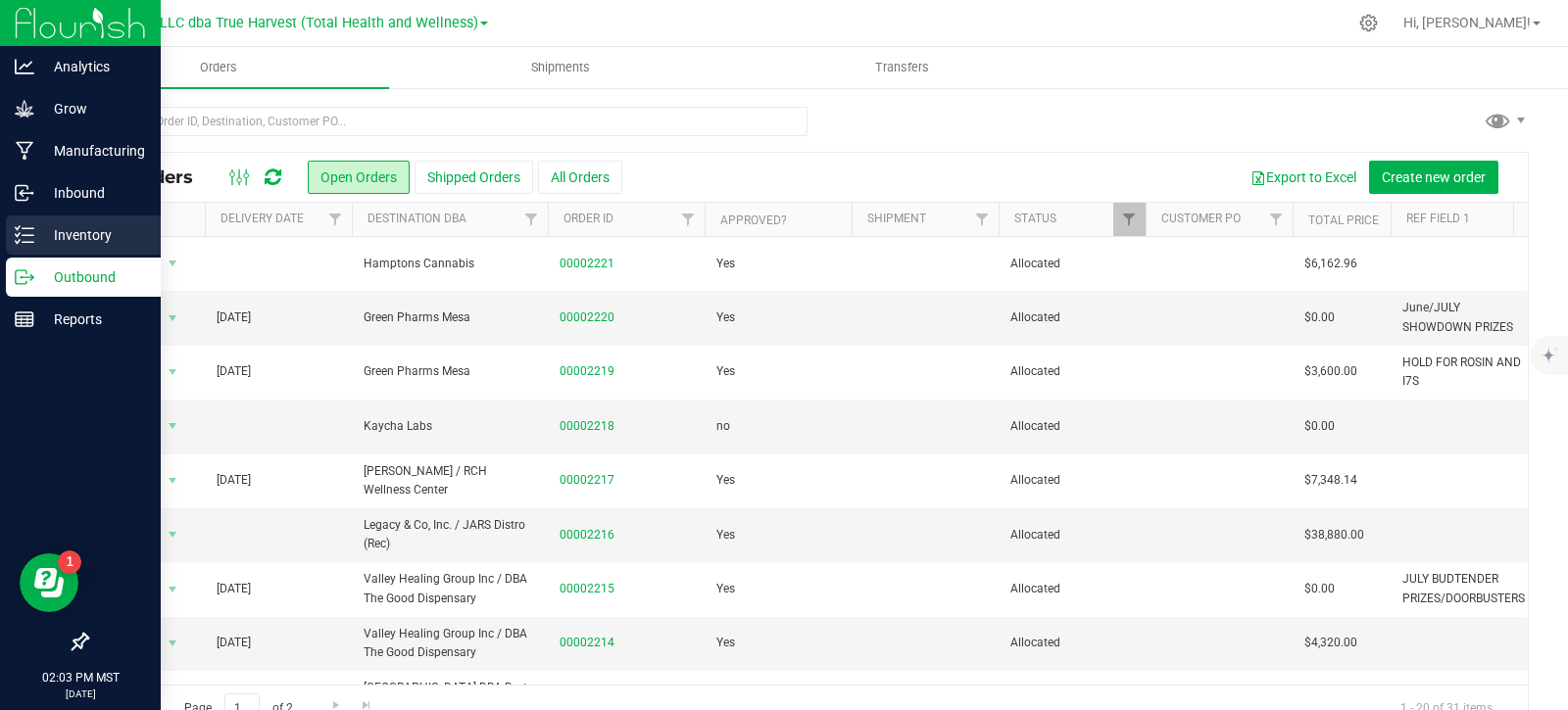 click 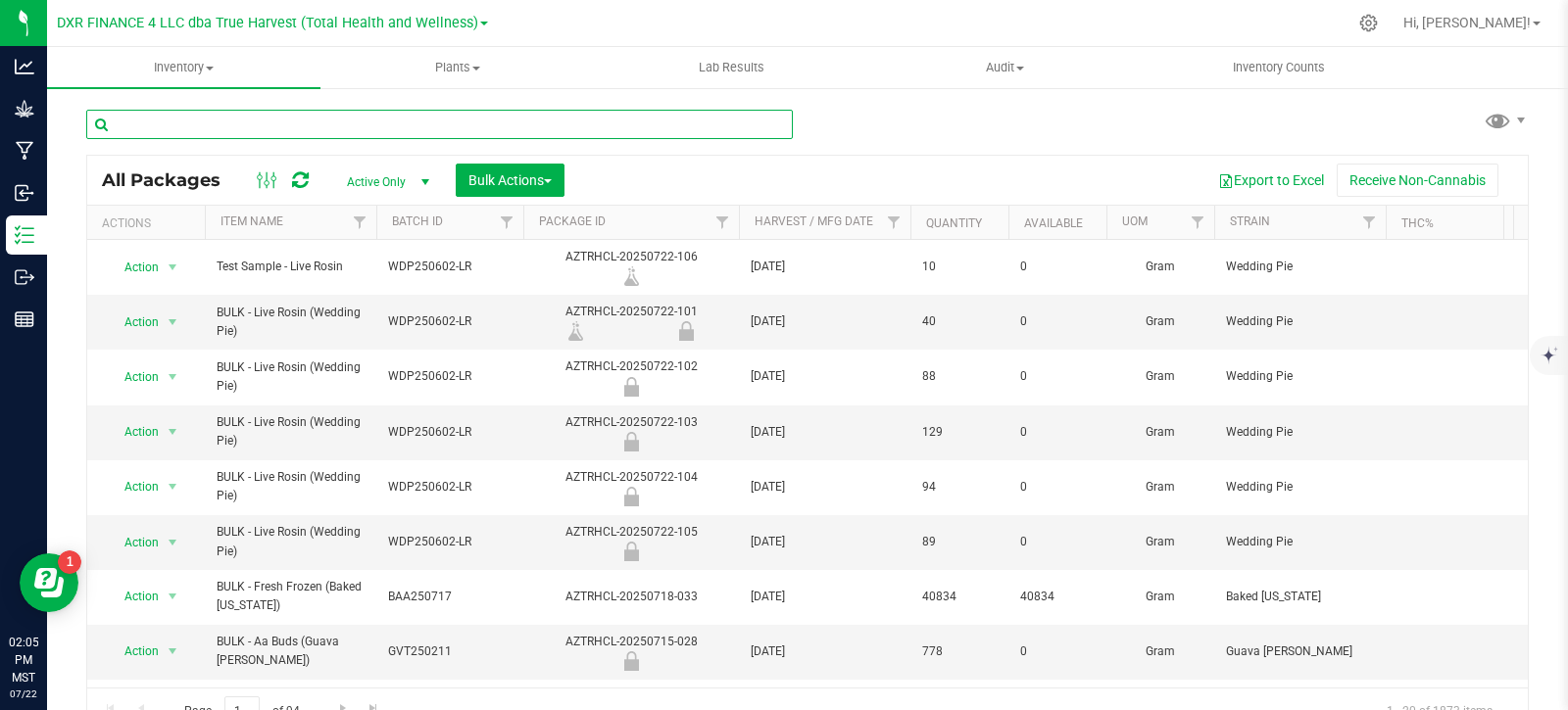 click at bounding box center (439, 124) 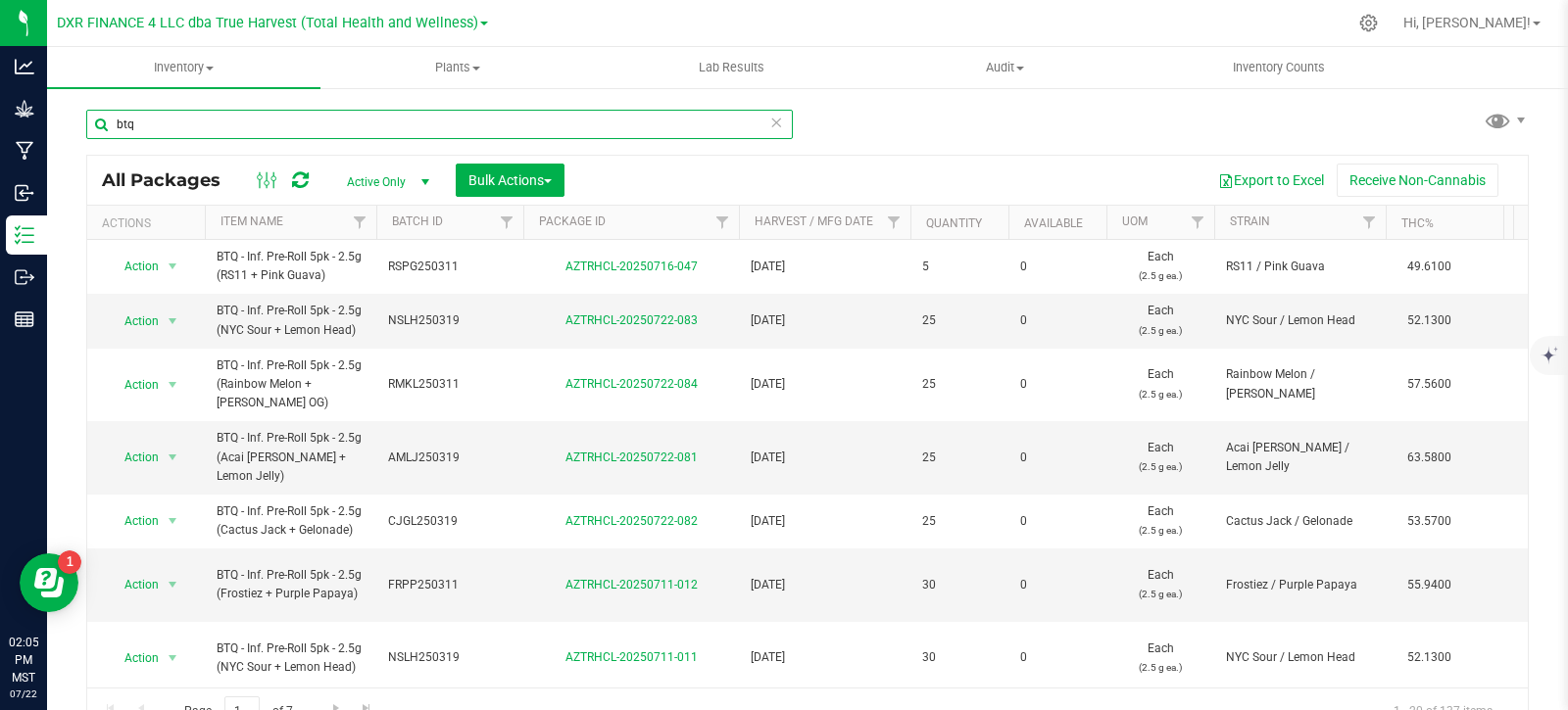 scroll, scrollTop: 0, scrollLeft: 0, axis: both 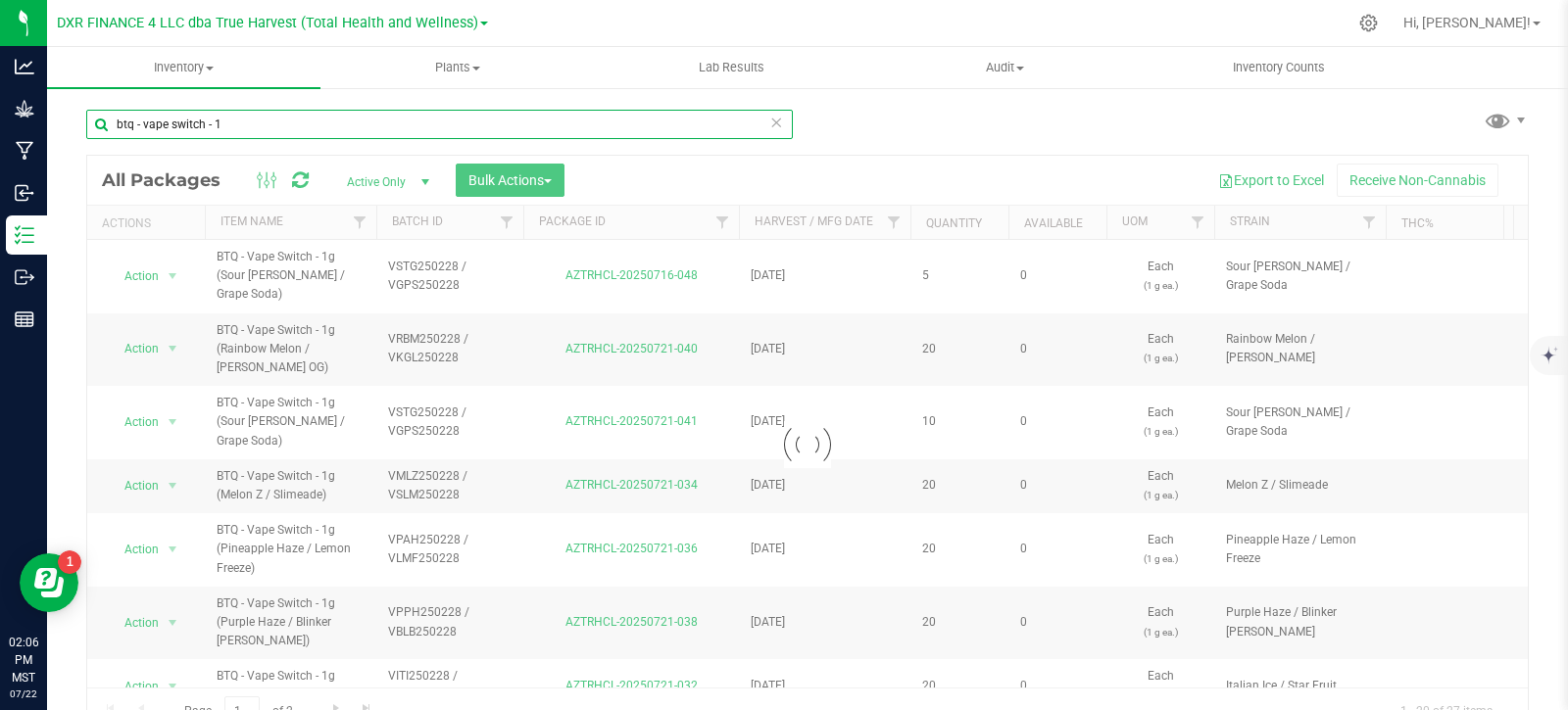 type on "btq - vape switch - 1" 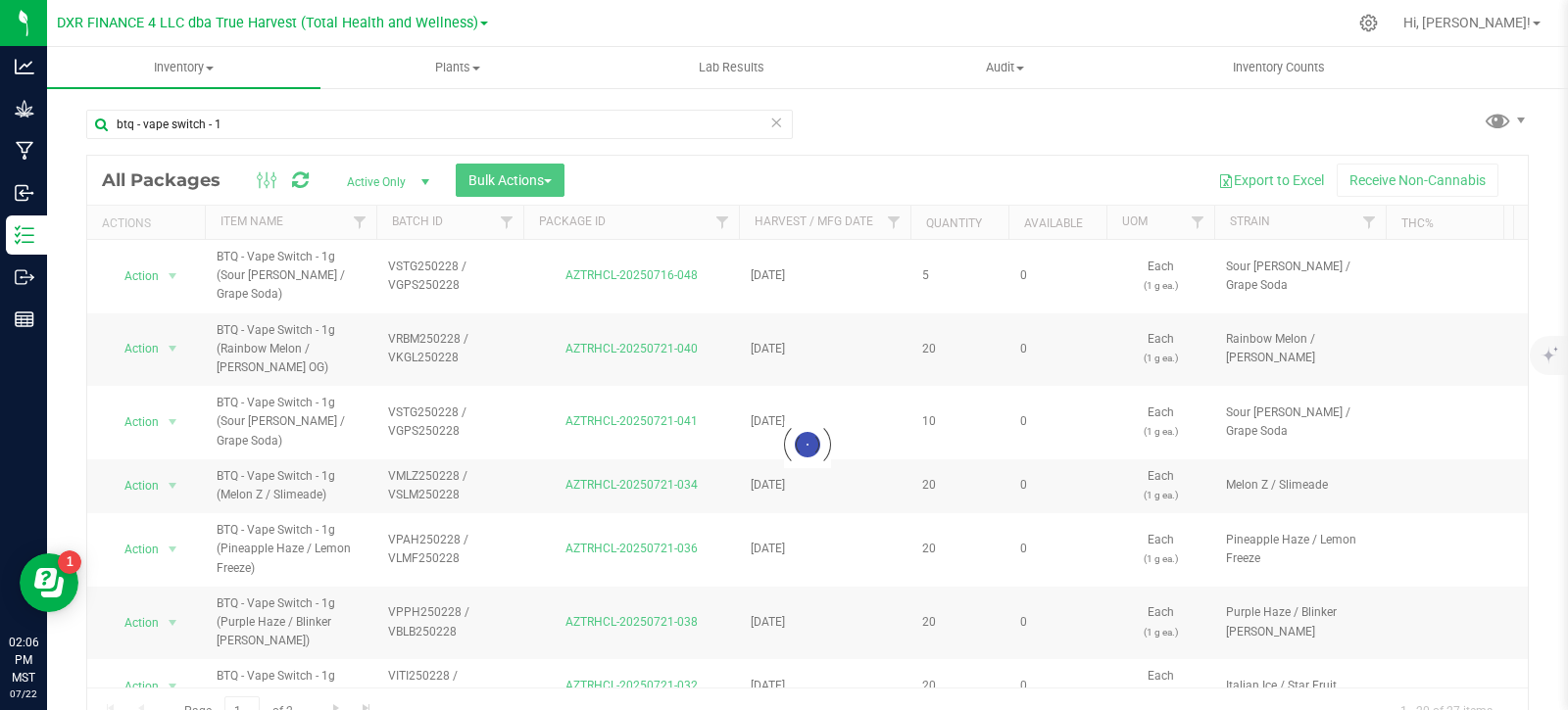 click at bounding box center (808, 445) 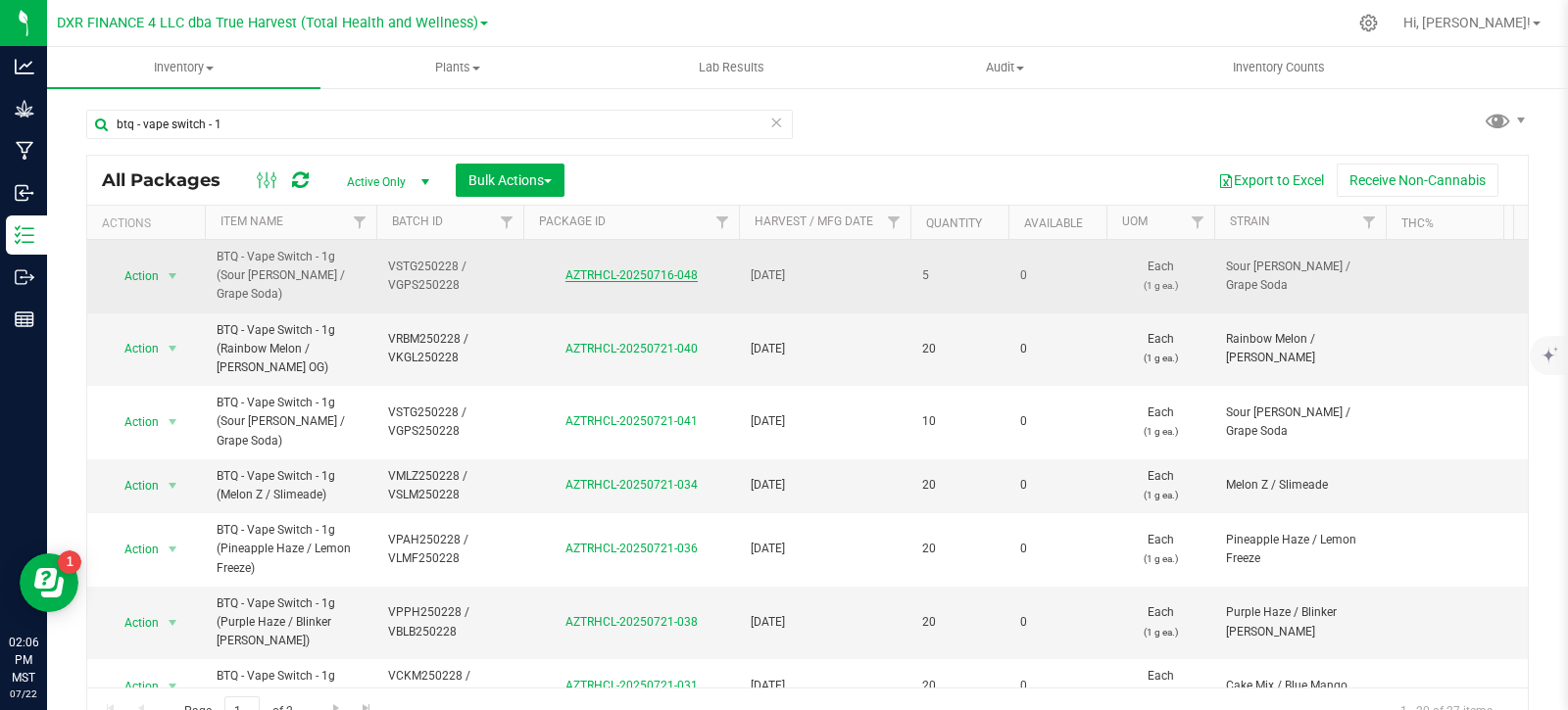 click on "AZTRHCL-20250716-048" at bounding box center [631, 275] 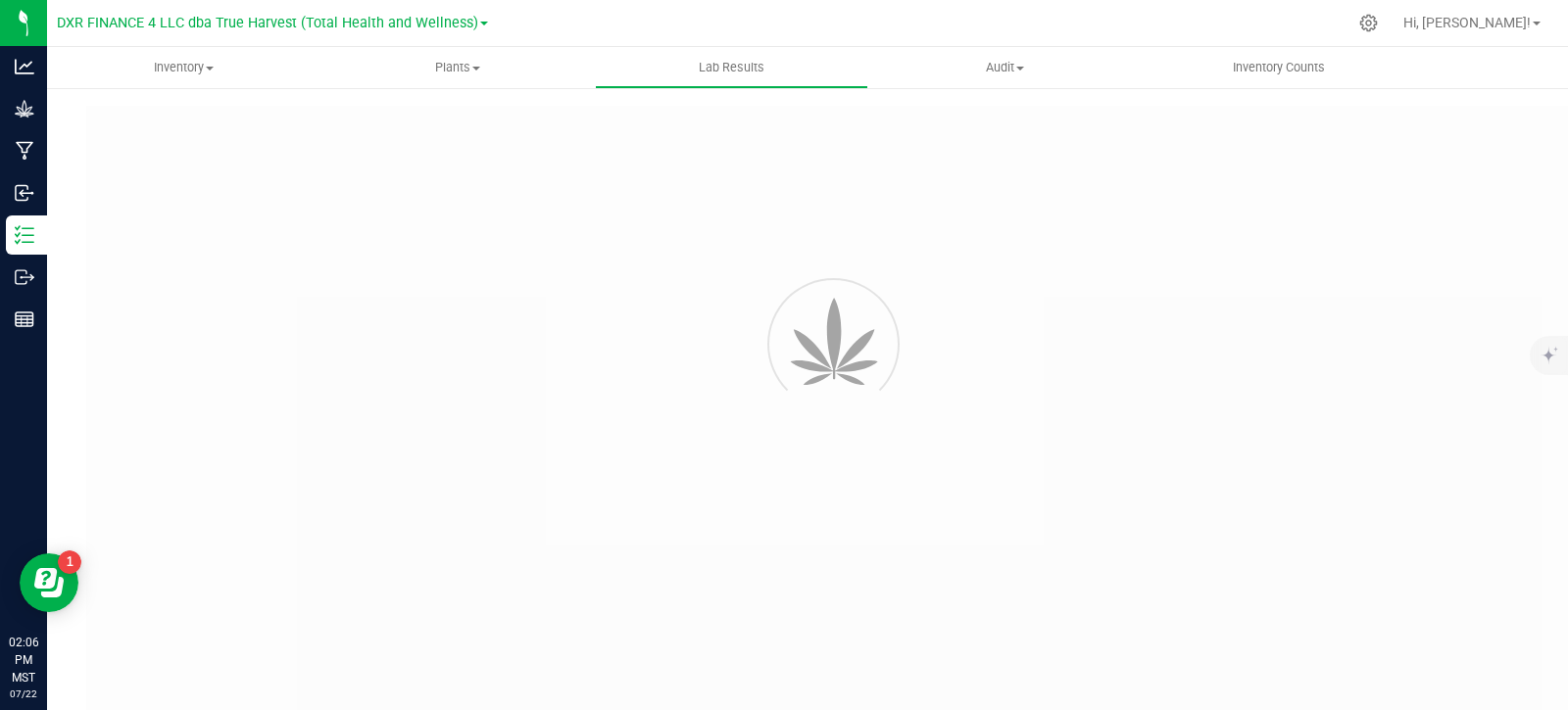 type on "AZTRHCL-20250319-208" 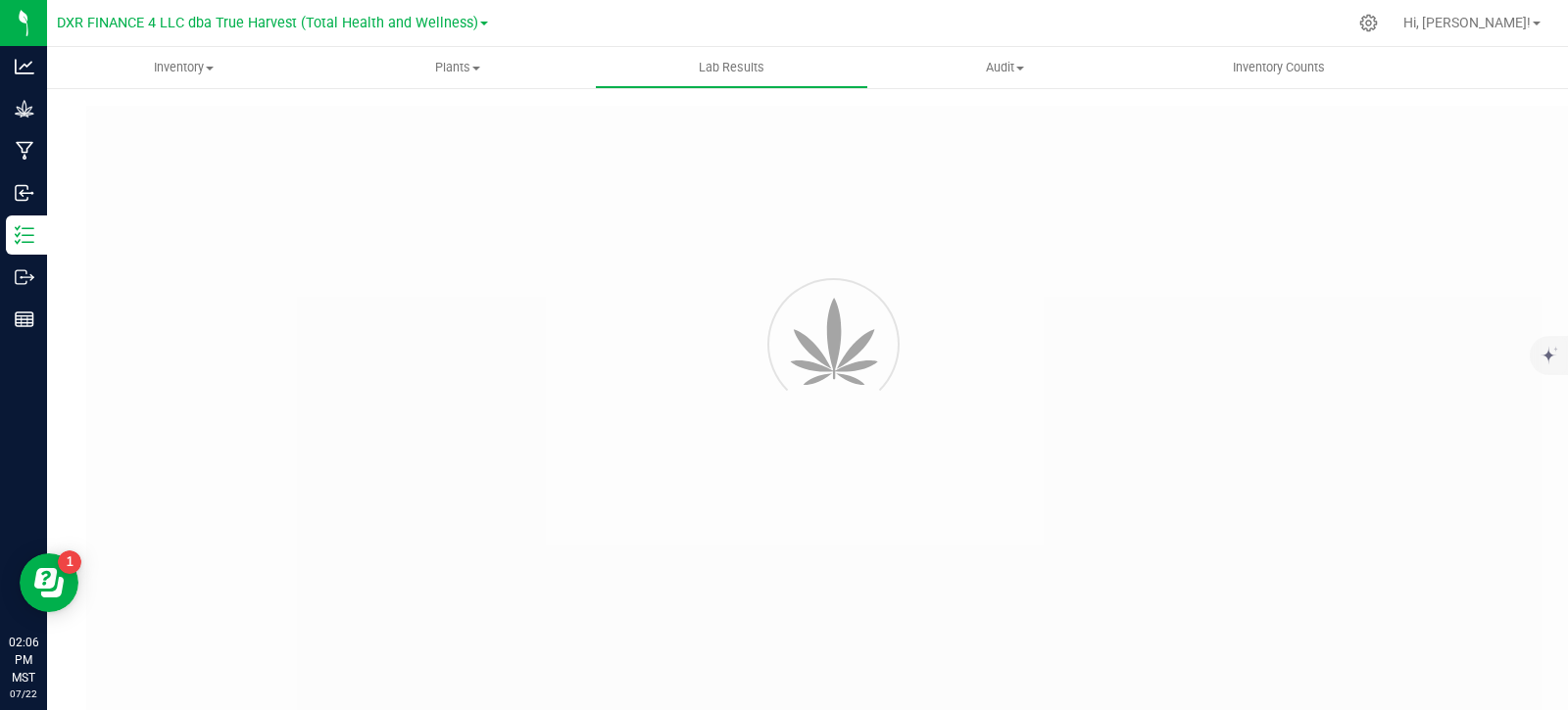 type on "TE50228003-007 / TE50228003-008" 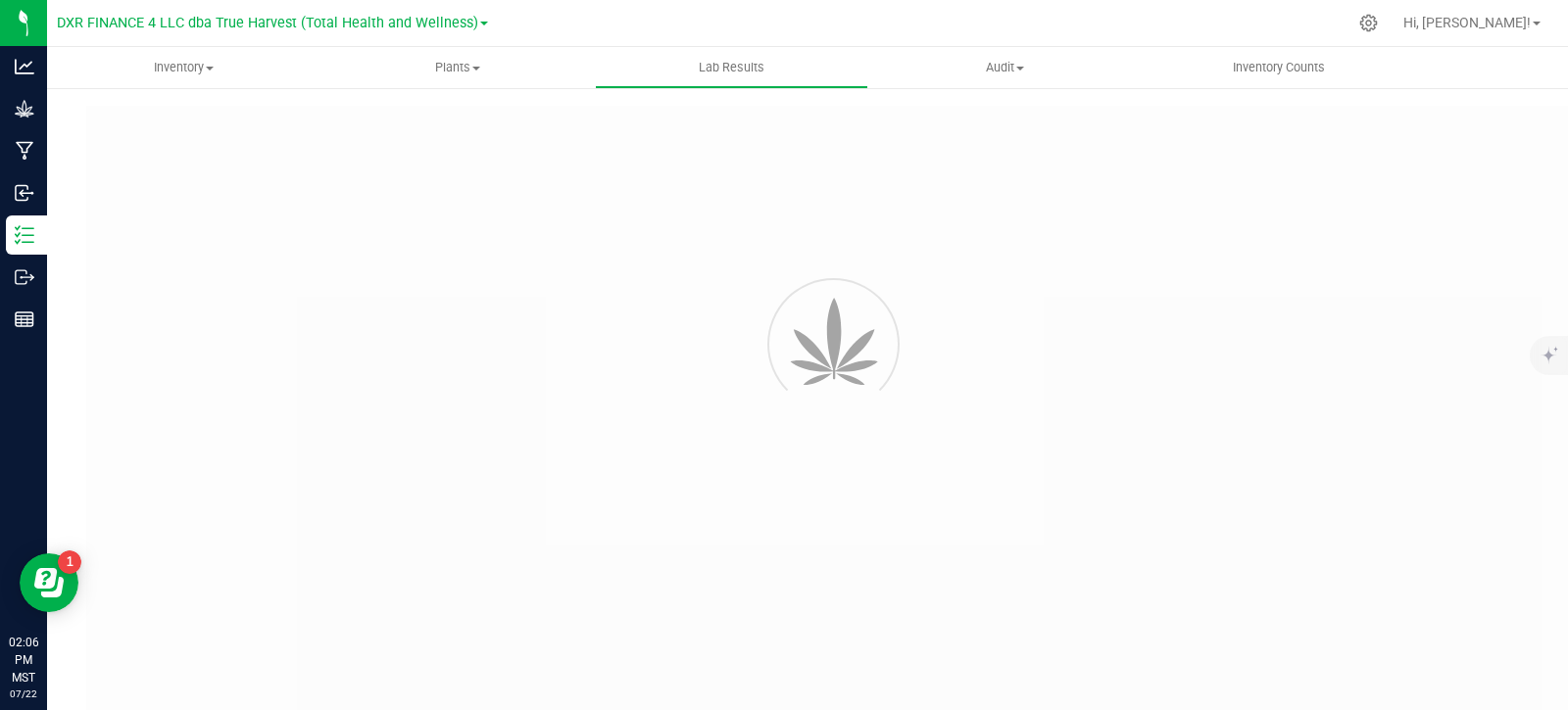 type on "AZTRHCL-20250319-208" 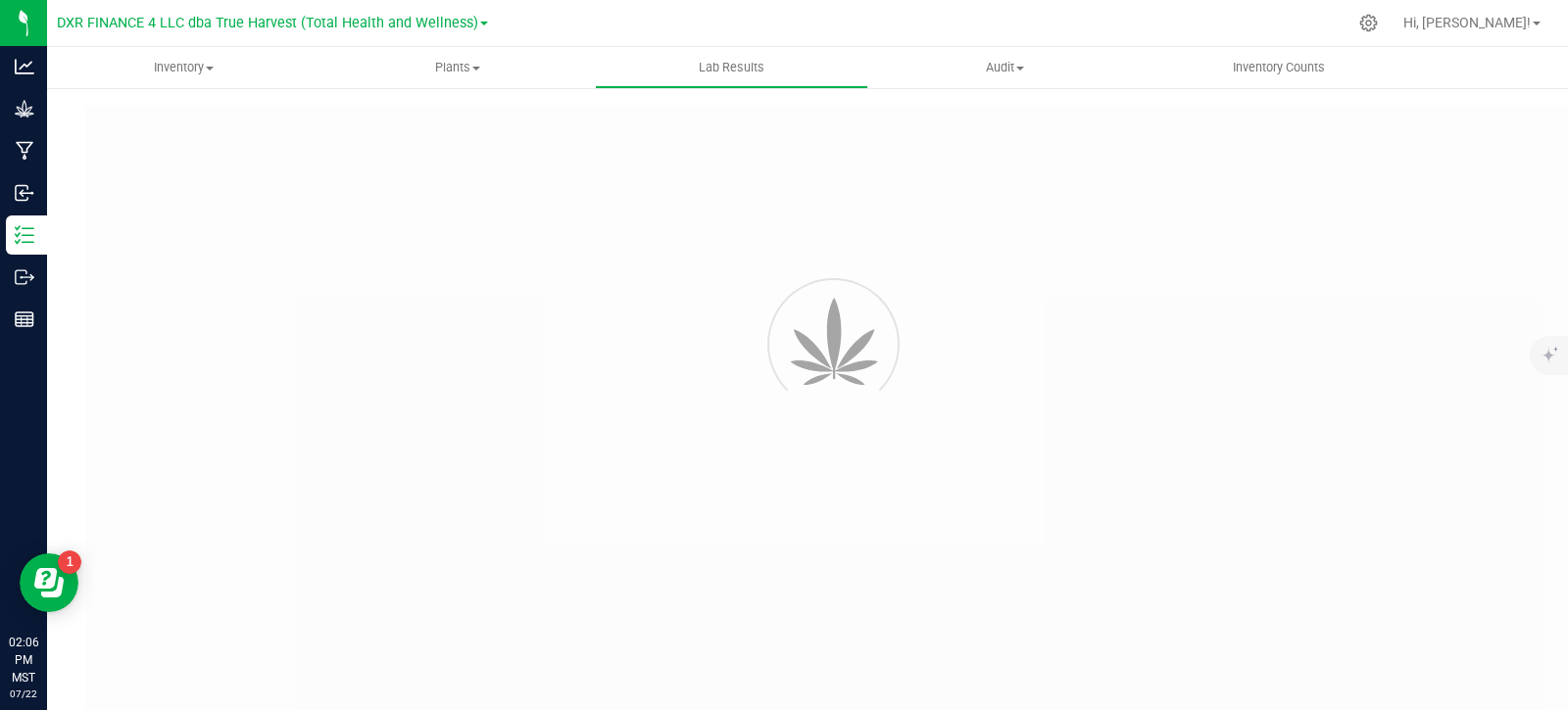 type on "03/04/2025 2:51 PM" 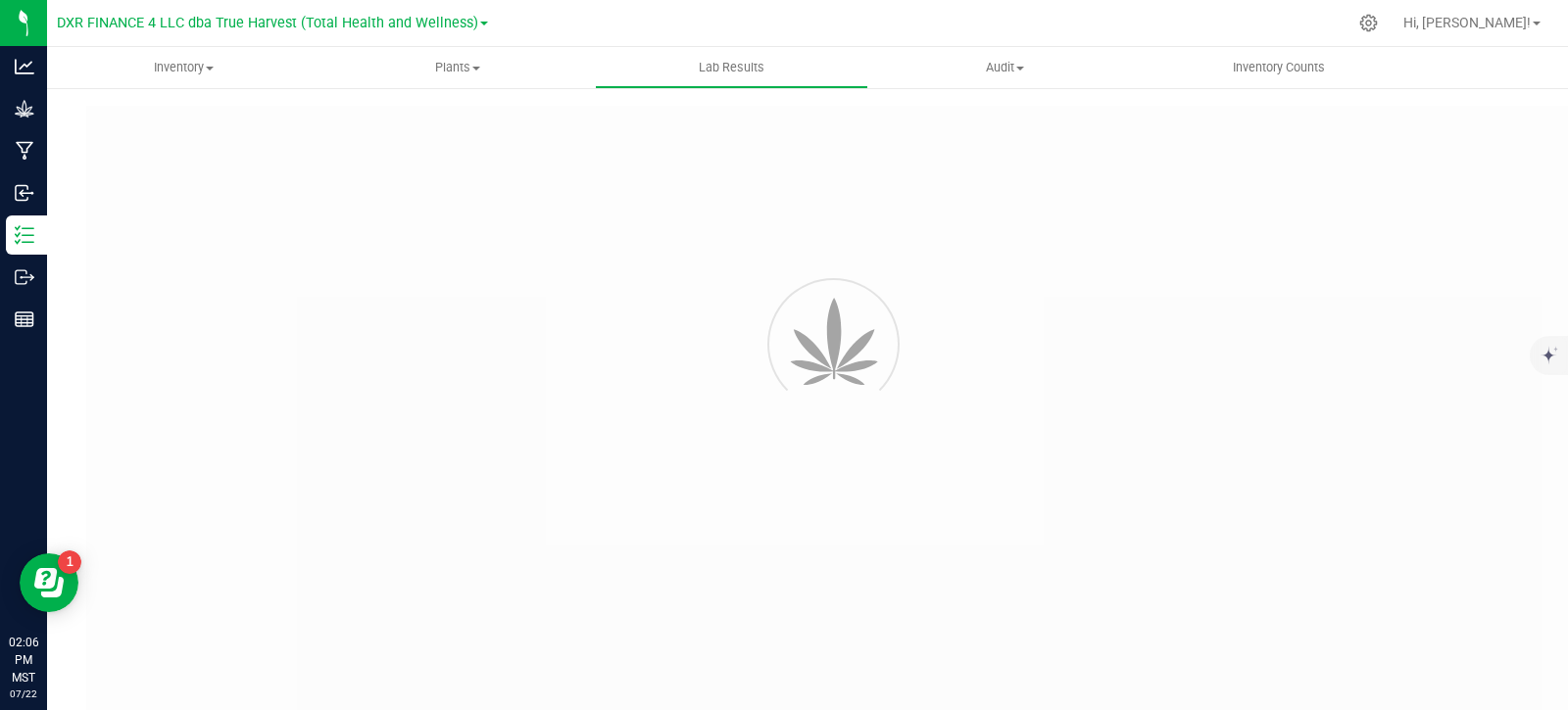 type on "03/04/2026" 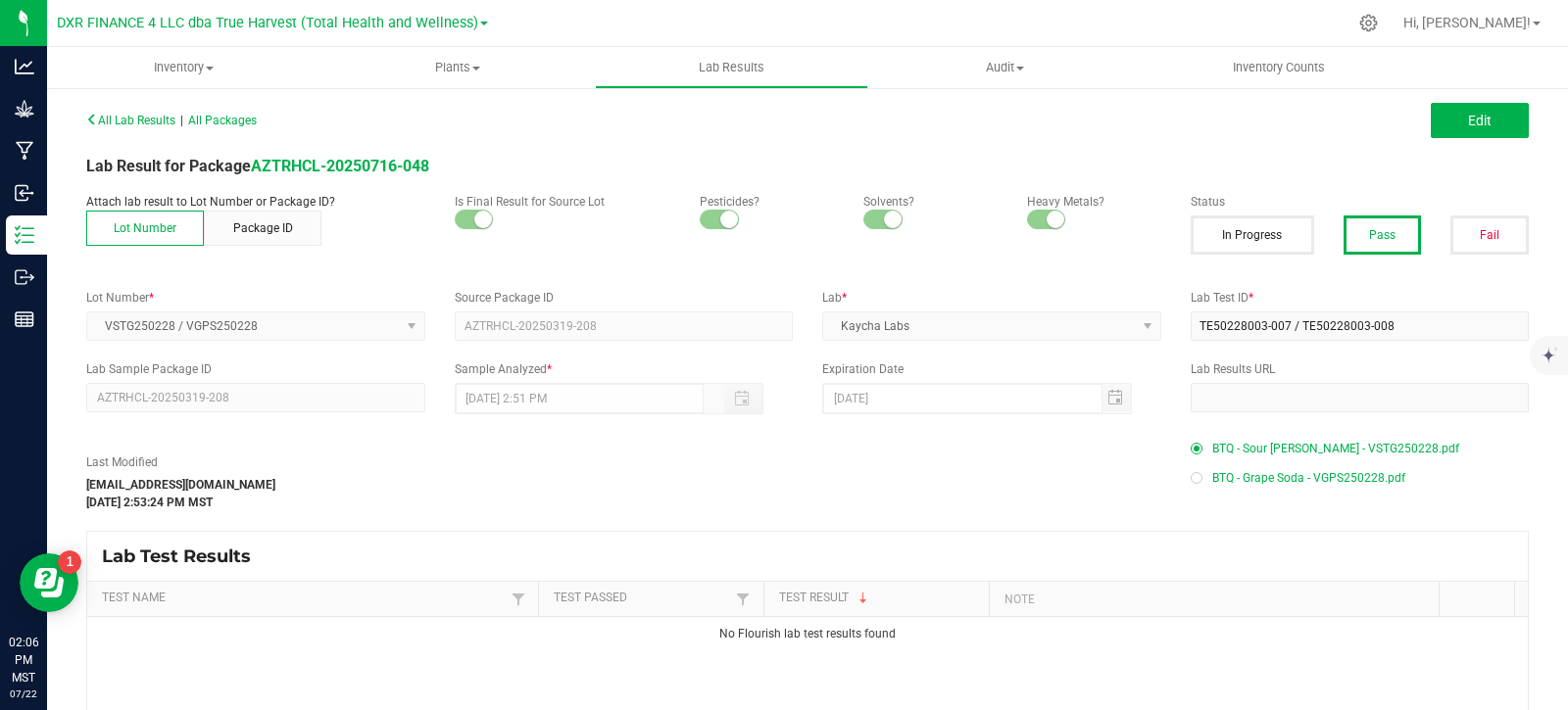 click on "BTQ - Sour Tangie - VSTG250228.pdf" at bounding box center (1336, 449) 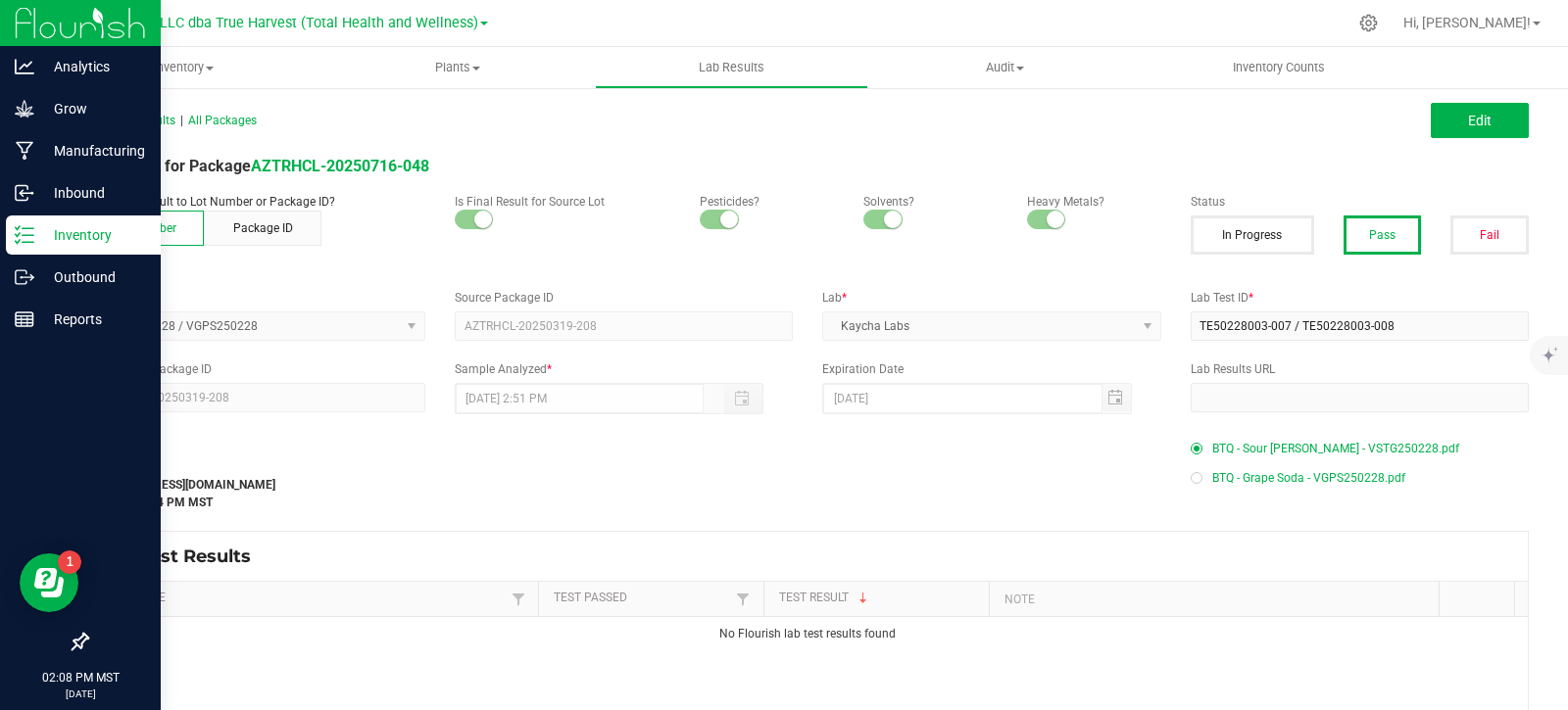 click on "Inventory" at bounding box center (93, 235) 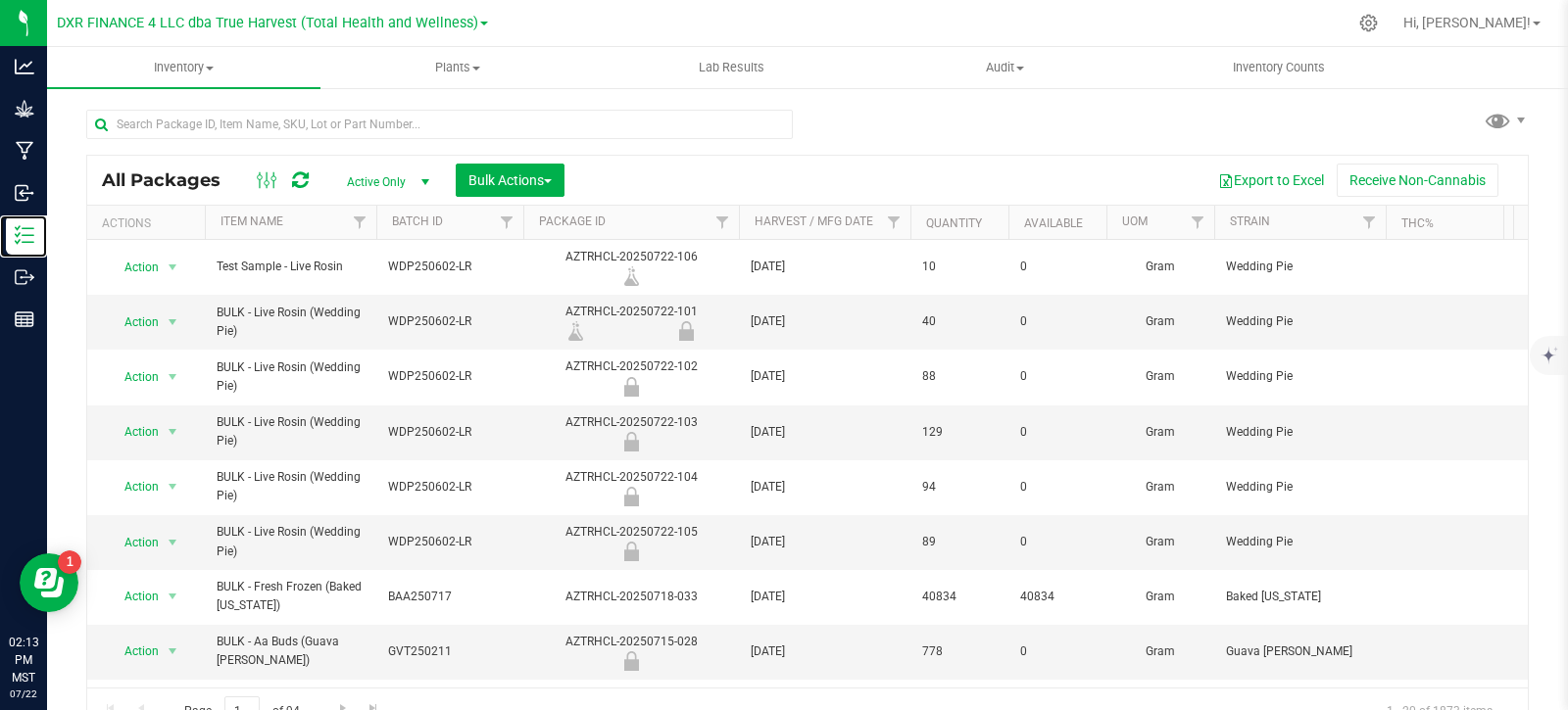 scroll, scrollTop: 0, scrollLeft: 1393, axis: horizontal 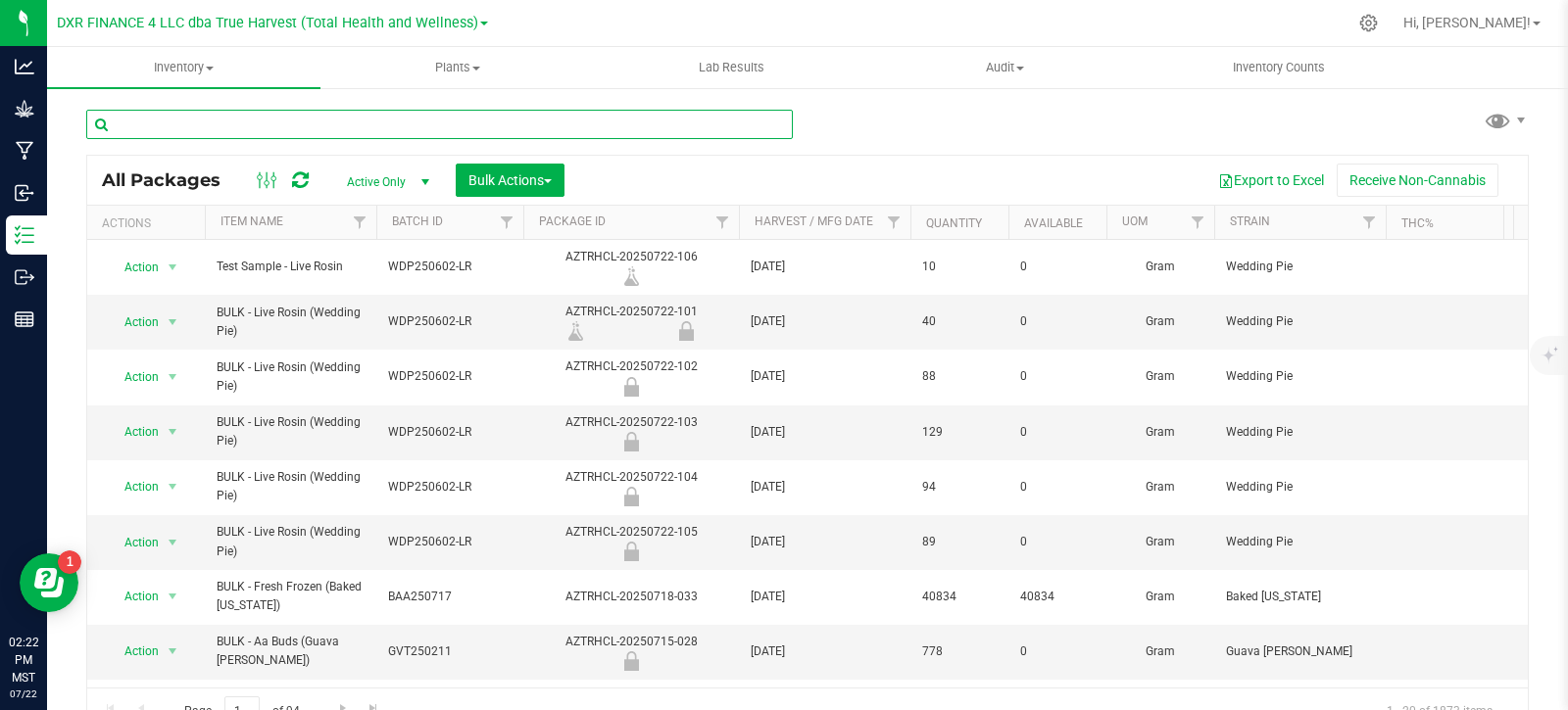 click at bounding box center (439, 124) 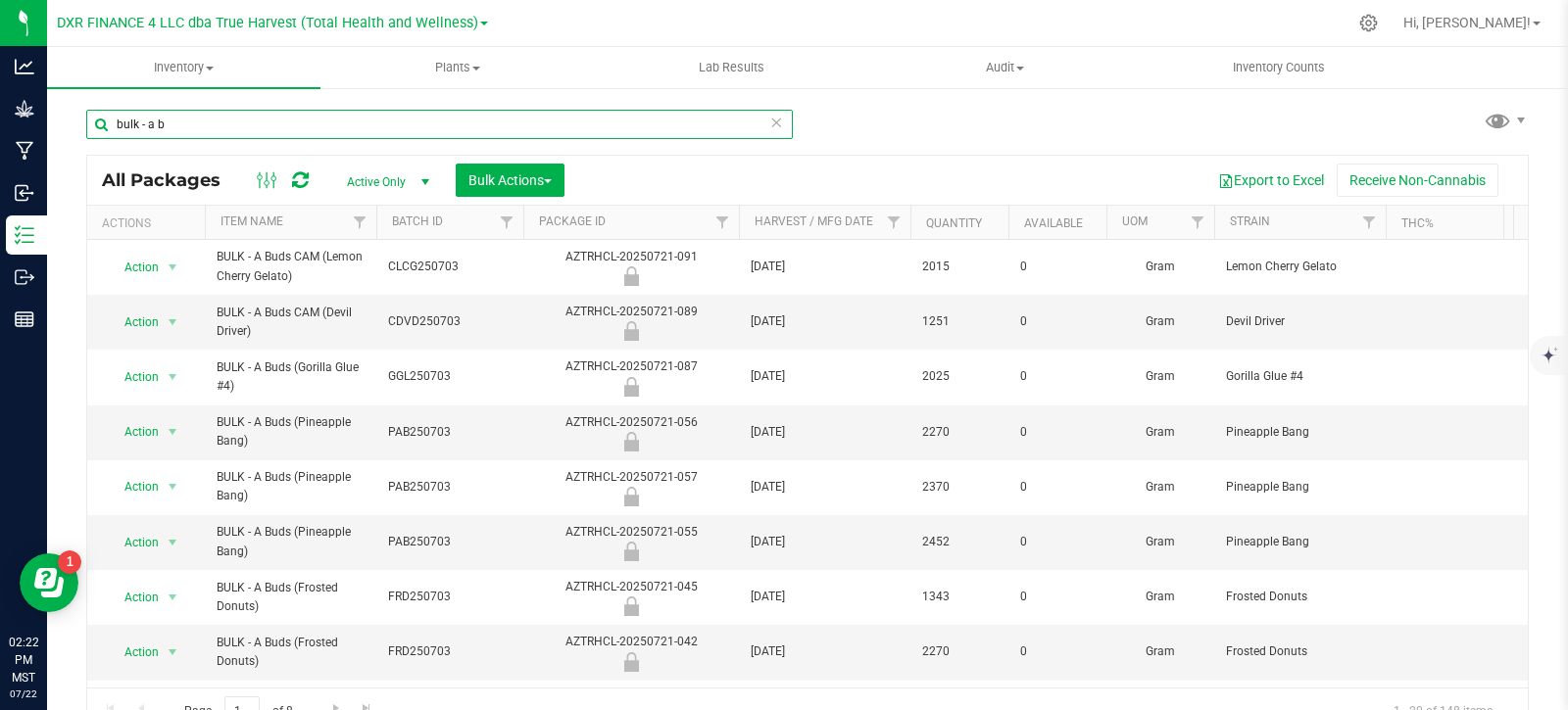 scroll, scrollTop: 620, scrollLeft: 0, axis: vertical 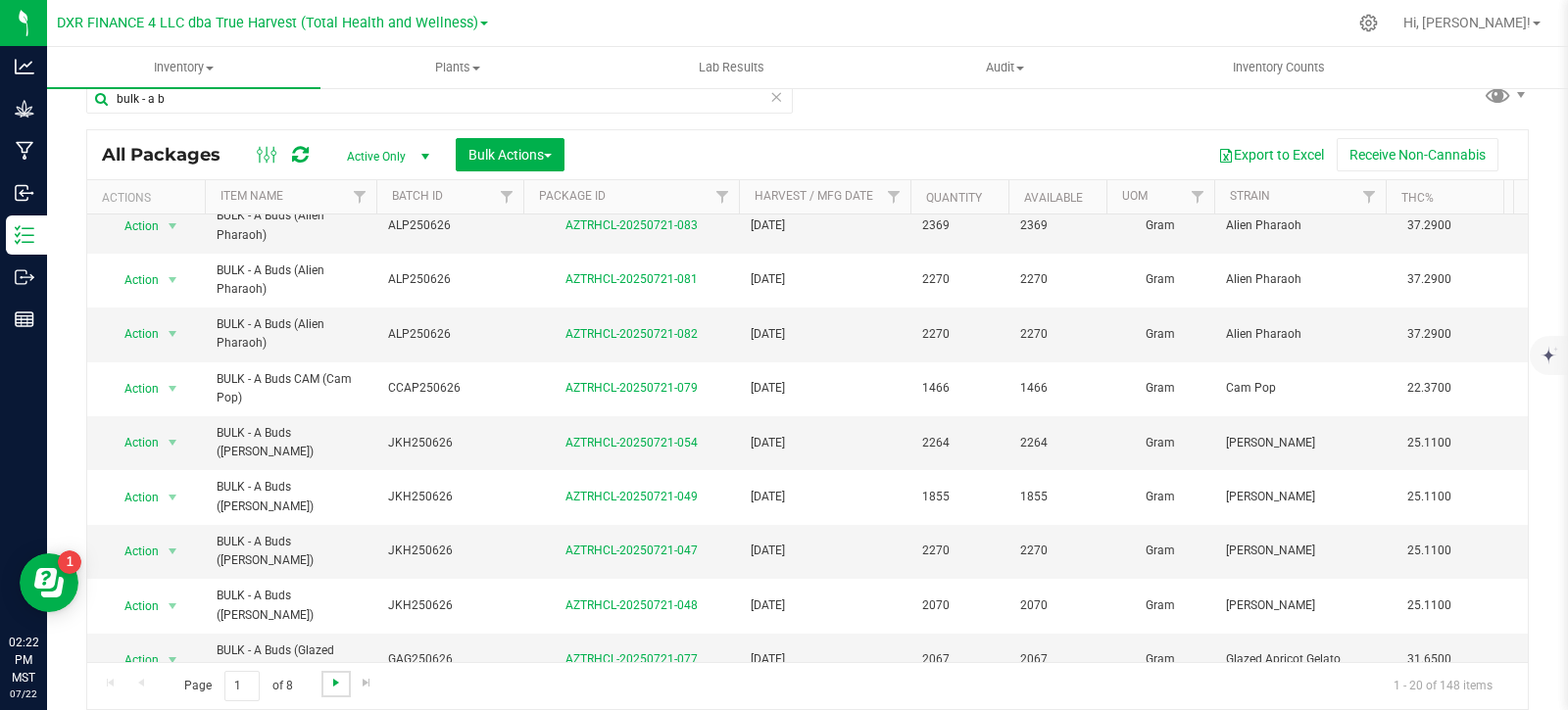 click at bounding box center [336, 683] 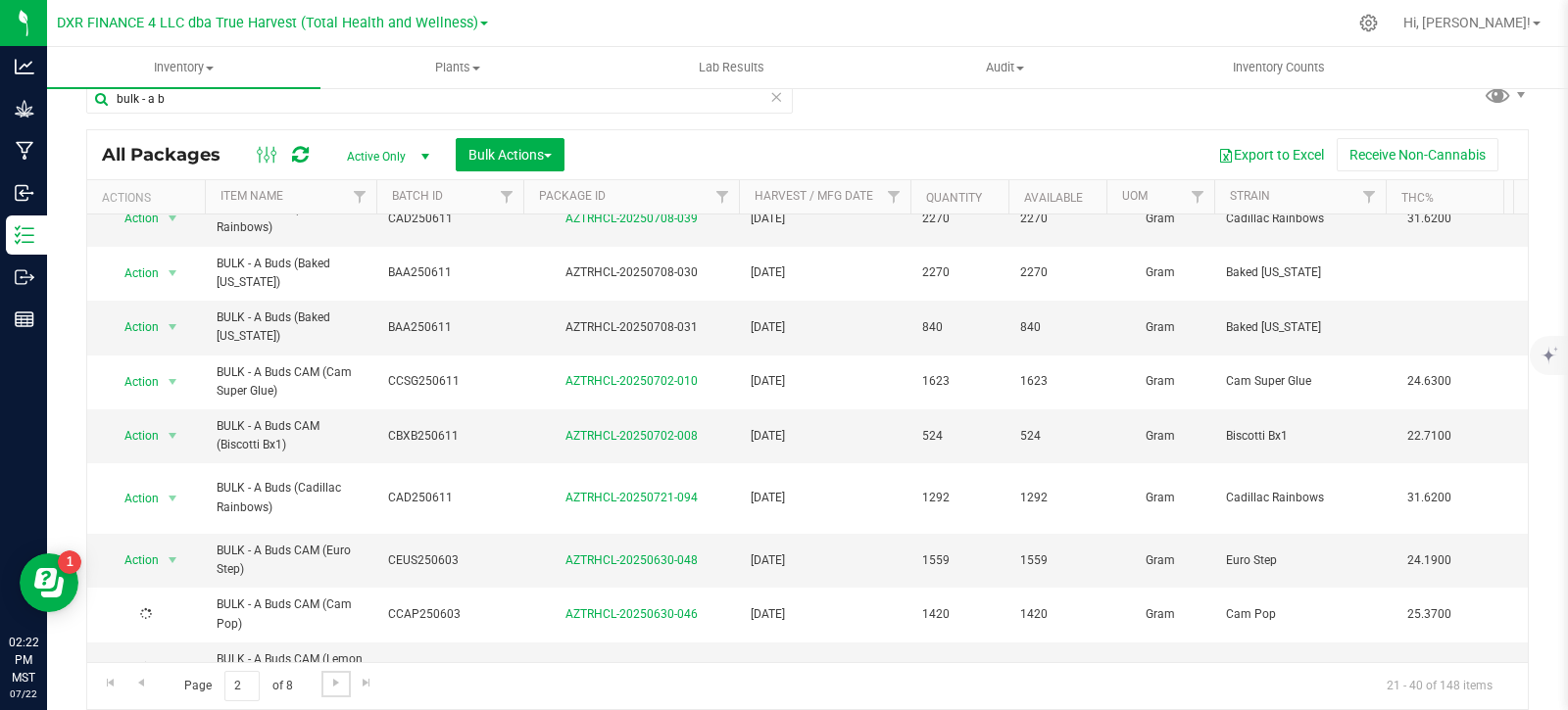 scroll, scrollTop: 0, scrollLeft: 0, axis: both 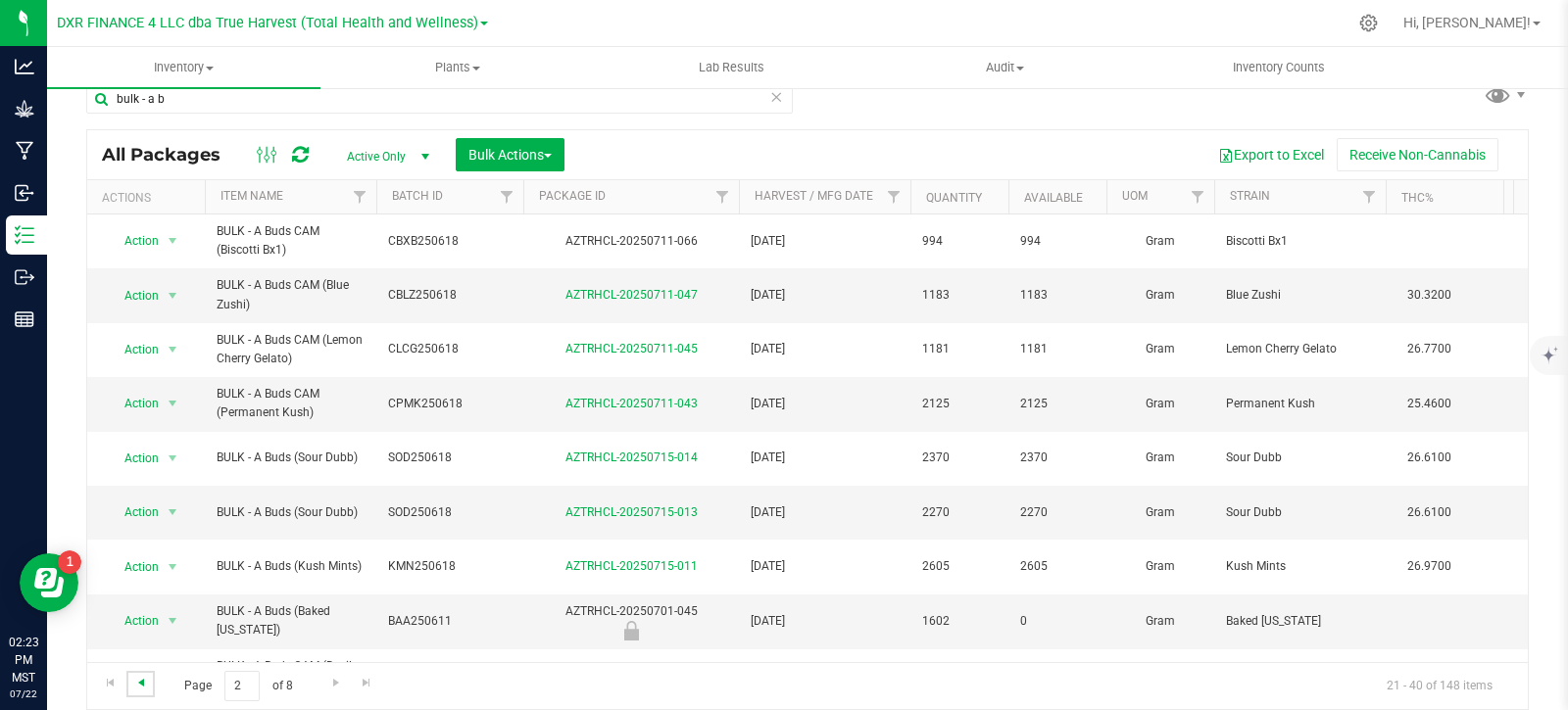 click at bounding box center (141, 683) 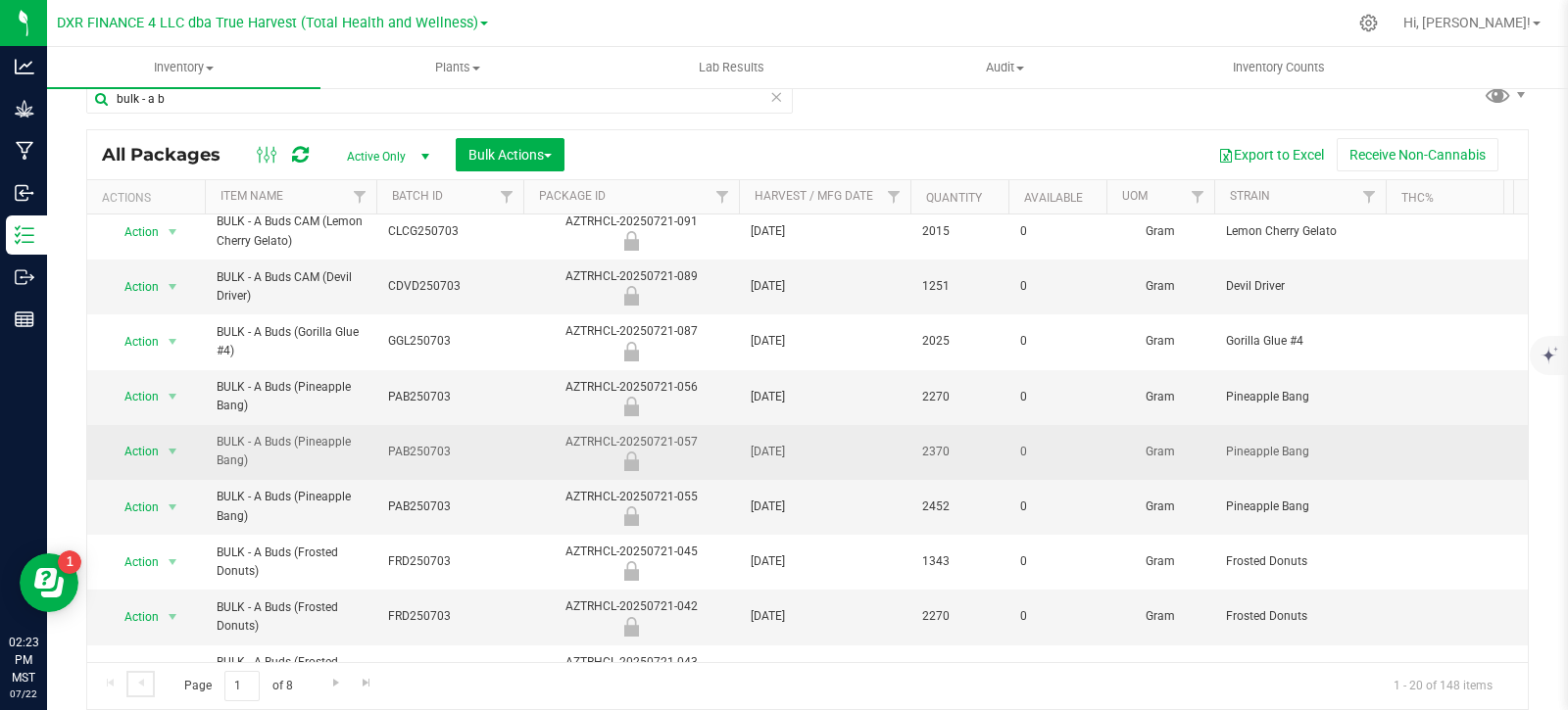 scroll, scrollTop: 0, scrollLeft: 0, axis: both 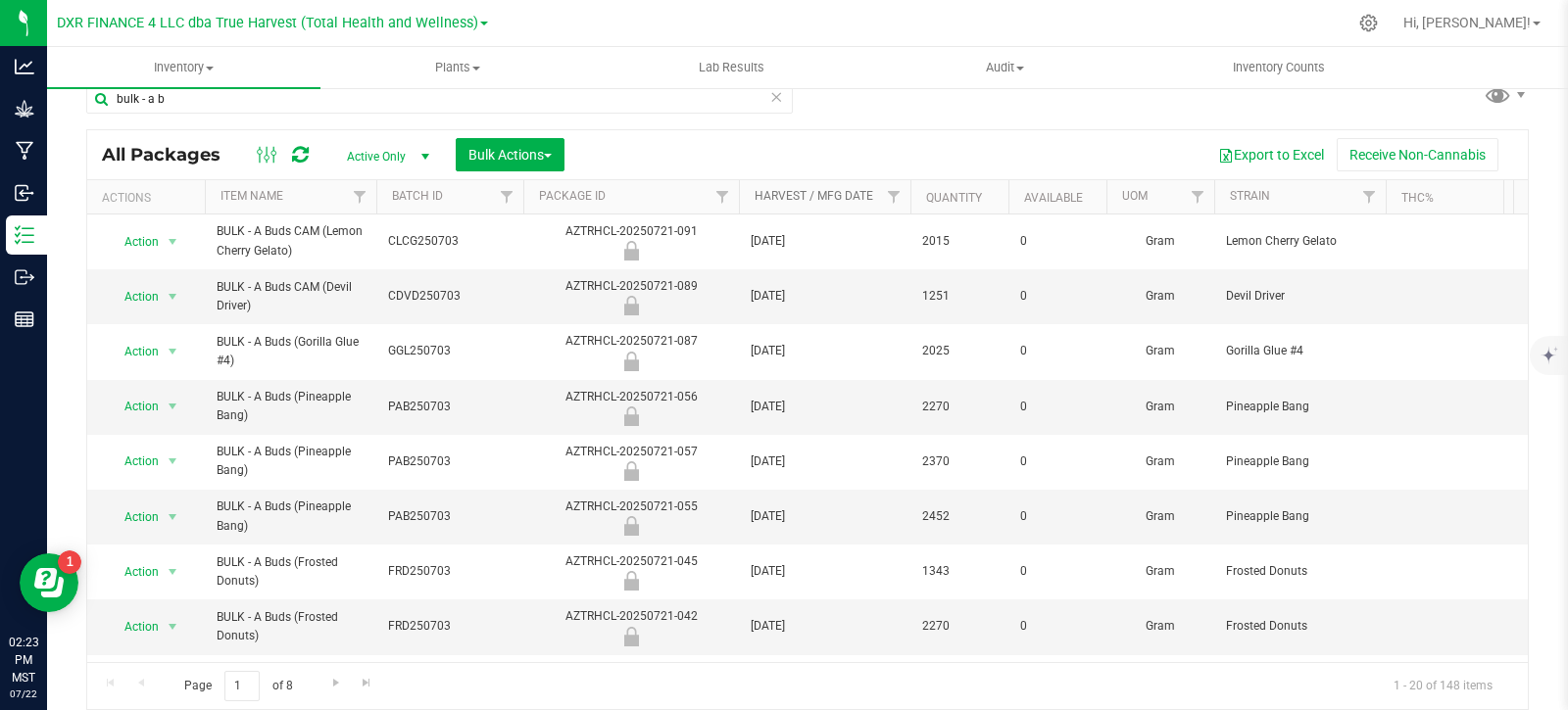 click on "Harvest / Mfg Date" at bounding box center (813, 196) 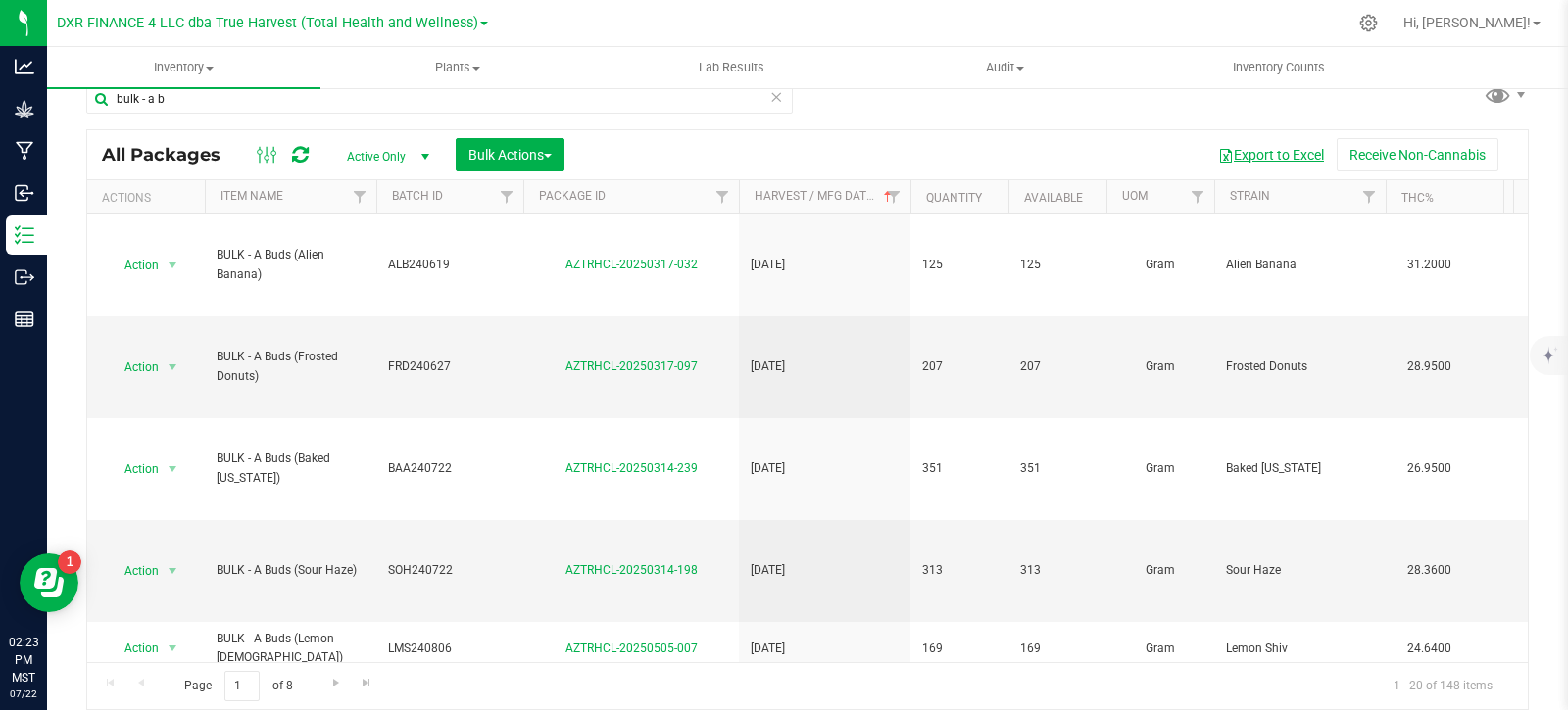 click on "Export to Excel" at bounding box center (1271, 155) 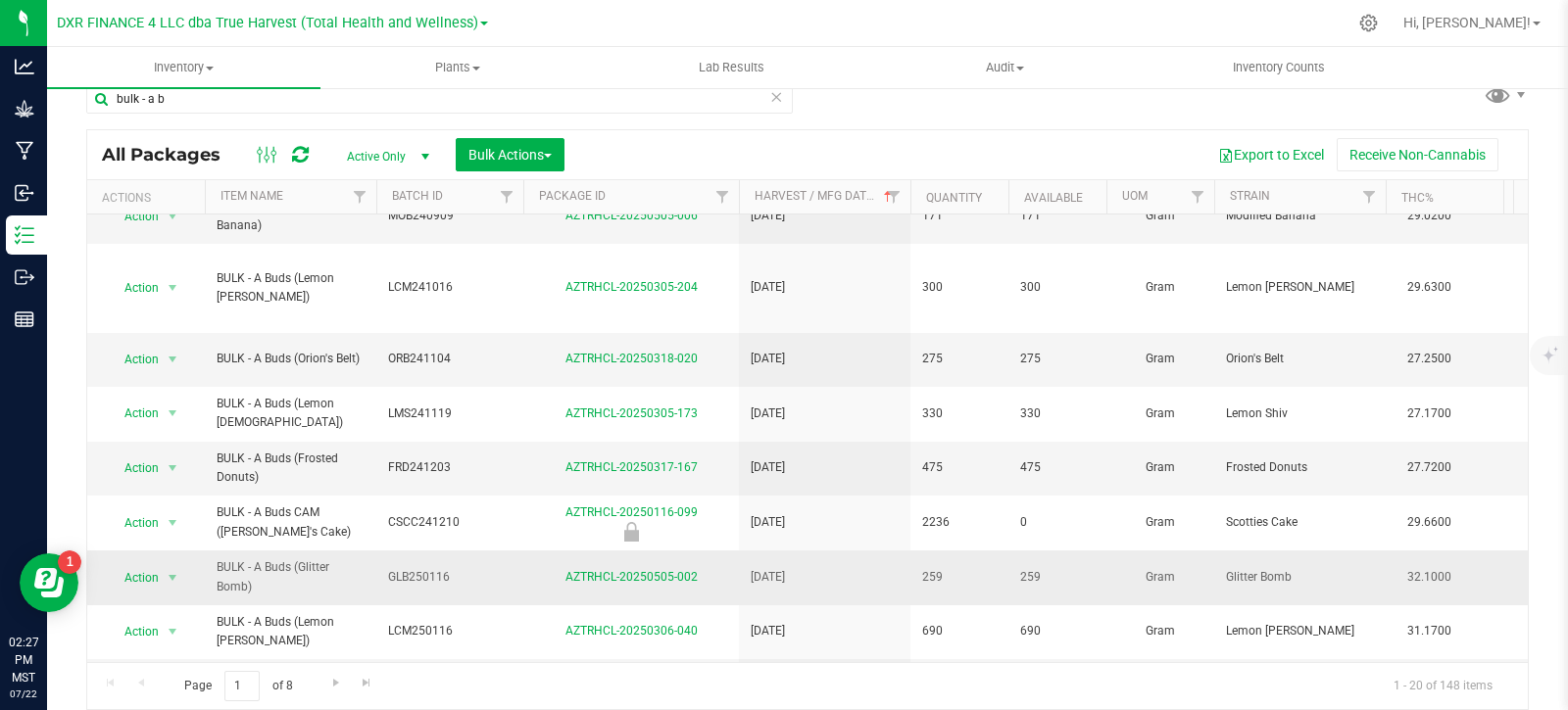 scroll, scrollTop: 899, scrollLeft: 0, axis: vertical 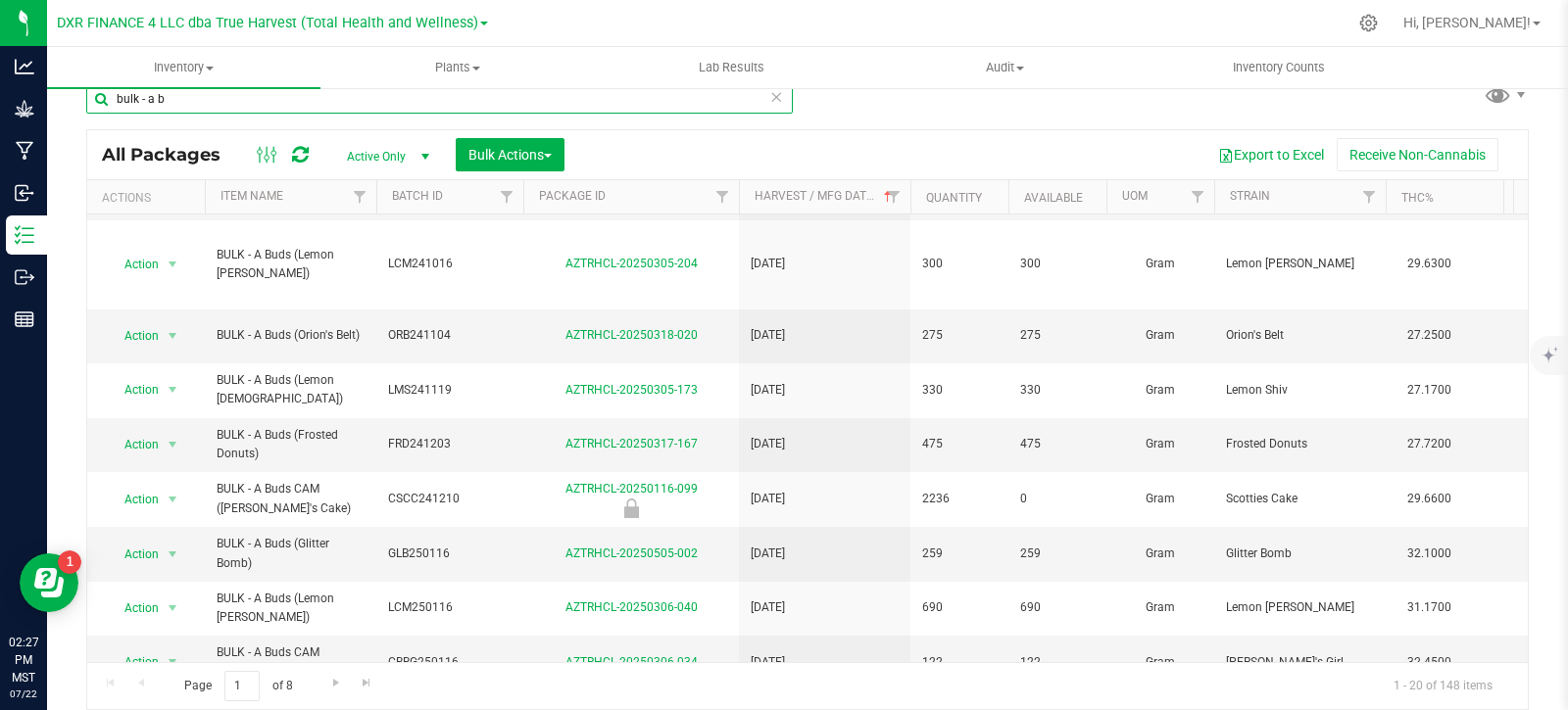 drag, startPoint x: 359, startPoint y: 100, endPoint x: 301, endPoint y: 103, distance: 58.07753 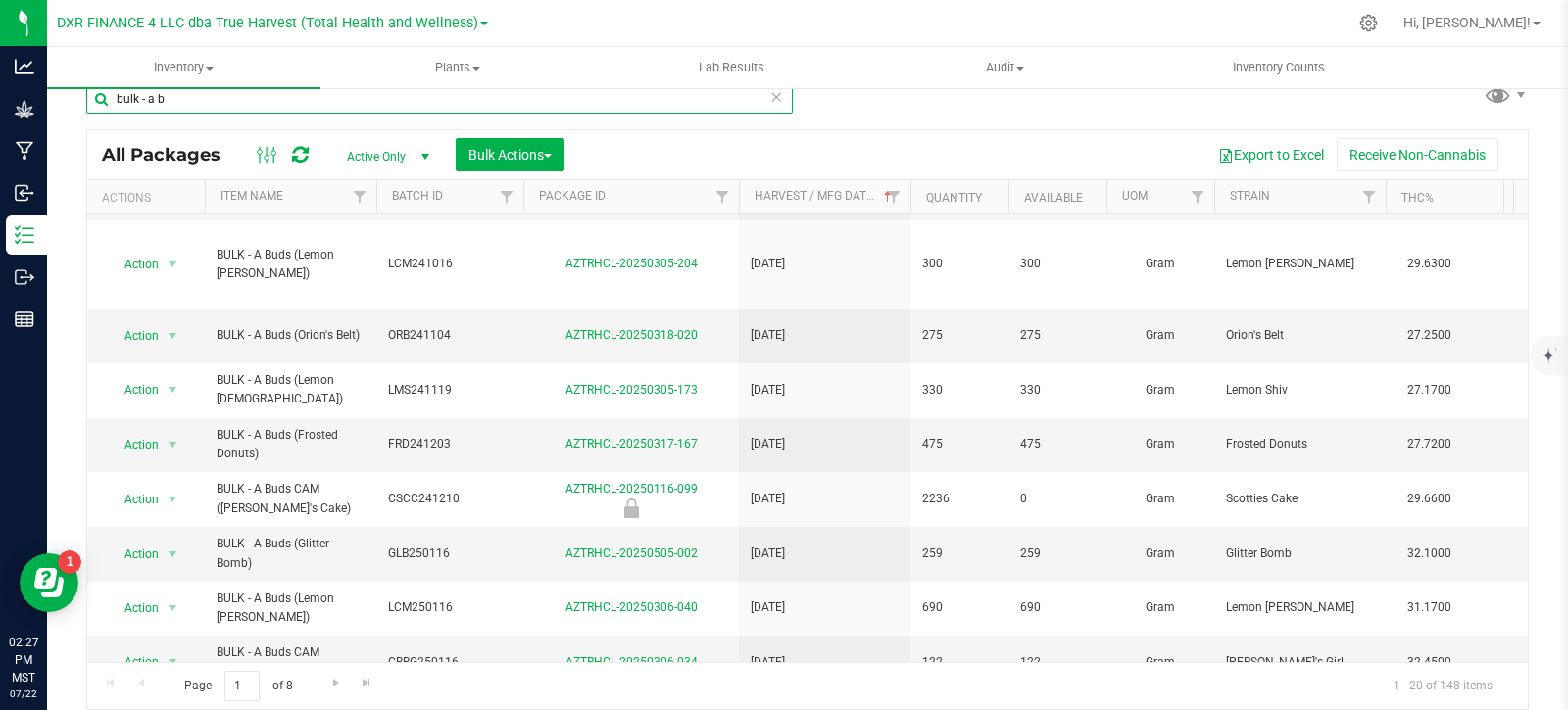 click on "bulk - a b" at bounding box center [439, 99] 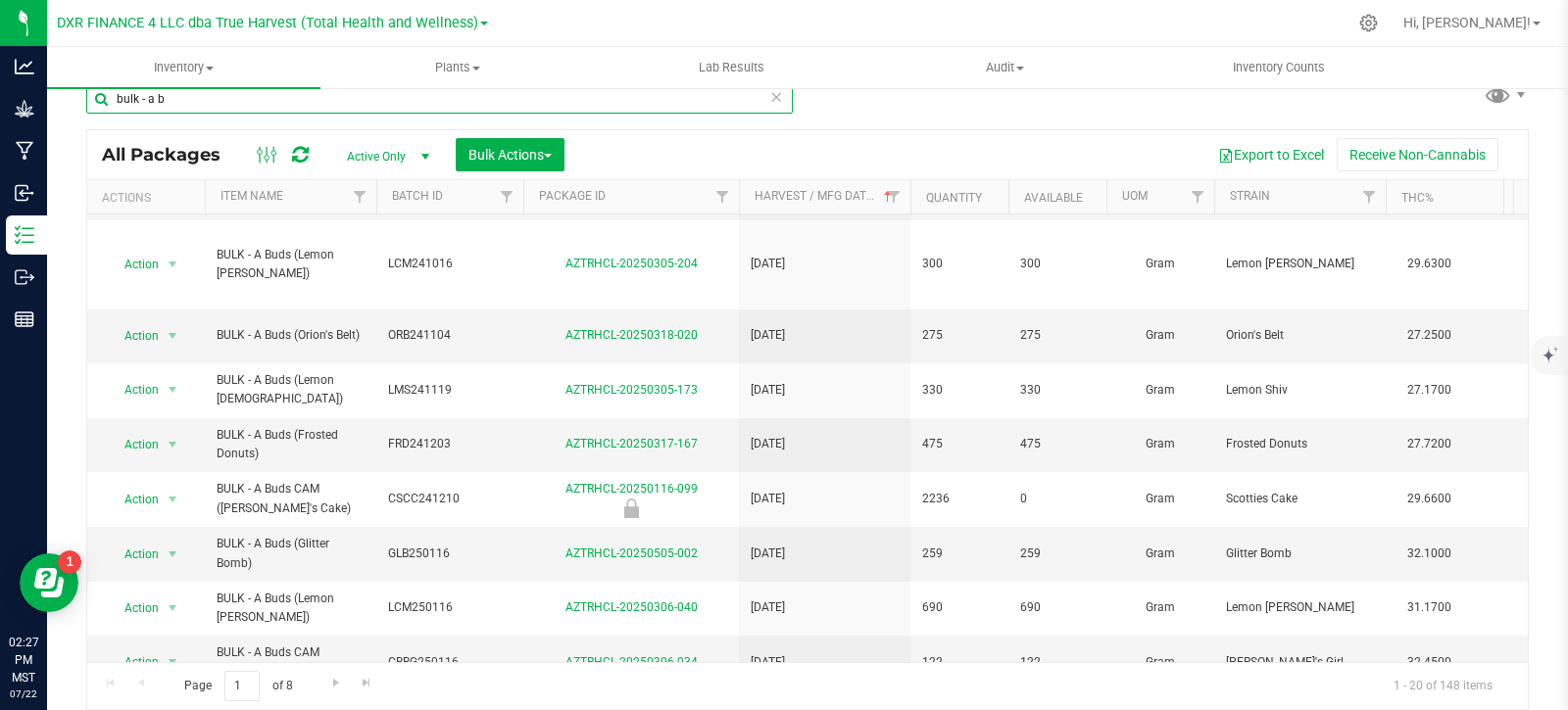 click on "bulk - a b" at bounding box center [439, 99] 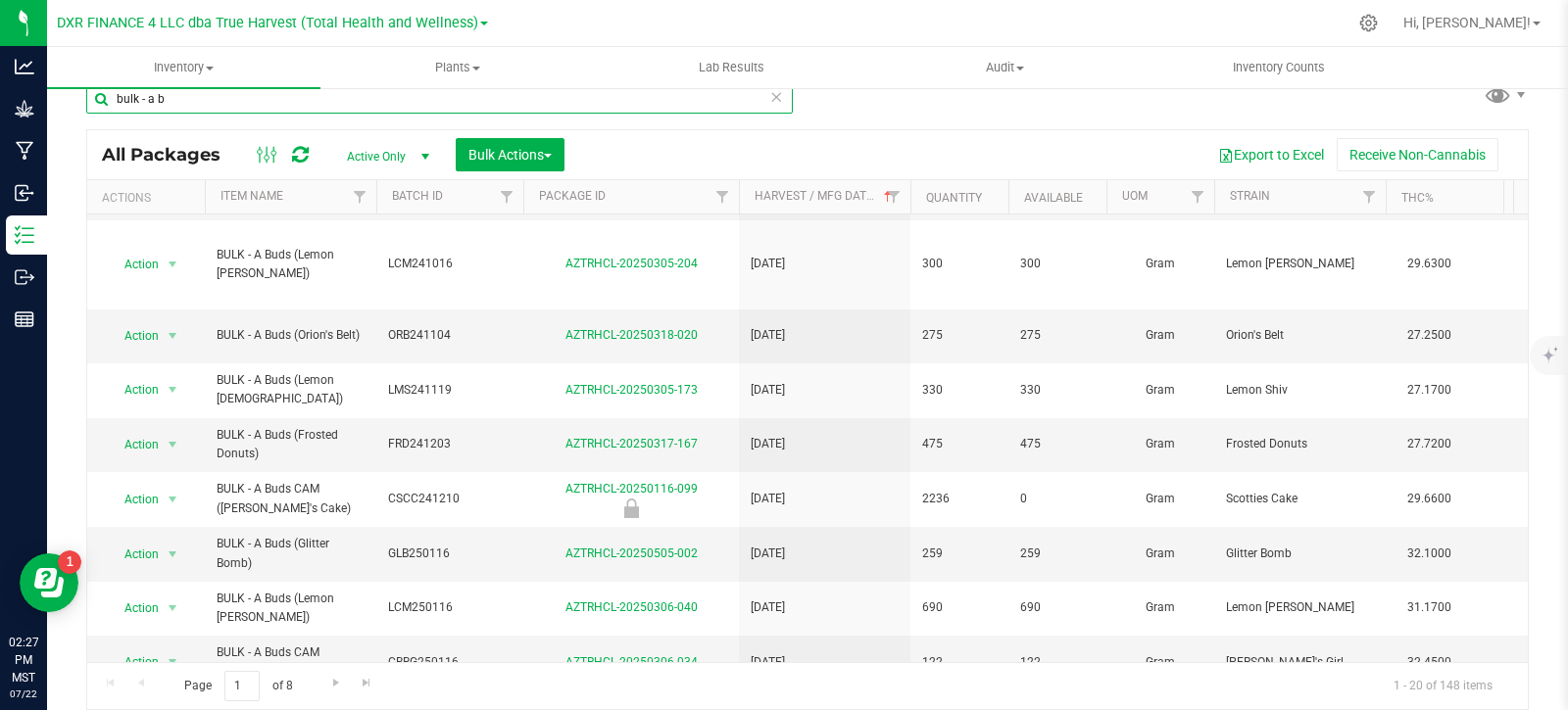 click on "bulk - a b" at bounding box center (439, 99) 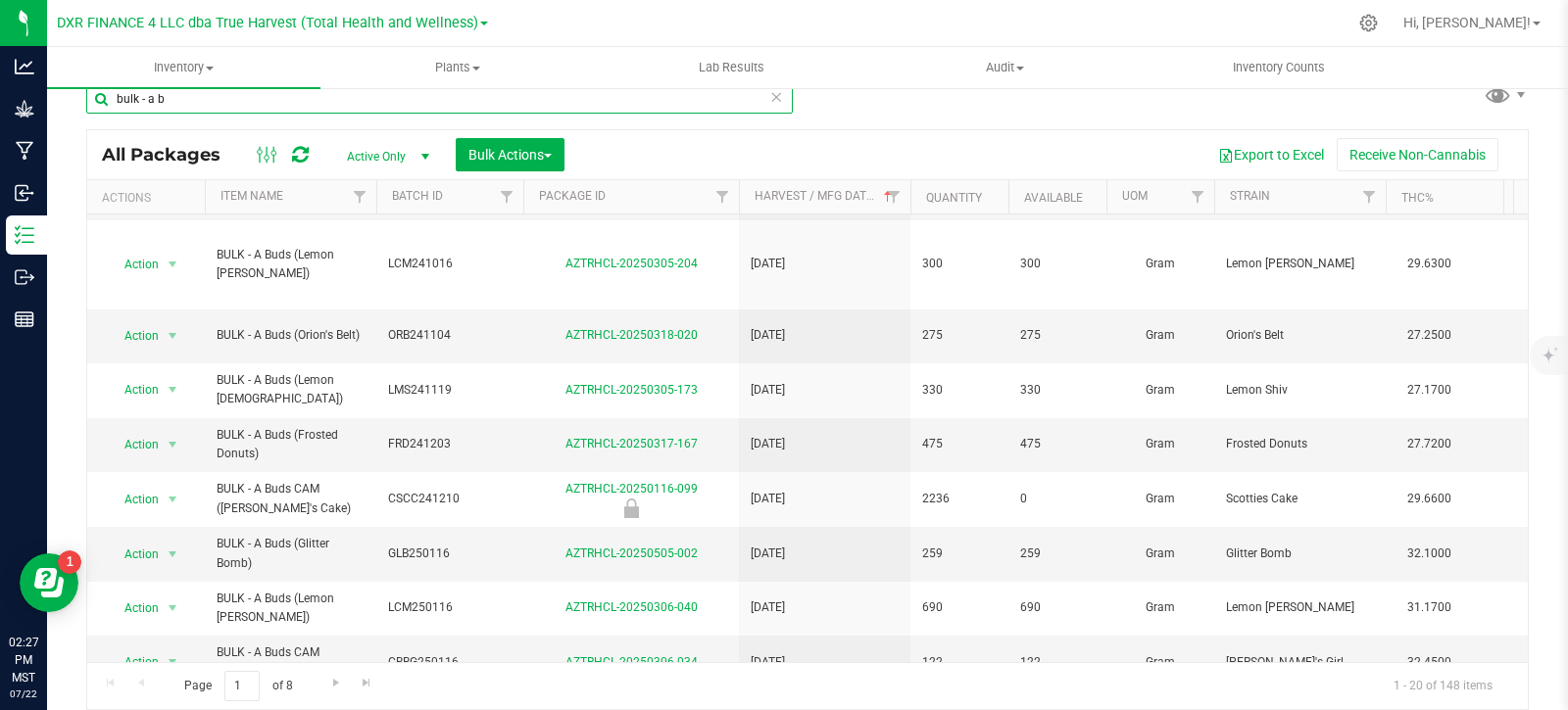 click on "bulk - a b" at bounding box center [439, 99] 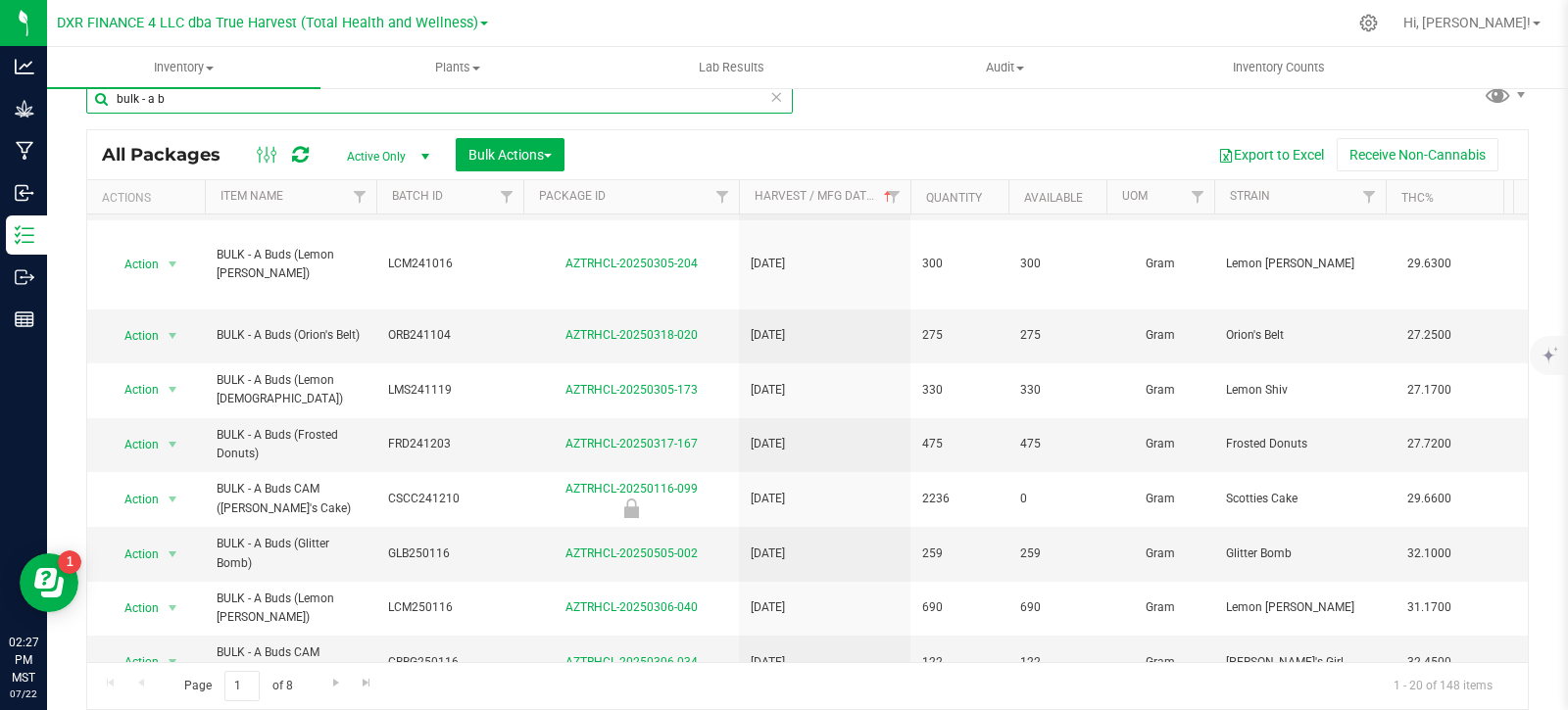 click on "bulk - a b" at bounding box center [439, 99] 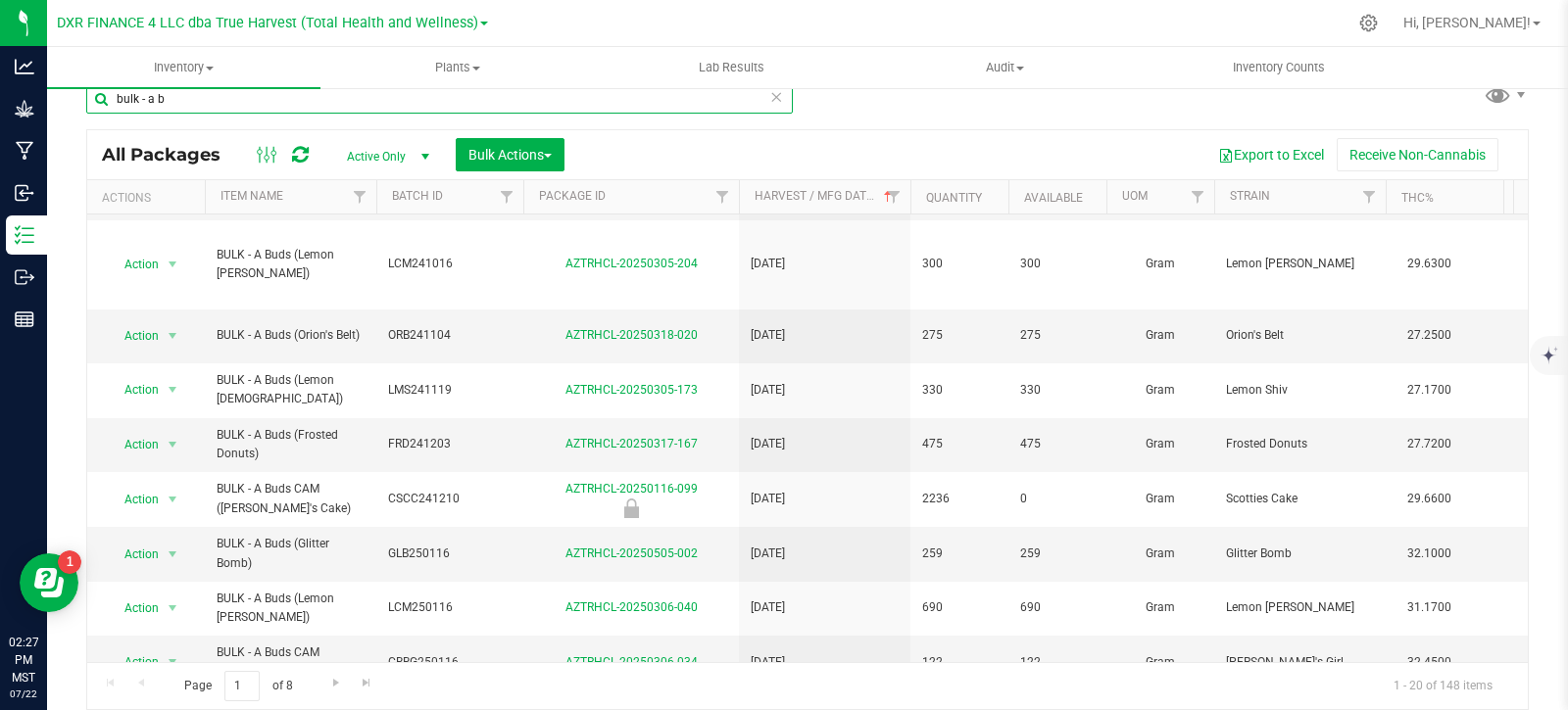 click on "bulk - a b" at bounding box center [439, 99] 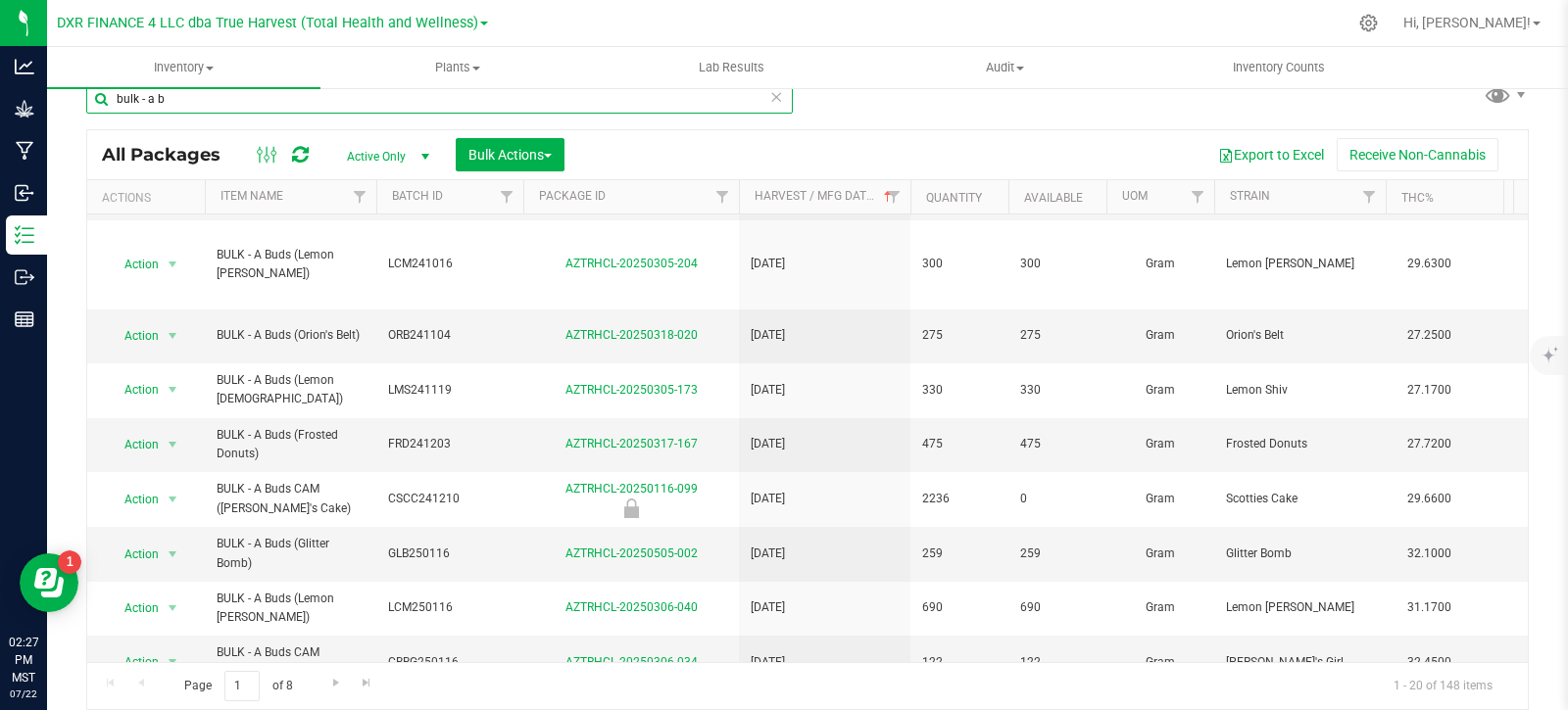 click on "bulk - a b" at bounding box center (439, 99) 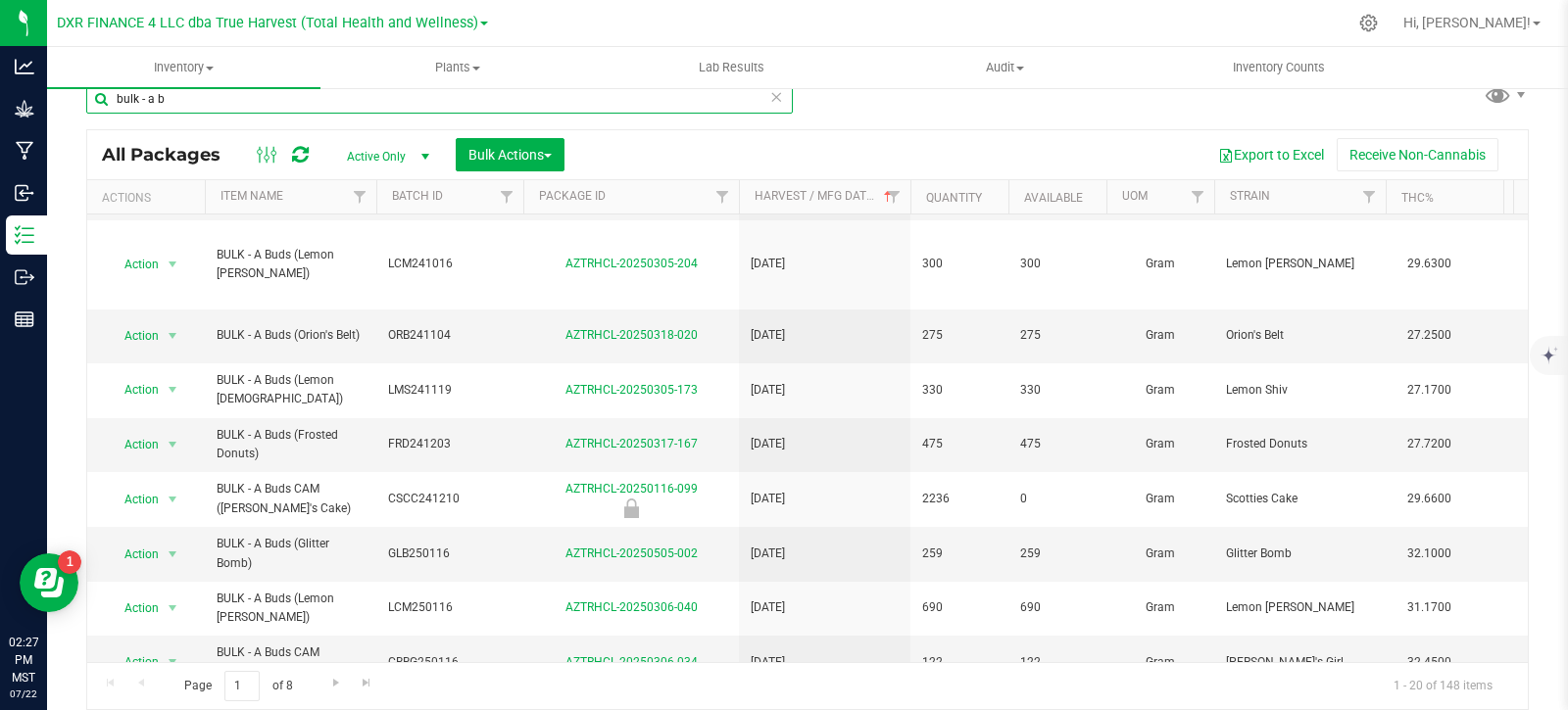 click on "bulk - a b" at bounding box center (439, 99) 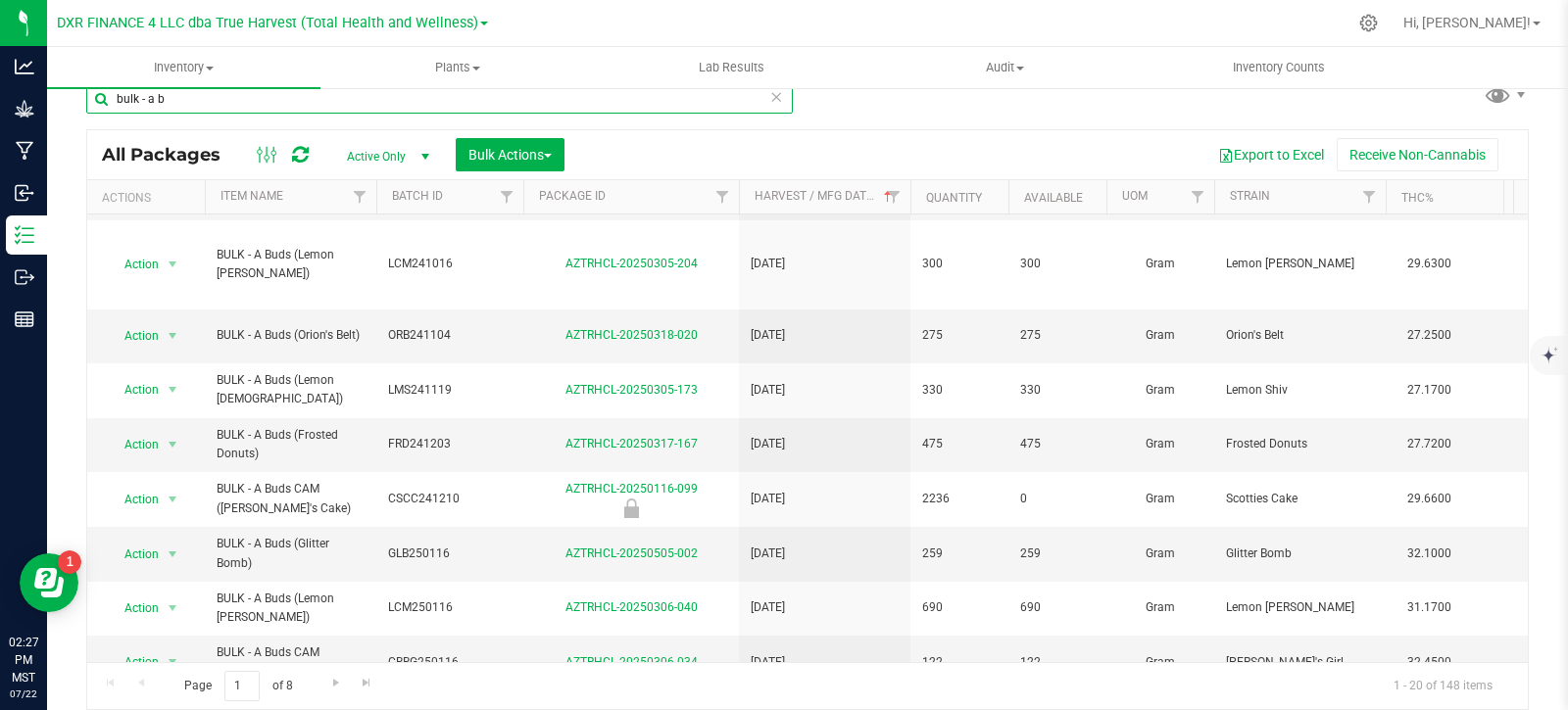 click on "bulk - a b" at bounding box center (439, 99) 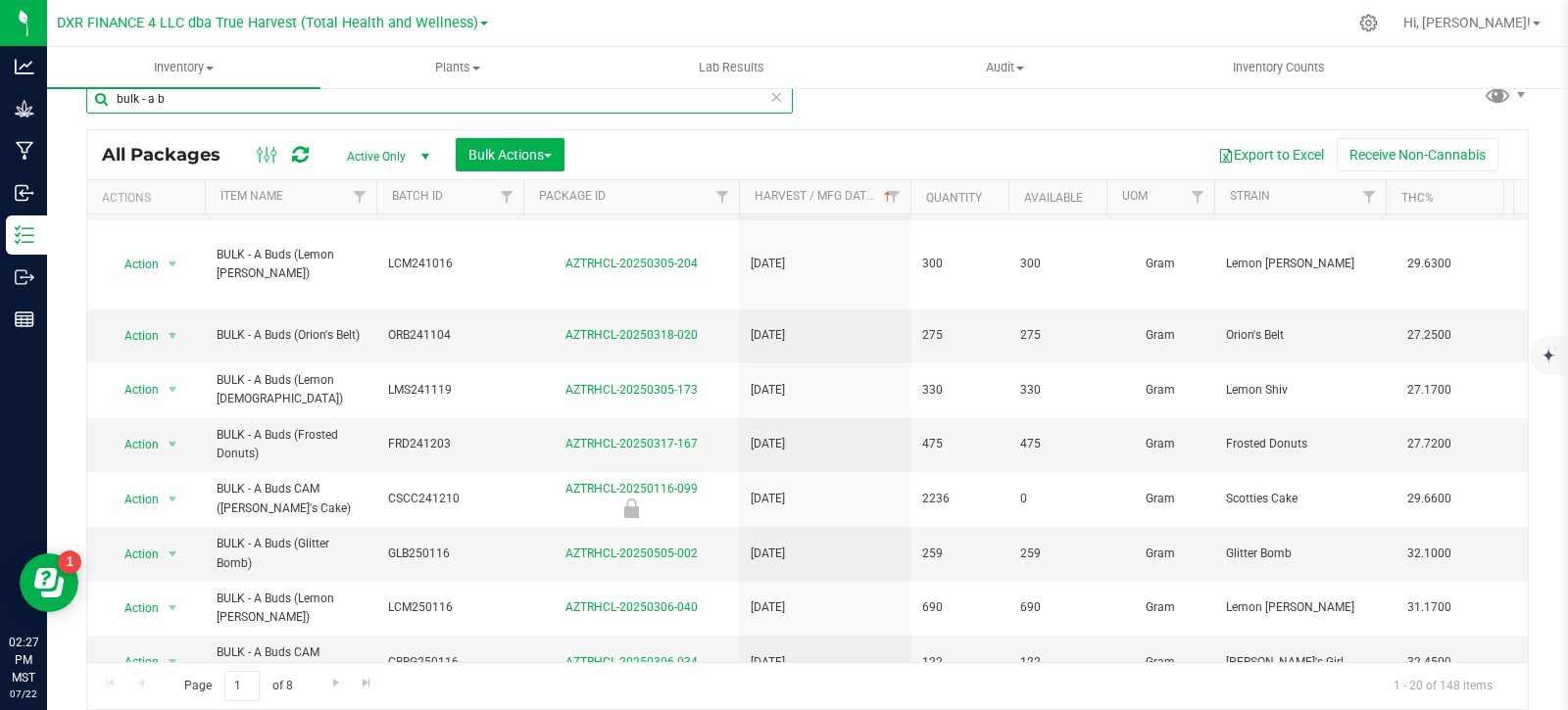click on "bulk - a b" at bounding box center (439, 99) 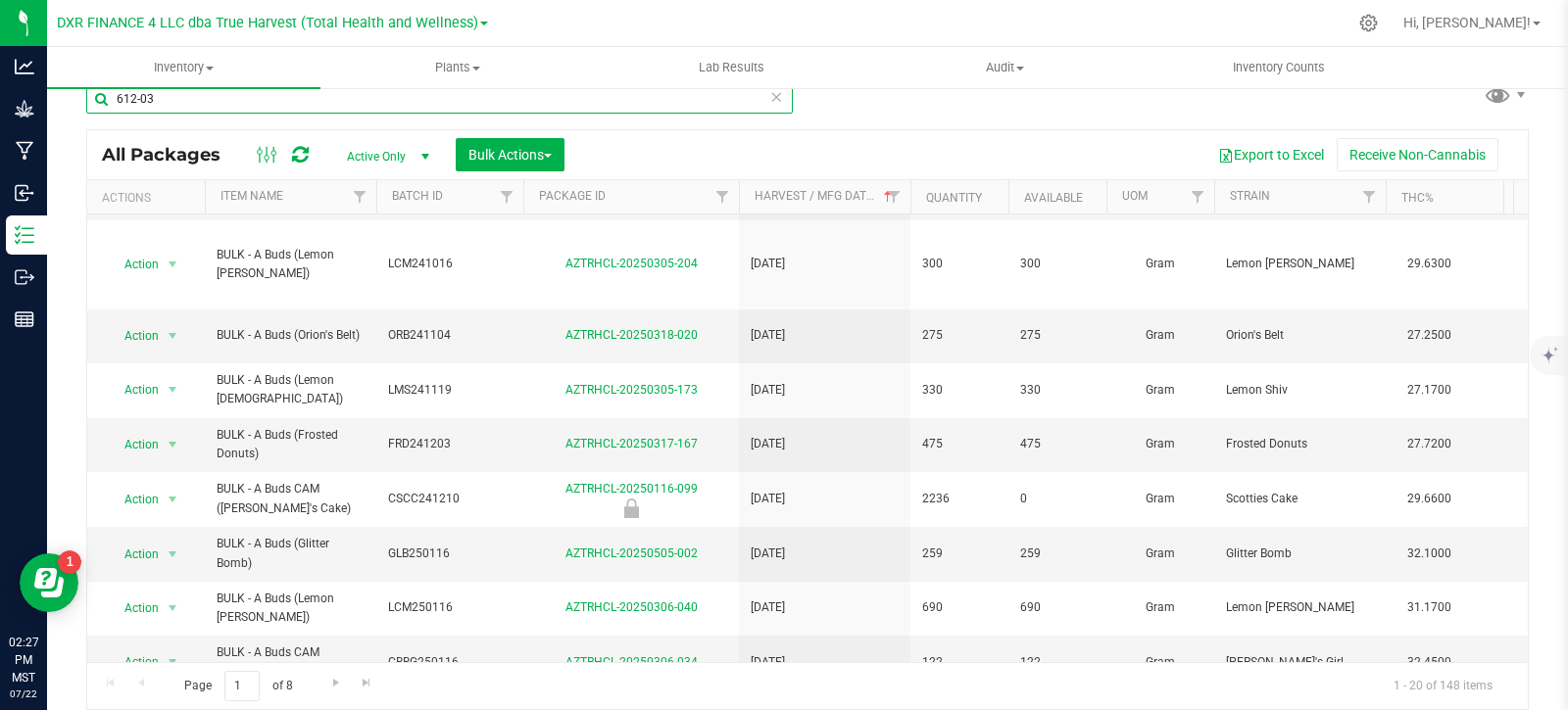 type on "612-034" 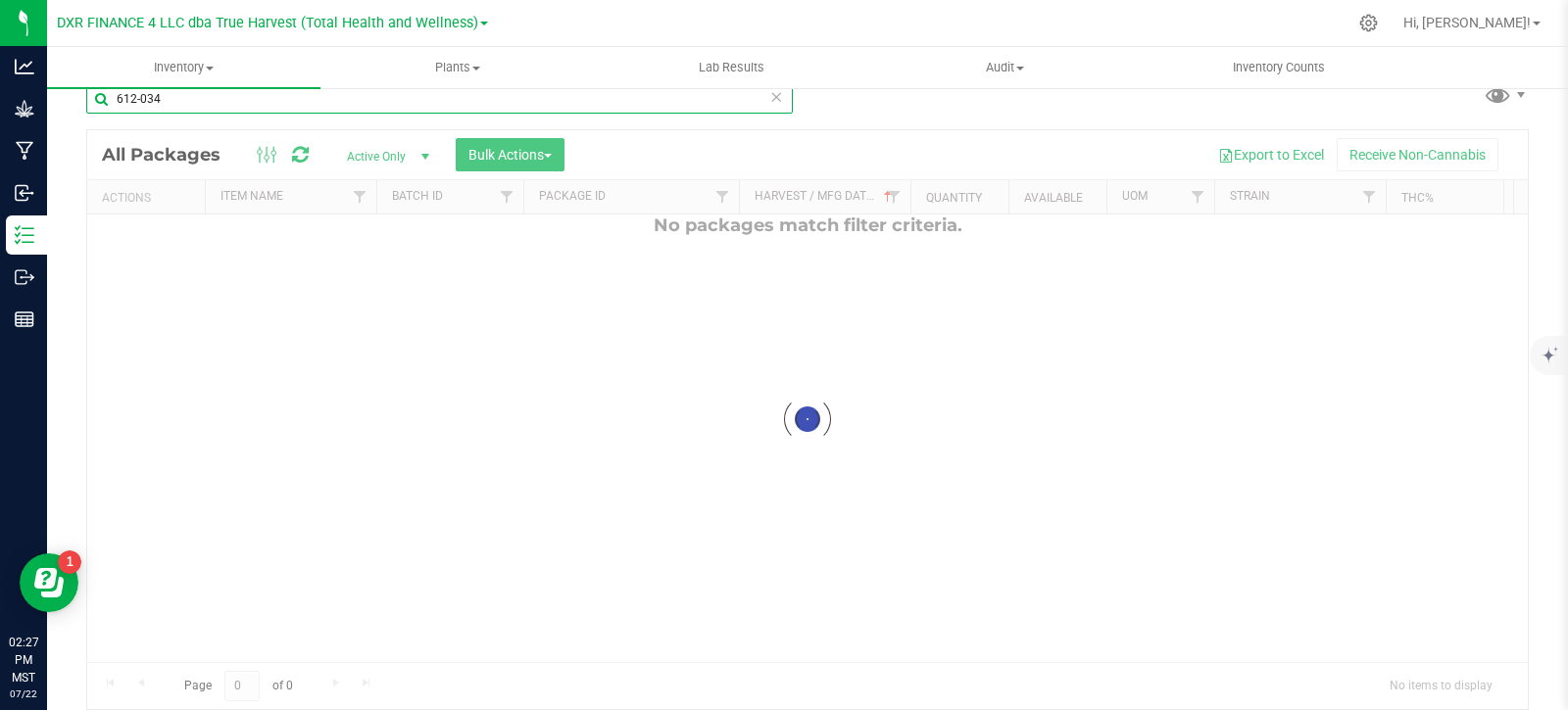 scroll, scrollTop: 0, scrollLeft: 0, axis: both 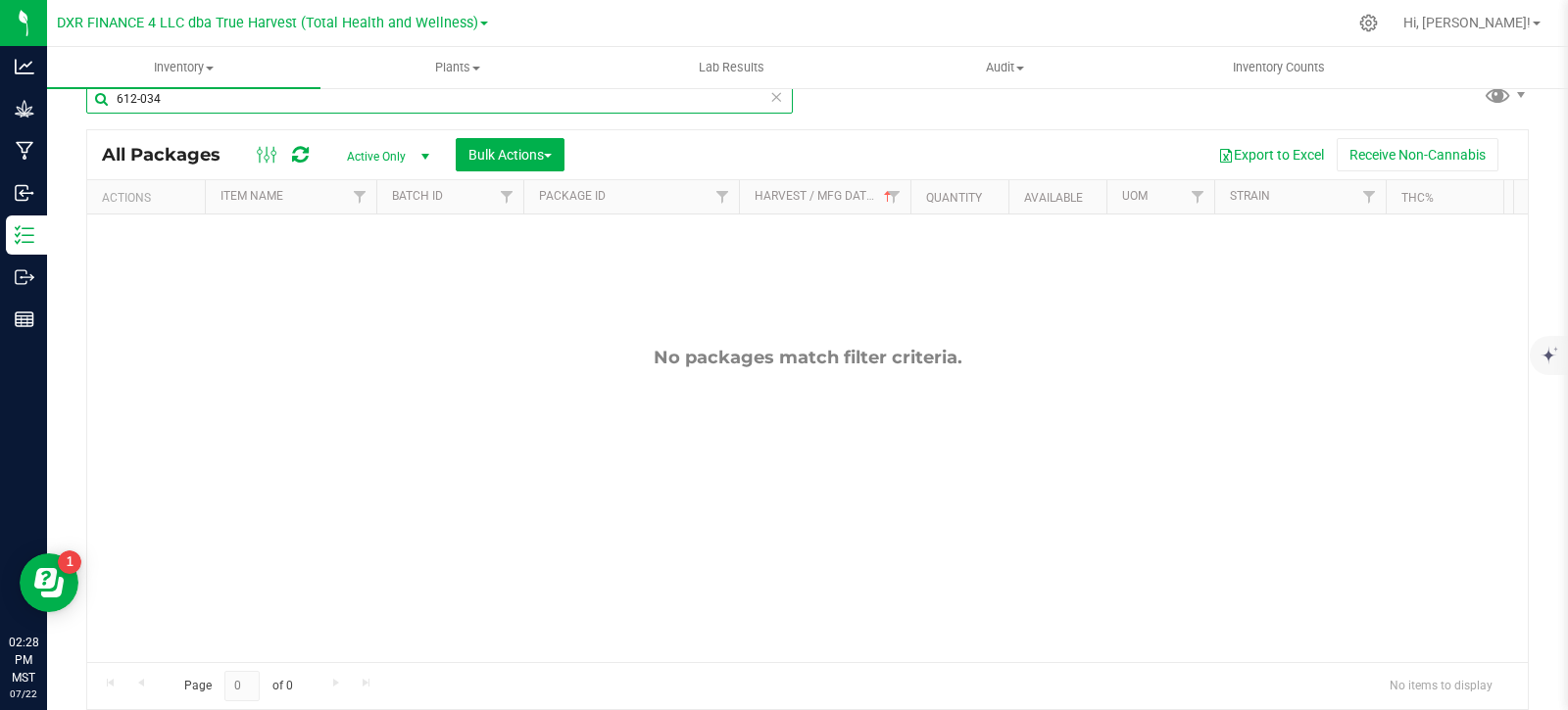 click on "612-034" at bounding box center [439, 99] 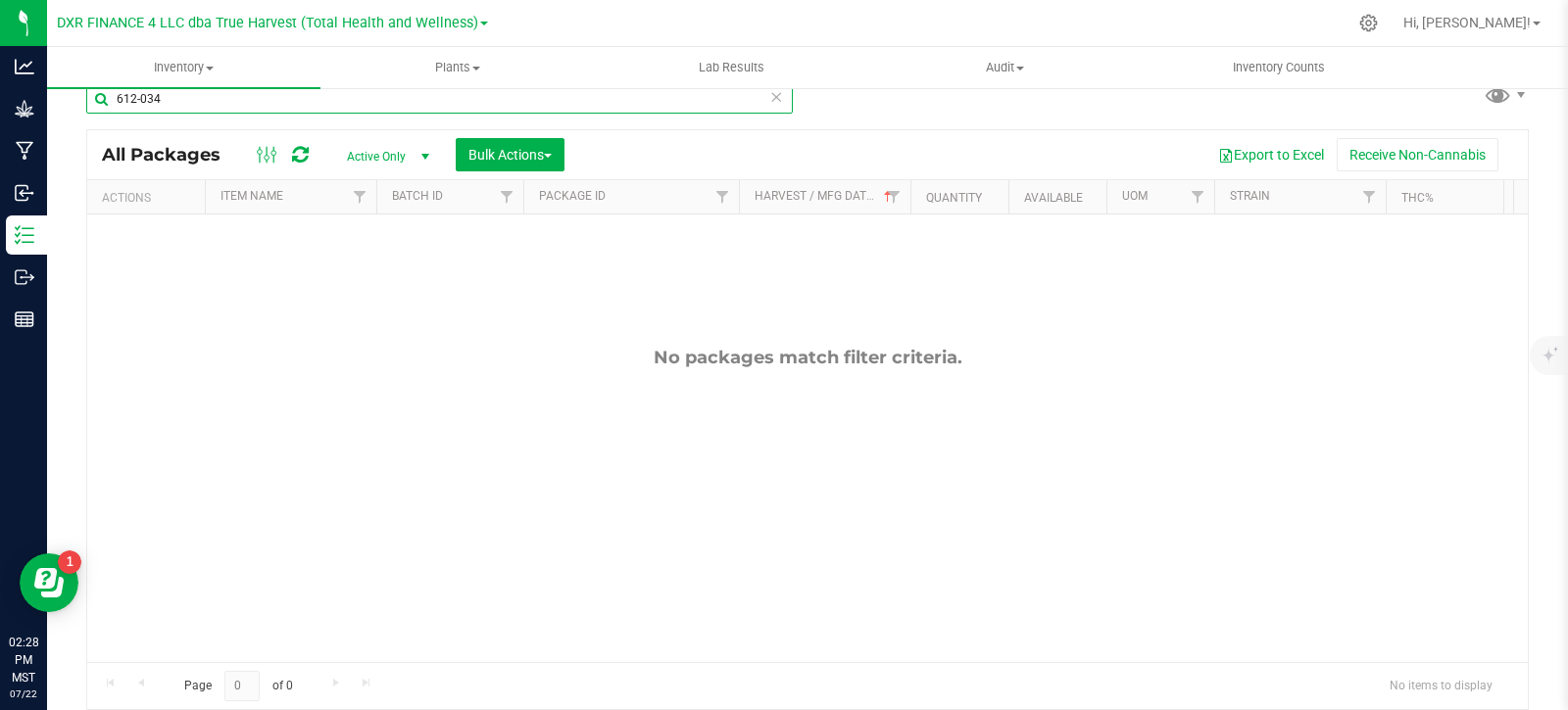 click on "612-034" at bounding box center (439, 99) 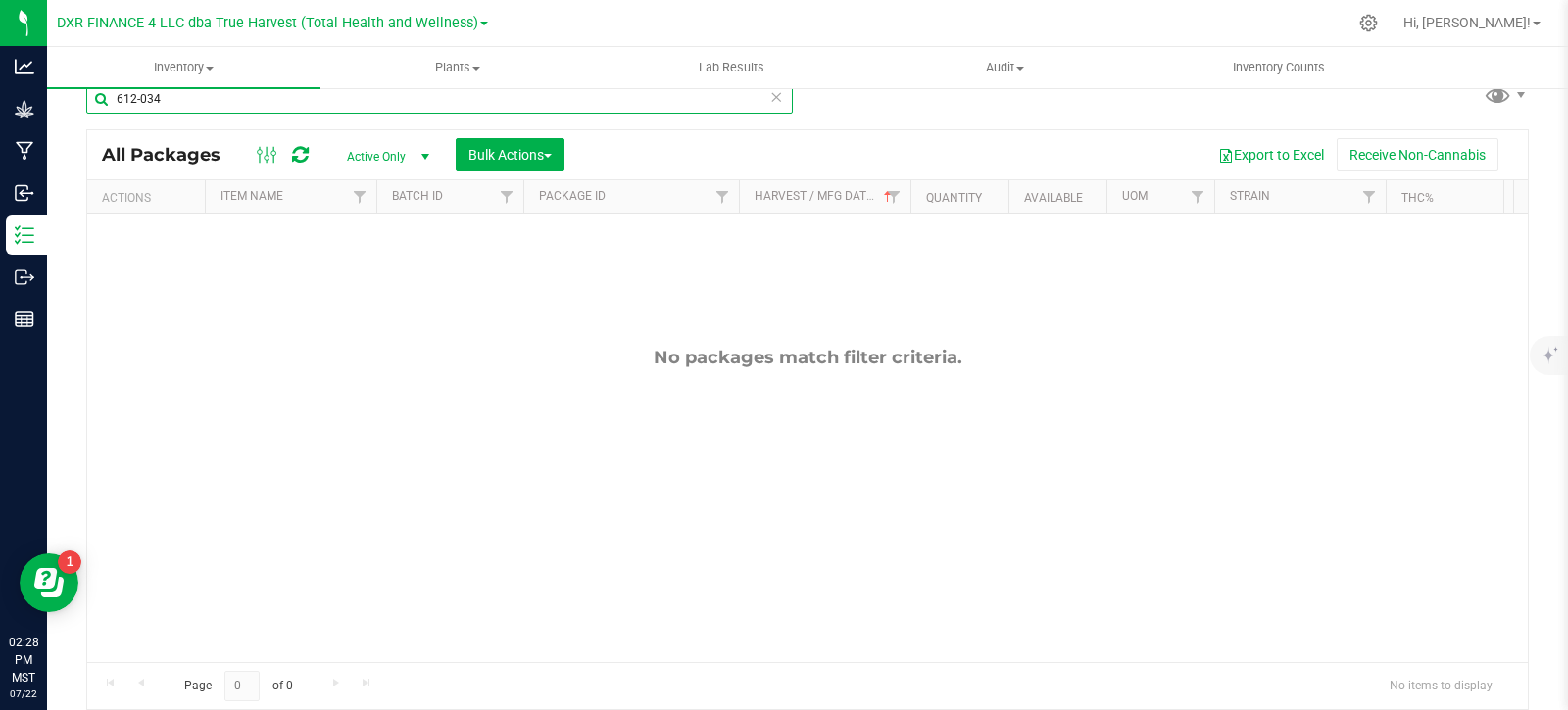click on "612-034" at bounding box center [439, 99] 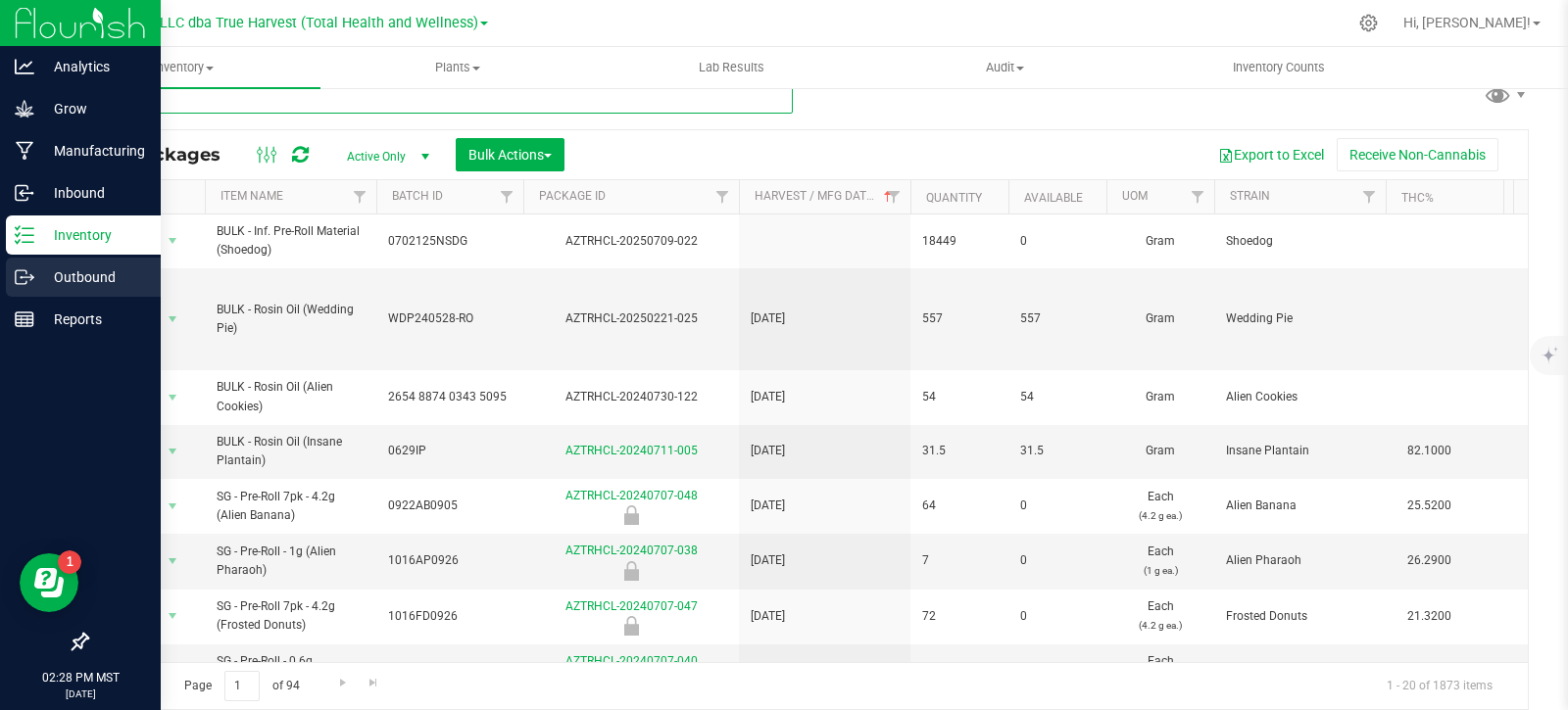 type 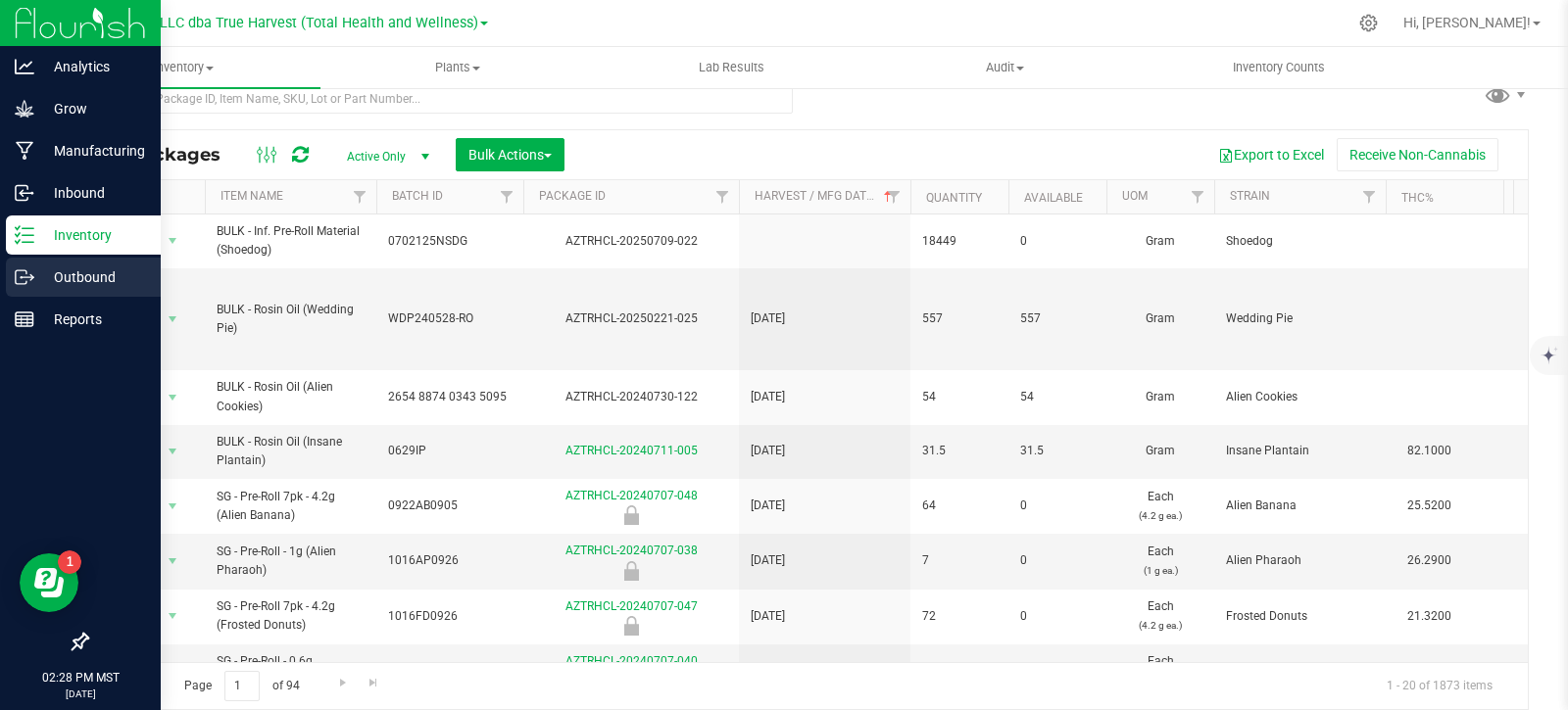click 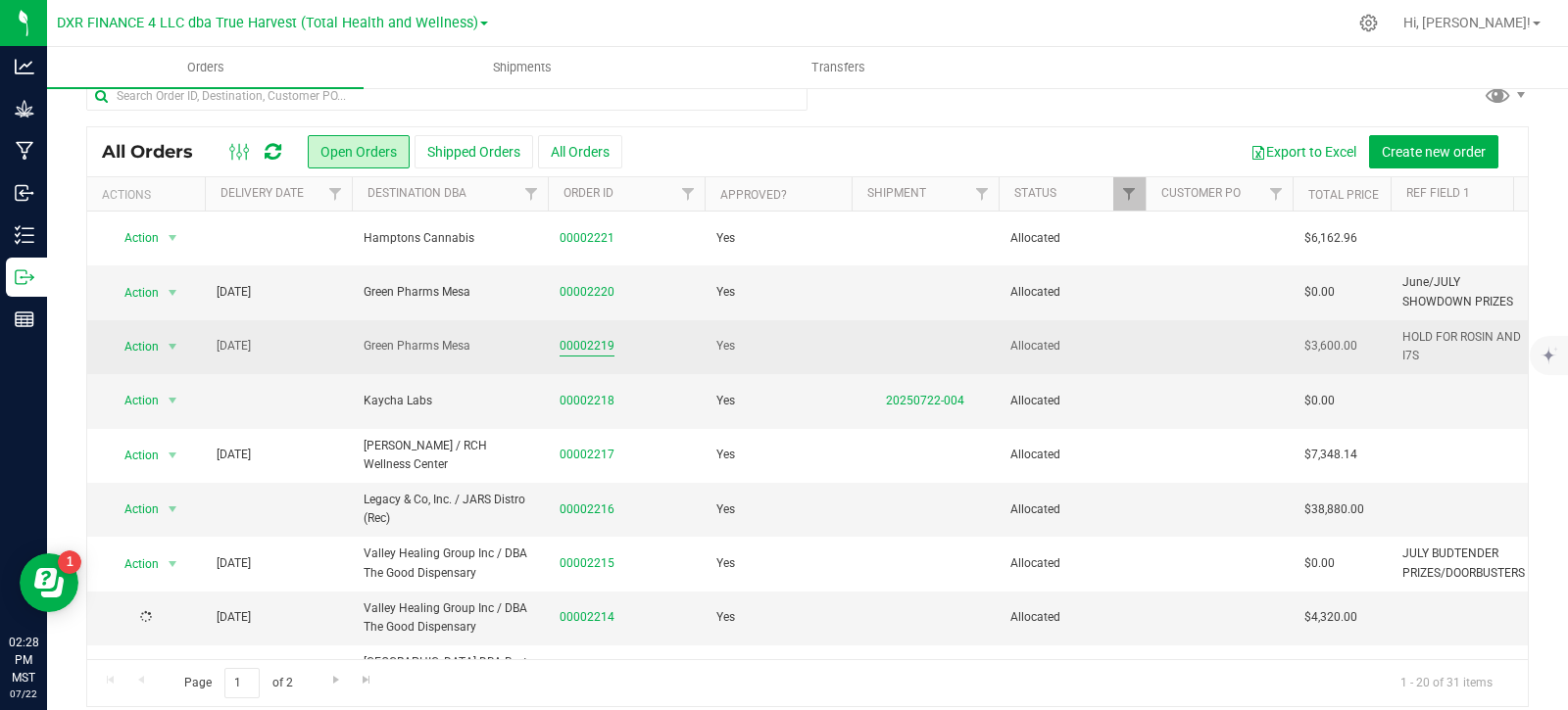 click on "00002219" at bounding box center [587, 346] 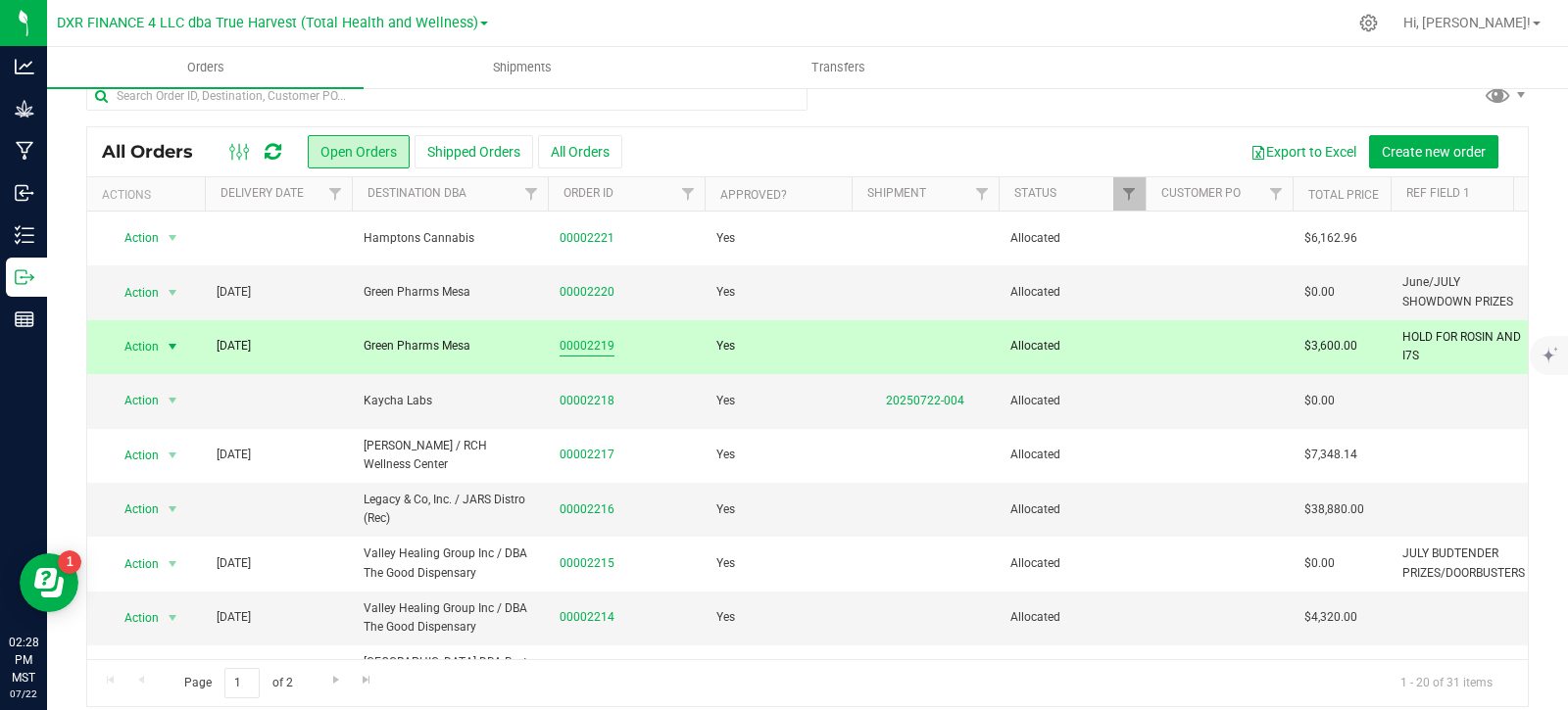click on "00002219" at bounding box center [587, 346] 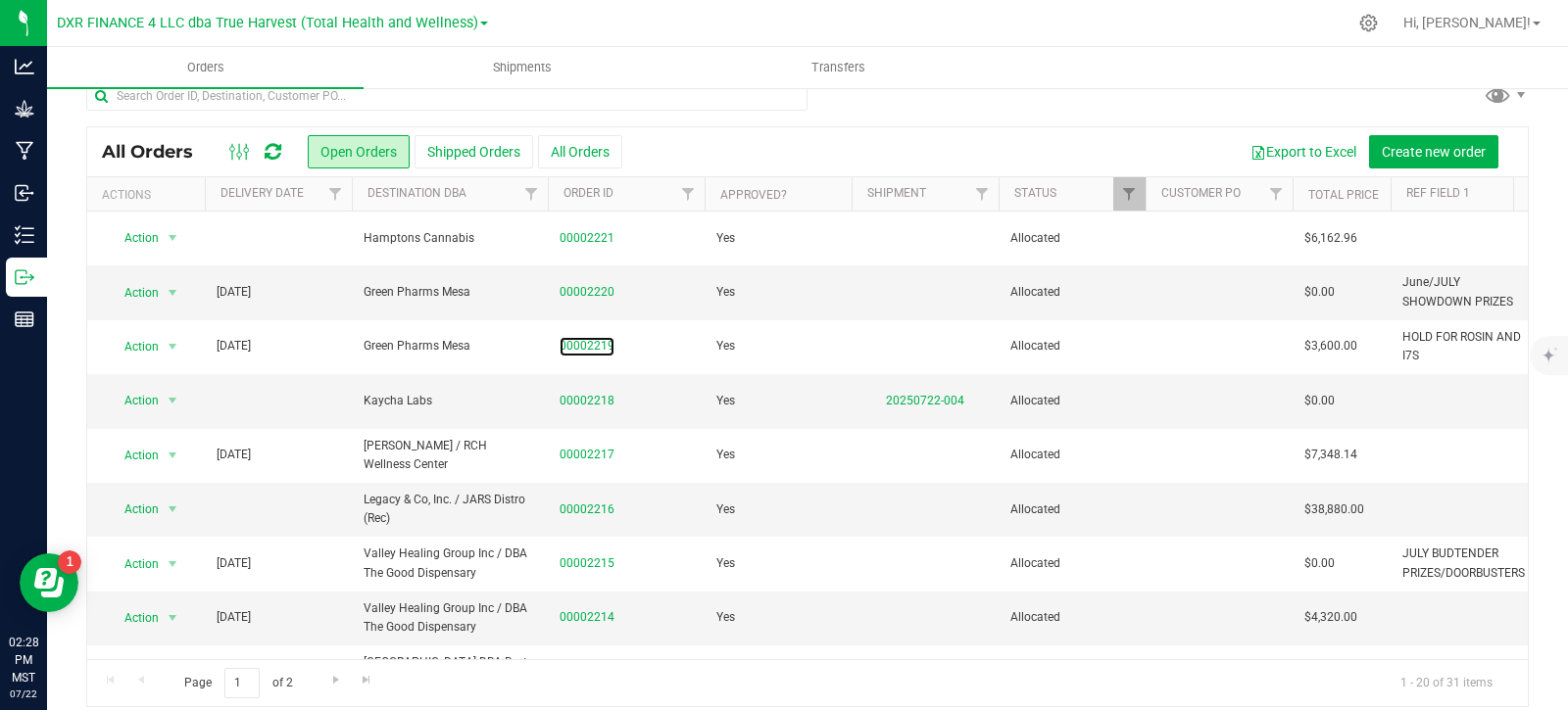scroll, scrollTop: 0, scrollLeft: 0, axis: both 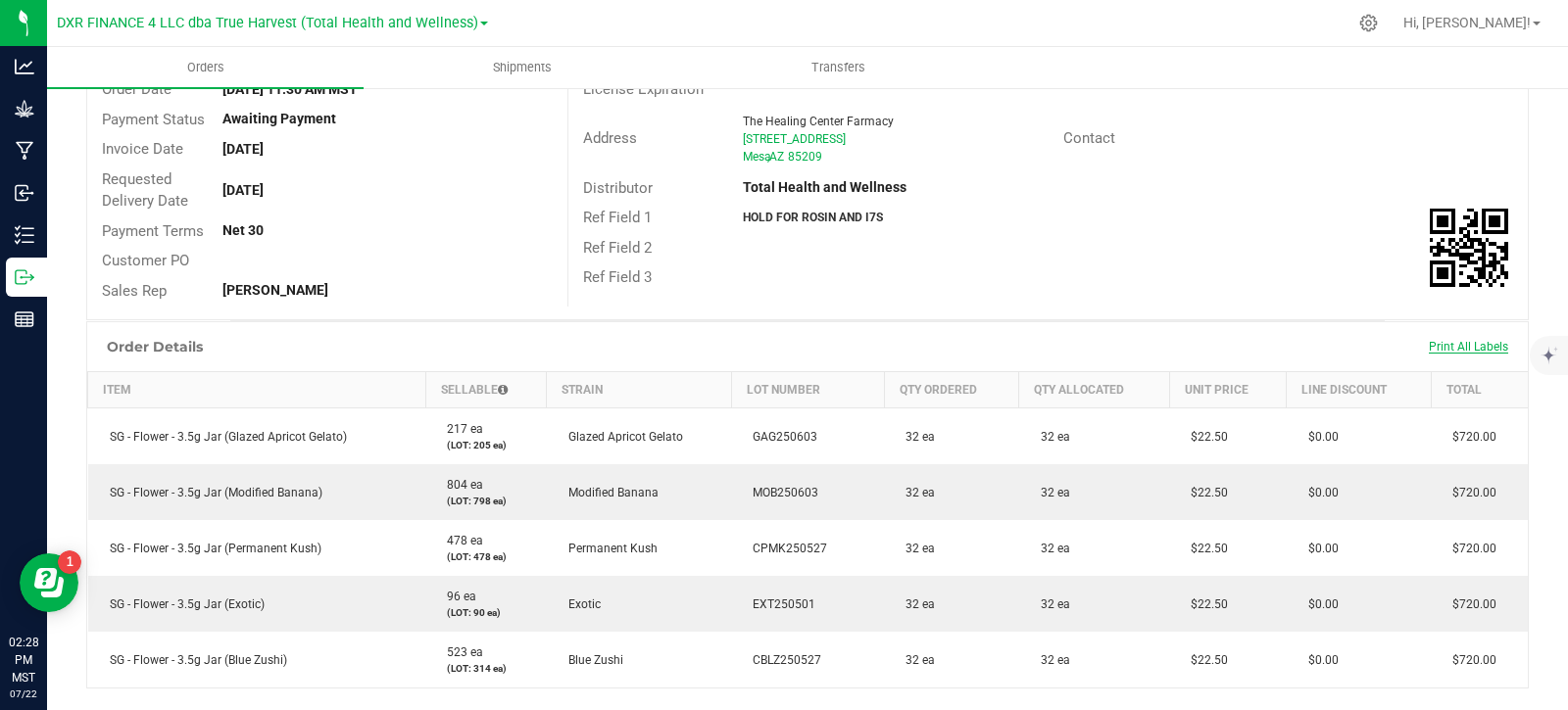 click on "Print All Labels" at bounding box center [1468, 347] 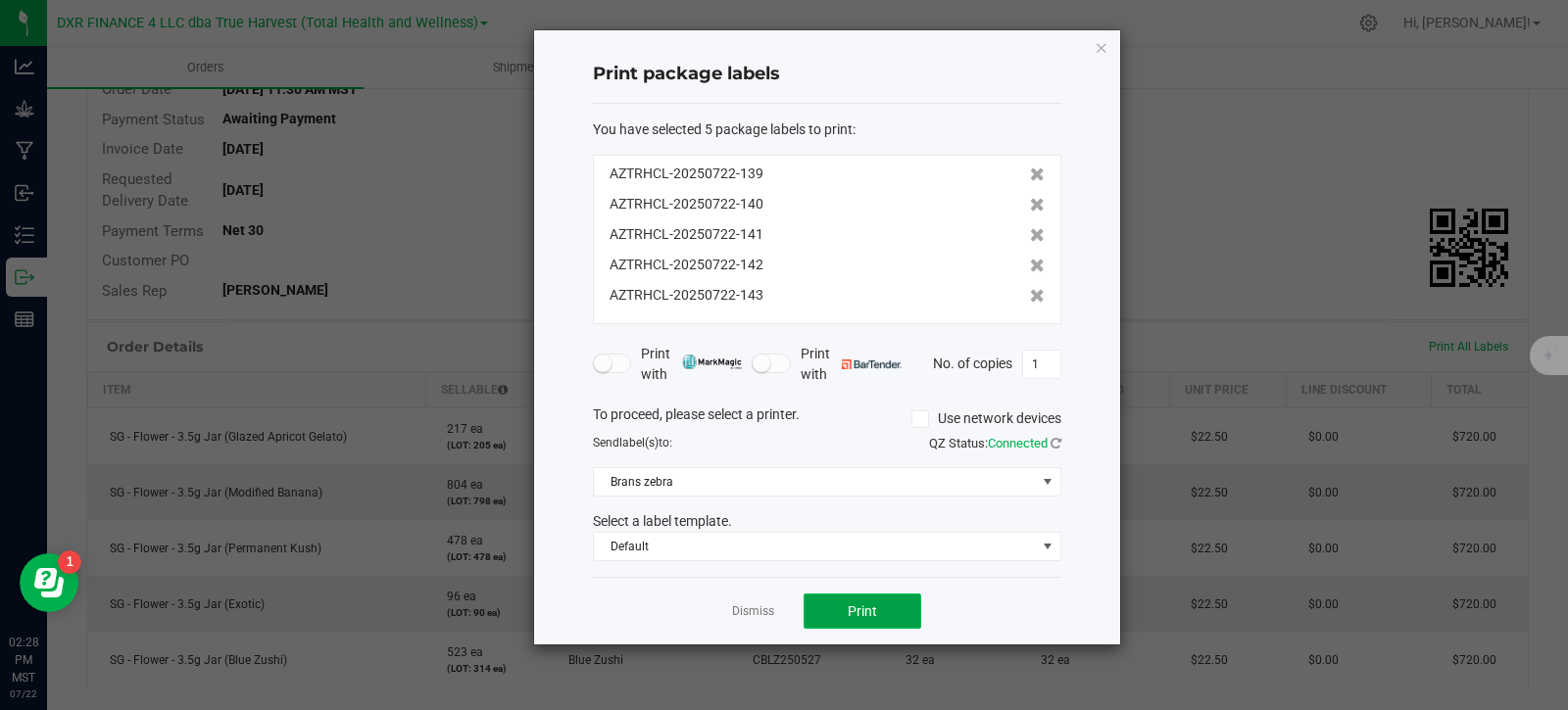 click on "Print" 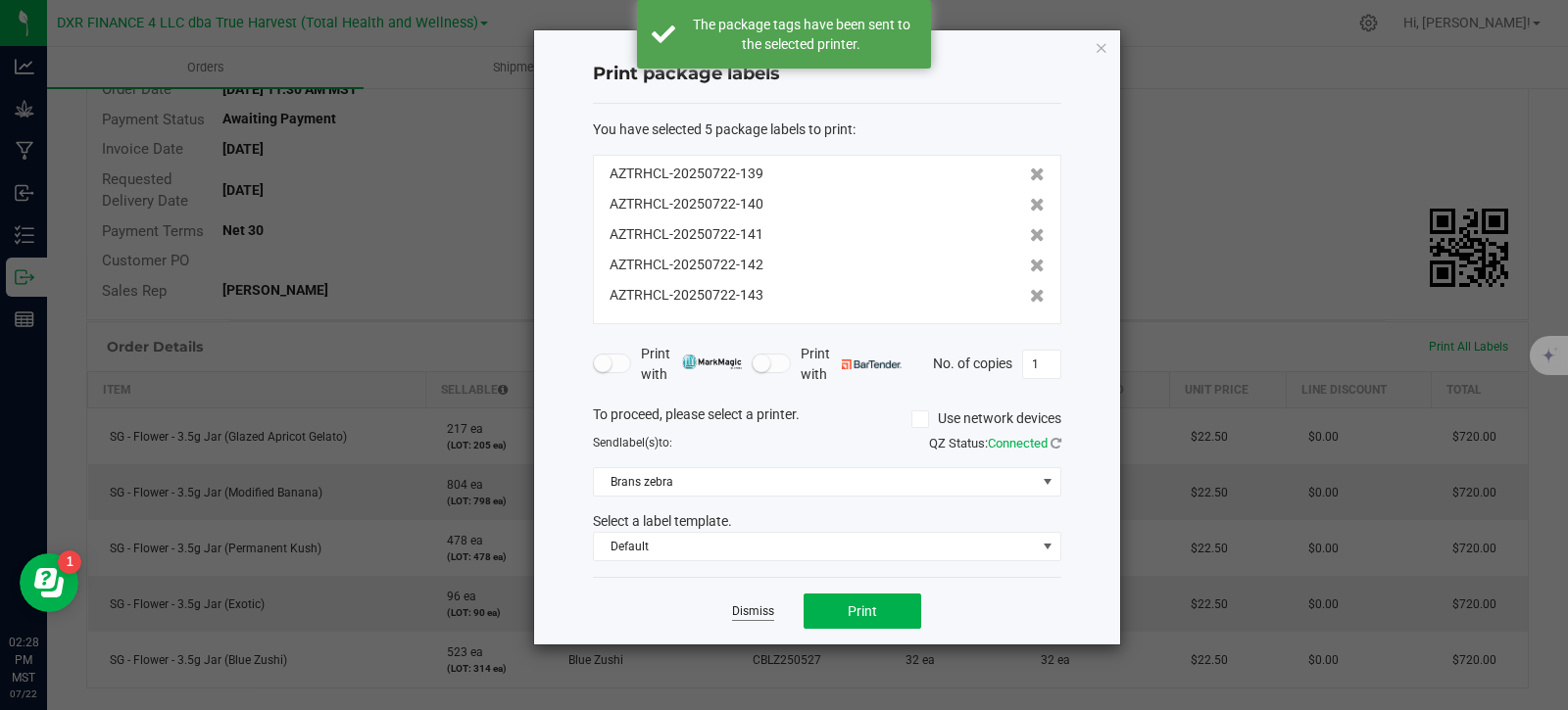 click on "Dismiss" 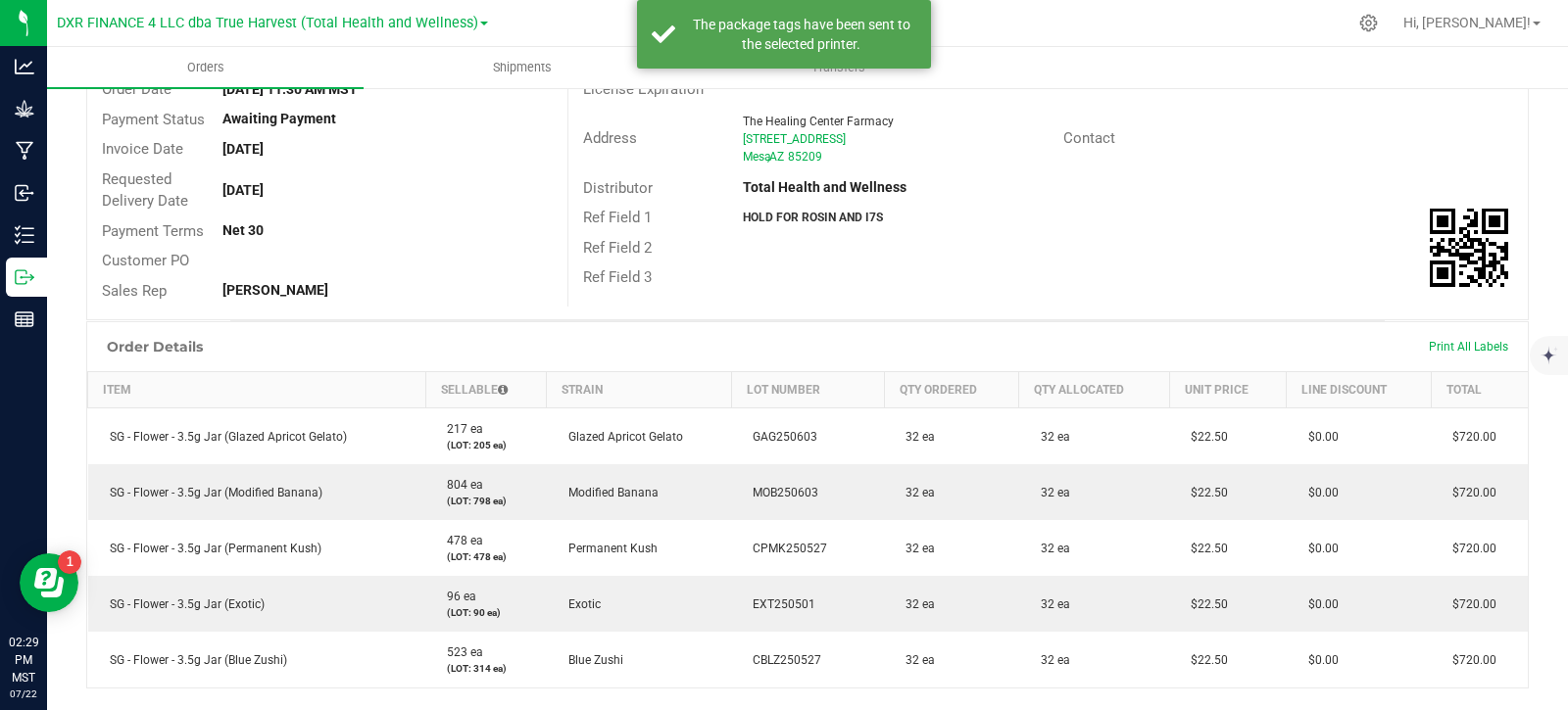 scroll, scrollTop: 0, scrollLeft: 0, axis: both 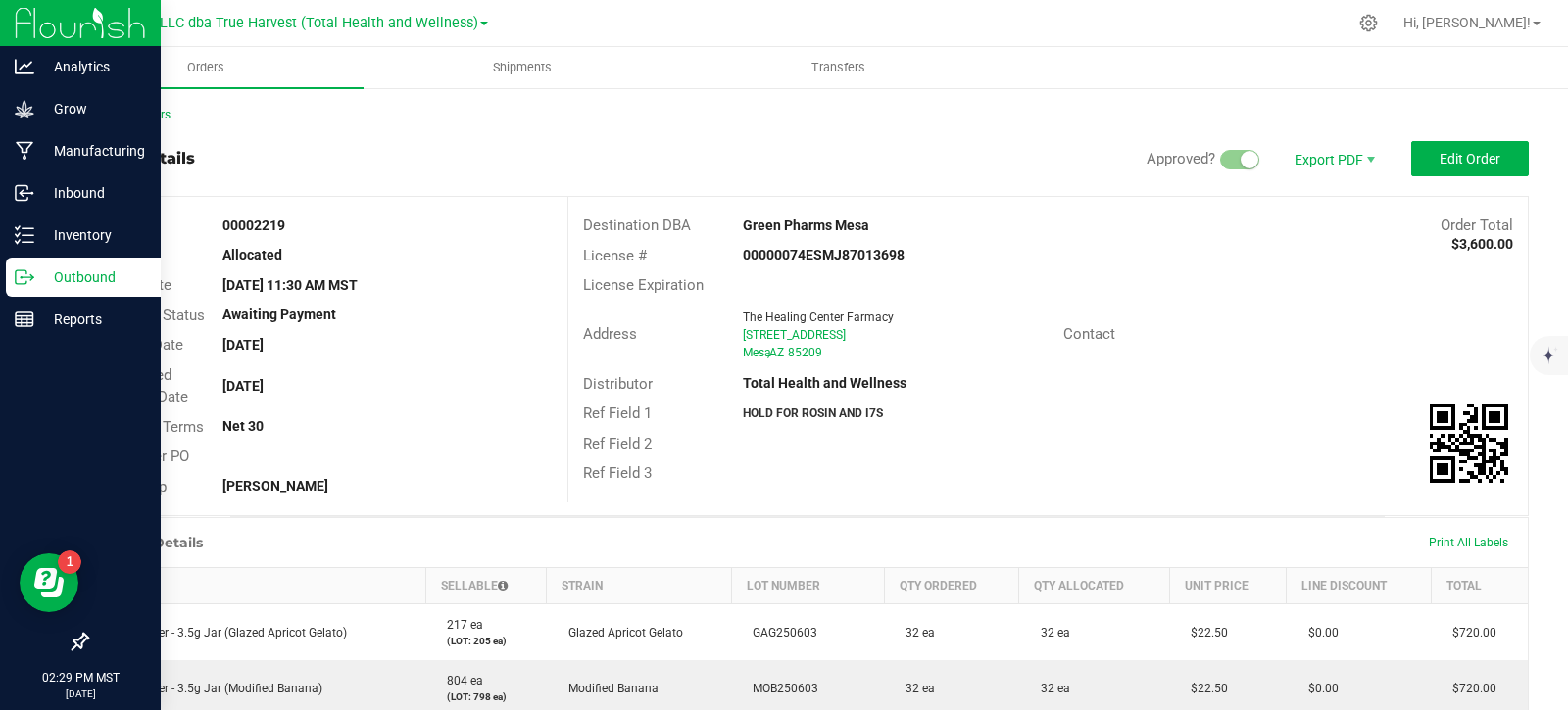 click 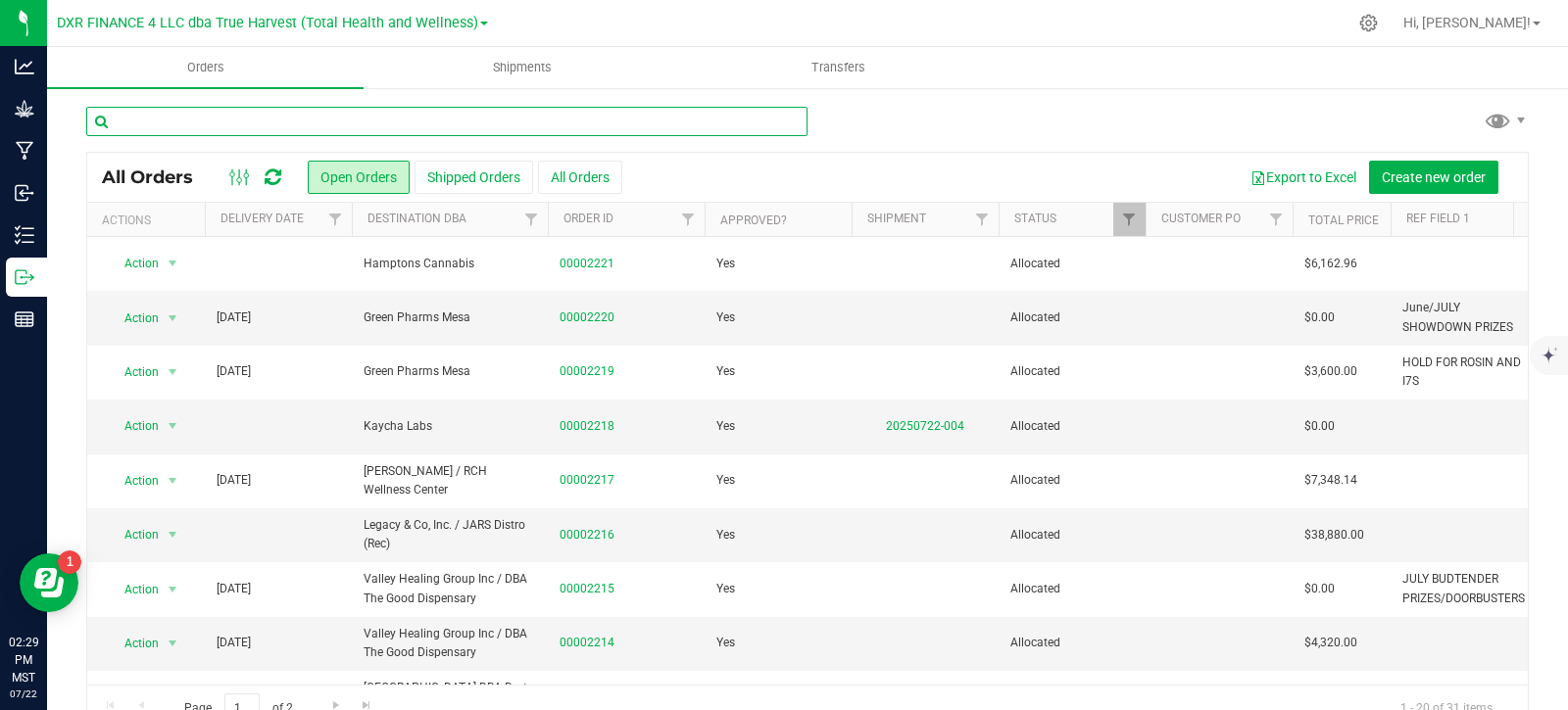 click at bounding box center [447, 121] 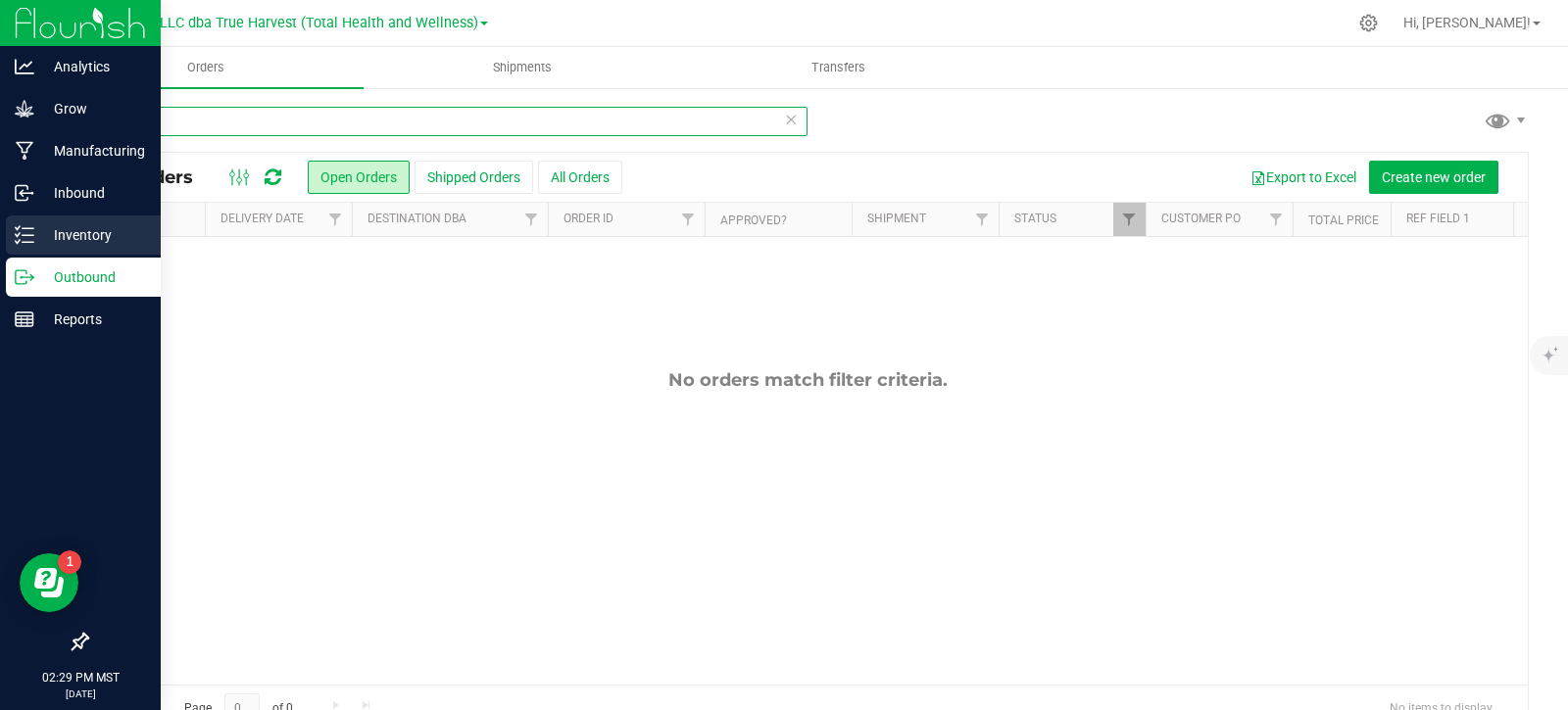 type on "612-13" 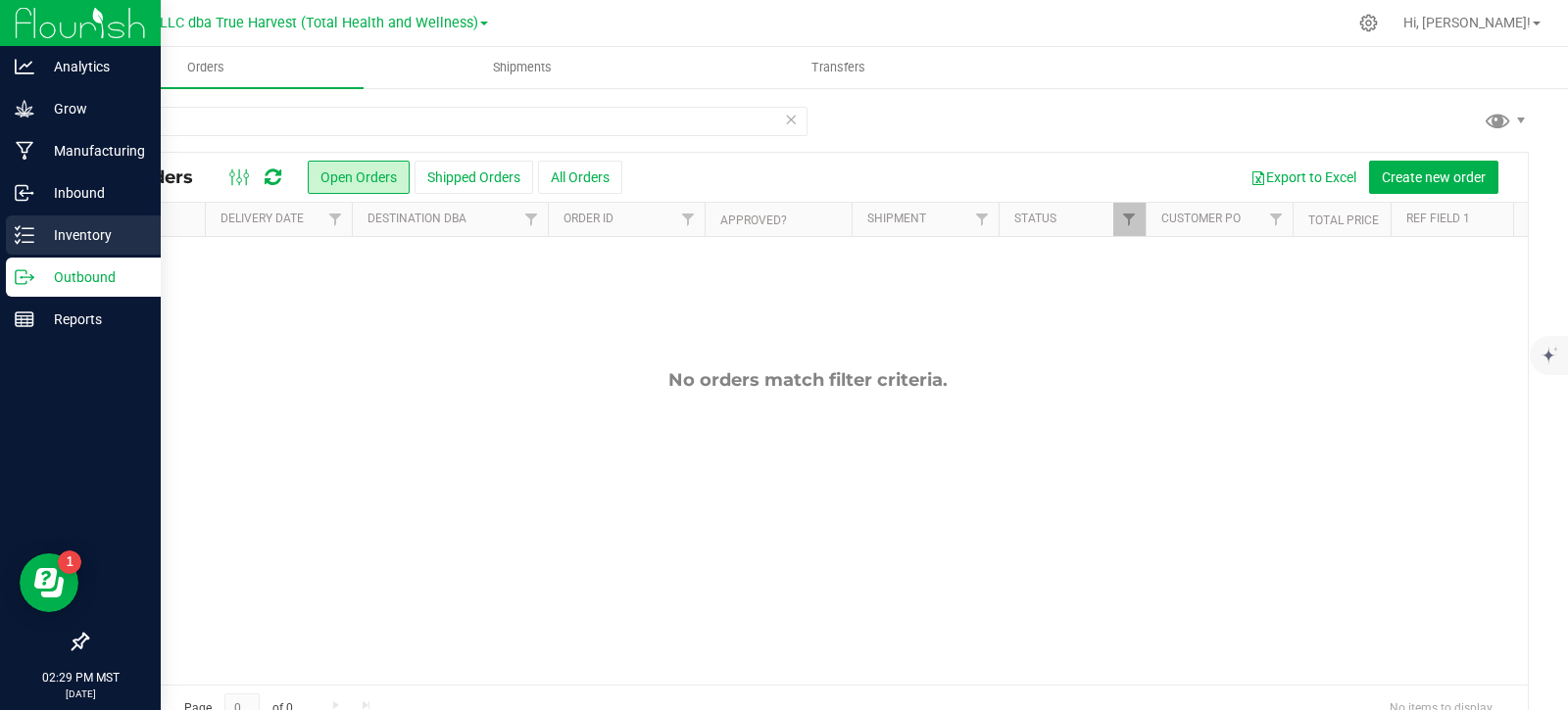 click 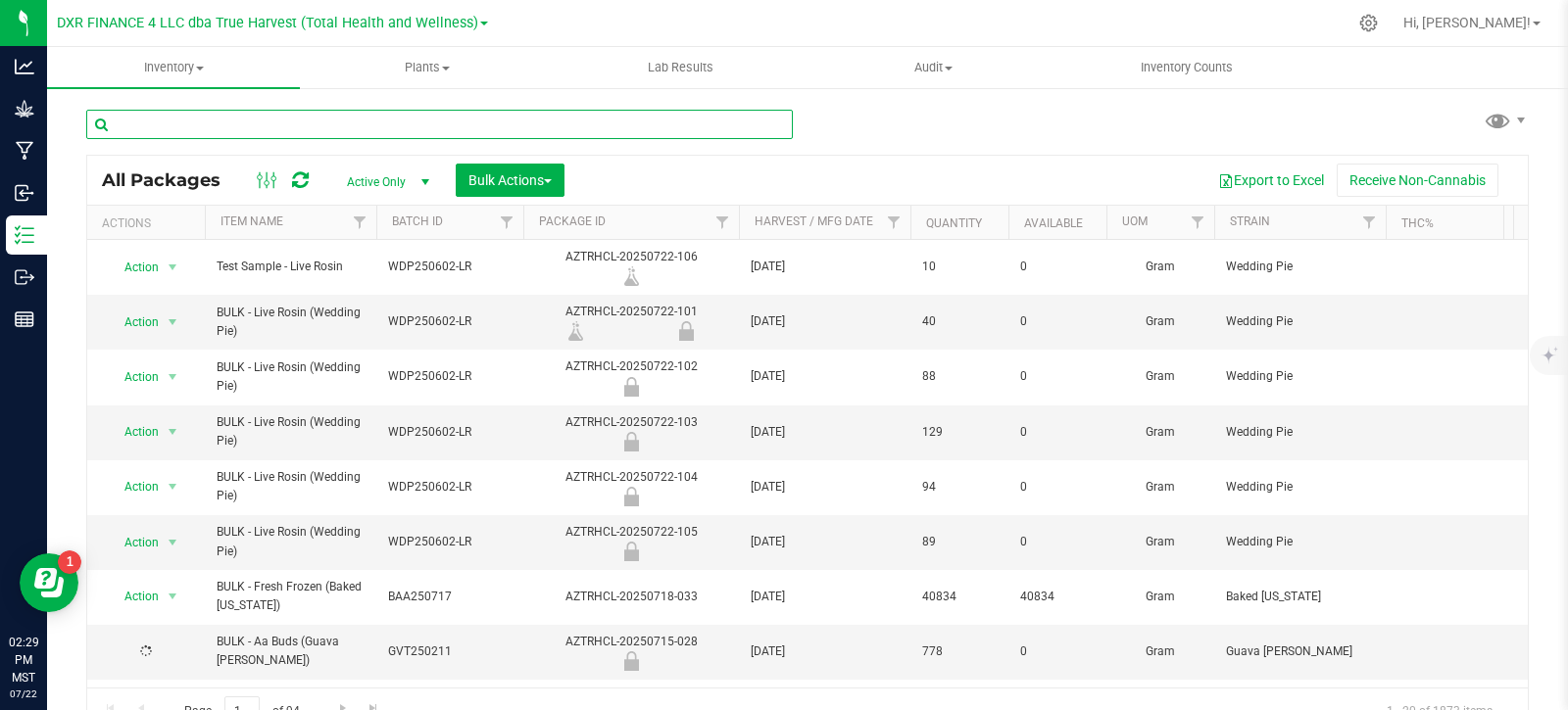 click at bounding box center [439, 124] 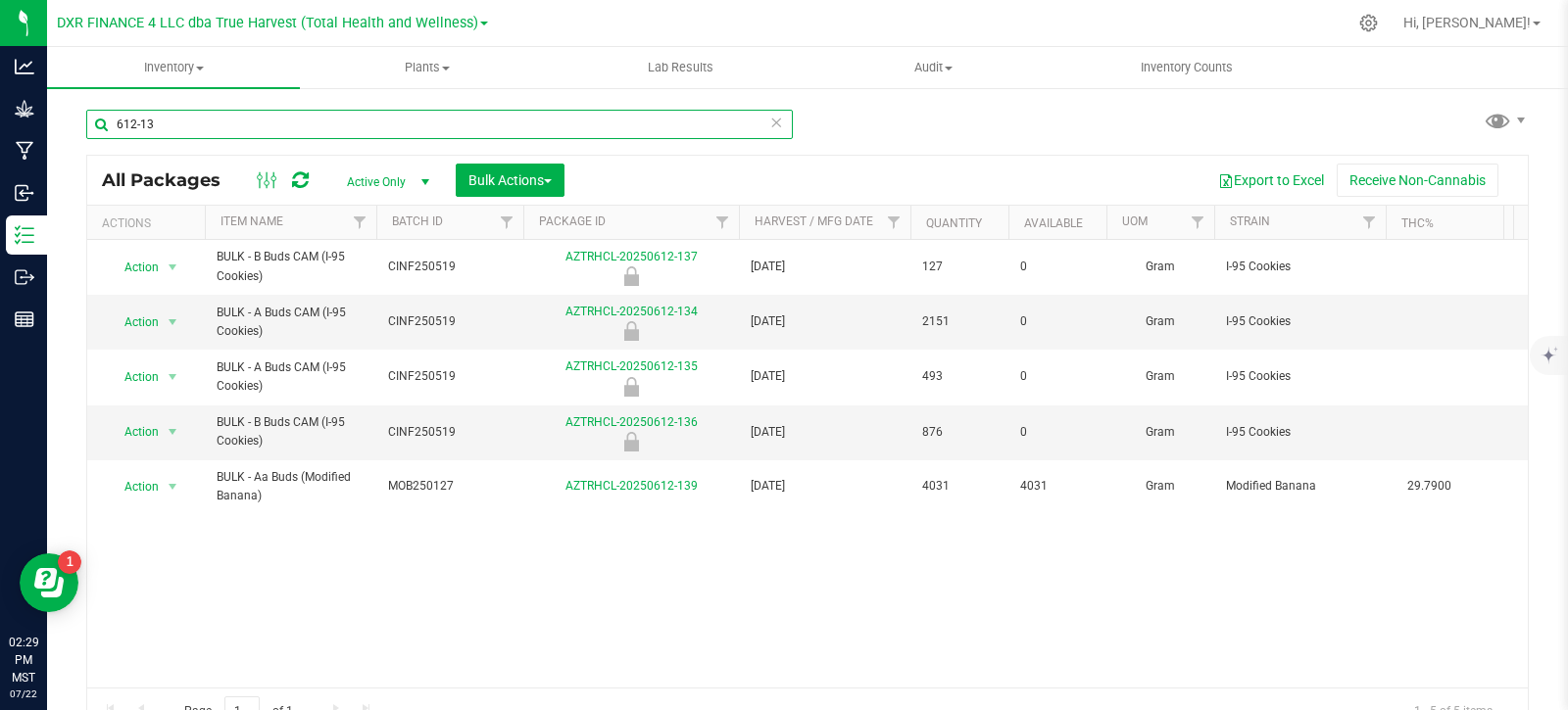scroll, scrollTop: 0, scrollLeft: 219, axis: horizontal 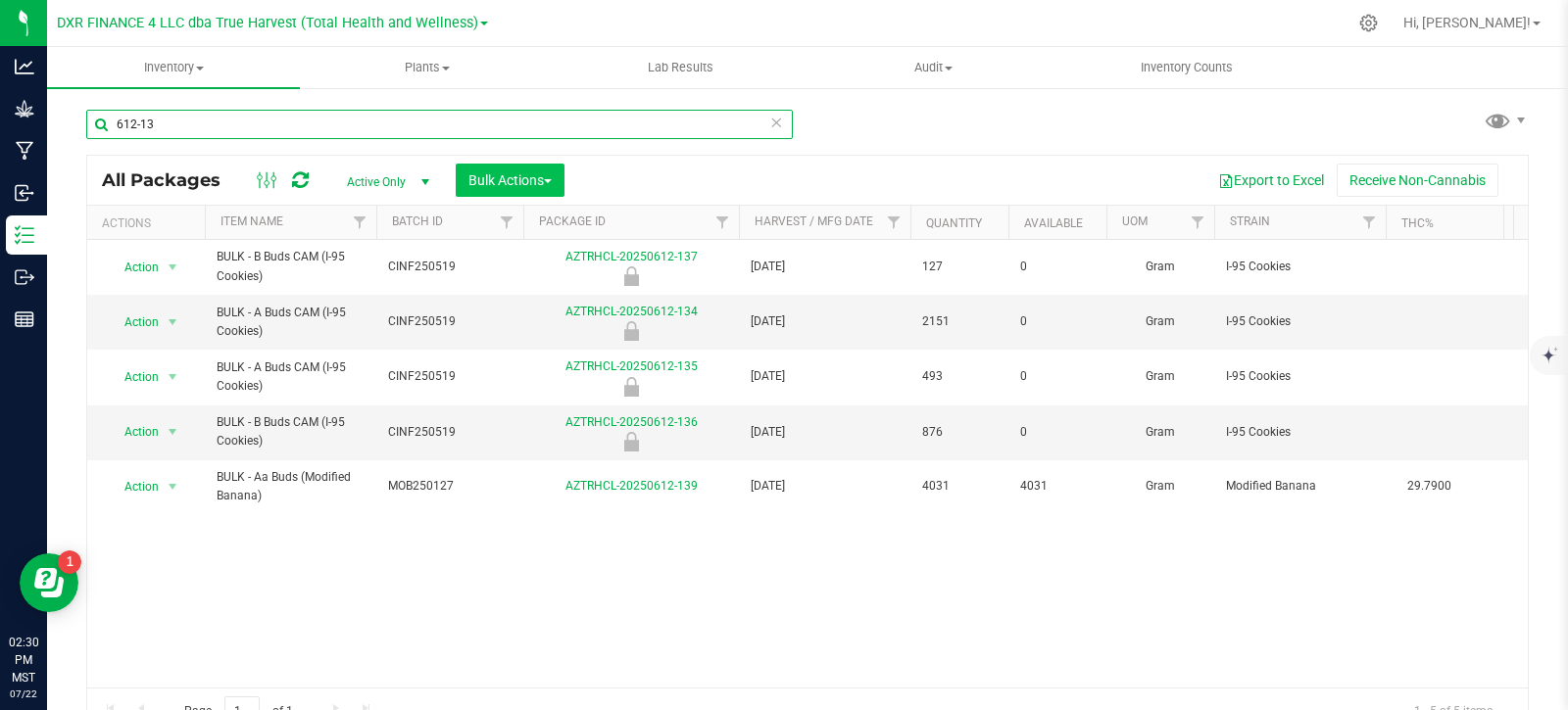 type on "612-13" 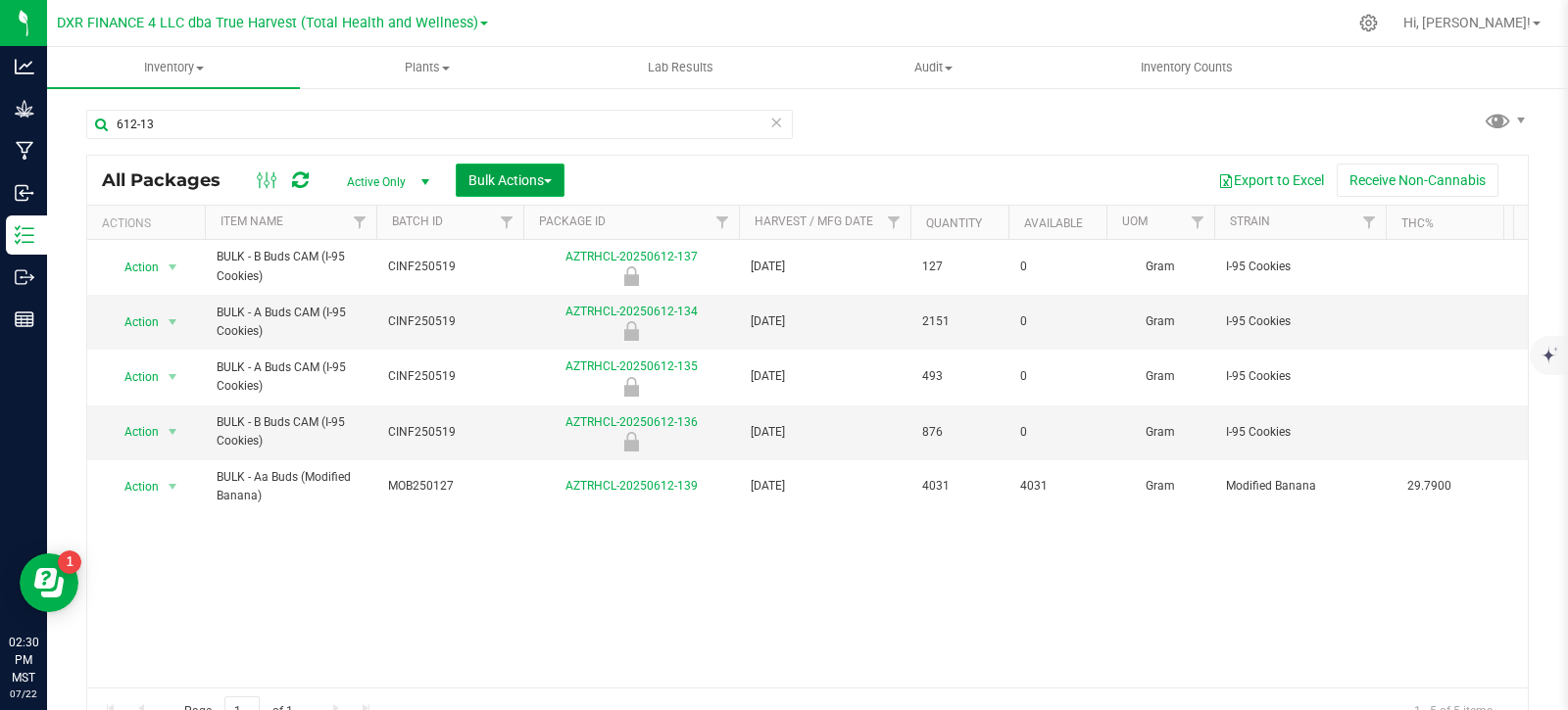 click on "Bulk Actions" at bounding box center [510, 180] 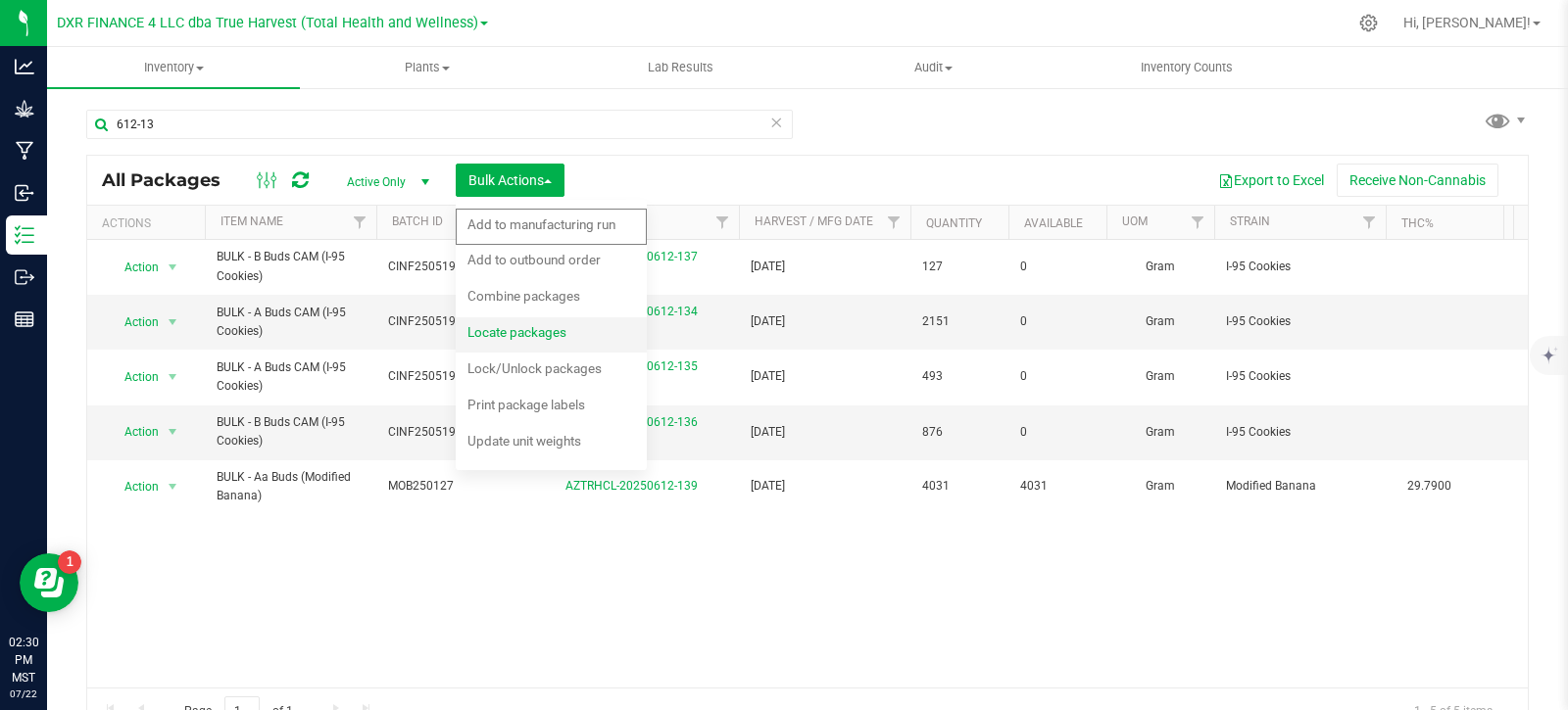 click on "Locate packages" at bounding box center (516, 332) 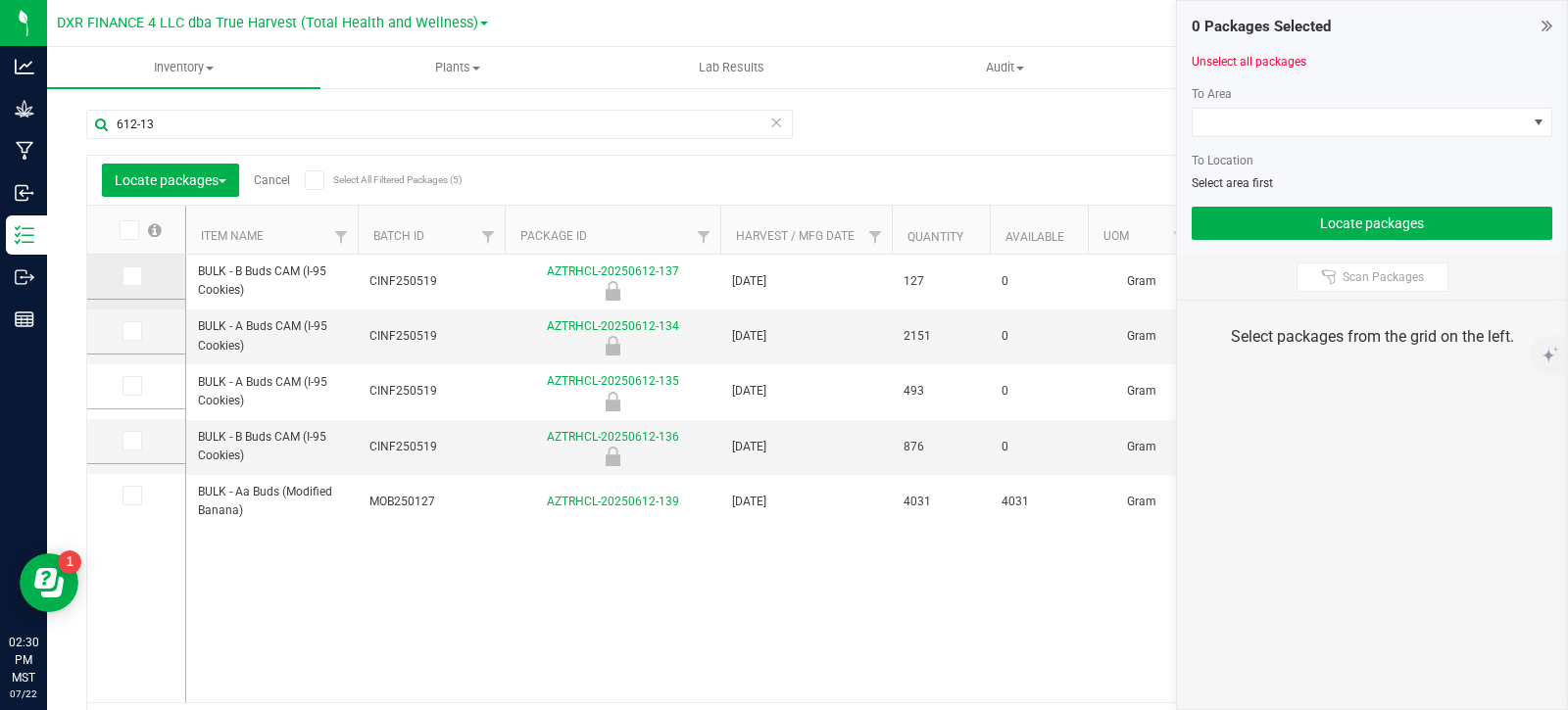 click at bounding box center (130, 276) 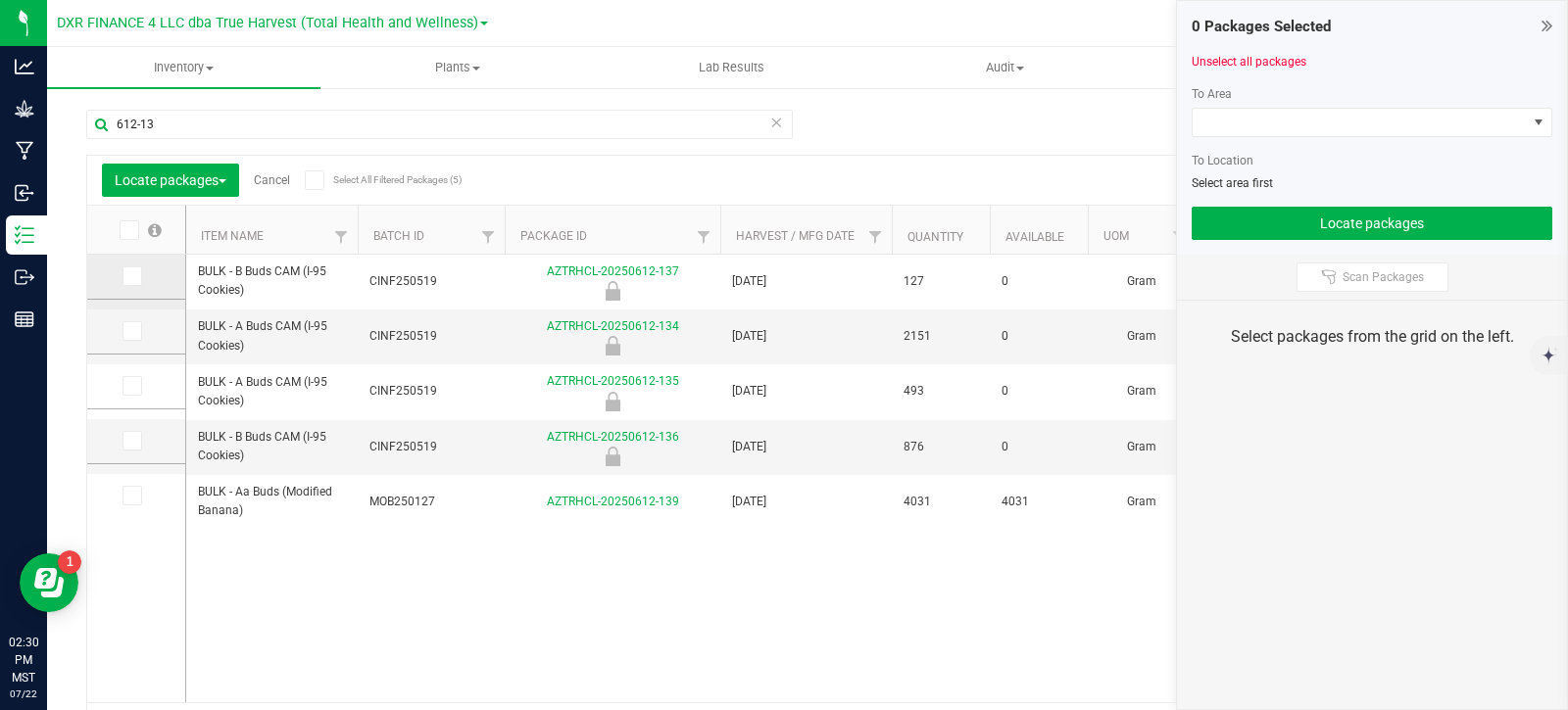 click at bounding box center [0, 0] 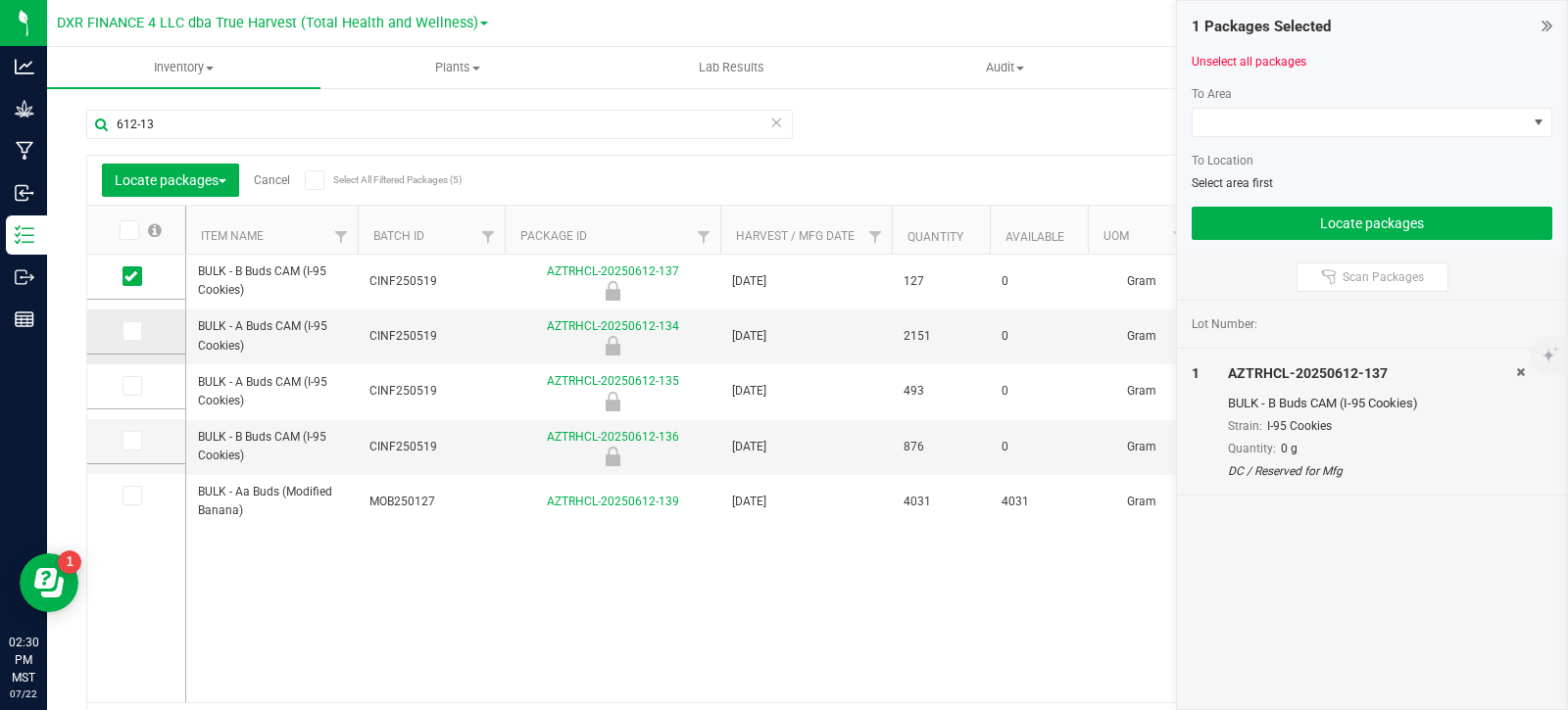click at bounding box center [130, 331] 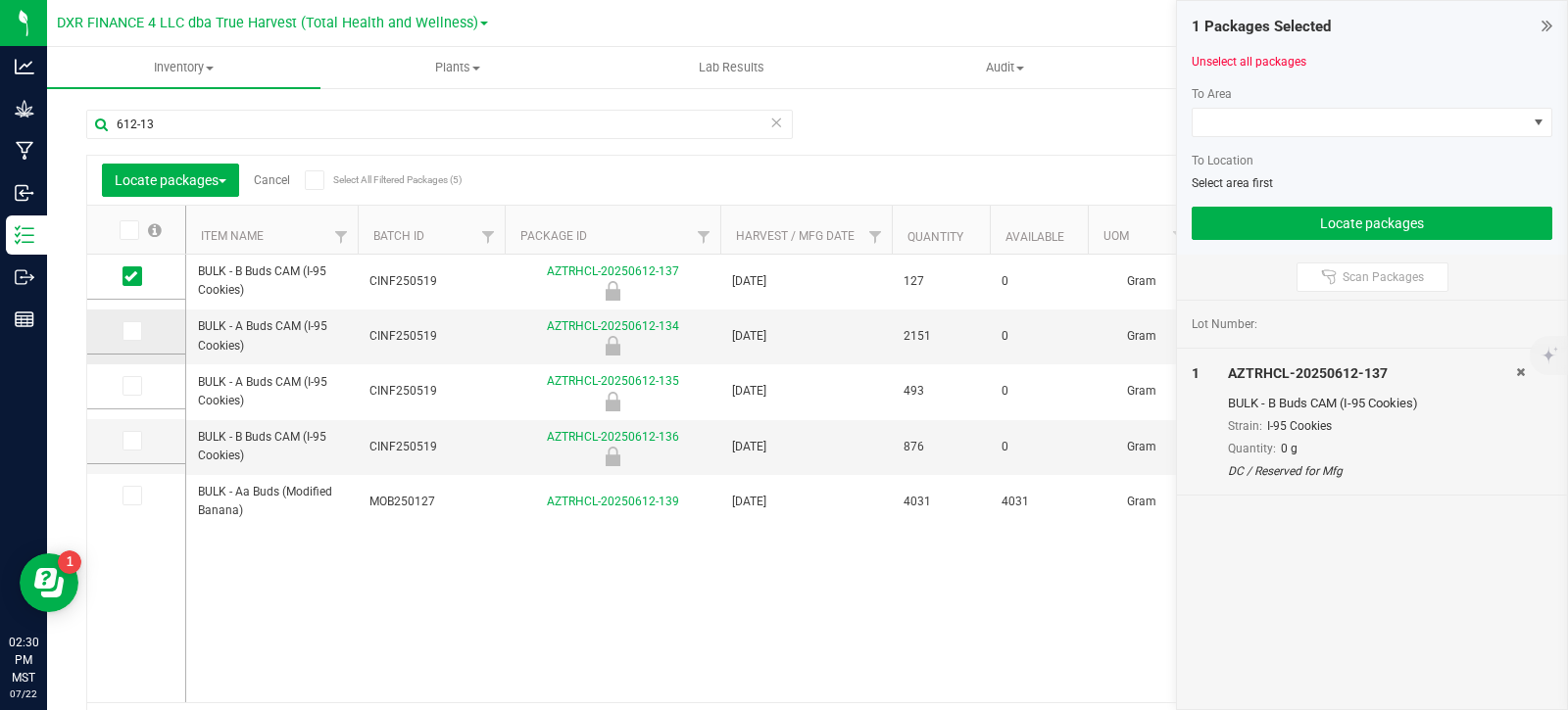 click at bounding box center [0, 0] 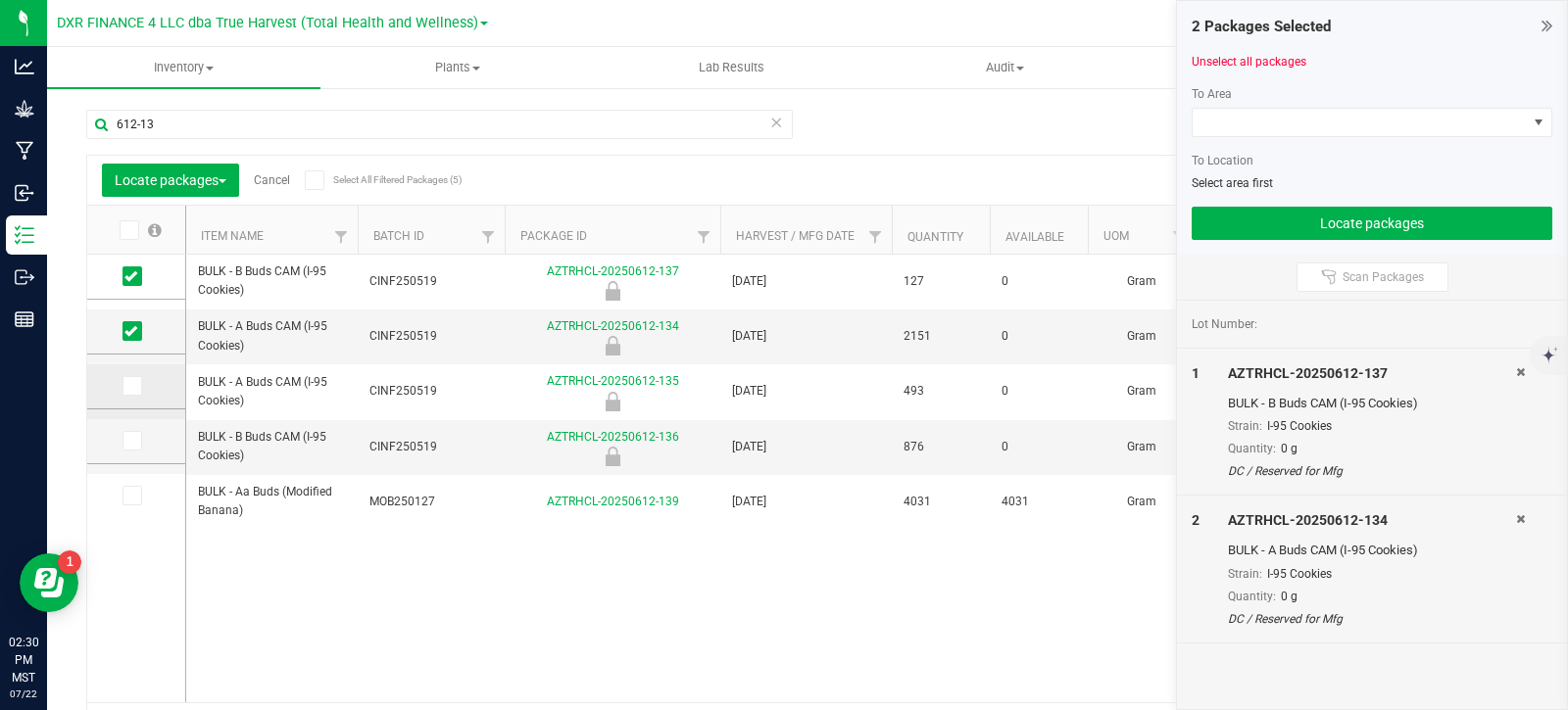 click at bounding box center (136, 387) 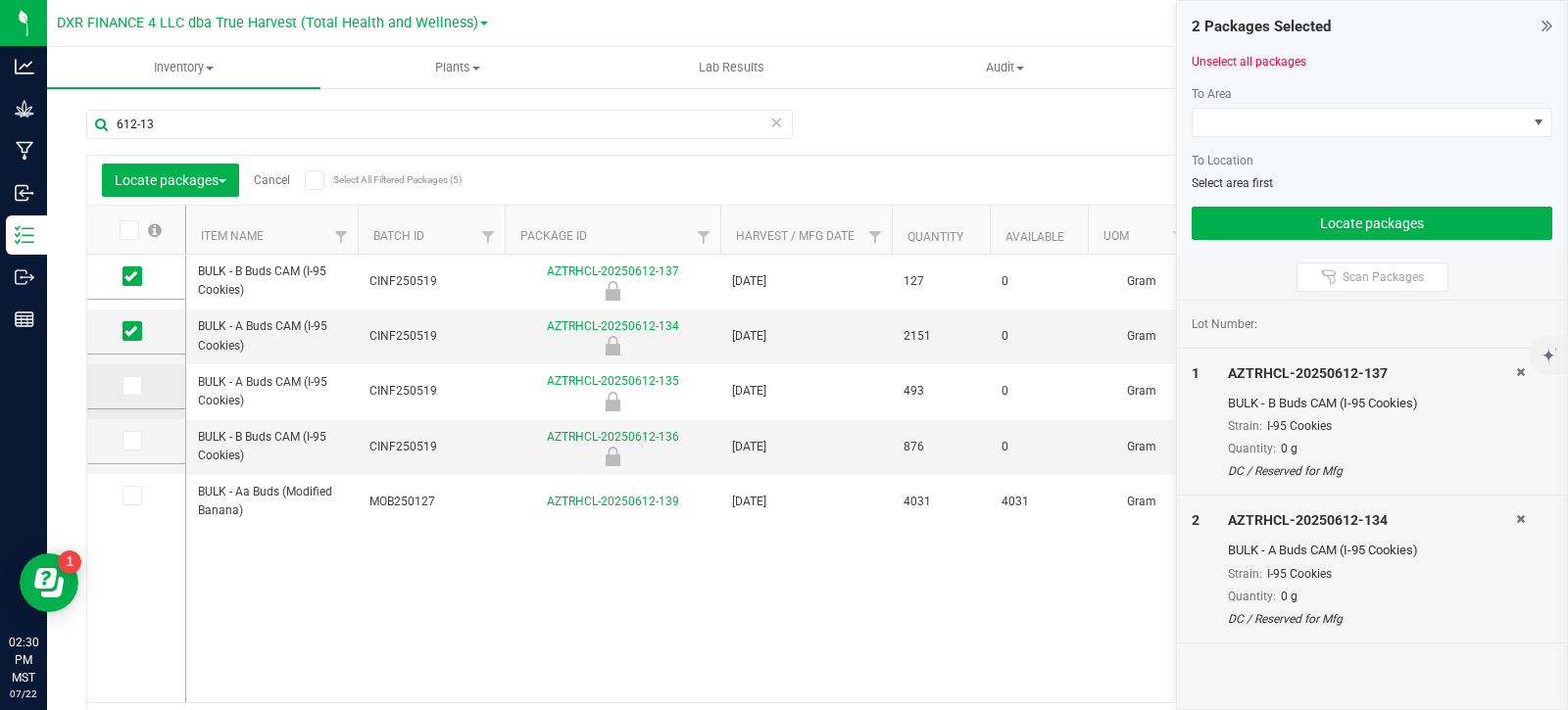 click at bounding box center (130, 386) 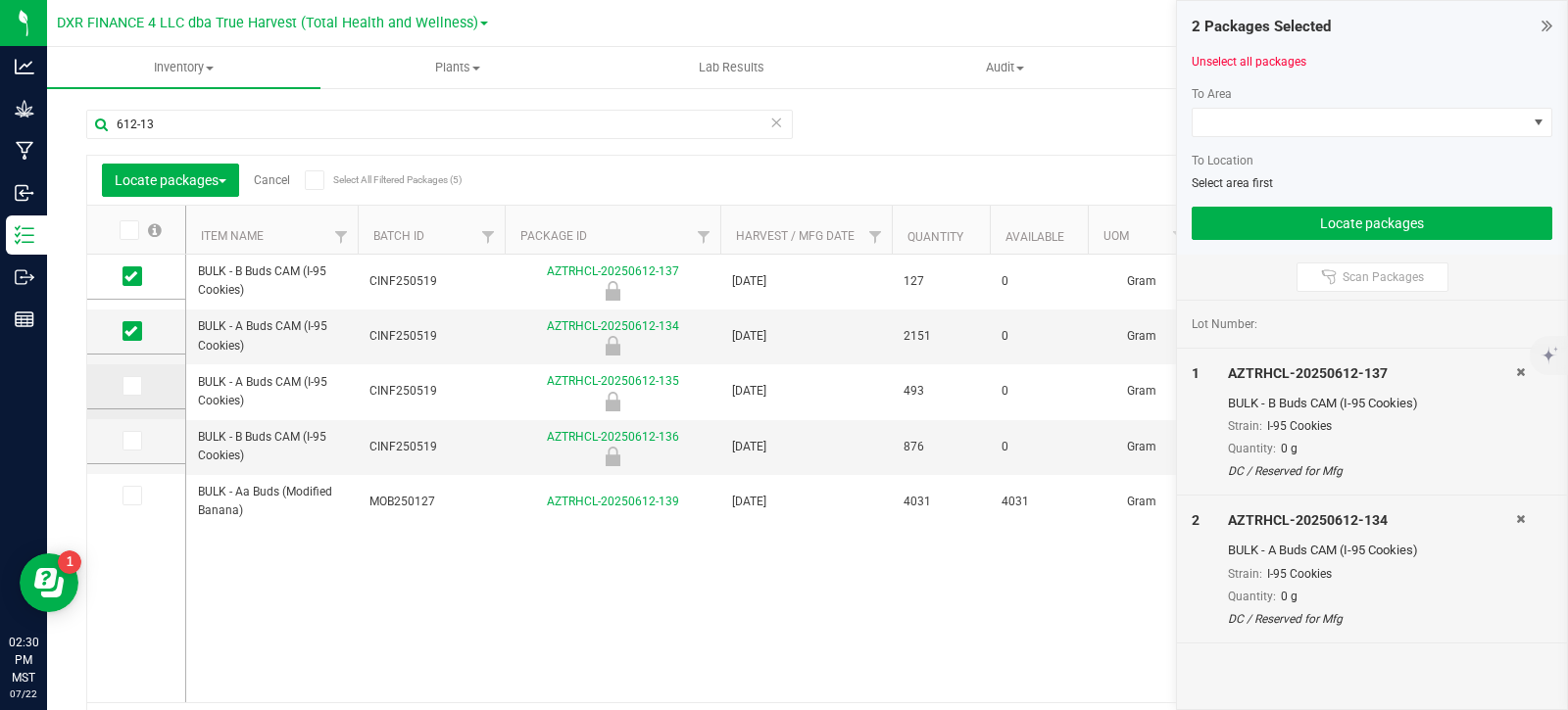 click at bounding box center [0, 0] 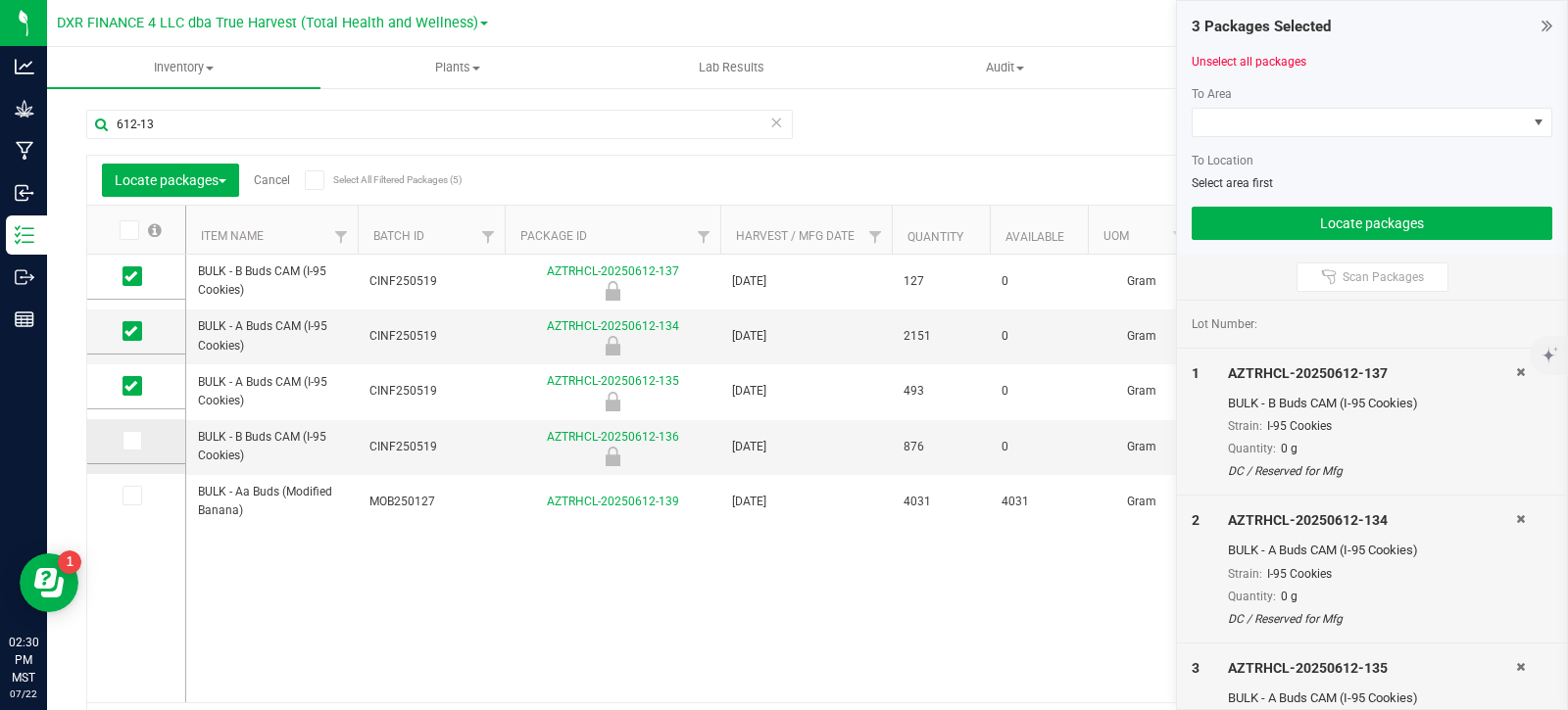 click at bounding box center (130, 441) 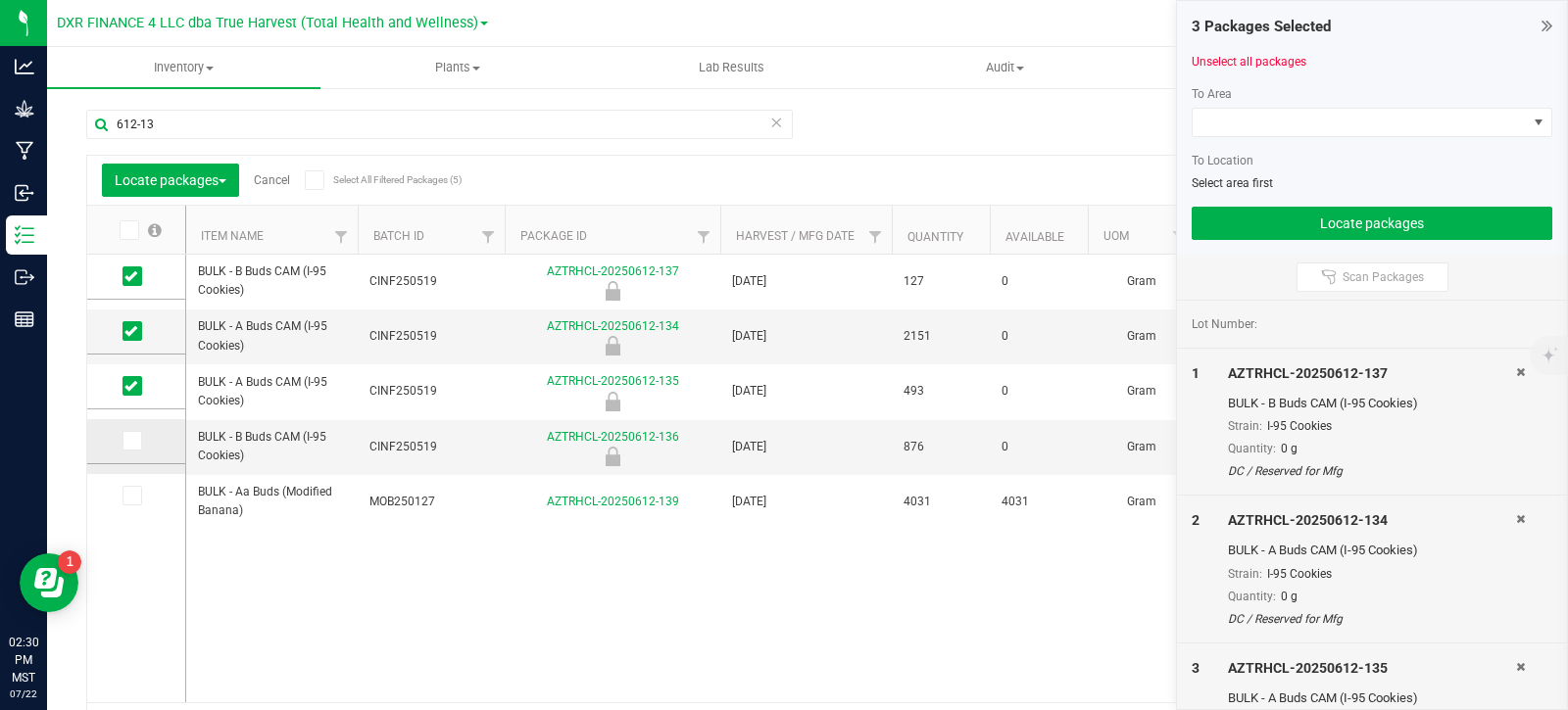 click at bounding box center (0, 0) 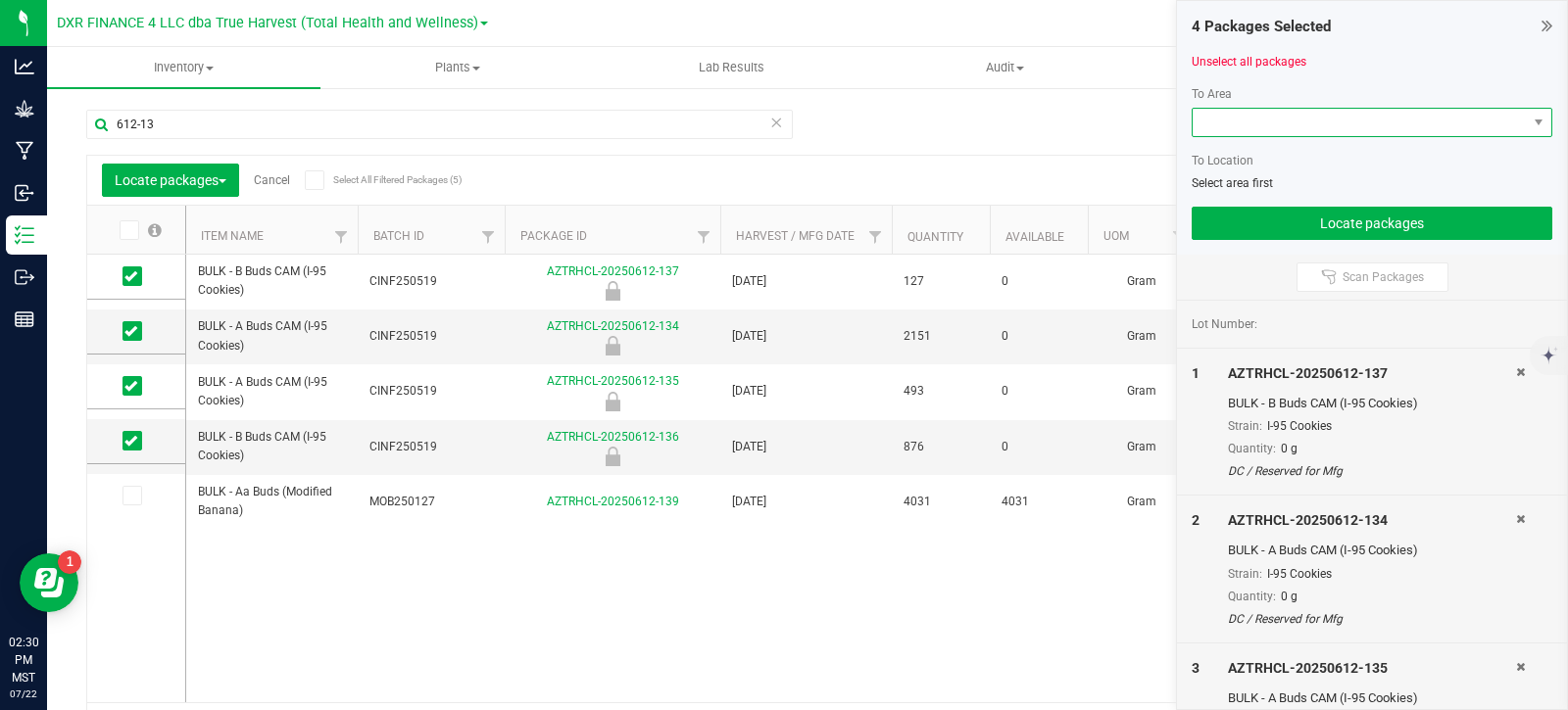 click at bounding box center (1359, 122) 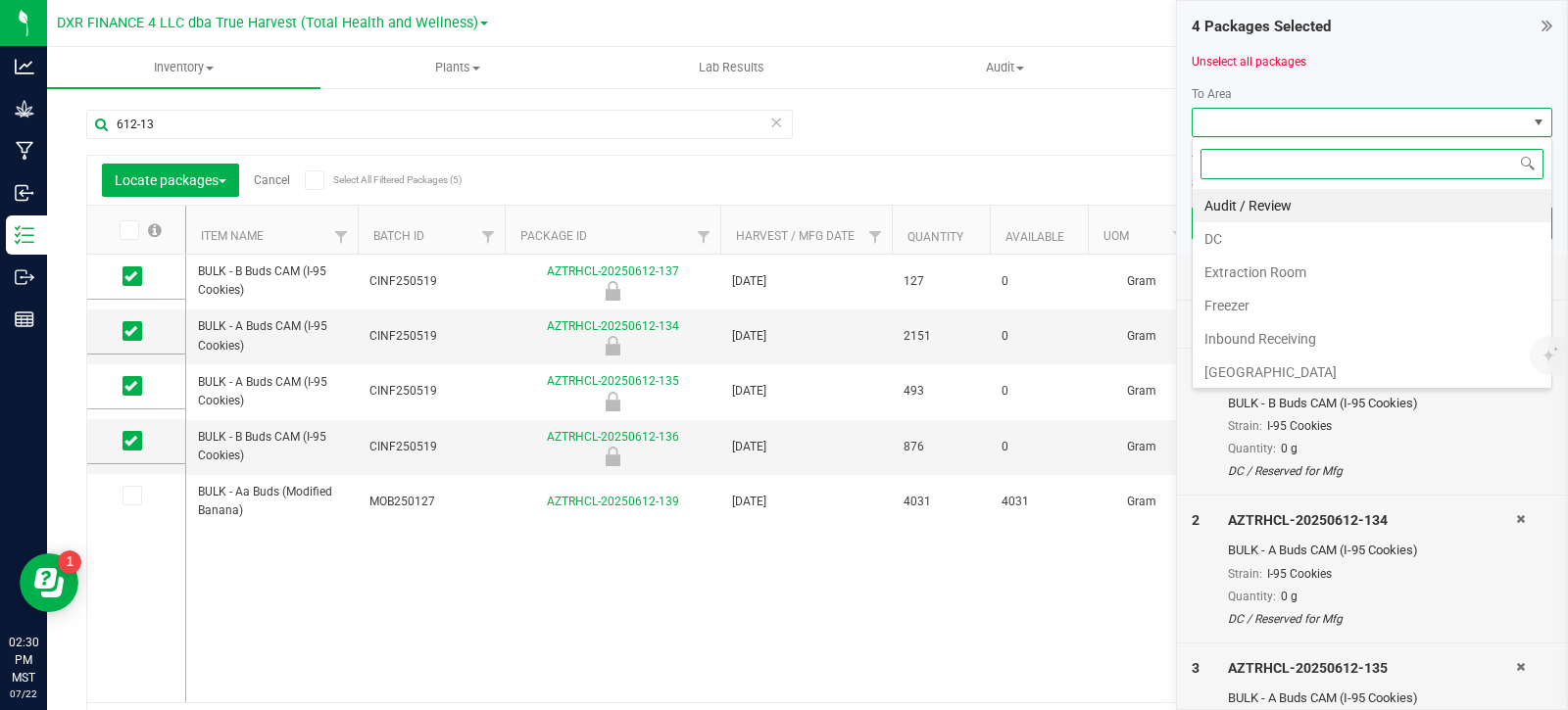 scroll, scrollTop: 97902, scrollLeft: 97639, axis: both 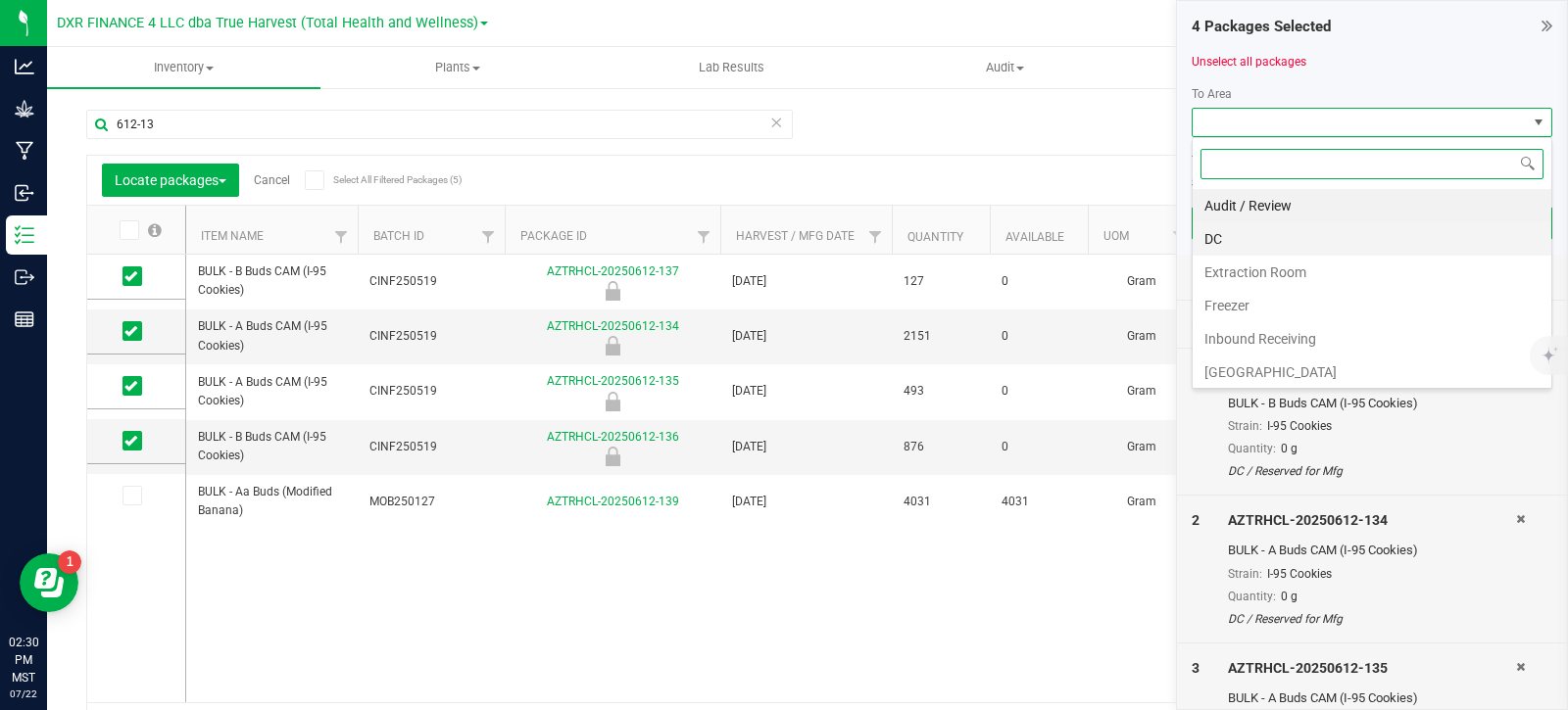 click on "DC" at bounding box center (1372, 239) 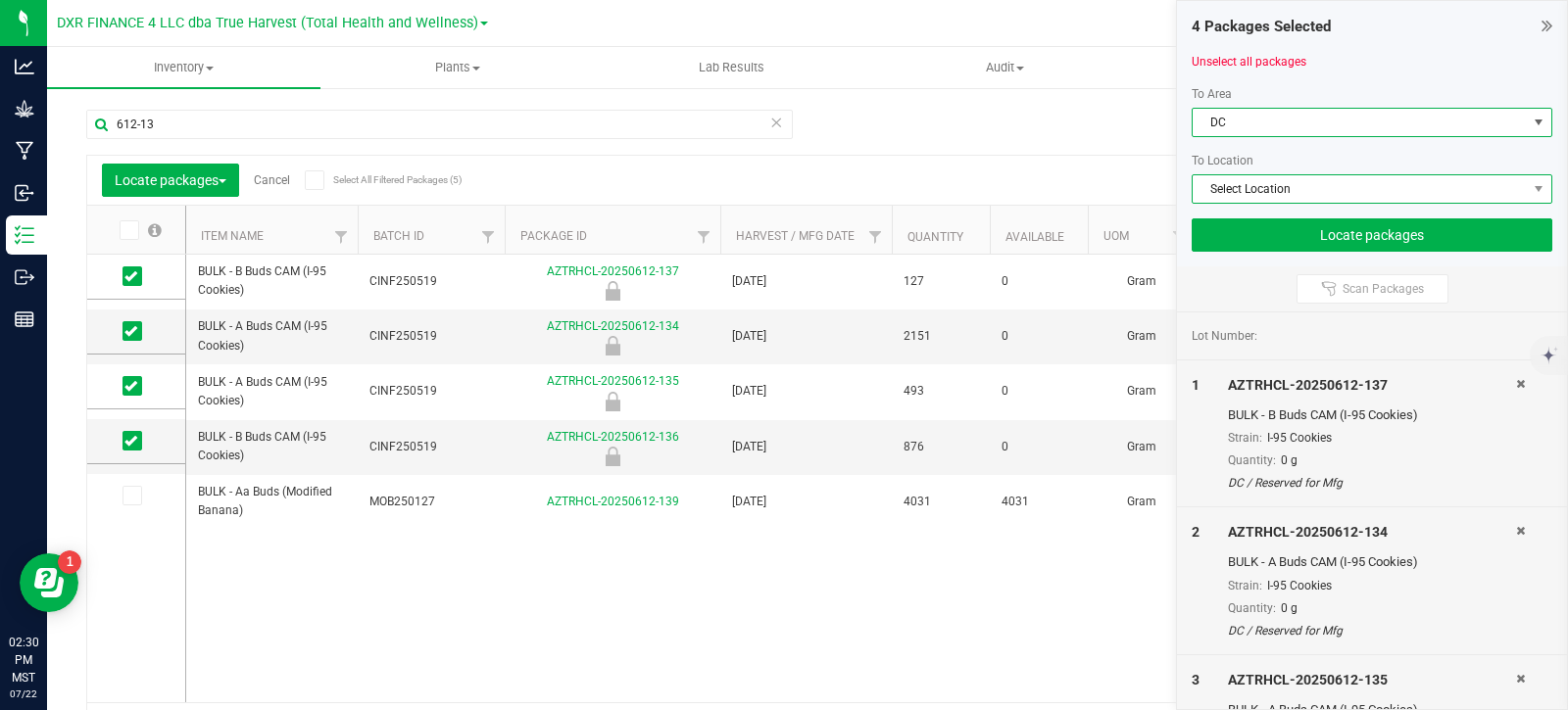 click on "Select Location" at bounding box center (1359, 189) 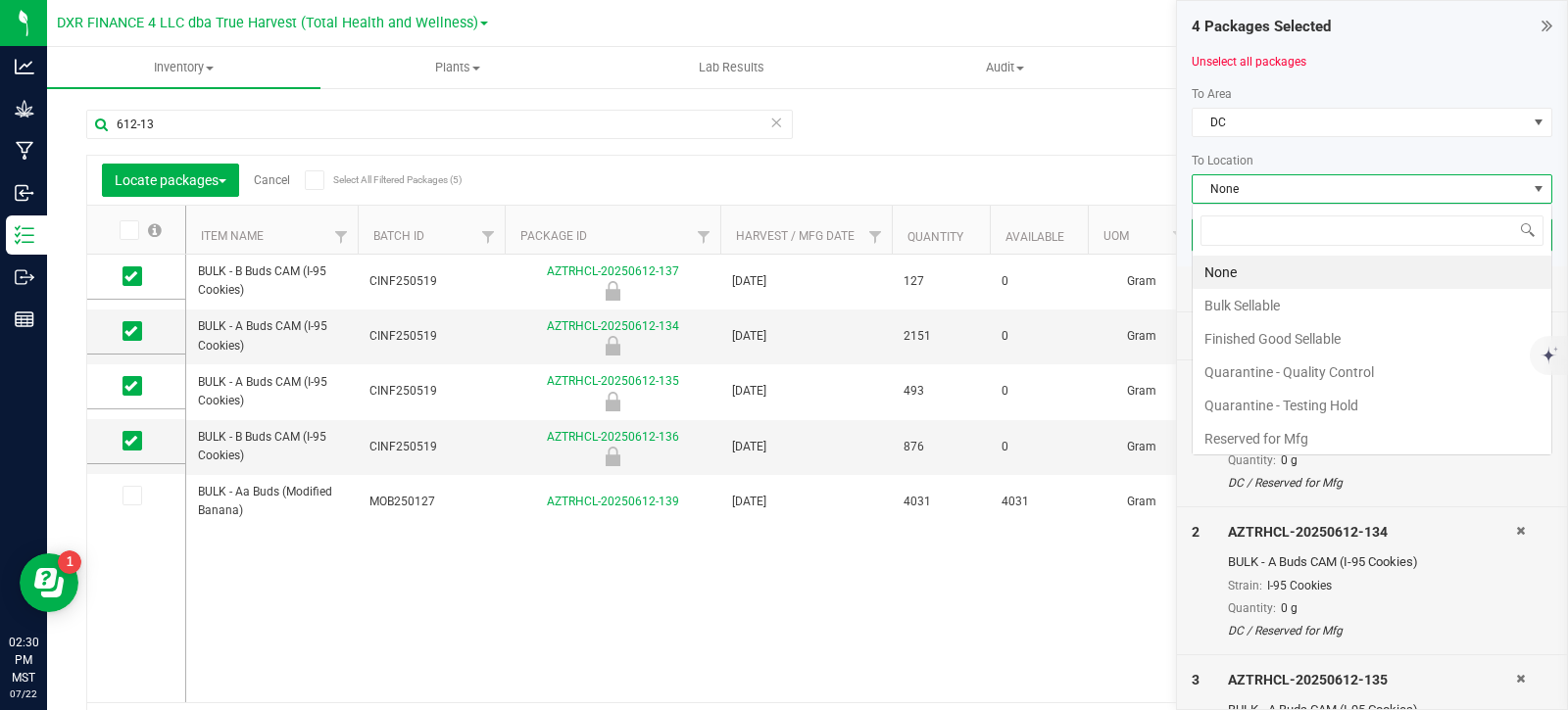 scroll, scrollTop: 97902, scrollLeft: 97639, axis: both 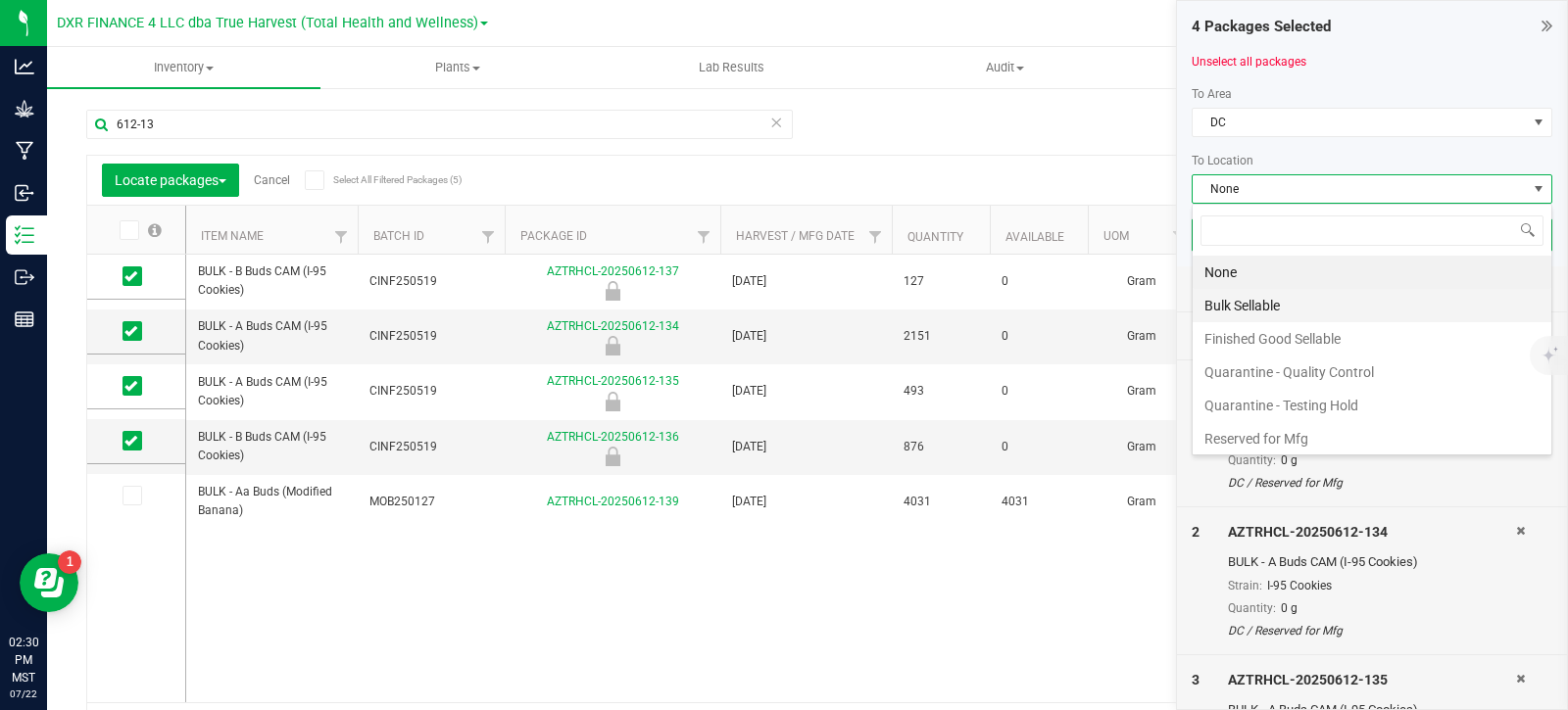 click on "Bulk Sellable" at bounding box center [1372, 306] 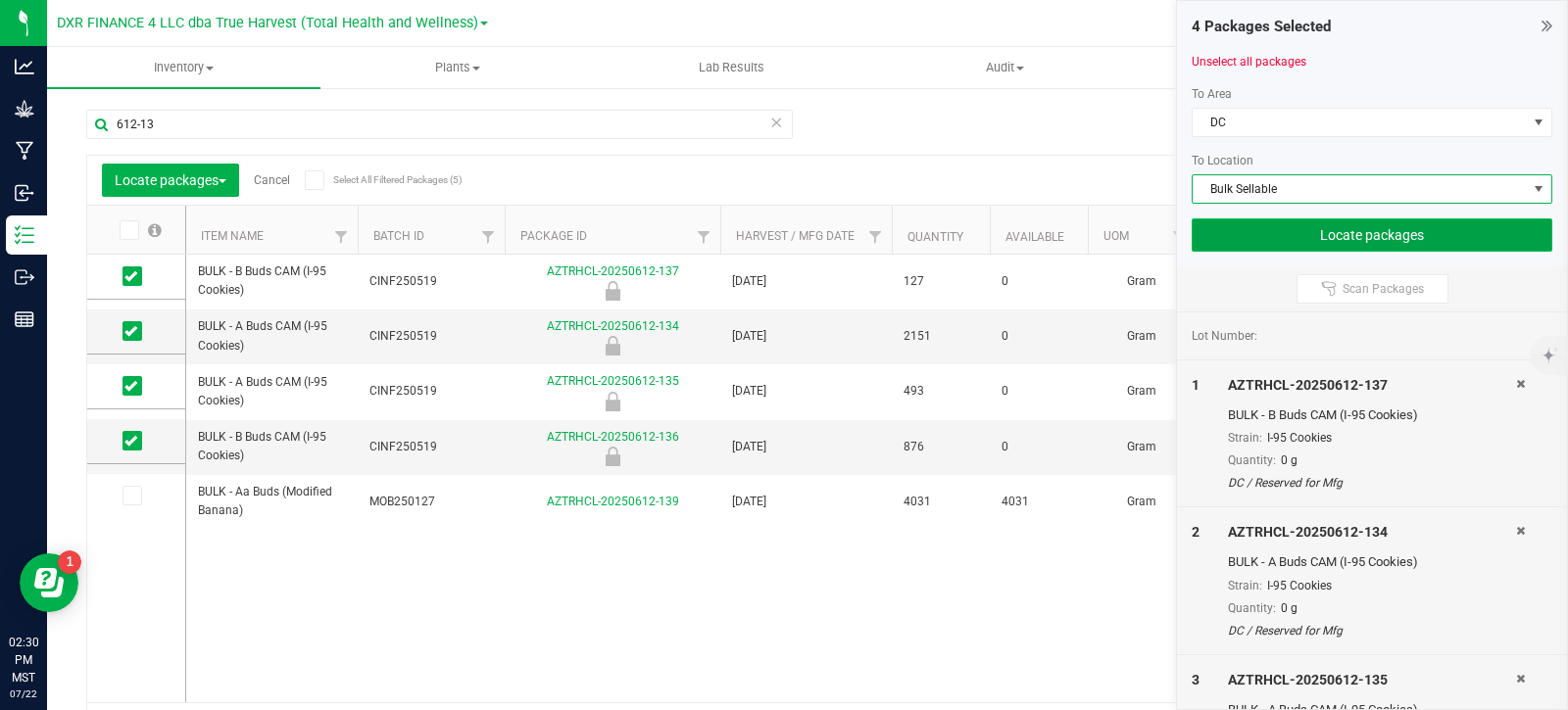 click on "Locate packages" at bounding box center (1372, 235) 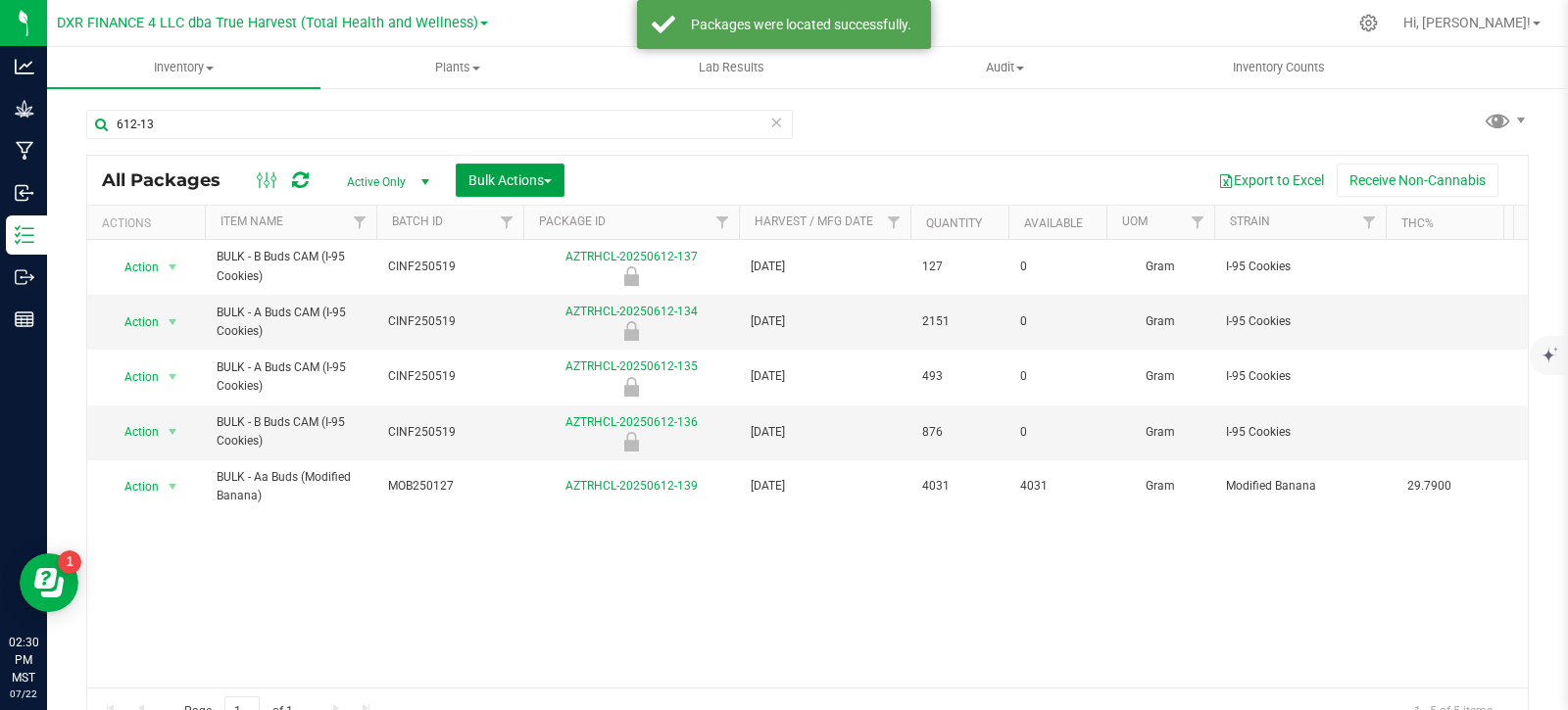 click on "Bulk Actions" at bounding box center (510, 180) 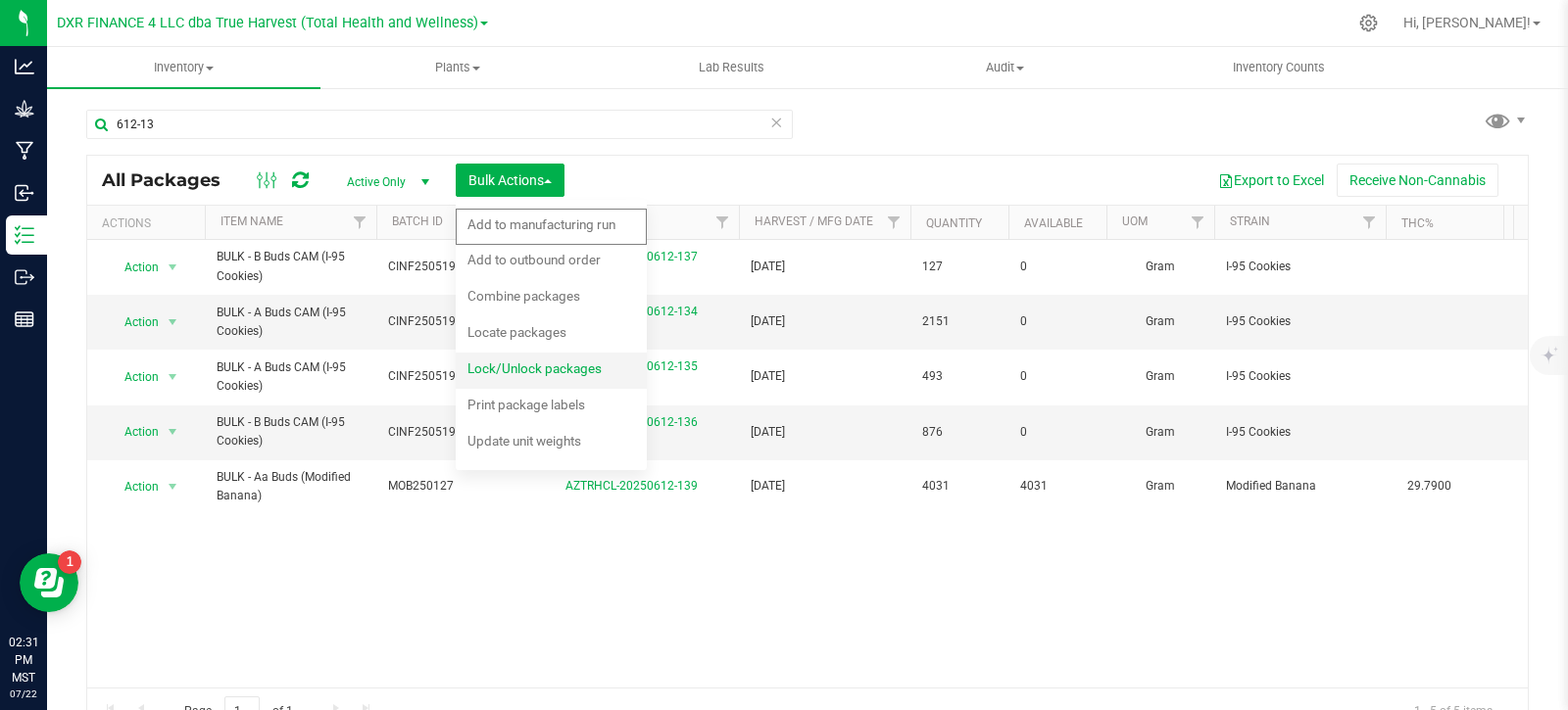 click on "Lock/Unlock packages" at bounding box center [534, 368] 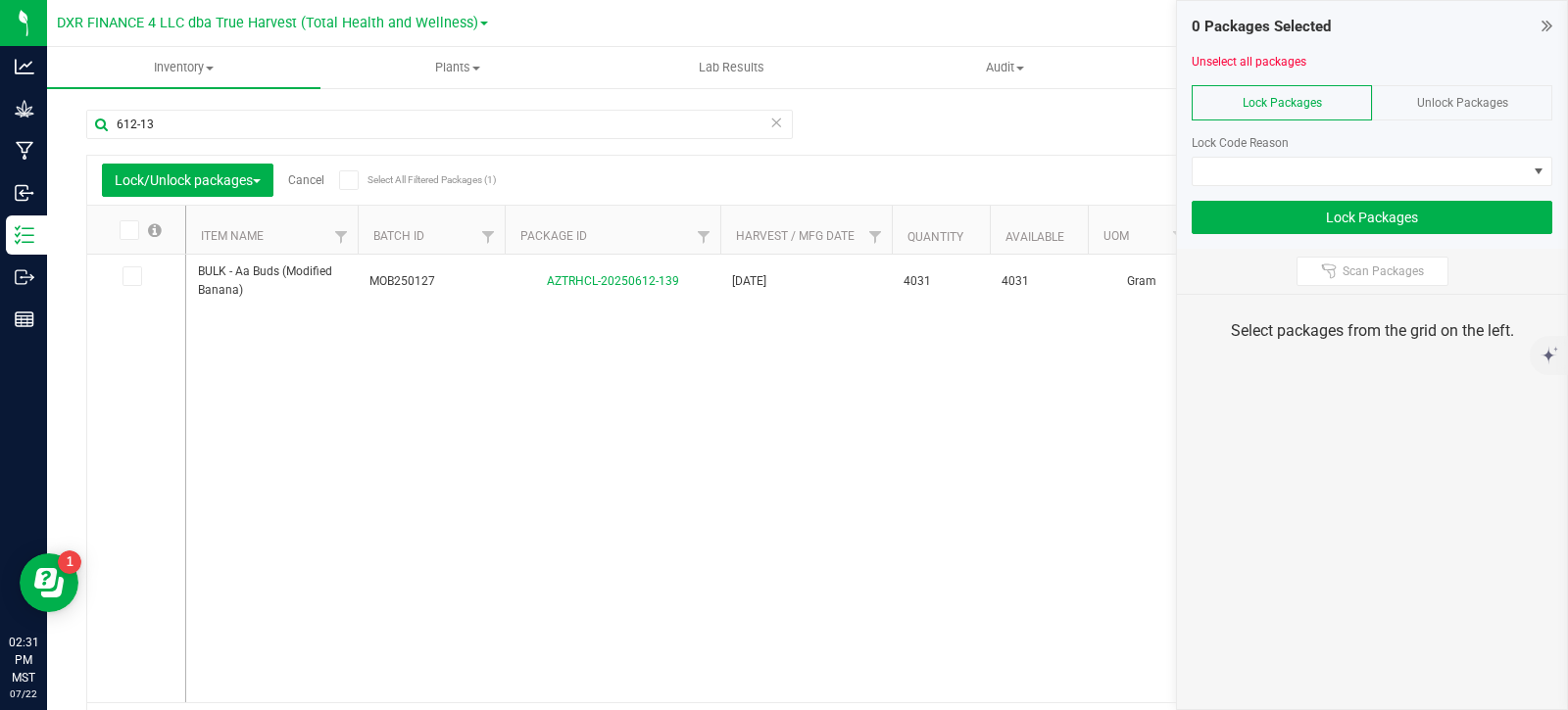 click on "Unlock Packages" at bounding box center (1462, 103) 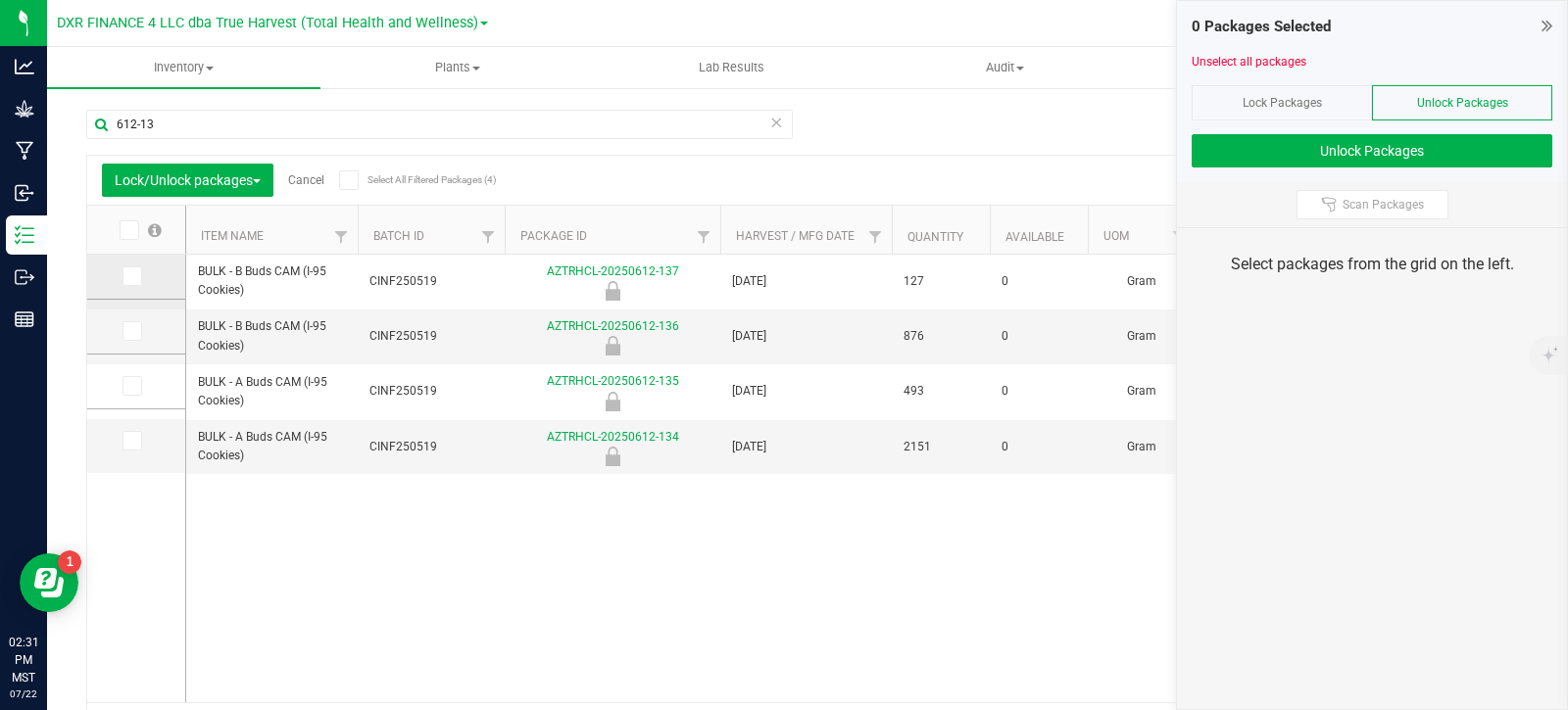 click at bounding box center [130, 276] 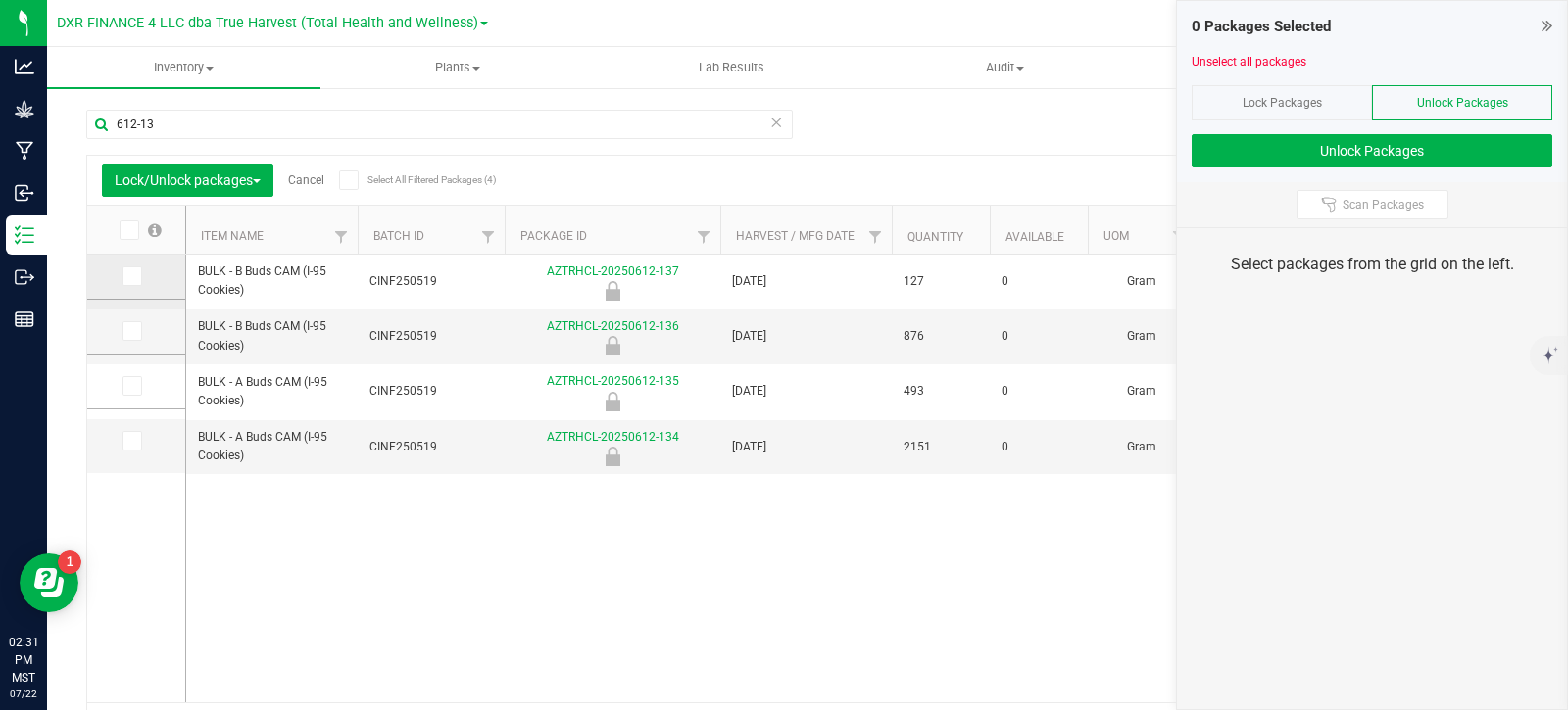 click at bounding box center (0, 0) 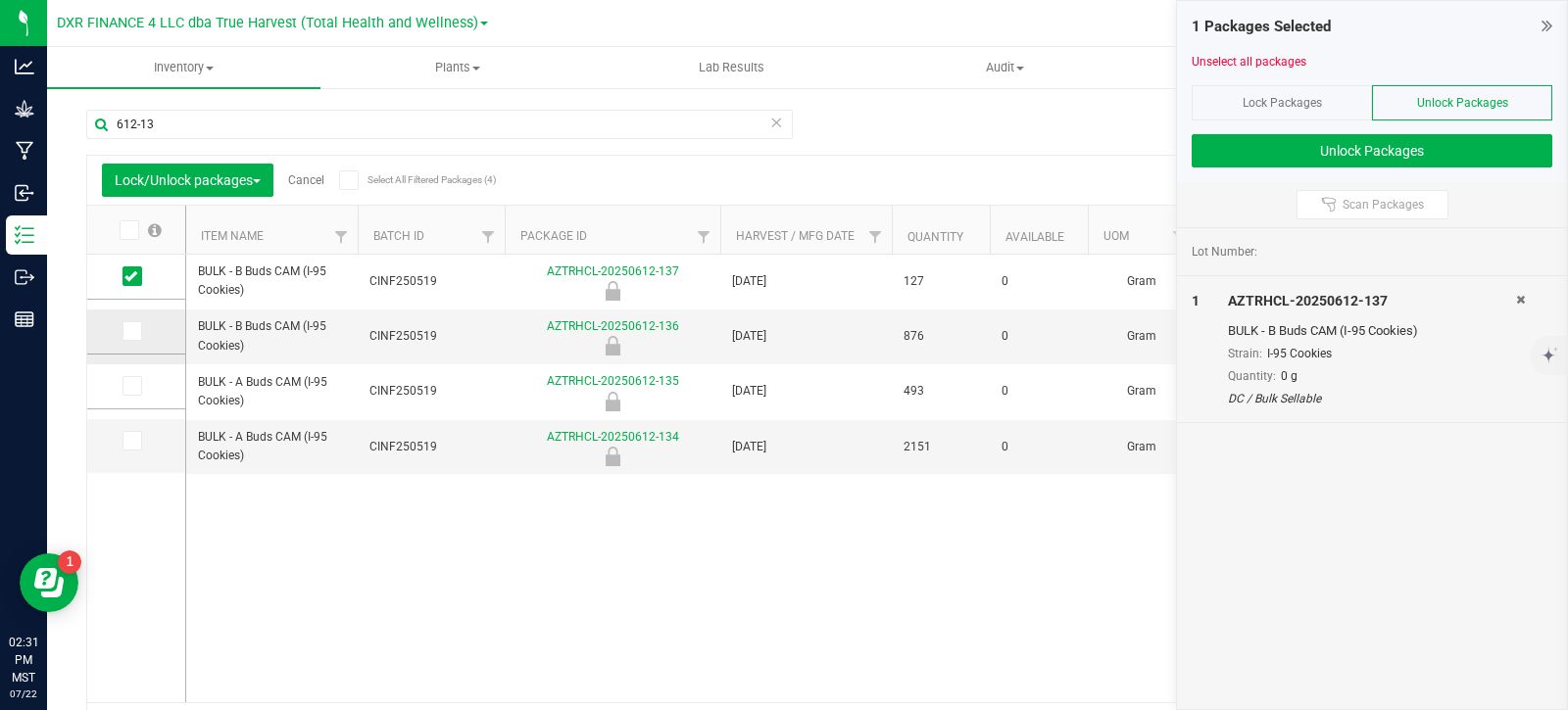 click at bounding box center (132, 331) 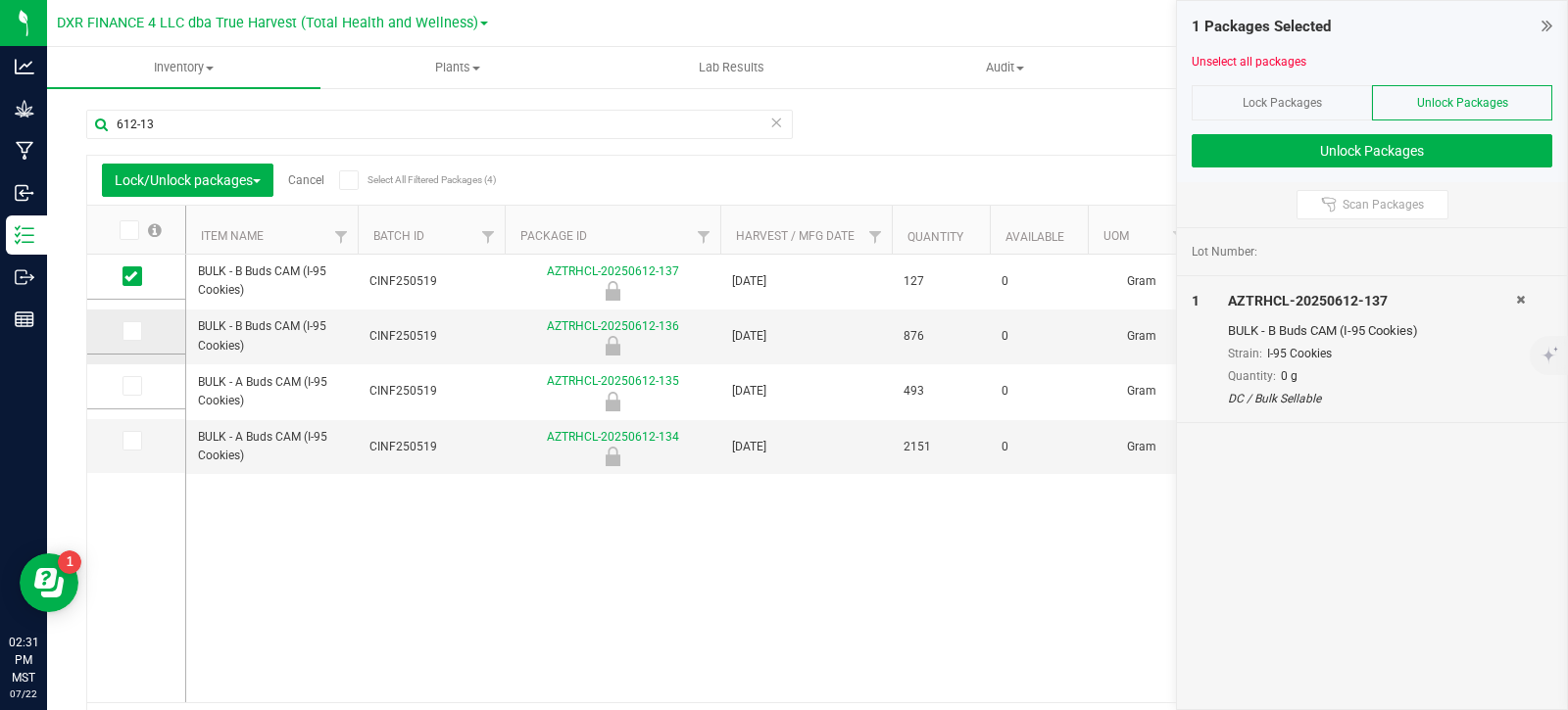 click at bounding box center (0, 0) 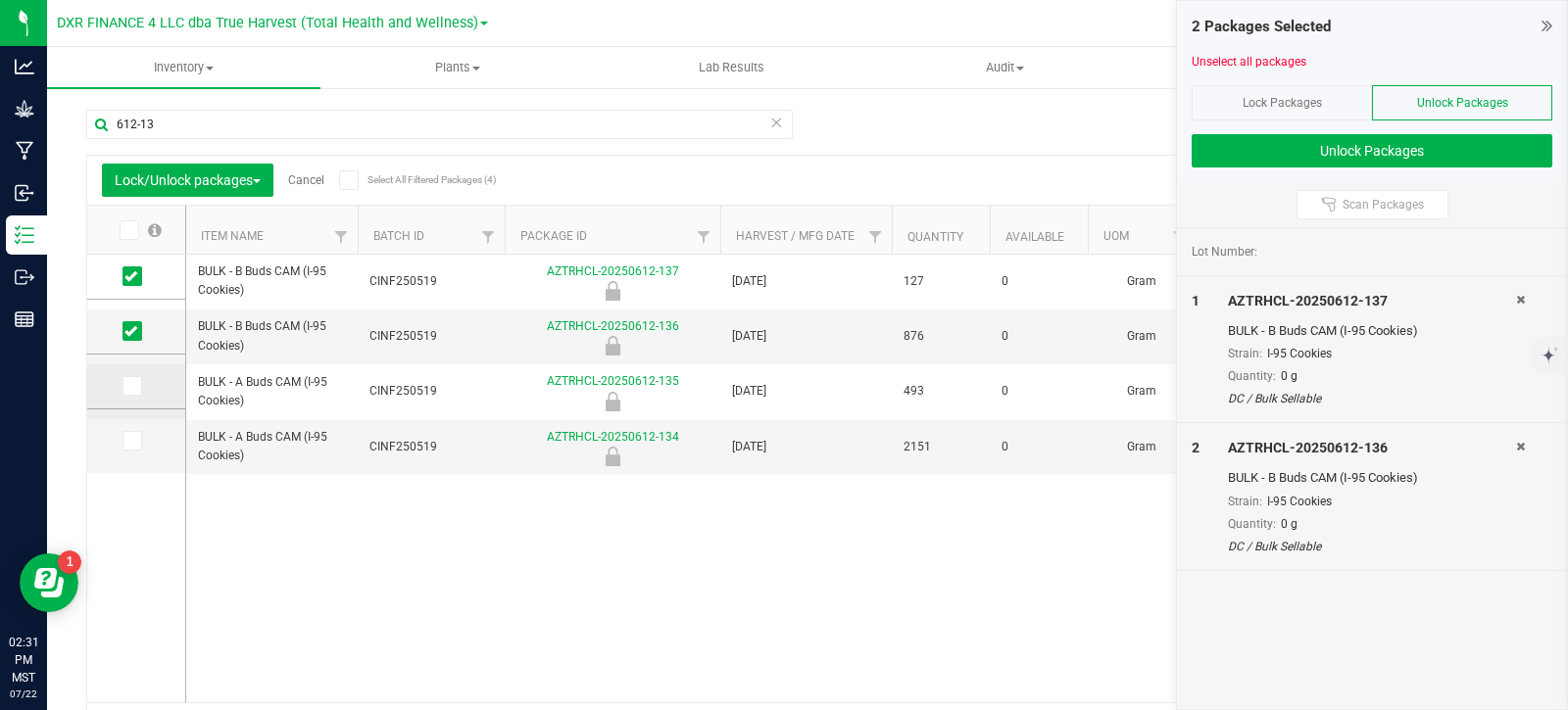 click at bounding box center (132, 386) 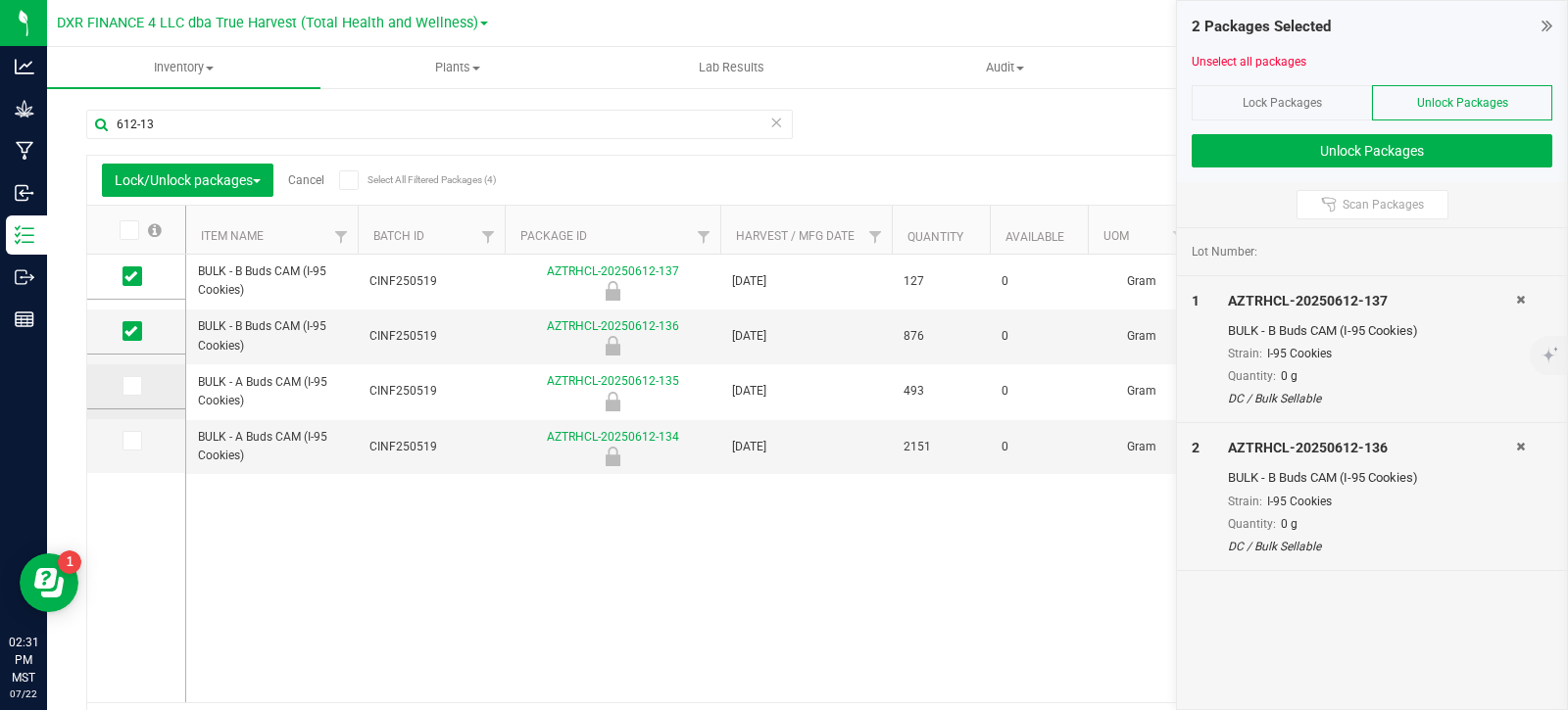 click at bounding box center [0, 0] 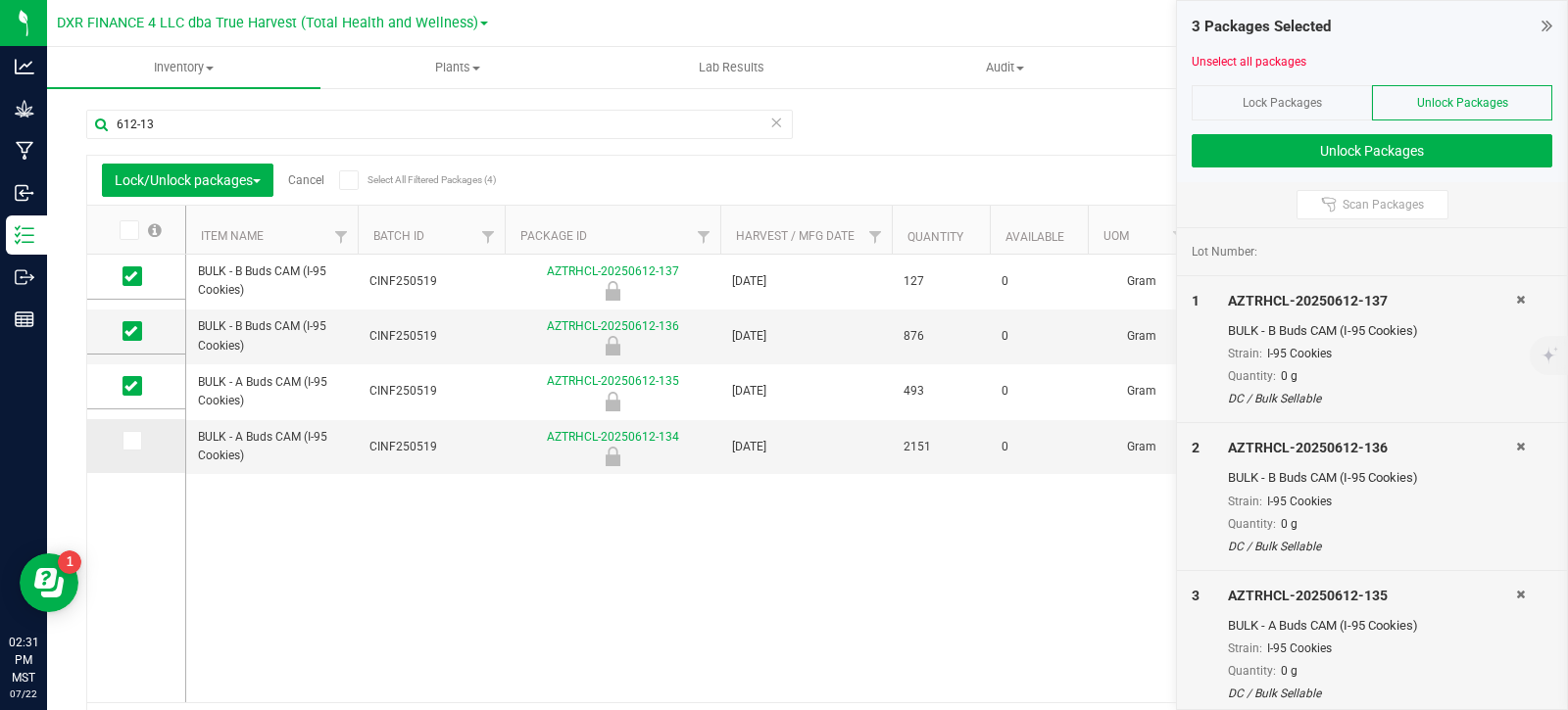 click at bounding box center [132, 441] 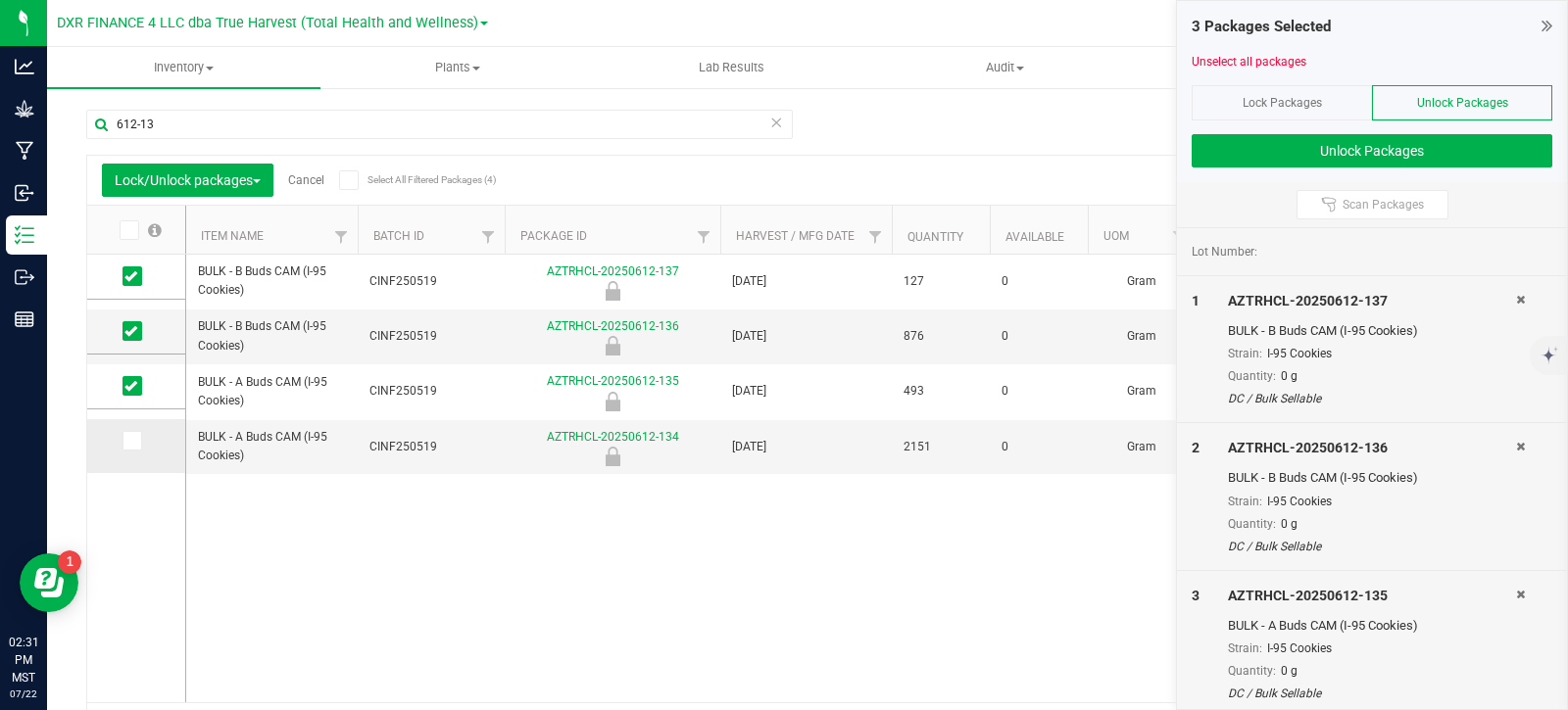 click at bounding box center (0, 0) 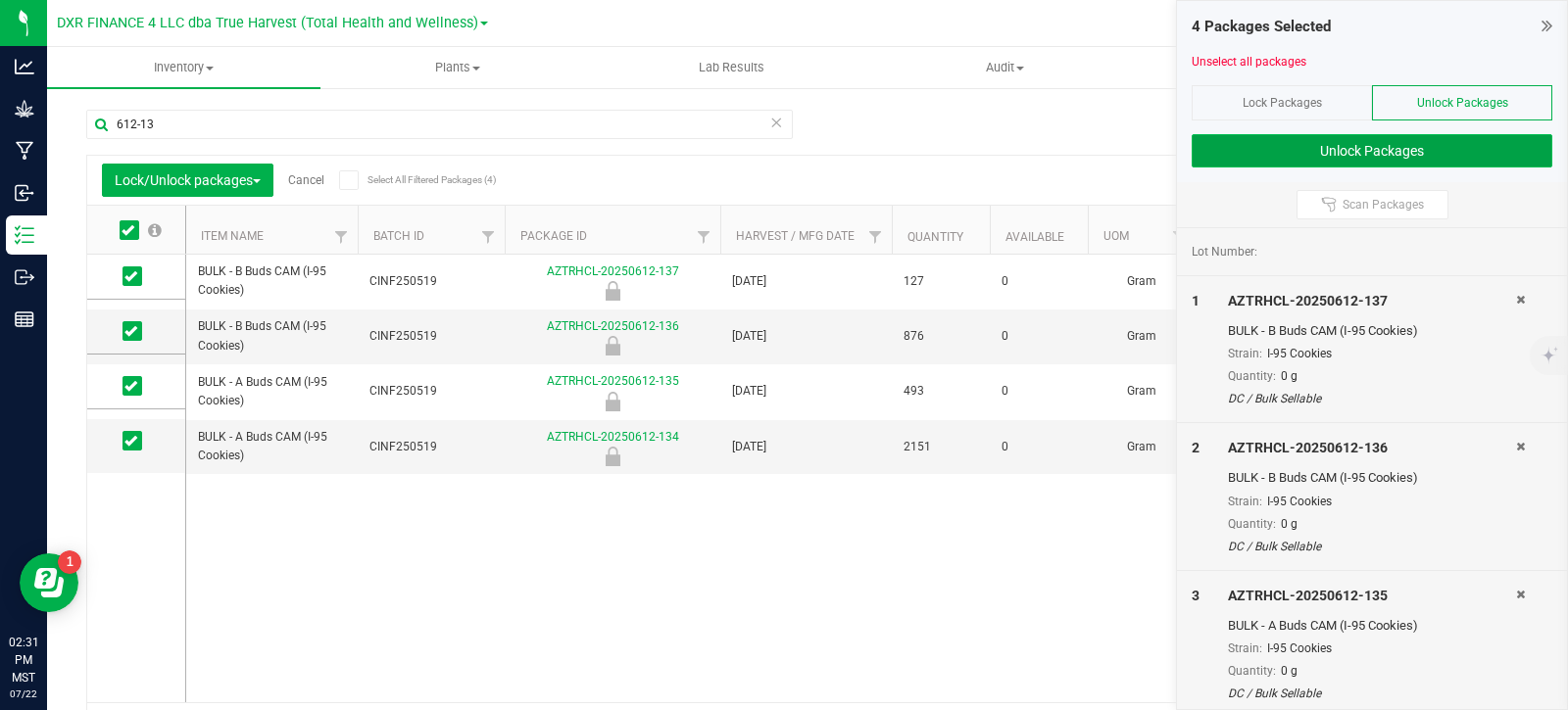 click on "Unlock Packages" at bounding box center (1372, 151) 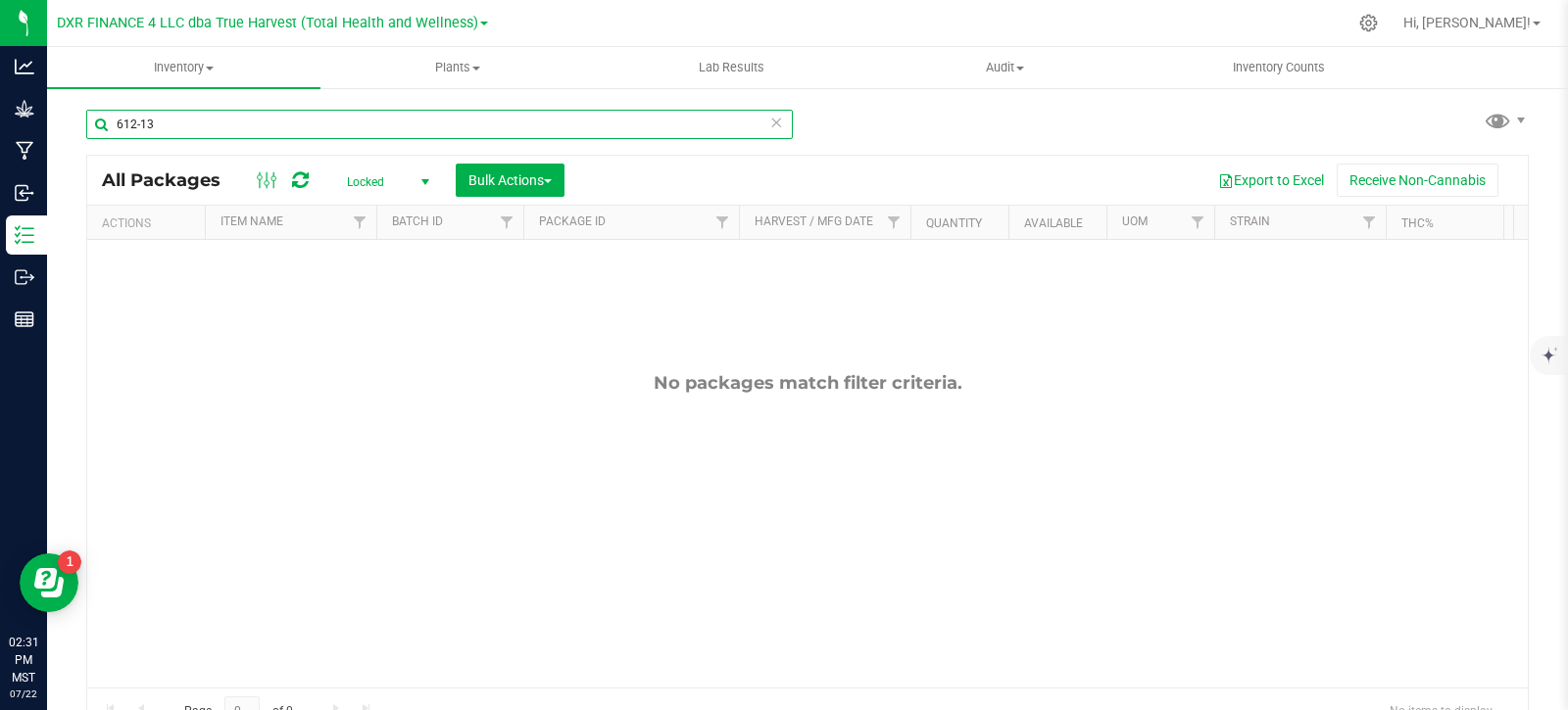click on "612-13" at bounding box center (439, 124) 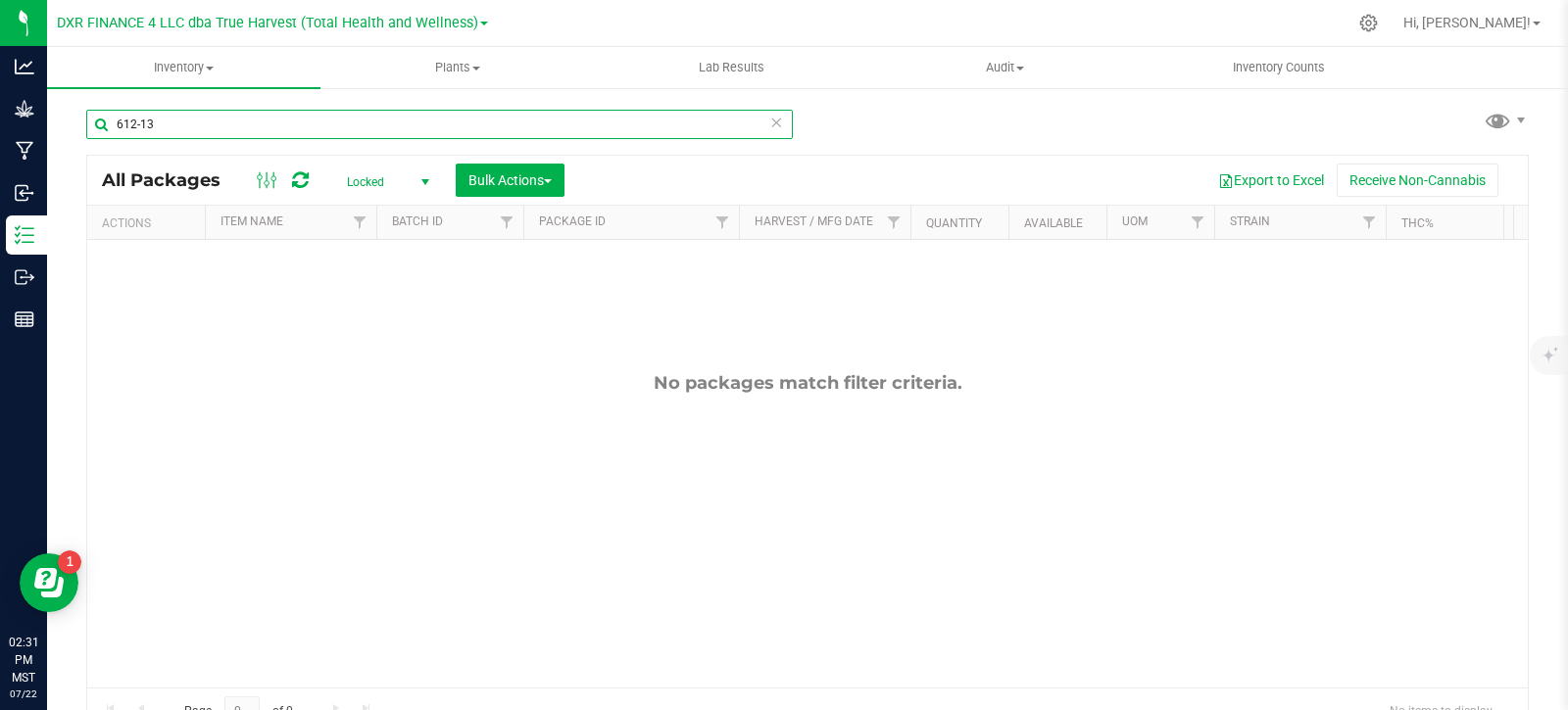 click on "612-13" at bounding box center (439, 124) 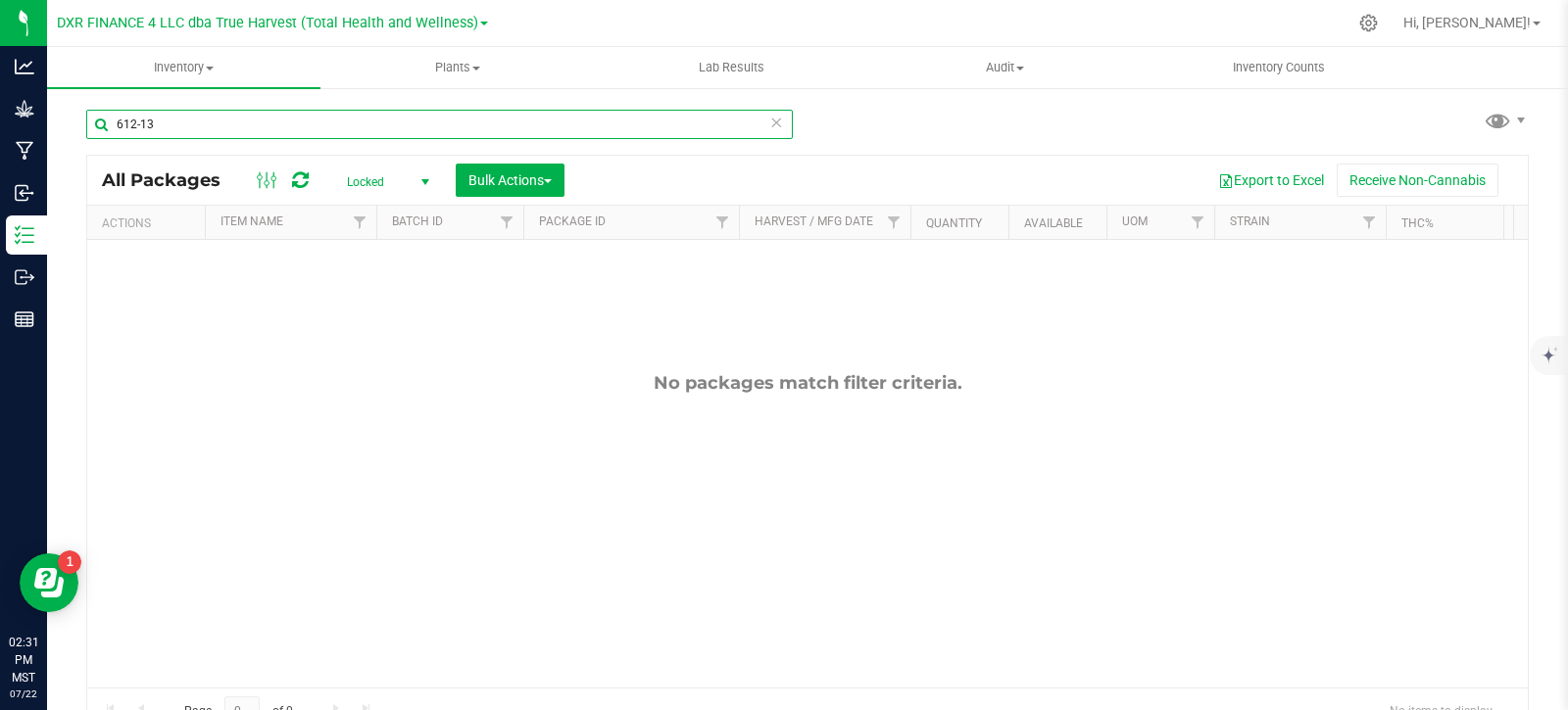 click on "612-13" at bounding box center (439, 124) 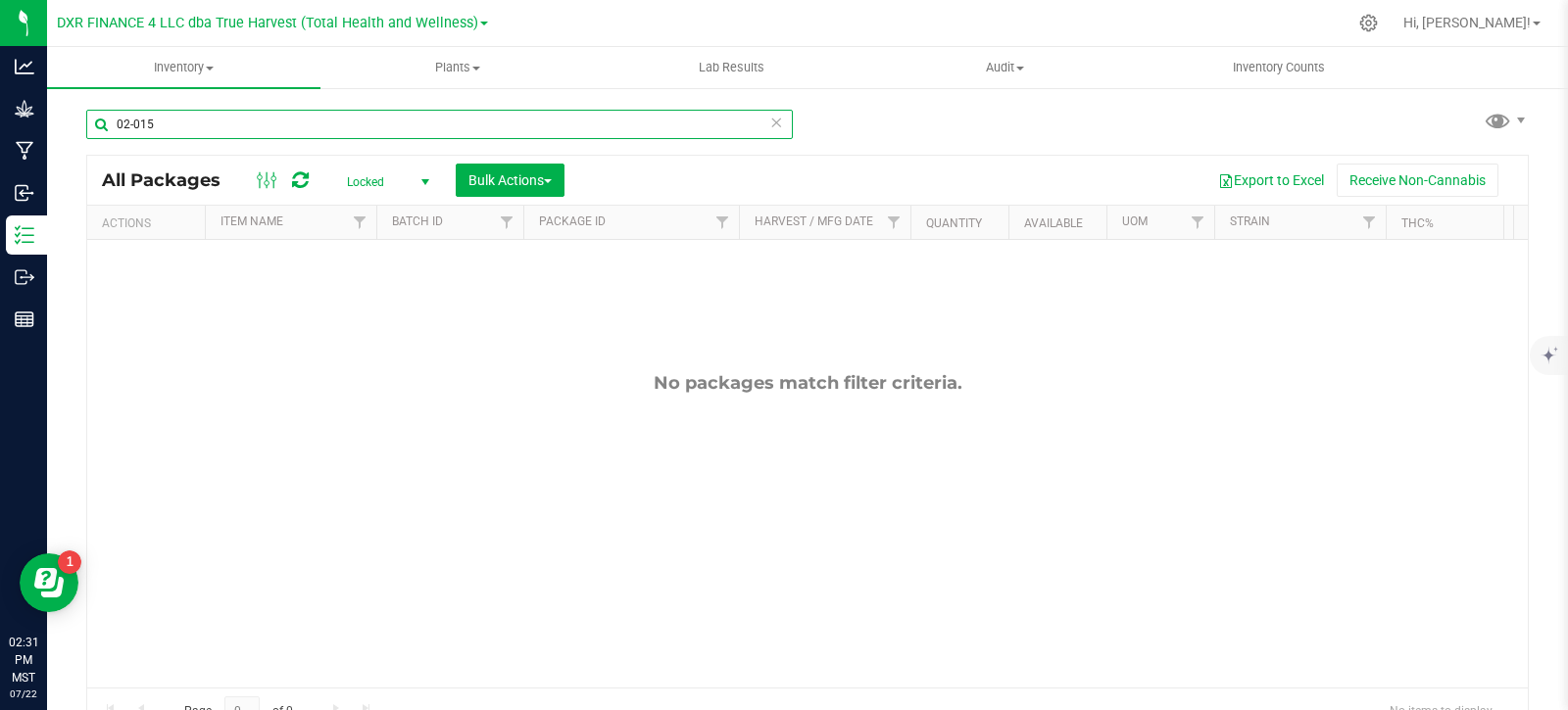 type on "02-015" 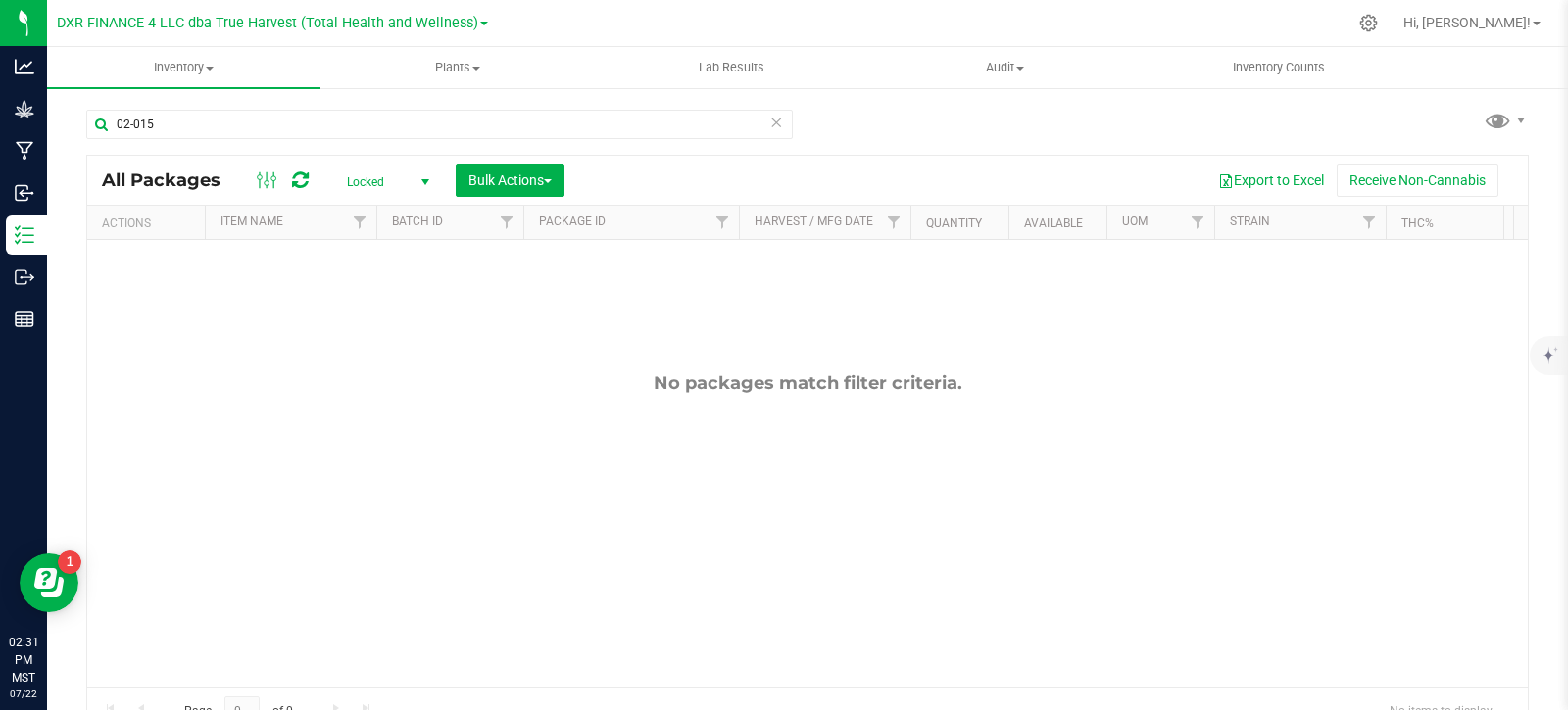 click on "Locked" at bounding box center (384, 182) 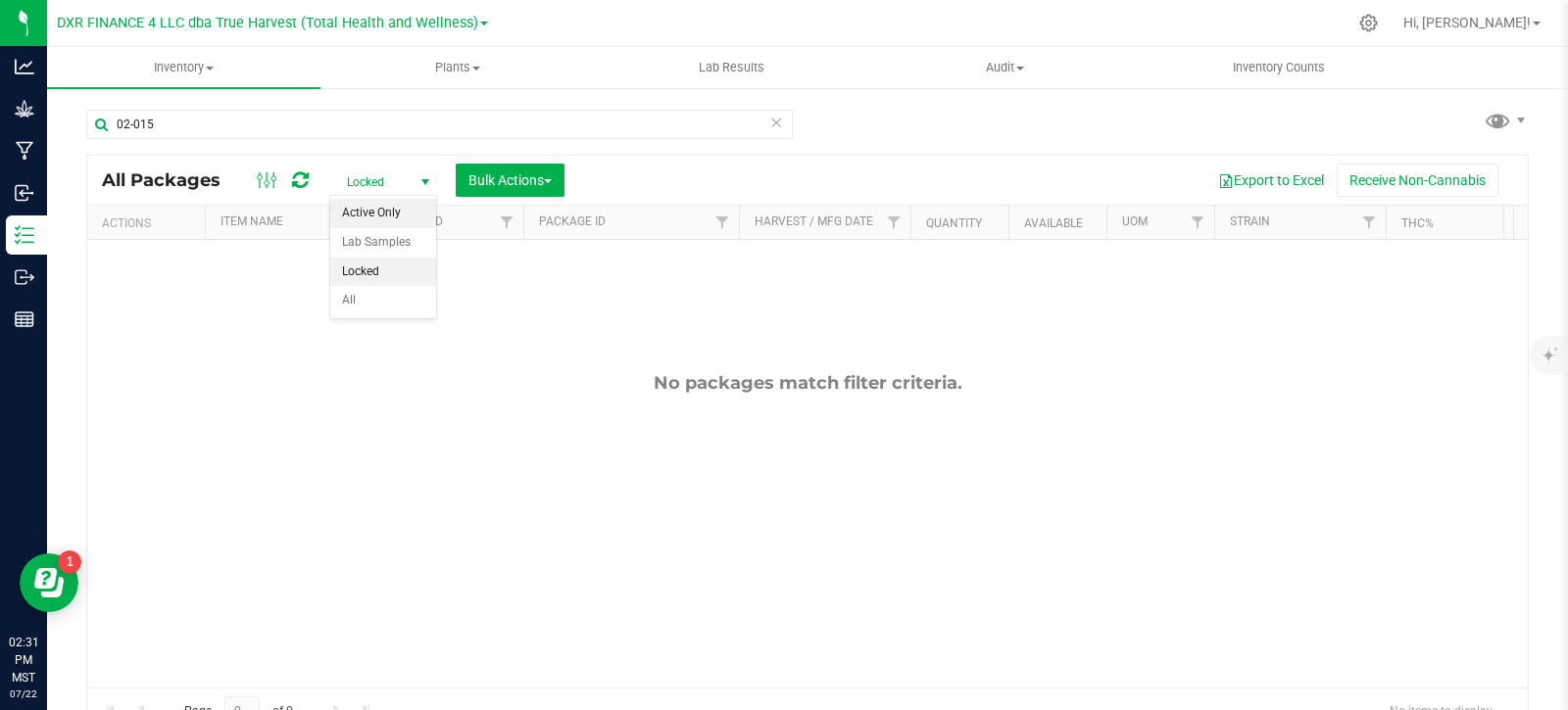 click on "Active Only" at bounding box center (383, 213) 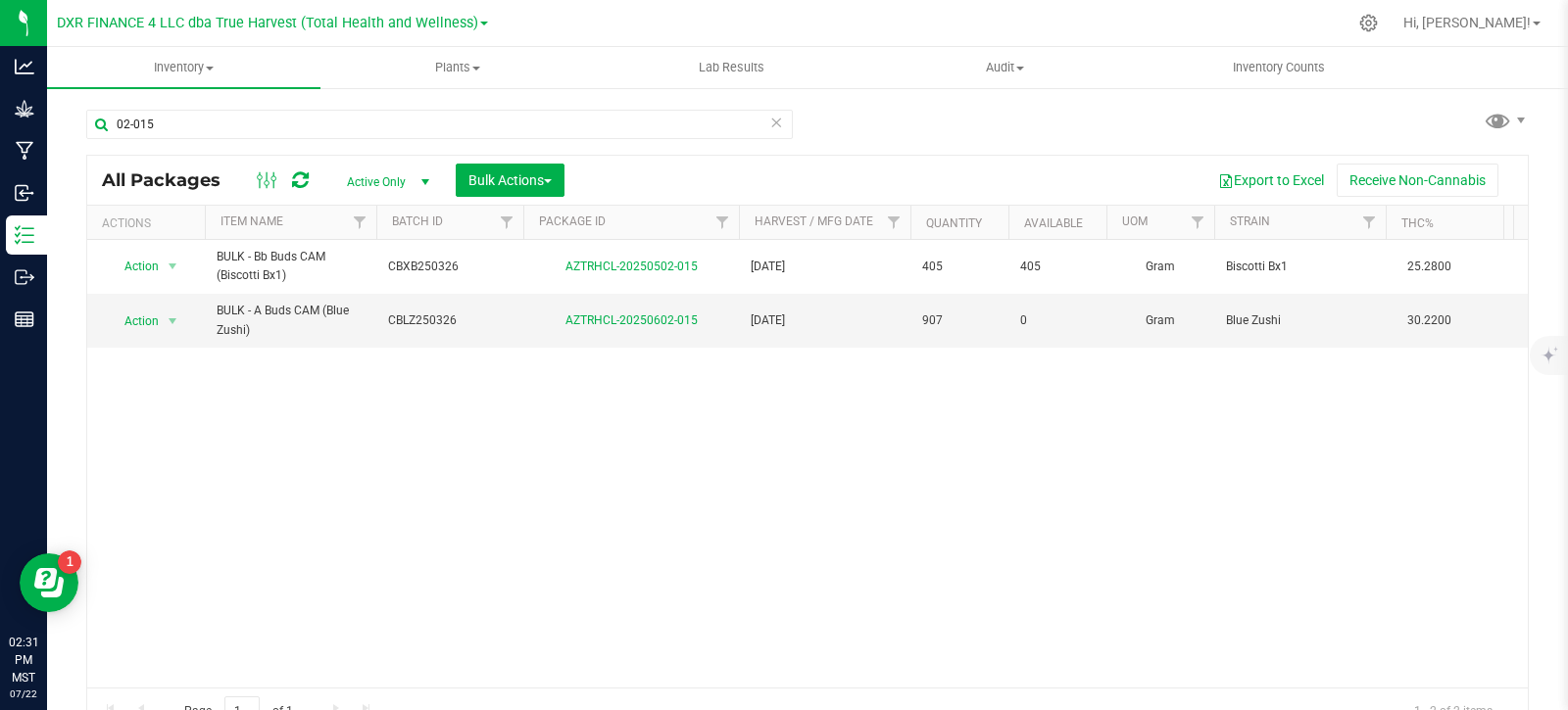 scroll, scrollTop: 0, scrollLeft: 408, axis: horizontal 